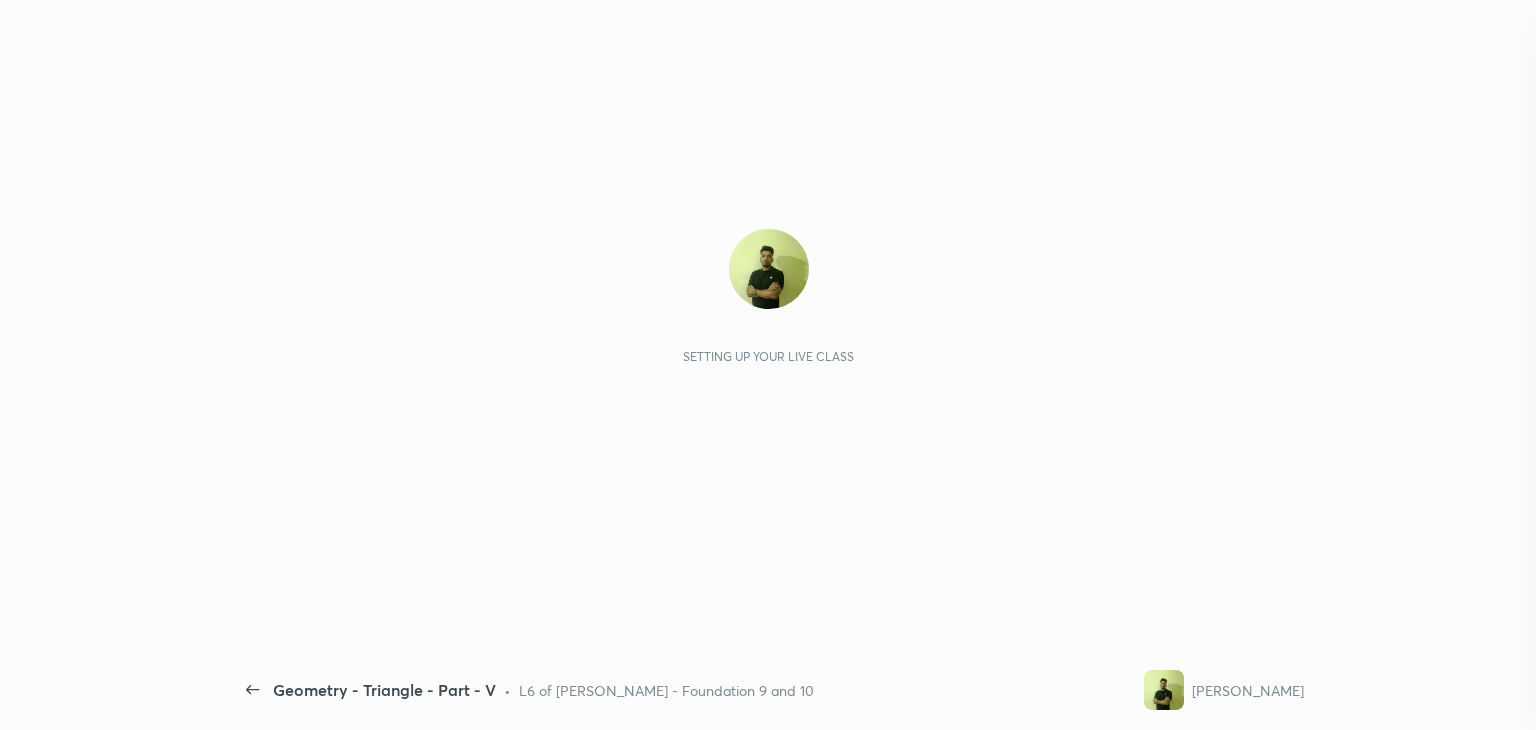 scroll, scrollTop: 0, scrollLeft: 0, axis: both 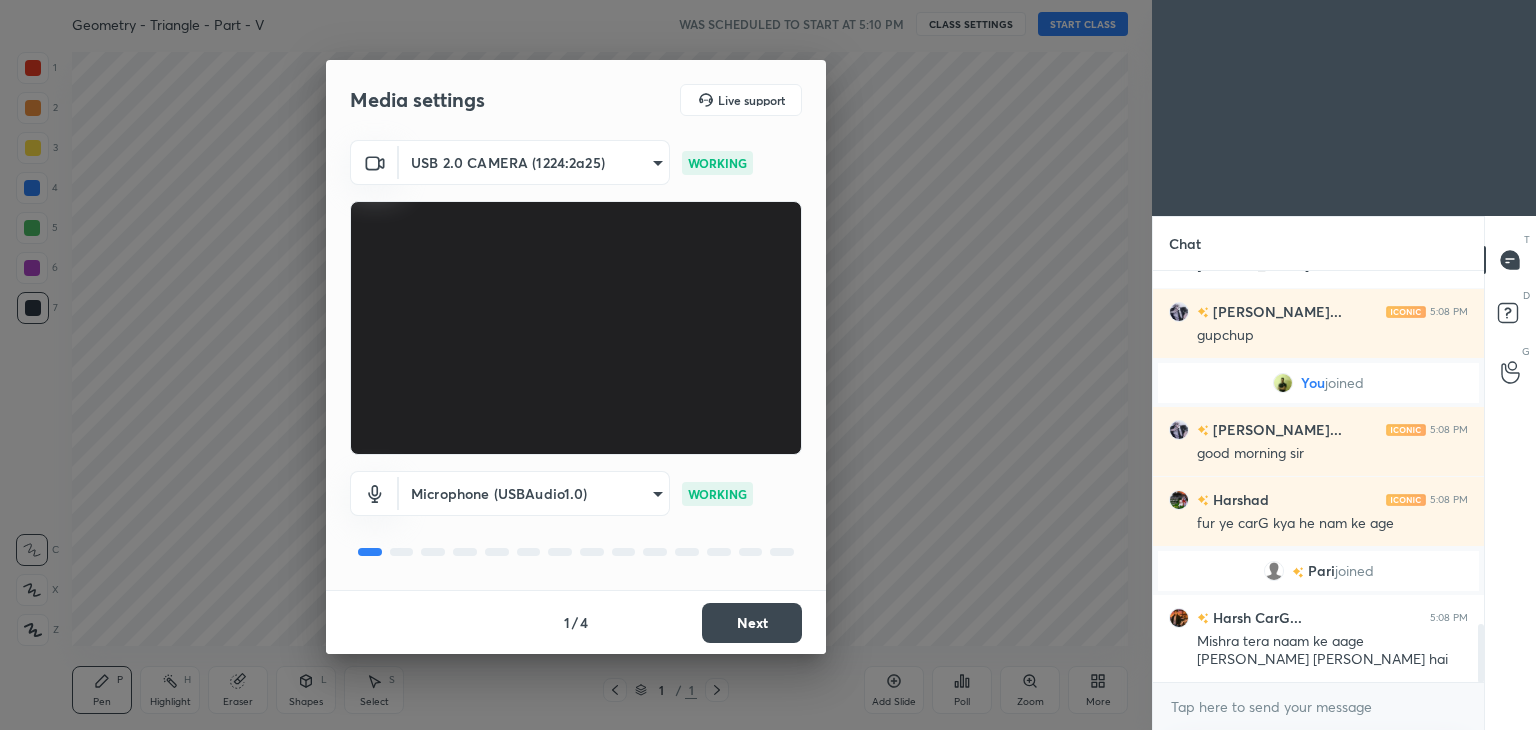 click on "Next" at bounding box center [752, 623] 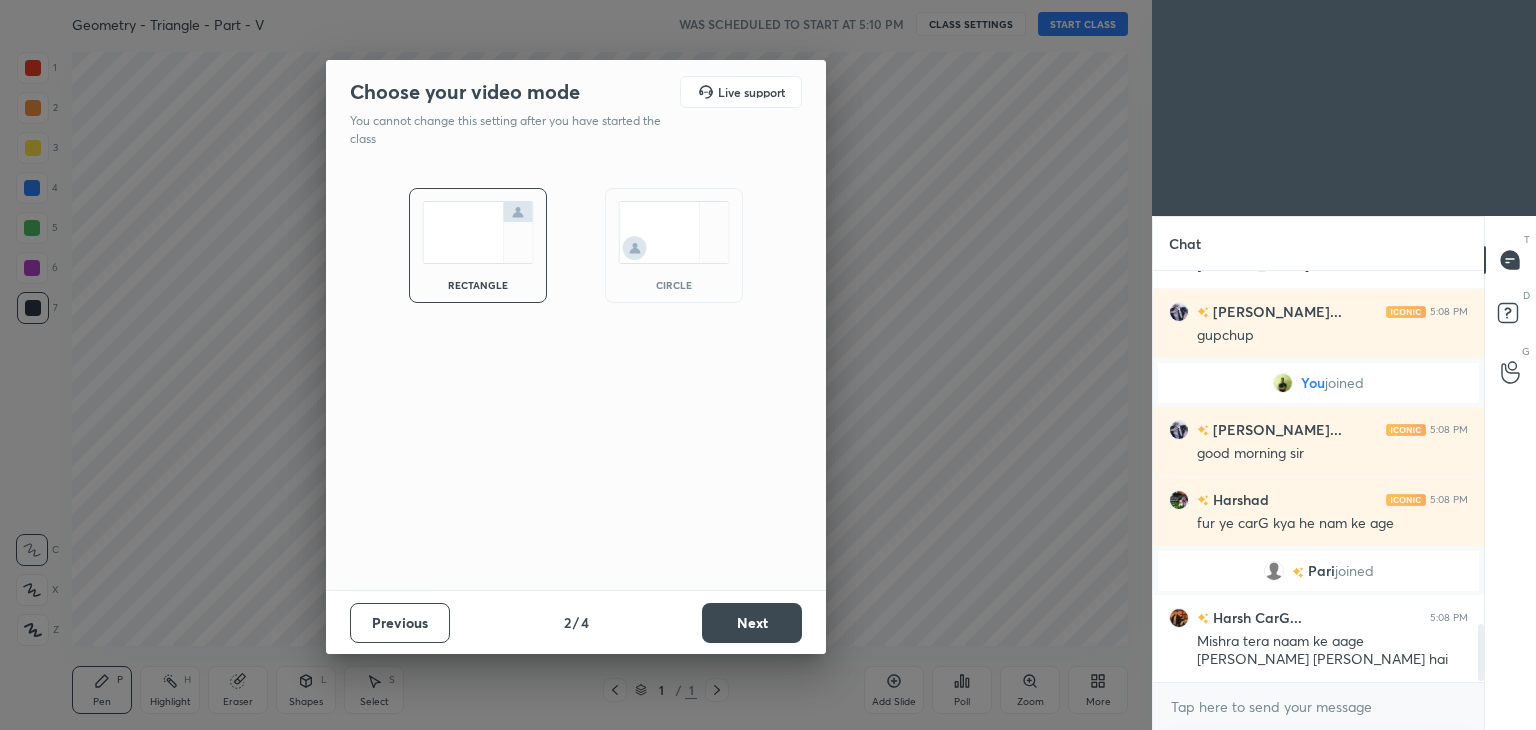 scroll, scrollTop: 2568, scrollLeft: 0, axis: vertical 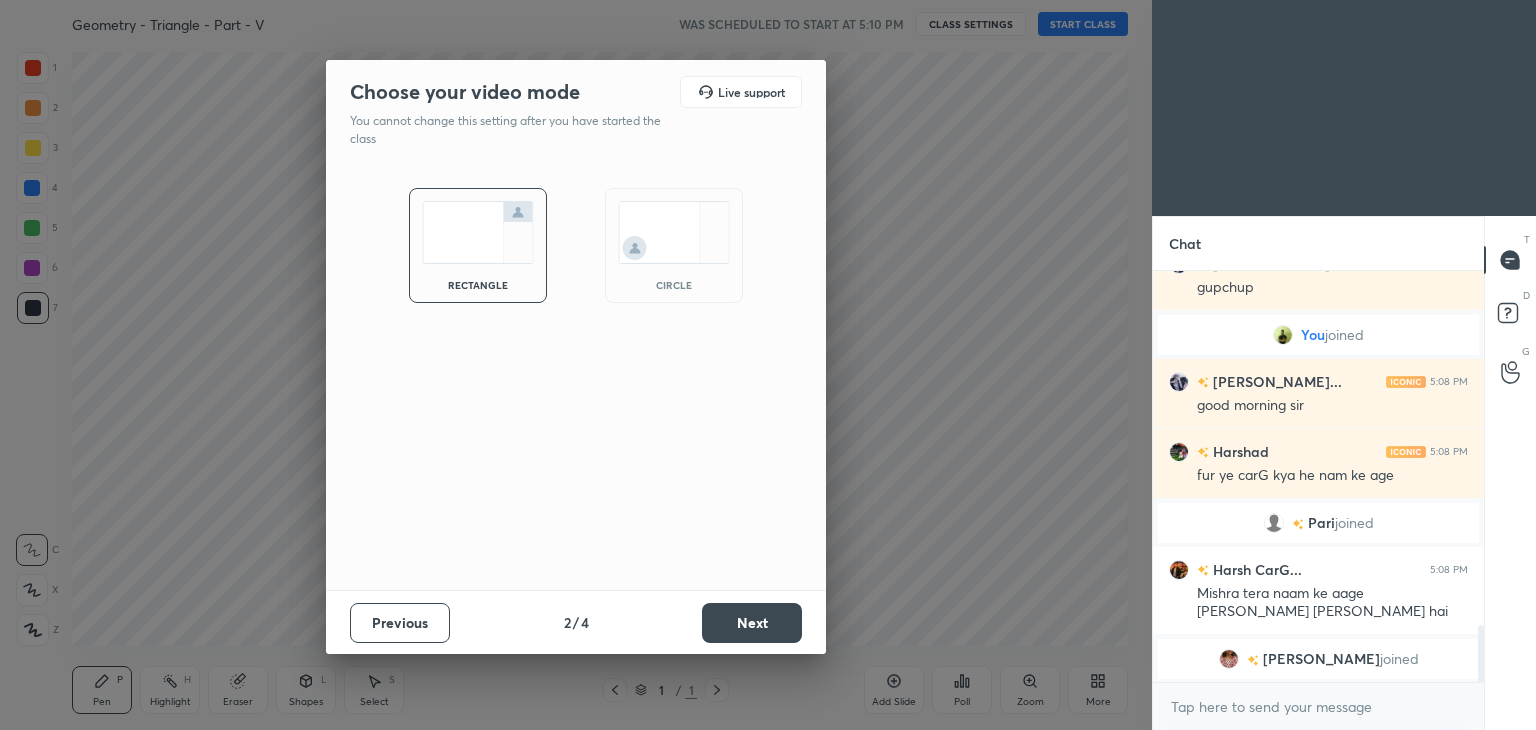 drag, startPoint x: 666, startPoint y: 272, endPoint x: 654, endPoint y: 307, distance: 37 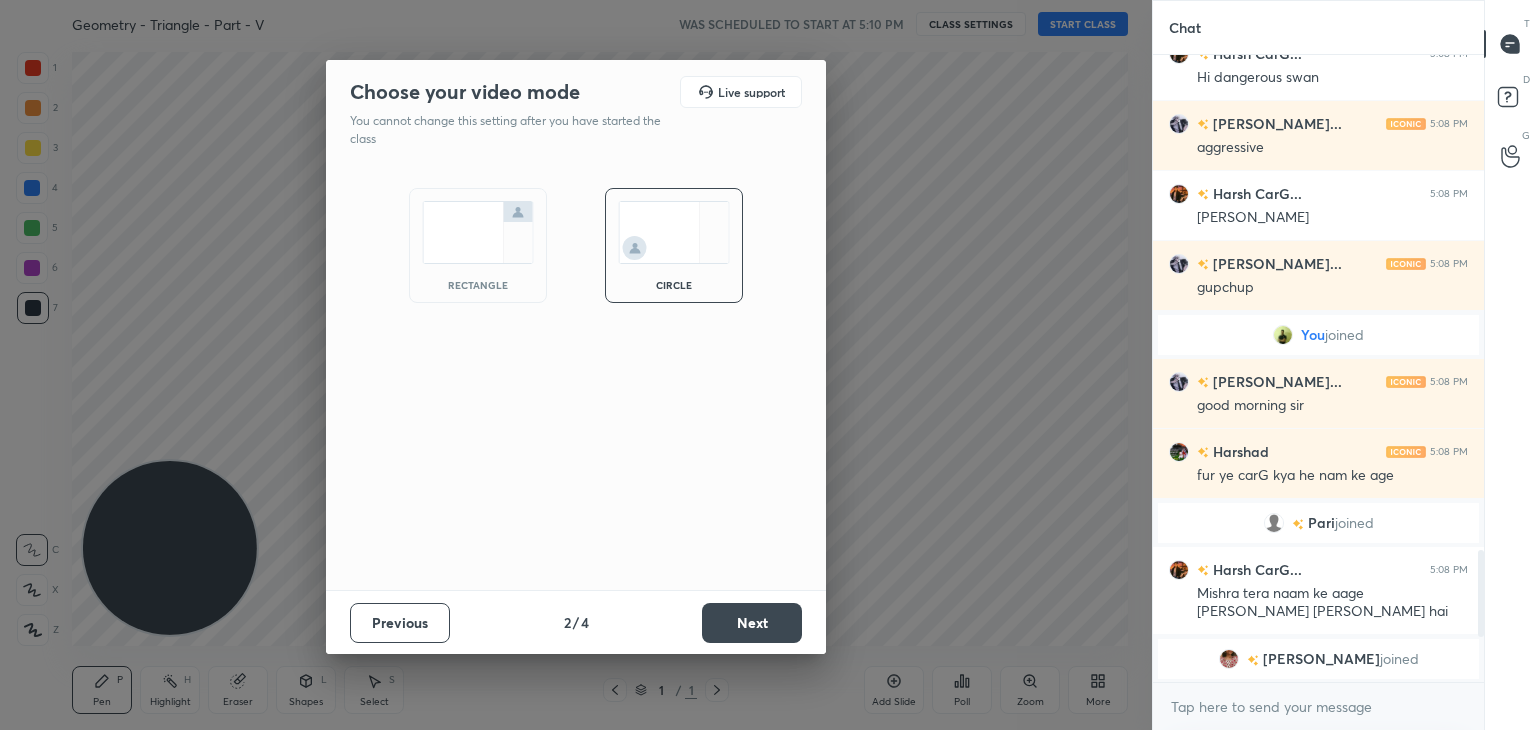 click on "Next" at bounding box center [752, 623] 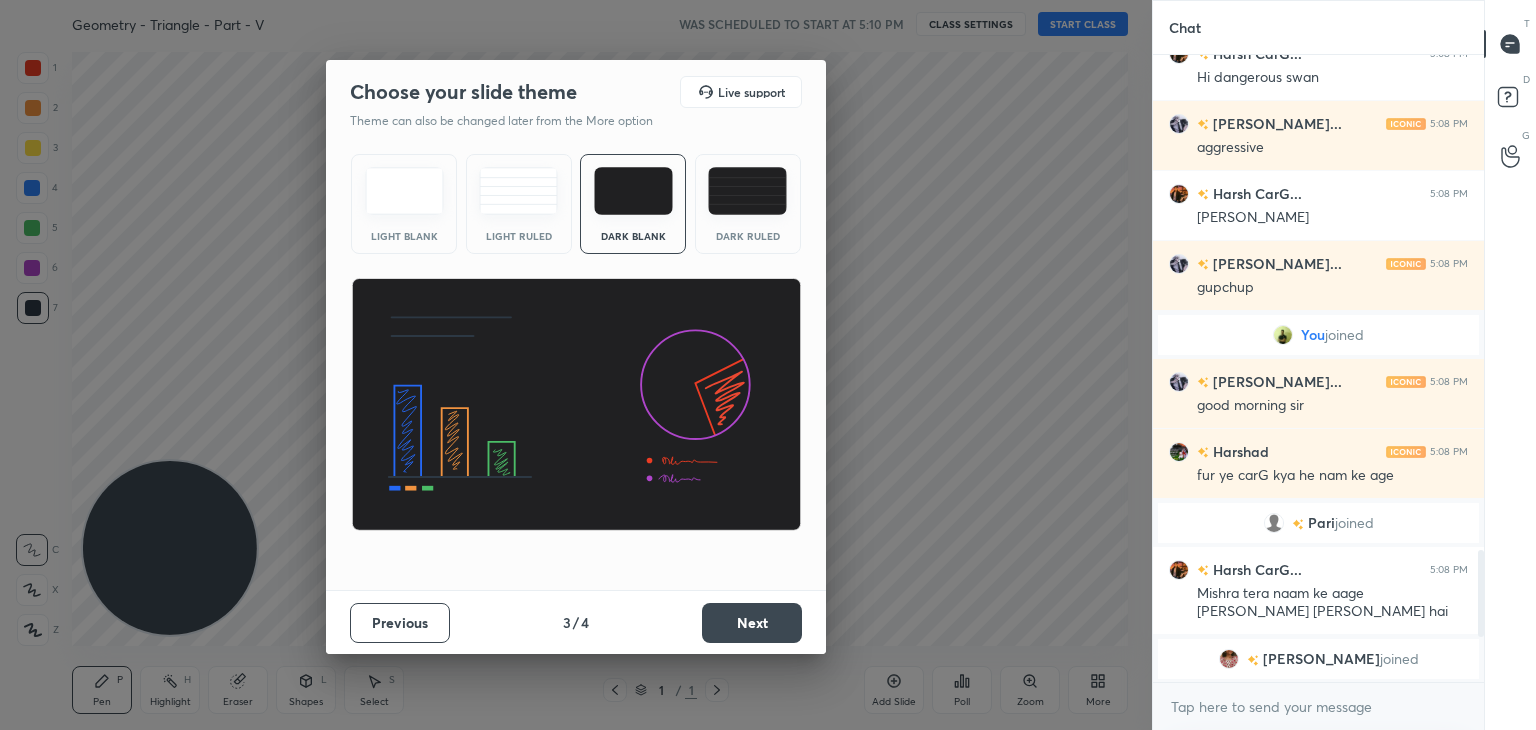 click on "Next" at bounding box center (752, 623) 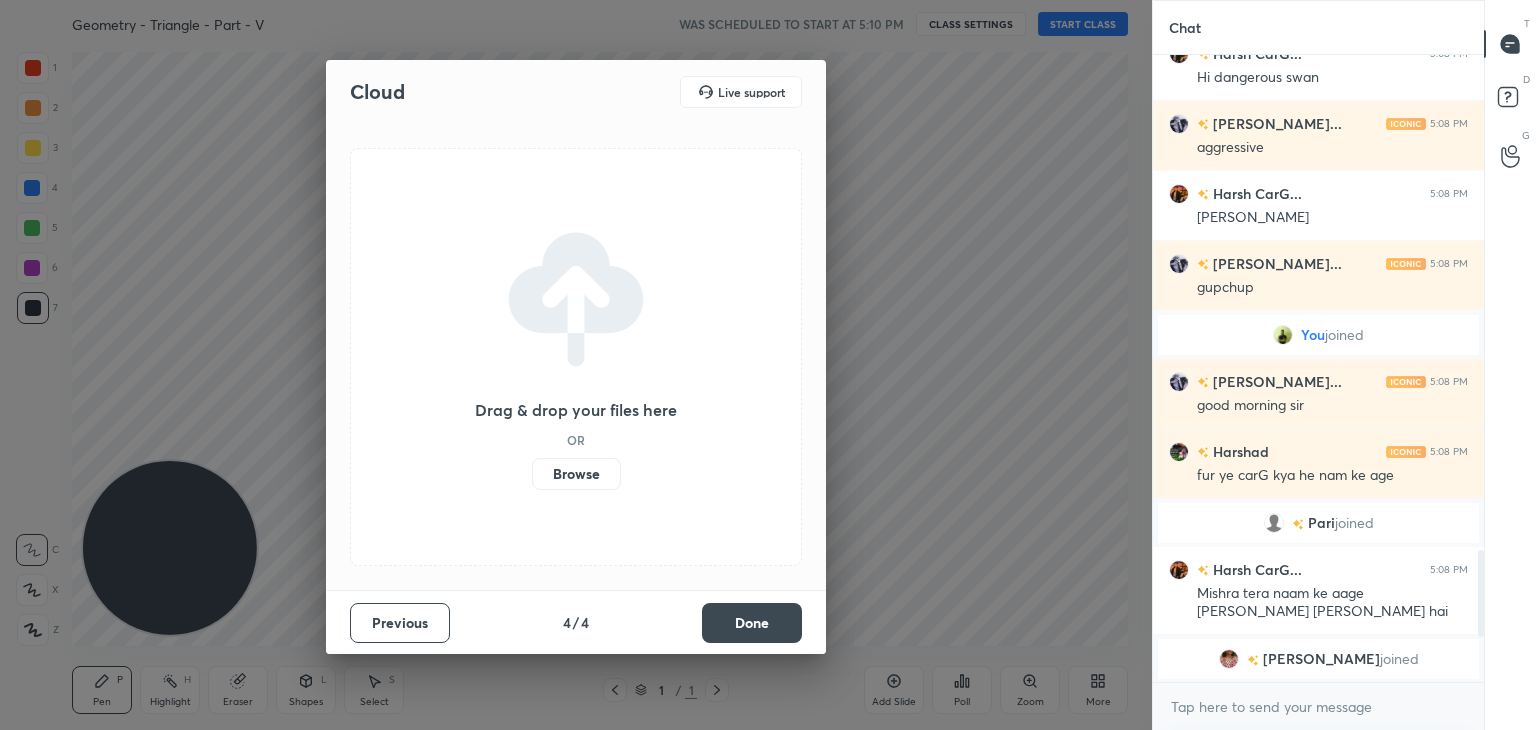 click on "Done" at bounding box center (752, 623) 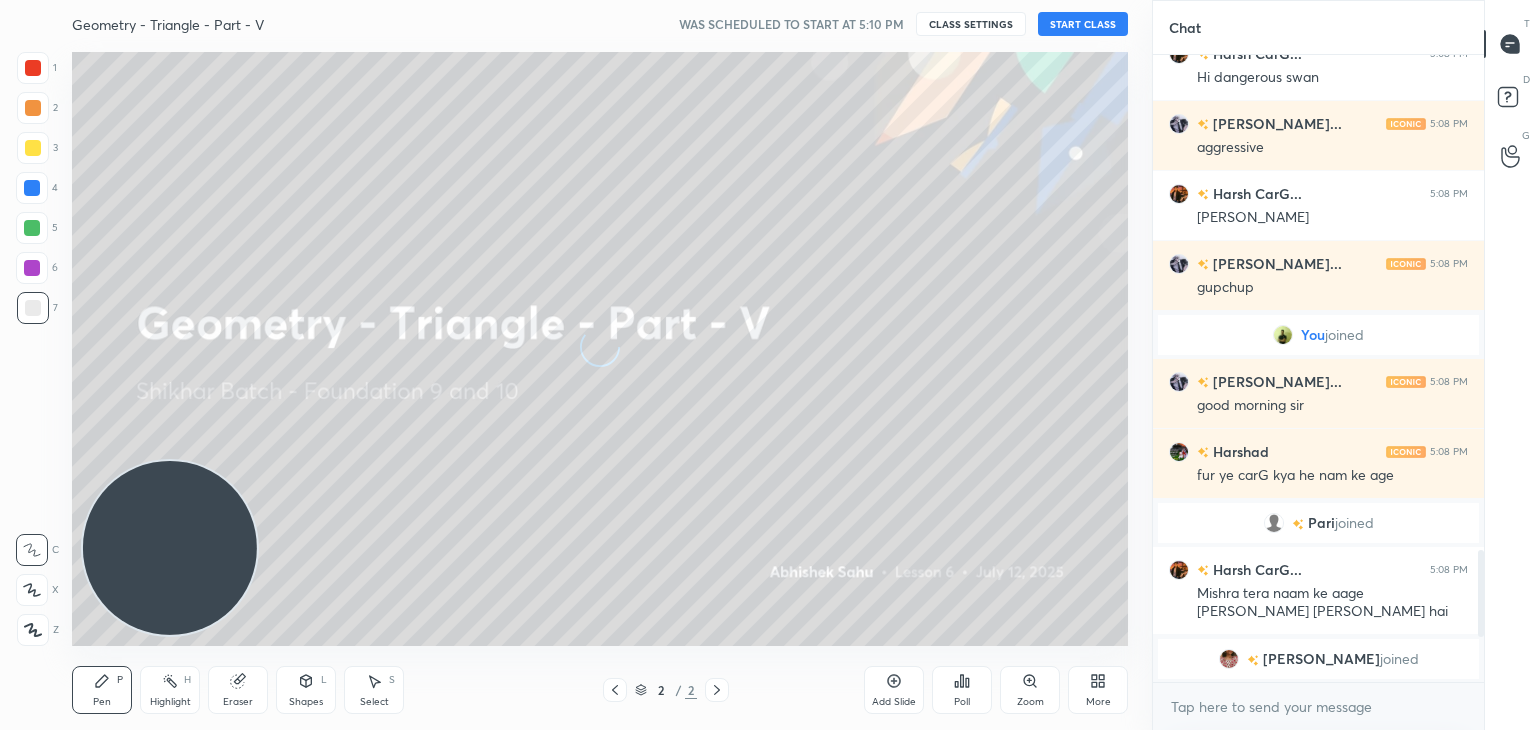 click on "More" at bounding box center (1098, 702) 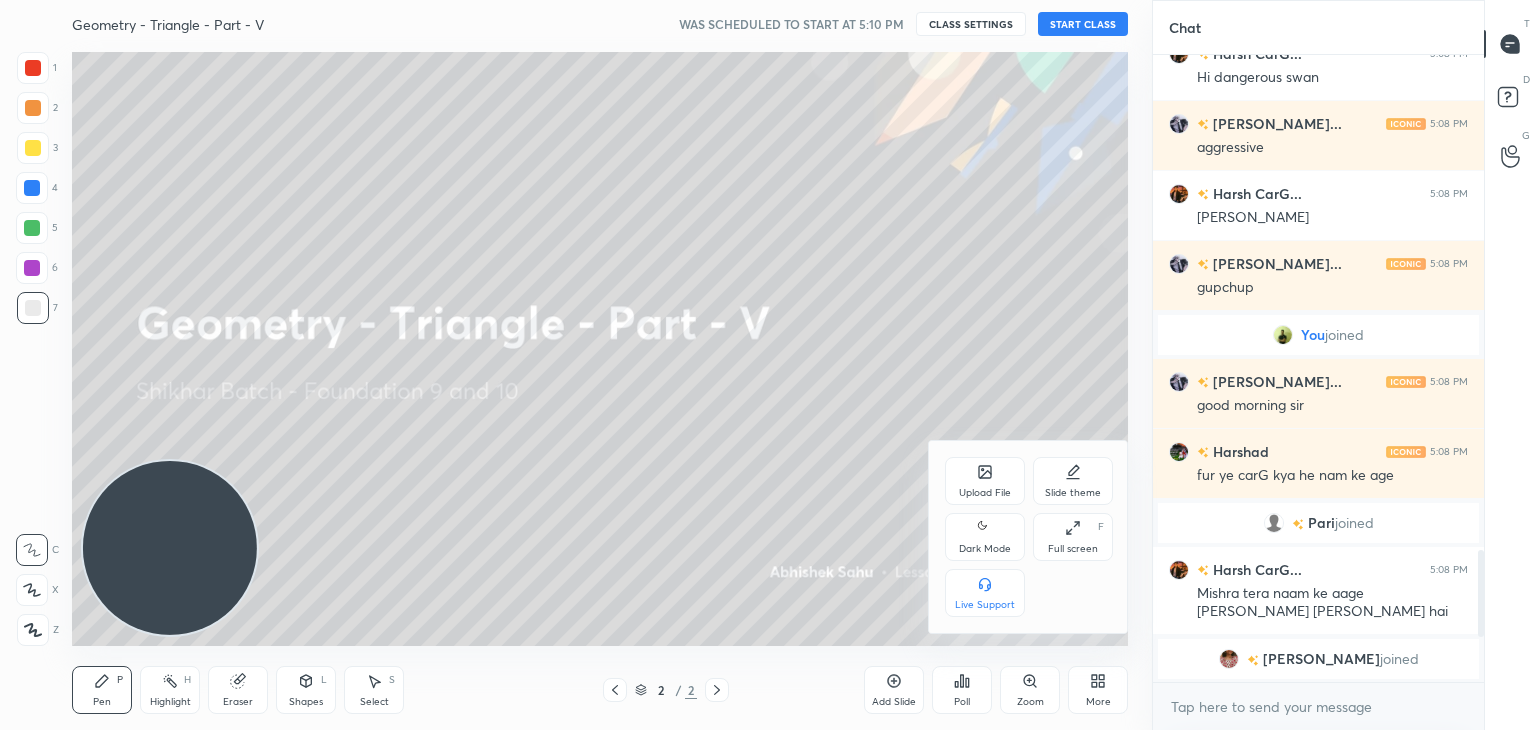 click on "Dark Mode" at bounding box center (985, 537) 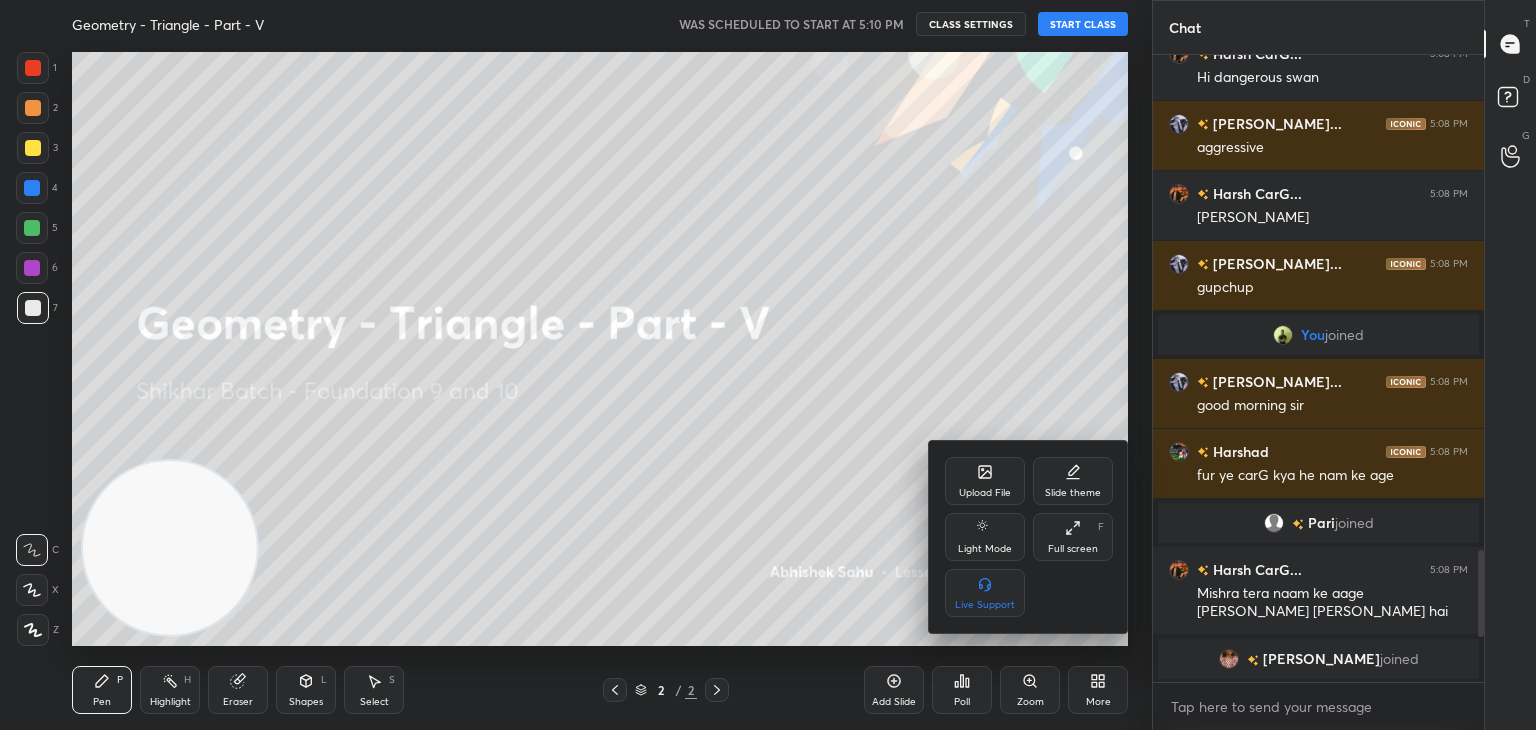 drag, startPoint x: 786, startPoint y: 494, endPoint x: 776, endPoint y: 485, distance: 13.453624 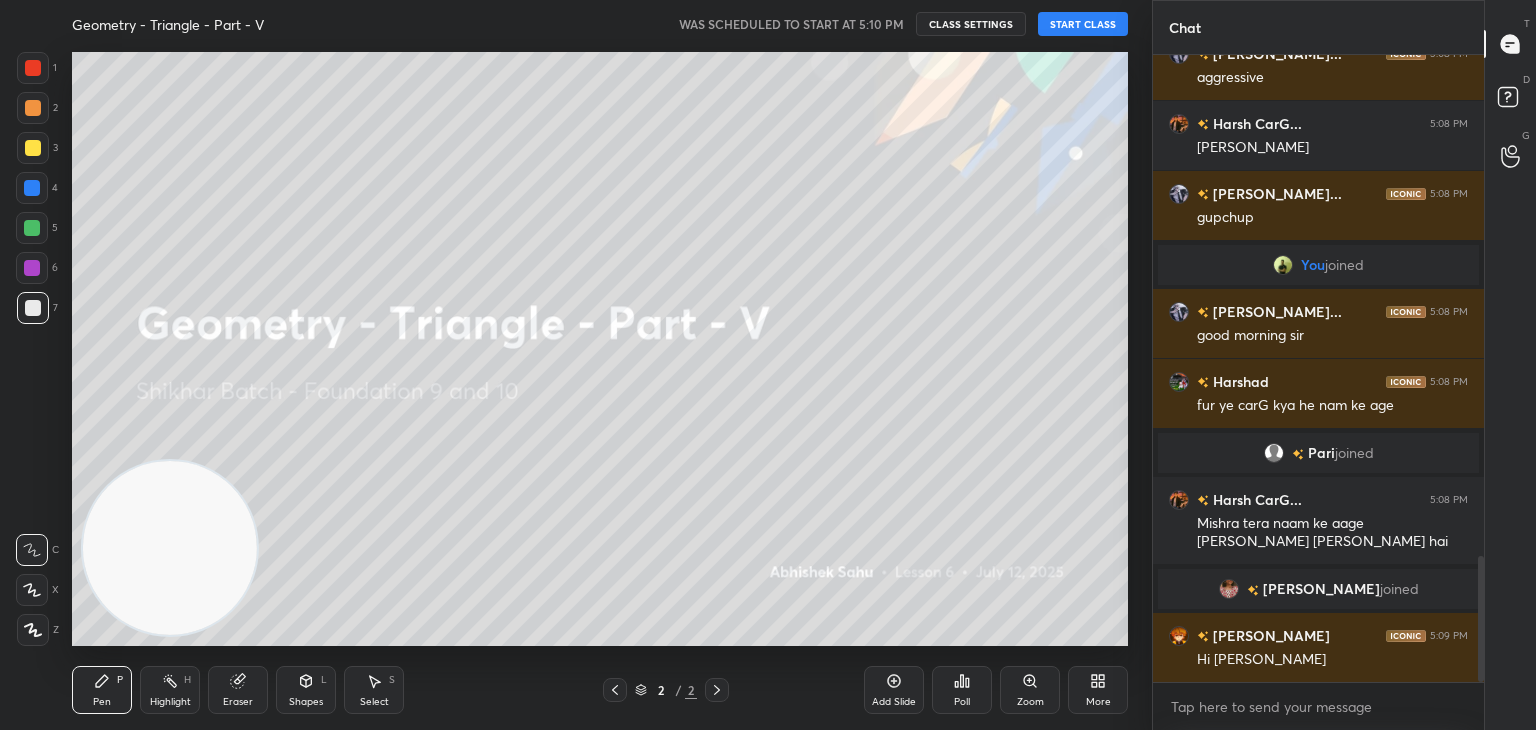 scroll, scrollTop: 2492, scrollLeft: 0, axis: vertical 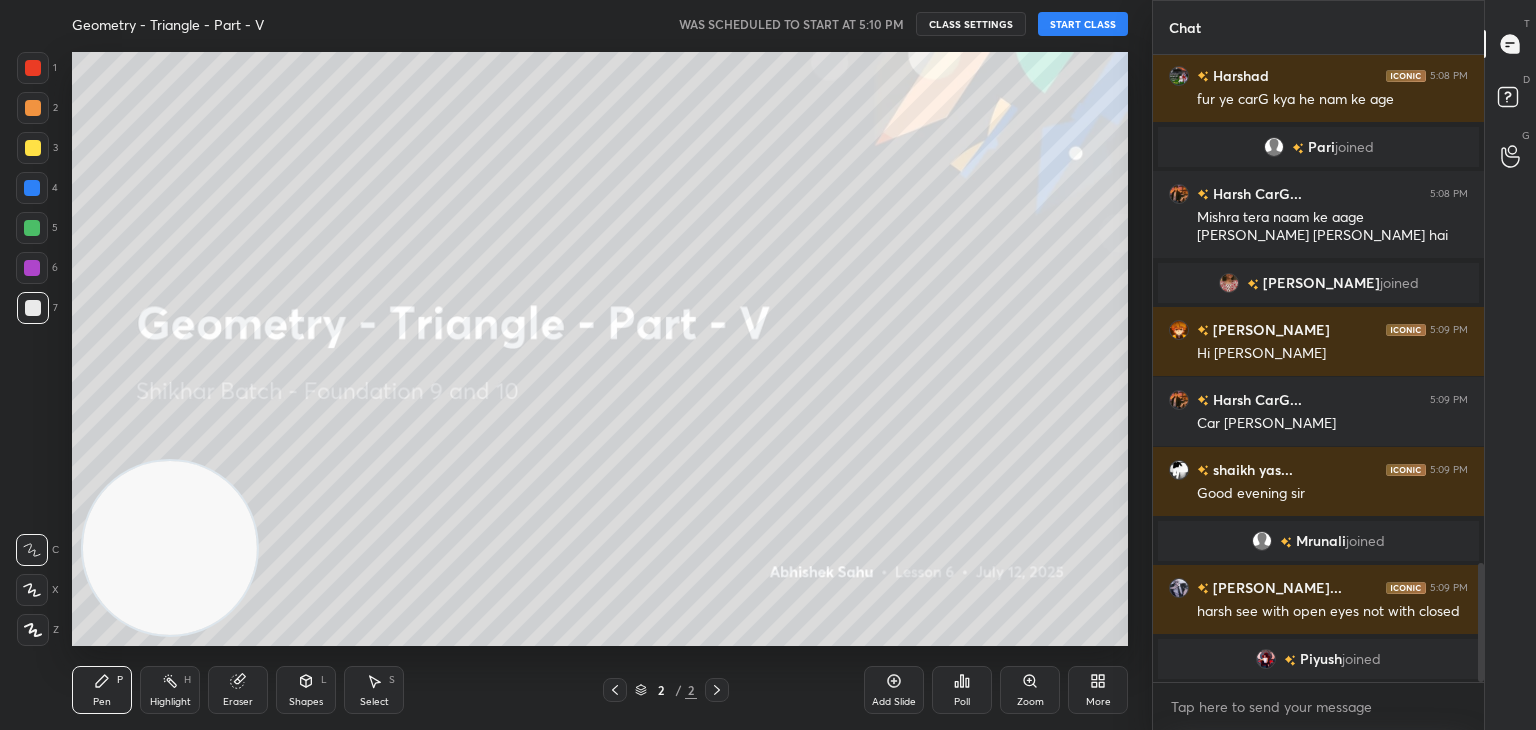click on "START CLASS" at bounding box center (1083, 24) 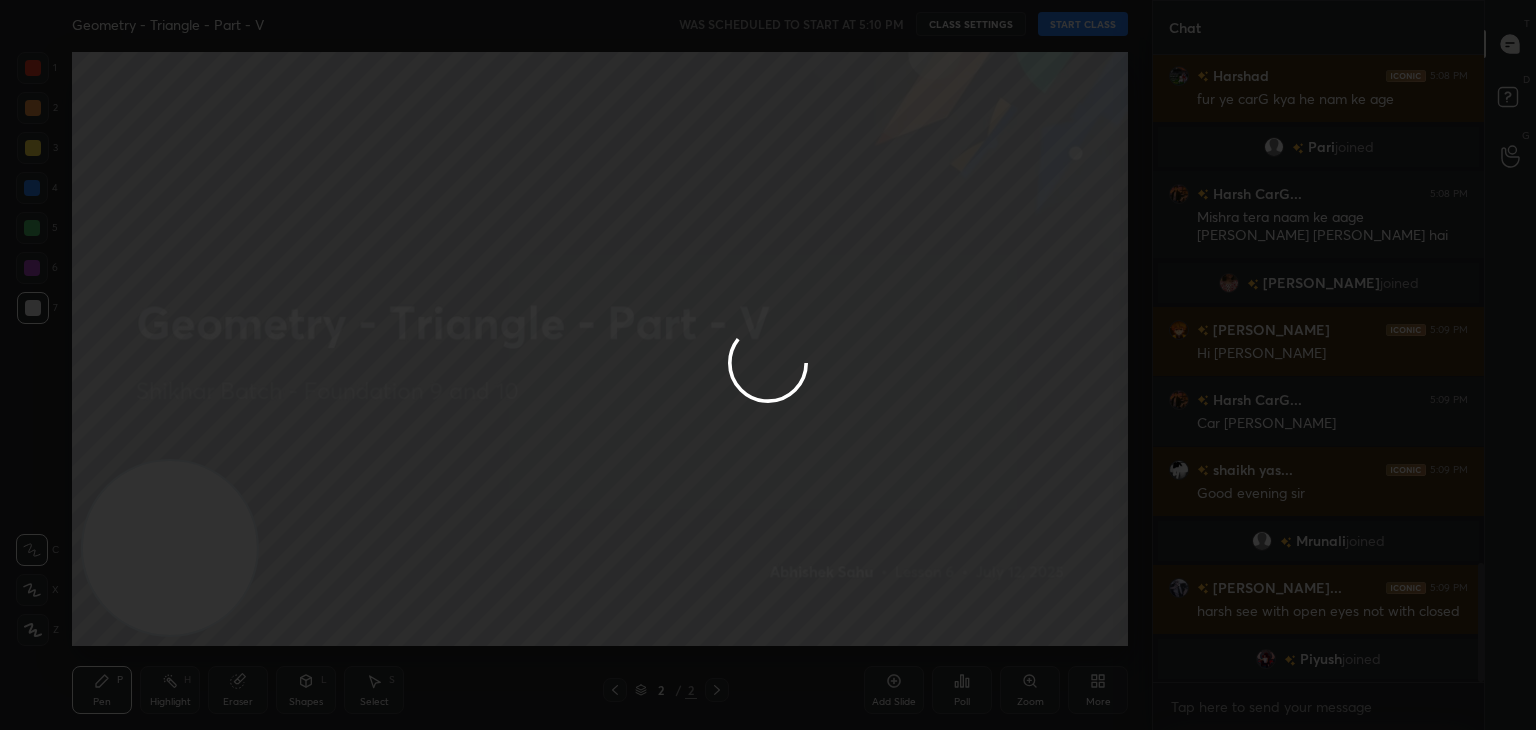 type on "x" 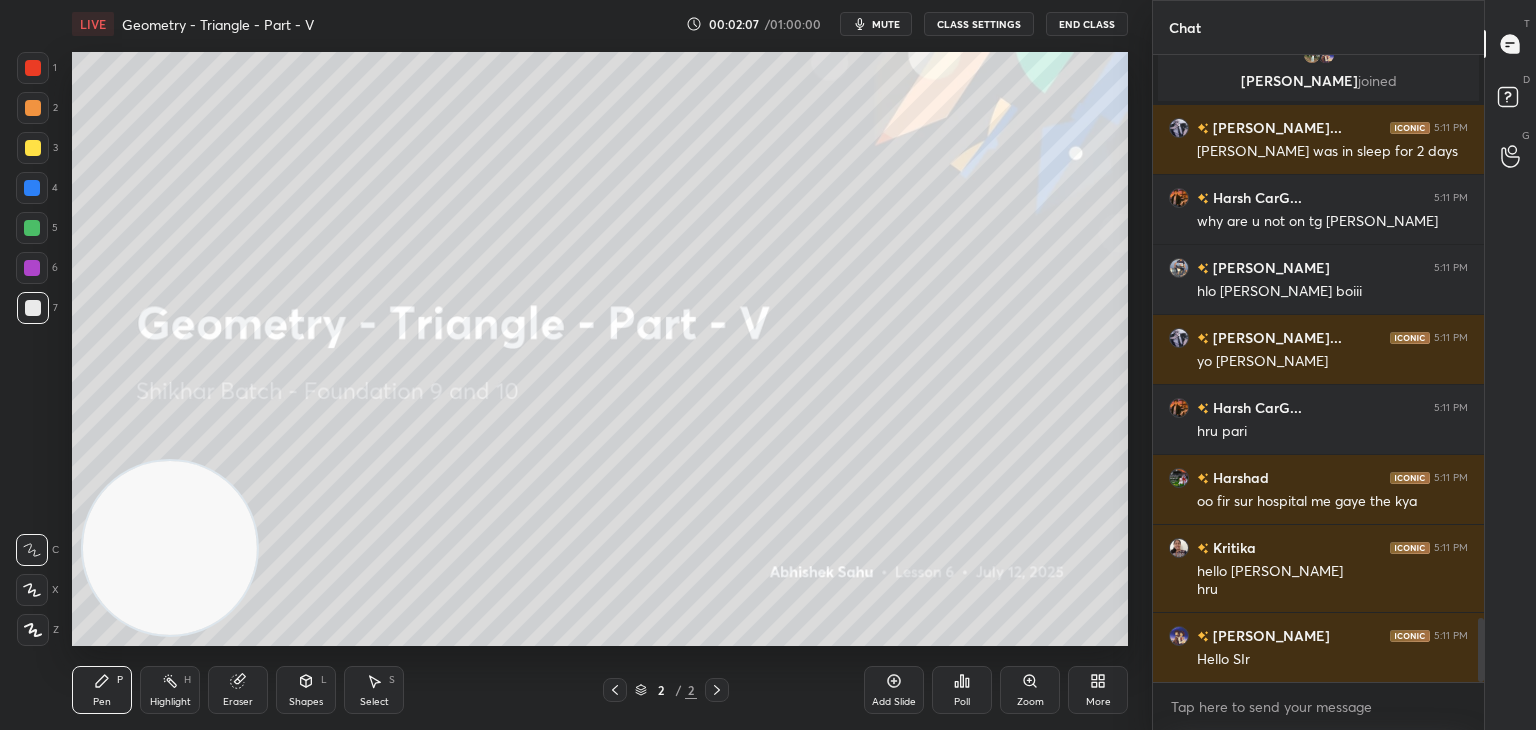 scroll, scrollTop: 5510, scrollLeft: 0, axis: vertical 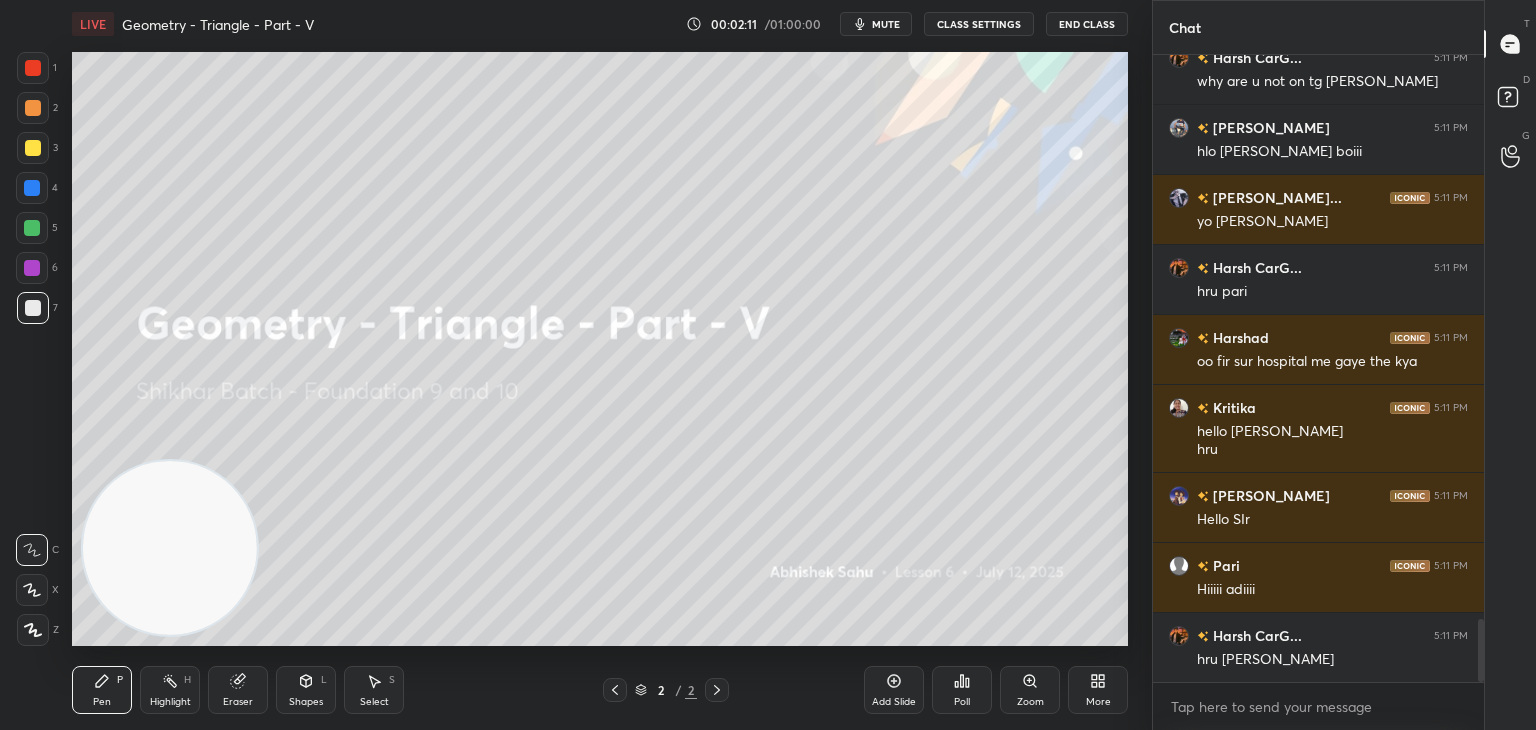 click on "Poll" at bounding box center [962, 702] 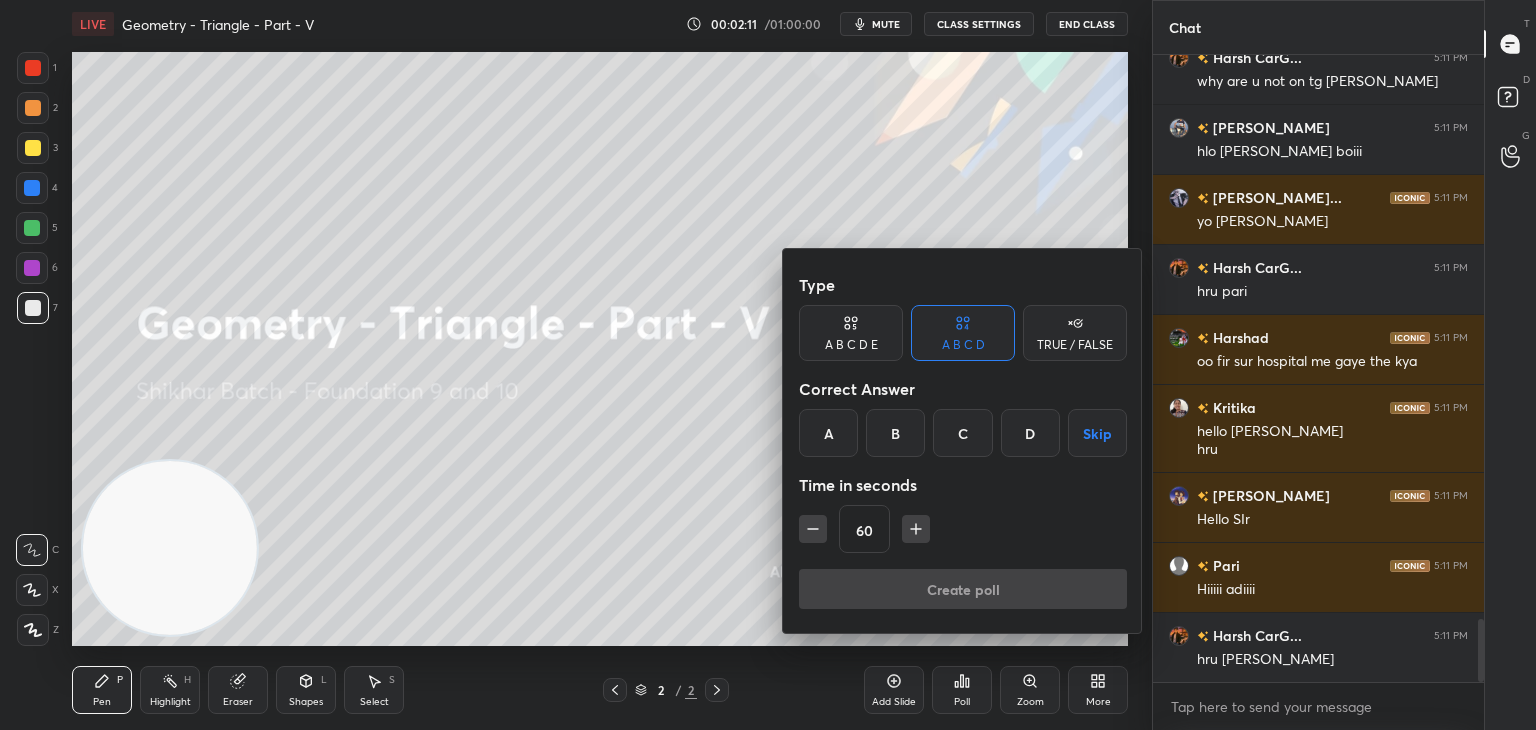 scroll, scrollTop: 5650, scrollLeft: 0, axis: vertical 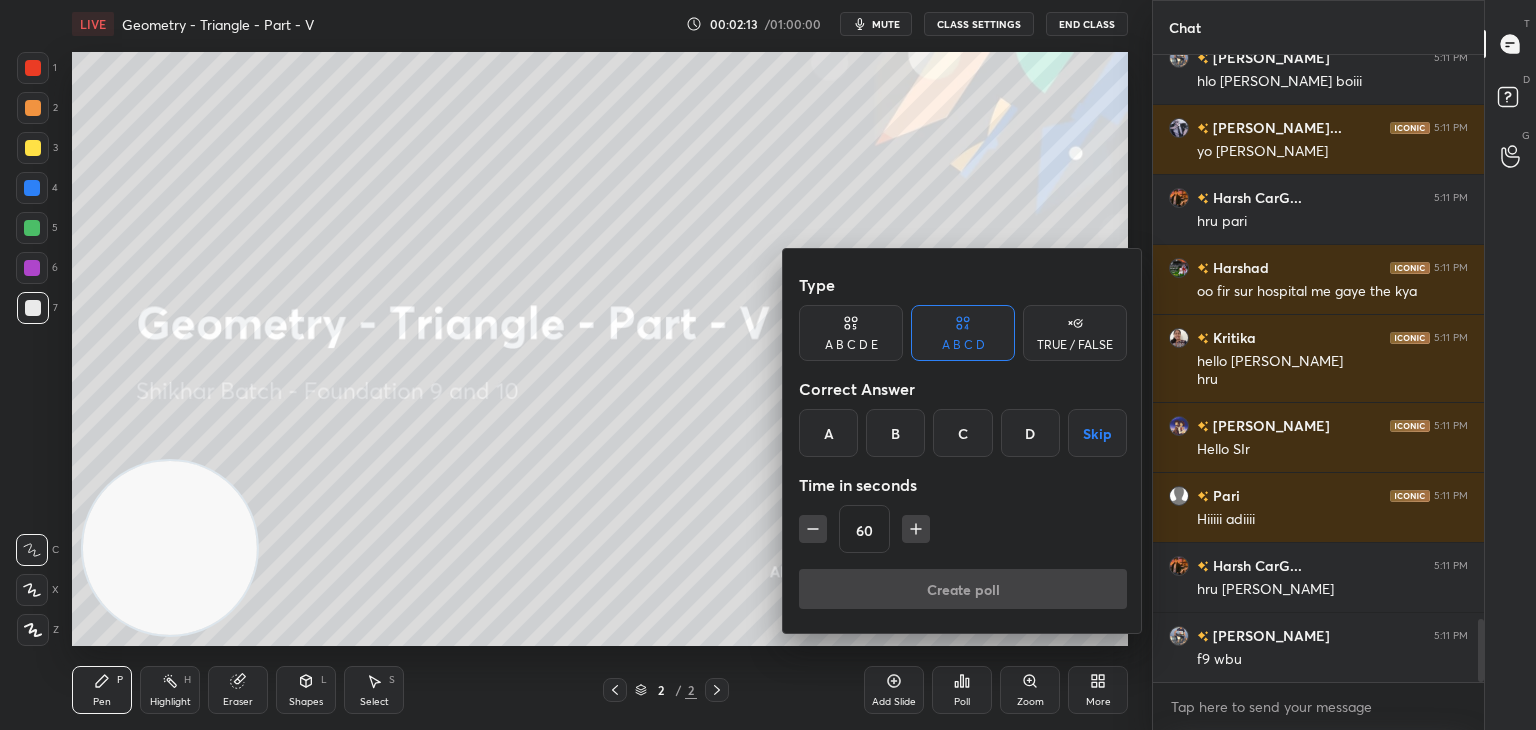 click on "A" at bounding box center [828, 433] 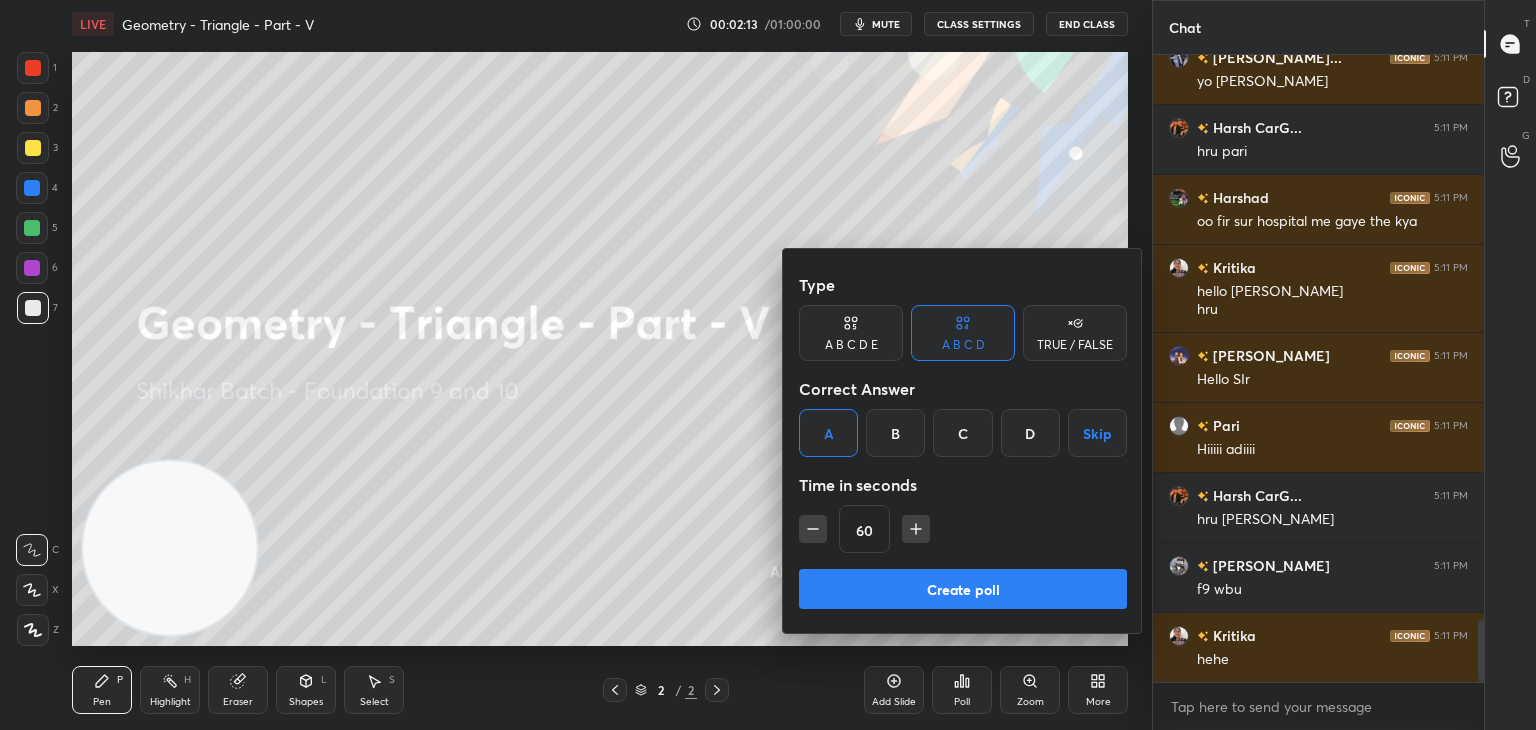 click 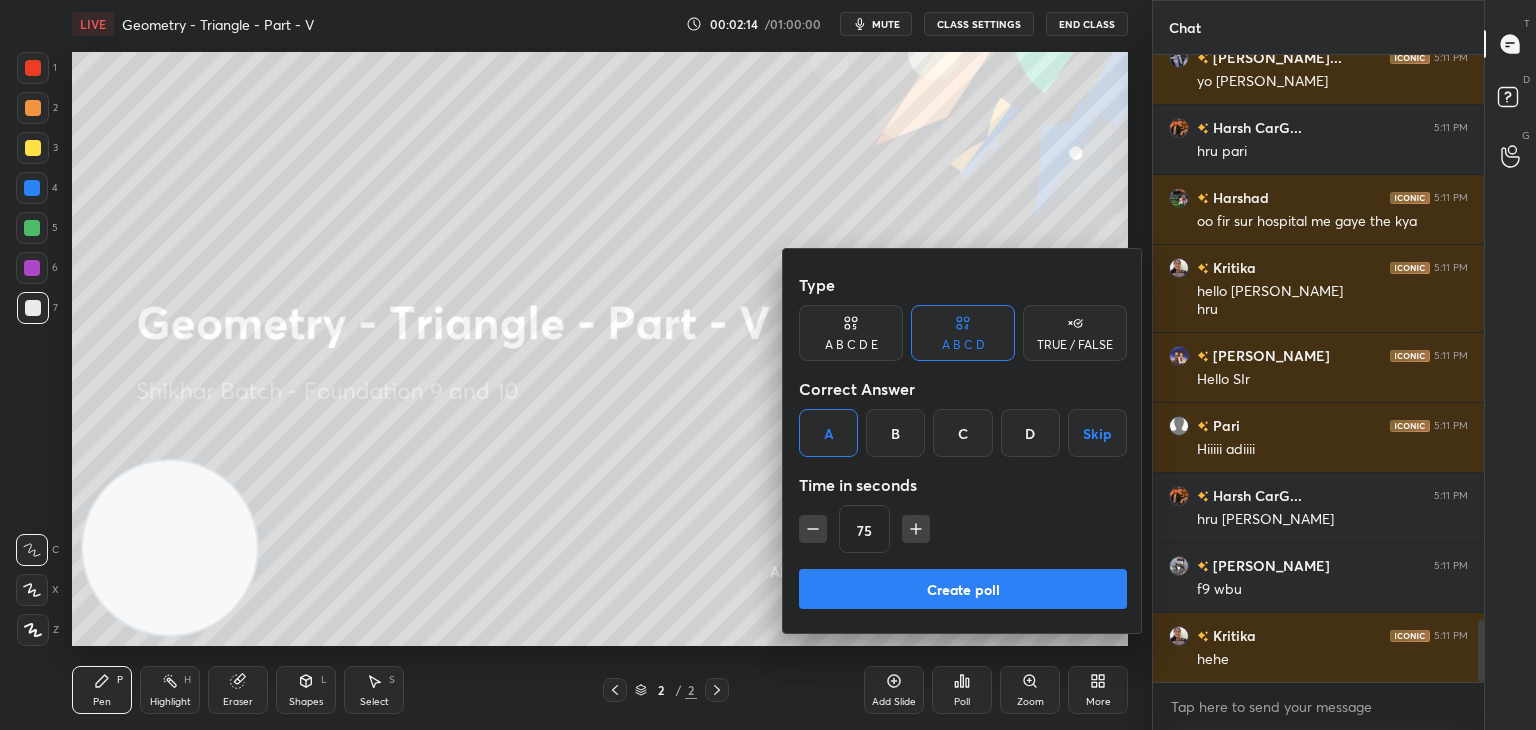 drag, startPoint x: 913, startPoint y: 529, endPoint x: 903, endPoint y: 534, distance: 11.18034 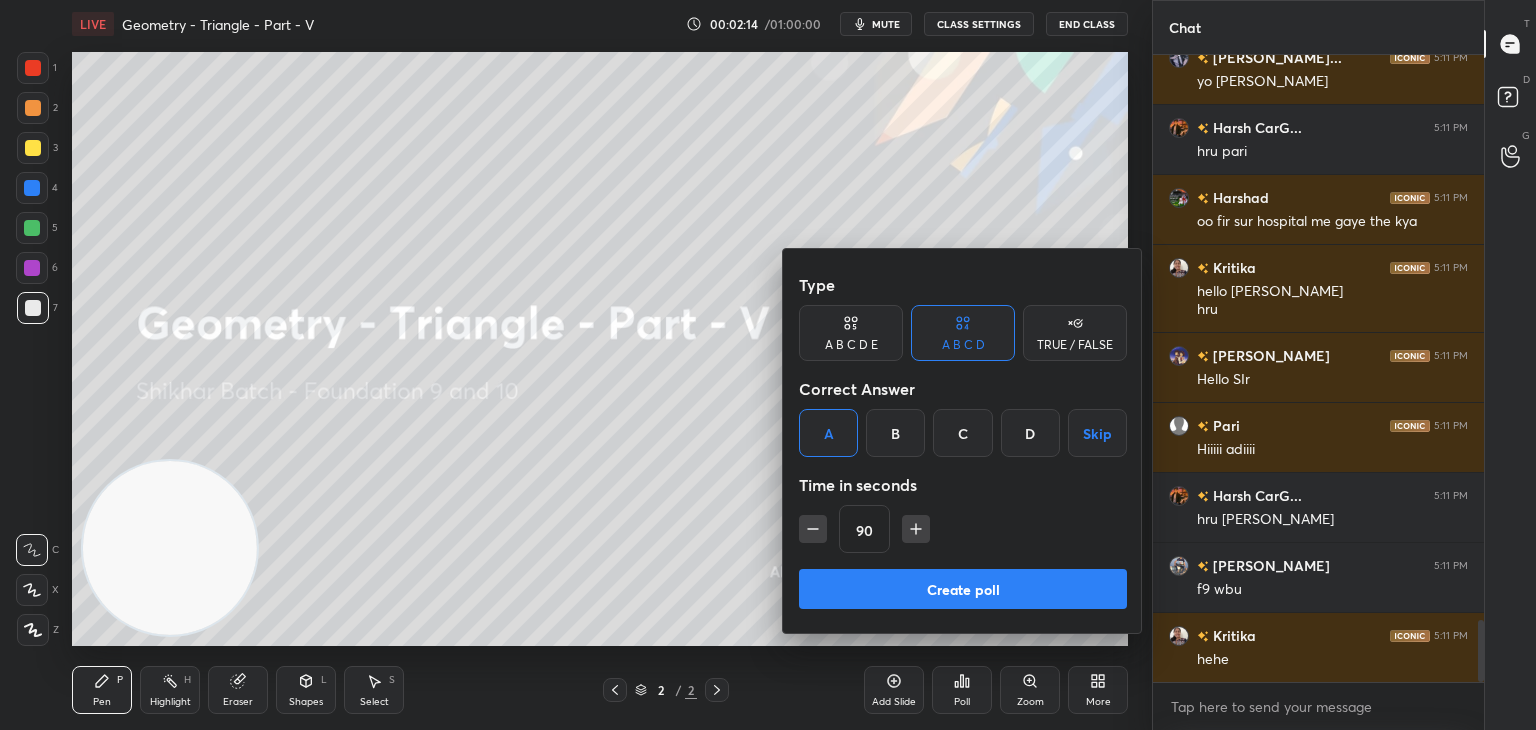 click 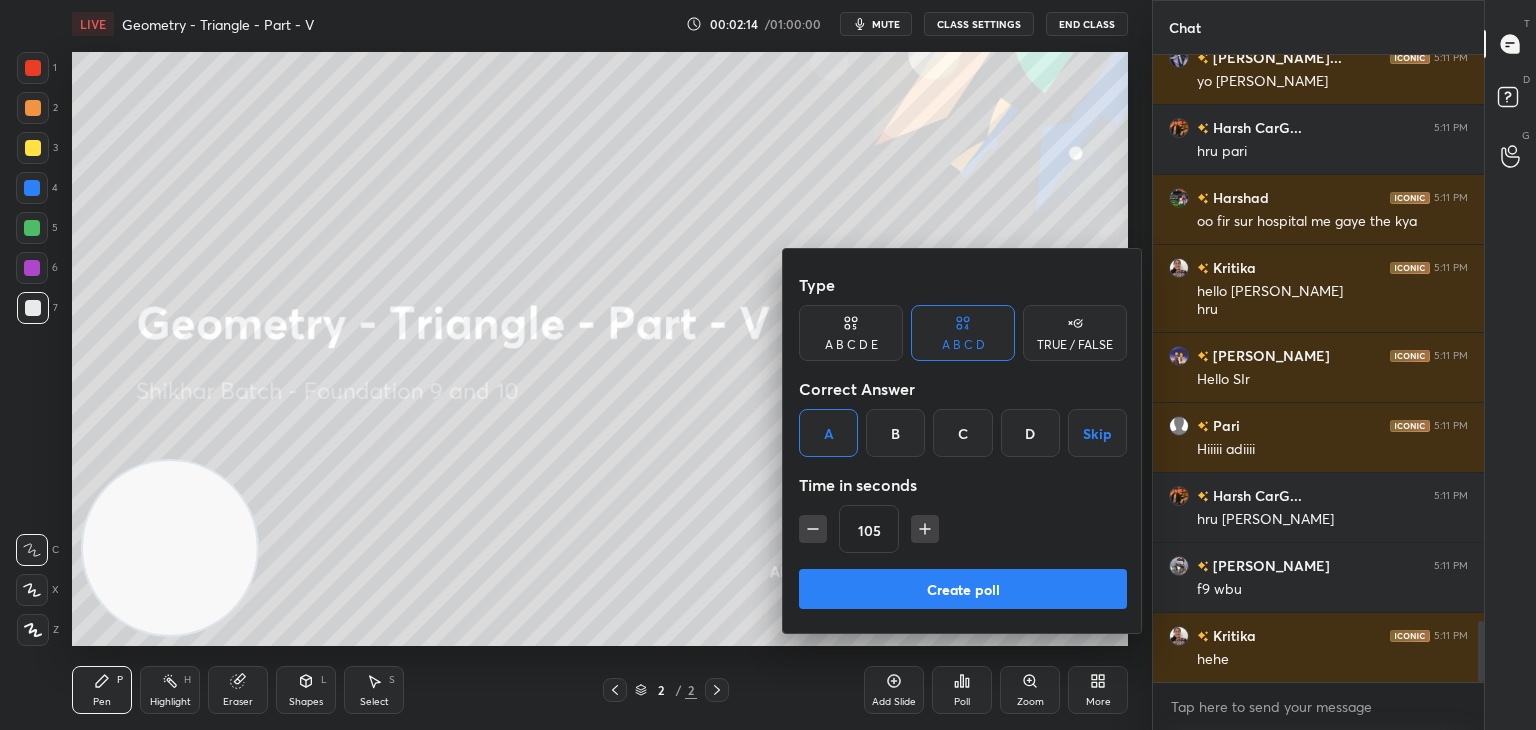 click on "105" at bounding box center (963, 529) 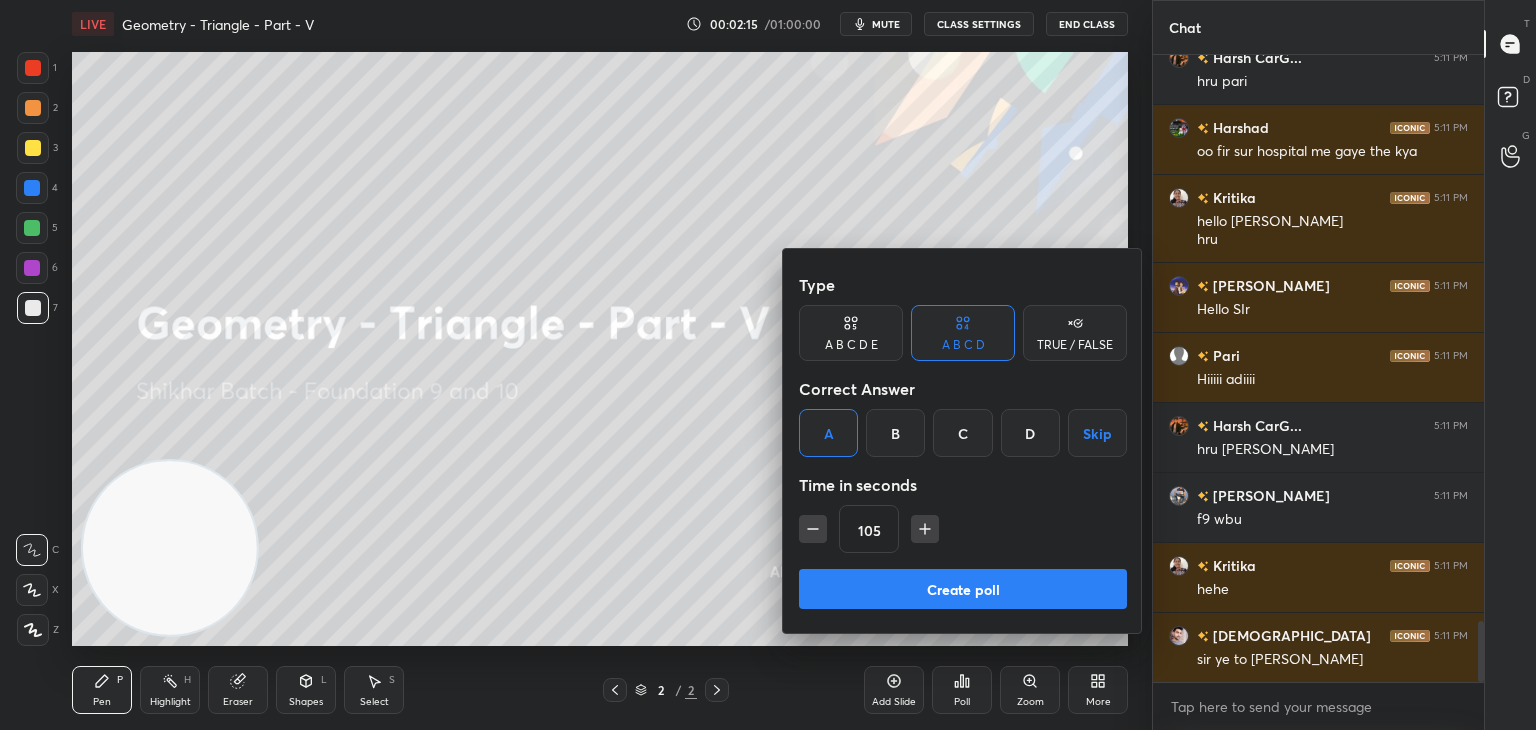click at bounding box center [925, 529] 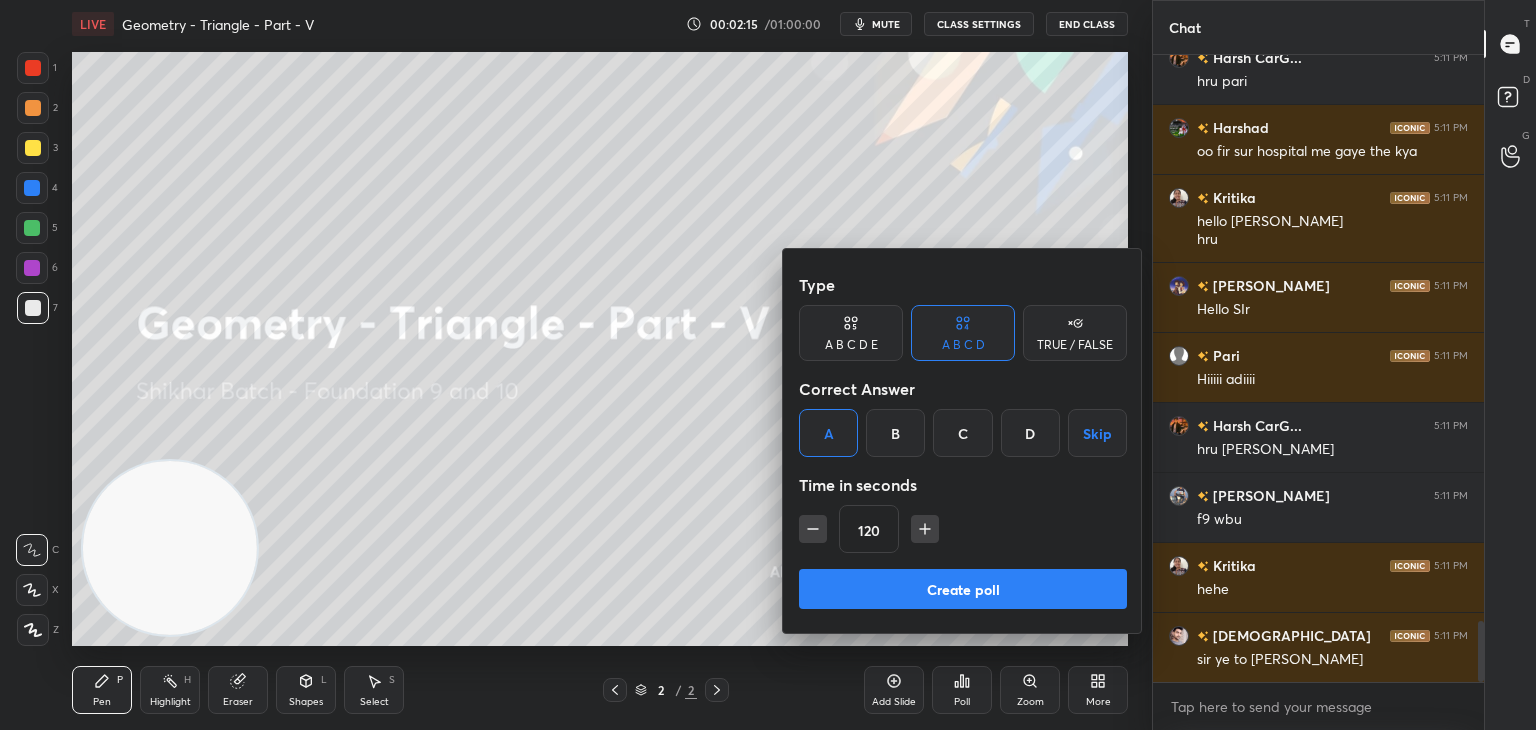 scroll, scrollTop: 5860, scrollLeft: 0, axis: vertical 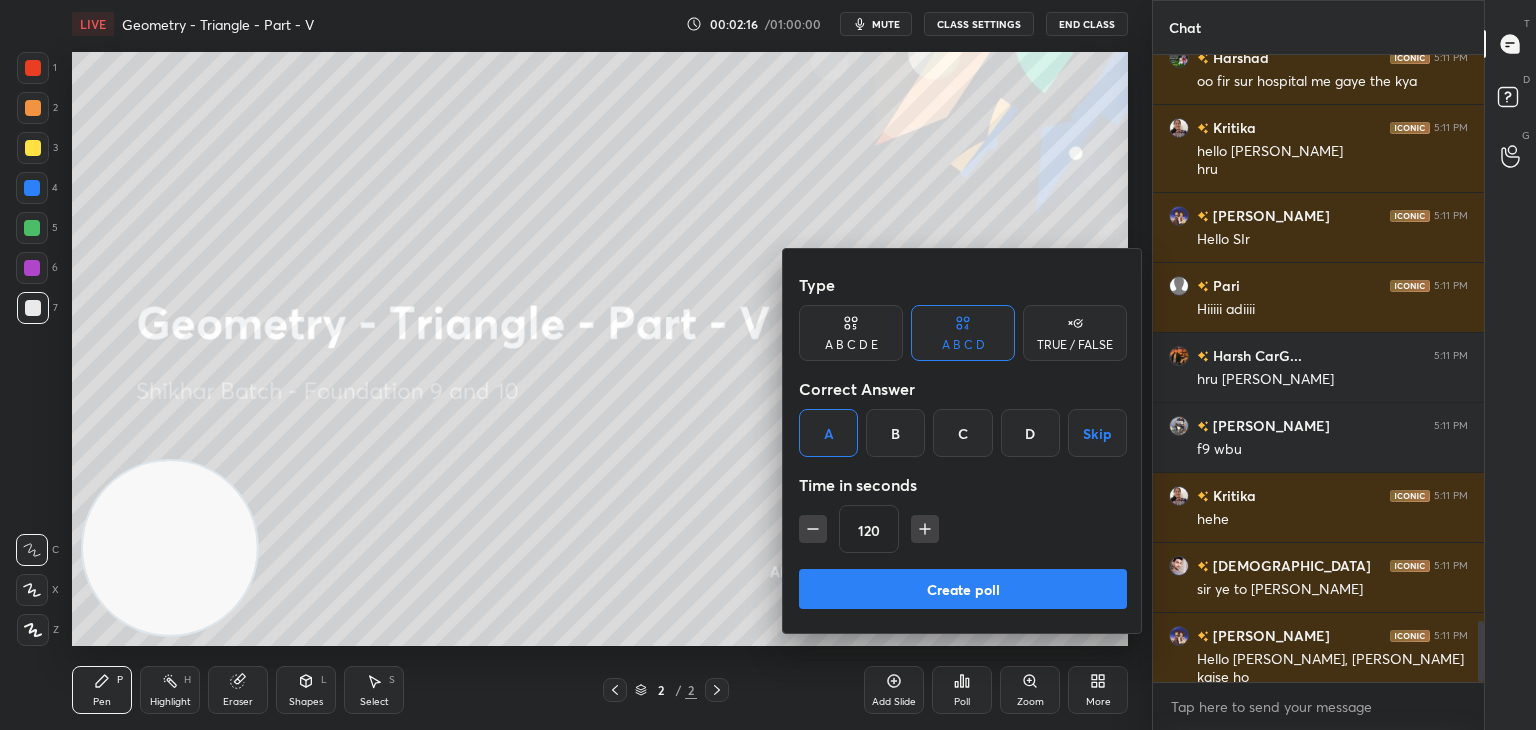 click on "Create poll" at bounding box center (963, 589) 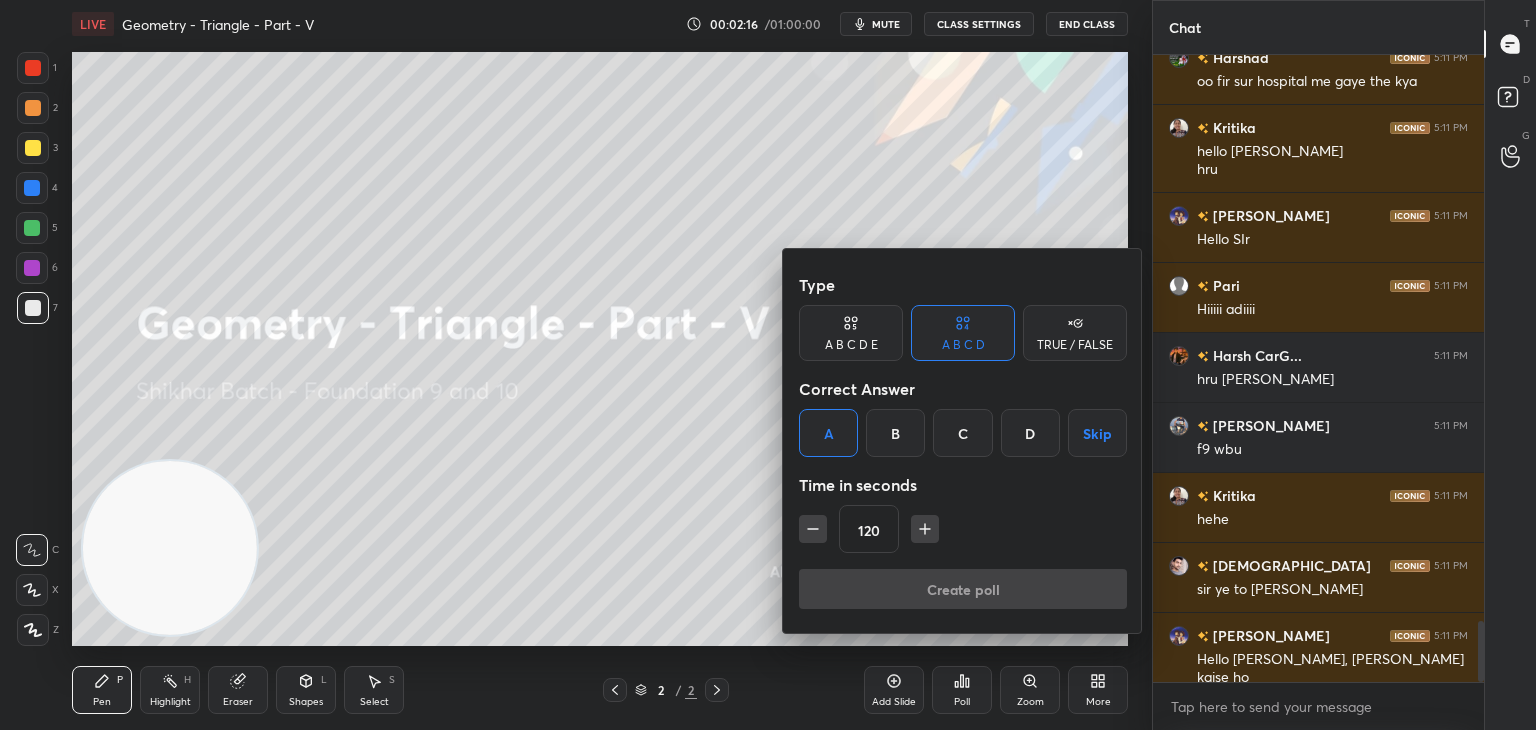 scroll, scrollTop: 589, scrollLeft: 325, axis: both 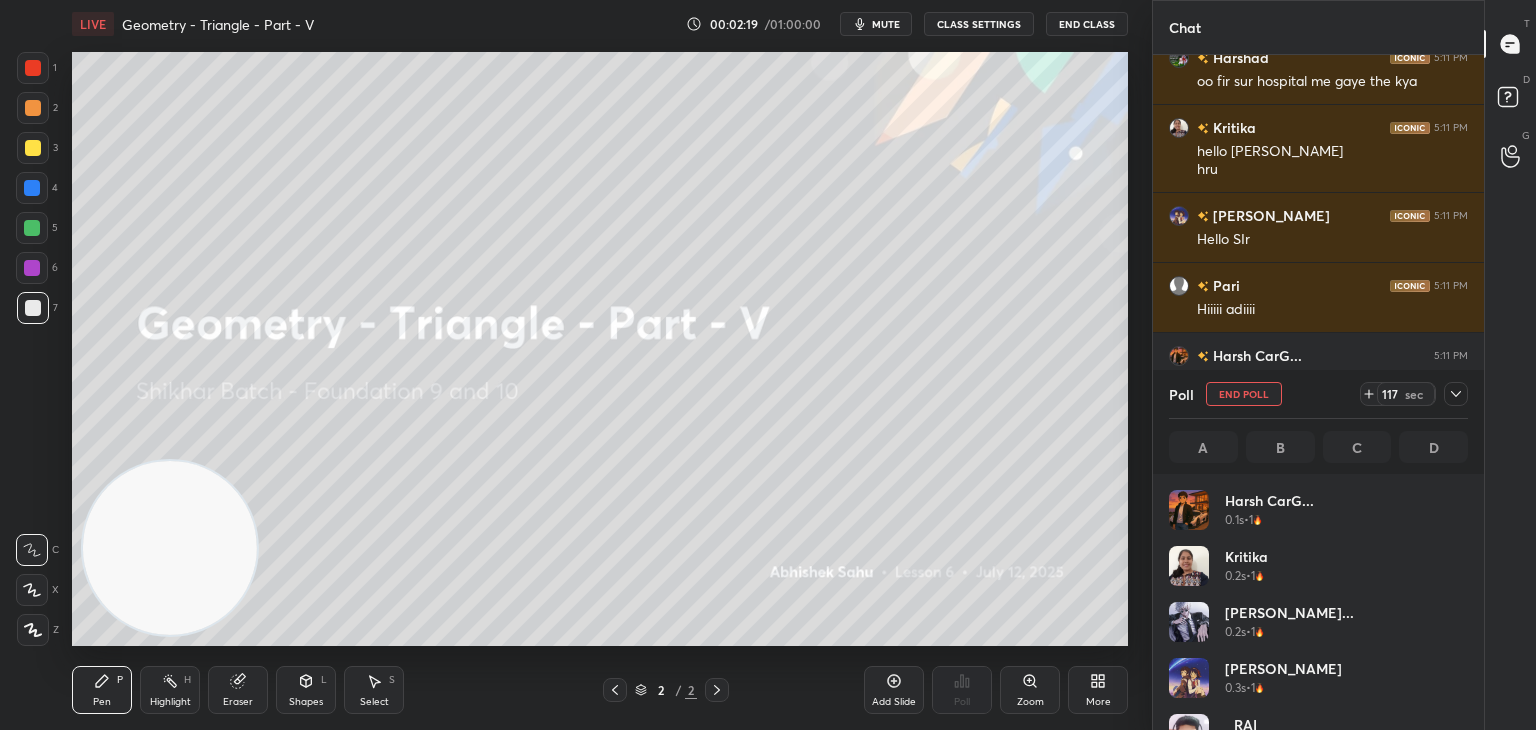 click at bounding box center (1456, 394) 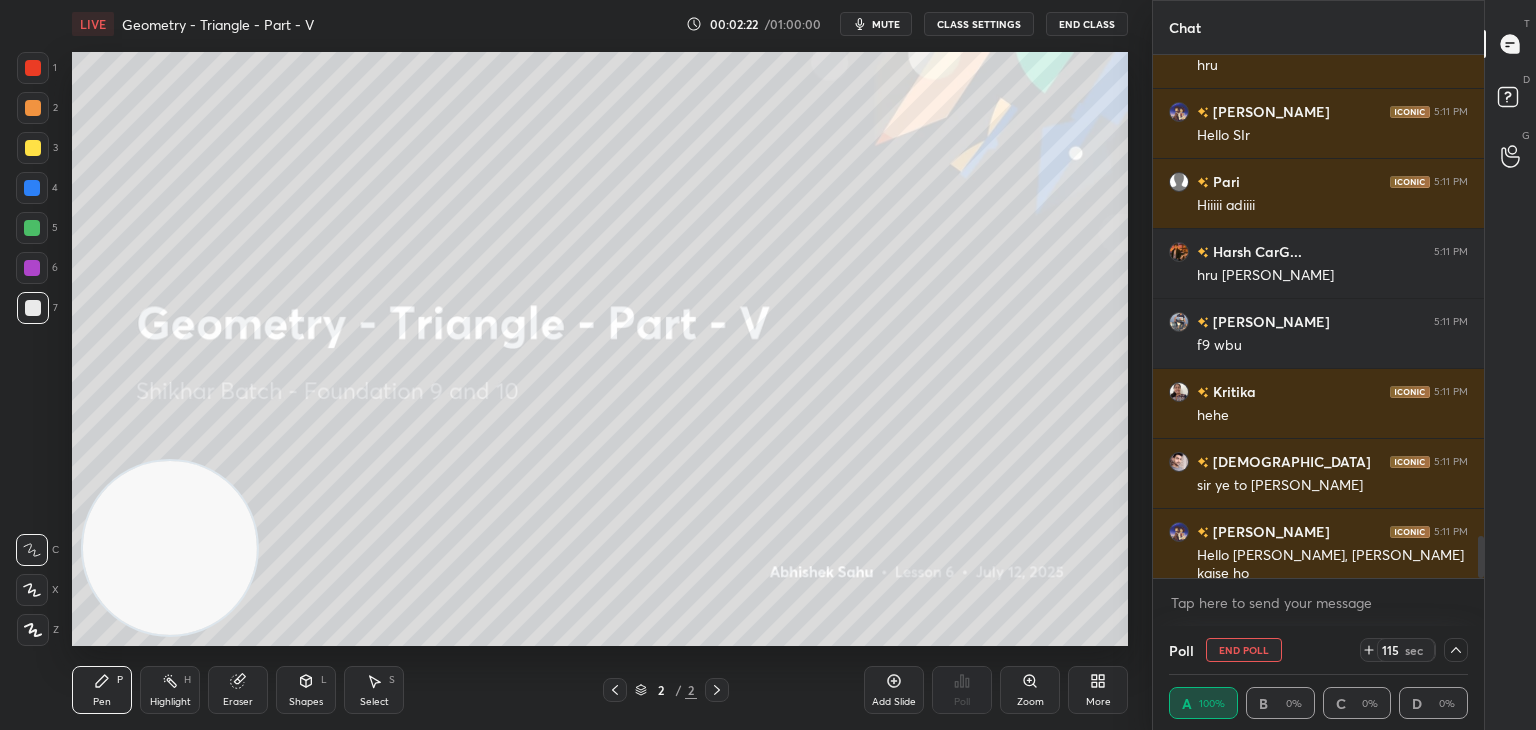 drag, startPoint x: 1481, startPoint y: 537, endPoint x: 1458, endPoint y: 583, distance: 51.42956 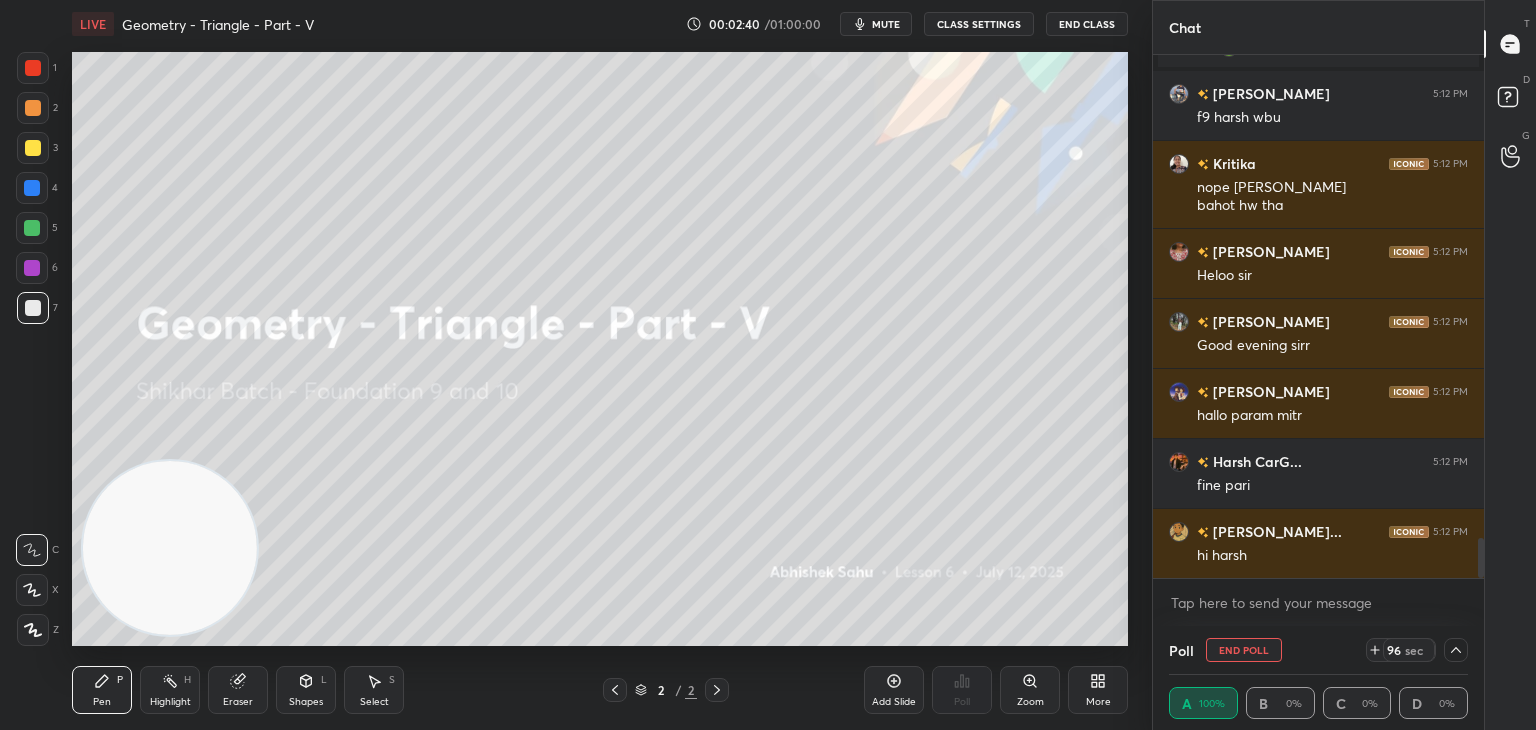 click 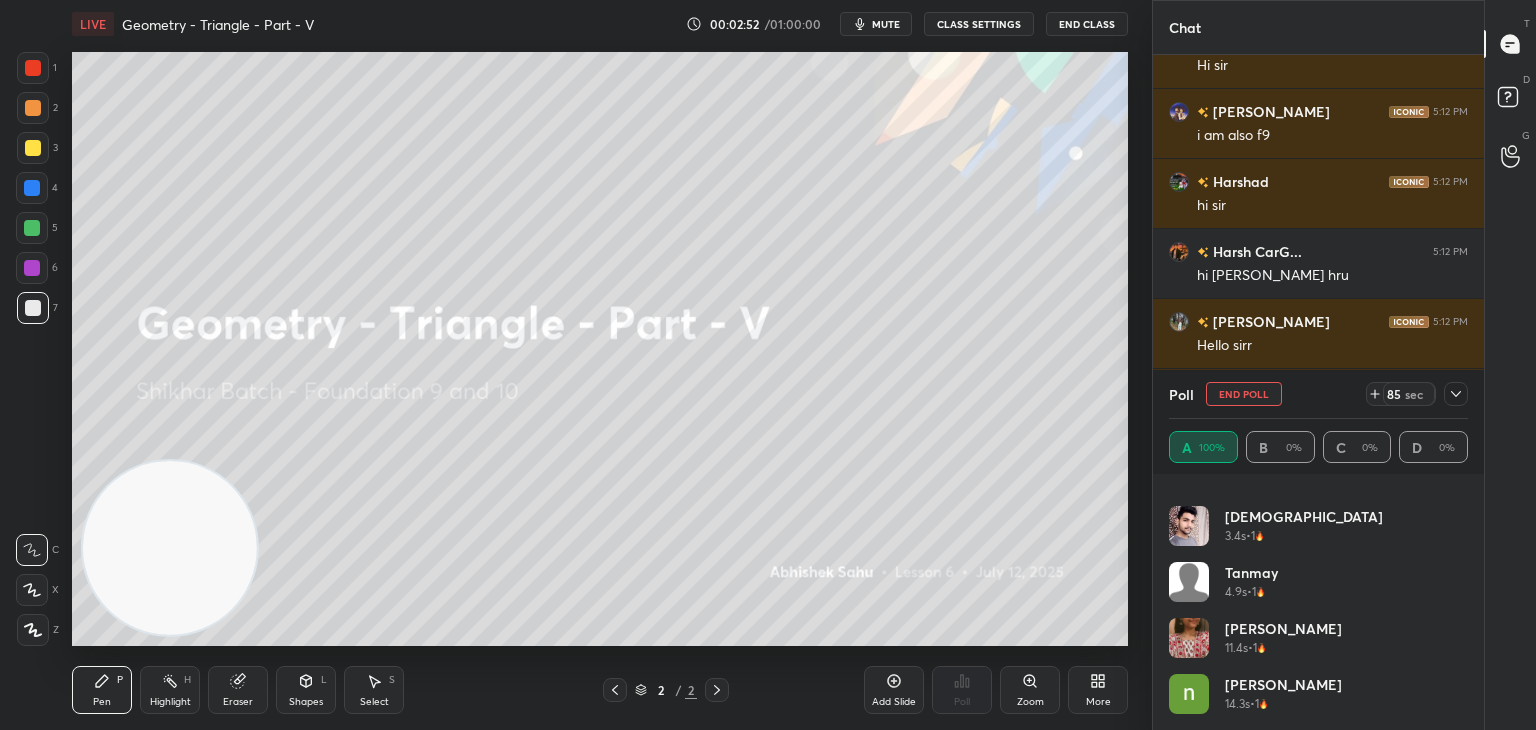 drag, startPoint x: 1448, startPoint y: 398, endPoint x: 1425, endPoint y: 429, distance: 38.600517 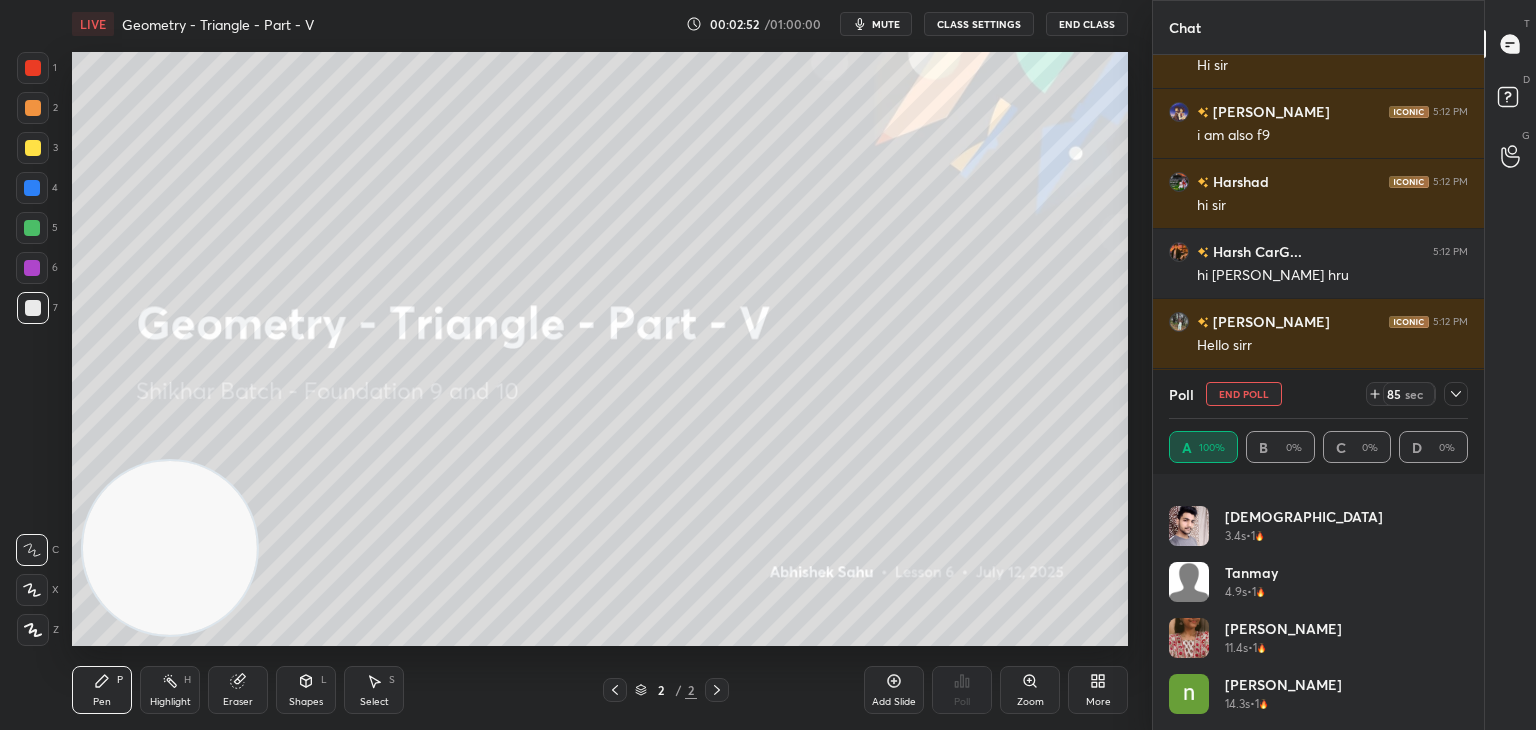 click 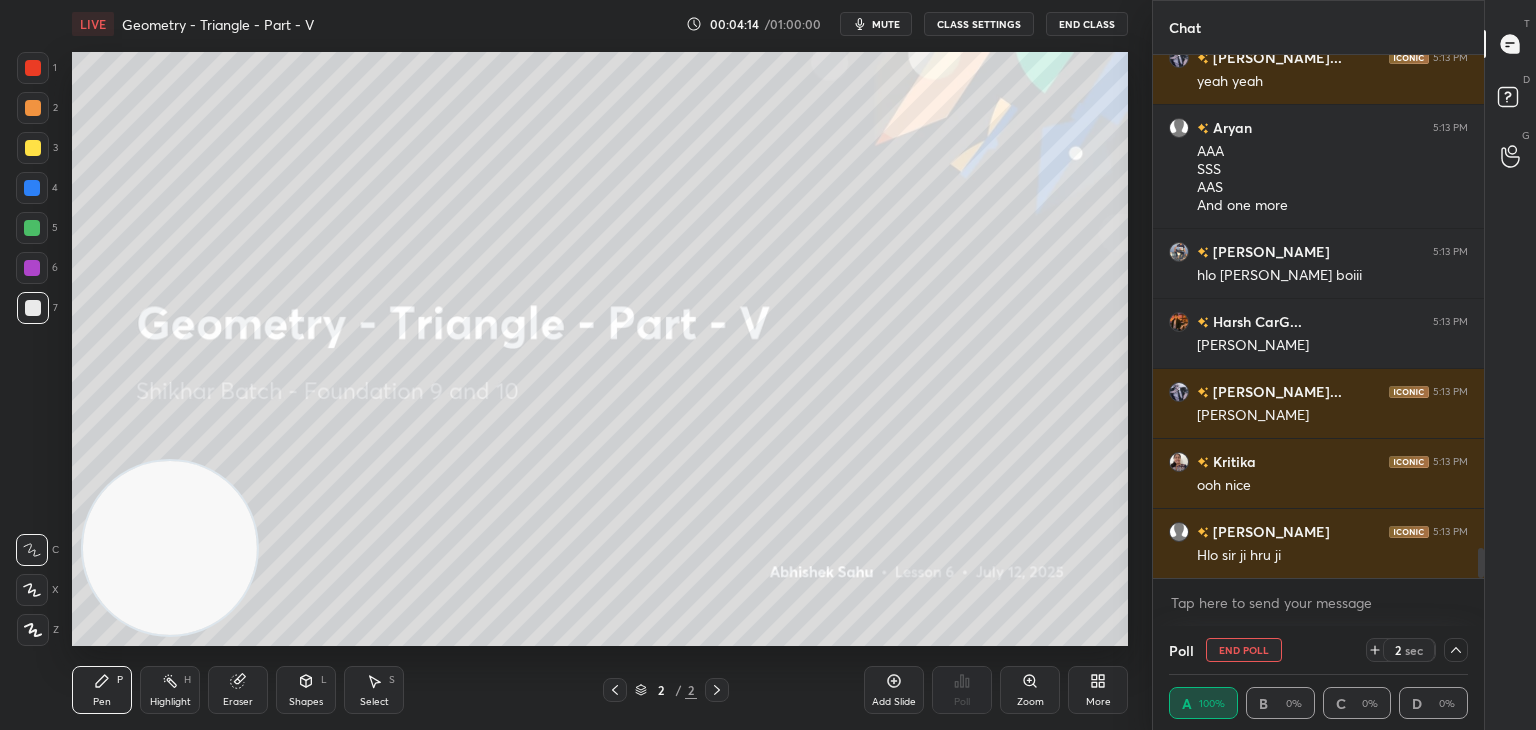 scroll, scrollTop: 8586, scrollLeft: 0, axis: vertical 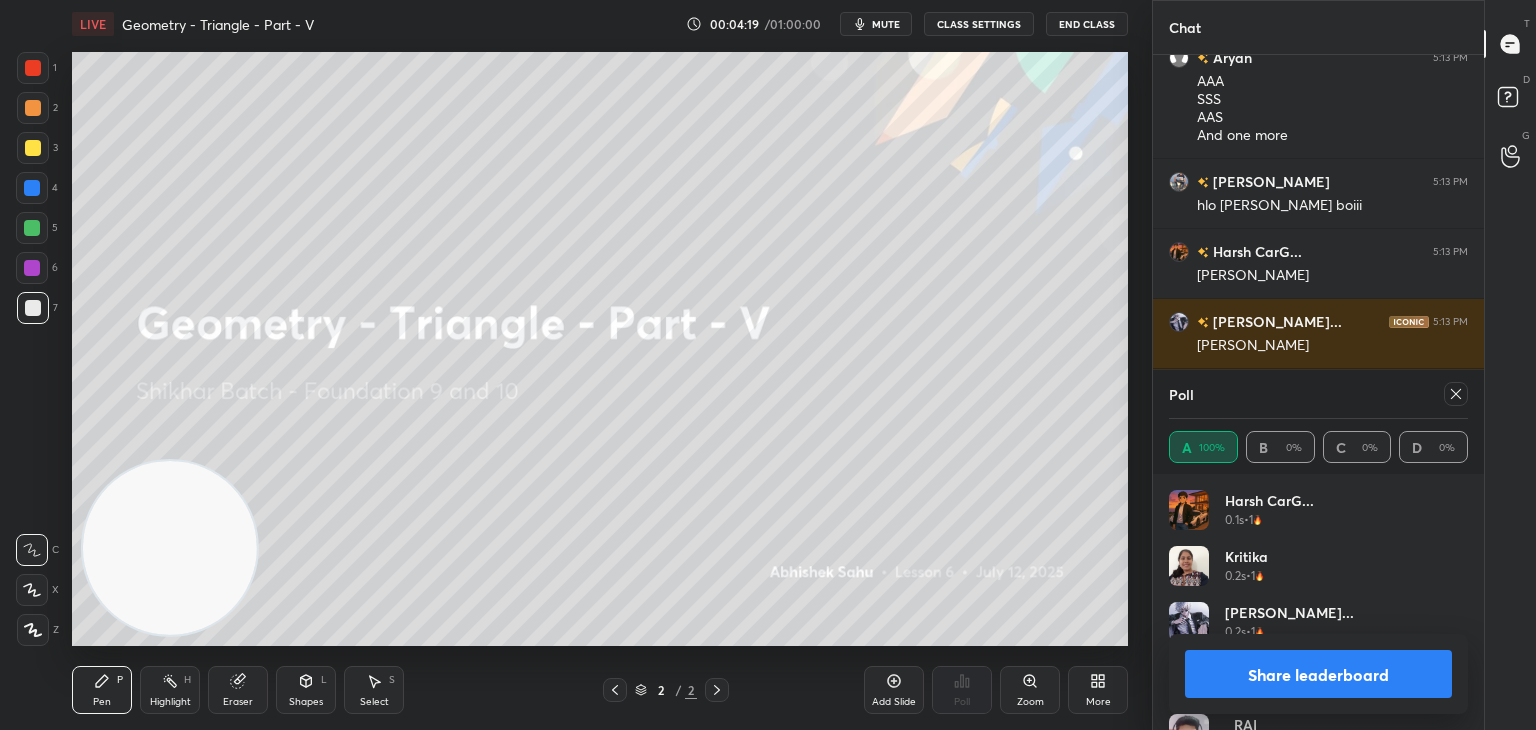 drag, startPoint x: 1459, startPoint y: 397, endPoint x: 1444, endPoint y: 406, distance: 17.492855 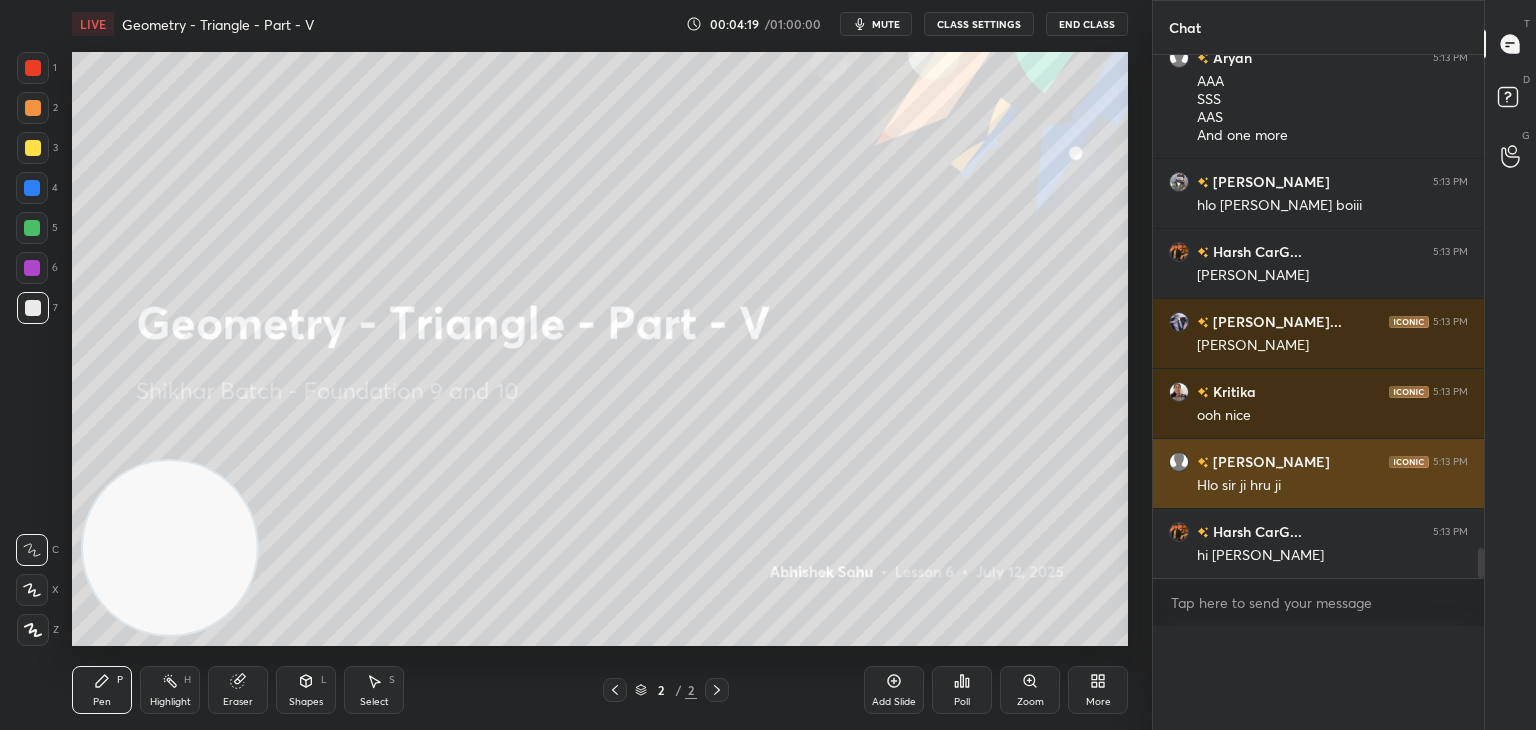 scroll, scrollTop: 121, scrollLeft: 293, axis: both 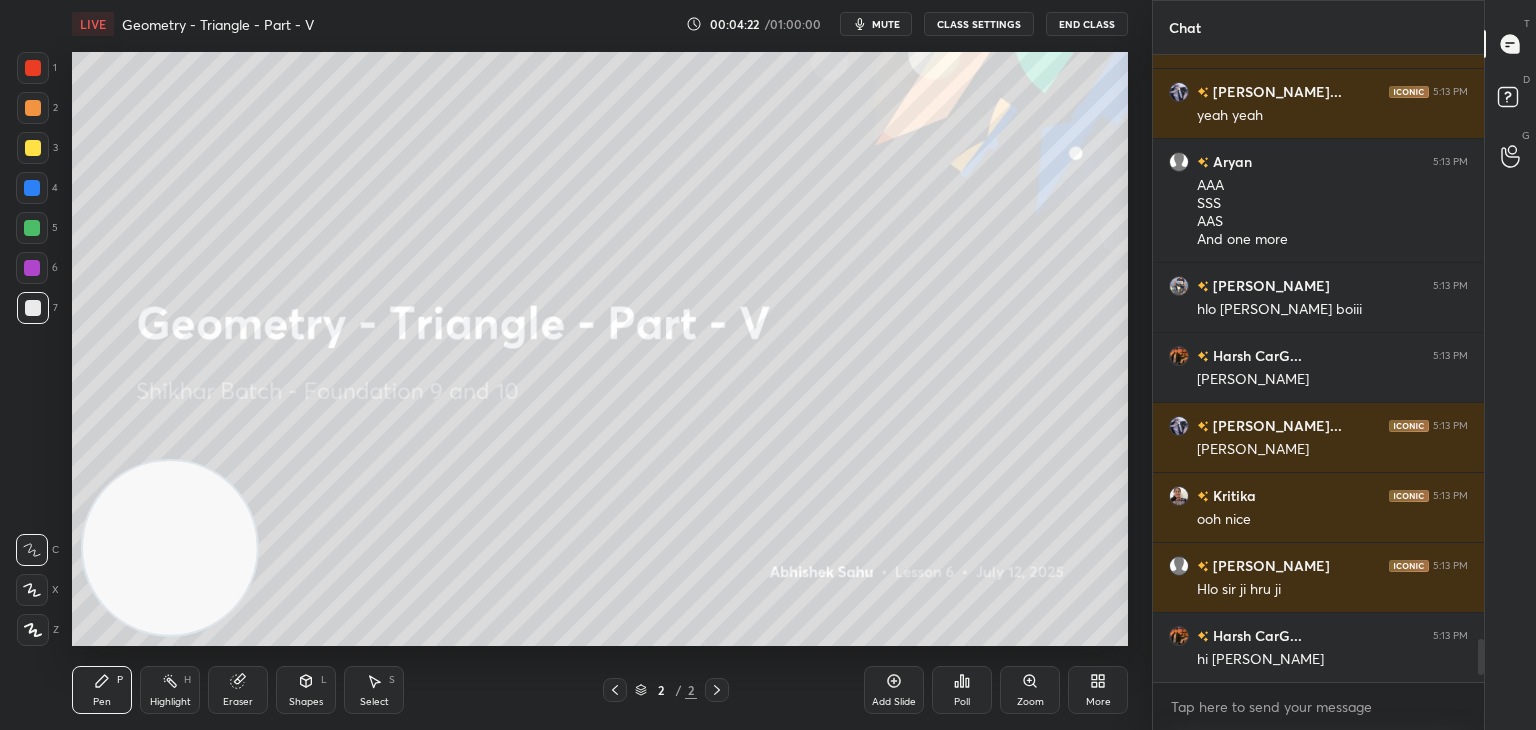 drag, startPoint x: 896, startPoint y: 688, endPoint x: 908, endPoint y: 687, distance: 12.0415945 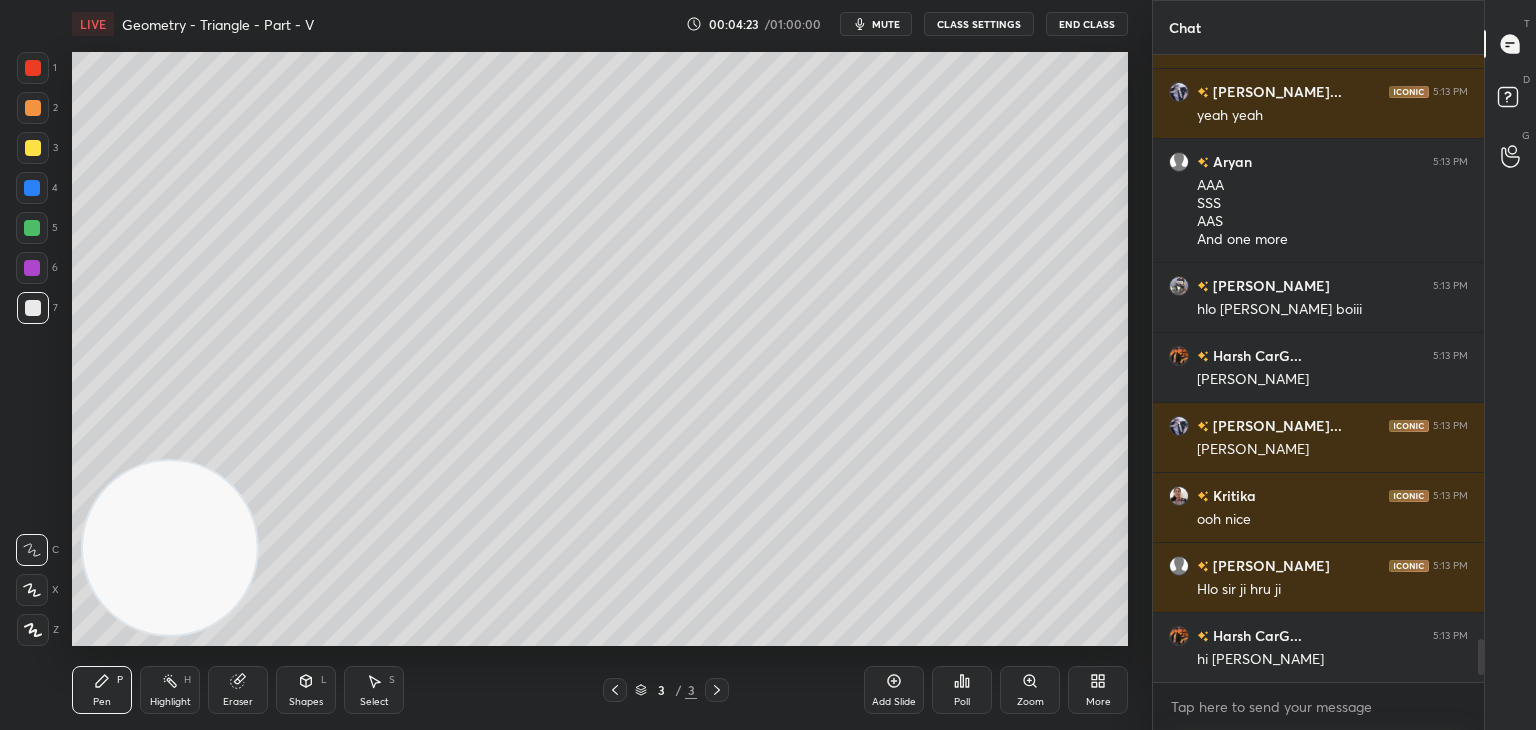 click at bounding box center (33, 148) 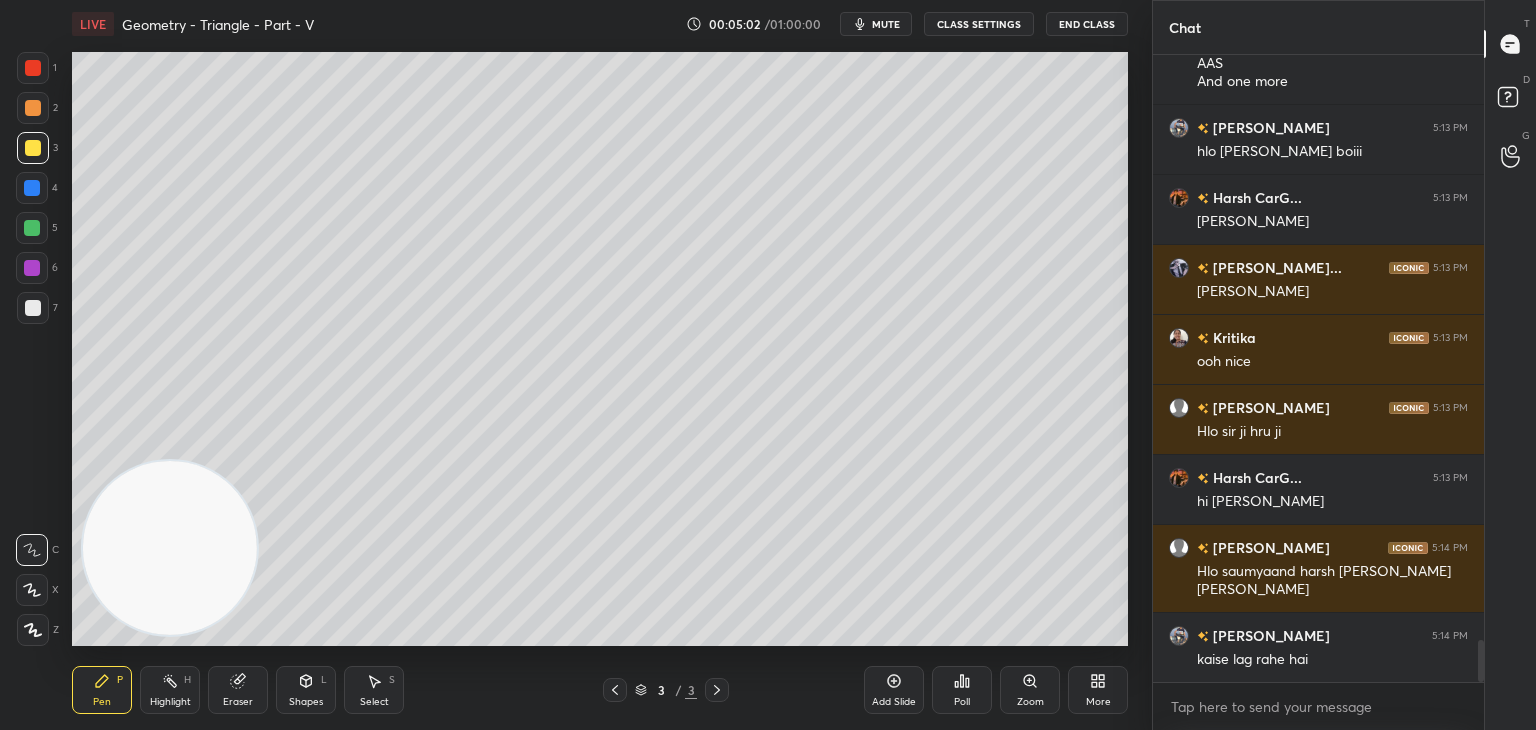 scroll, scrollTop: 8710, scrollLeft: 0, axis: vertical 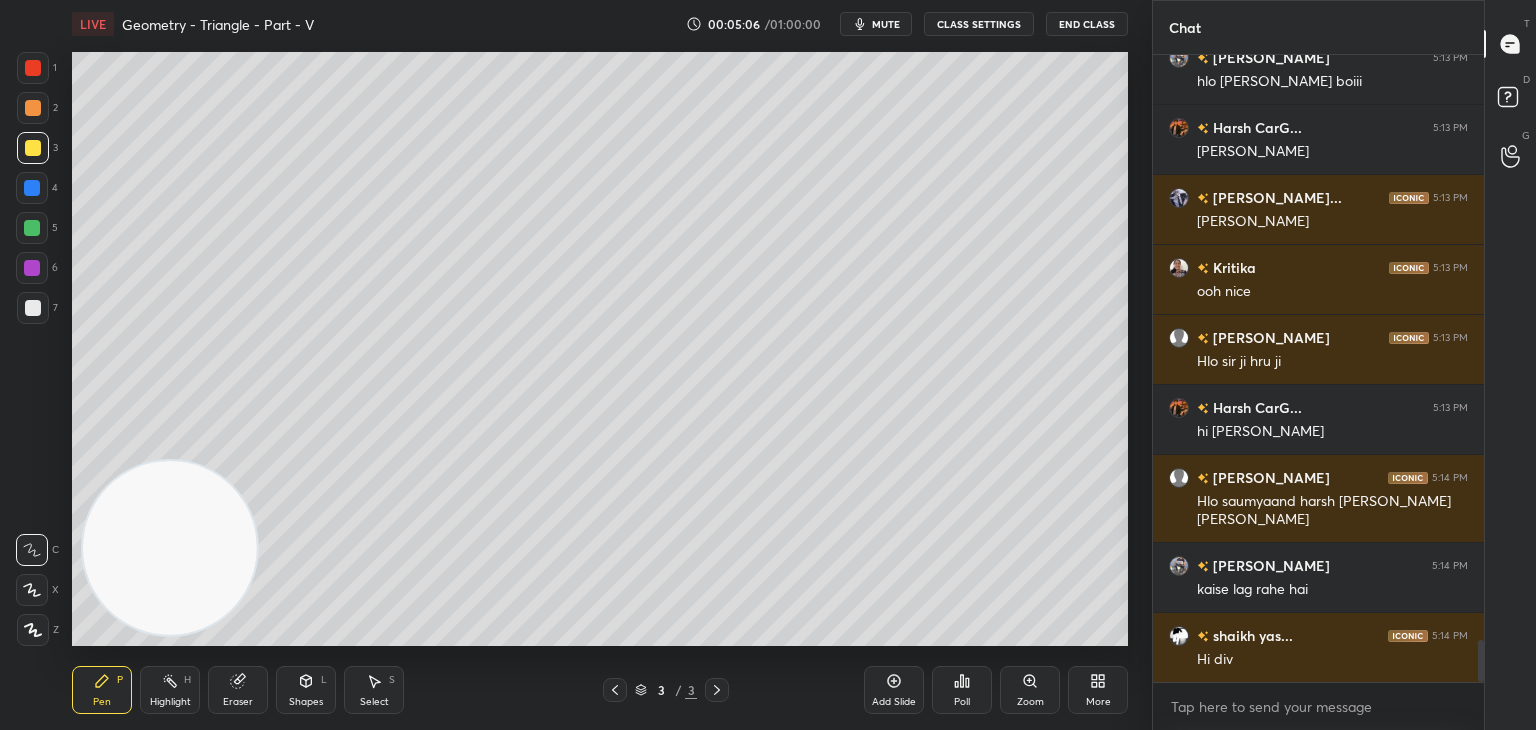 click at bounding box center [33, 308] 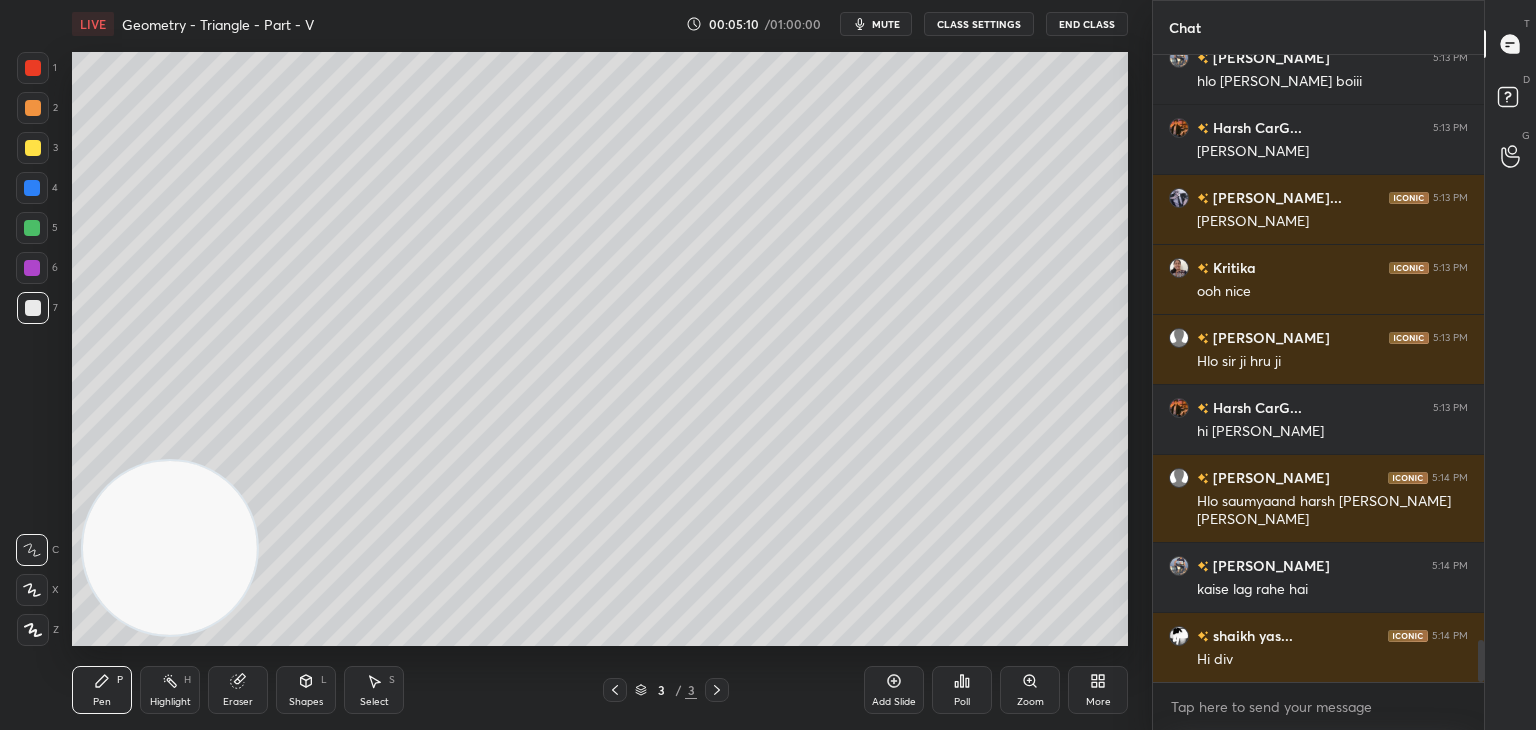 scroll, scrollTop: 8780, scrollLeft: 0, axis: vertical 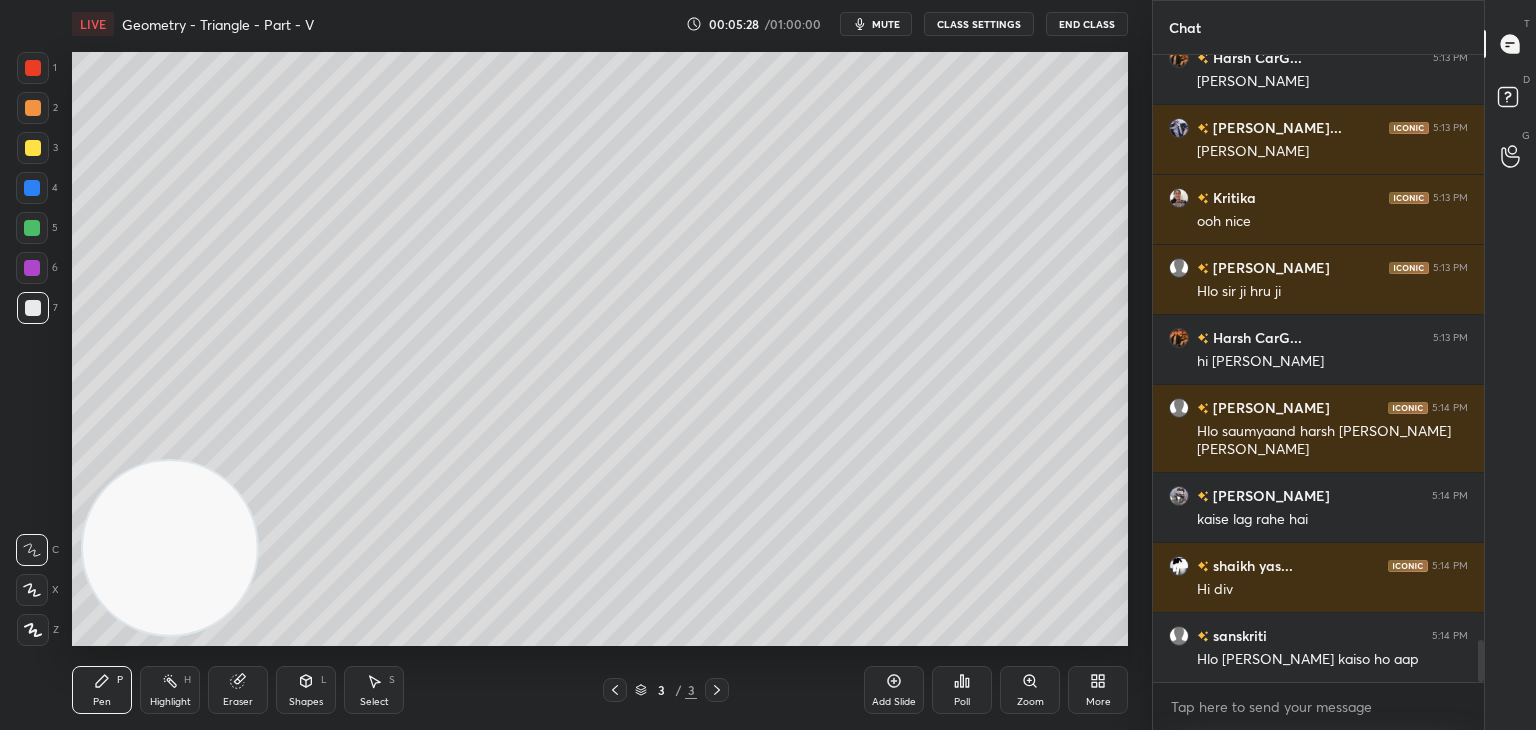 click on "Poll" at bounding box center [962, 690] 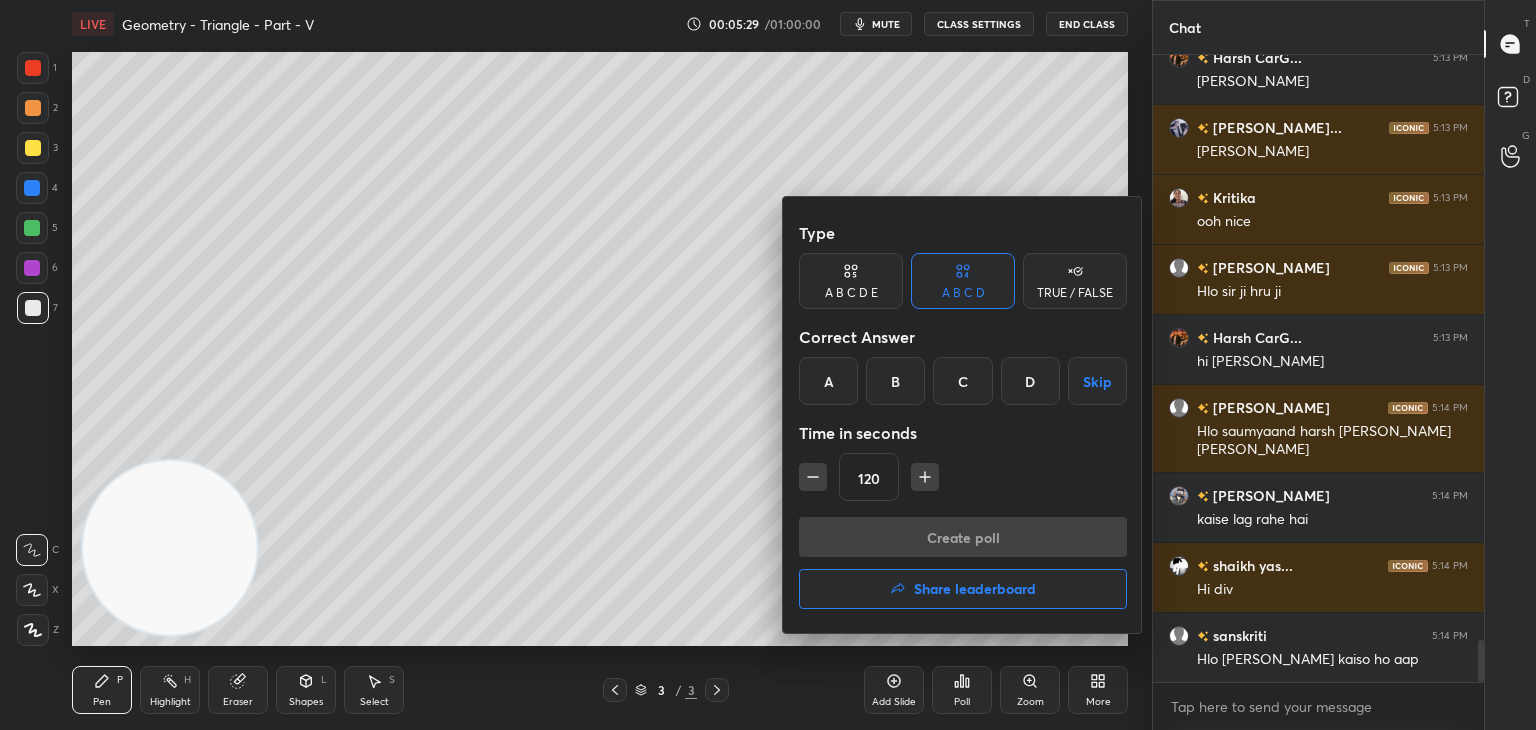 click on "C" at bounding box center (962, 381) 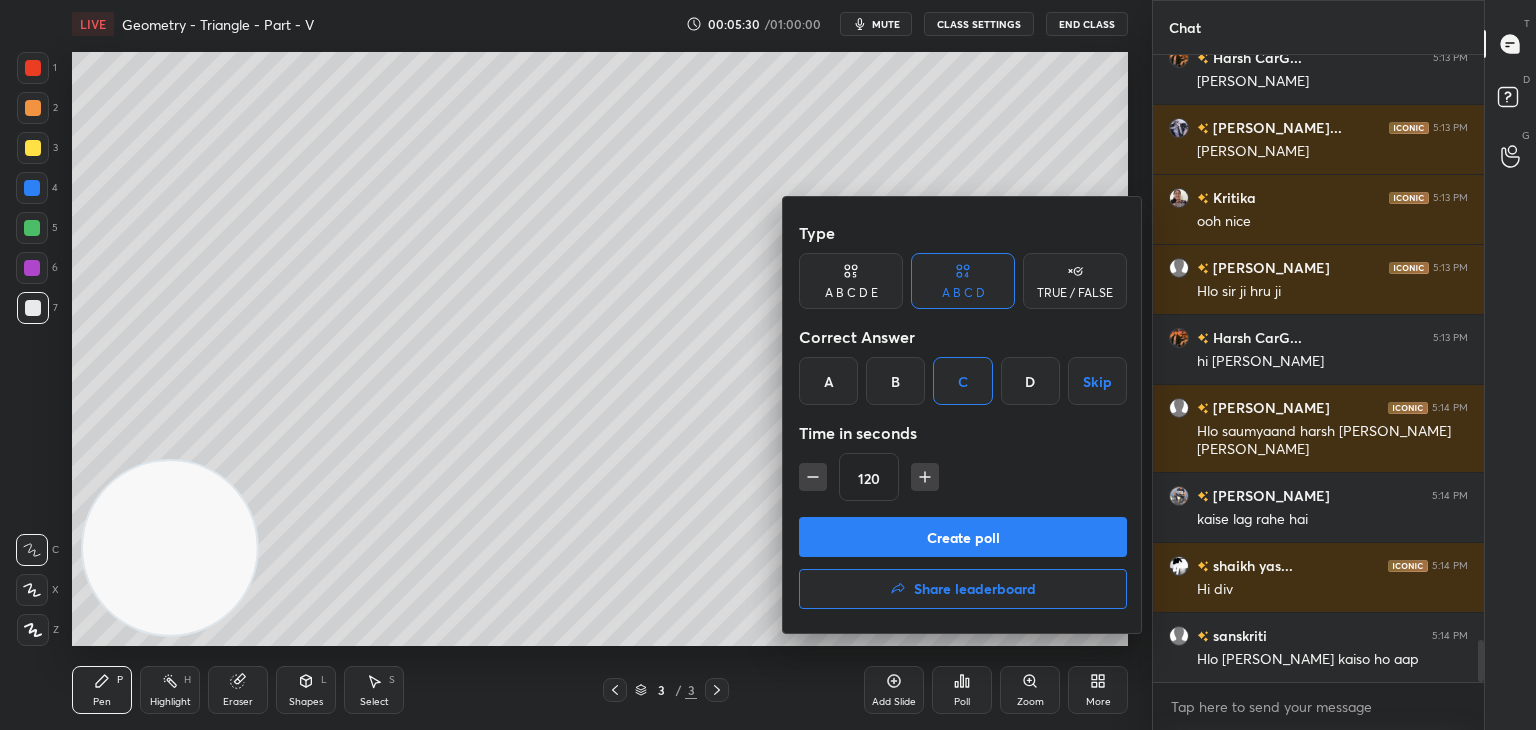 click 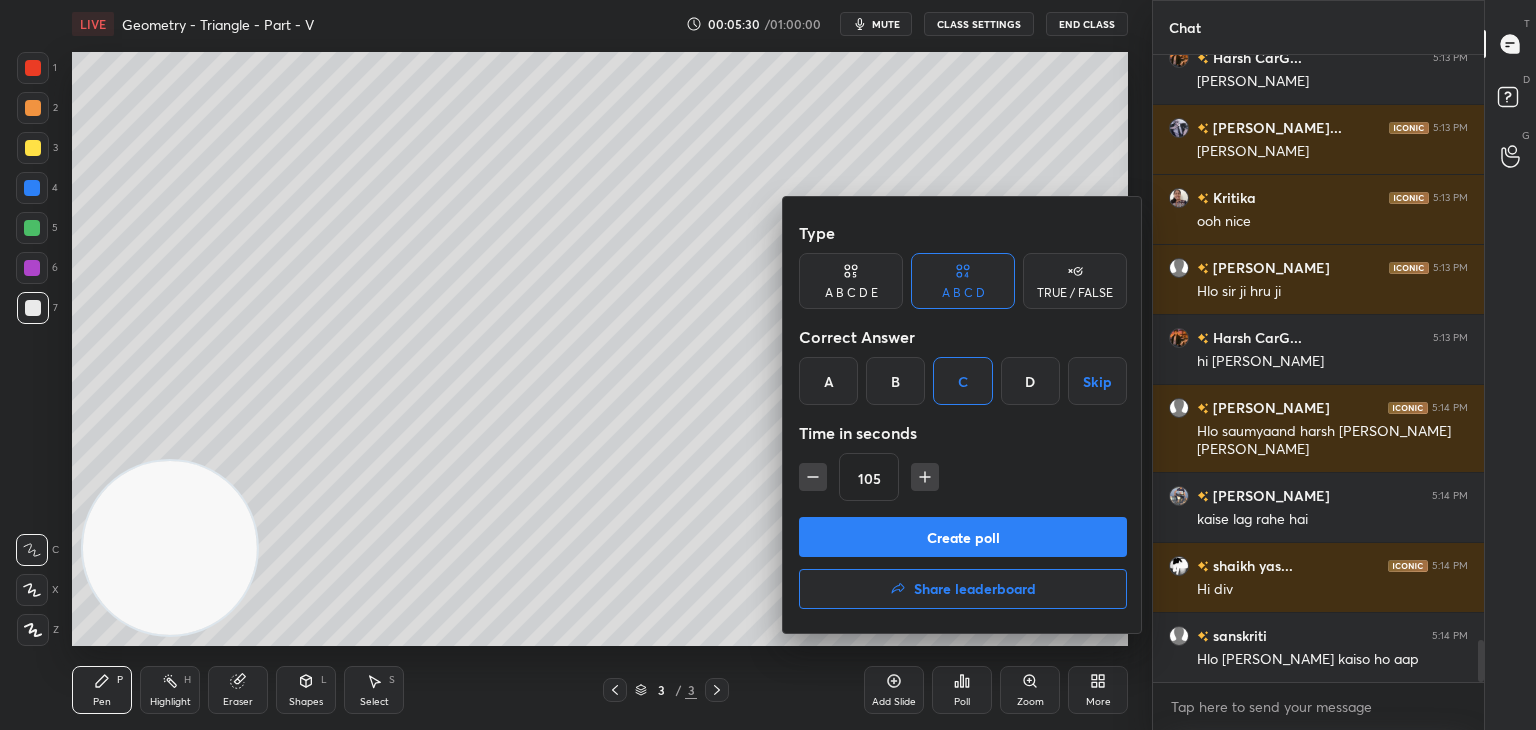 click 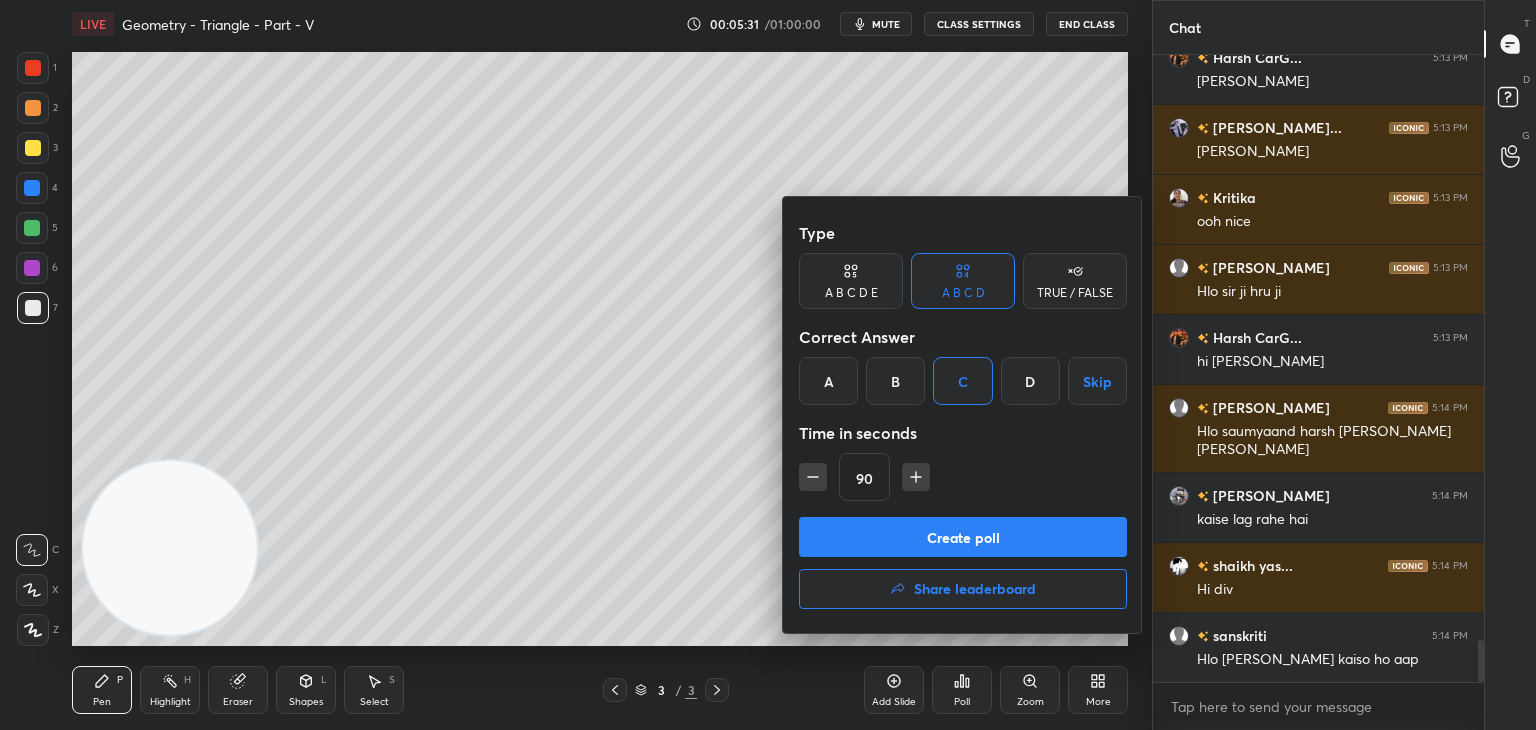 click on "Create poll" at bounding box center [963, 537] 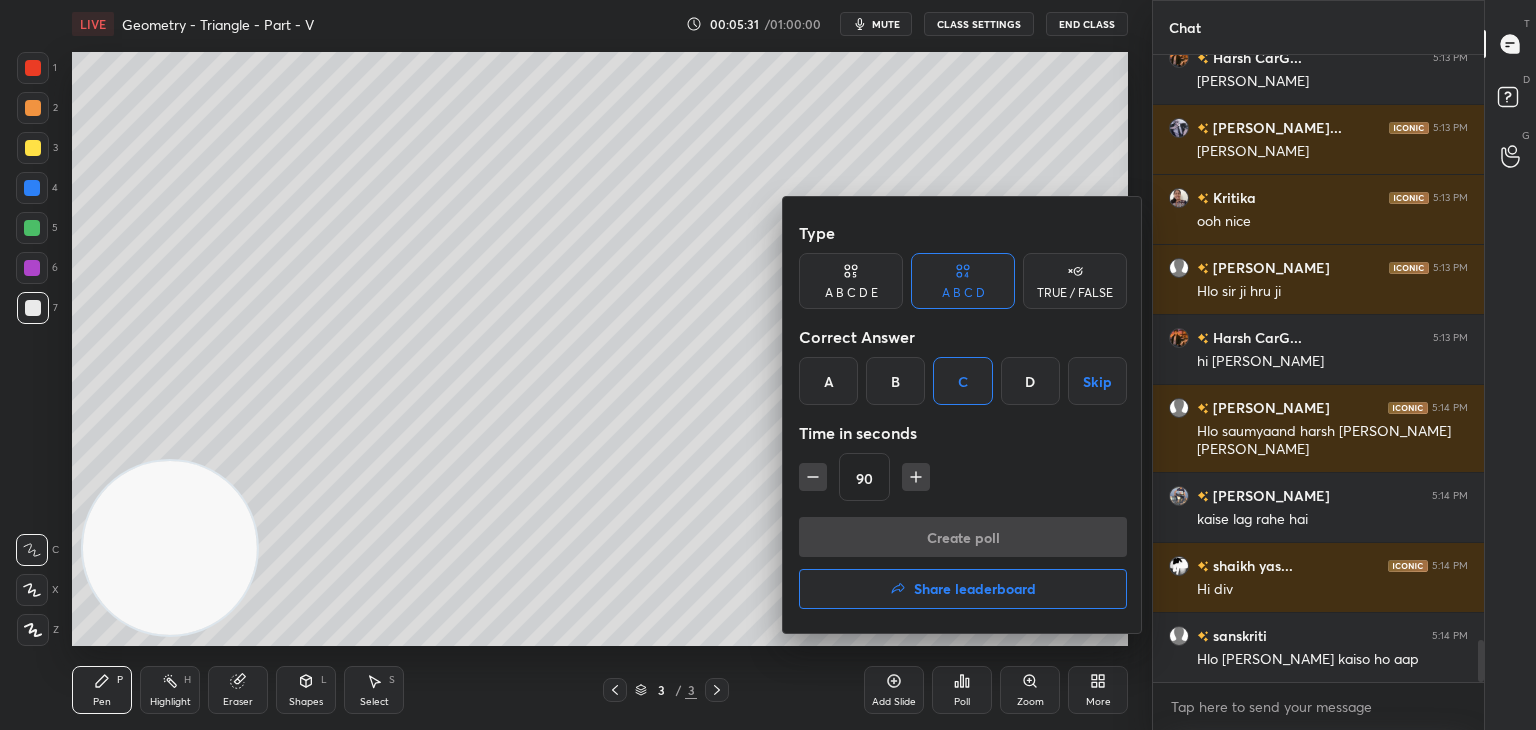 scroll, scrollTop: 588, scrollLeft: 325, axis: both 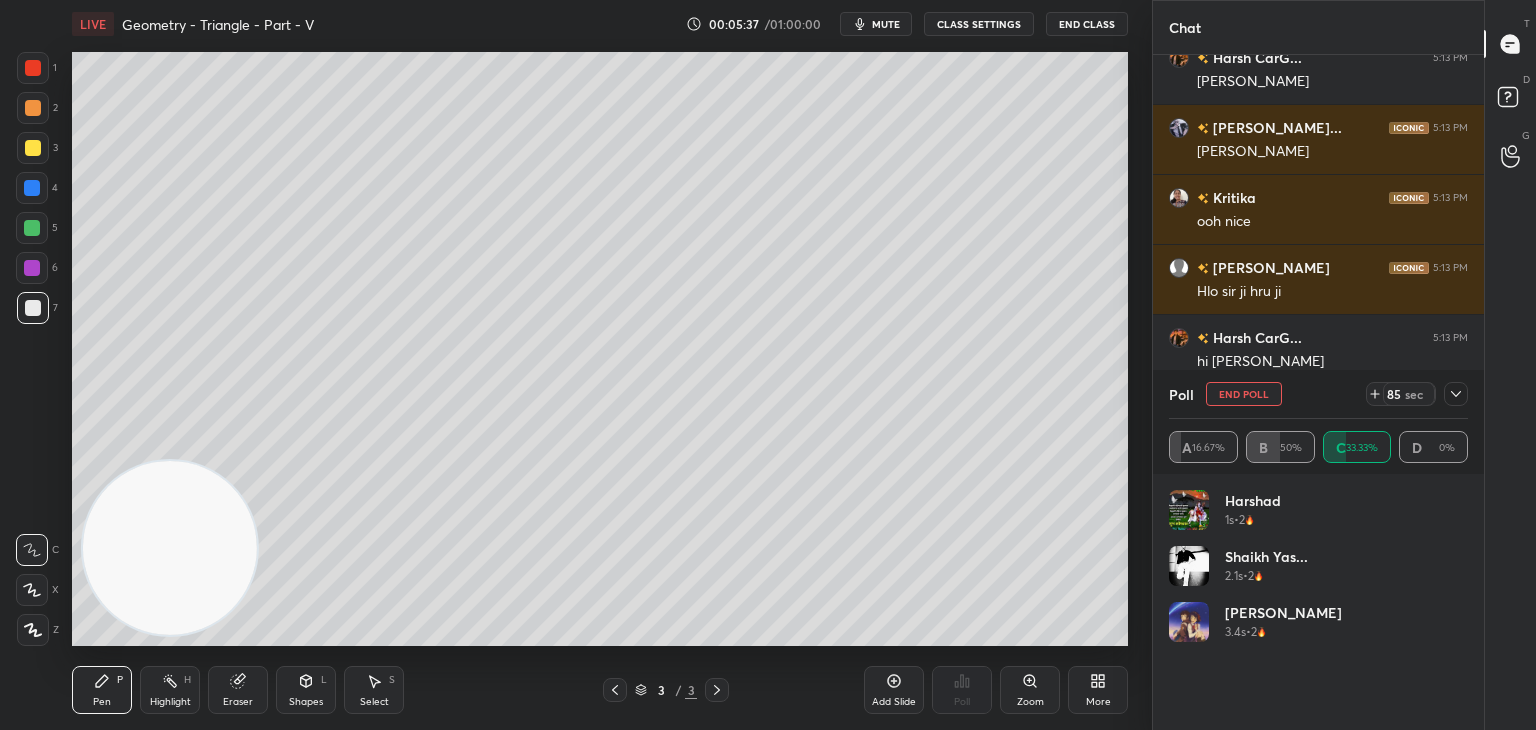 click 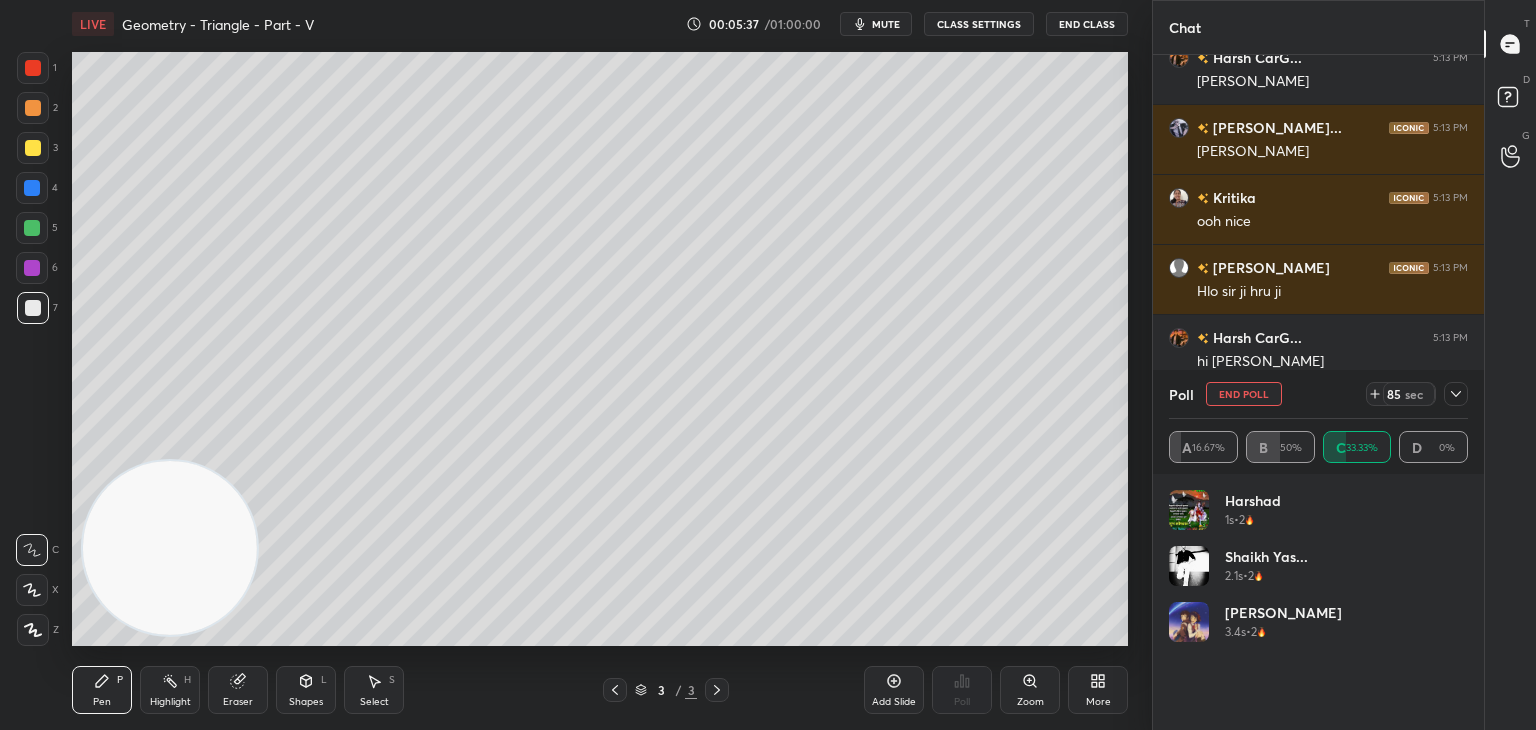 scroll, scrollTop: 154, scrollLeft: 293, axis: both 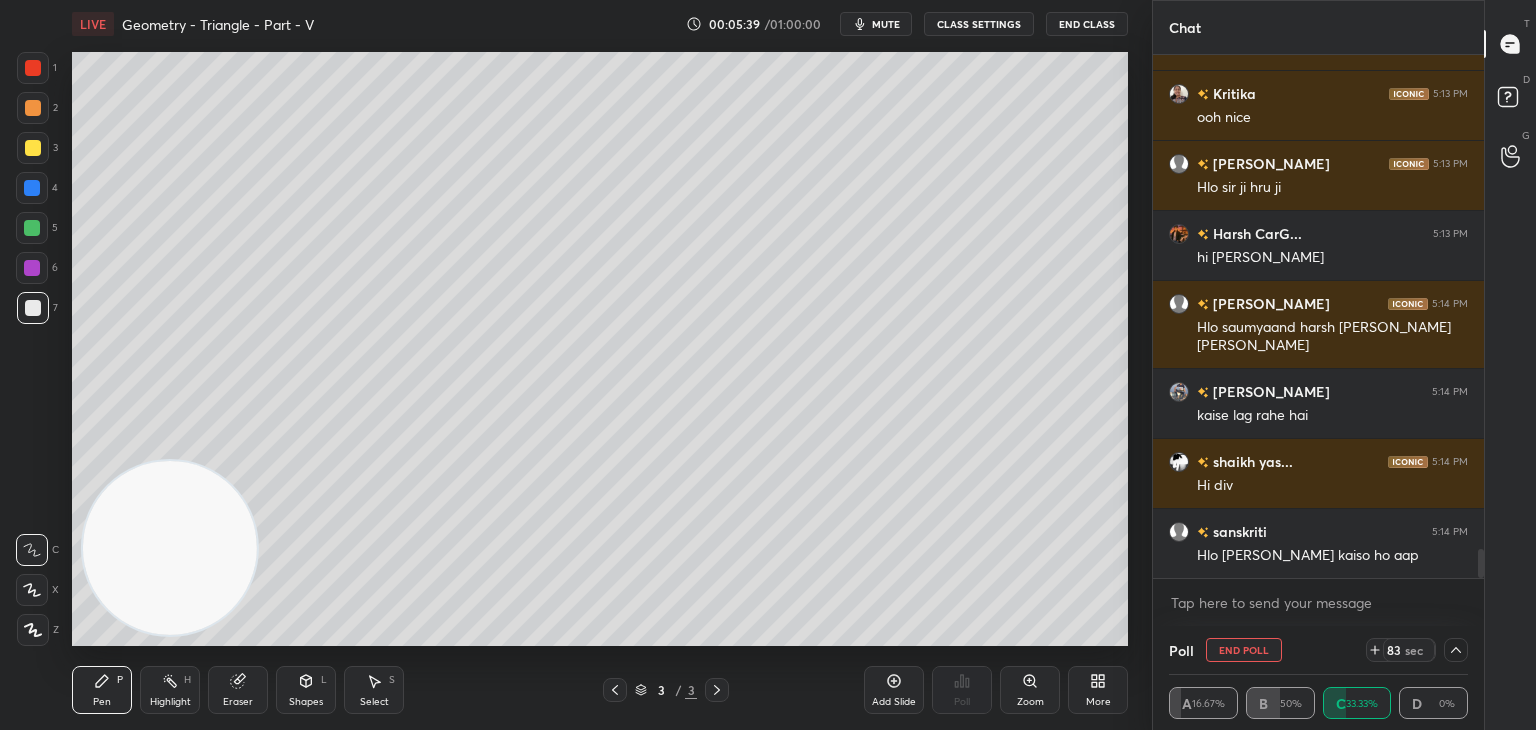 drag, startPoint x: 1479, startPoint y: 546, endPoint x: 1468, endPoint y: 605, distance: 60.016663 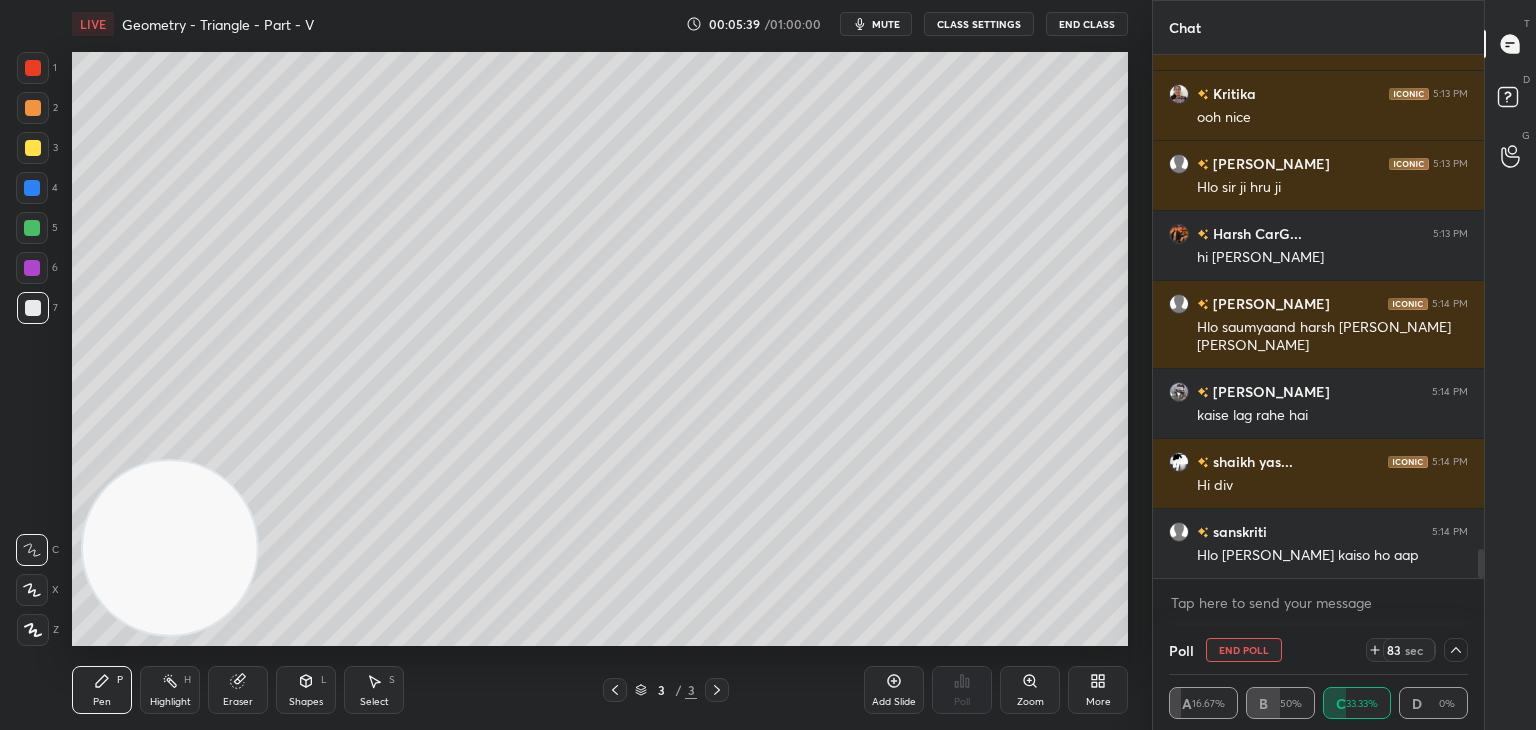 click on "Harsh CarG... 5:13 PM [PERSON_NAME] [PERSON_NAME]... 5:13 PM aya tha [PERSON_NAME] 5:13 PM ooh nice [PERSON_NAME] 5:13 PM Hlo sir ji hru ji Harsh CarG... 5:13 PM hi [PERSON_NAME] [PERSON_NAME] 5:14 PM Hlo saumyaand harsh [PERSON_NAME] kaise ho [PERSON_NAME] 5:14 PM kaise lag rahe [PERSON_NAME] yas... 5:14 PM Hi div sanskriti 5:14 PM Hlo [PERSON_NAME] kaiso ho aap JUMP TO LATEST Enable hand raising Enable raise hand to speak to learners. Once enabled, chat will be turned off temporarily. Enable x" at bounding box center [1318, 340] 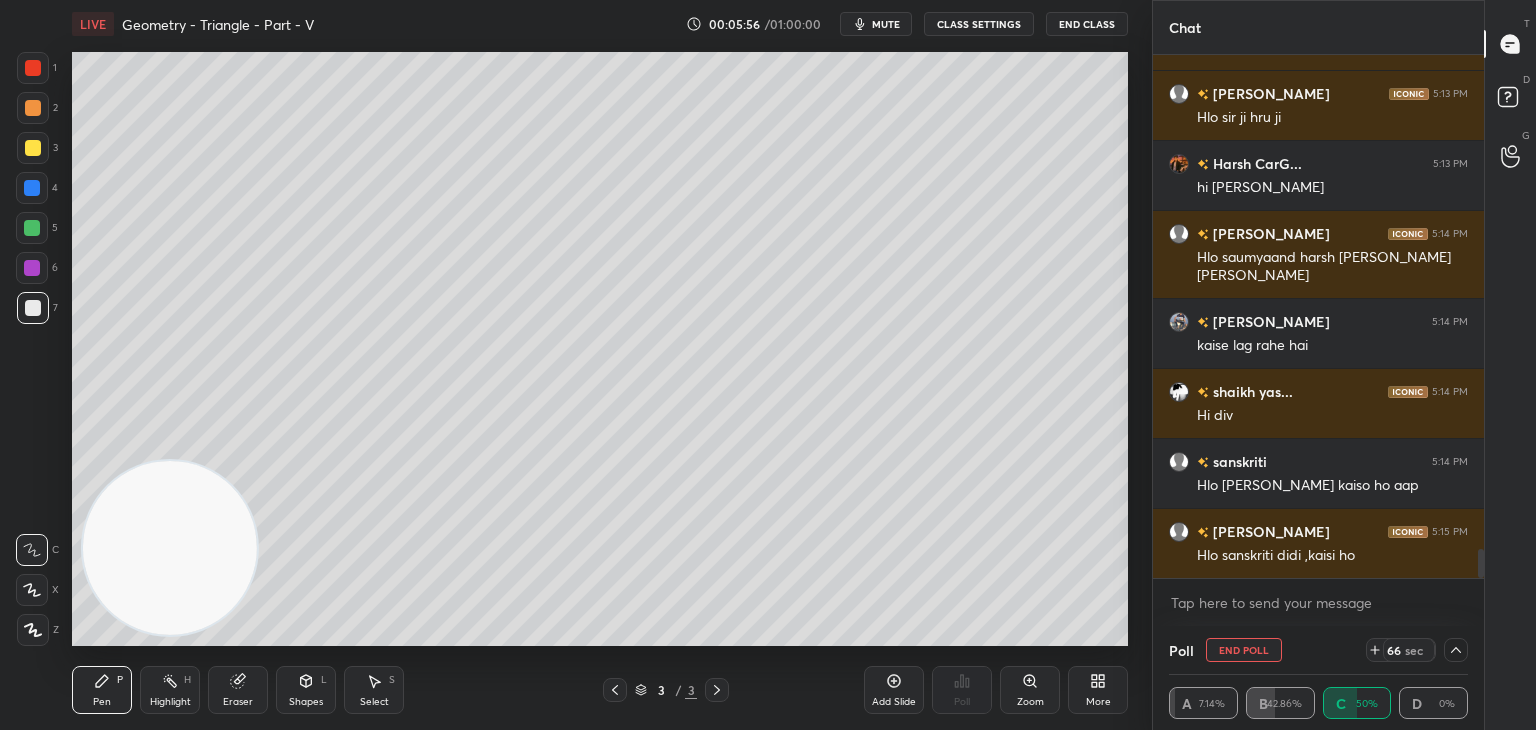 scroll, scrollTop: 9024, scrollLeft: 0, axis: vertical 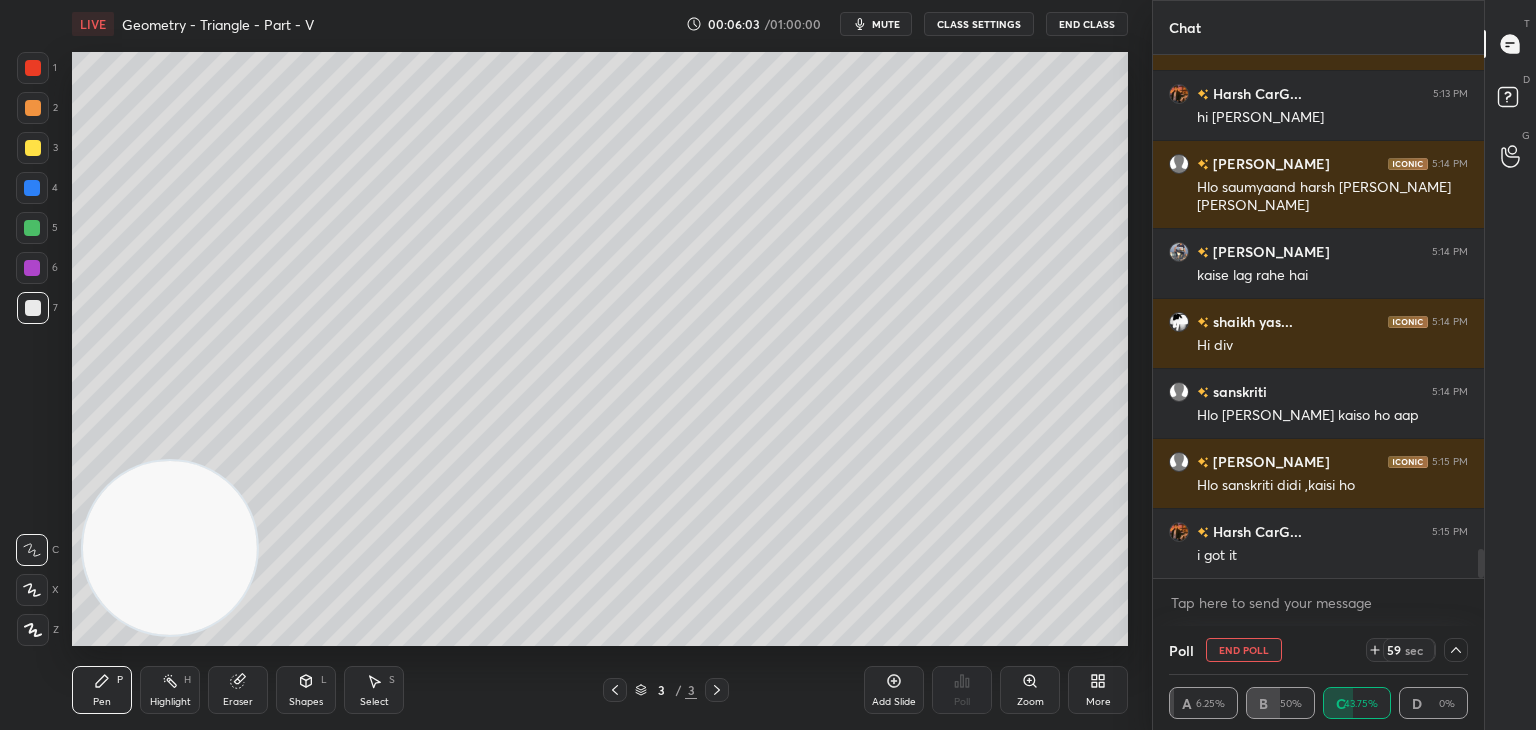 click on "mute" at bounding box center [886, 24] 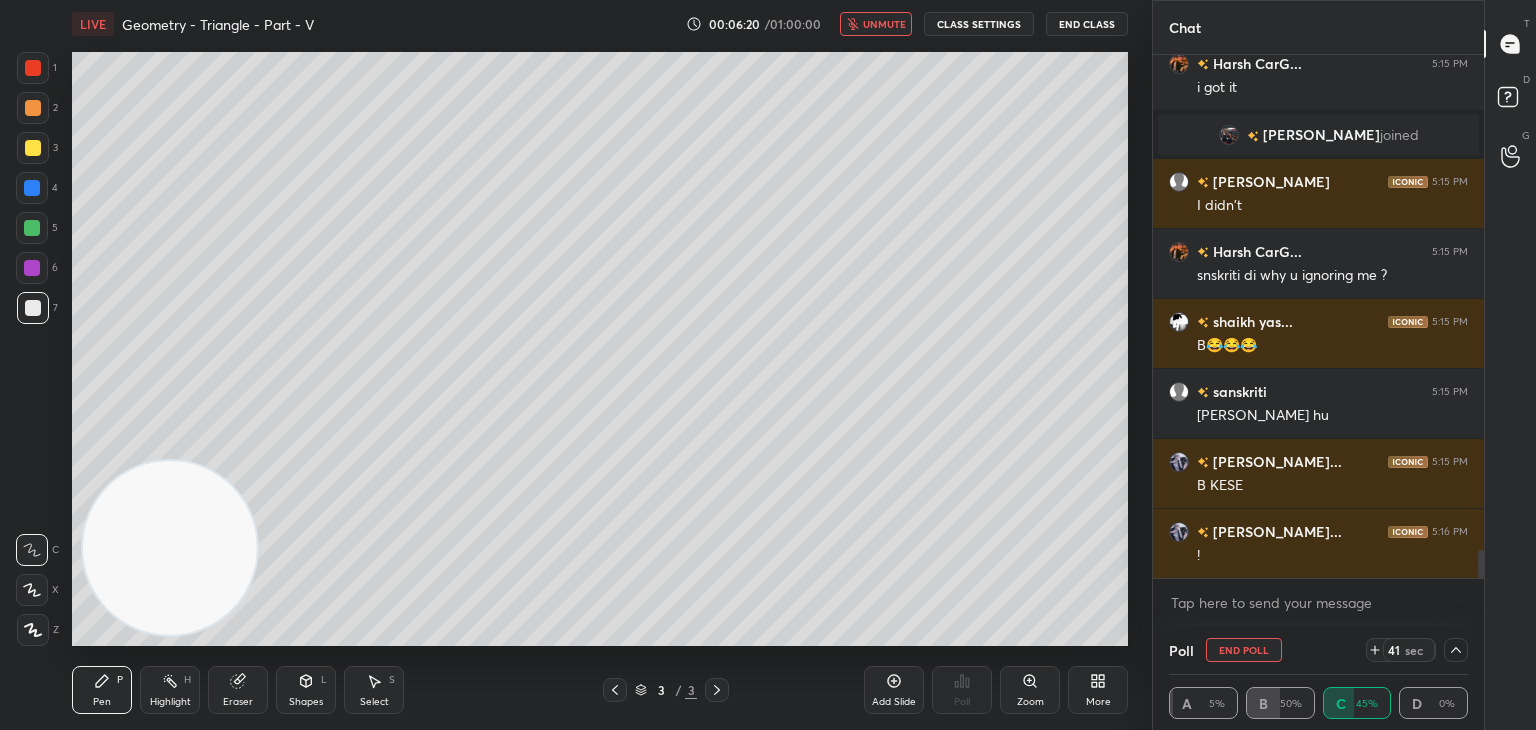scroll, scrollTop: 9194, scrollLeft: 0, axis: vertical 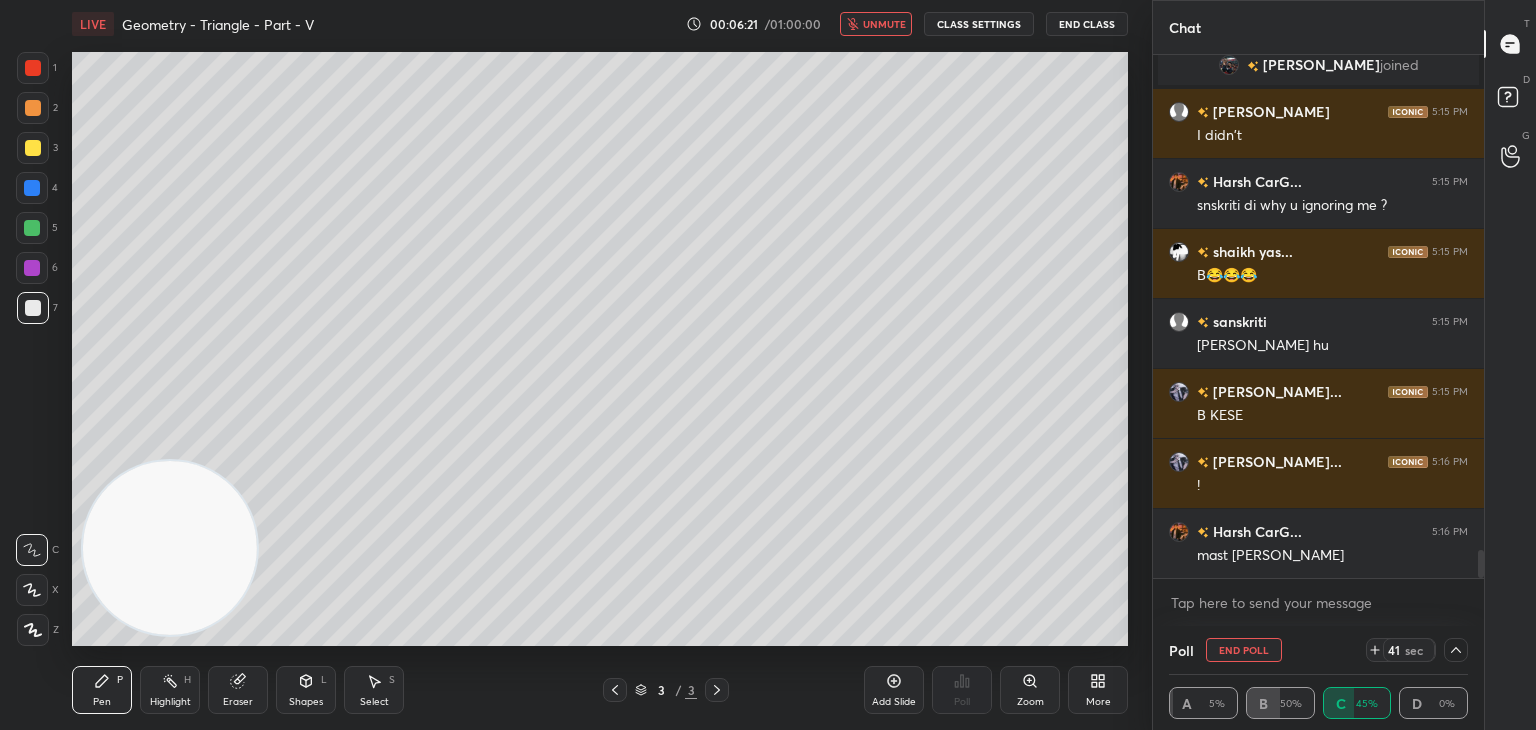 click on "unmute" at bounding box center [884, 24] 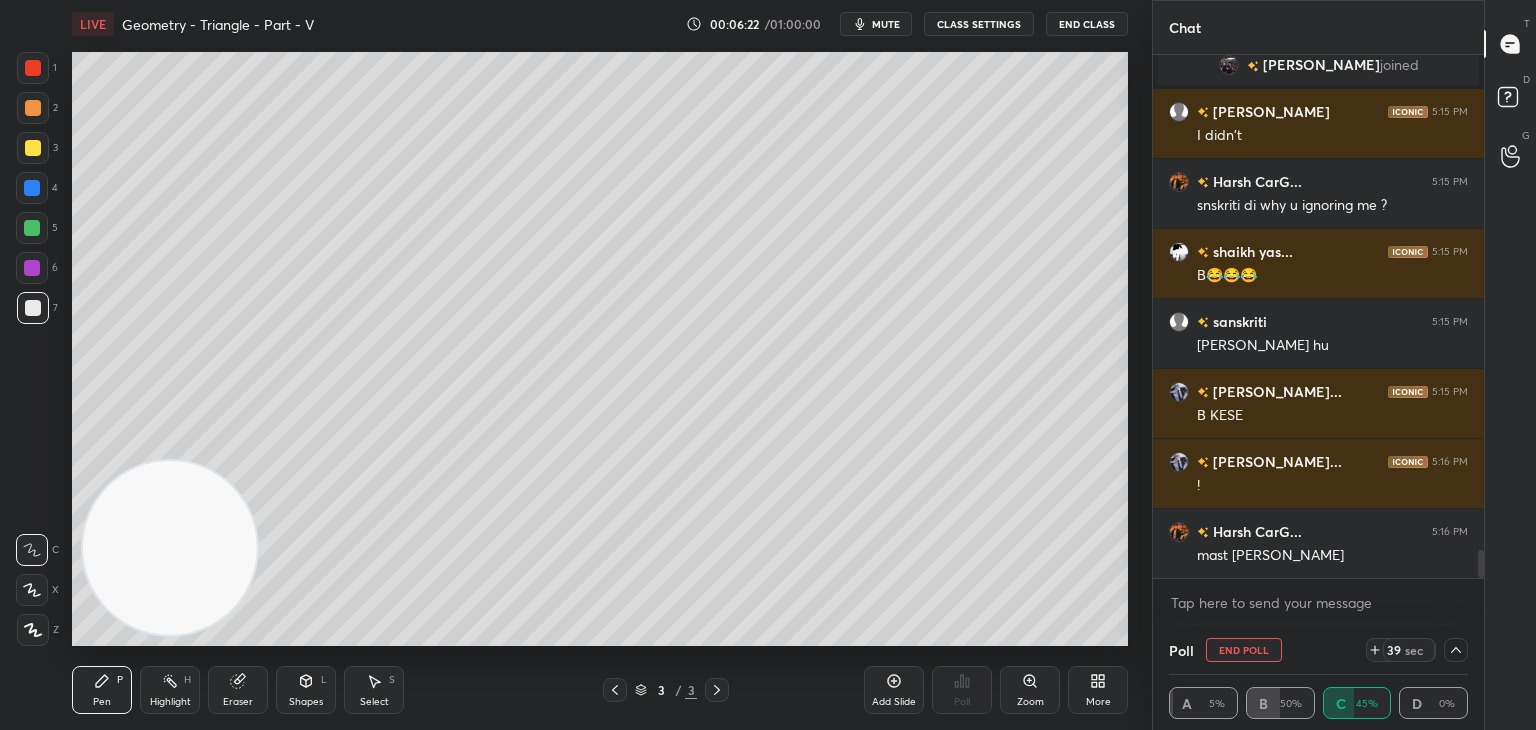 scroll, scrollTop: 9264, scrollLeft: 0, axis: vertical 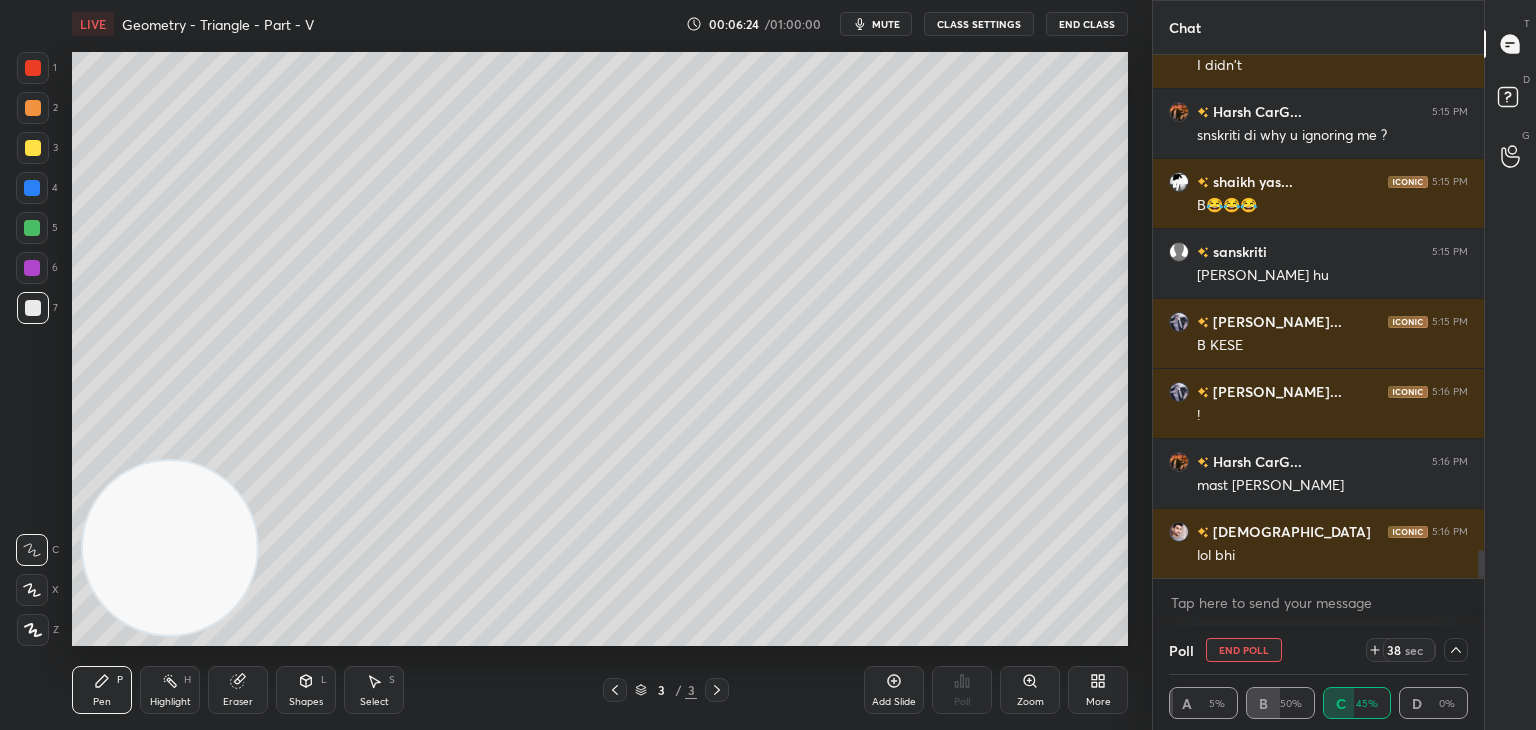 click 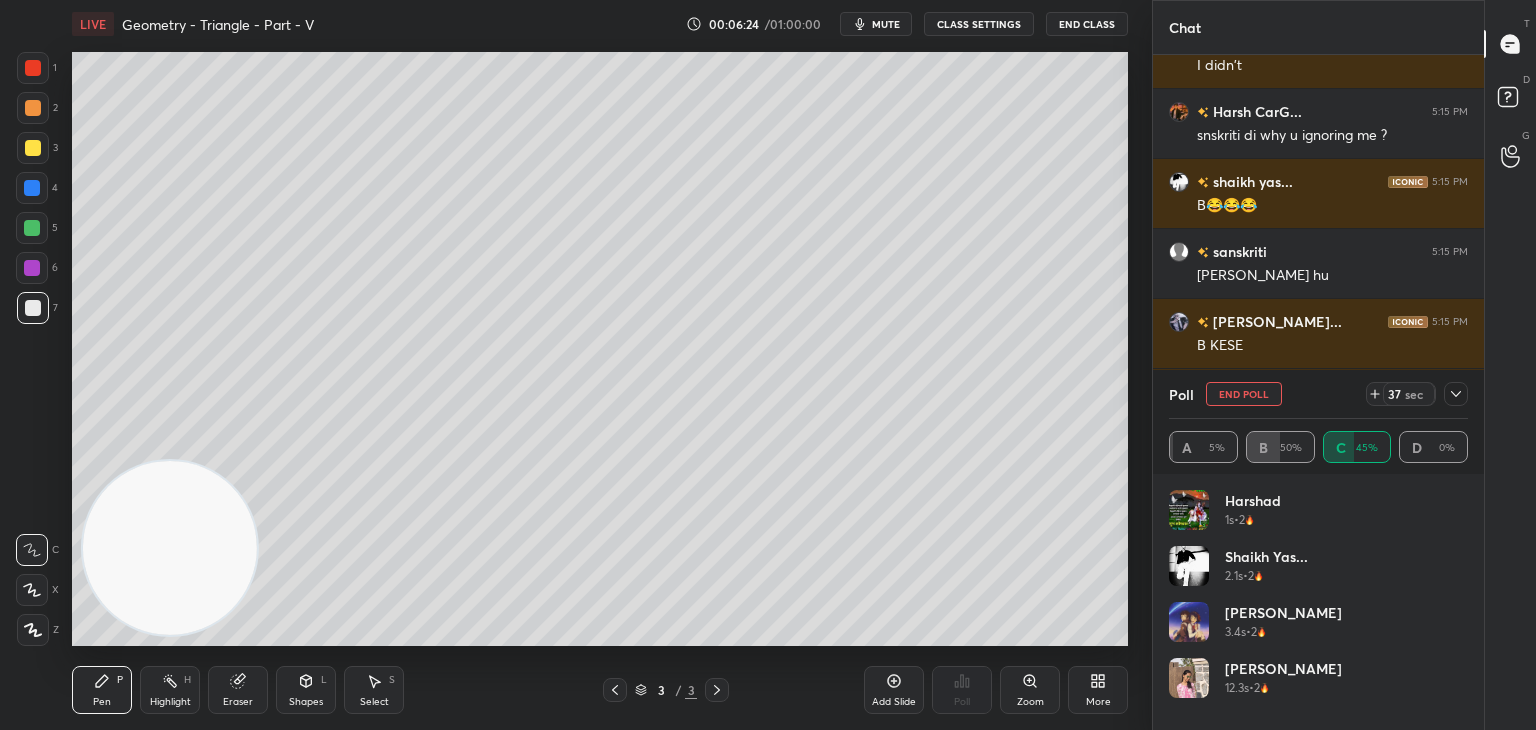scroll, scrollTop: 6, scrollLeft: 6, axis: both 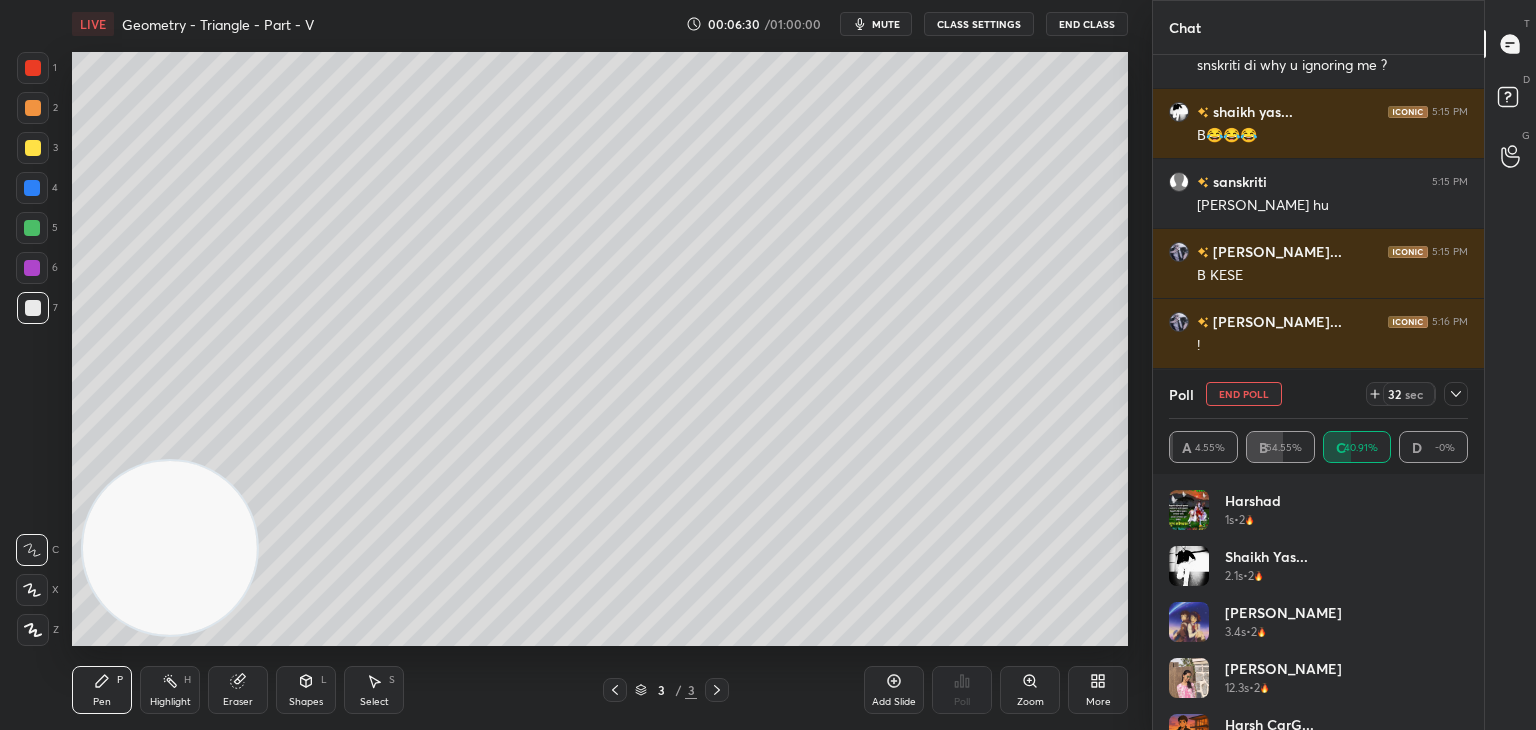 click at bounding box center (1456, 394) 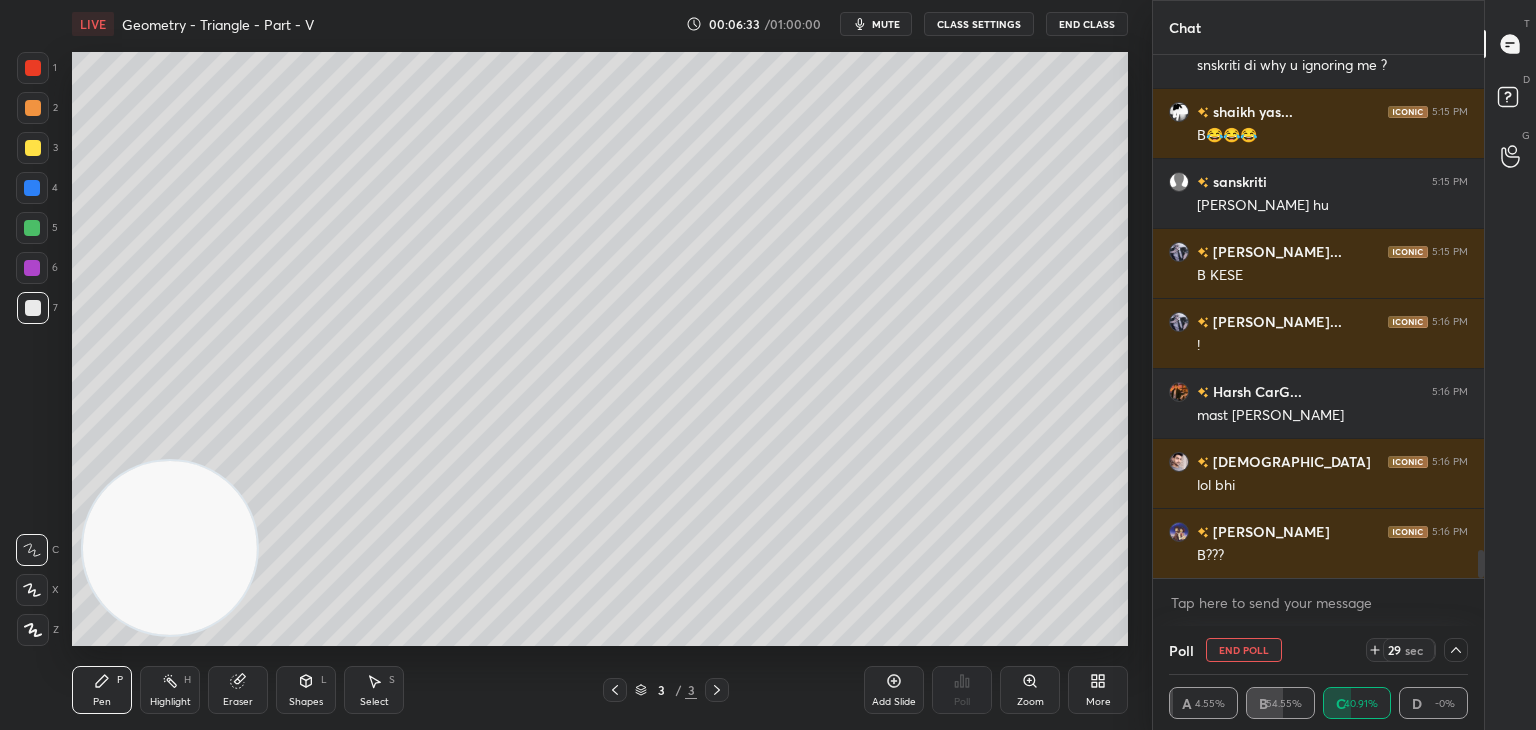 scroll, scrollTop: 9382, scrollLeft: 0, axis: vertical 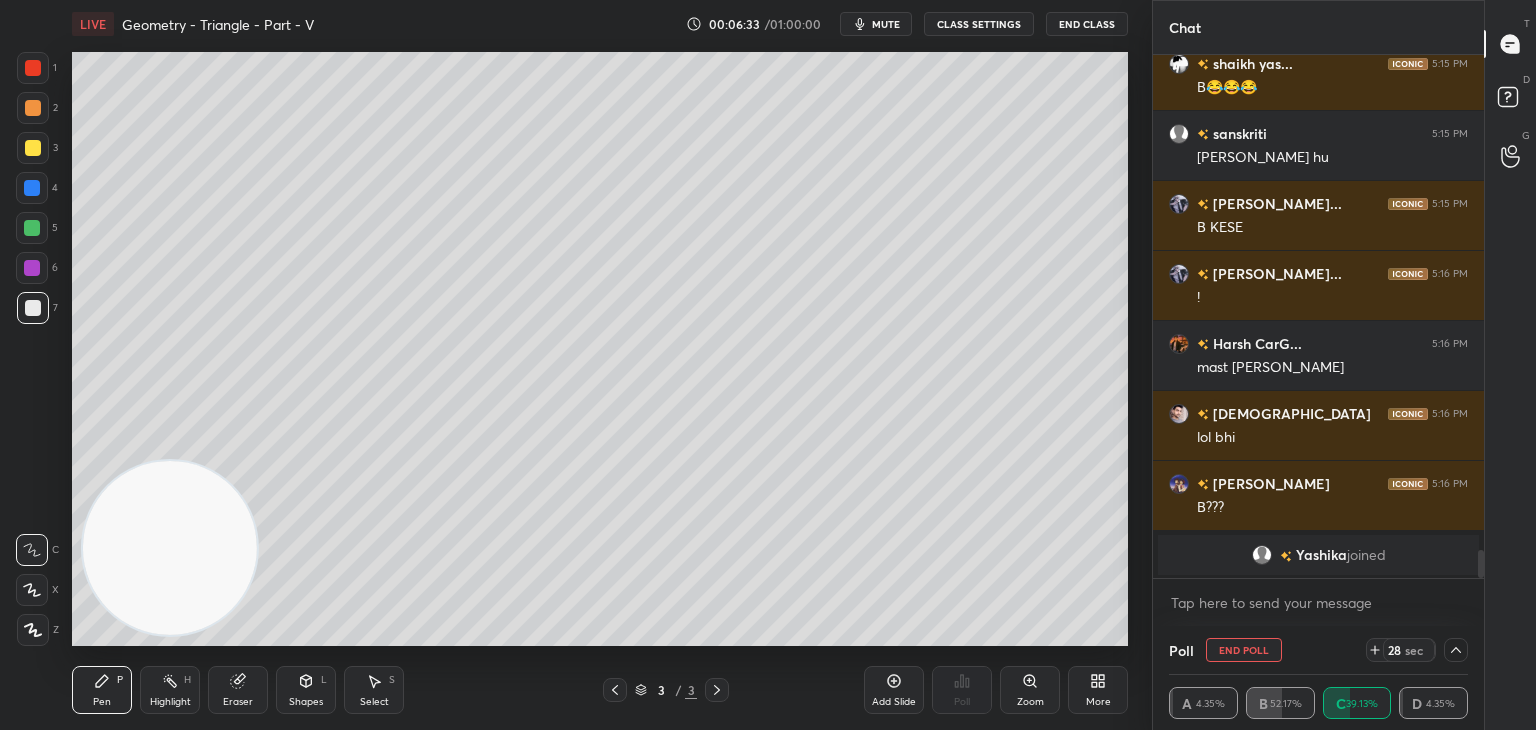 click 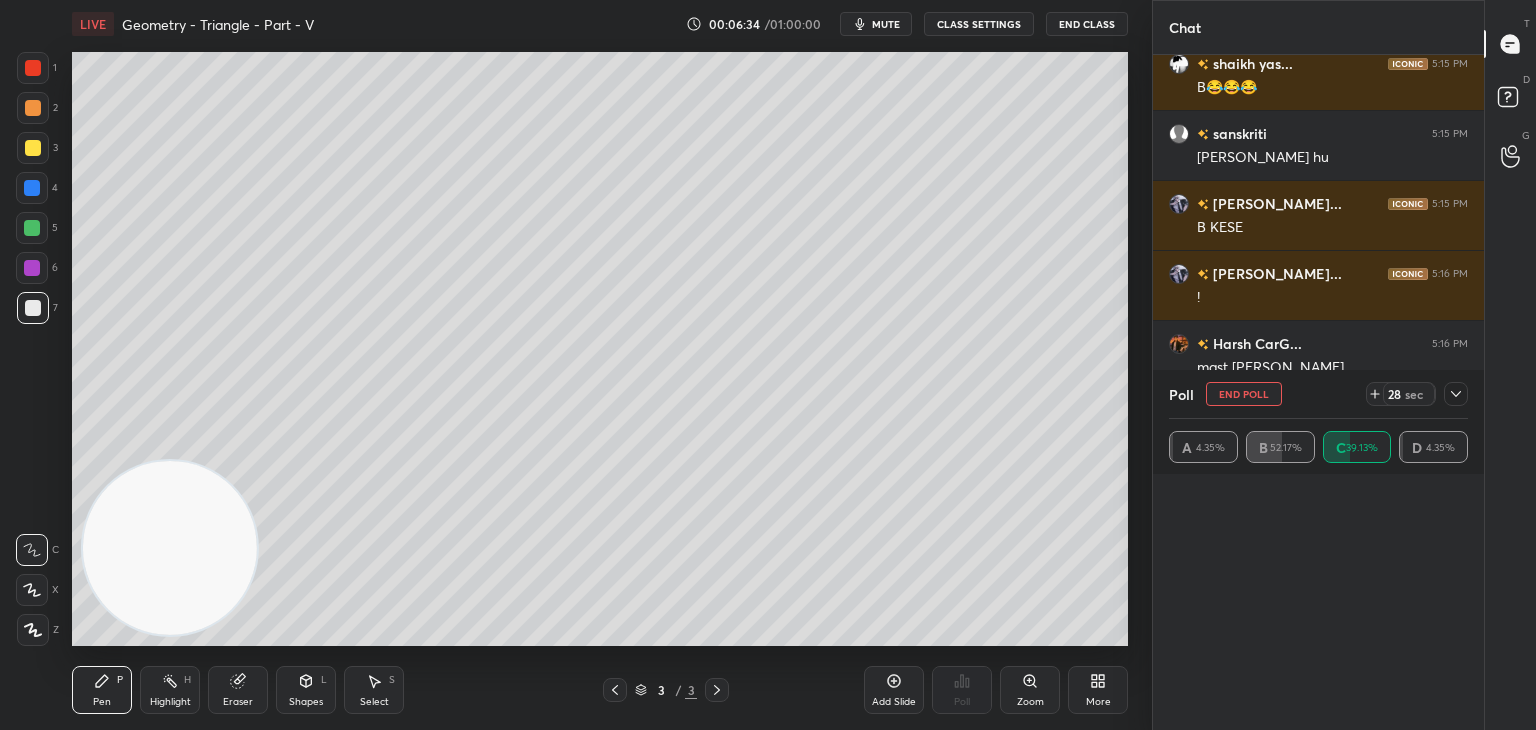 scroll, scrollTop: 0, scrollLeft: 0, axis: both 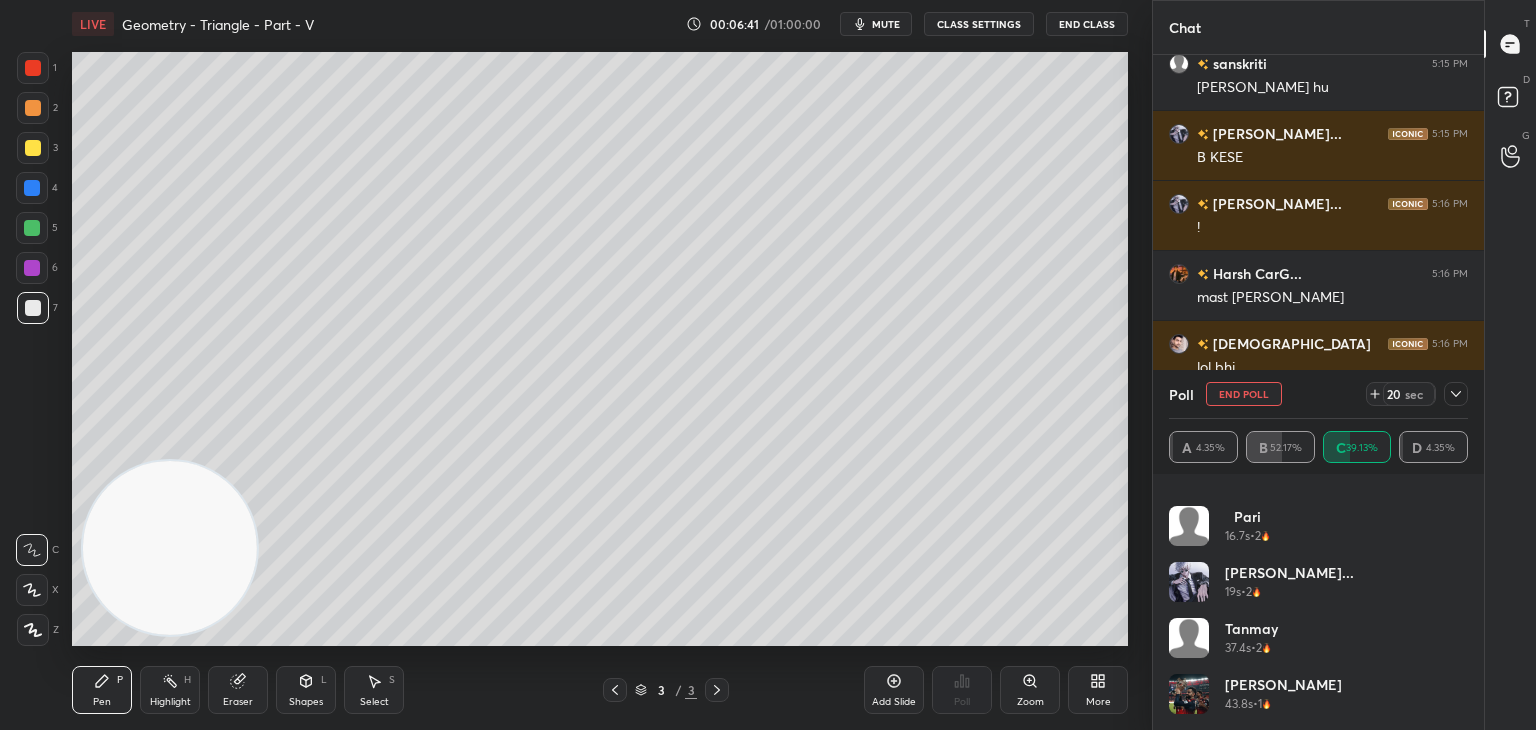 click 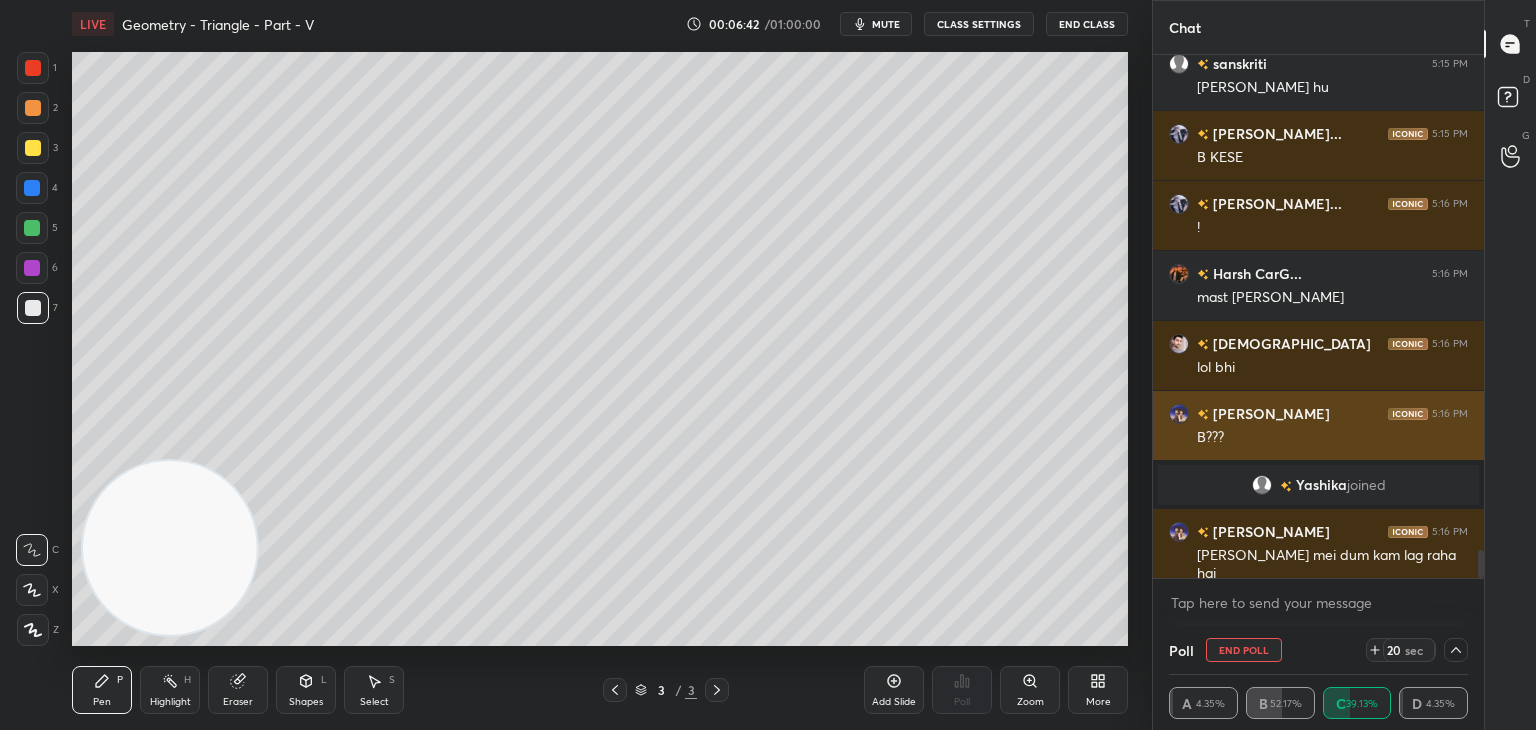 scroll, scrollTop: 130, scrollLeft: 293, axis: both 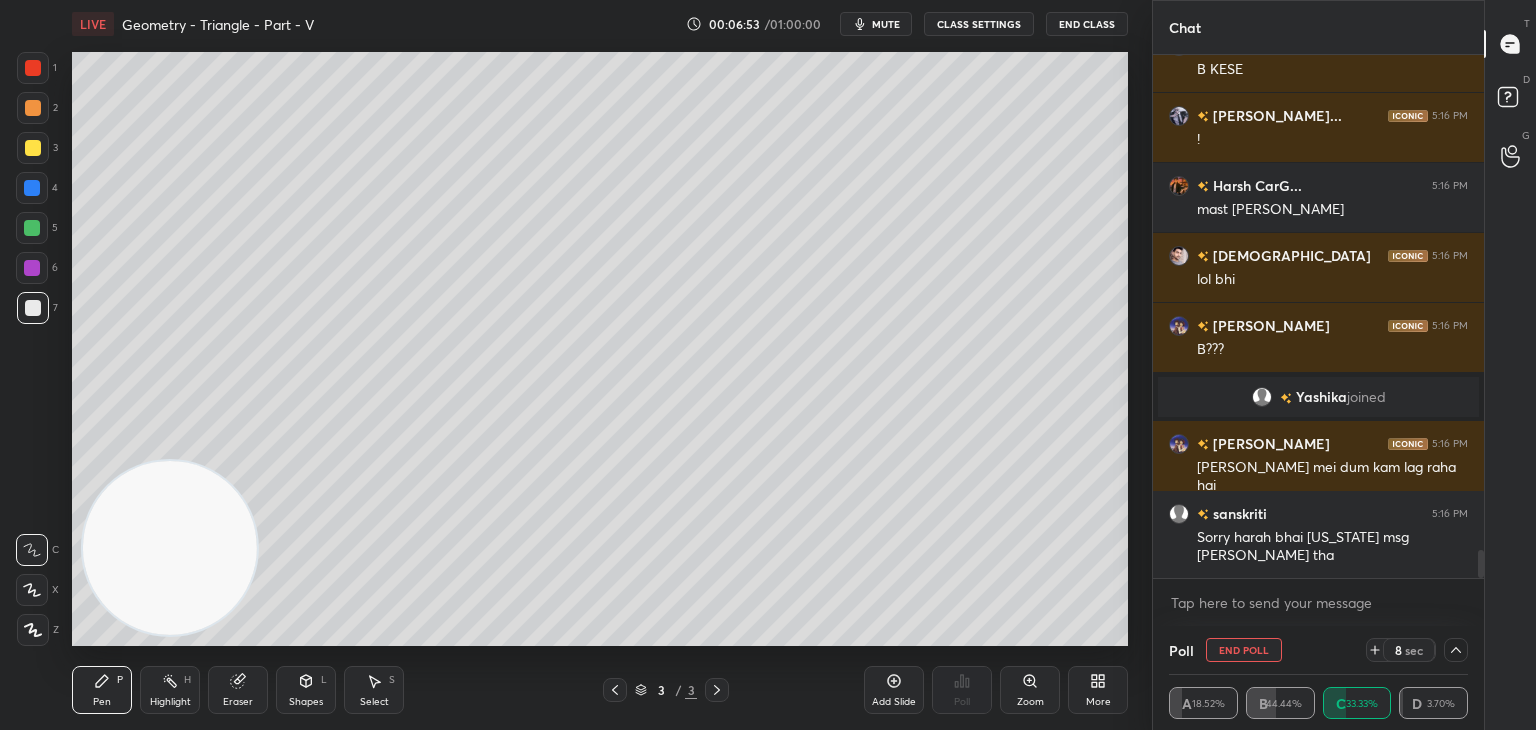 click 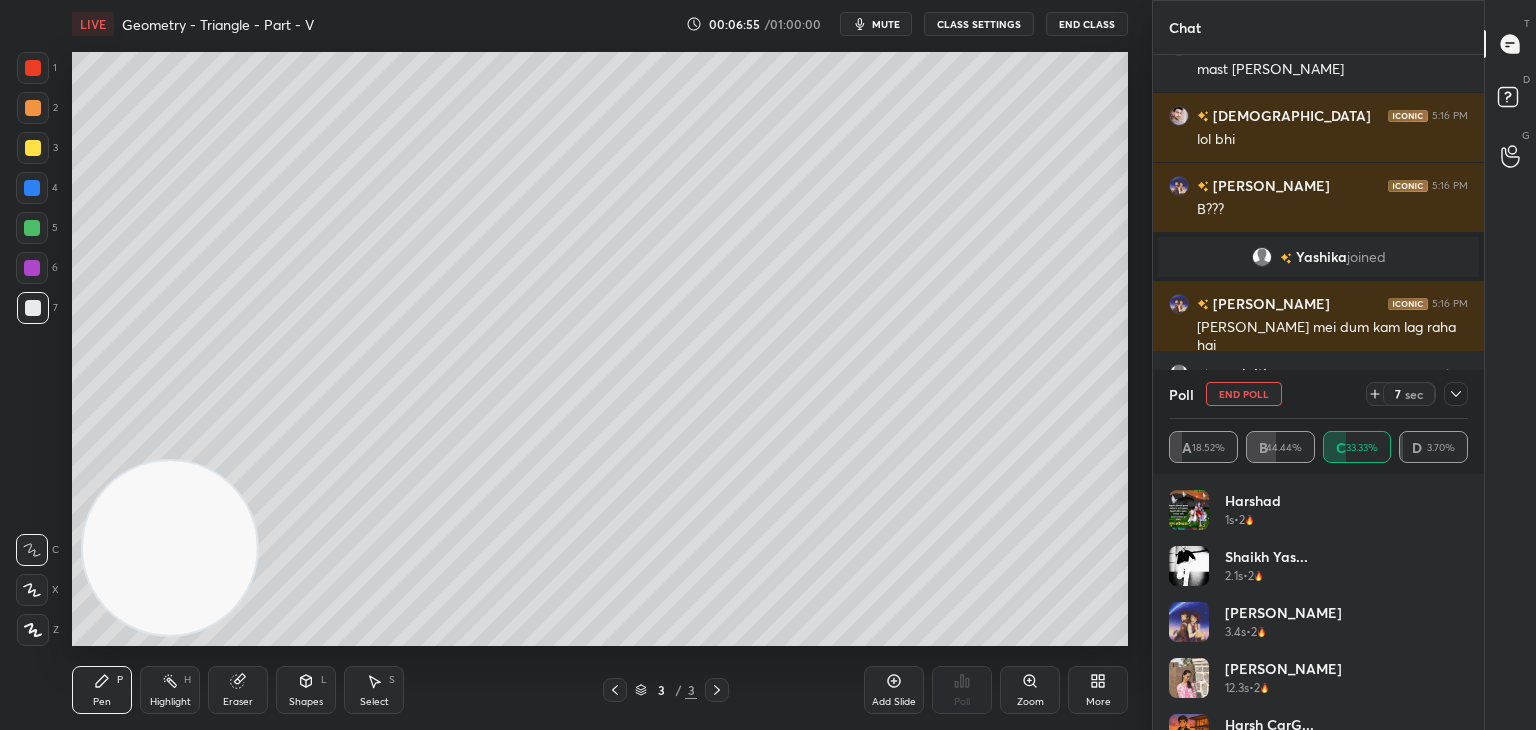 click at bounding box center [1456, 394] 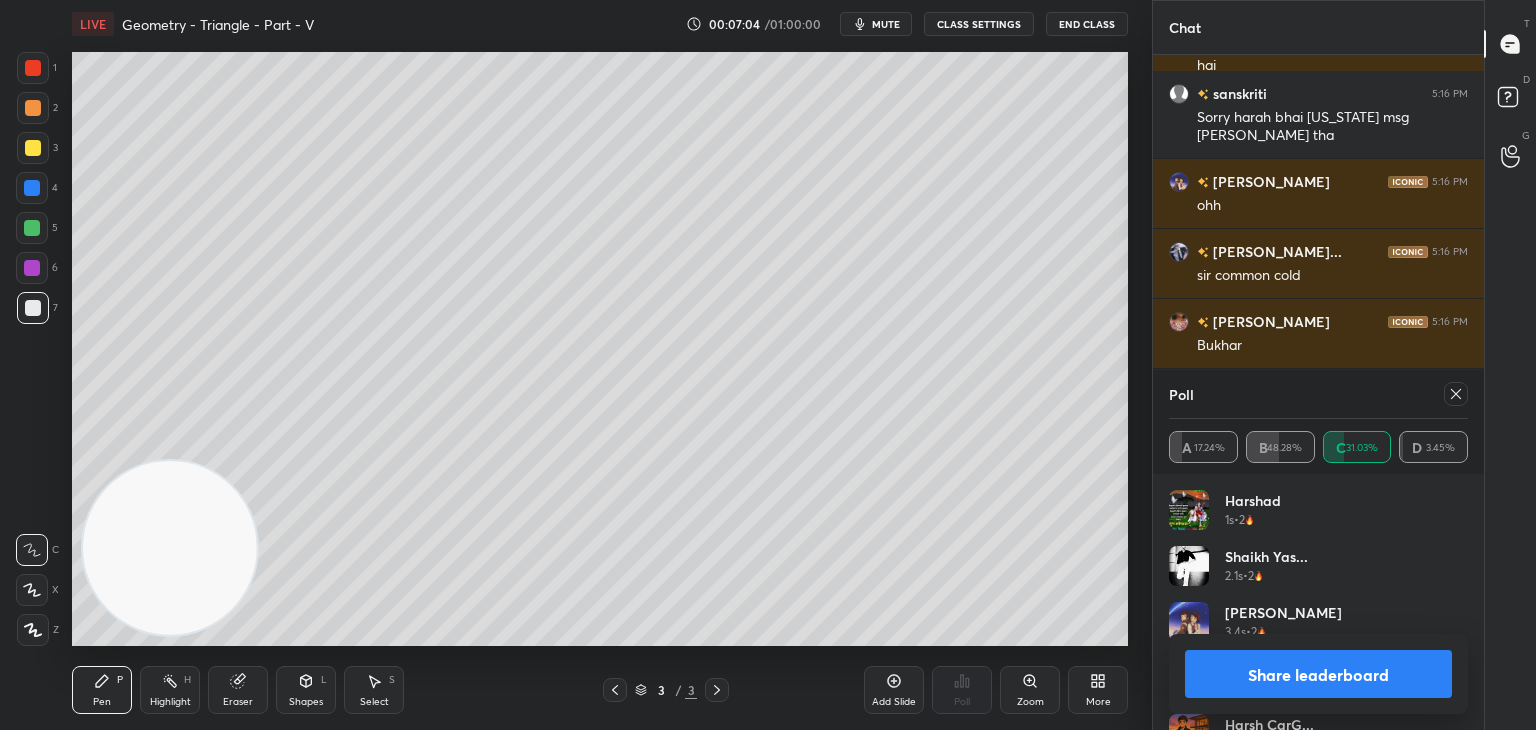 click 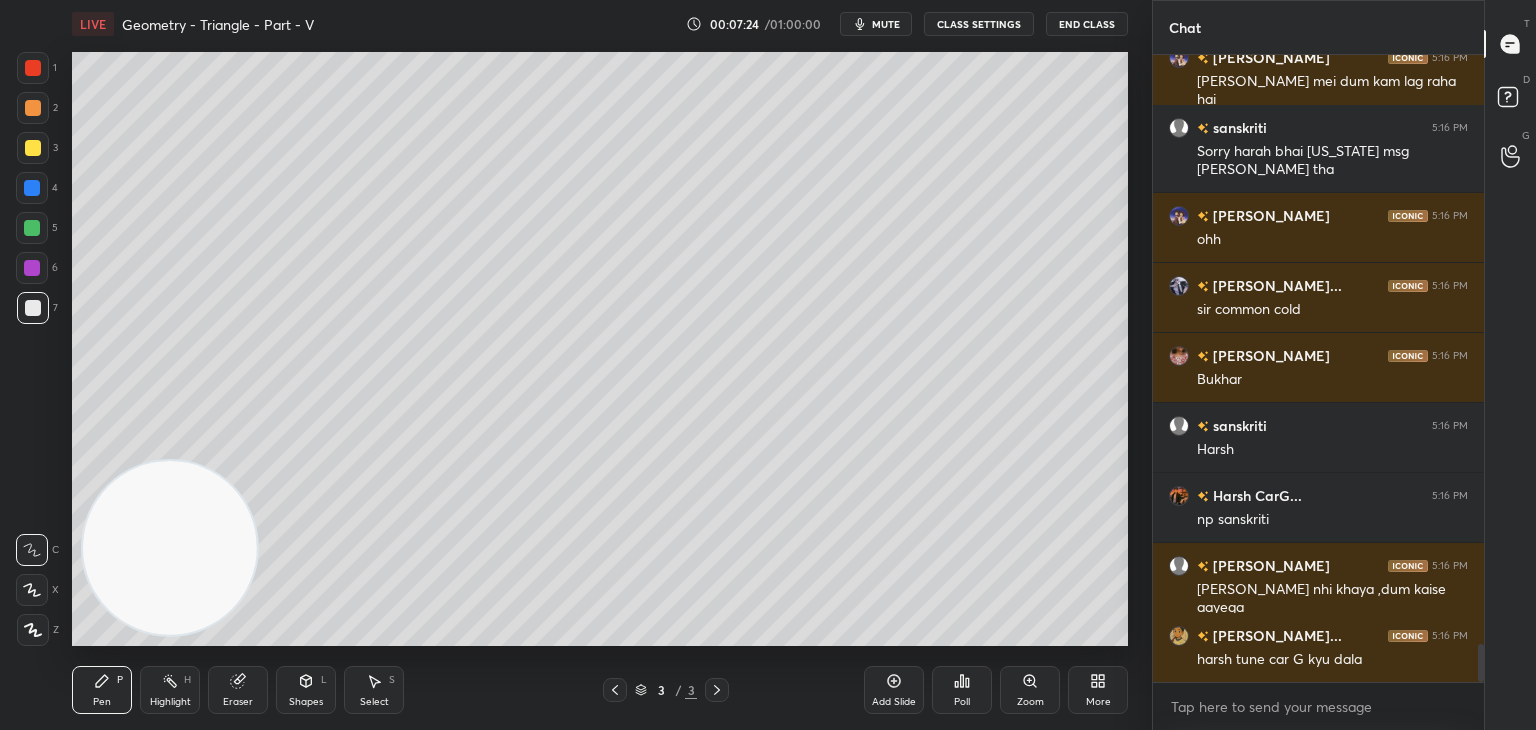 drag, startPoint x: 296, startPoint y: 690, endPoint x: 292, endPoint y: 675, distance: 15.524175 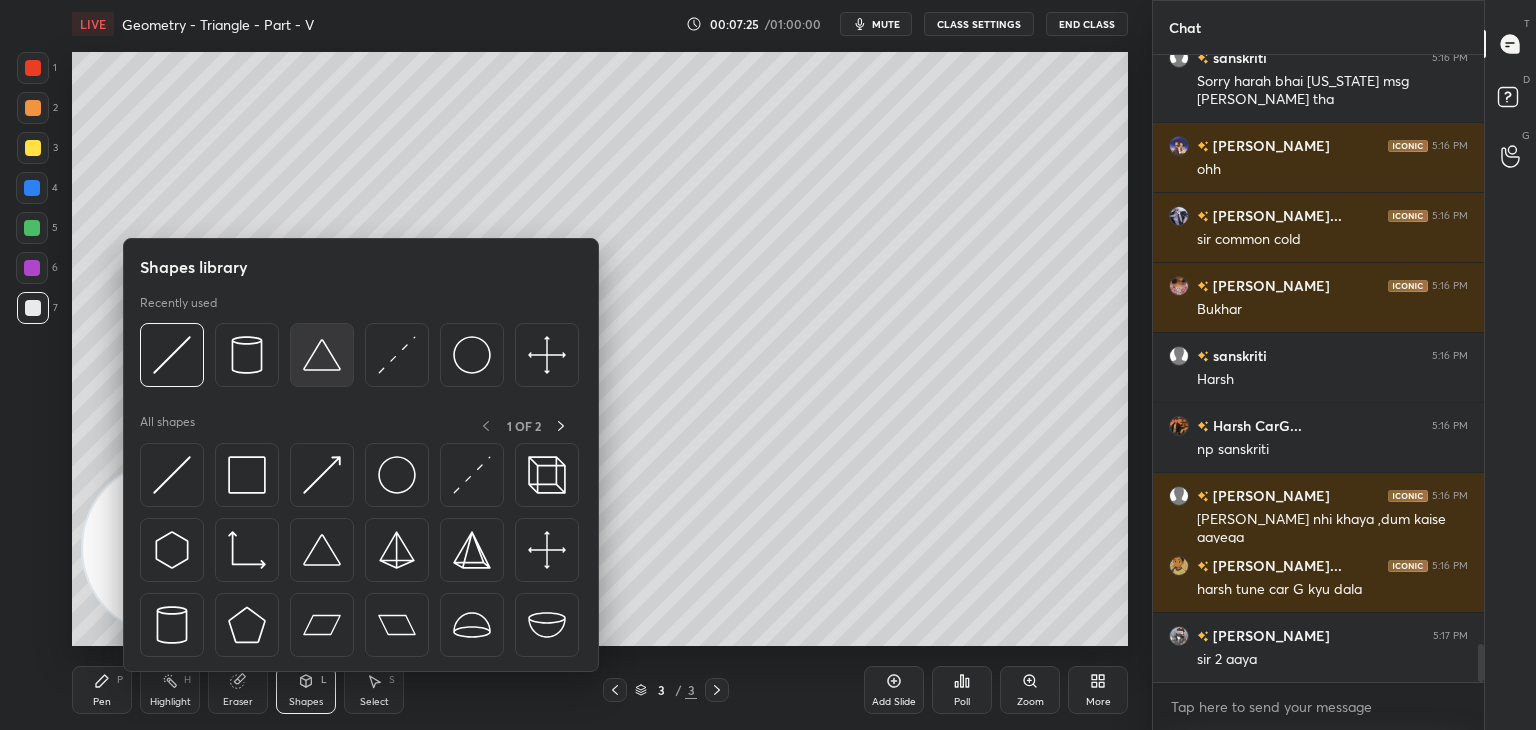 click at bounding box center (322, 355) 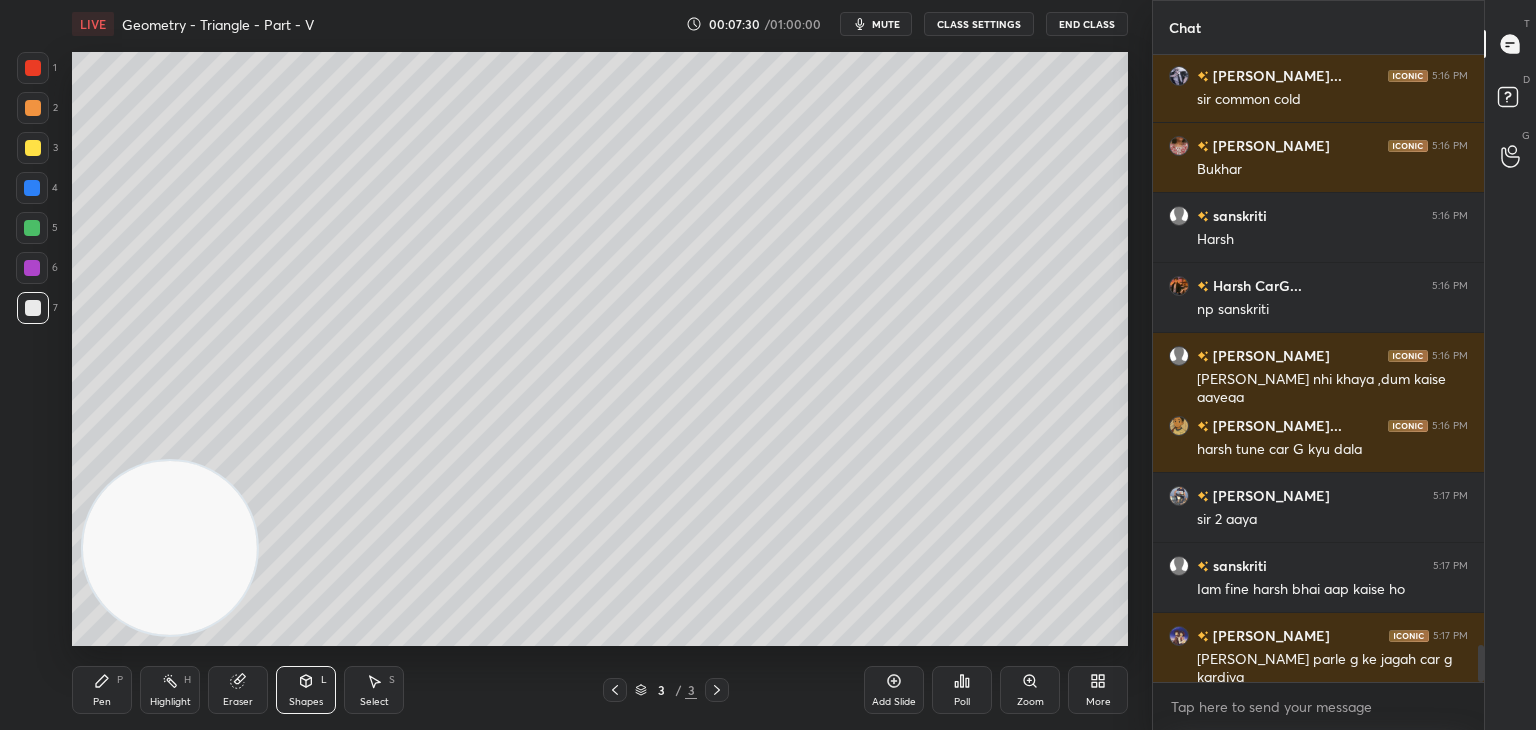 click on "Pen P" at bounding box center [102, 690] 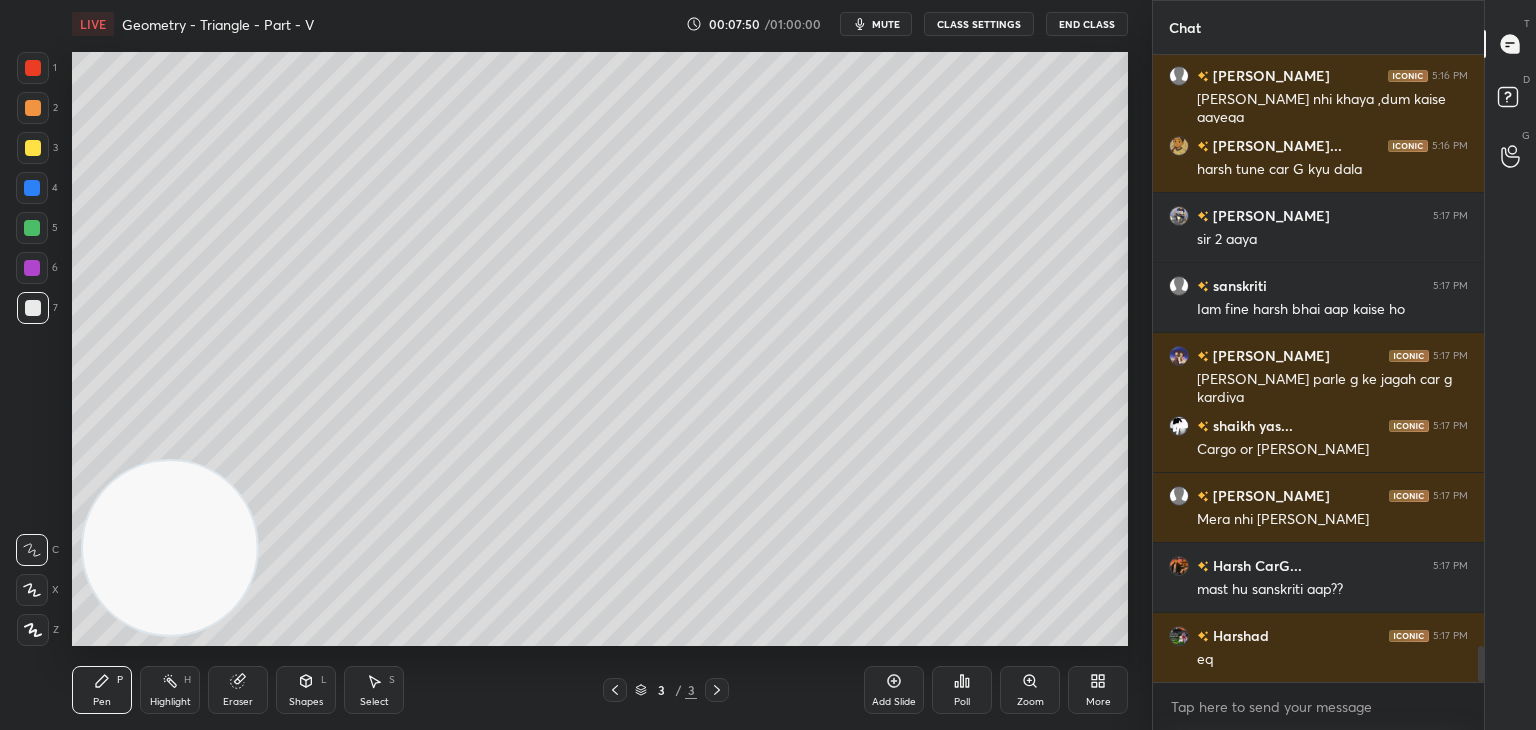 click on "Shapes" at bounding box center [306, 702] 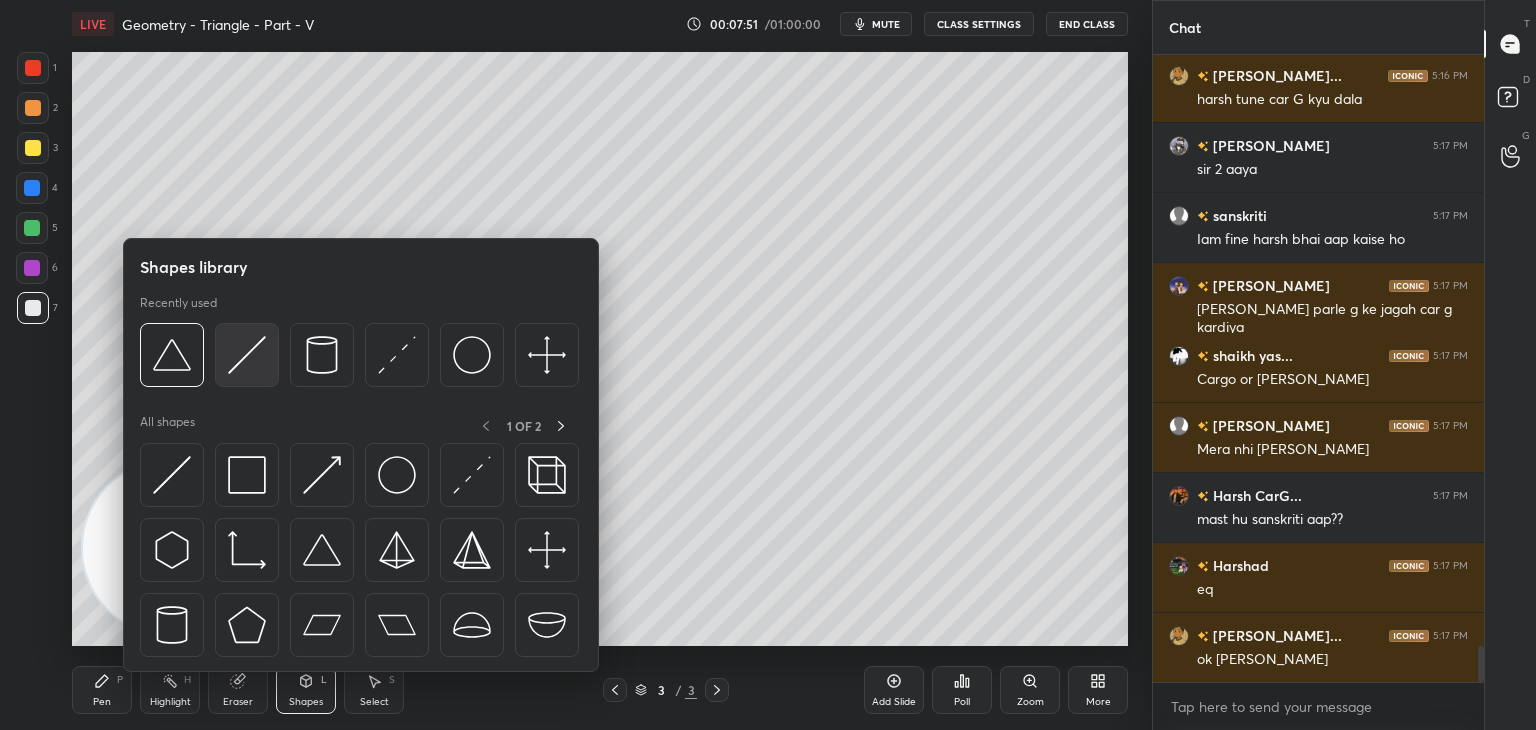 click at bounding box center (247, 355) 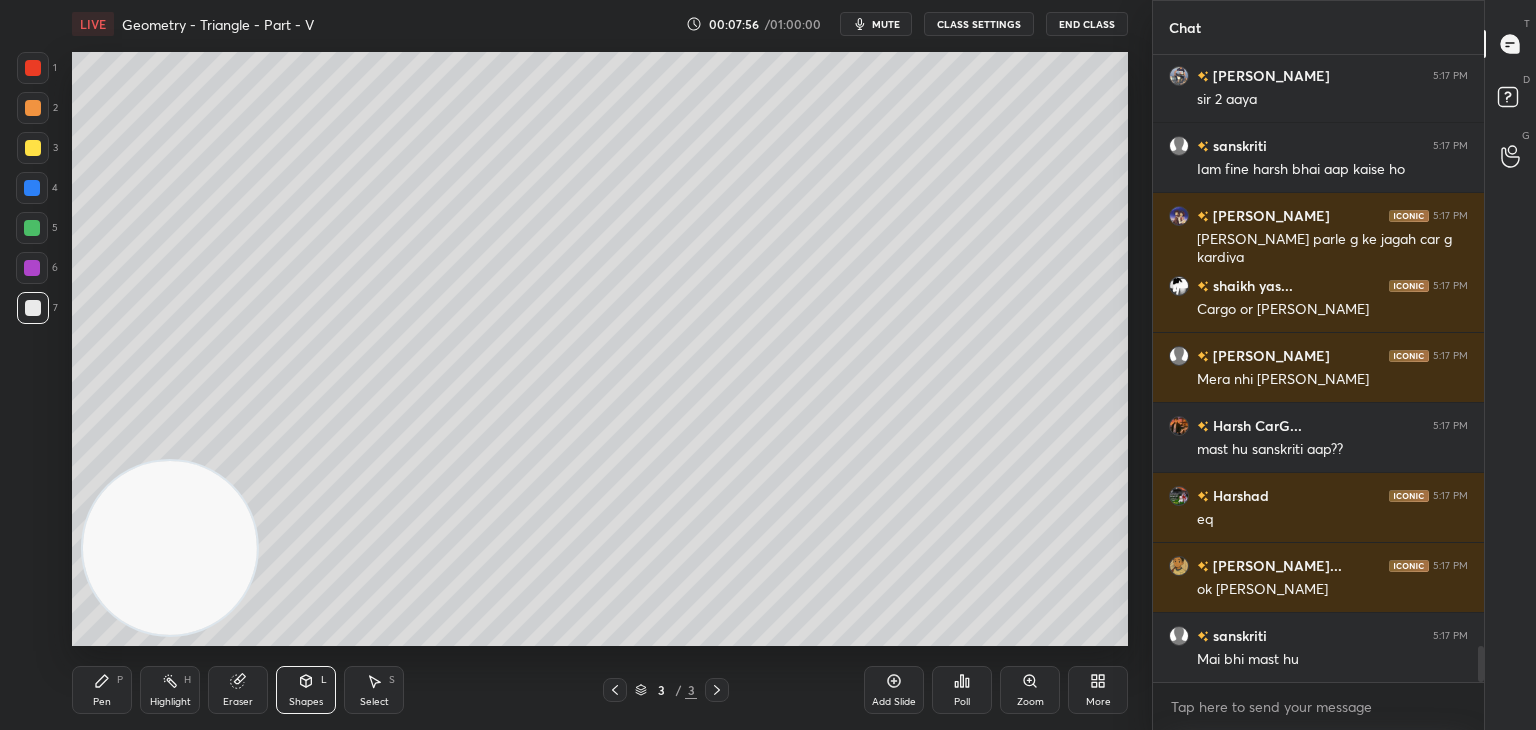click on "Pen P" at bounding box center [102, 690] 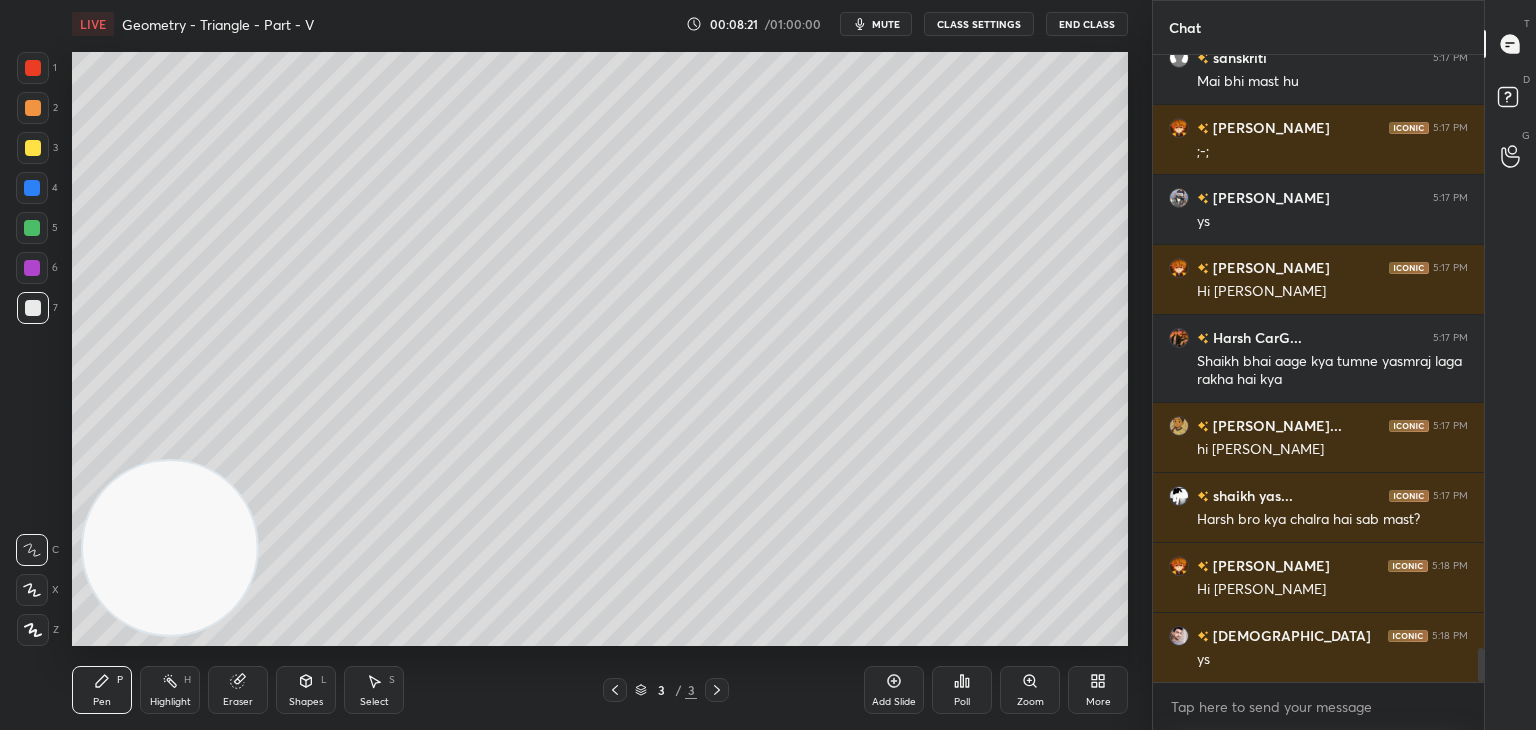 scroll, scrollTop: 10972, scrollLeft: 0, axis: vertical 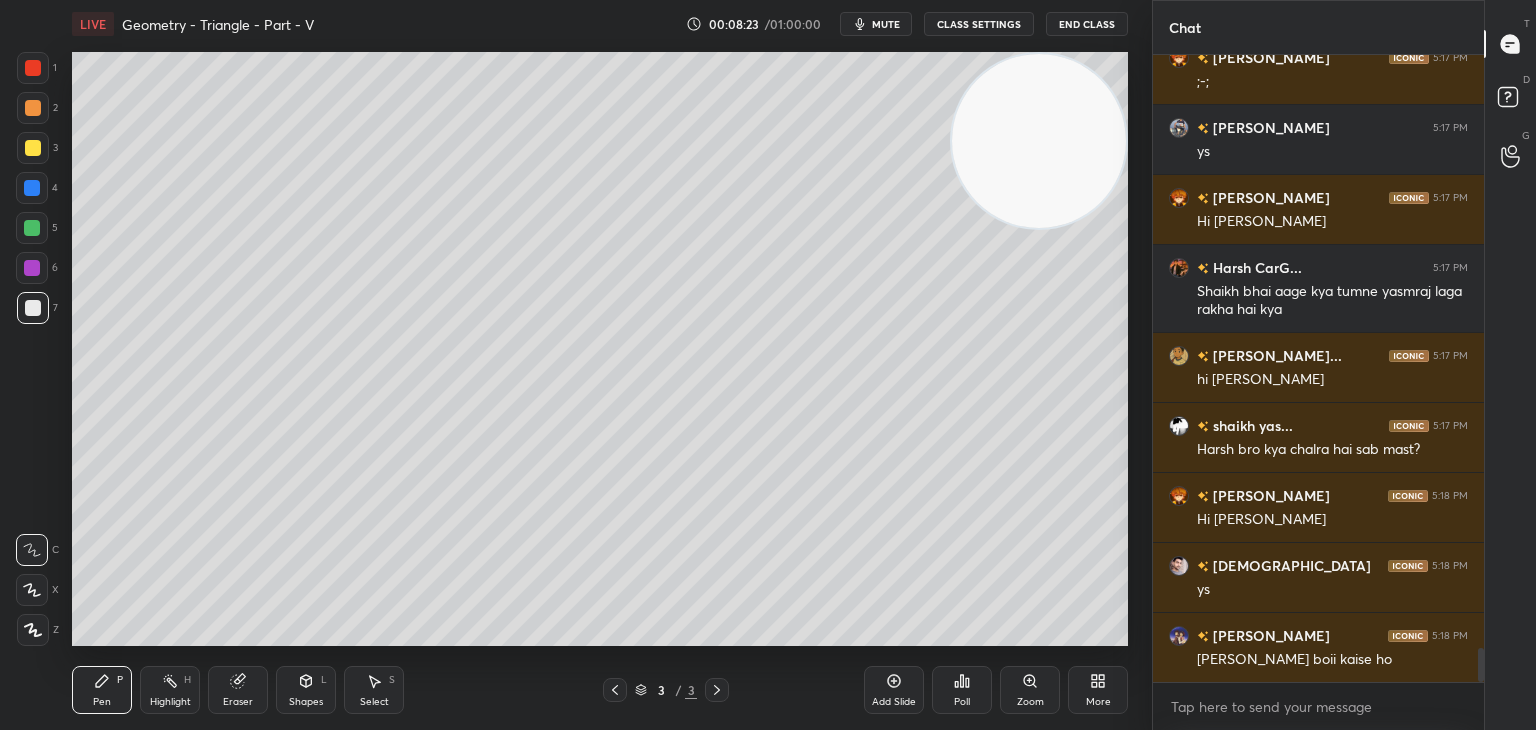 drag, startPoint x: 202, startPoint y: 517, endPoint x: 1076, endPoint y: 76, distance: 978.9571 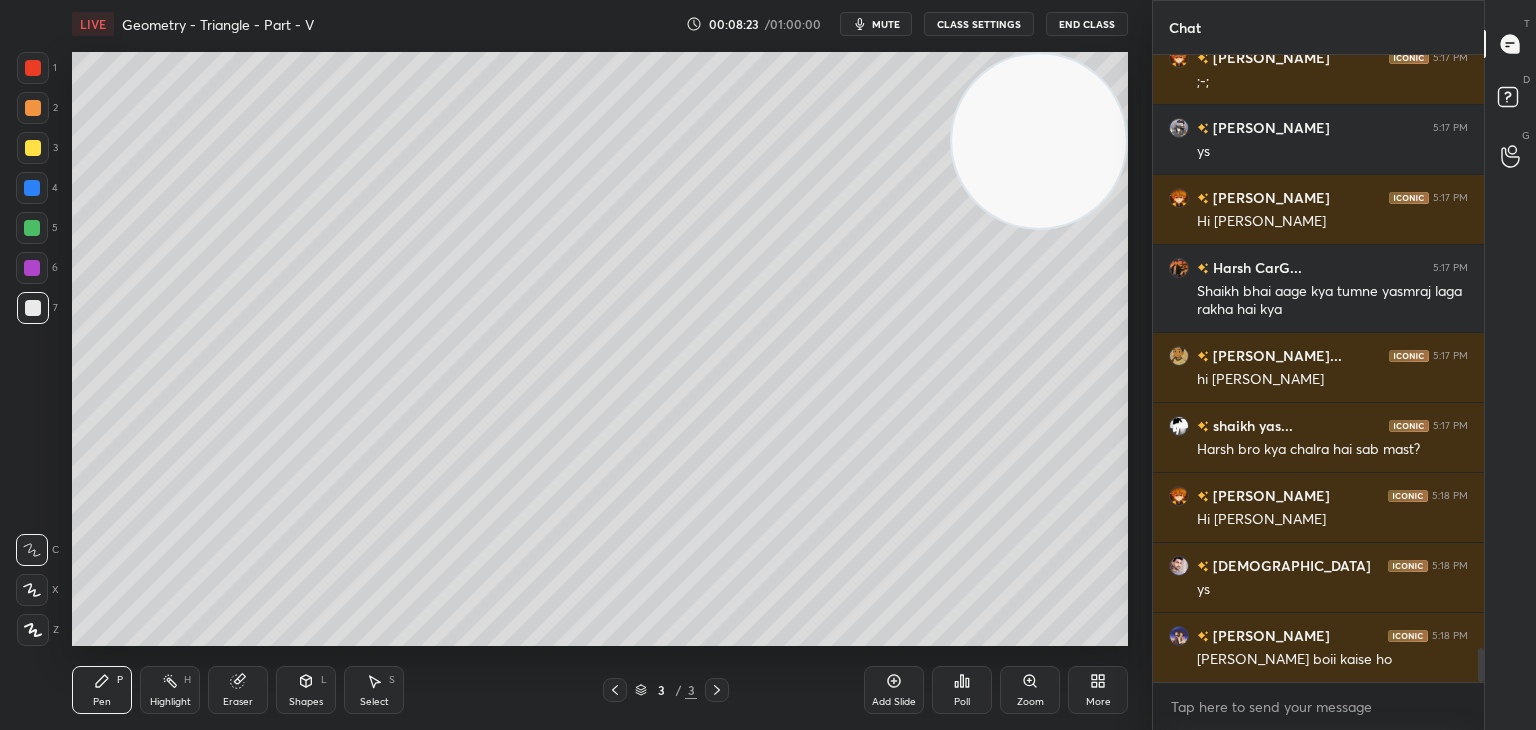 click on "Setting up your live class Poll for   secs No correct answer Start poll" at bounding box center (600, 349) 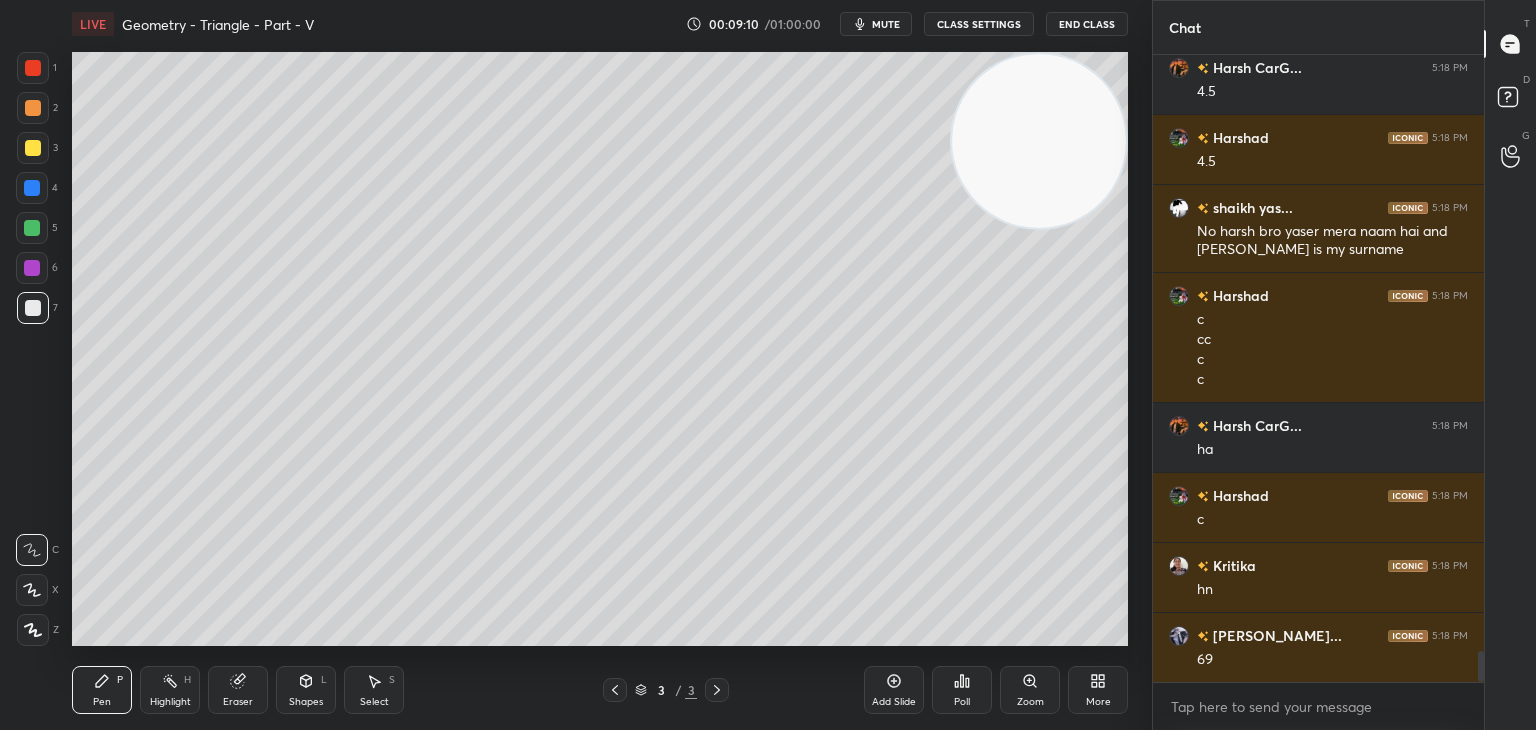 scroll, scrollTop: 12174, scrollLeft: 0, axis: vertical 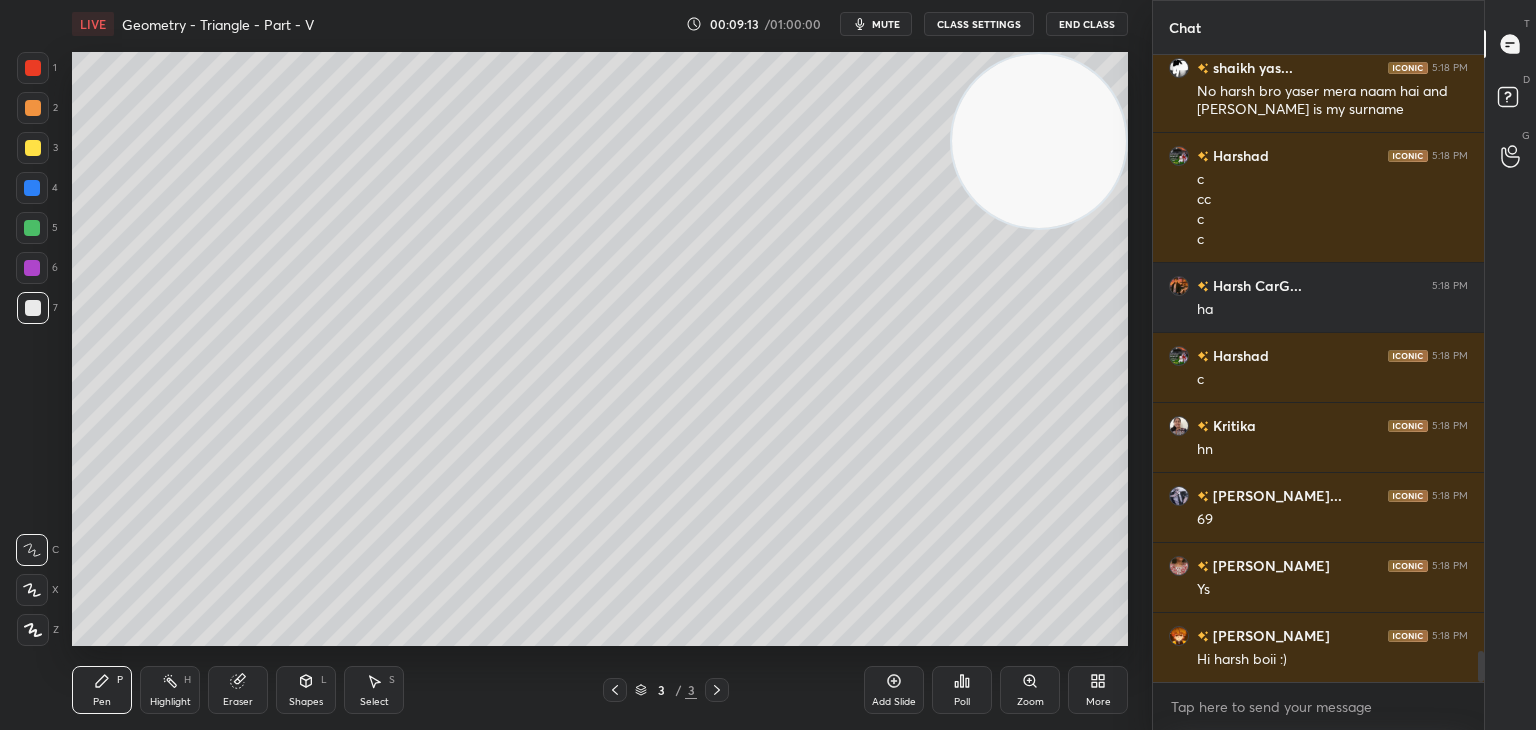 drag, startPoint x: 882, startPoint y: 684, endPoint x: 876, endPoint y: 672, distance: 13.416408 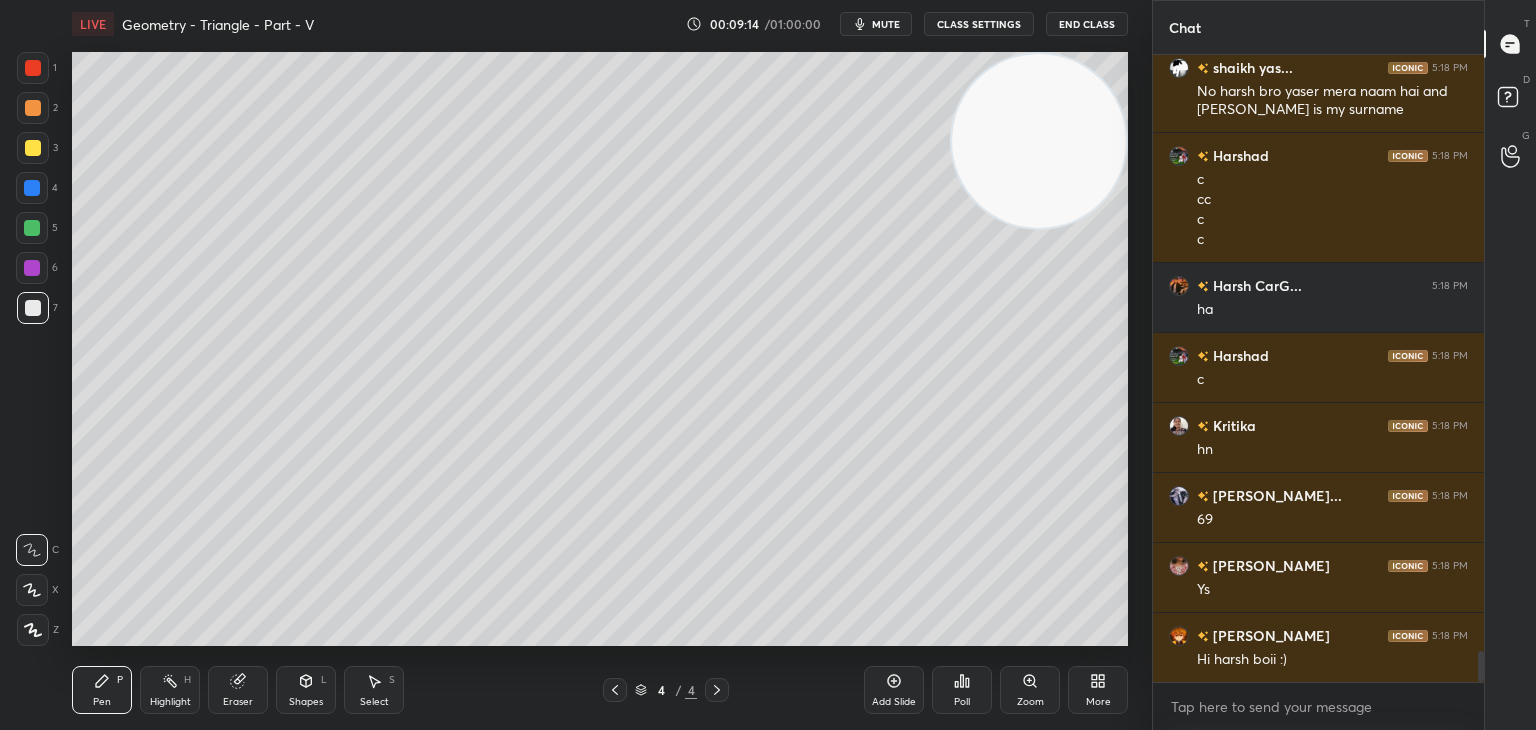 scroll, scrollTop: 12244, scrollLeft: 0, axis: vertical 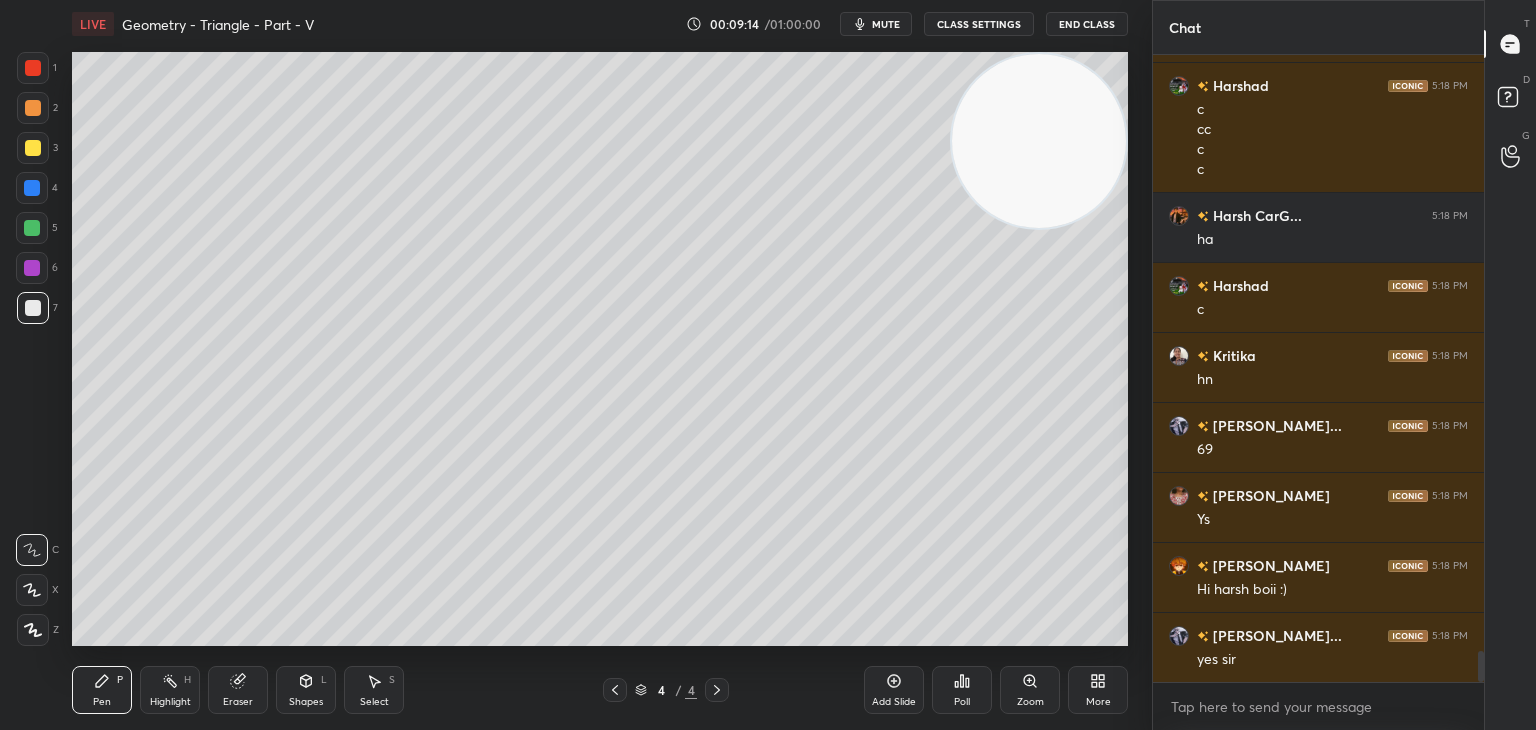 click at bounding box center (33, 148) 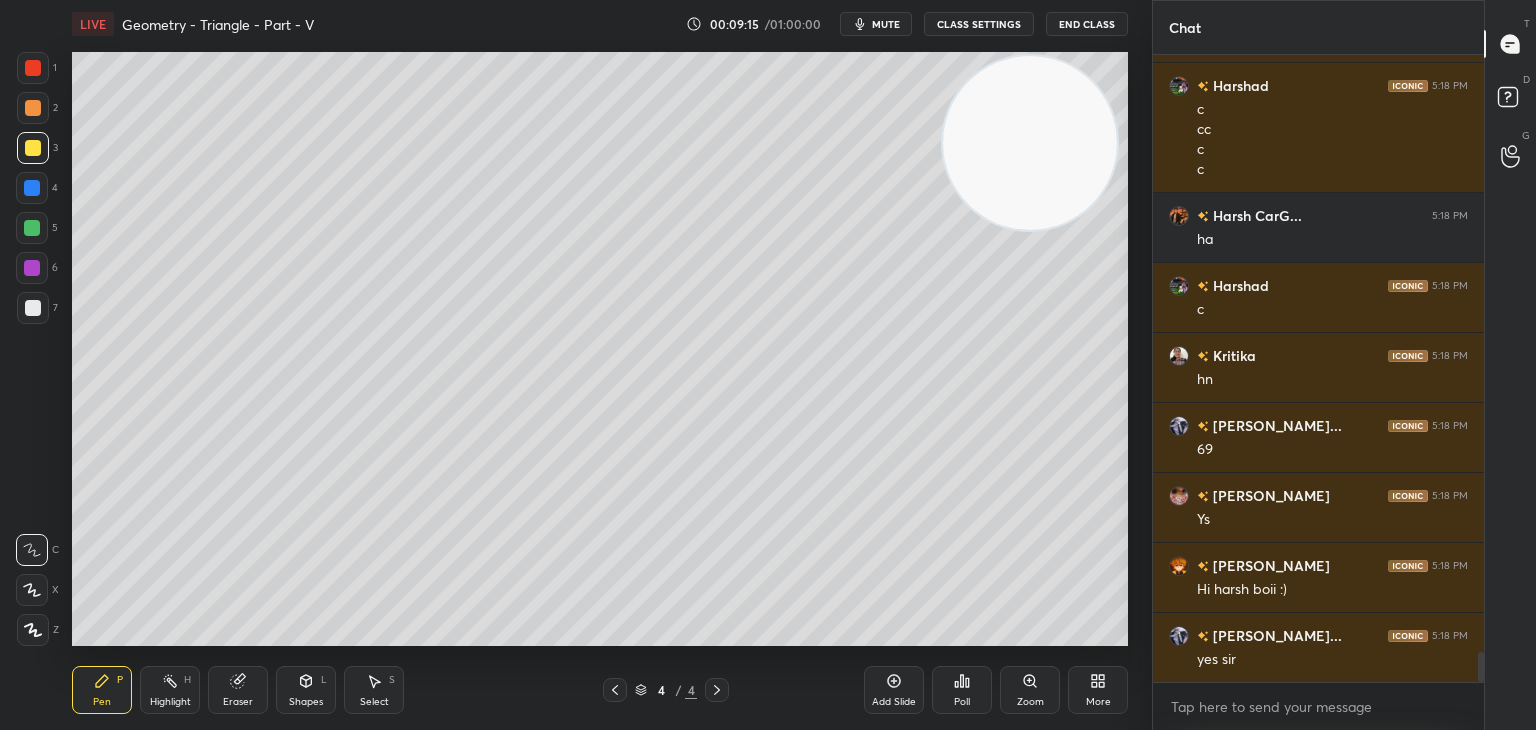 scroll, scrollTop: 12314, scrollLeft: 0, axis: vertical 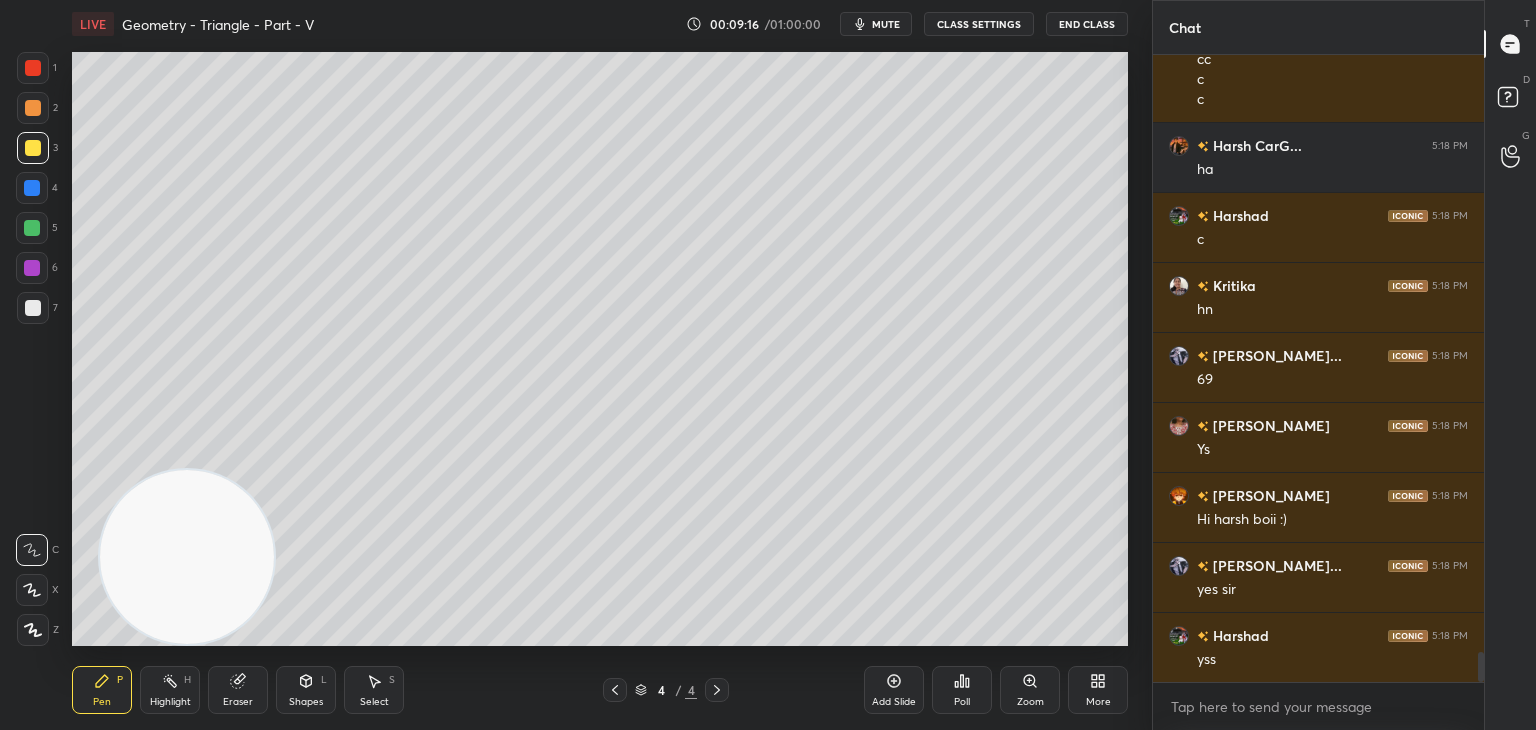 drag, startPoint x: 1039, startPoint y: 170, endPoint x: 7, endPoint y: 735, distance: 1176.5411 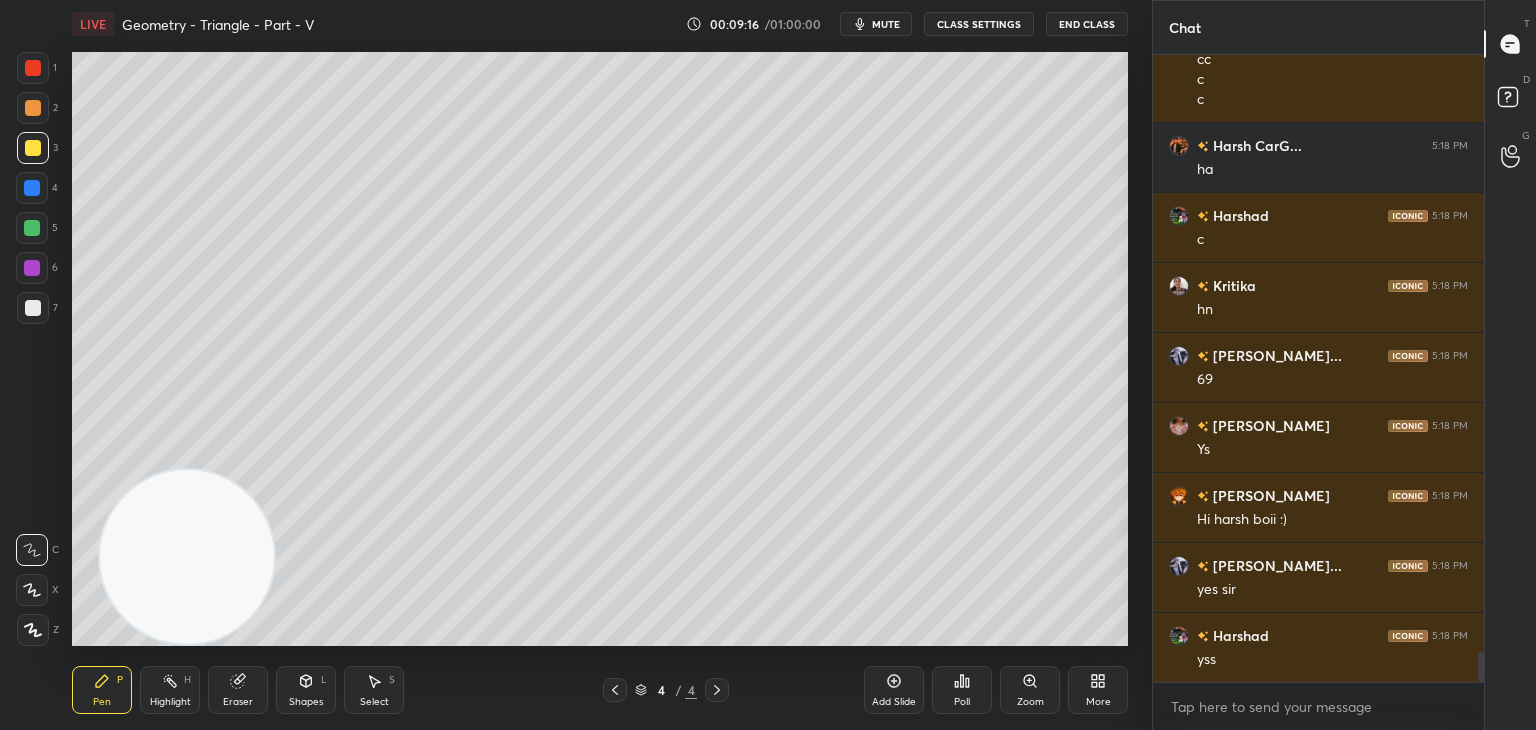 click on "1 2 3 4 5 6 7 C X Z C X Z E E Erase all   H H LIVE Geometry - Triangle - Part - V 00:09:16 /  01:00:00 mute CLASS SETTINGS End Class Setting up your live class Poll for   secs No correct answer Start poll Back Geometry - Triangle - Part - V • L6 of [PERSON_NAME] Batch - Foundation 9 and 10 [PERSON_NAME] Pen P Highlight H Eraser Shapes L Select S 4 / 4 Add Slide Poll Zoom More Chat [PERSON_NAME] 5:18 PM fine [PERSON_NAME] 5:18 PM yes [PERSON_NAME] 5:18 PM ysl Harsh CarG... 5:18 PM hi amit boi [PERSON_NAME] 5:18 PM [PERSON_NAME] 5:18 PM yss [PERSON_NAME] 5:18 PM yss Harsh CarG... 5:18 PM 4.5 [PERSON_NAME] 5:18 PM 4.5 shaikh yas... 5:18 PM No harsh bro yaser mera naam hai and [PERSON_NAME] is my surname [PERSON_NAME] 5:18 PM c cc c c Harsh CarG... 5:18 PM [PERSON_NAME] 5:18 PM c [PERSON_NAME] 5:18 PM hn [PERSON_NAME]... 5:18 PM 69 [PERSON_NAME] 5:18 PM Ys AMIT 5:18 PM Hi harsh boii :) [PERSON_NAME]... 5:18 PM yes [PERSON_NAME] 5:18 PM yss JUMP TO LATEST Enable hand raising Enable raise hand to speak to learners. Once enabled, chat will be turned off temporarily. Enable x   introducing Got it" at bounding box center (768, 0) 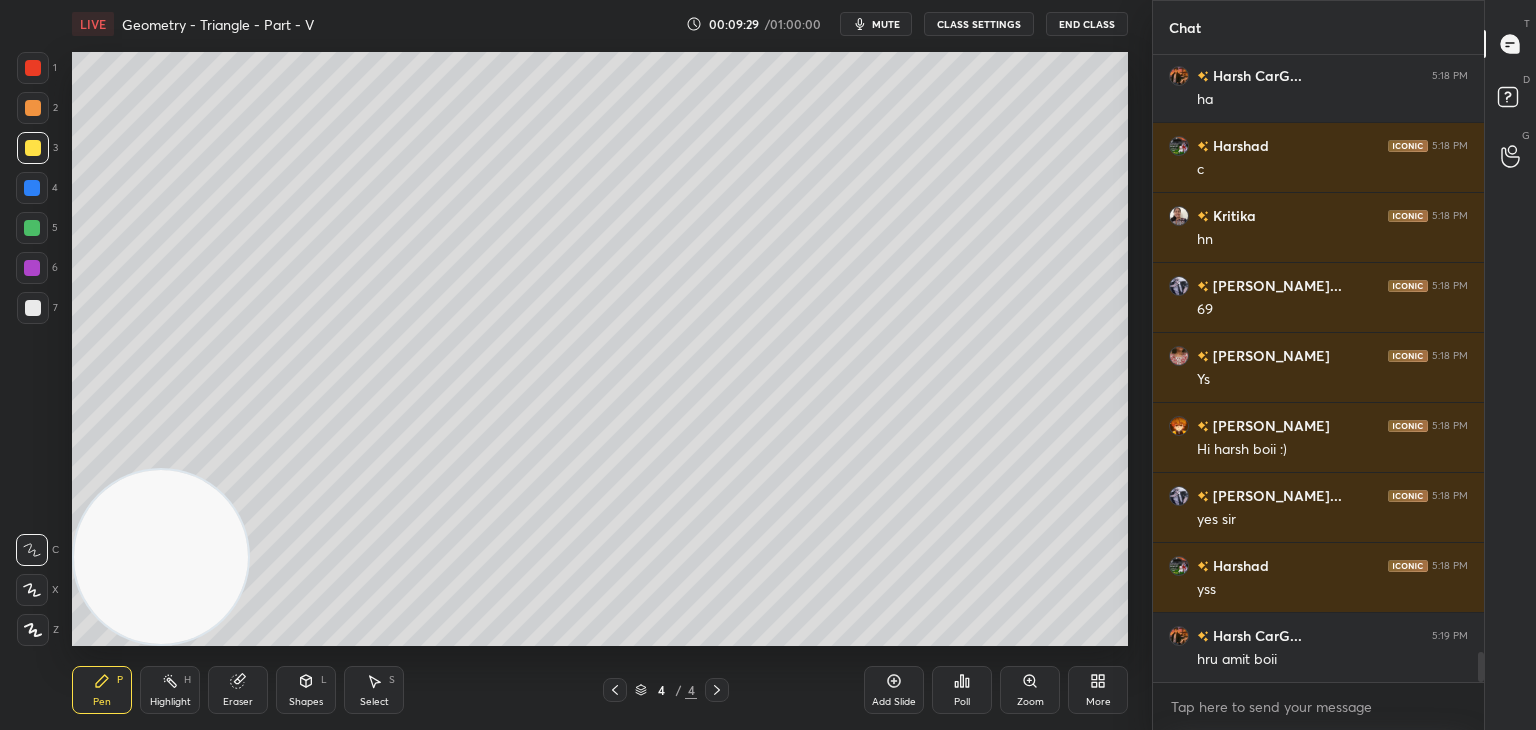 scroll, scrollTop: 12454, scrollLeft: 0, axis: vertical 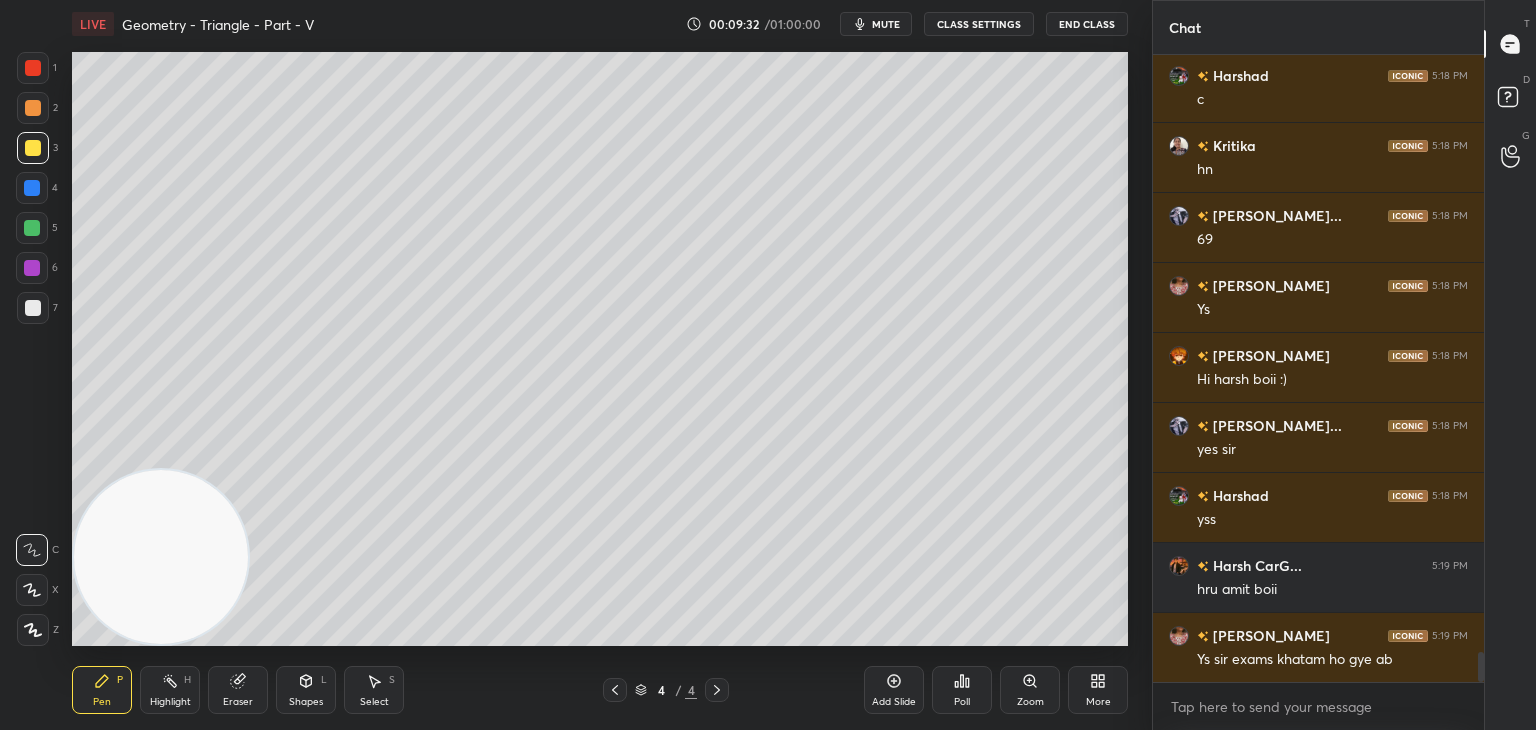 drag, startPoint x: 308, startPoint y: 687, endPoint x: 313, endPoint y: 674, distance: 13.928389 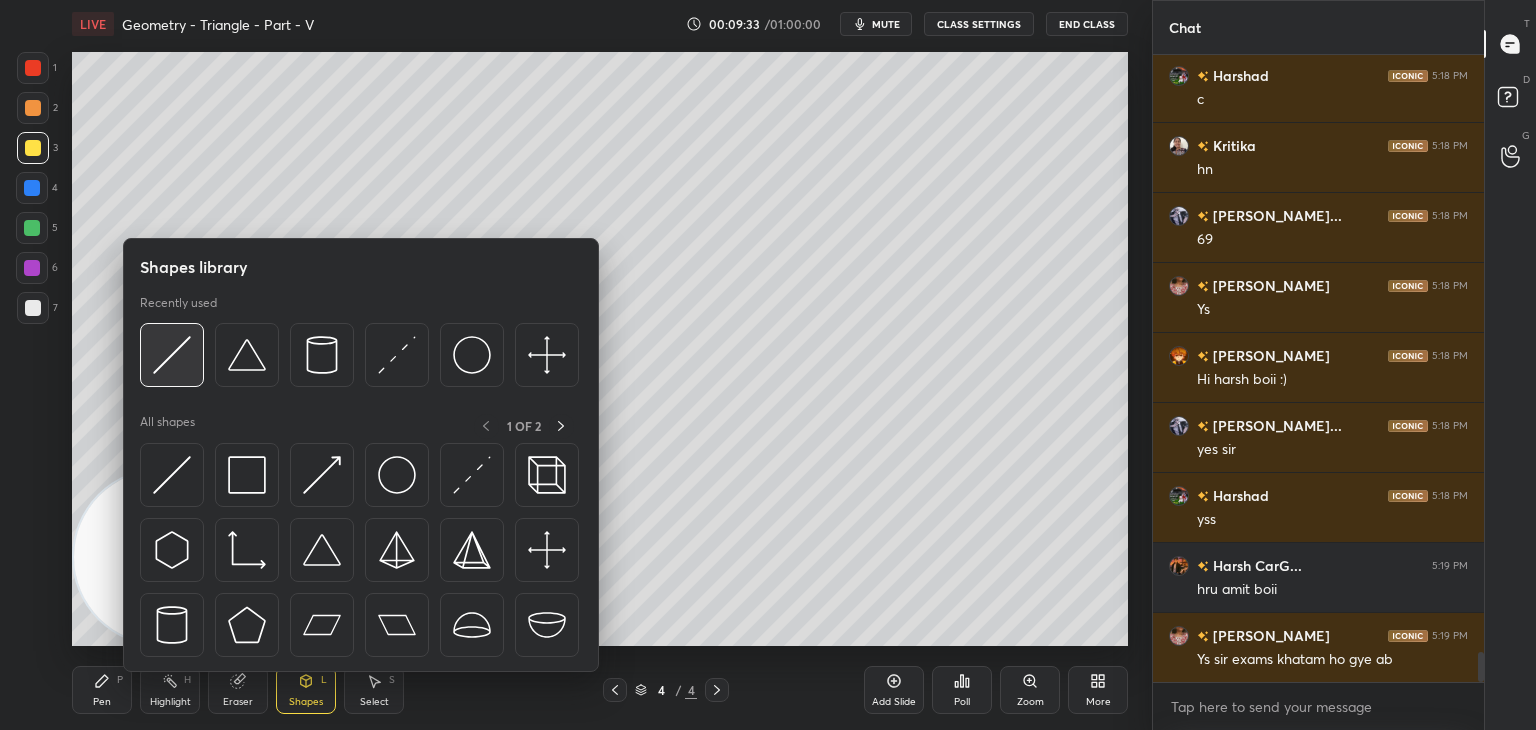click at bounding box center [172, 355] 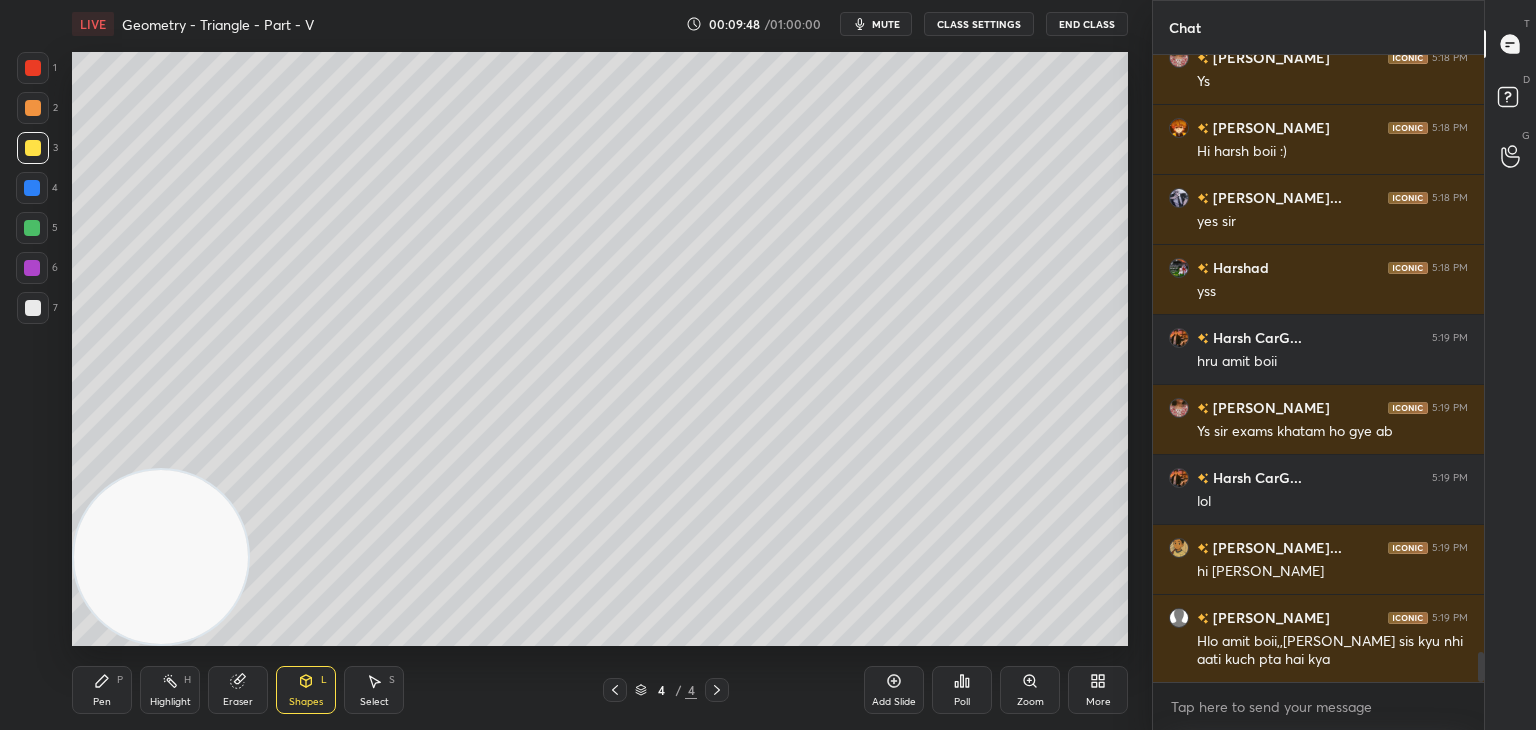 scroll, scrollTop: 12752, scrollLeft: 0, axis: vertical 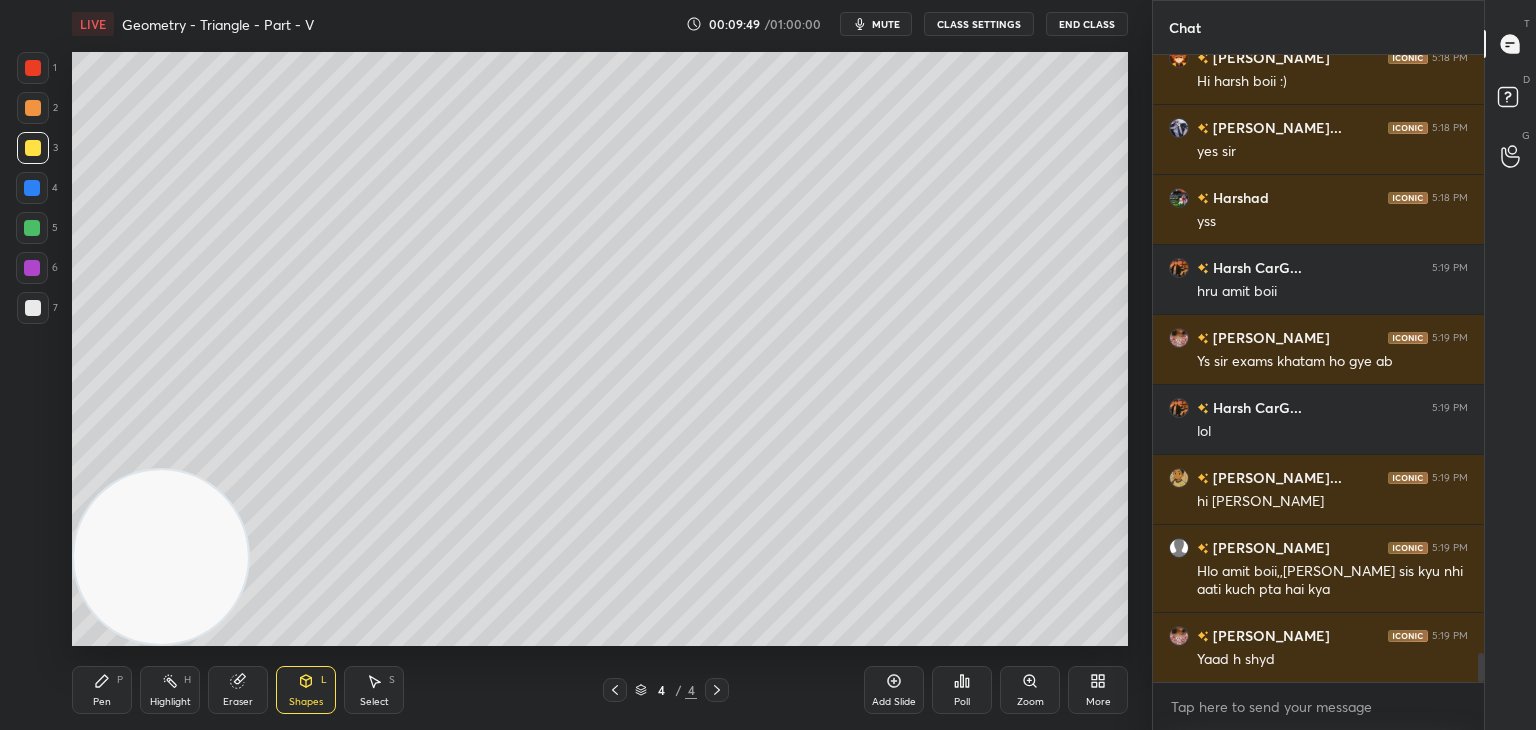 click 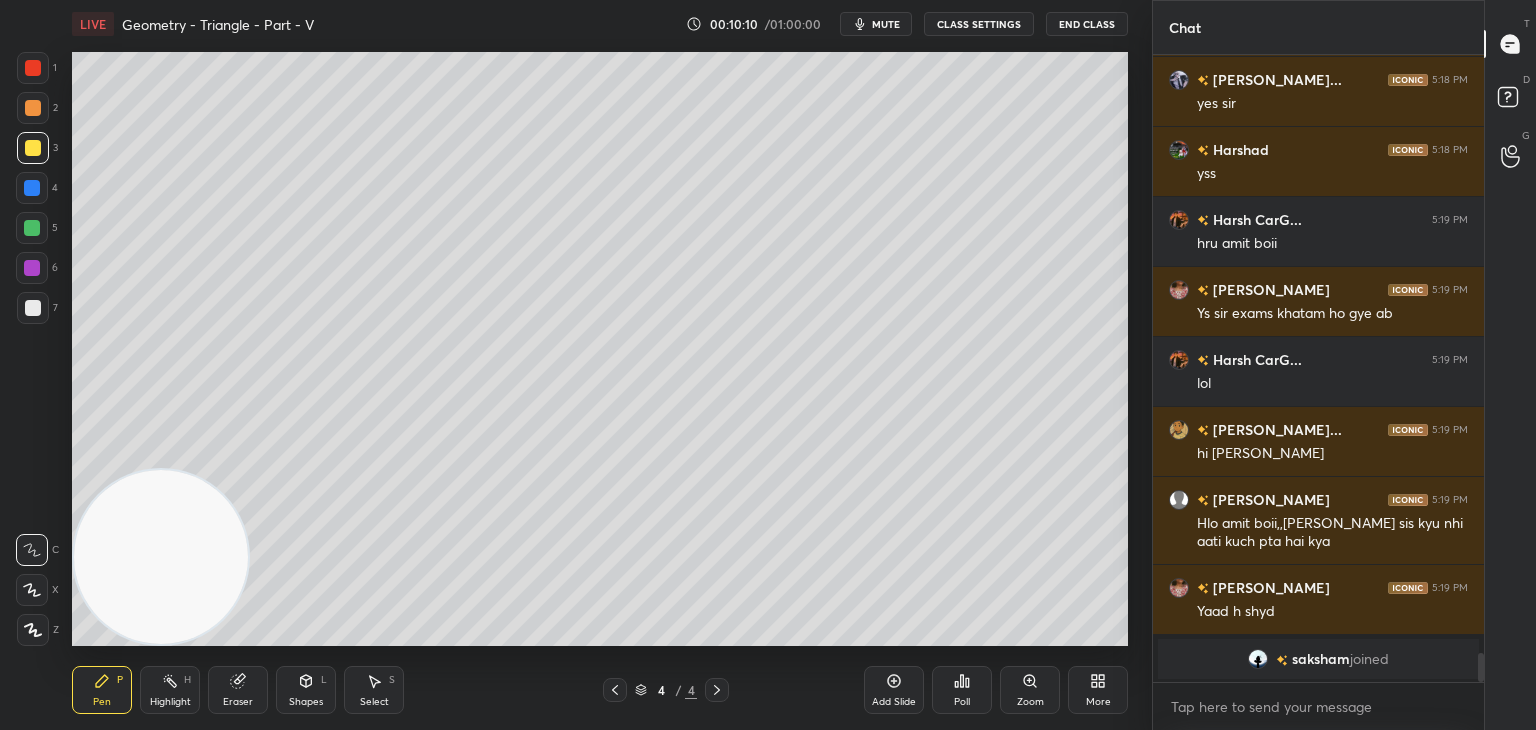 scroll, scrollTop: 12276, scrollLeft: 0, axis: vertical 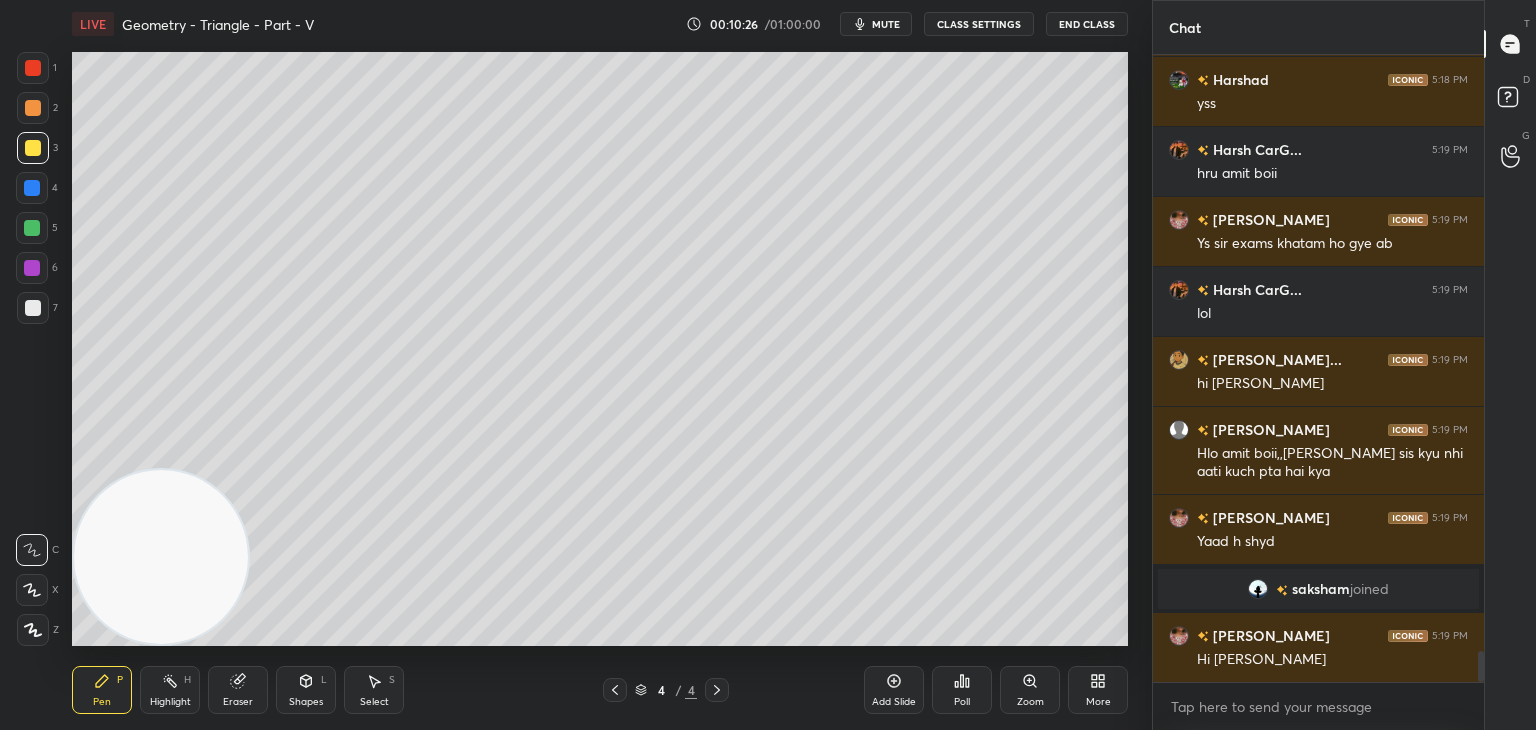 click at bounding box center [33, 308] 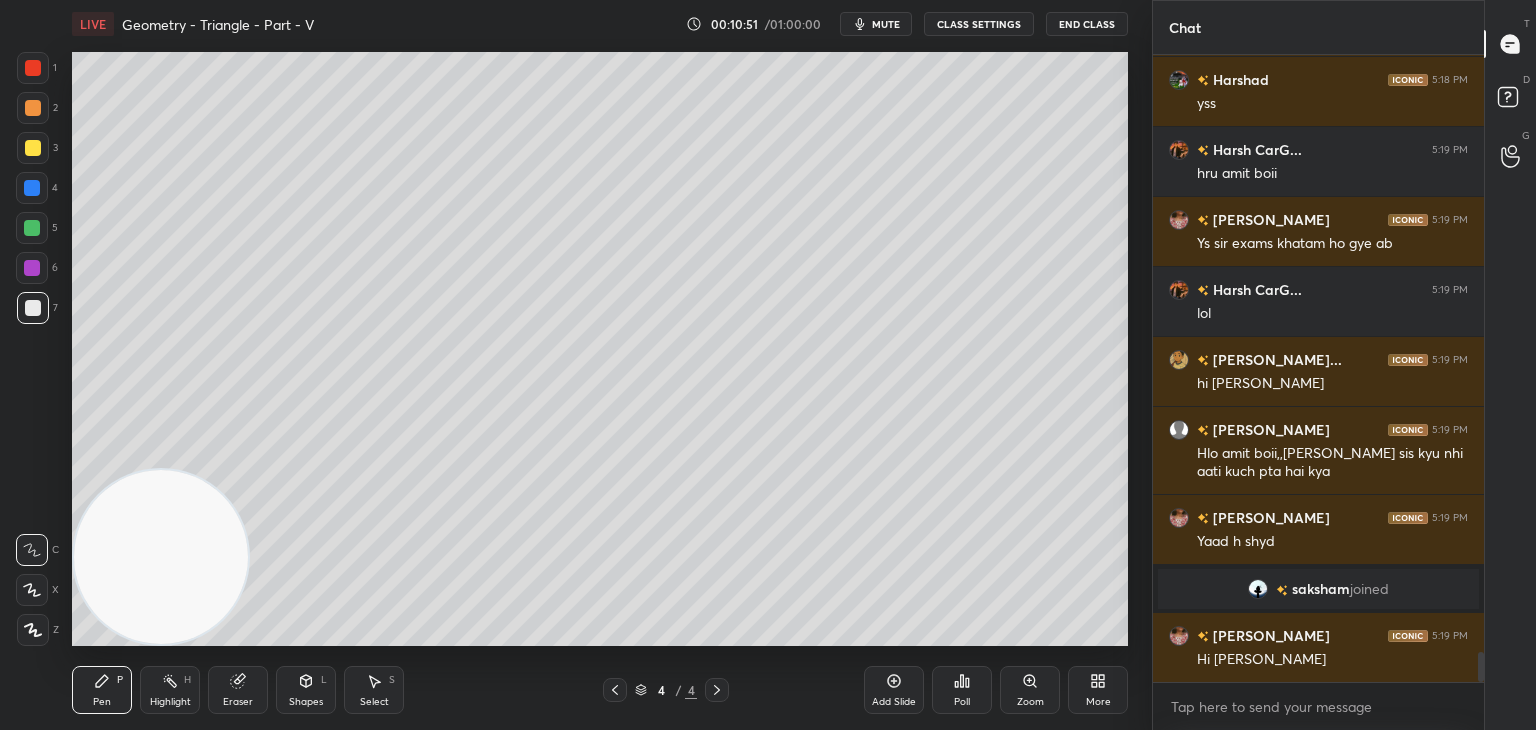 scroll, scrollTop: 12346, scrollLeft: 0, axis: vertical 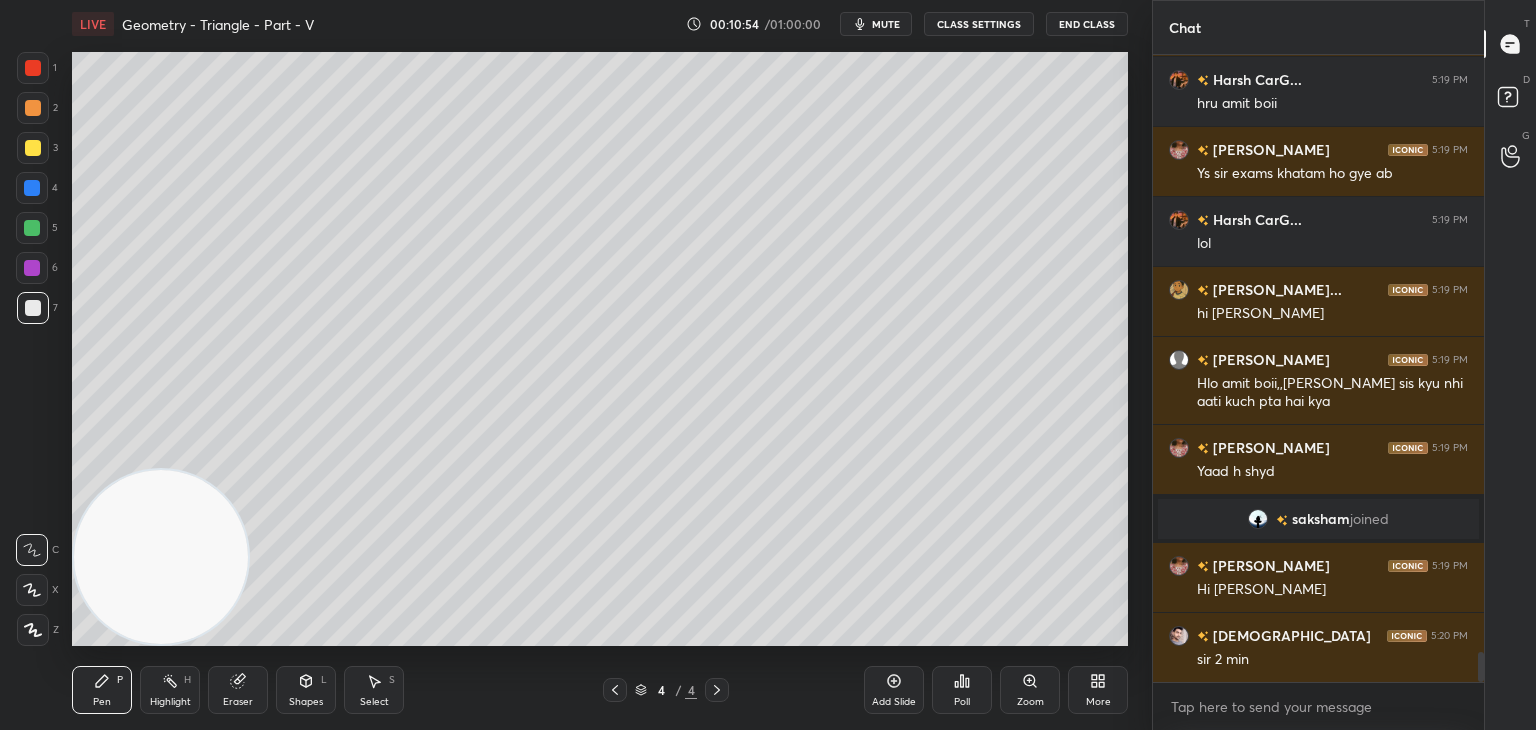 click 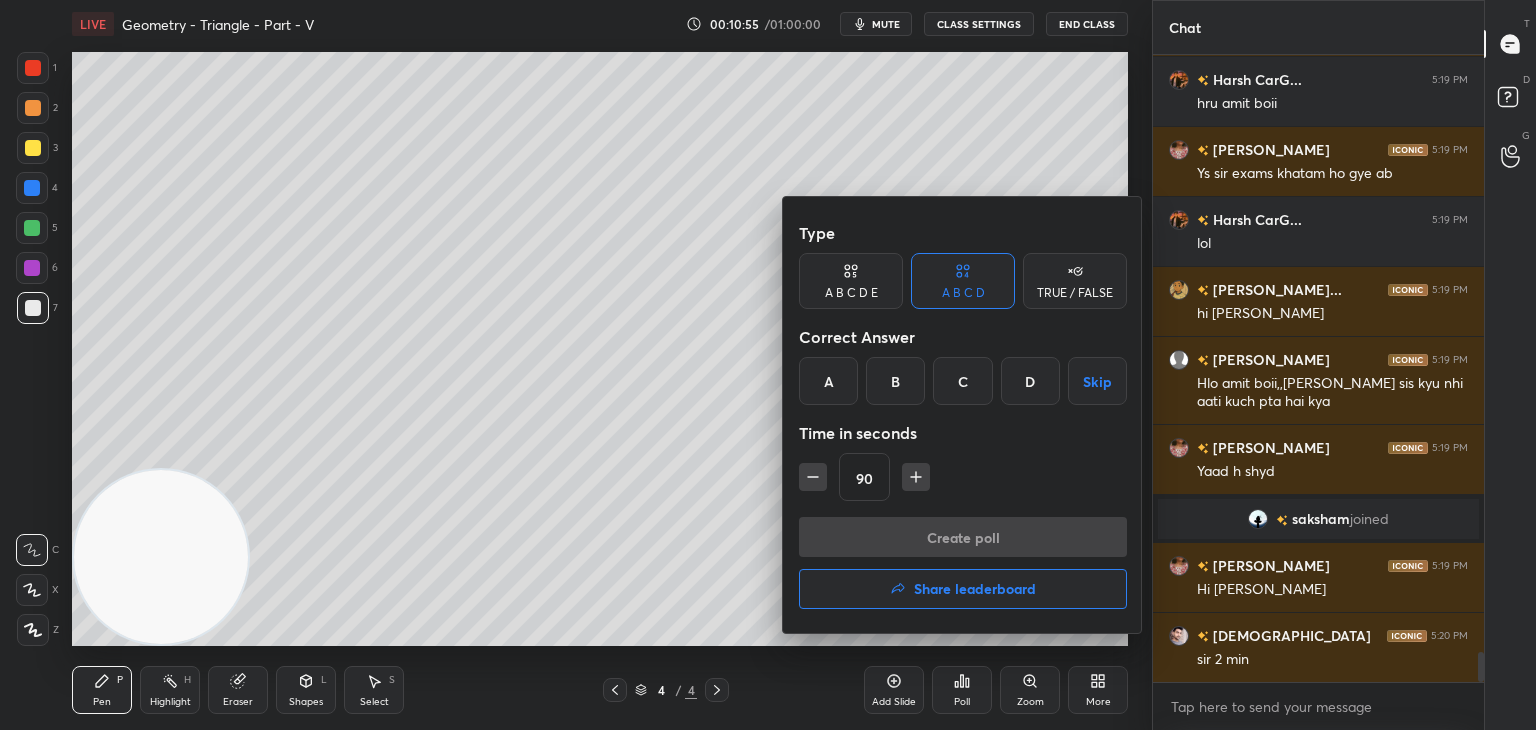 drag, startPoint x: 1032, startPoint y: 385, endPoint x: 1016, endPoint y: 408, distance: 28.01785 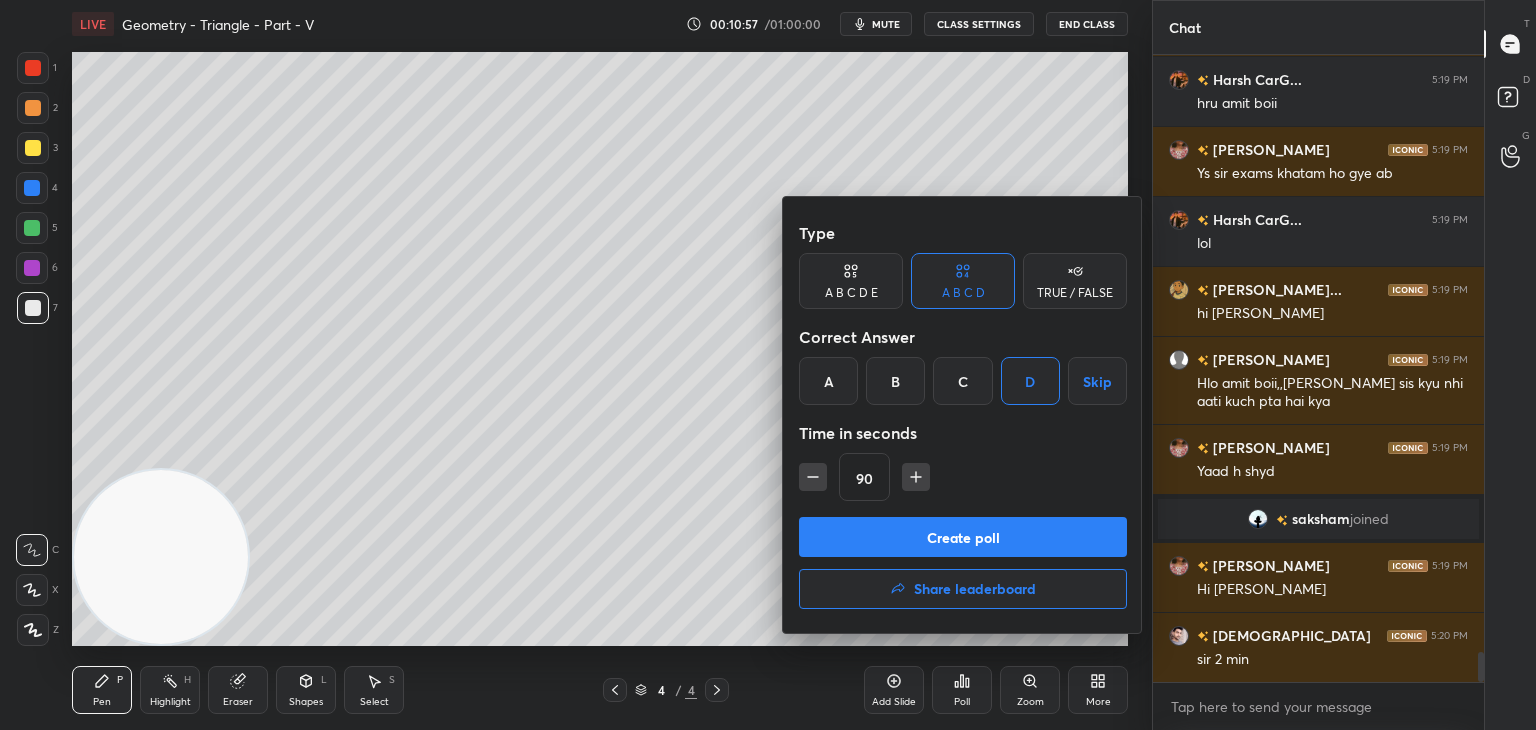 click on "Create poll" at bounding box center (963, 537) 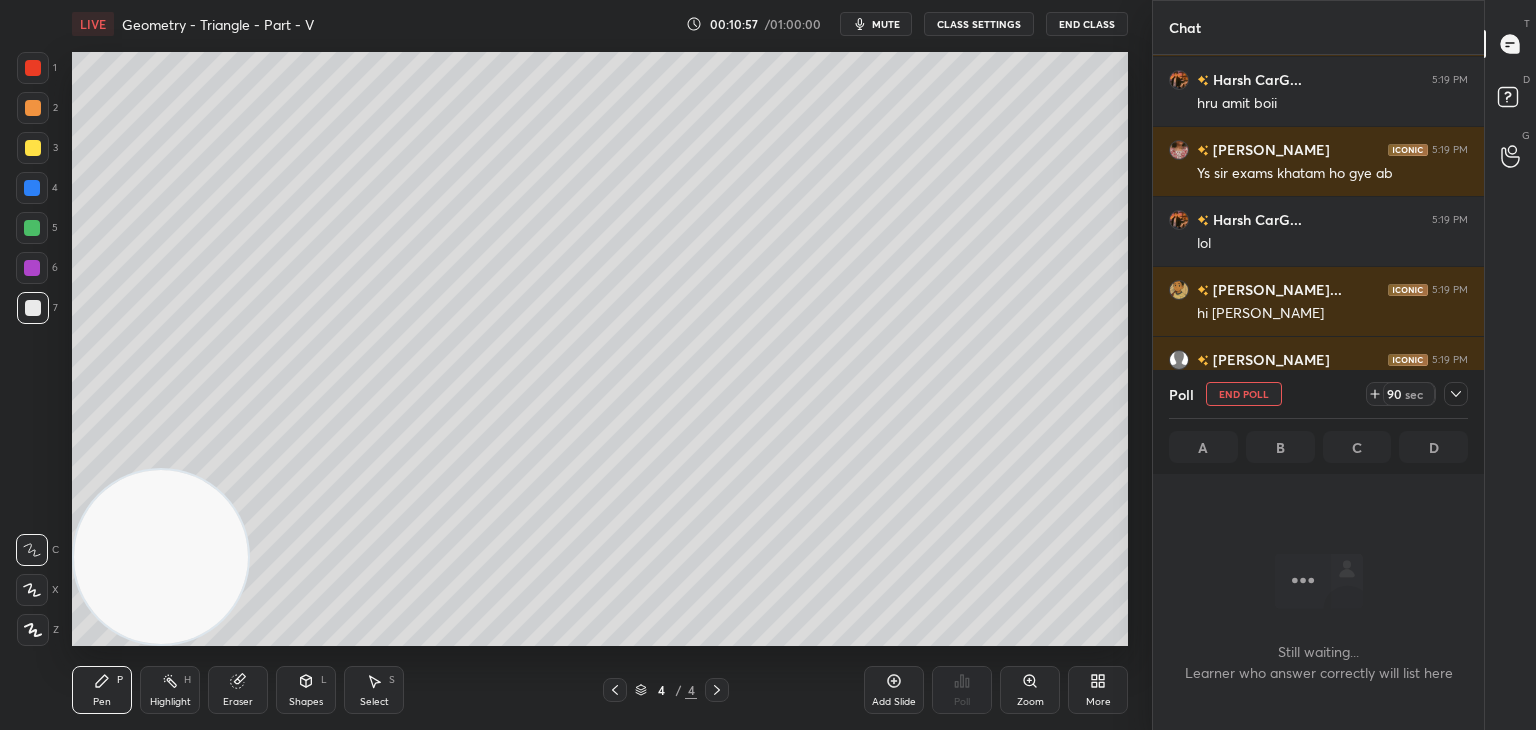 scroll, scrollTop: 535, scrollLeft: 325, axis: both 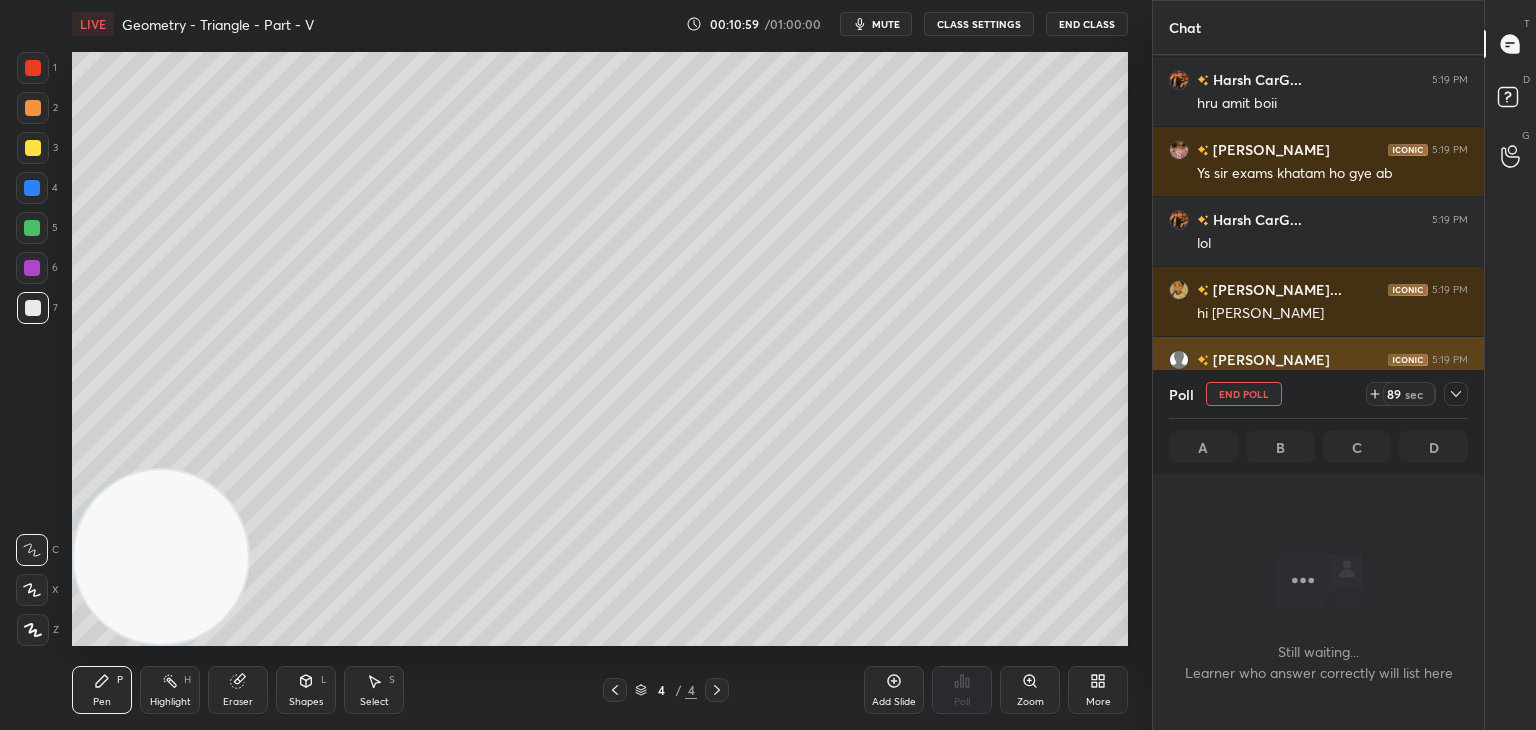 drag, startPoint x: 1455, startPoint y: 390, endPoint x: 1445, endPoint y: 385, distance: 11.18034 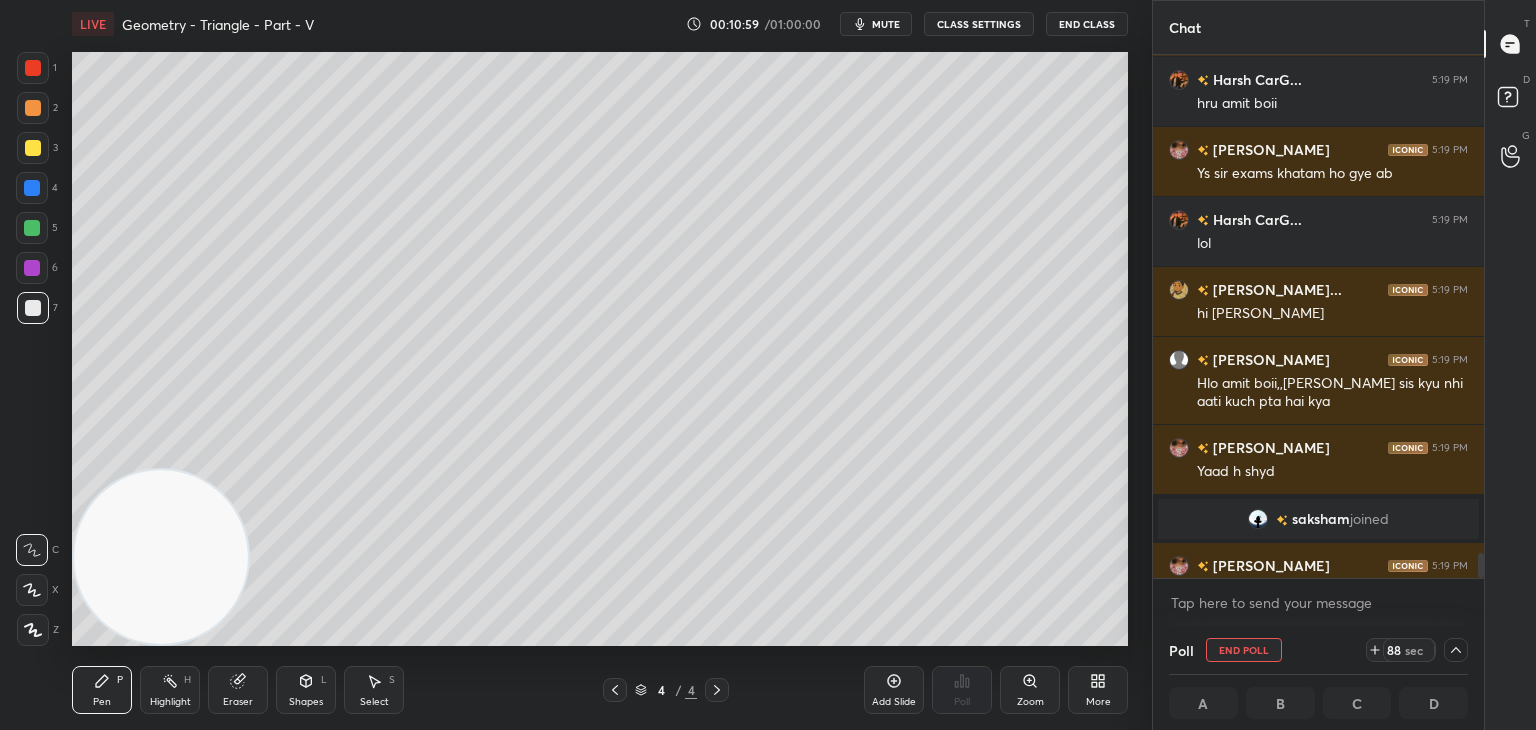 scroll, scrollTop: 0, scrollLeft: 6, axis: horizontal 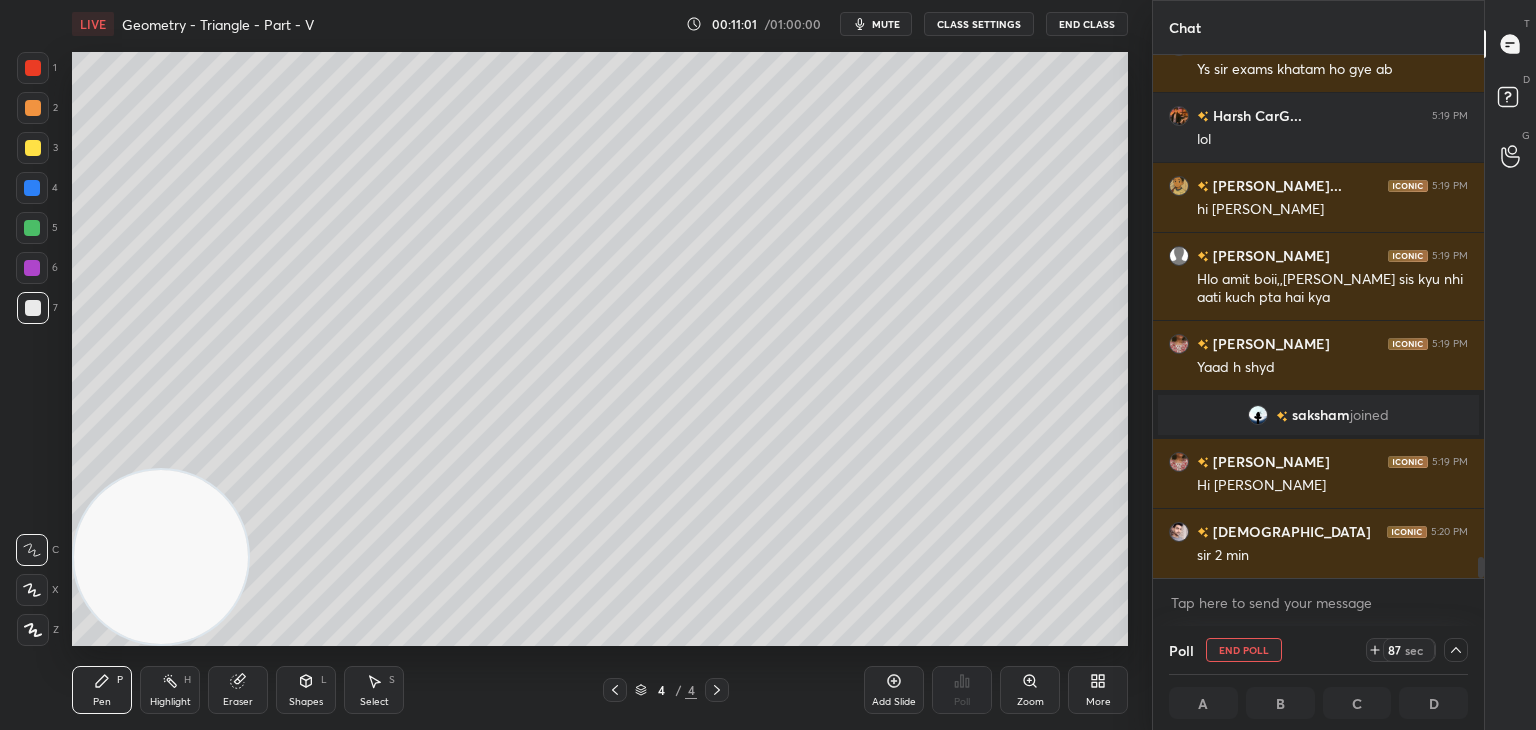 drag, startPoint x: 1479, startPoint y: 562, endPoint x: 1480, endPoint y: 602, distance: 40.012497 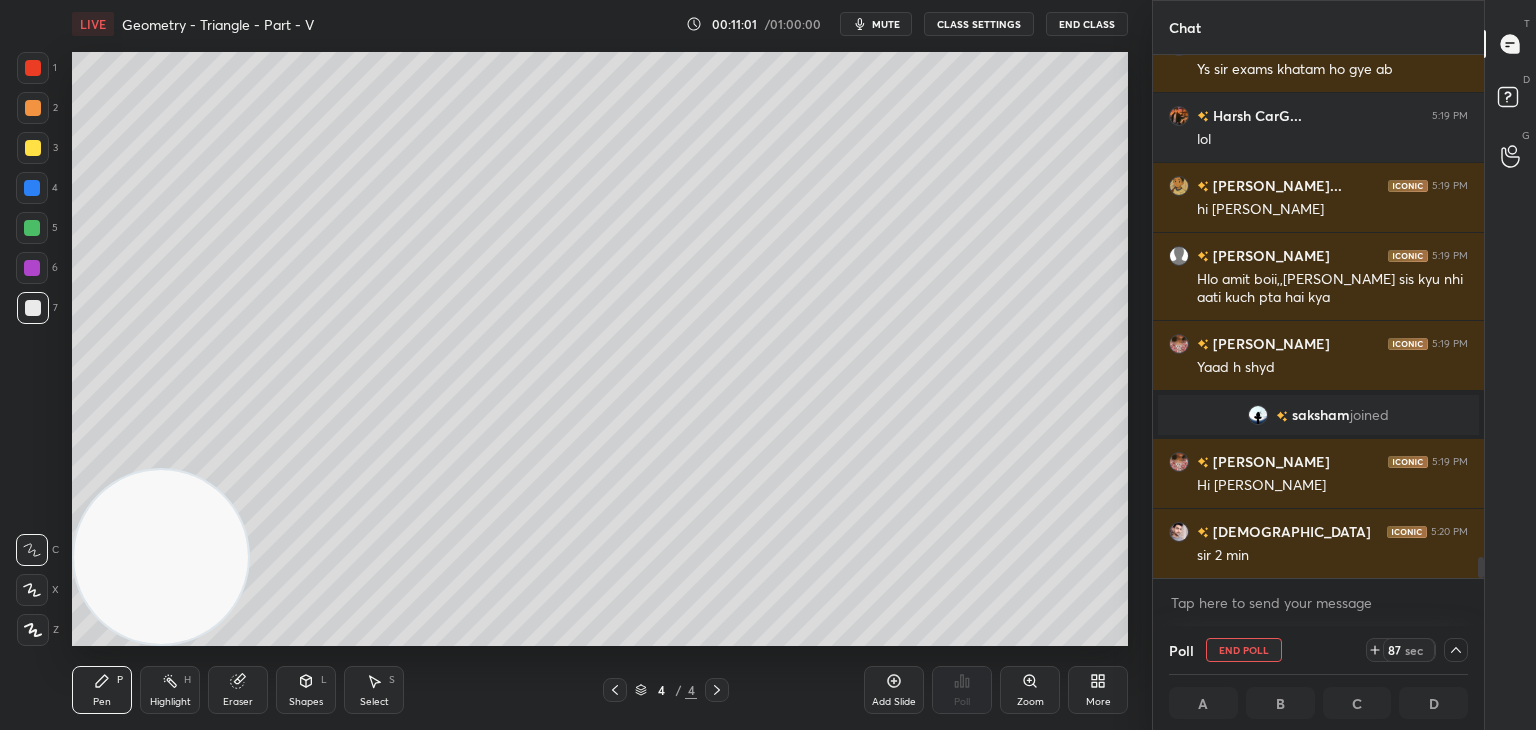 click on "Harsh CarG... 5:19 PM hru amit boii [PERSON_NAME] 5:19 PM Ys sir exams khatam ho gye ab Harsh CarG... 5:19 PM lol [PERSON_NAME]... 5:19 PM hi [PERSON_NAME] 5:19 PM Hlo amit boii,,[PERSON_NAME] sis kyu nhi aati kuch pta hai kya [PERSON_NAME] 5:19 PM Yaad h [PERSON_NAME]  joined [PERSON_NAME] 5:19 PM Hi [PERSON_NAME] 5:20 PM sir 2 min JUMP TO LATEST Enable hand raising Enable raise hand to speak to learners. Once enabled, chat will be turned off temporarily. Enable x" at bounding box center (1318, 340) 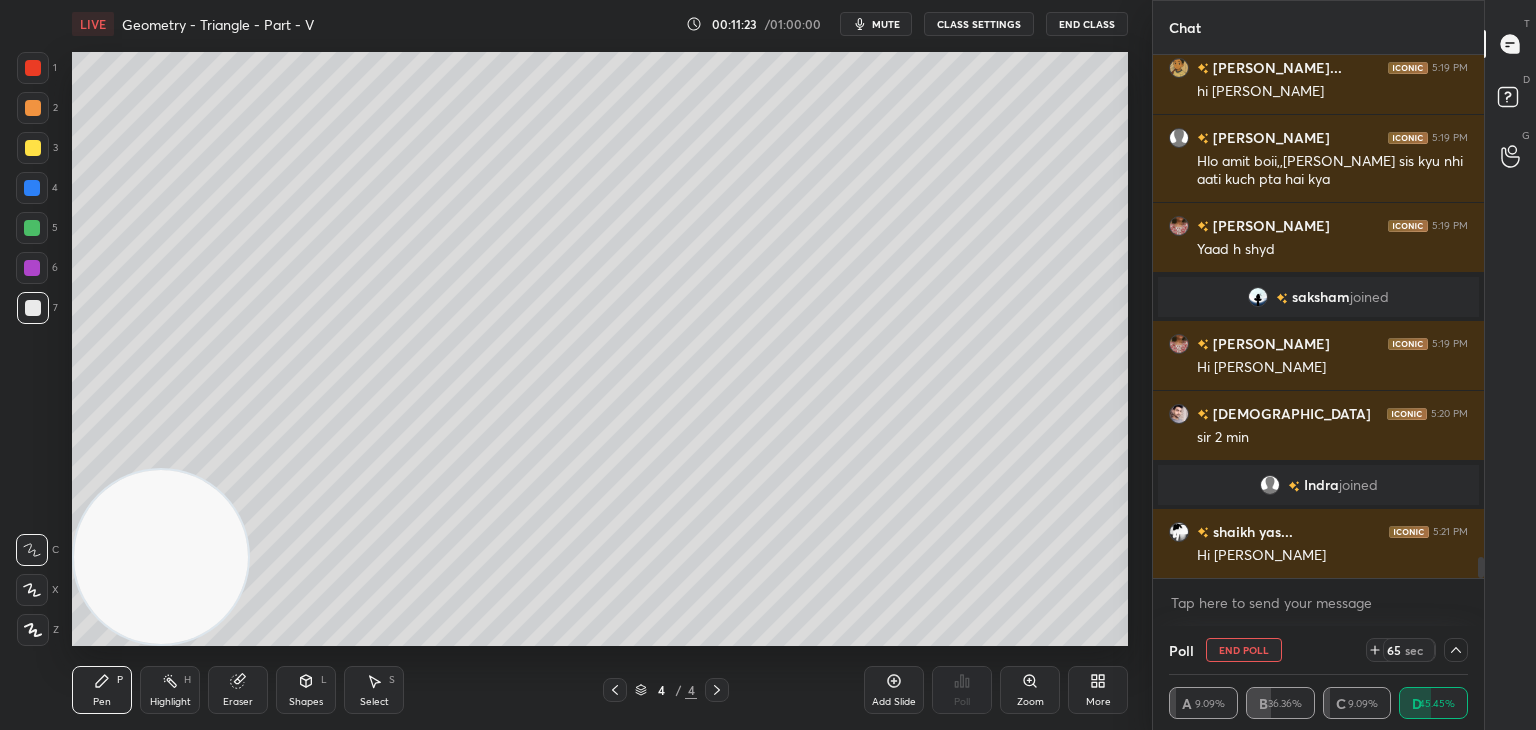 scroll, scrollTop: 12488, scrollLeft: 0, axis: vertical 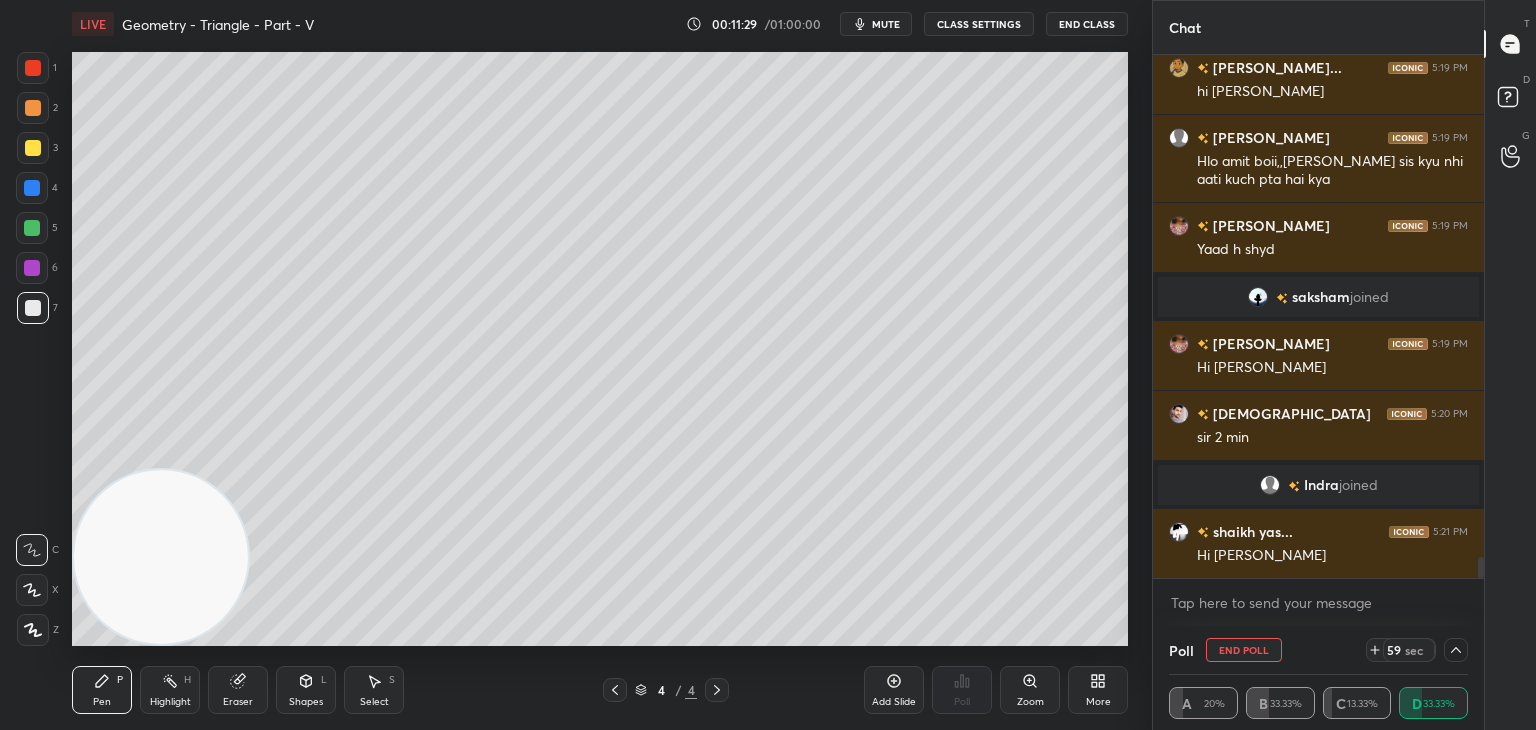 click 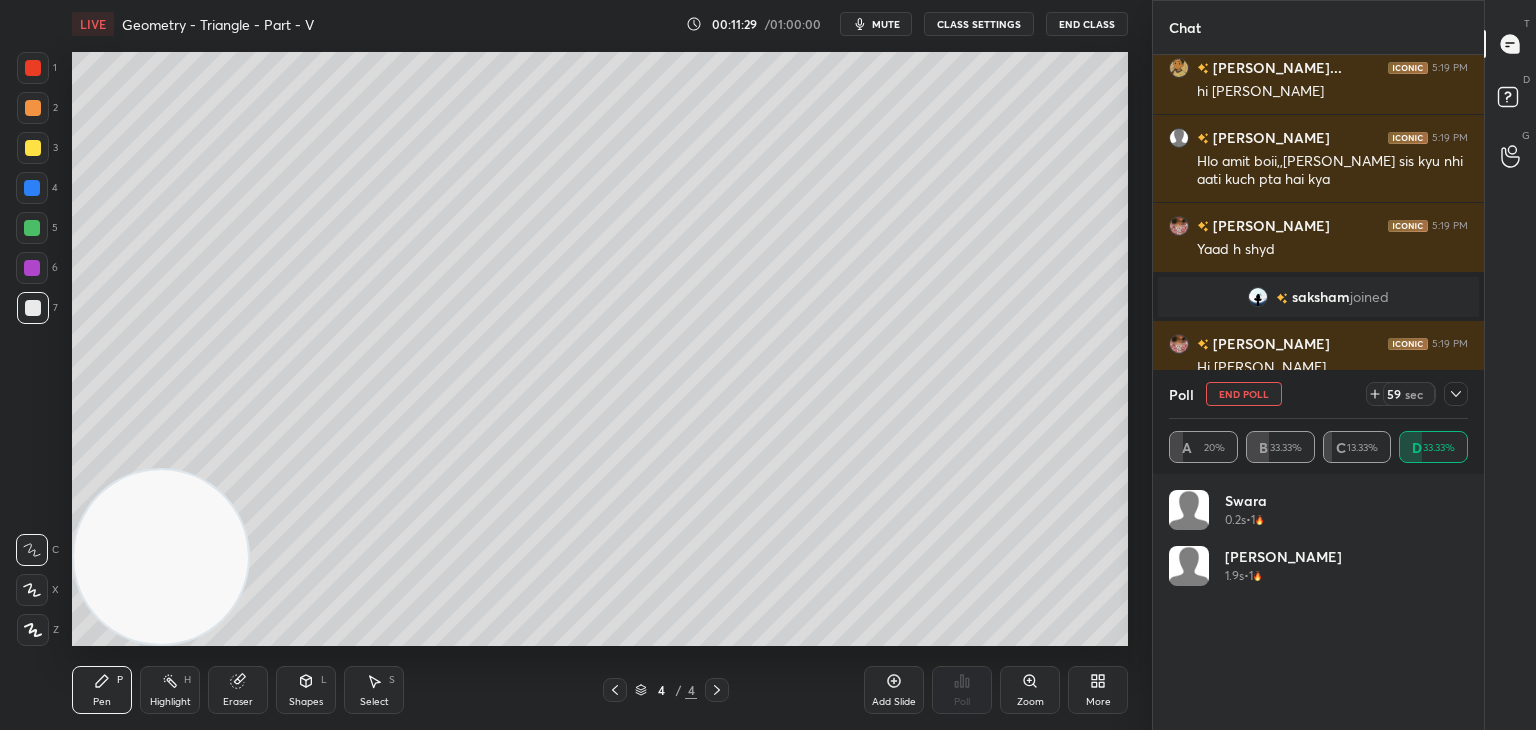 scroll, scrollTop: 6, scrollLeft: 6, axis: both 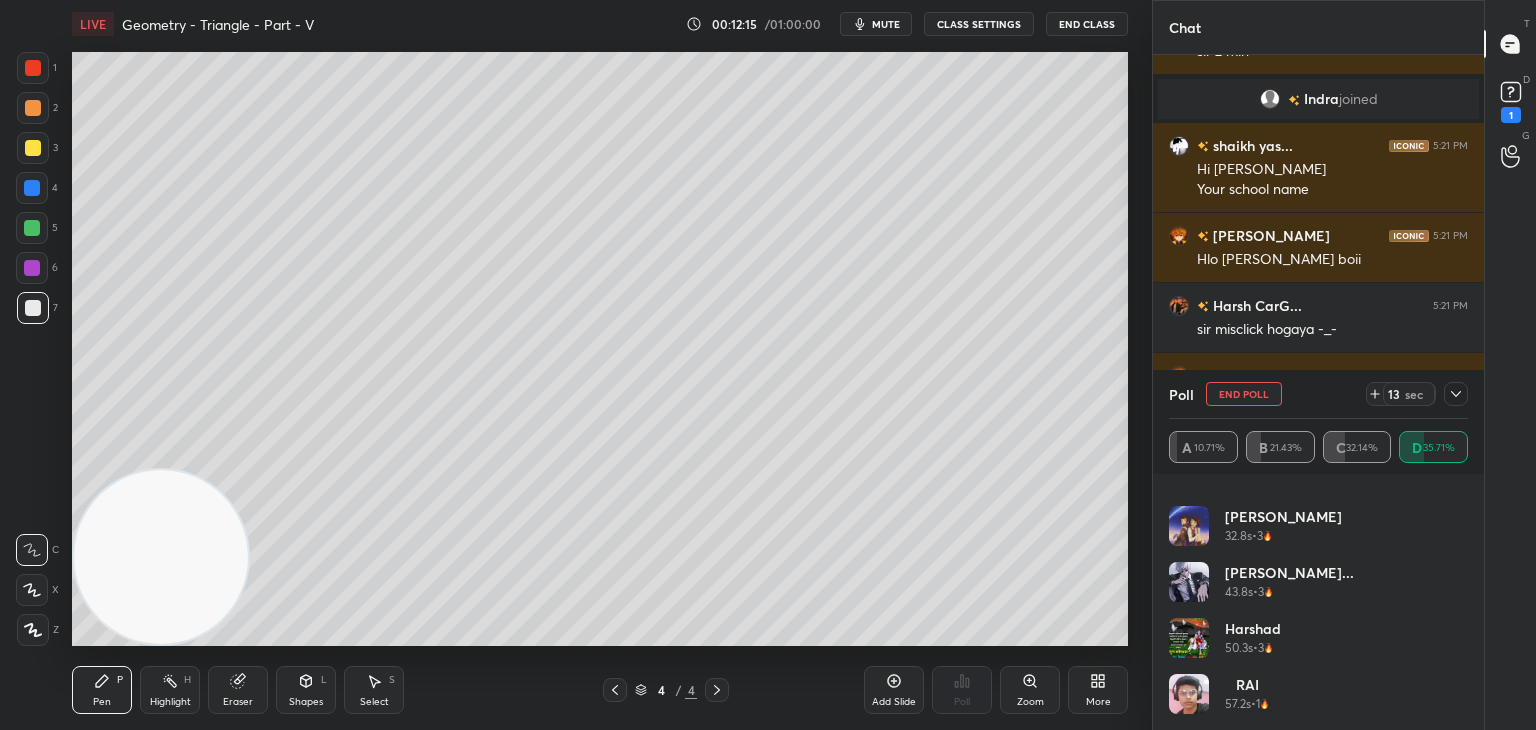 click 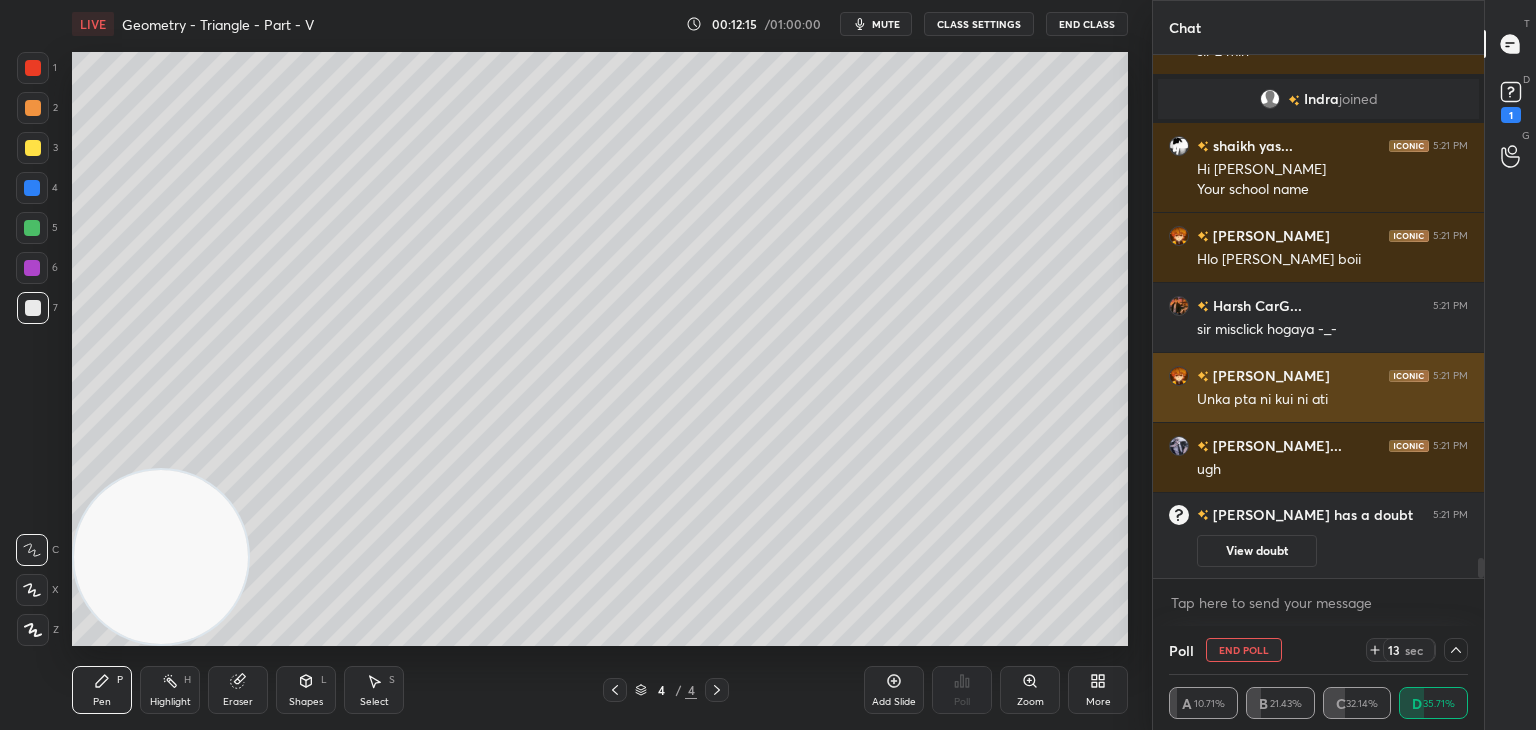 scroll, scrollTop: 130, scrollLeft: 293, axis: both 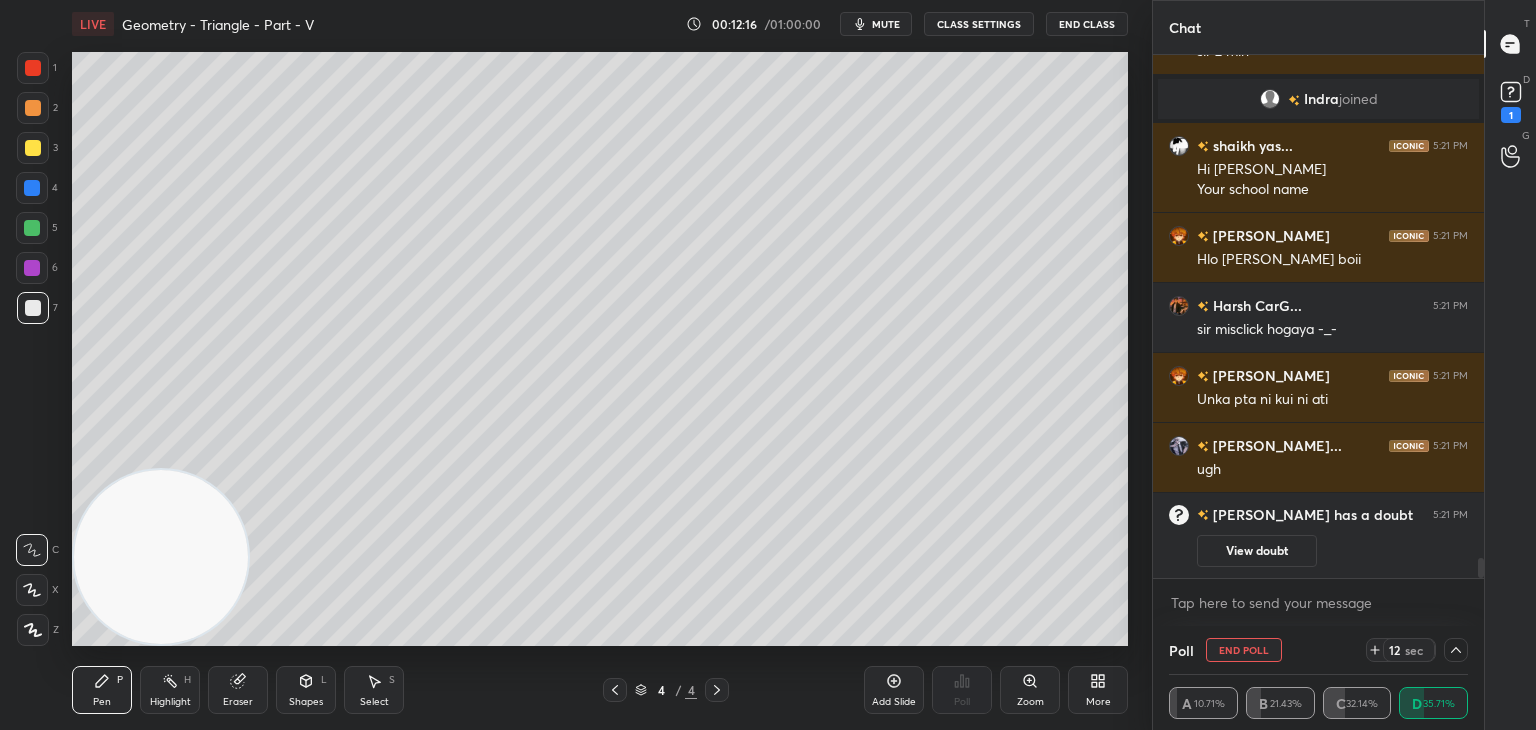 click on "View doubt" at bounding box center [1257, 551] 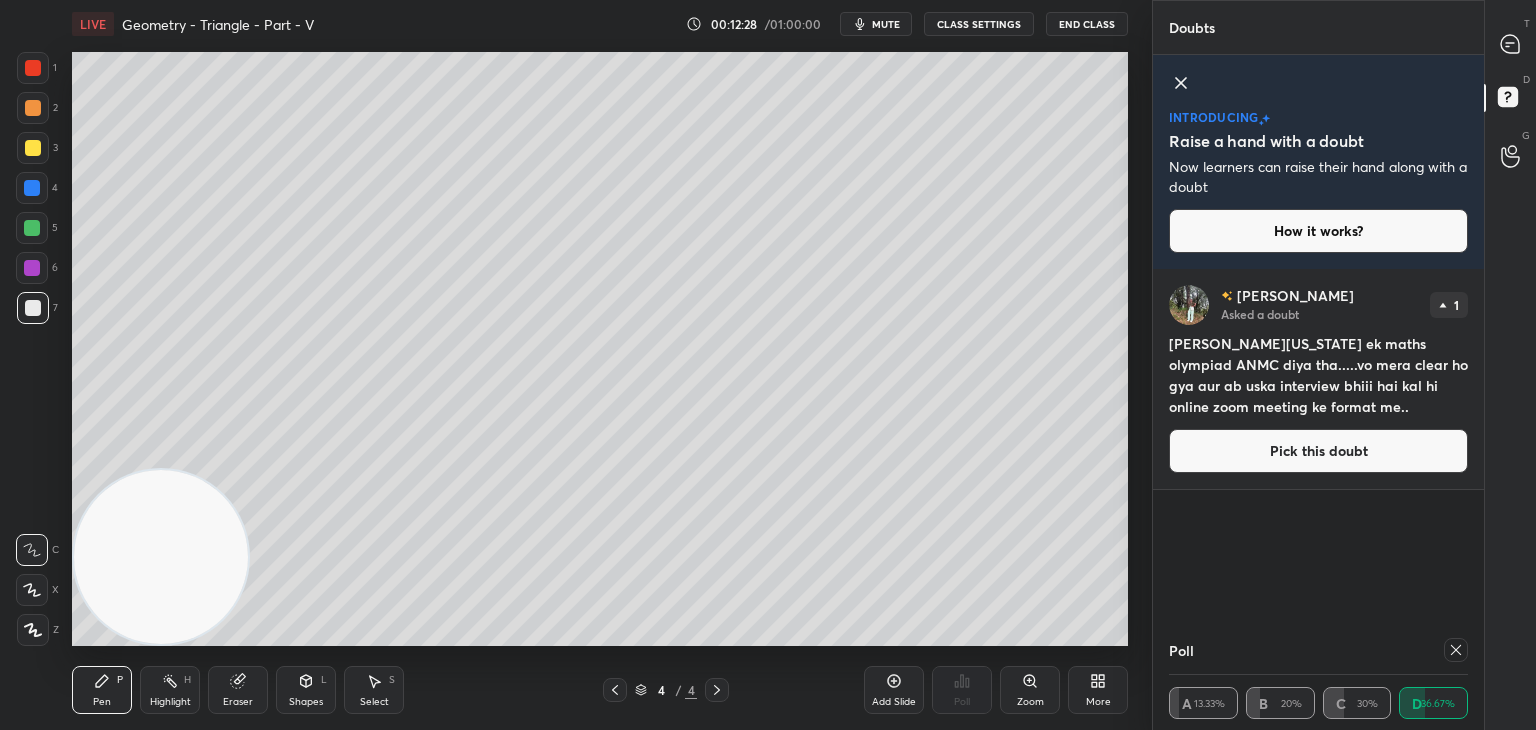 click on "T Messages (T)" at bounding box center [1510, 44] 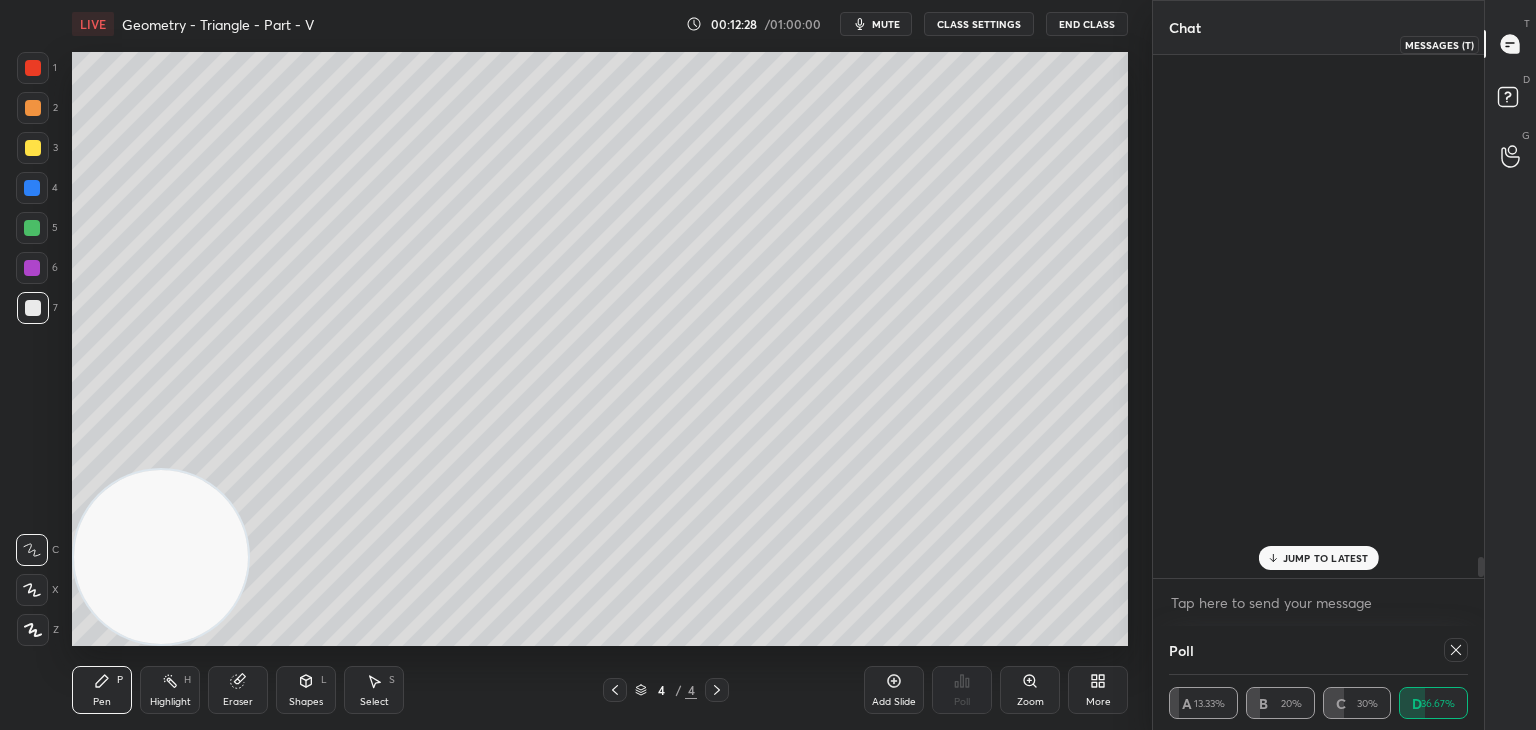 scroll, scrollTop: 13098, scrollLeft: 0, axis: vertical 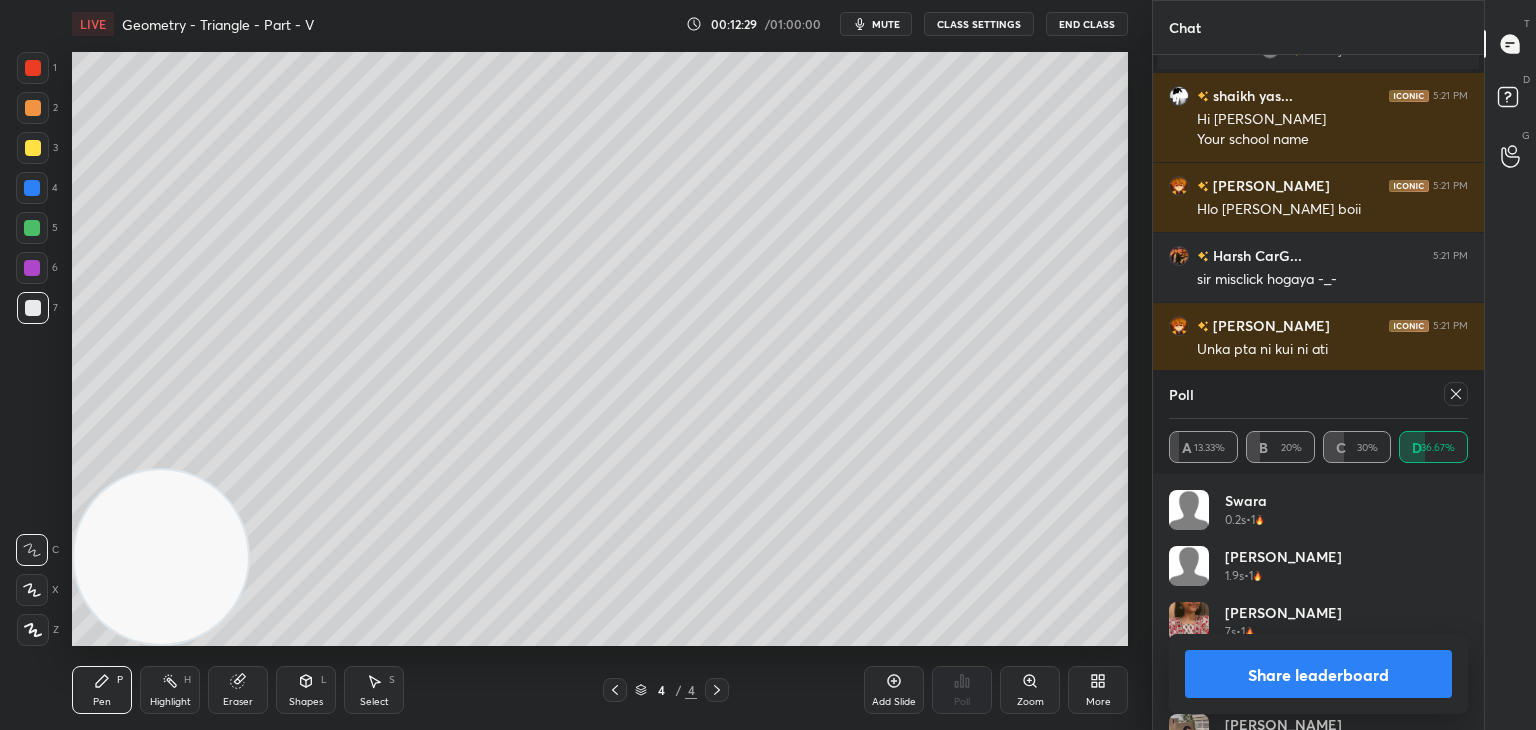 click 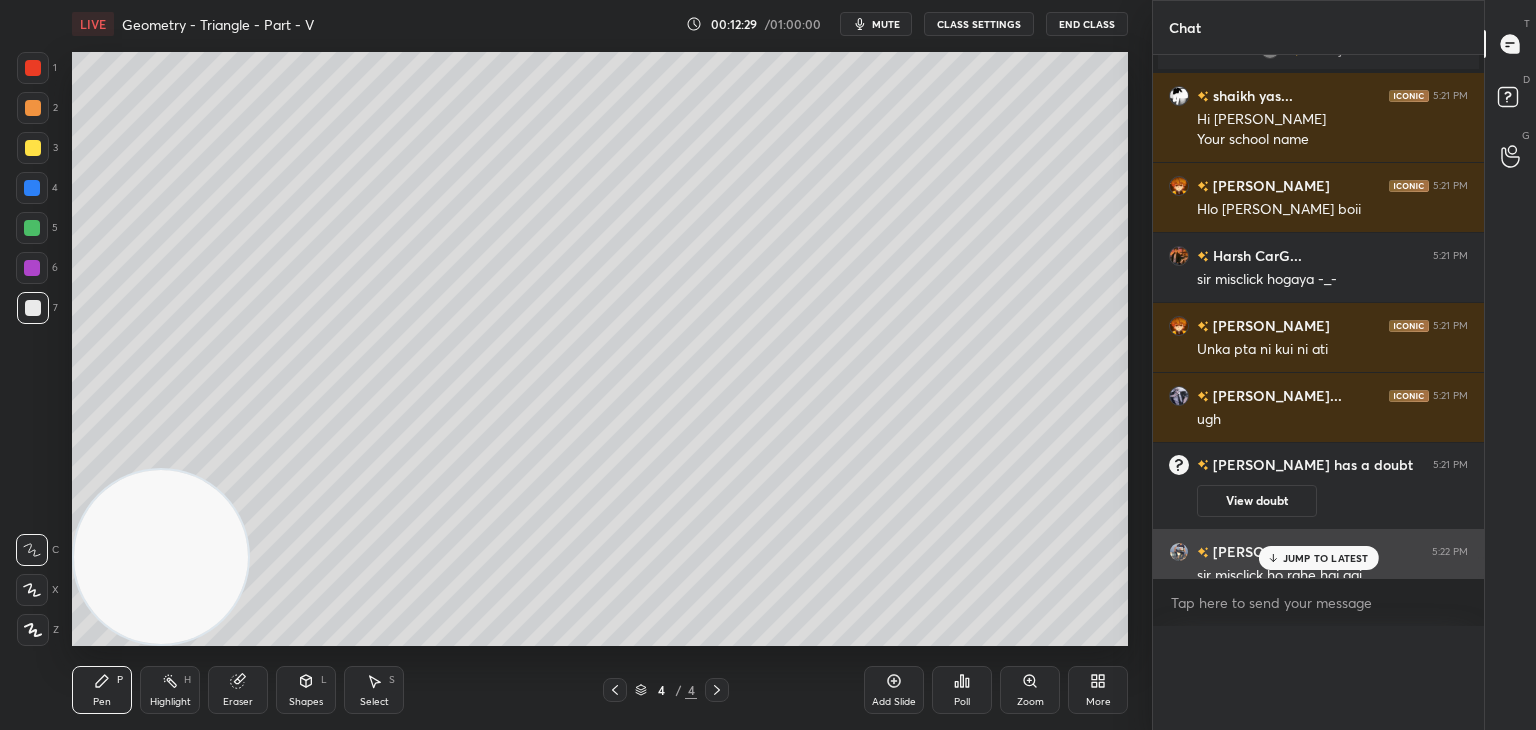 scroll, scrollTop: 0, scrollLeft: 0, axis: both 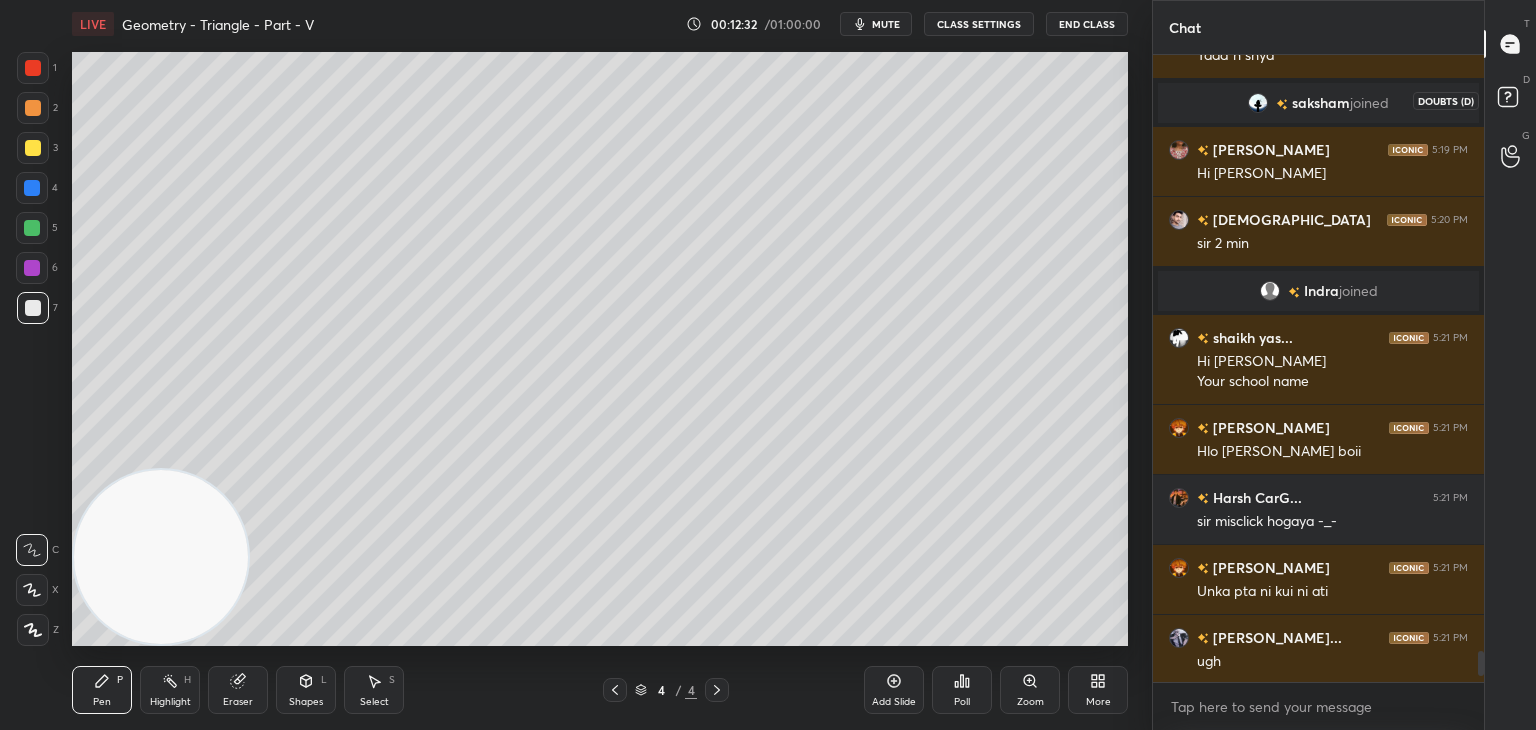 drag, startPoint x: 1515, startPoint y: 97, endPoint x: 1493, endPoint y: 92, distance: 22.561028 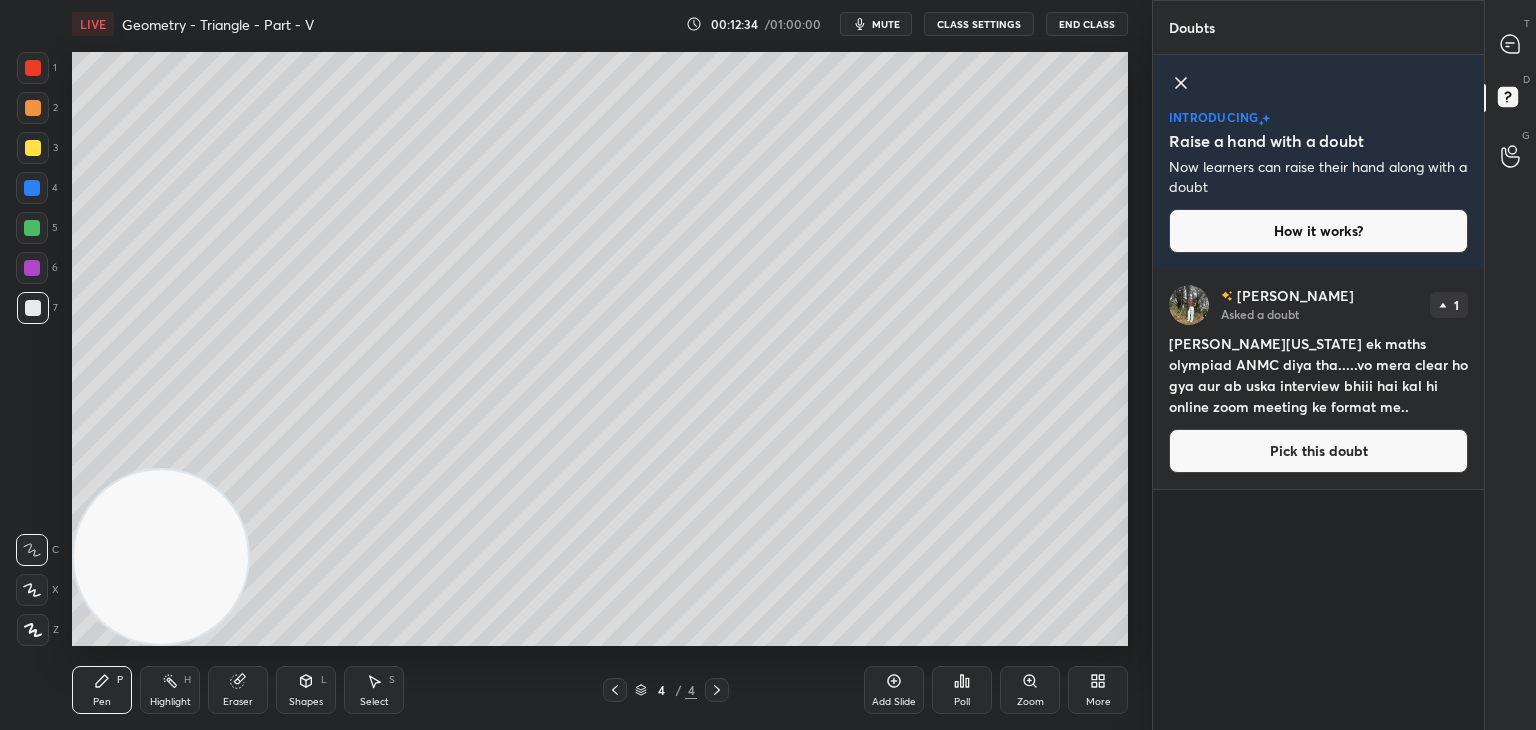click on "Pick this doubt" at bounding box center [1318, 451] 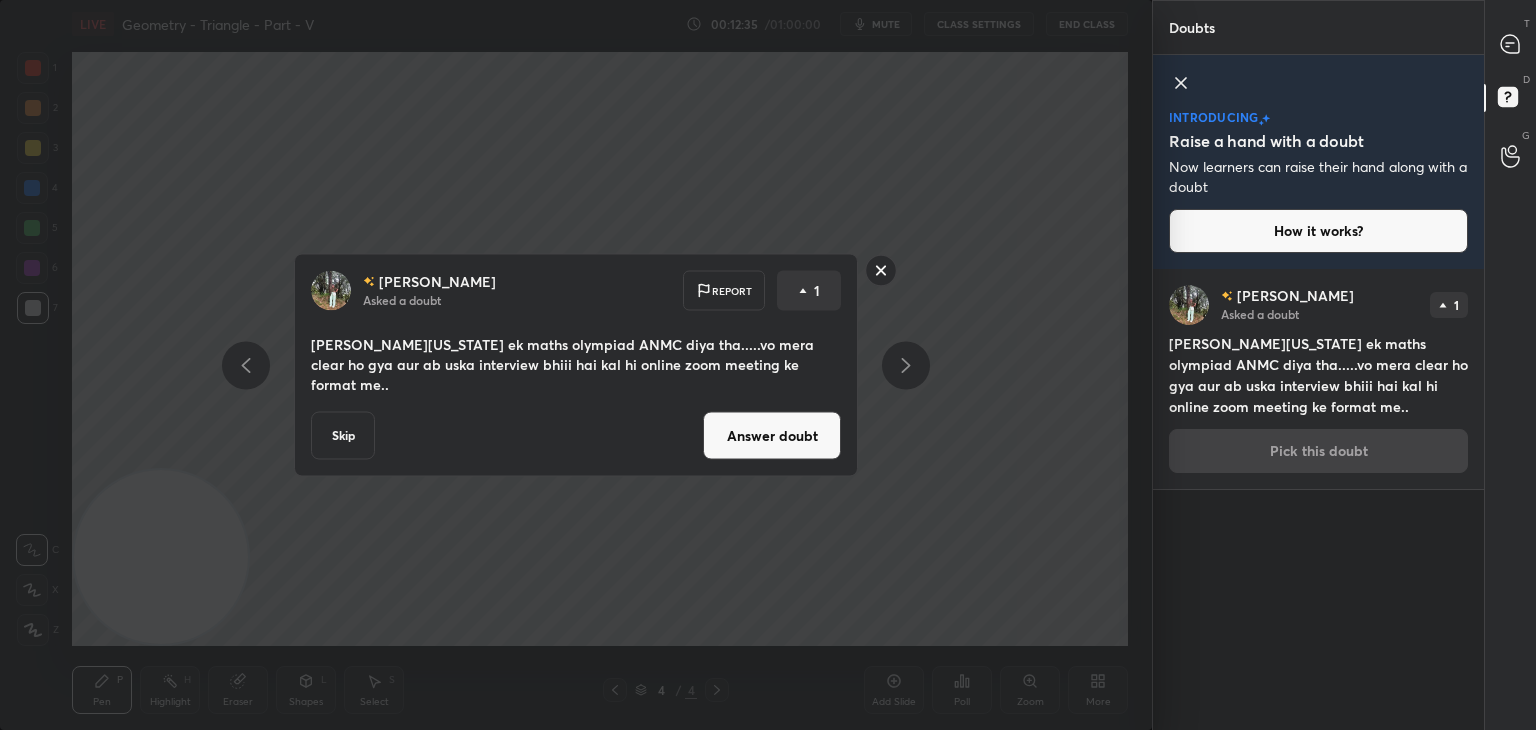 click on "Answer doubt" at bounding box center (772, 436) 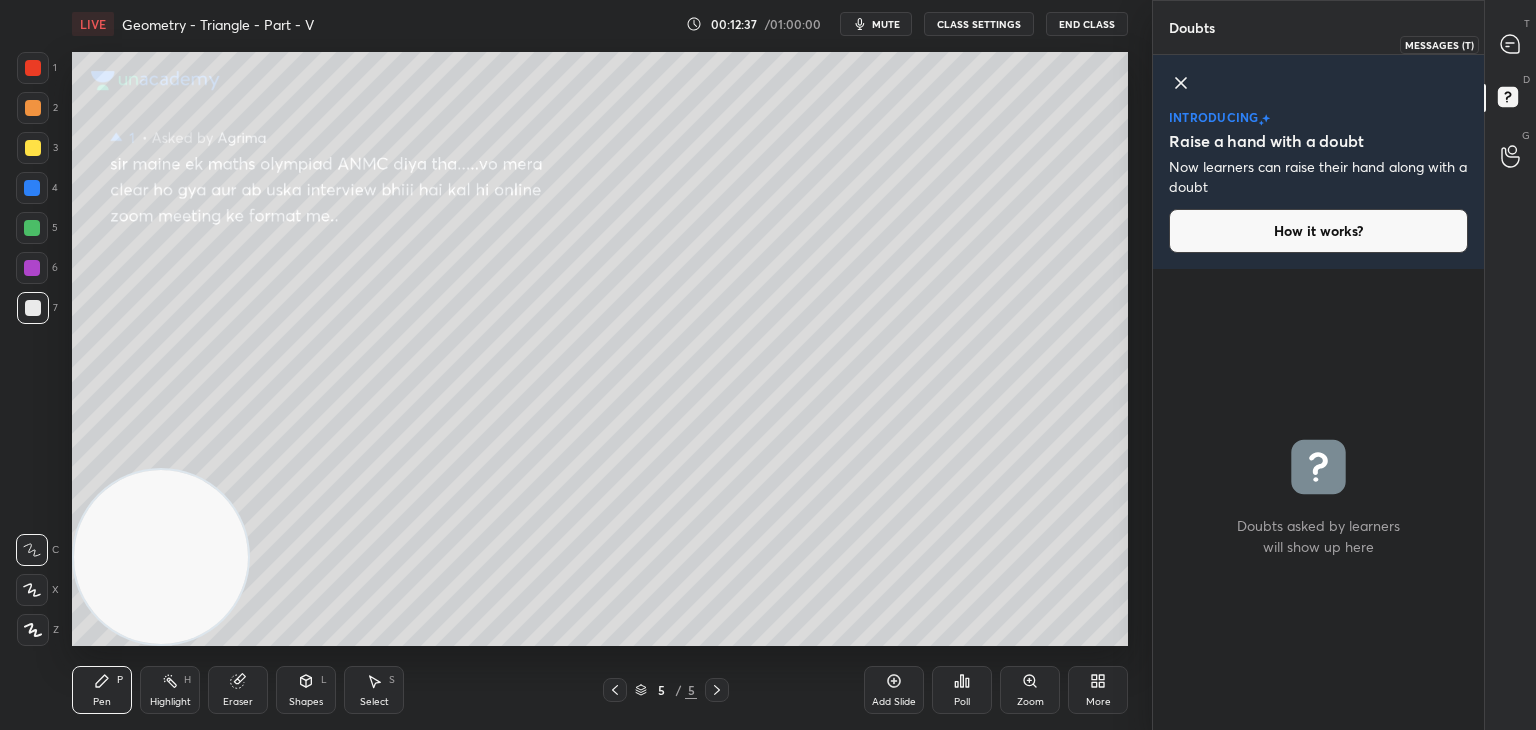 drag, startPoint x: 1517, startPoint y: 54, endPoint x: 1503, endPoint y: 53, distance: 14.035668 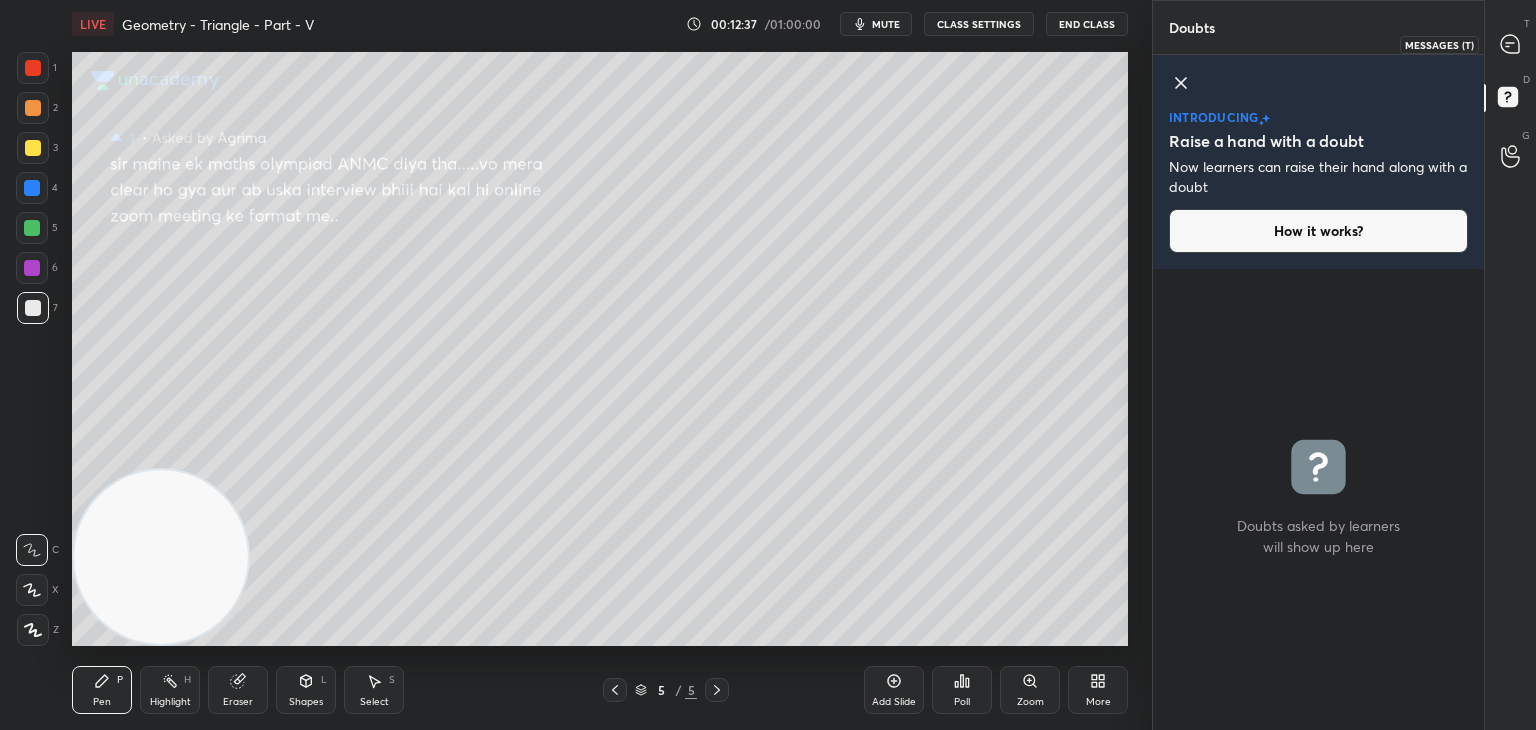 click at bounding box center (1511, 44) 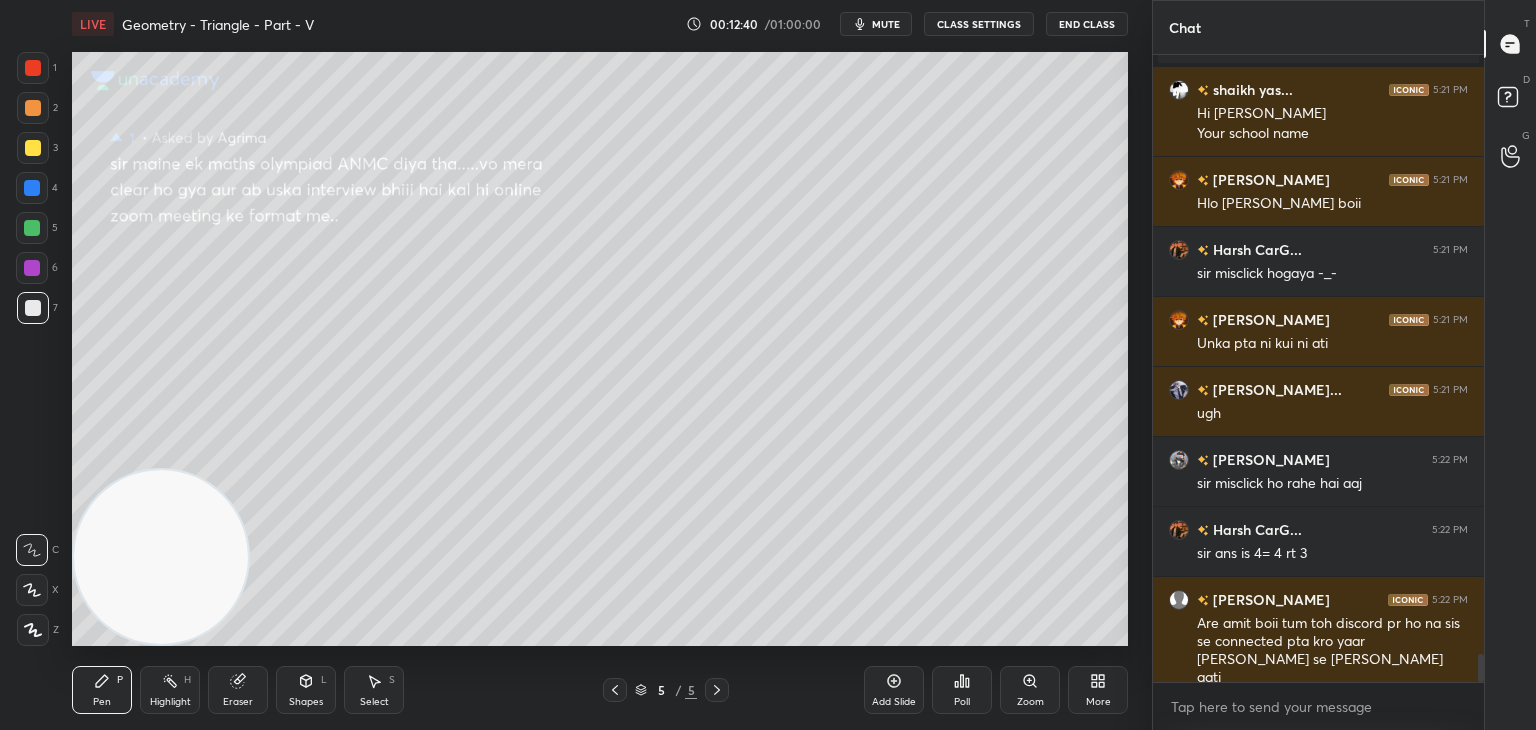 drag, startPoint x: 1480, startPoint y: 669, endPoint x: 1476, endPoint y: 689, distance: 20.396078 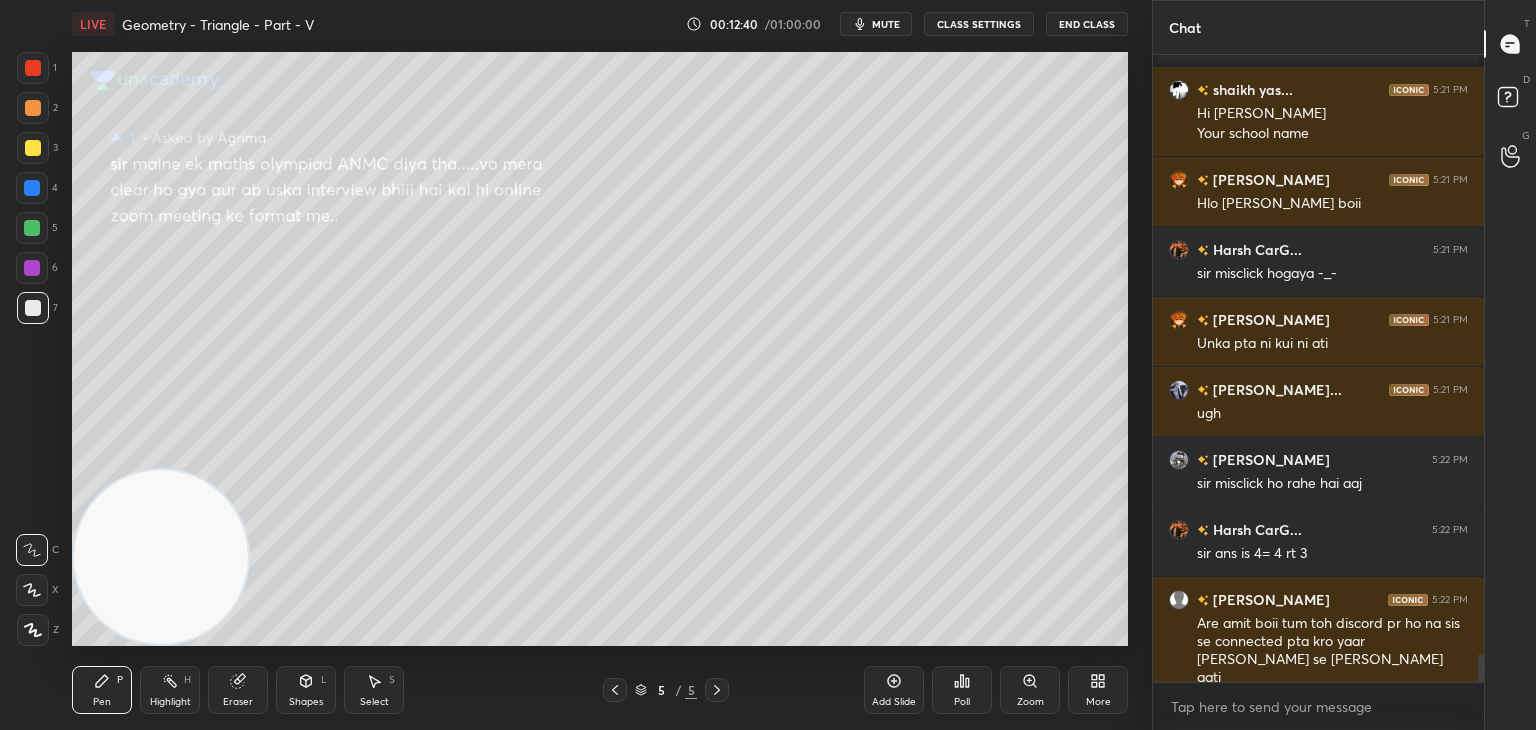 click on "[PERSON_NAME] 5:20 PM sir 2 min [PERSON_NAME]  joined shaikh yas... 5:21 PM Hi [PERSON_NAME] Your school name AMIT 5:21 PM Hlo [PERSON_NAME] boii Harsh CarG... 5:21 PM sir misclick hogaya -_- AMIT 5:21 PM Unka pta ni kui ni ati [PERSON_NAME]... 5:21 PM ugh [PERSON_NAME] 5:22 PM sir misclick ho rahe hai aaj Harsh CarG... 5:22 PM sir ans is 4= 4 rt 3 [PERSON_NAME] 5:22 PM Are amit boii tum toh discord pr ho na sis se connected pta kro yaar [PERSON_NAME] se [PERSON_NAME] aati JUMP TO LATEST Enable hand raising Enable raise hand to speak to learners. Once enabled, chat will be turned off temporarily. Enable x" at bounding box center (1318, 392) 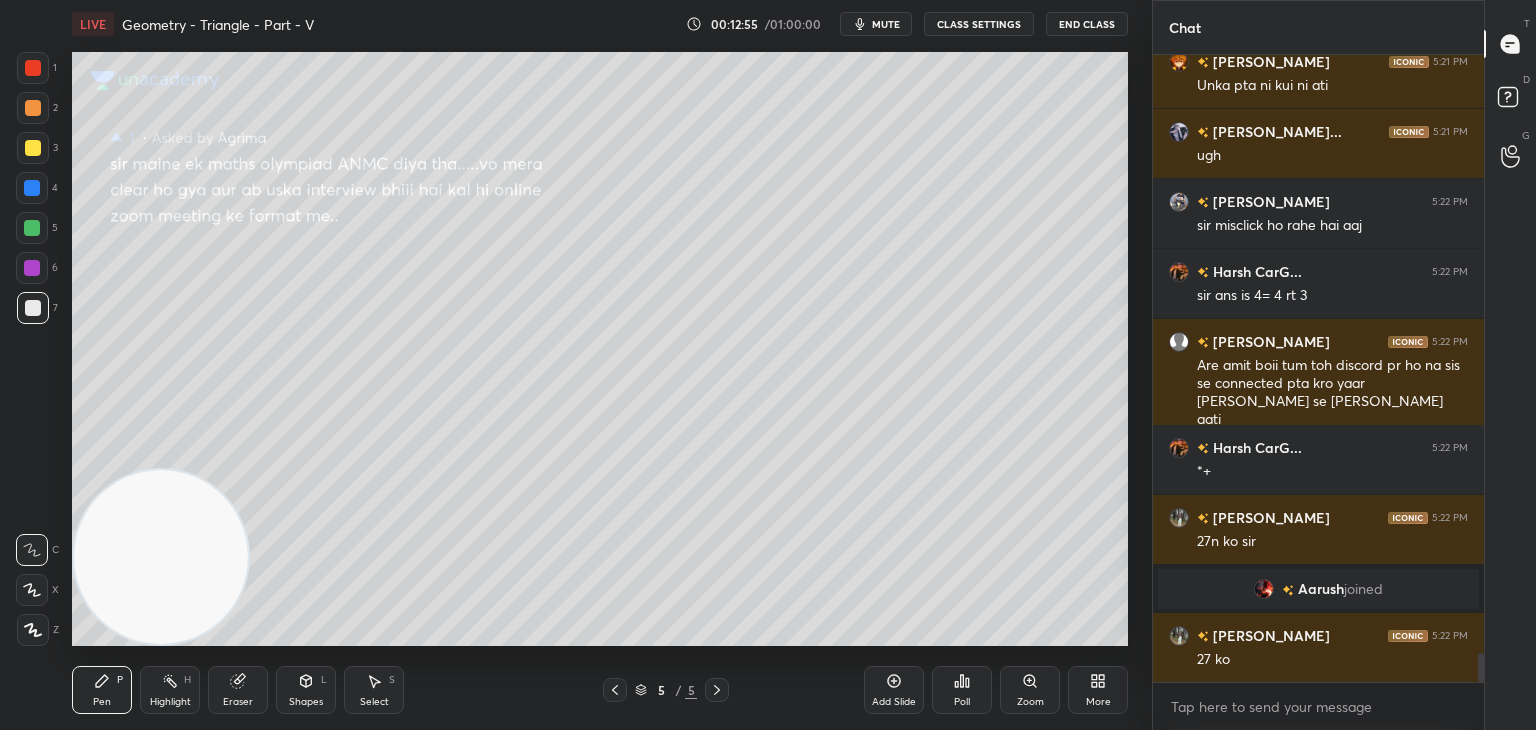 click 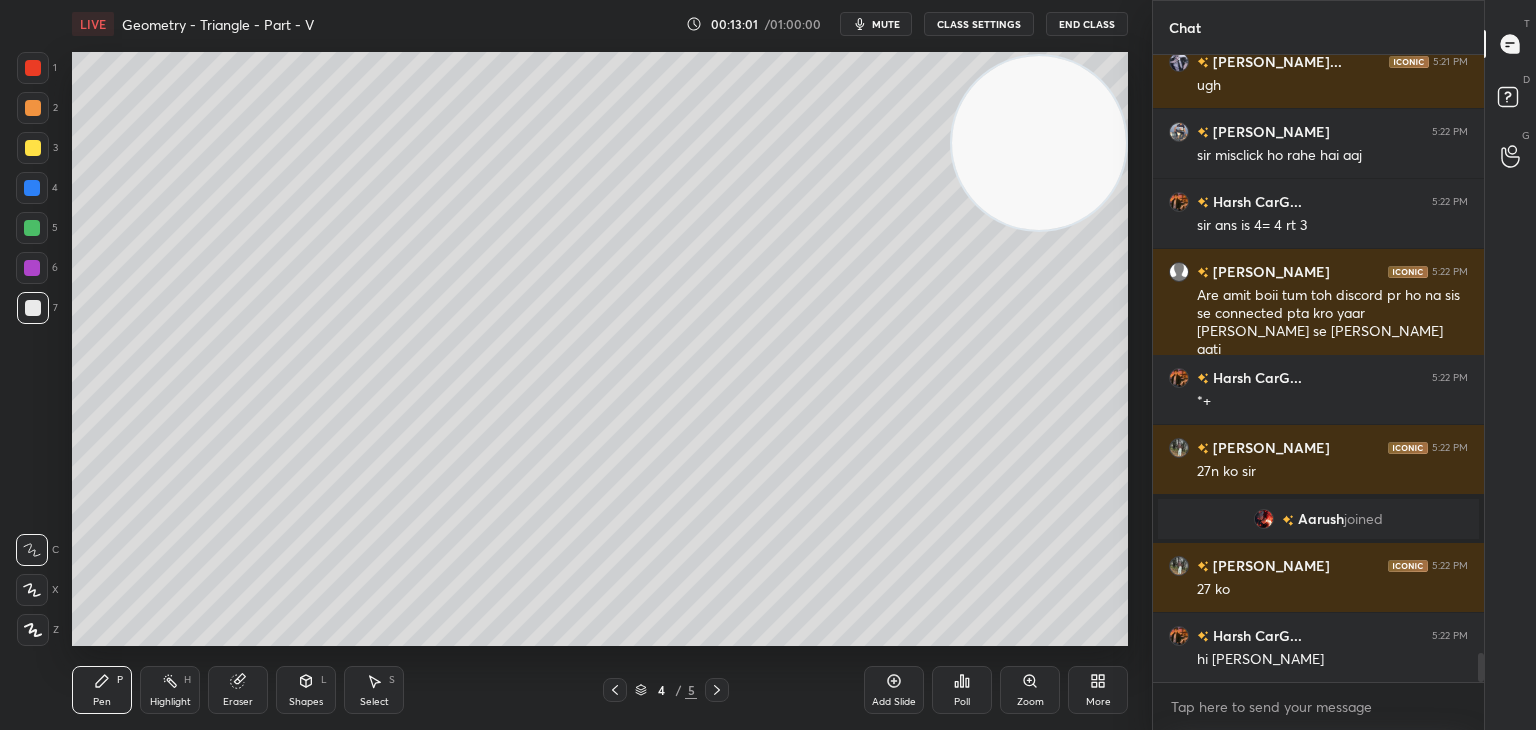 drag, startPoint x: 216, startPoint y: 529, endPoint x: 1081, endPoint y: 140, distance: 948.444 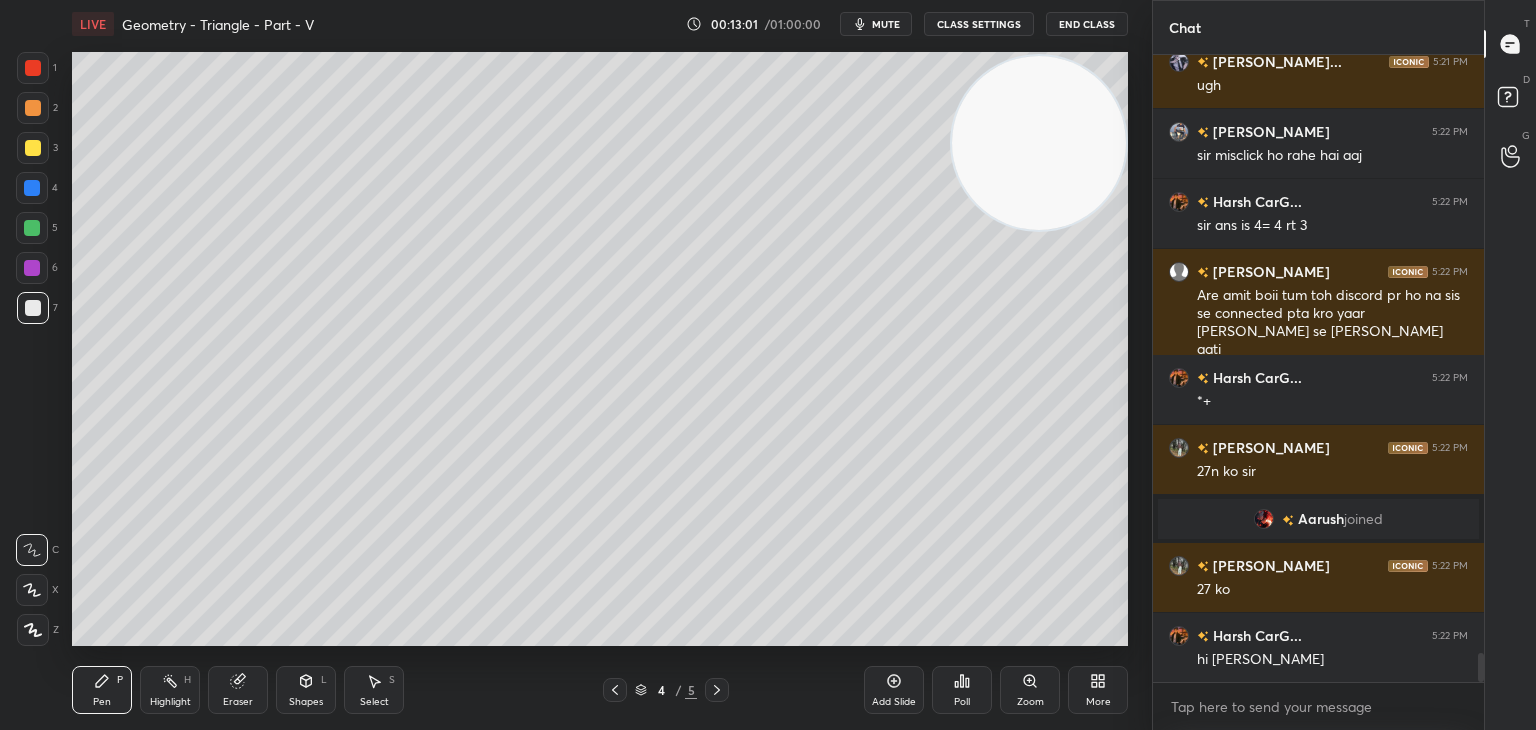click at bounding box center (1039, 143) 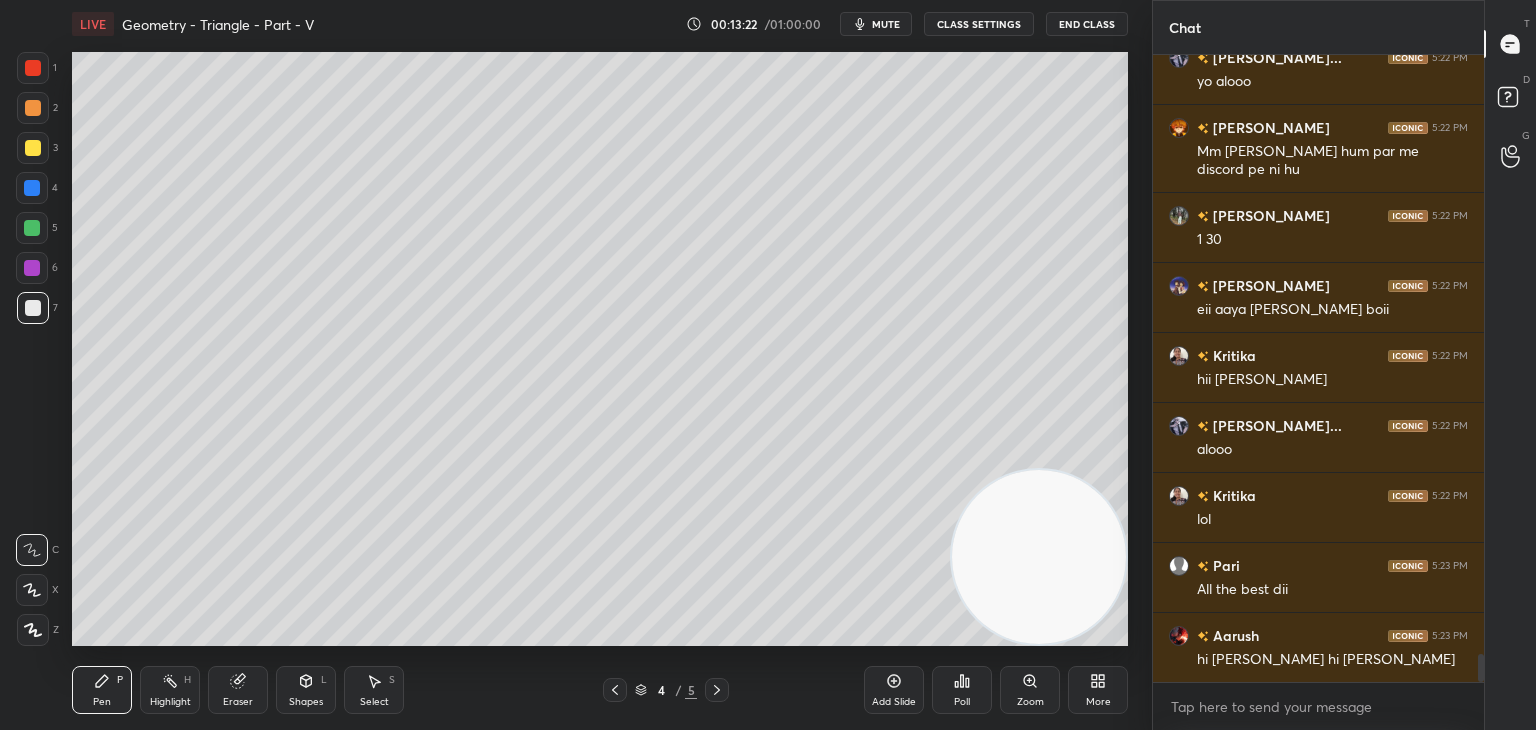 drag, startPoint x: 1054, startPoint y: 161, endPoint x: 1149, endPoint y: 773, distance: 619.32947 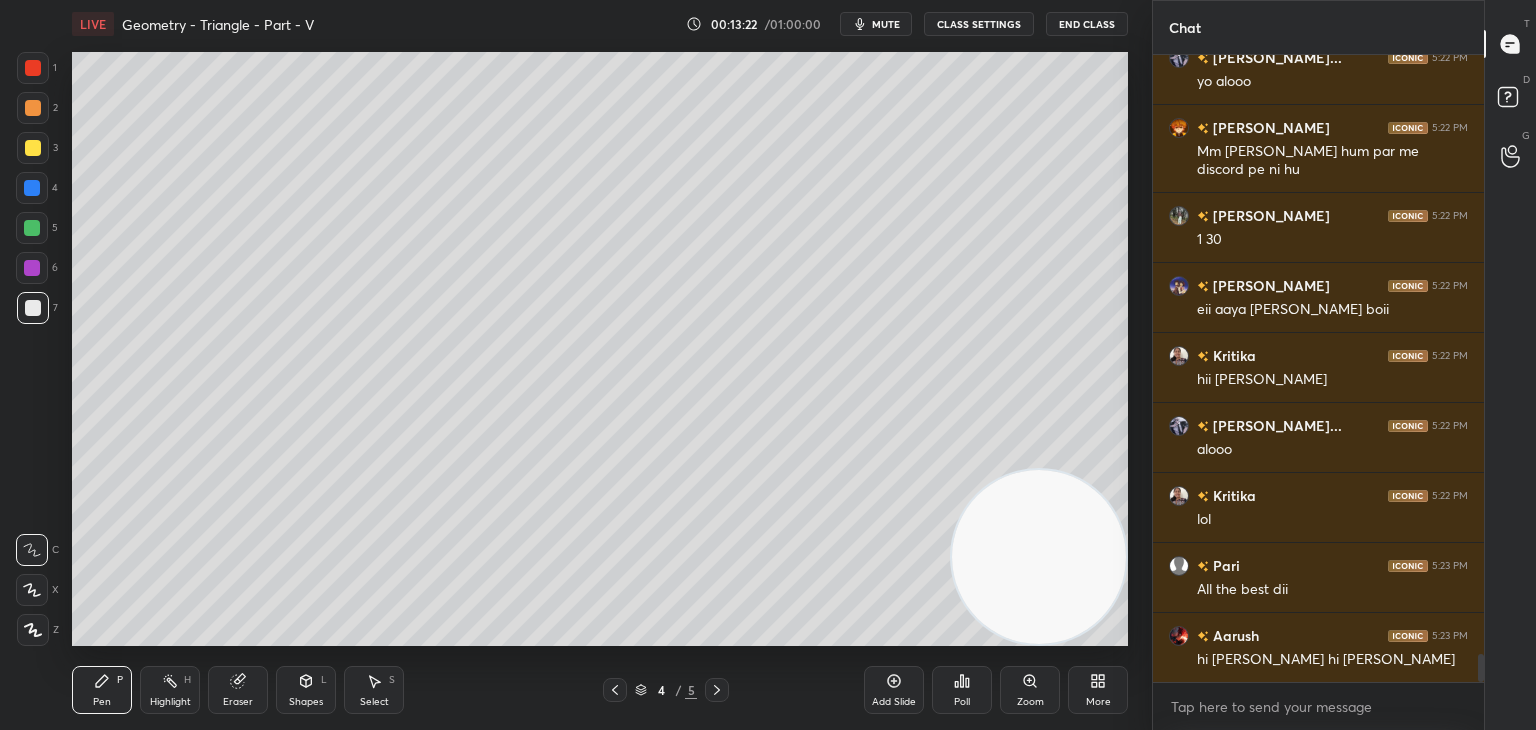 click on "1 2 3 4 5 6 7 C X Z C X Z E E Erase all   H H LIVE Geometry - Triangle - Part - V 00:13:22 /  01:00:00 mute CLASS SETTINGS End Class Setting up your live class Poll for   secs No correct answer Start poll Back Geometry - Triangle - Part - V • L6 of [PERSON_NAME] Batch - Foundation 9 and 10 [PERSON_NAME] Pen P Highlight H Eraser Shapes L Select S 4 / 5 Add Slide Poll Zoom More Chat Harsh CarG... 5:22 PM hi [PERSON_NAME] Ary... 5:22 PM yo alooo AMIT 5:22 PM Mm [PERSON_NAME] hum par me discord pe ni [PERSON_NAME] 5:22 PM 1 30 [PERSON_NAME] 5:22 PM eii aaya [PERSON_NAME] boii [PERSON_NAME] 5:22 PM hii [PERSON_NAME] Ary... 5:22 PM alooo [PERSON_NAME] 5:22 PM lol Pari 5:23 PM All the best dii [PERSON_NAME] 5:23 PM hi guyz hi sir hru JUMP TO LATEST Enable hand raising Enable raise hand to speak to learners. Once enabled, chat will be turned off temporarily. Enable x   introducing Raise a hand with a doubt Now learners can raise their hand along with a doubt  How it works? Doubts asked by learners will show up here NEW DOUBTS ASKED [PERSON_NAME]n't raise hand Got it T" at bounding box center (768, 0) 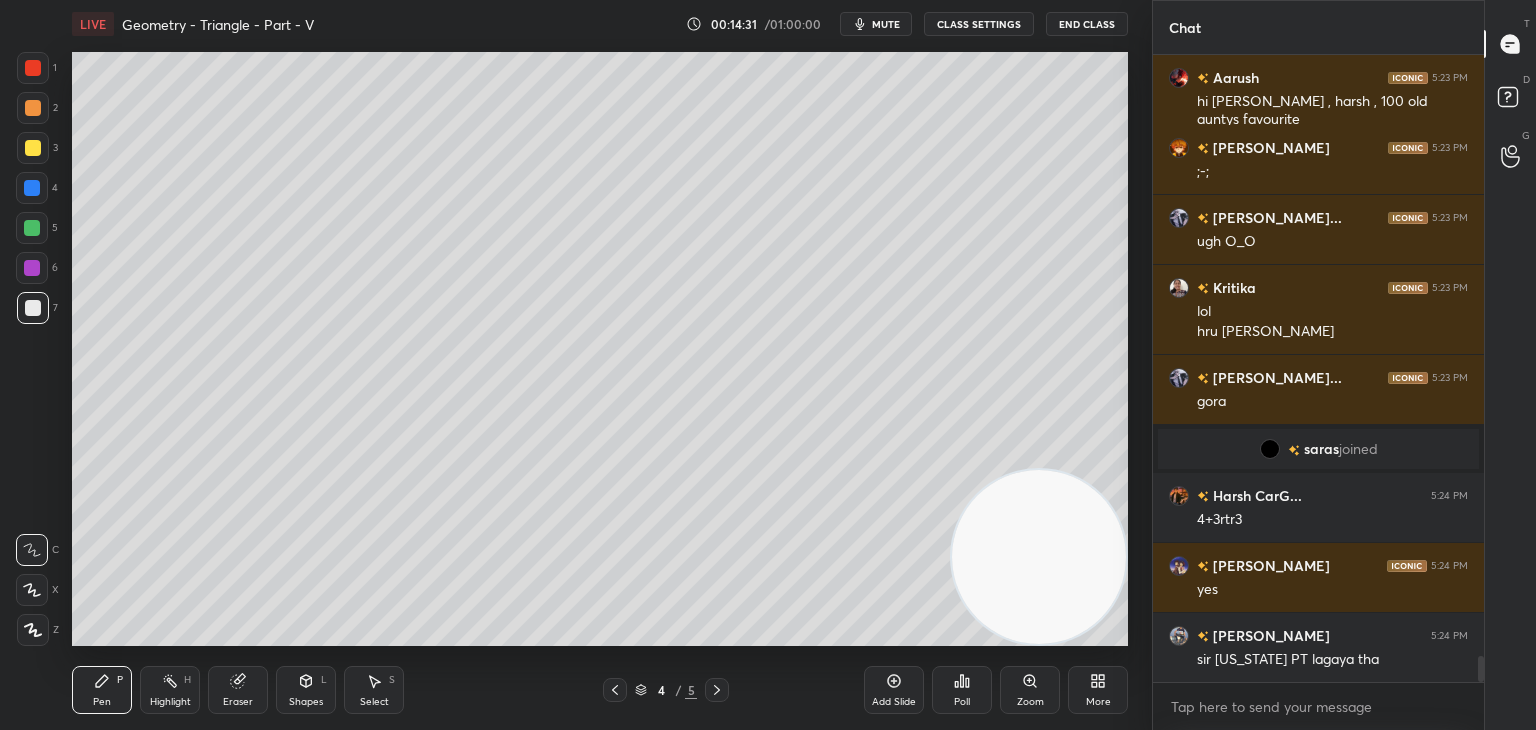 scroll, scrollTop: 14308, scrollLeft: 0, axis: vertical 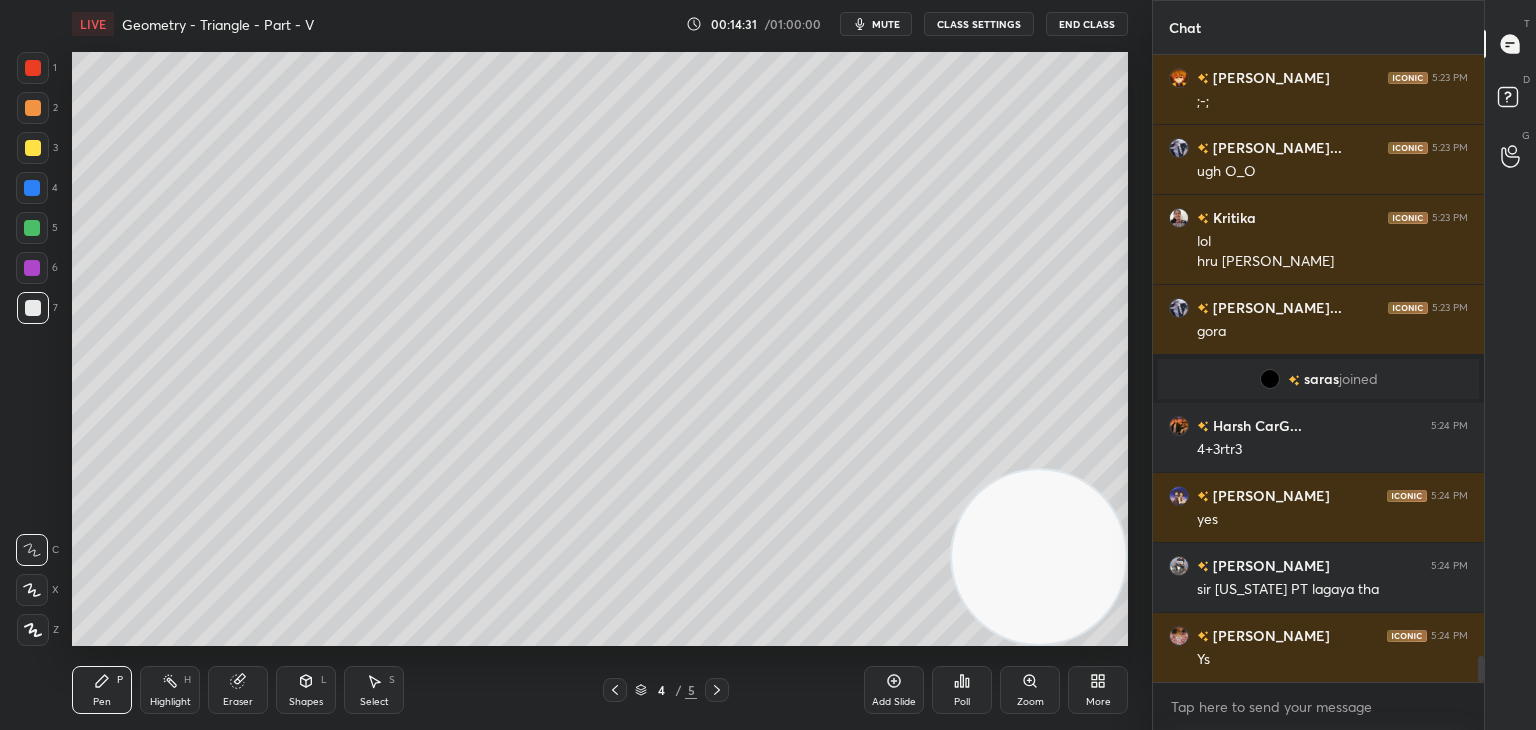 click 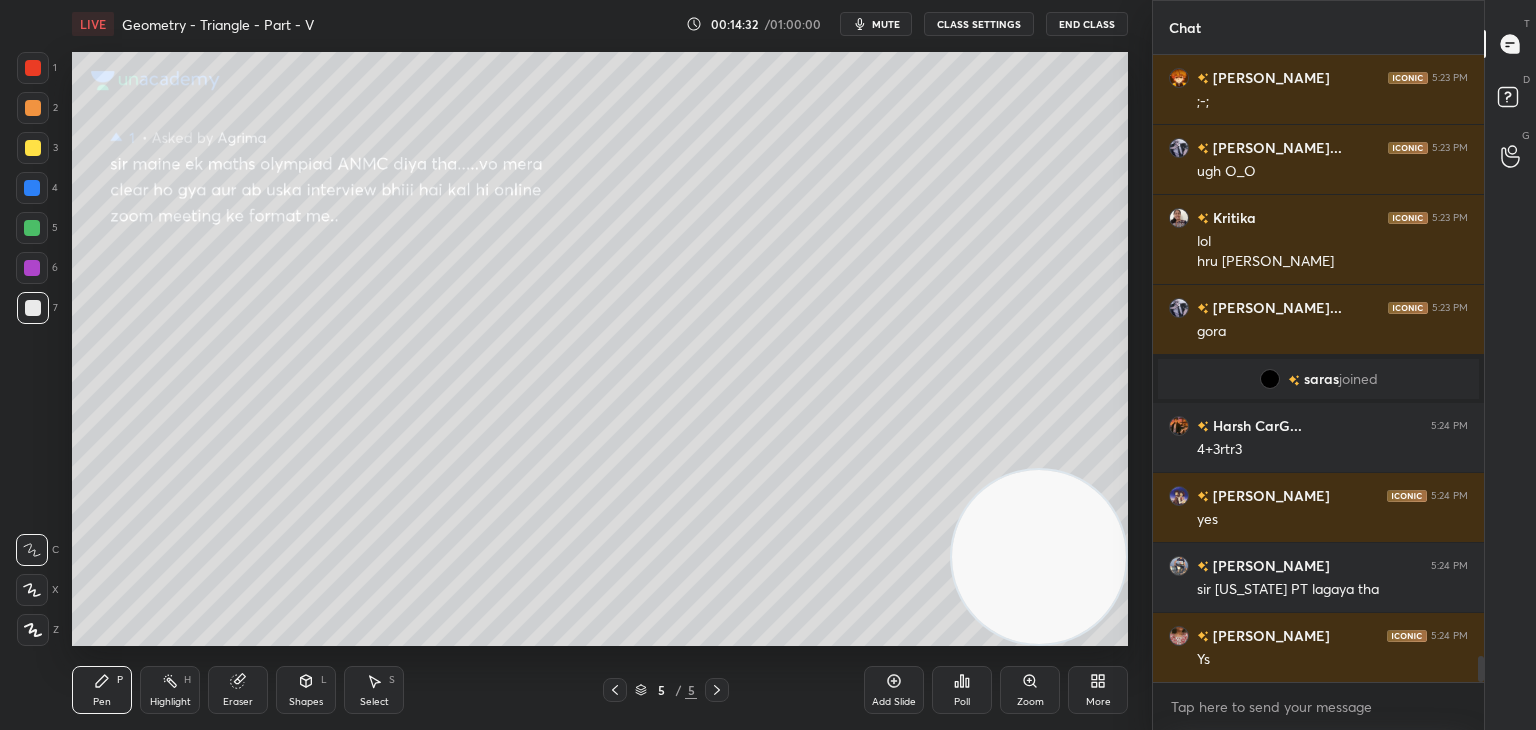 drag, startPoint x: 606, startPoint y: 685, endPoint x: 627, endPoint y: 683, distance: 21.095022 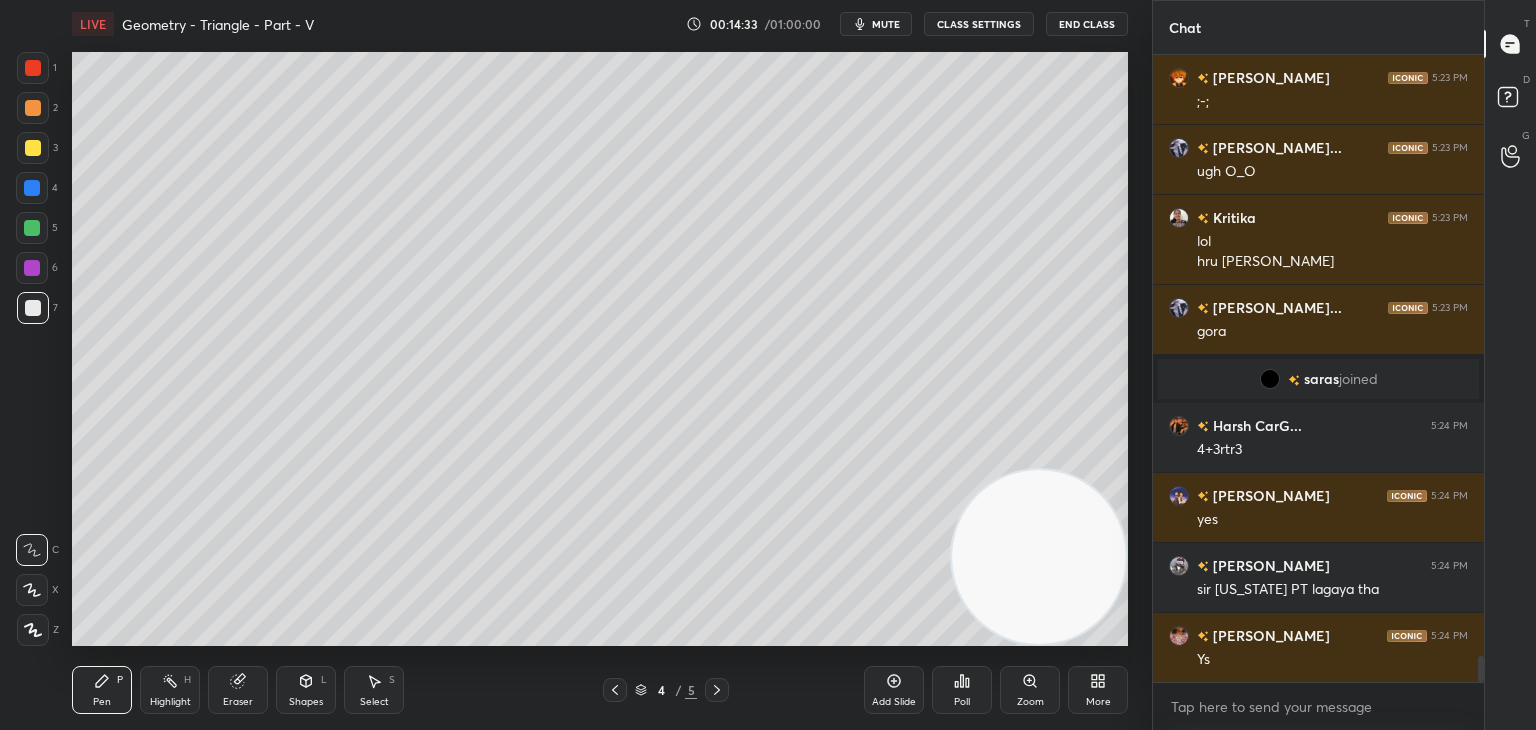 click on "4 / 5" at bounding box center (666, 690) 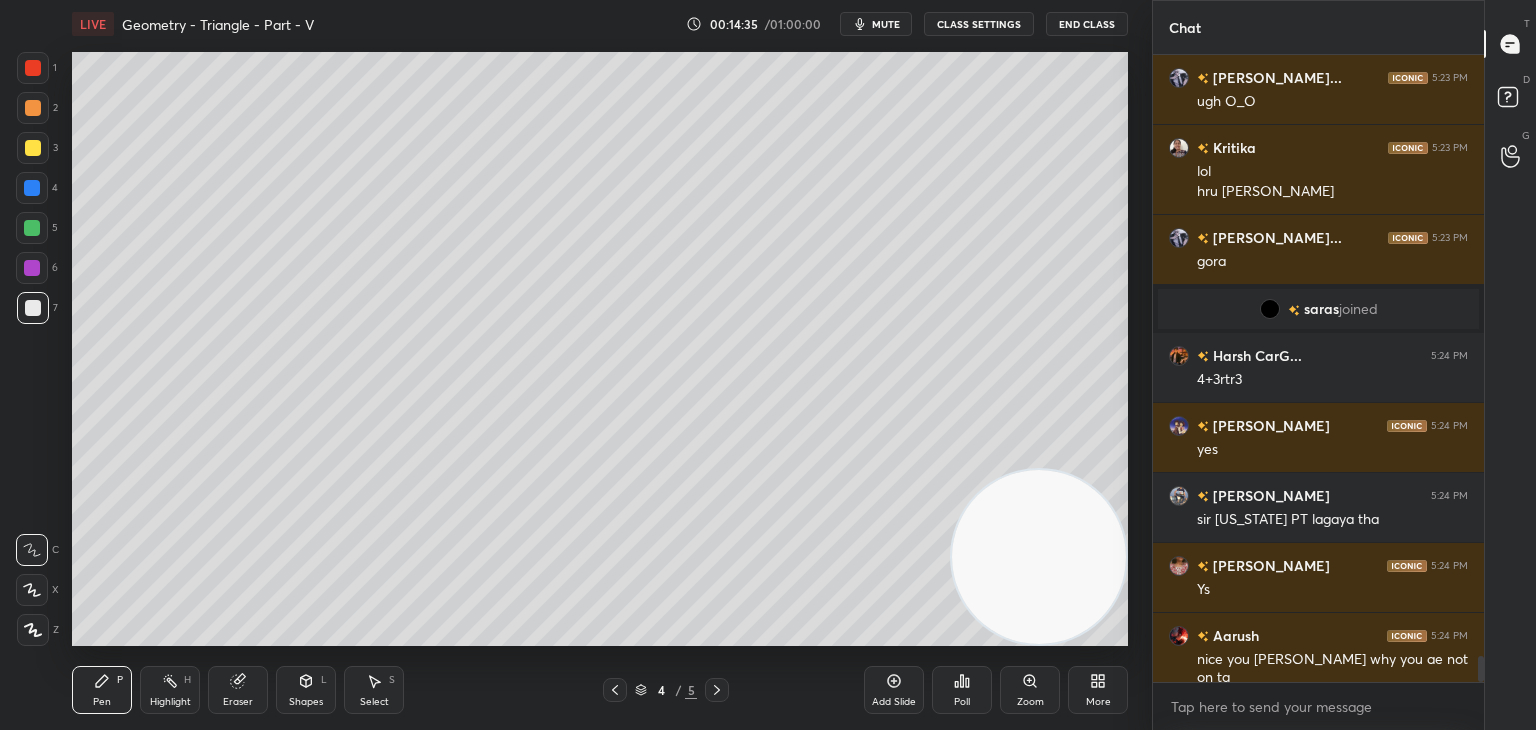 click 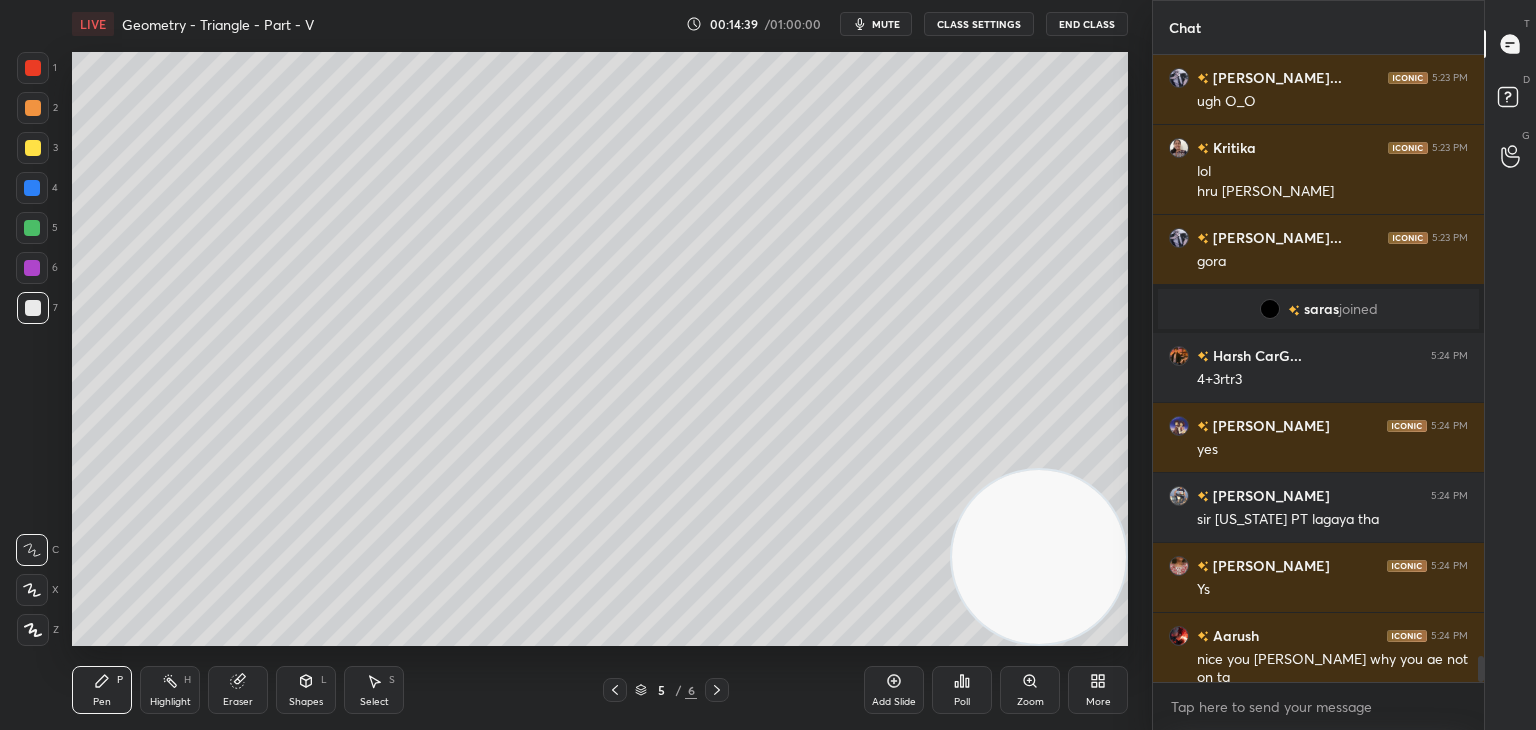 click at bounding box center [33, 148] 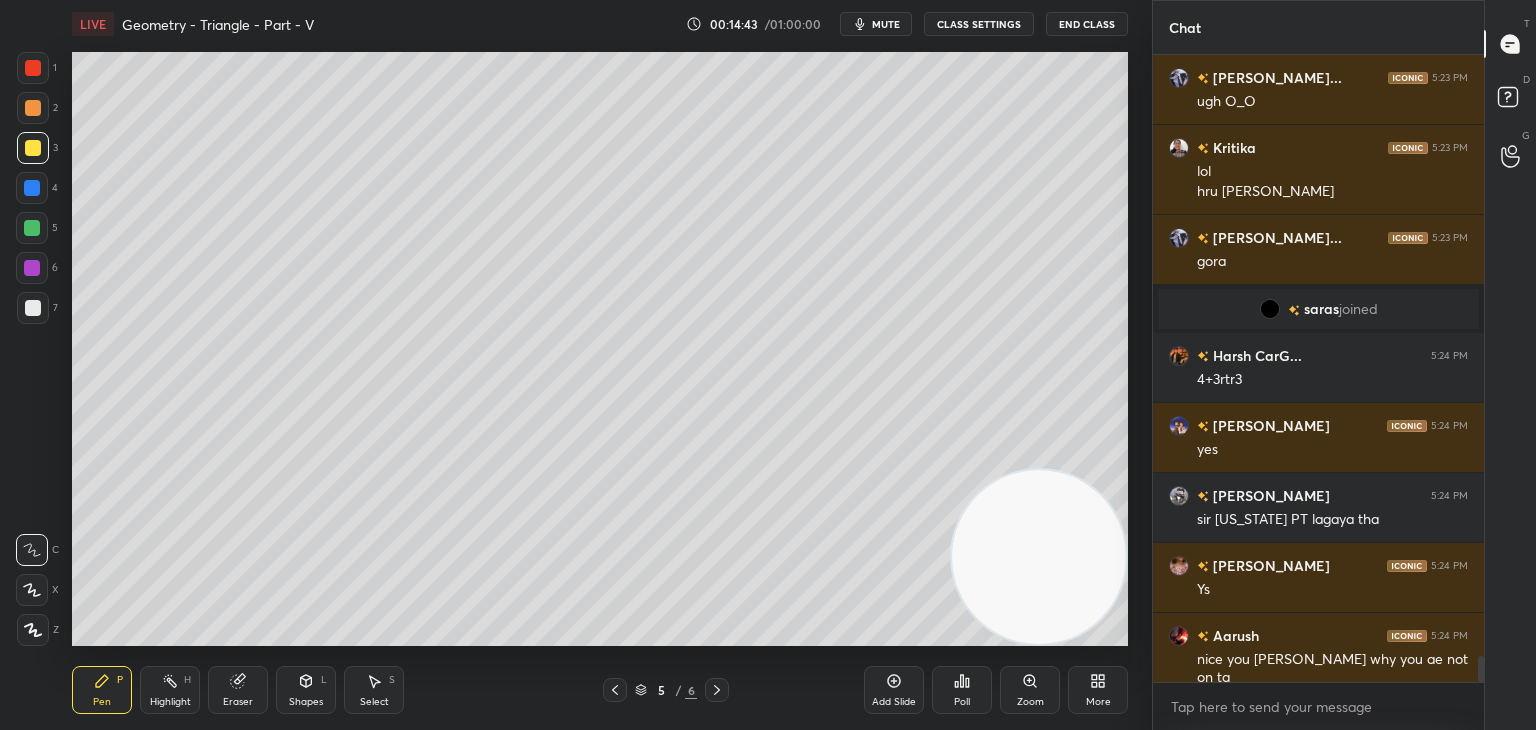 click on "Shapes L" at bounding box center (306, 690) 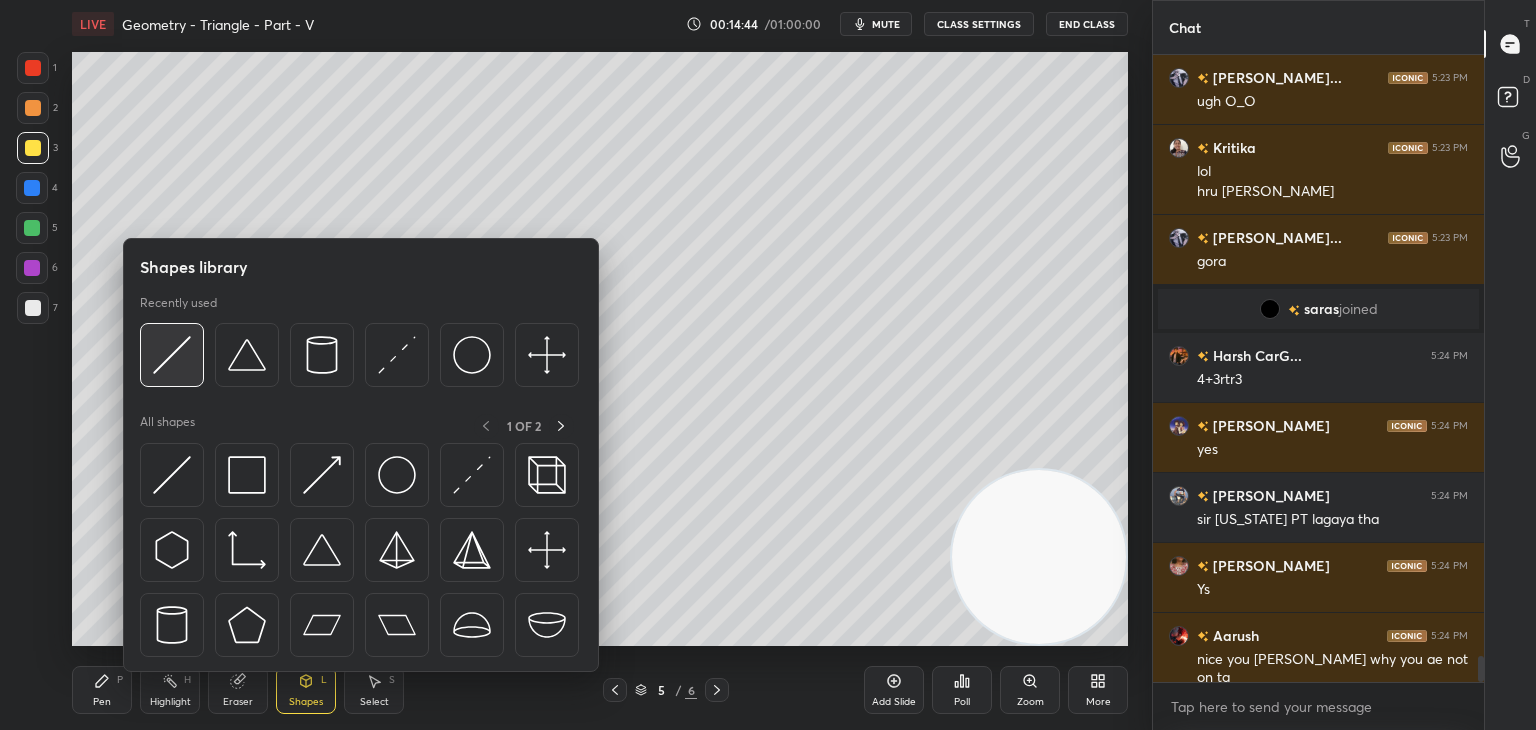 click at bounding box center (172, 355) 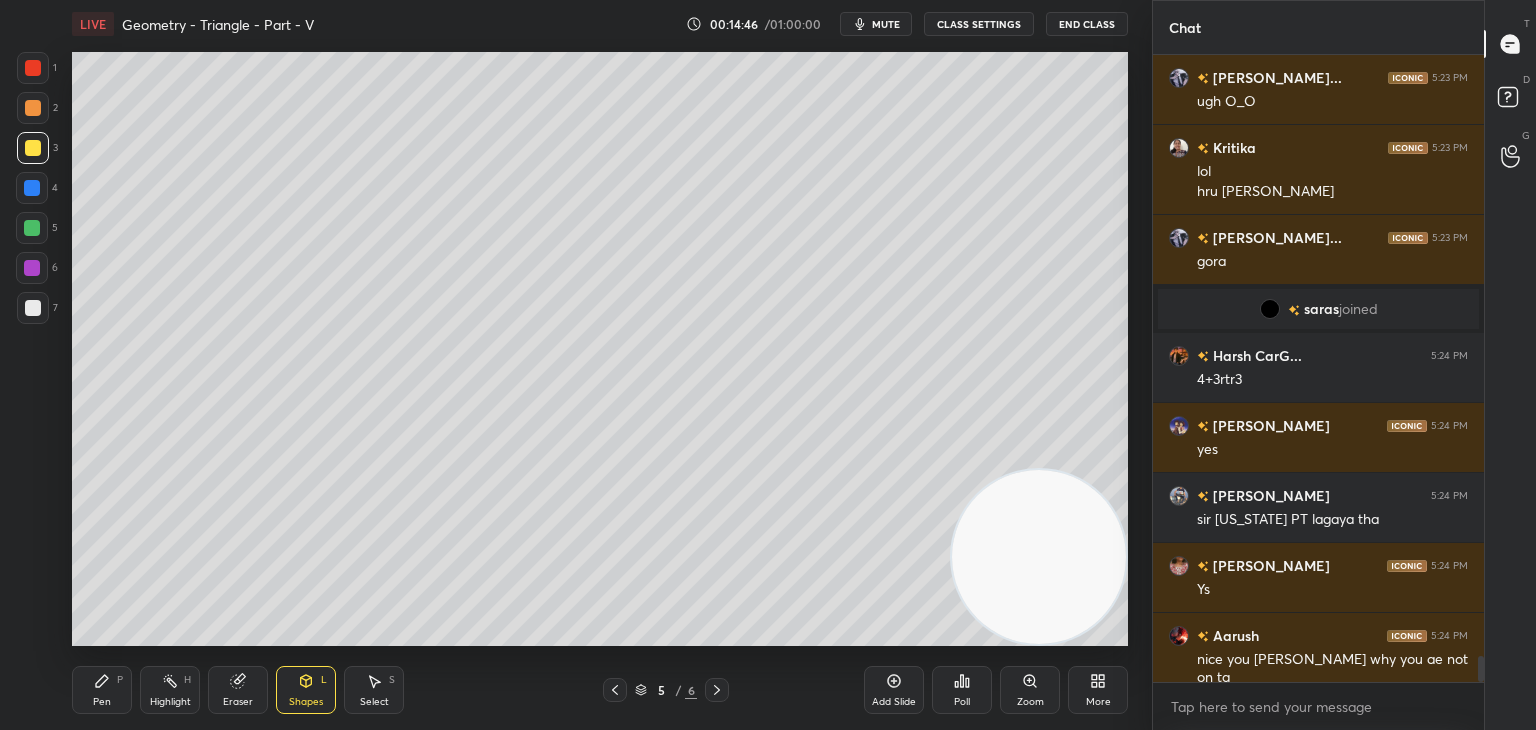 scroll, scrollTop: 14448, scrollLeft: 0, axis: vertical 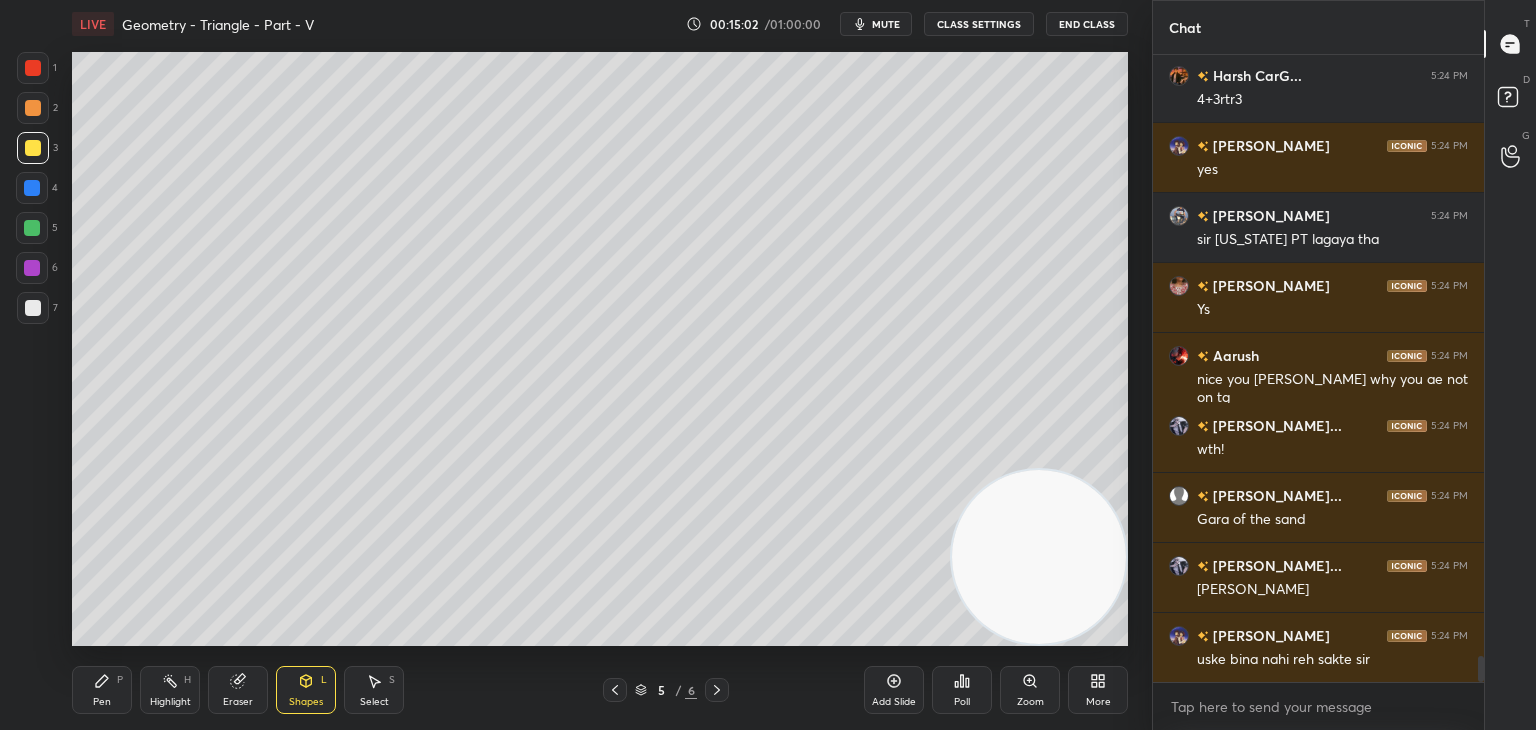 click 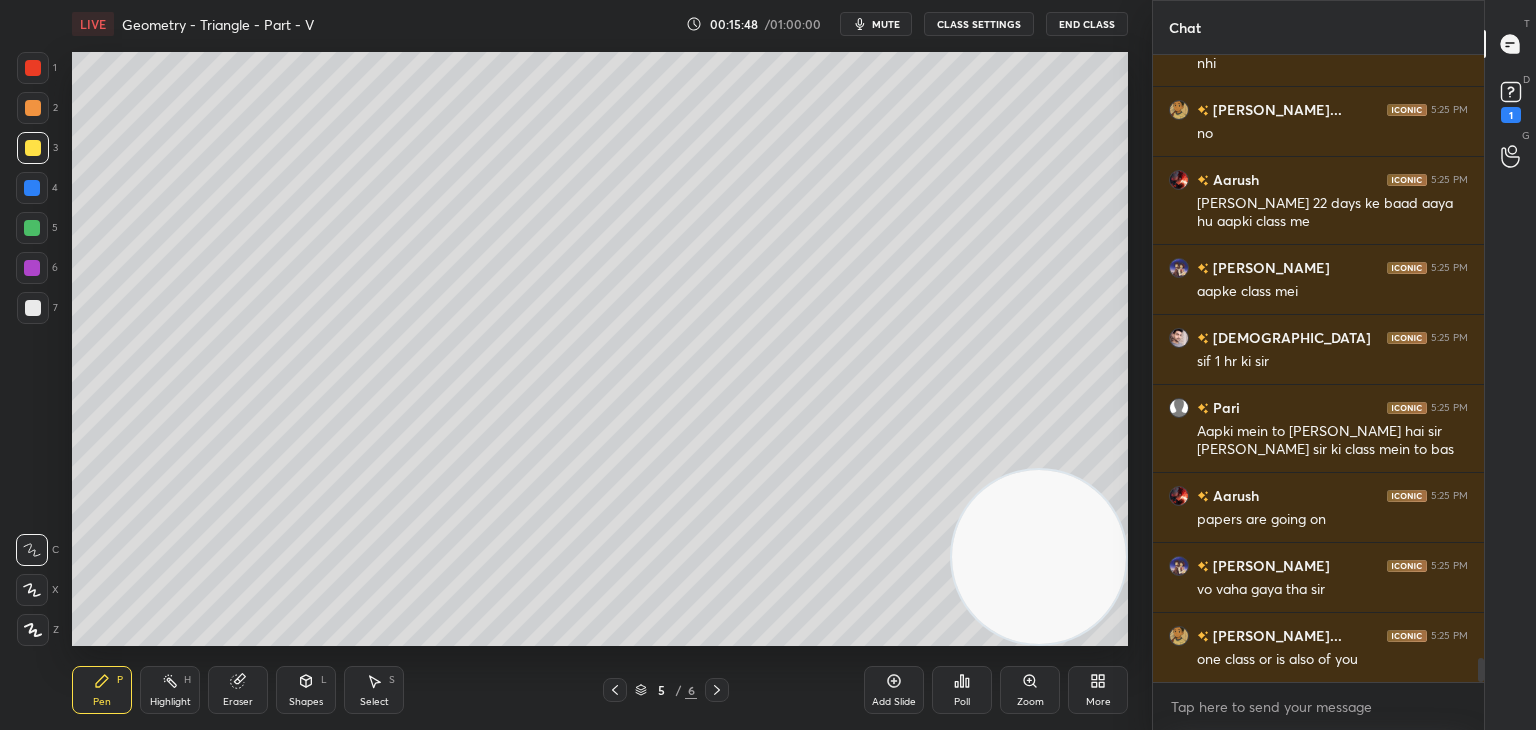 scroll, scrollTop: 15568, scrollLeft: 0, axis: vertical 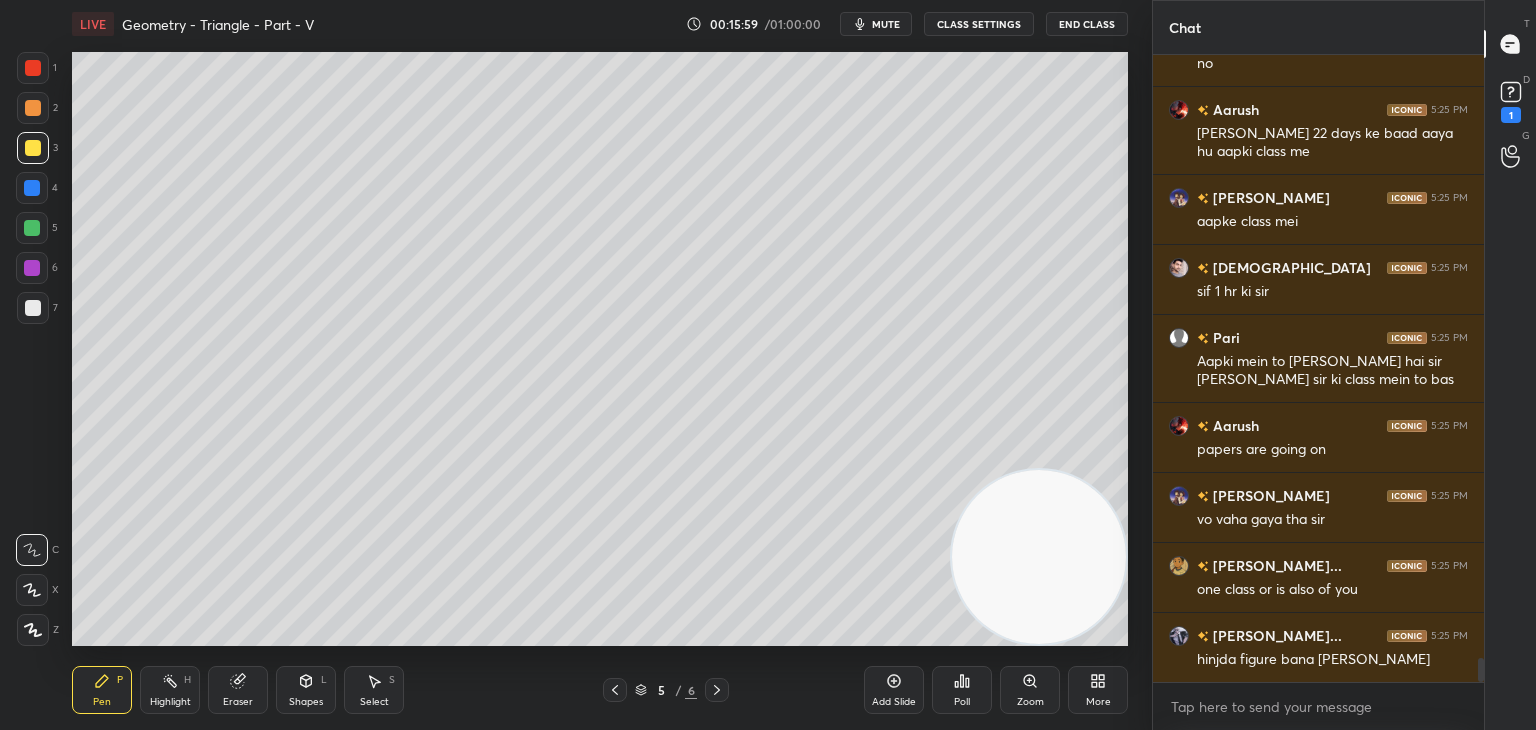 drag, startPoint x: 243, startPoint y: 680, endPoint x: 242, endPoint y: 652, distance: 28.01785 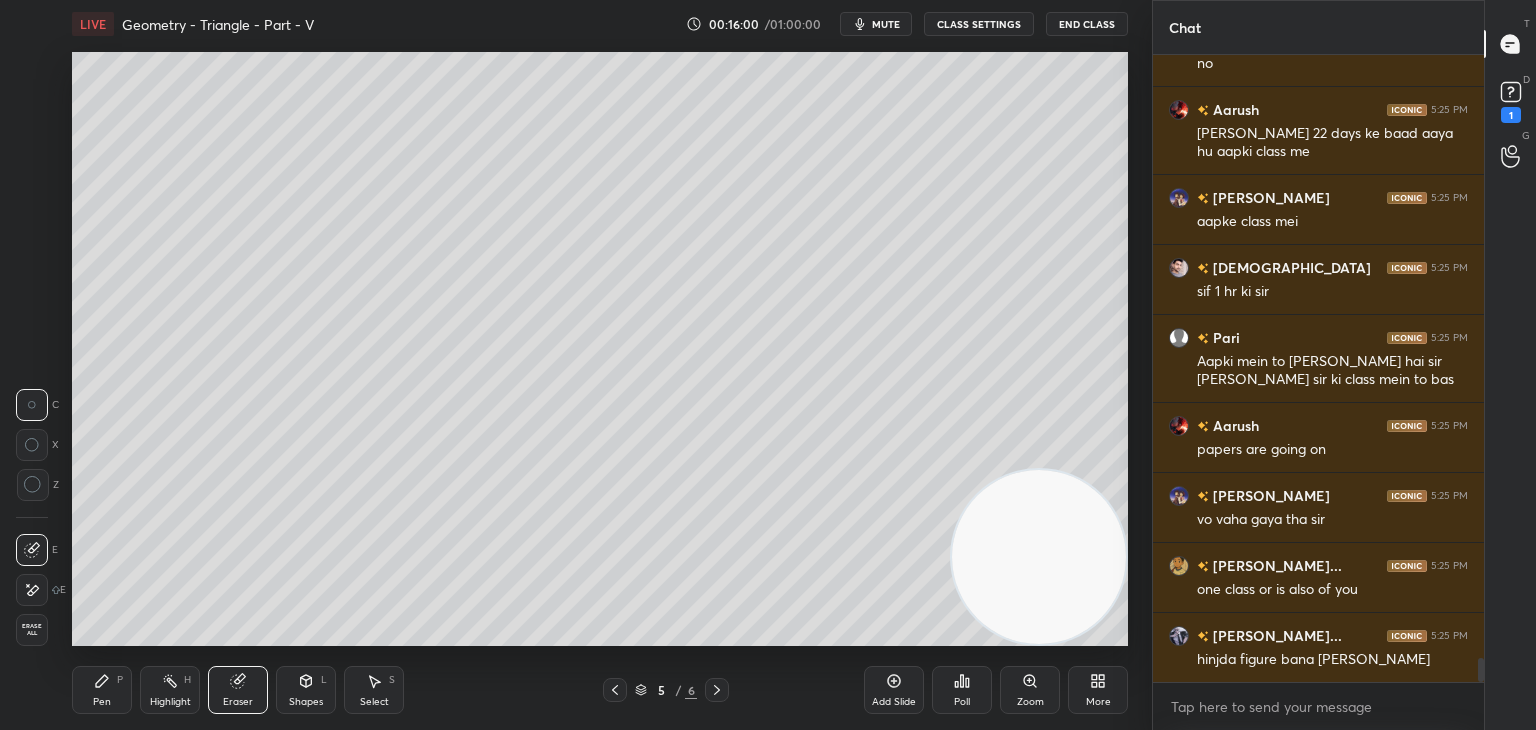 click on "Pen P" at bounding box center [102, 690] 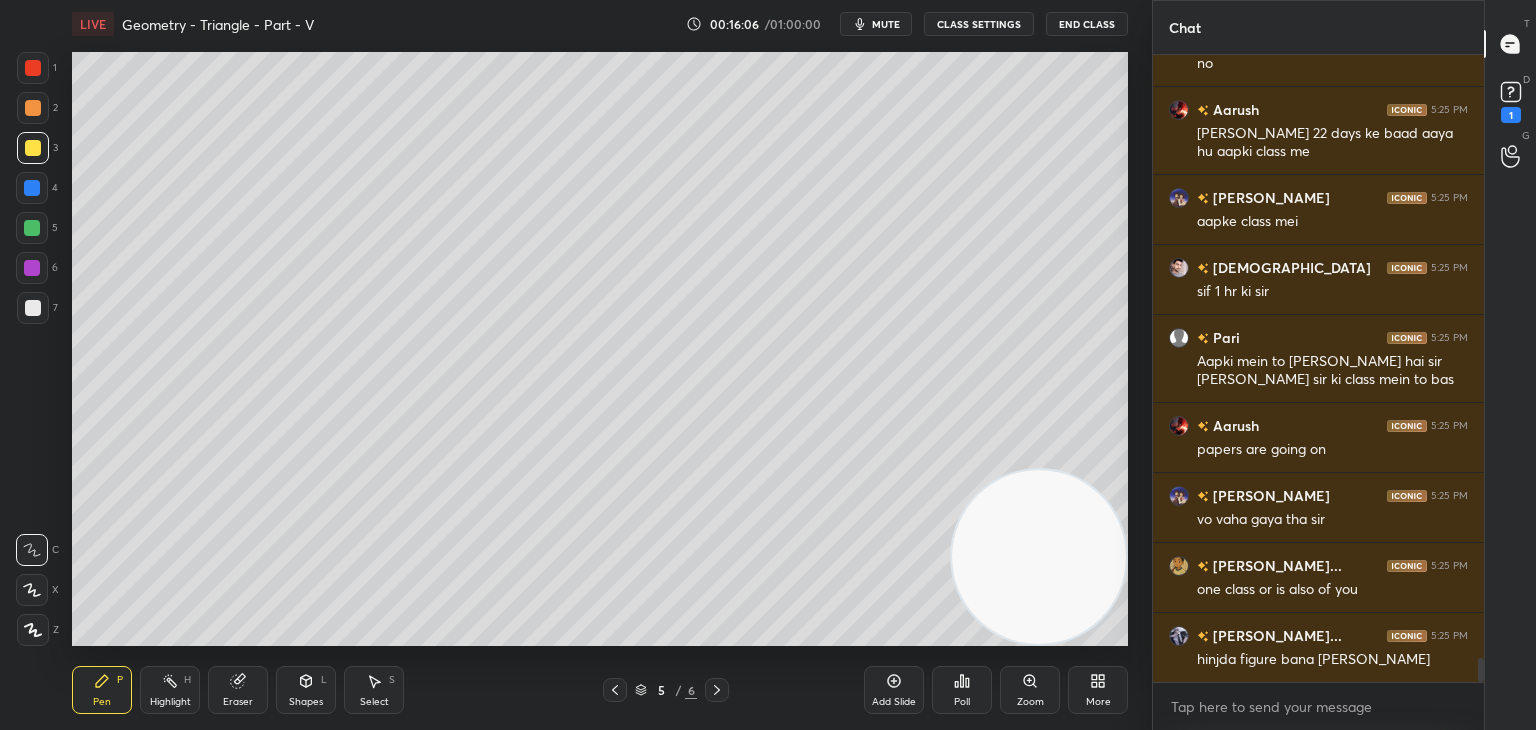 click at bounding box center (33, 308) 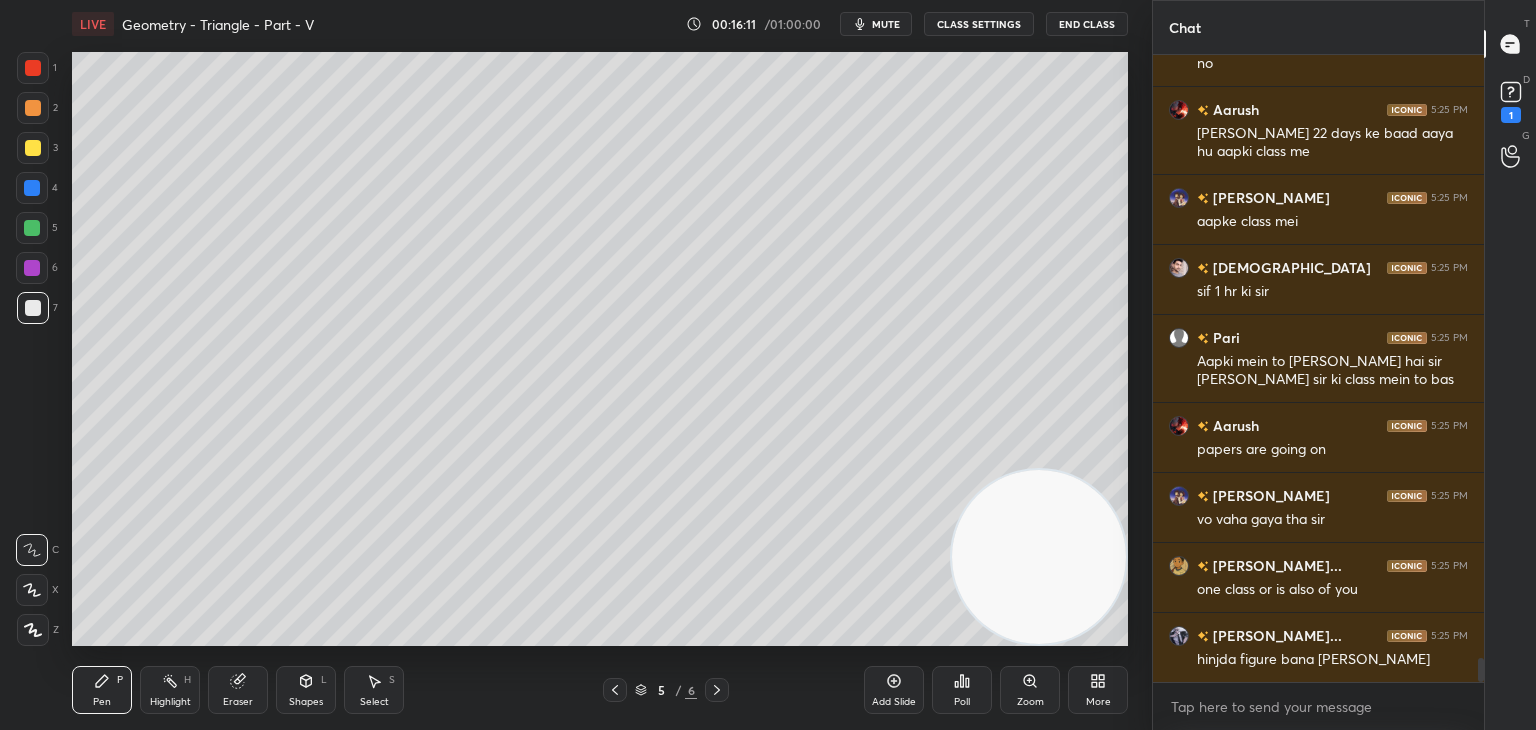 scroll, scrollTop: 15638, scrollLeft: 0, axis: vertical 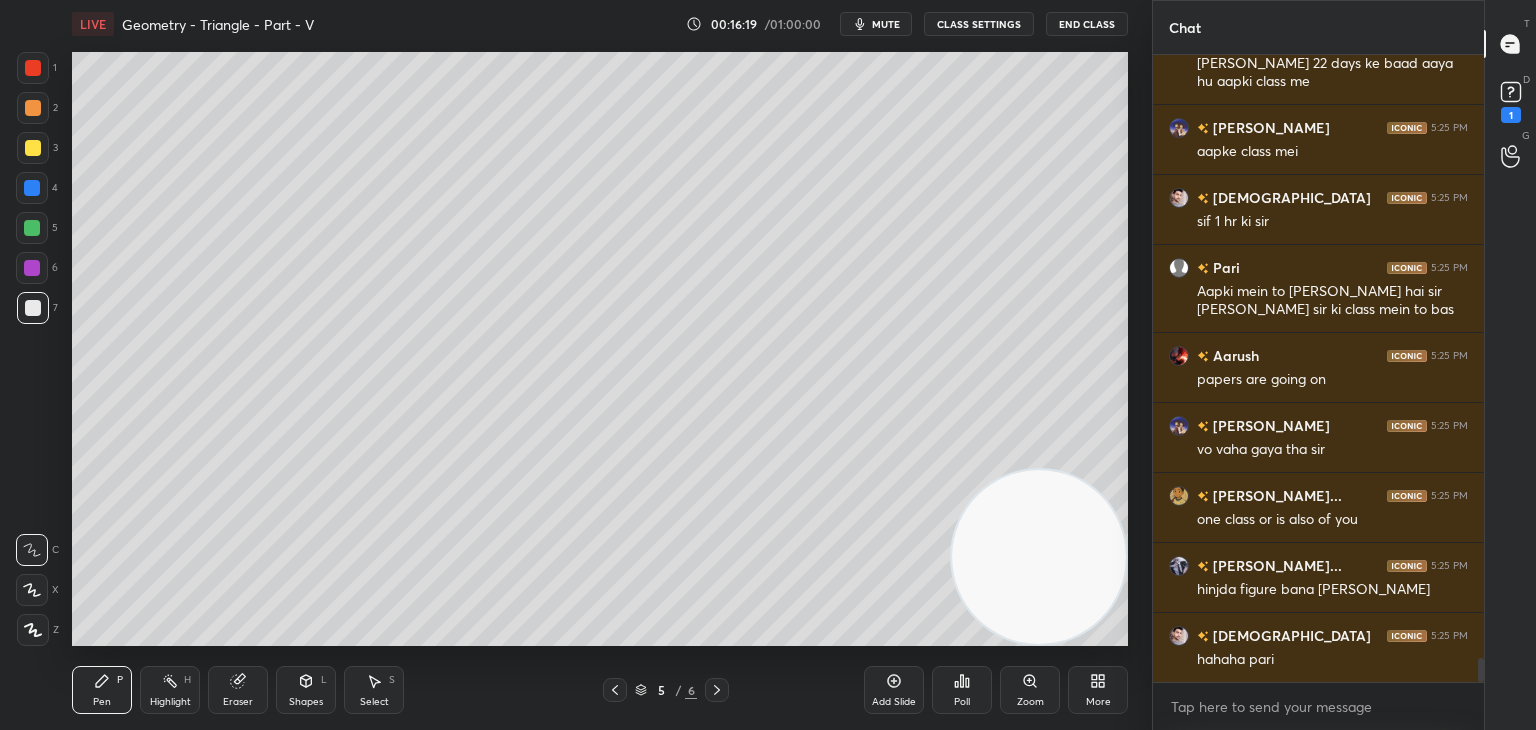 click on "Poll" at bounding box center [962, 702] 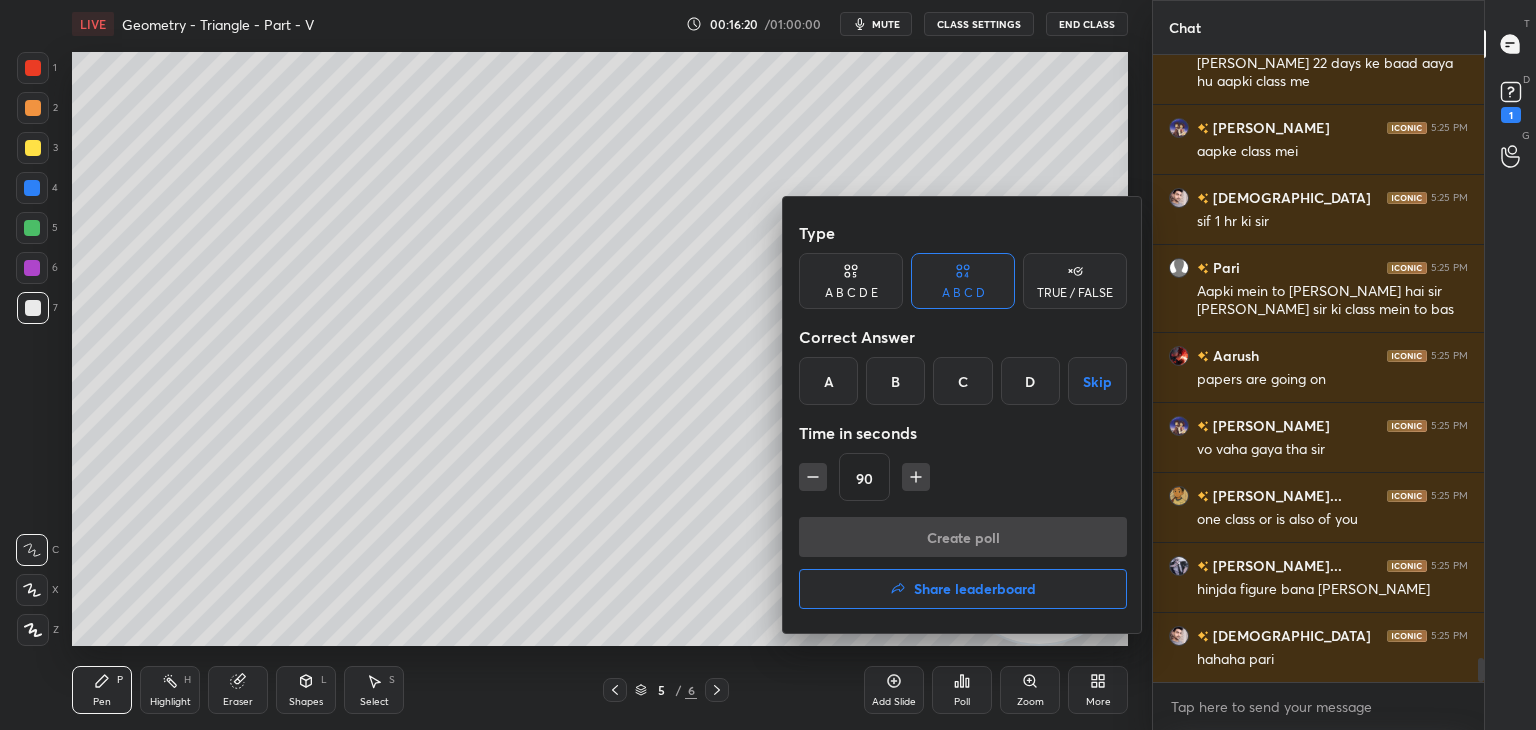 click on "B" at bounding box center [895, 381] 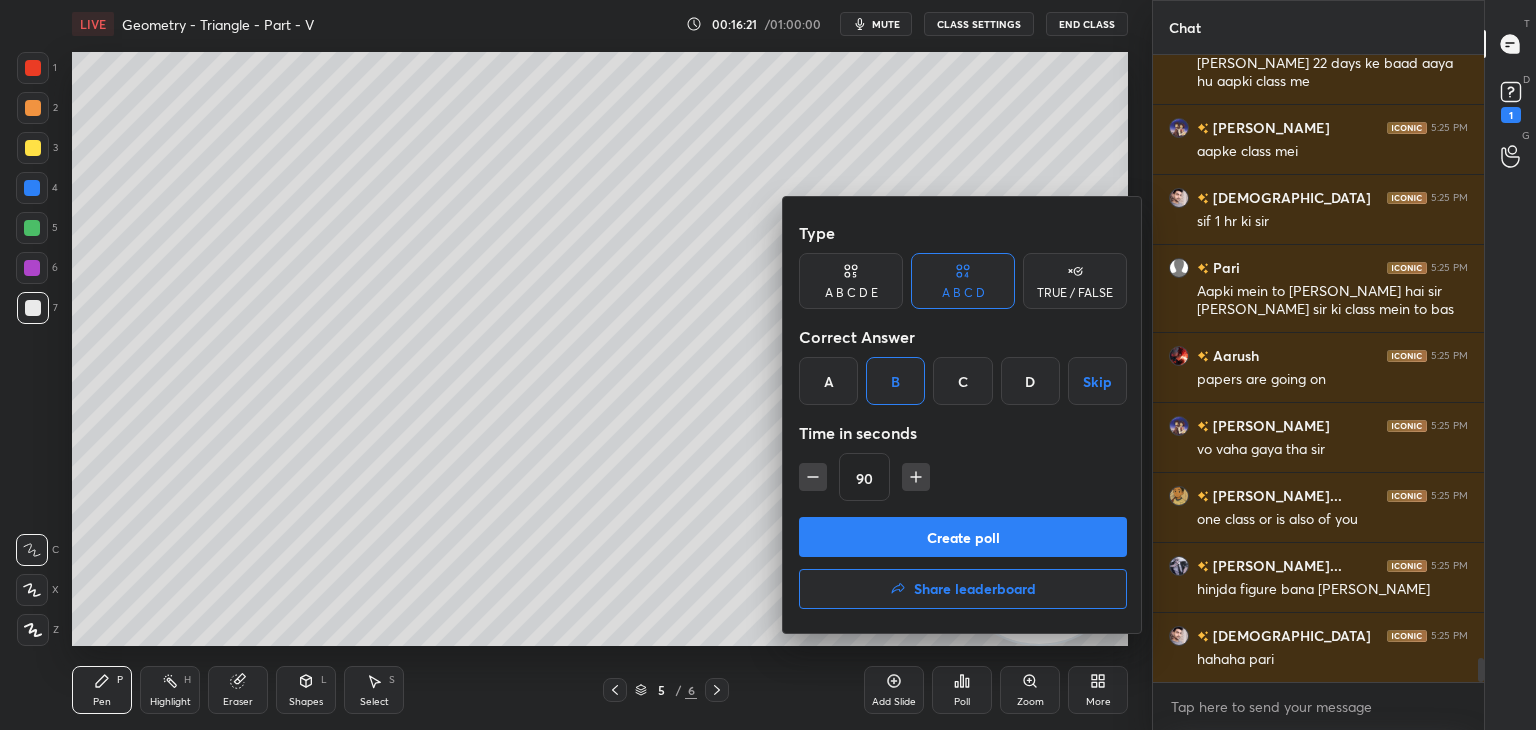 click on "Create poll" at bounding box center (963, 537) 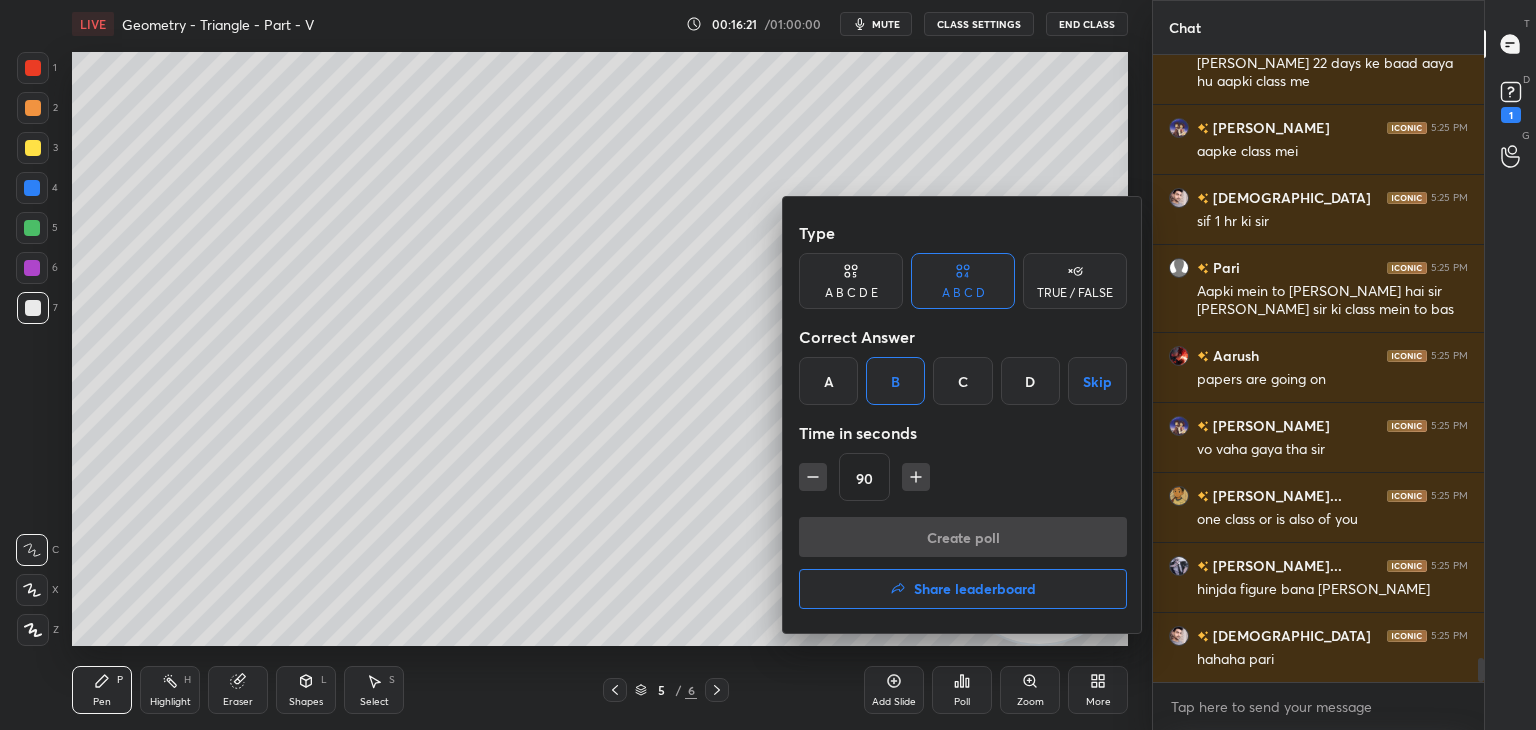 scroll, scrollTop: 588, scrollLeft: 325, axis: both 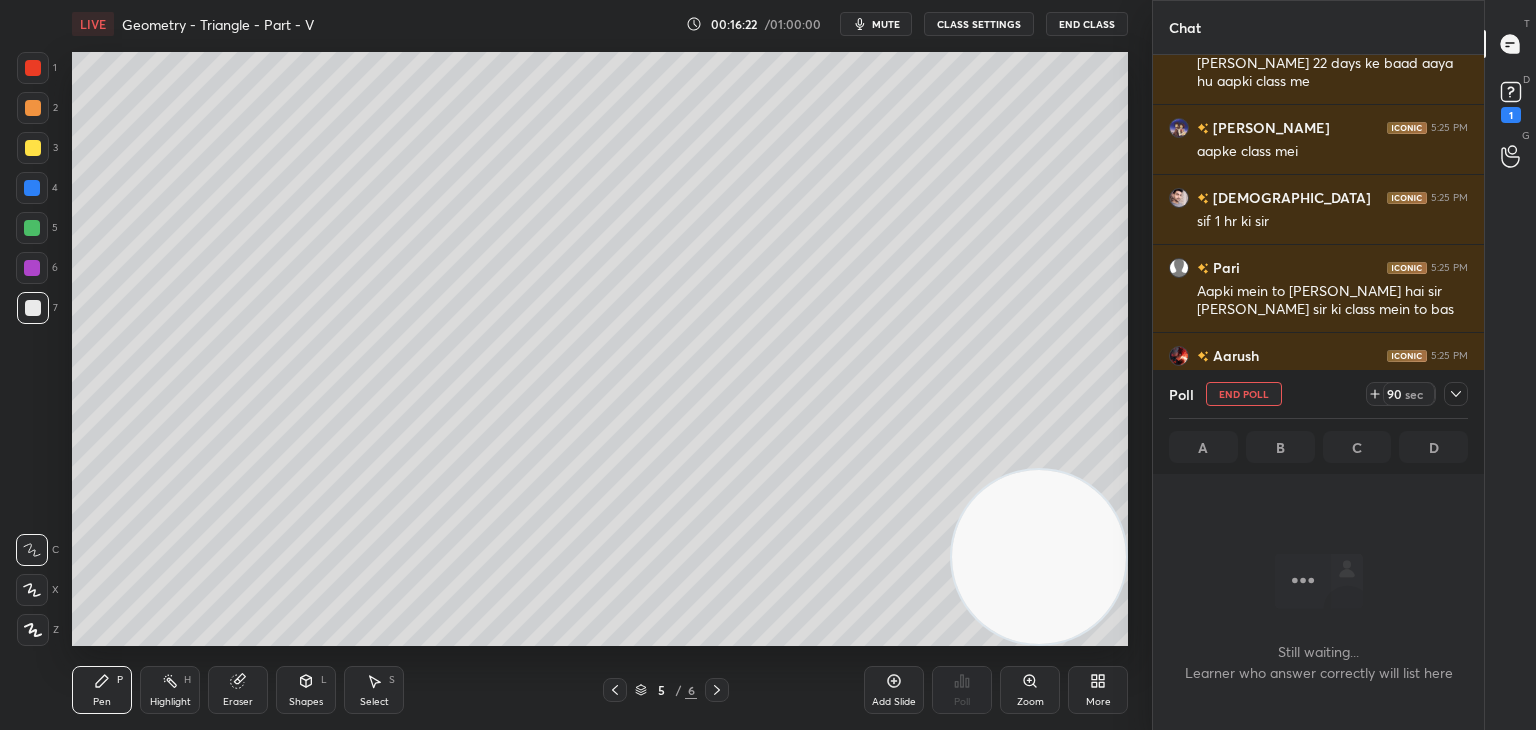click 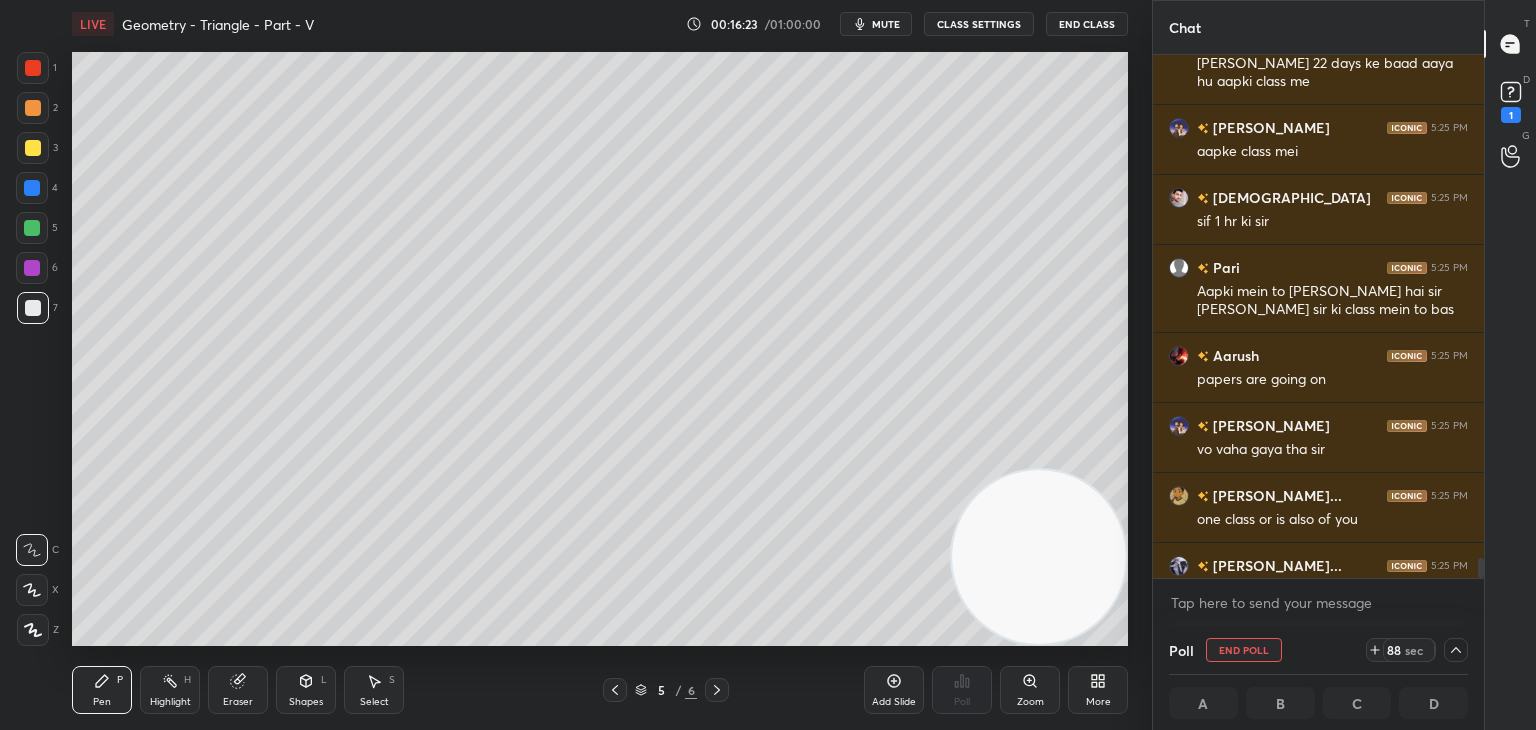 scroll, scrollTop: 0, scrollLeft: 6, axis: horizontal 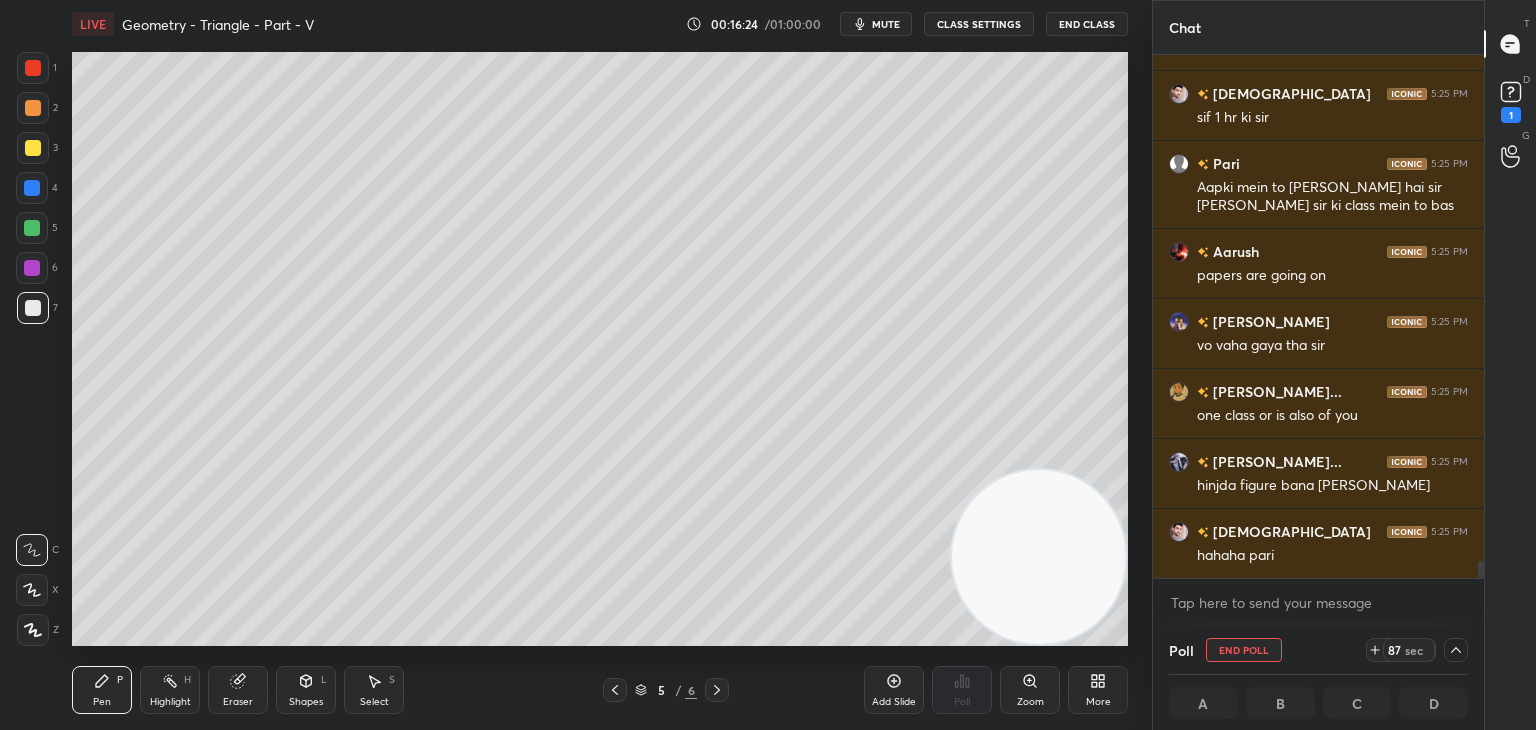 drag, startPoint x: 1477, startPoint y: 561, endPoint x: 1484, endPoint y: 605, distance: 44.553337 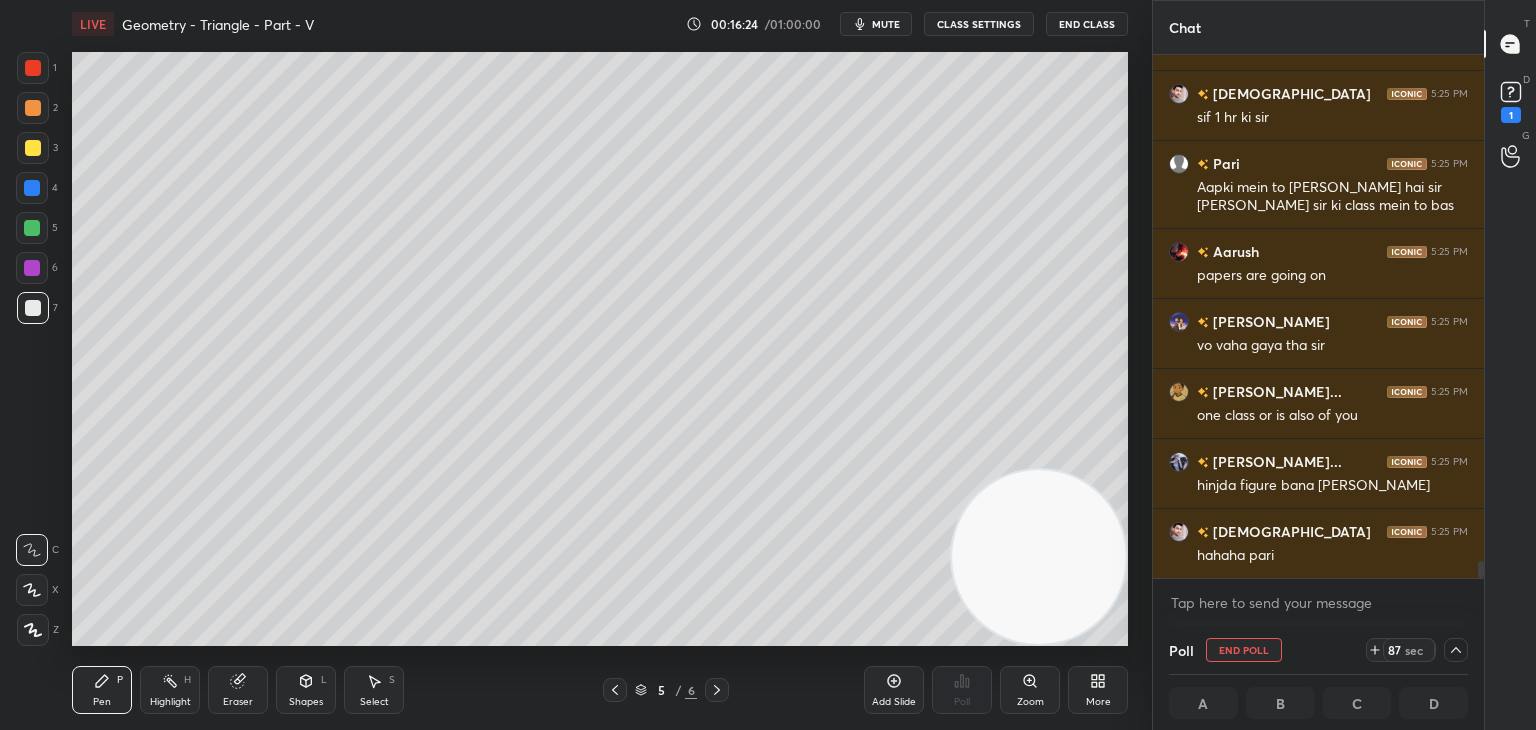 click on "Chat [PERSON_NAME] 5:25 PM [PERSON_NAME] 22 days ke baad aaya hu aapki class me [PERSON_NAME] 5:25 PM aapke class [PERSON_NAME] 5:25 PM sif 1 hr ki sir Pari 5:25 PM Aapki mein to [PERSON_NAME] hai sir [PERSON_NAME] sir ki class mein to bas [PERSON_NAME] 5:25 PM papers are going on [PERSON_NAME] 5:25 PM vo vaha gaya tha [PERSON_NAME]... 5:25 PM one class or is also of you [PERSON_NAME]... 5:25 PM hinjda figure bana diya mene [PERSON_NAME] 5:25 PM [PERSON_NAME] pari JUMP TO LATEST Enable hand raising Enable raise hand to speak to learners. Once enabled, chat will be turned off temporarily. Enable x   introducing Raise a hand with a doubt Now learners can raise their hand along with a doubt  How it works? [PERSON_NAME] Asked a doubt 1 Sir tg group.                          . Pick this doubt NEW DOUBTS ASKED No one has raised a hand yet Can't raise hand Looks like educator just invited you to speak. Please wait before you can raise your hand again. Got it Poll End Poll 87  sec A B C D T Messages (T) D Doubts (D) 1 G Raise Hand (G)" at bounding box center [1344, 365] 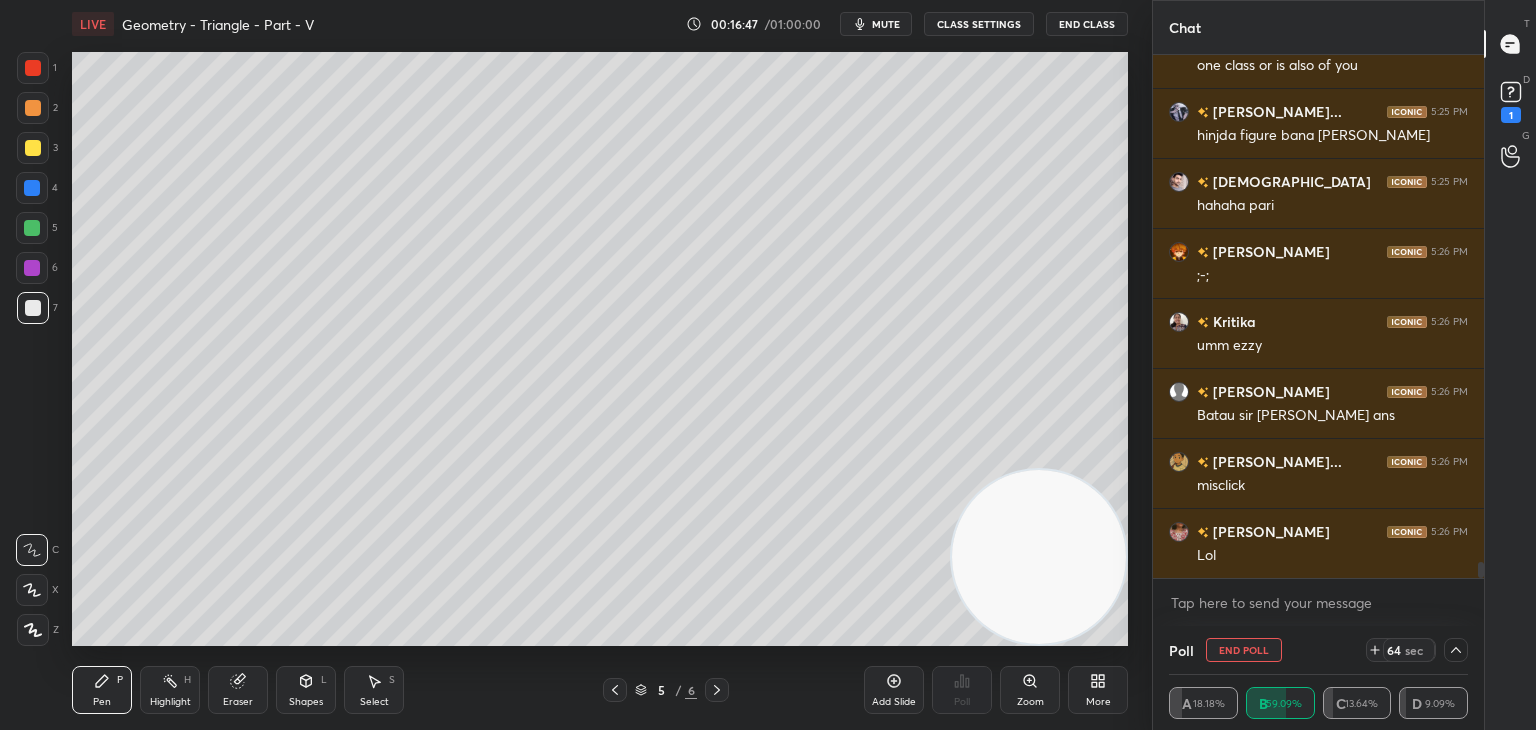 scroll, scrollTop: 16140, scrollLeft: 0, axis: vertical 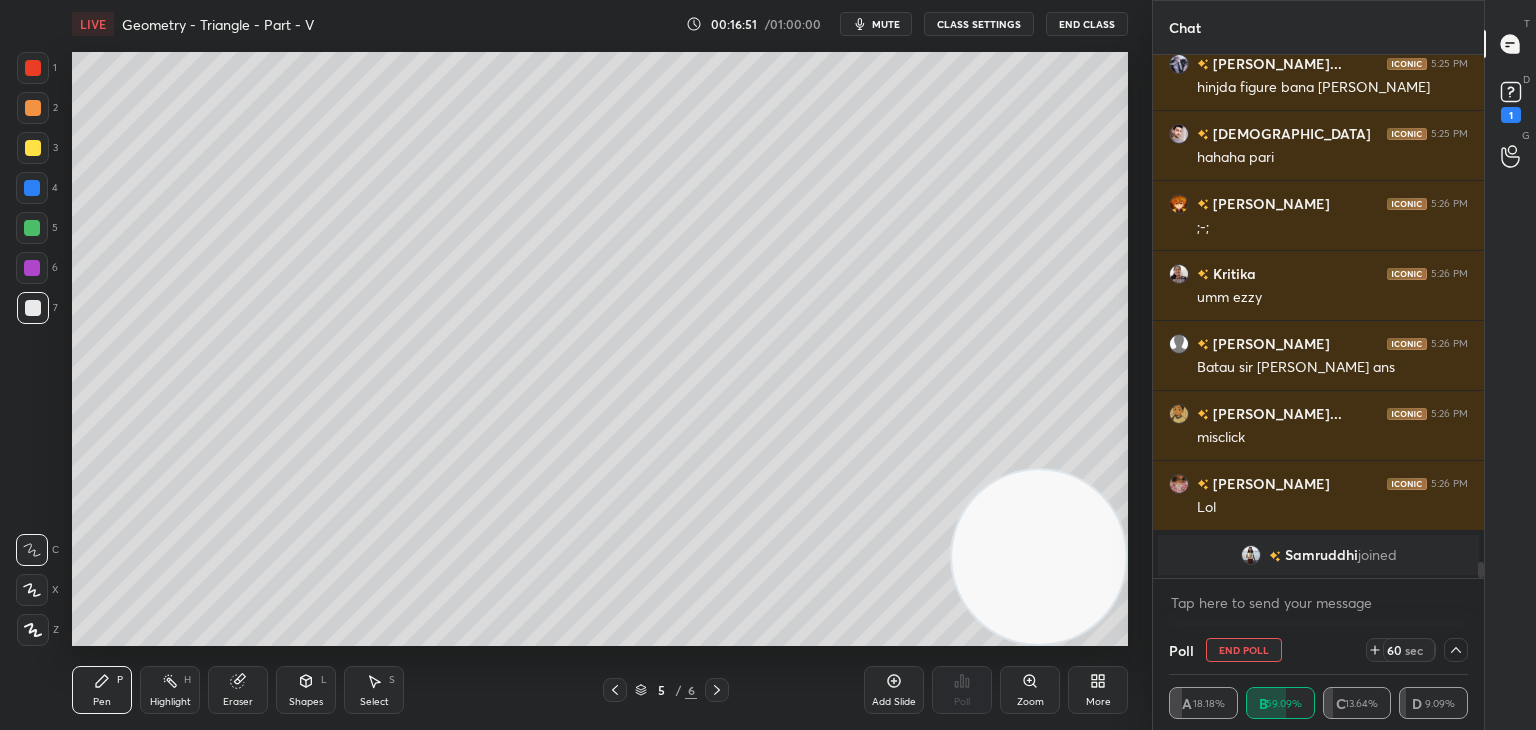 click at bounding box center [1251, 555] 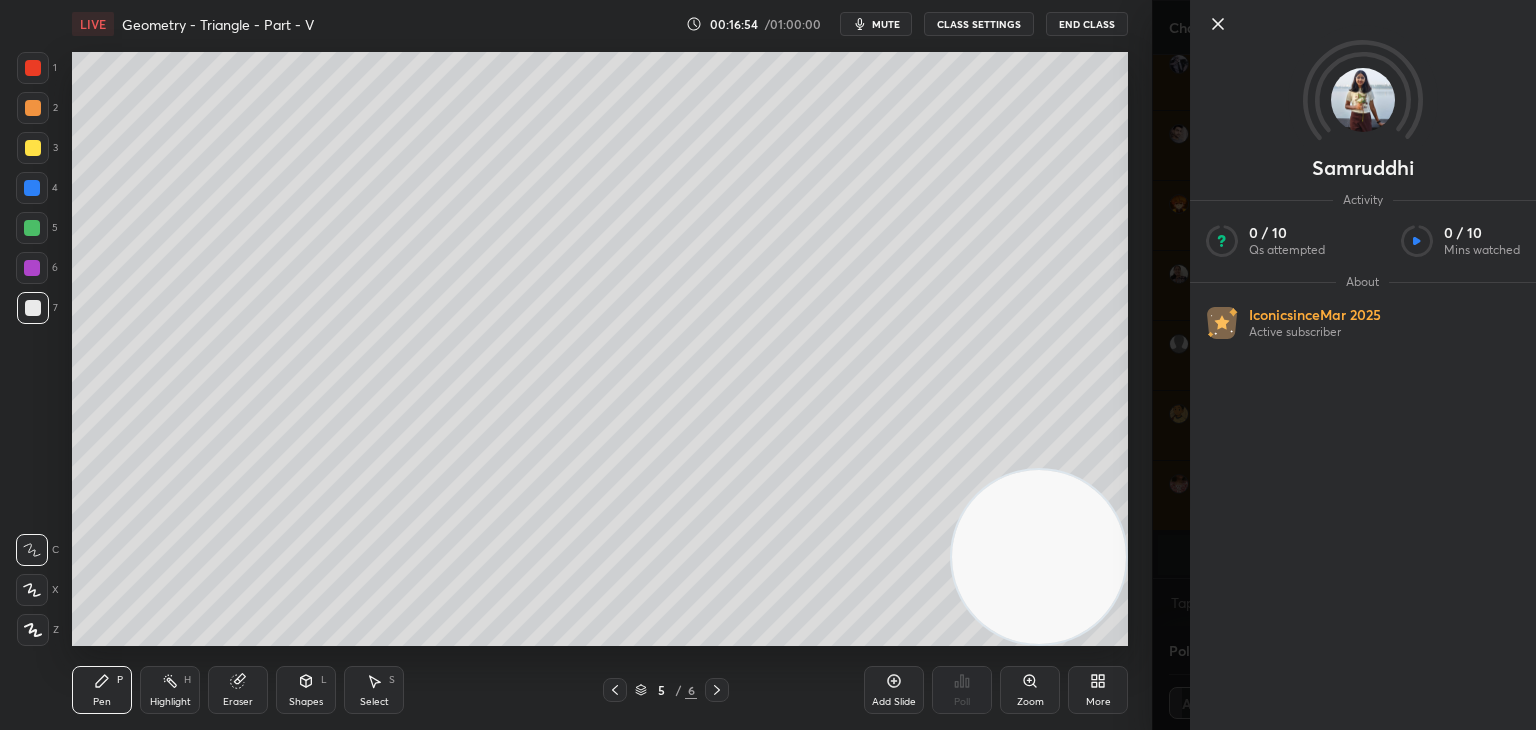 click 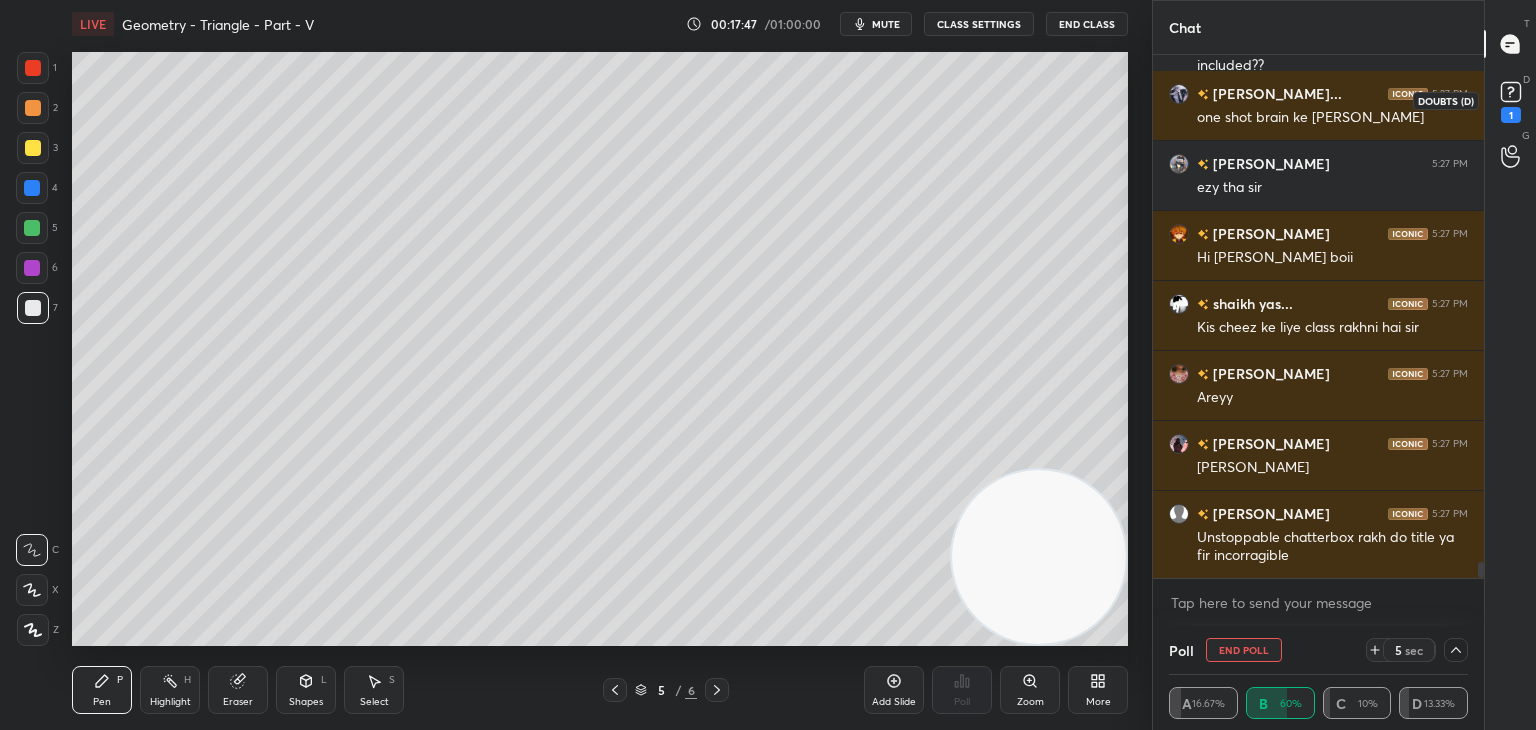 scroll, scrollTop: 16880, scrollLeft: 0, axis: vertical 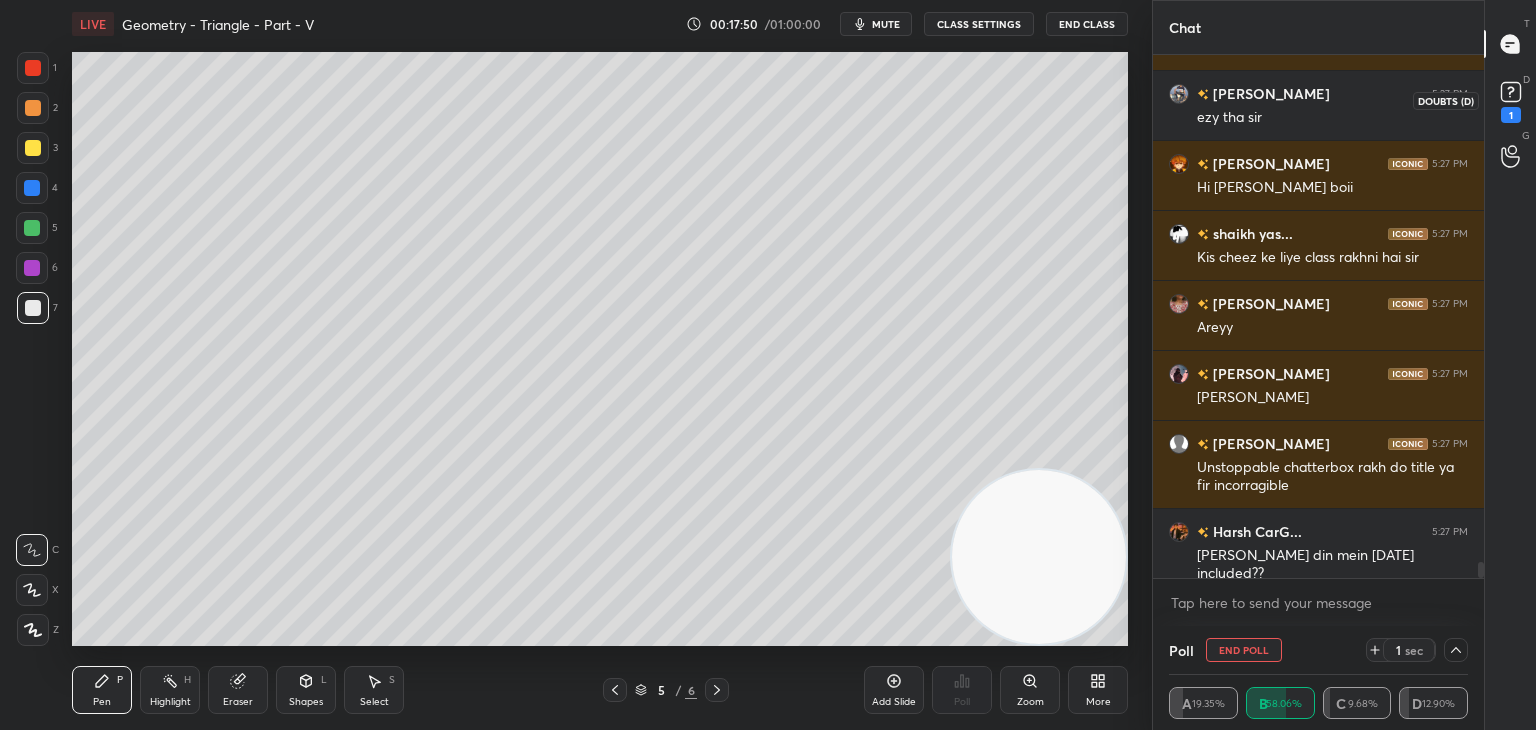 click 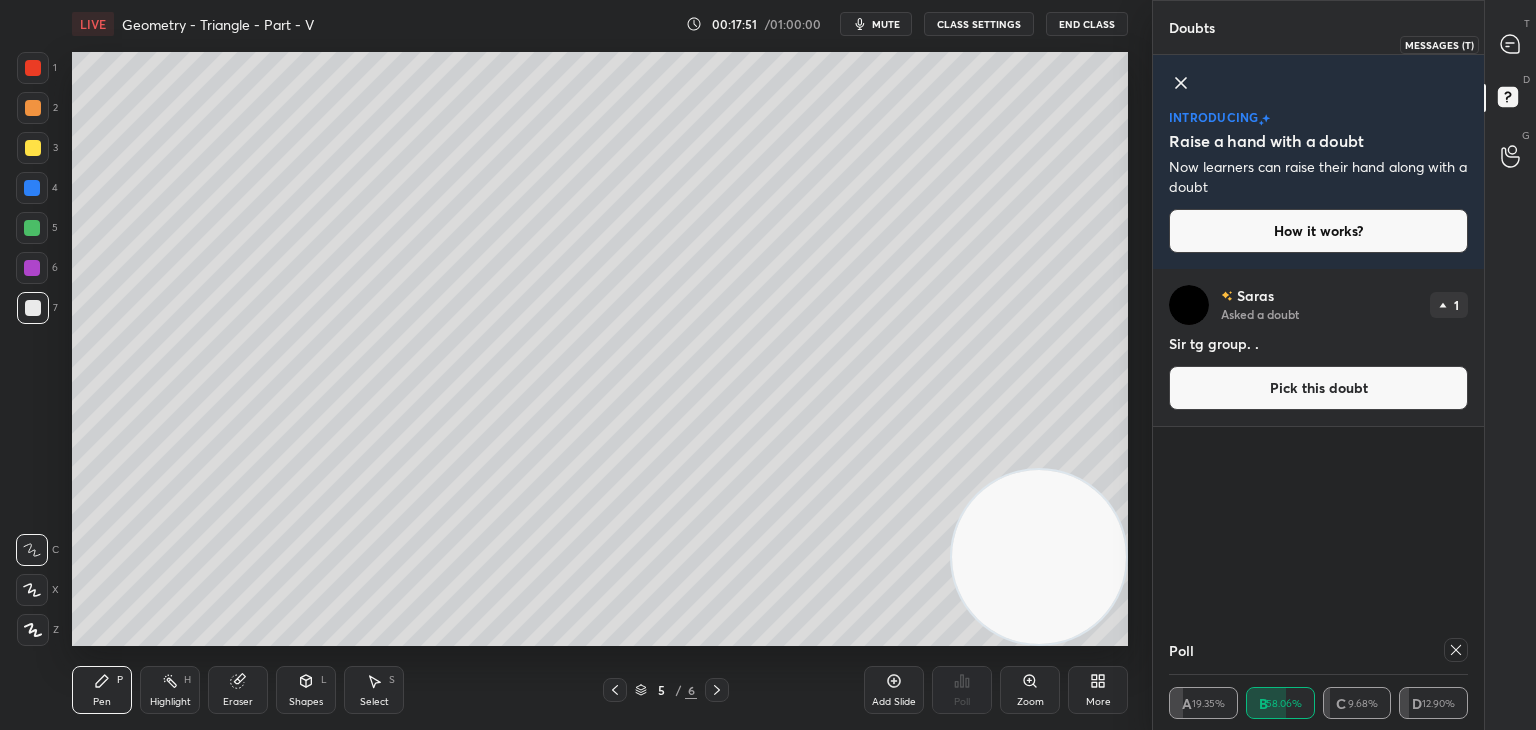 scroll, scrollTop: 6, scrollLeft: 6, axis: both 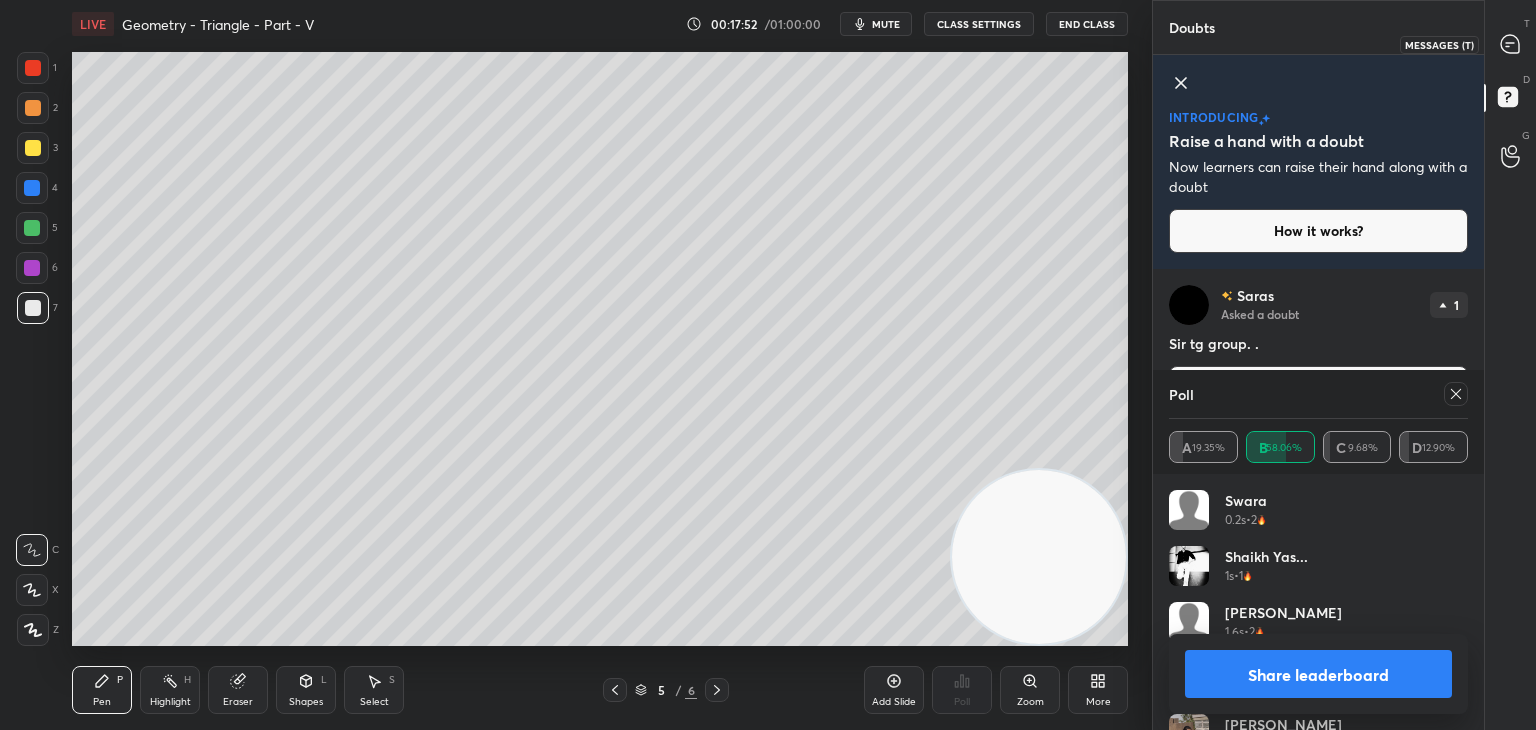 drag, startPoint x: 1510, startPoint y: 37, endPoint x: 1504, endPoint y: 47, distance: 11.661903 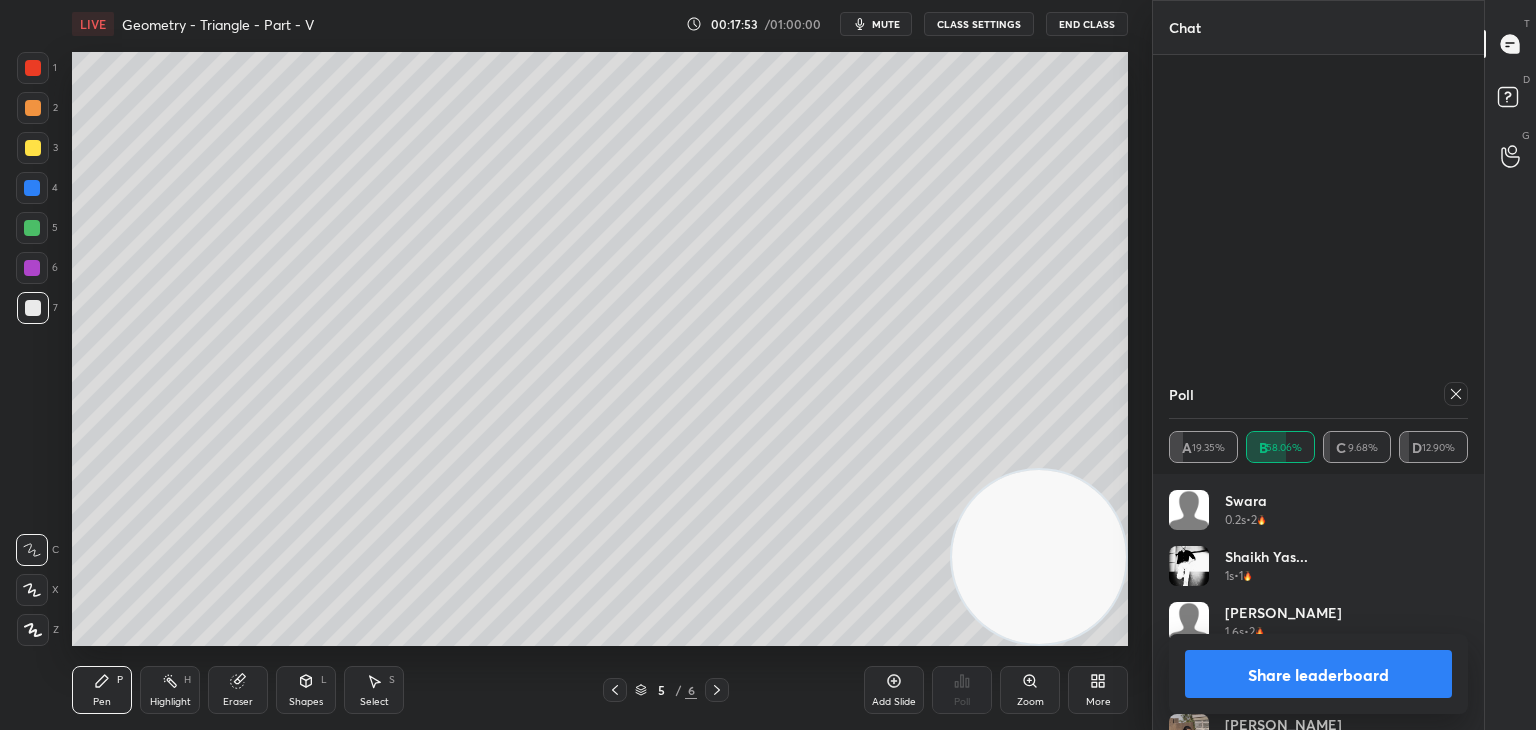scroll, scrollTop: 17510, scrollLeft: 0, axis: vertical 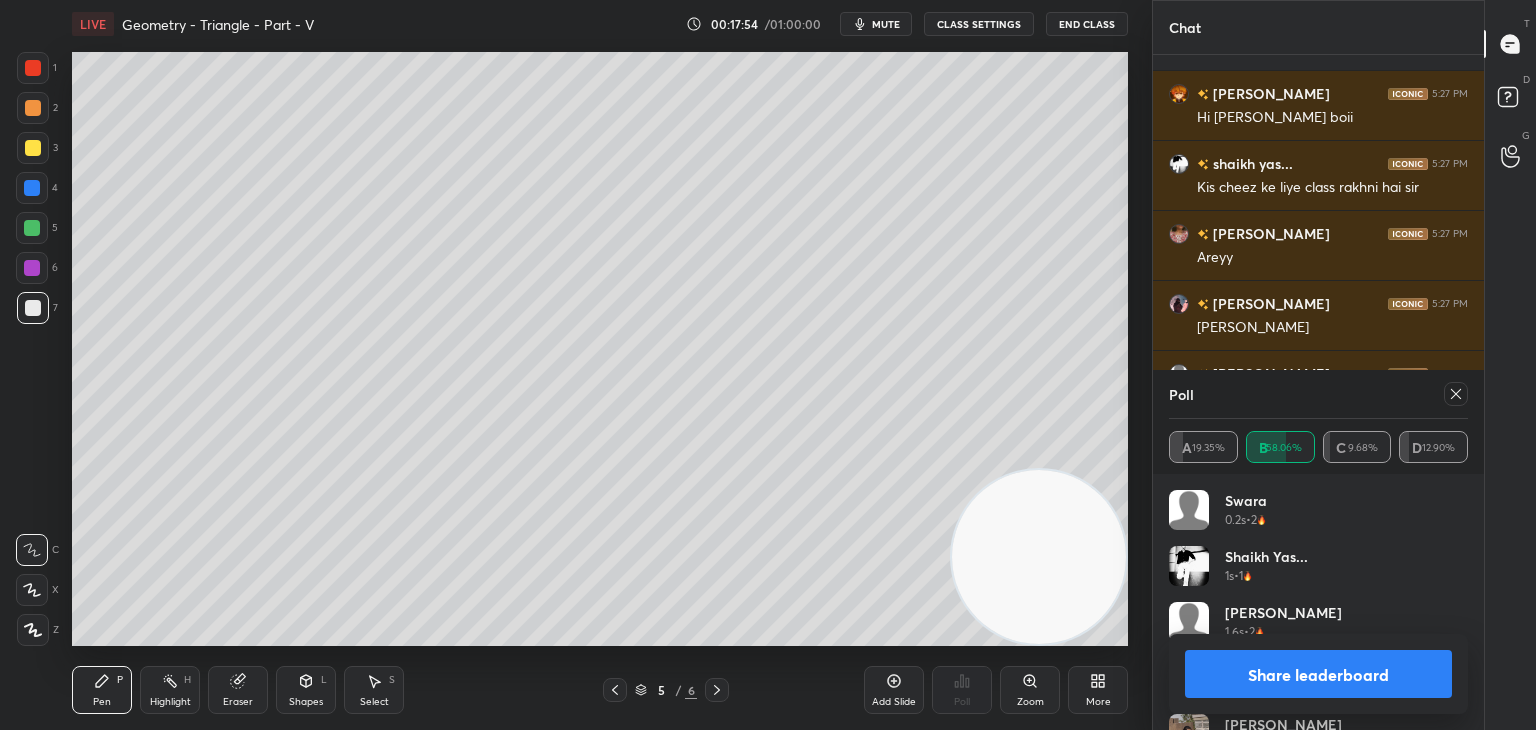 click 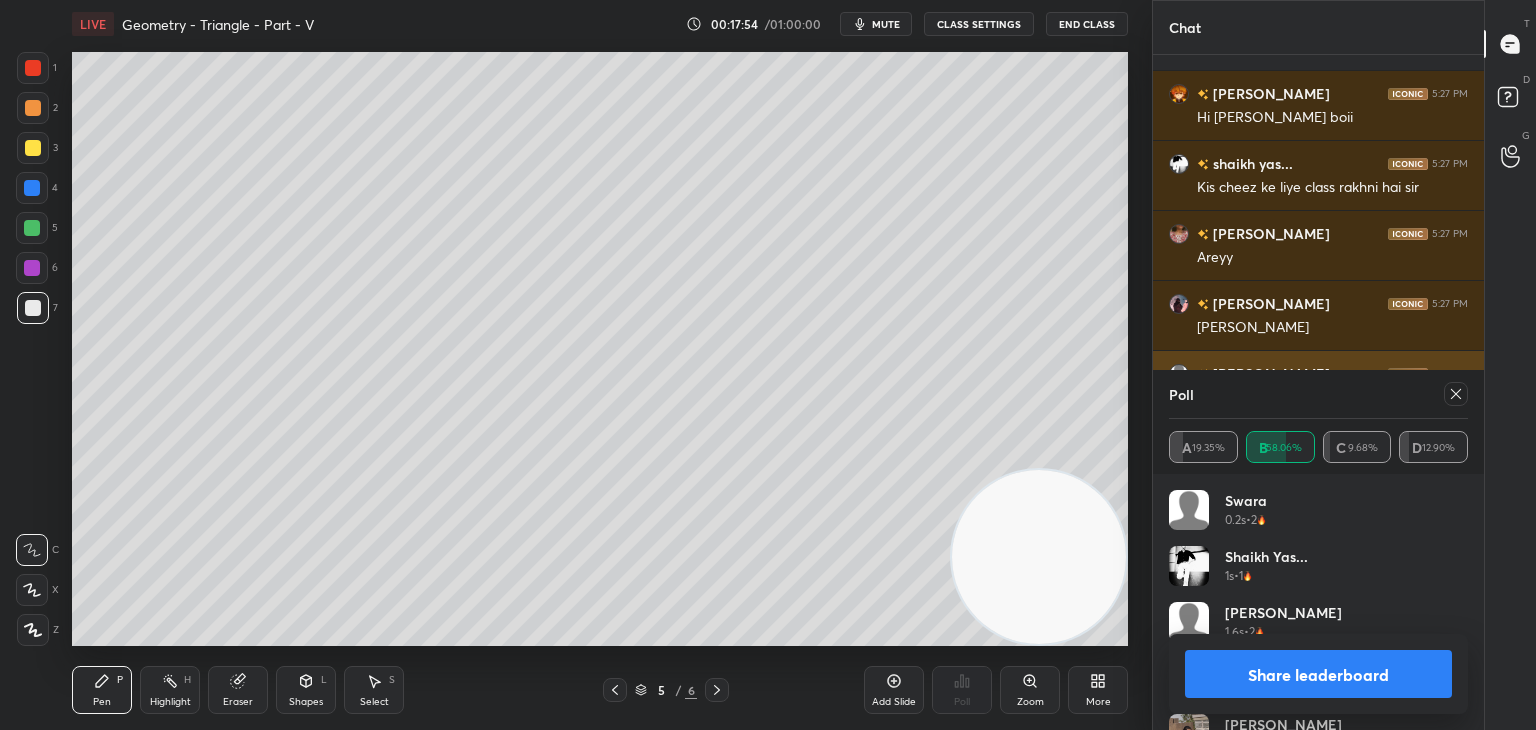 scroll, scrollTop: 88, scrollLeft: 293, axis: both 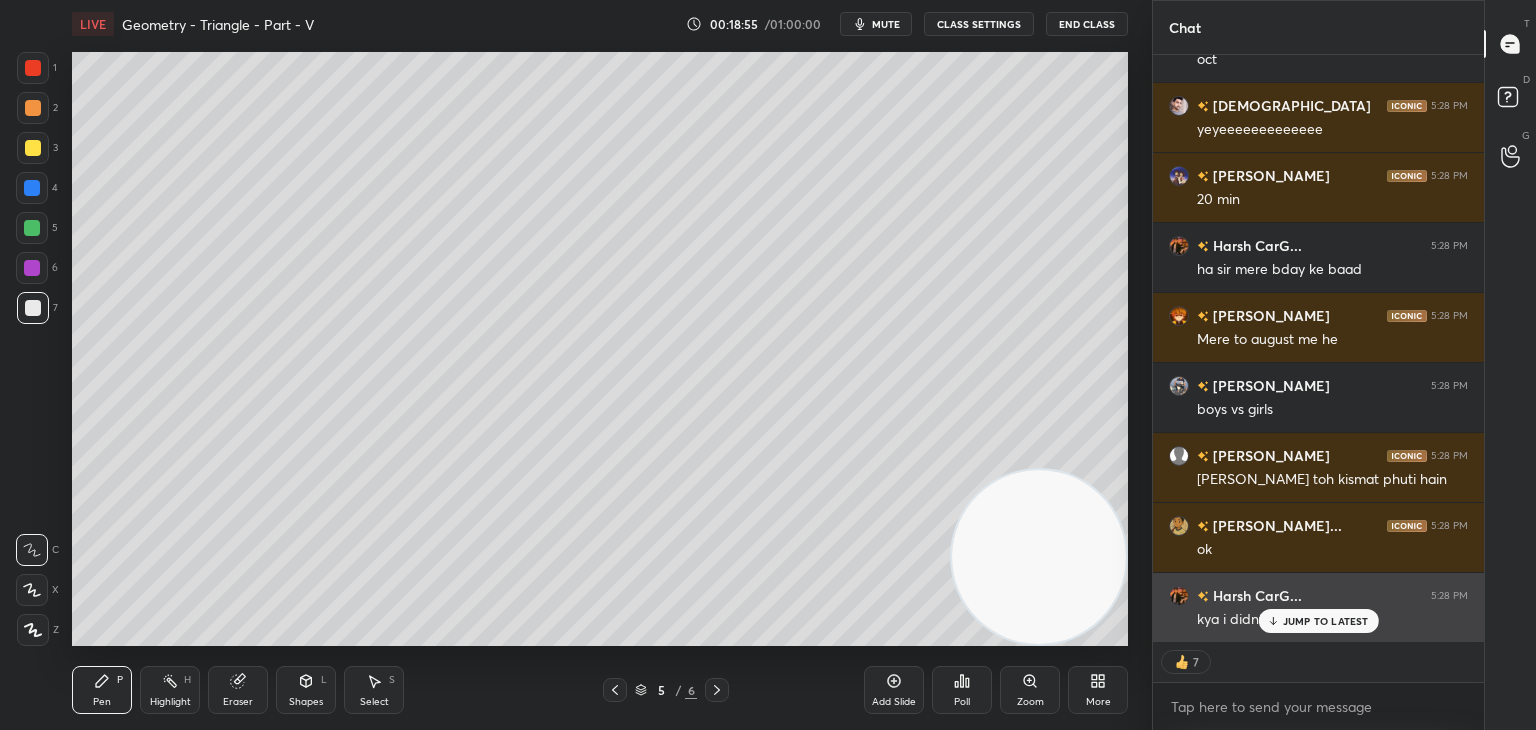 click on "JUMP TO LATEST" at bounding box center (1326, 621) 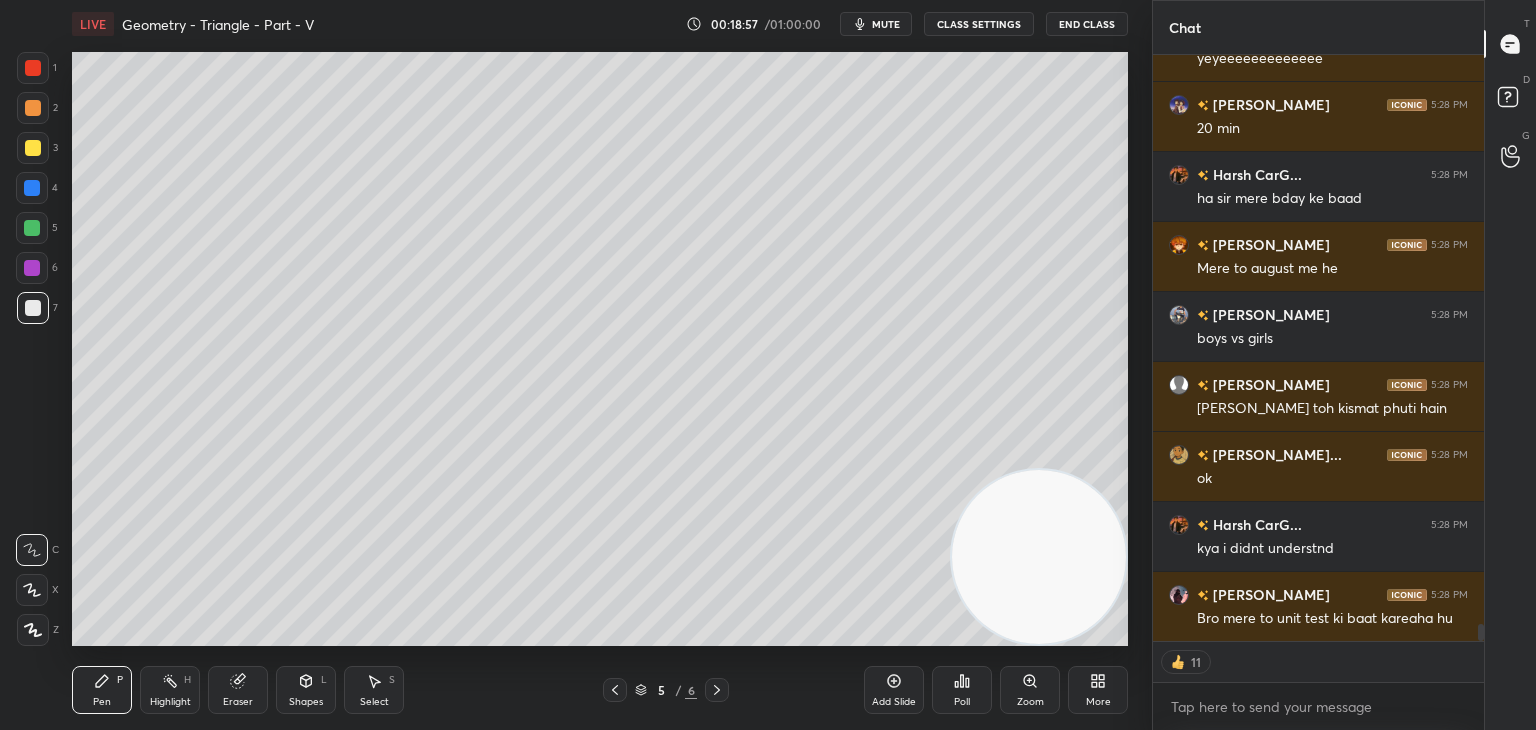 scroll, scrollTop: 20004, scrollLeft: 0, axis: vertical 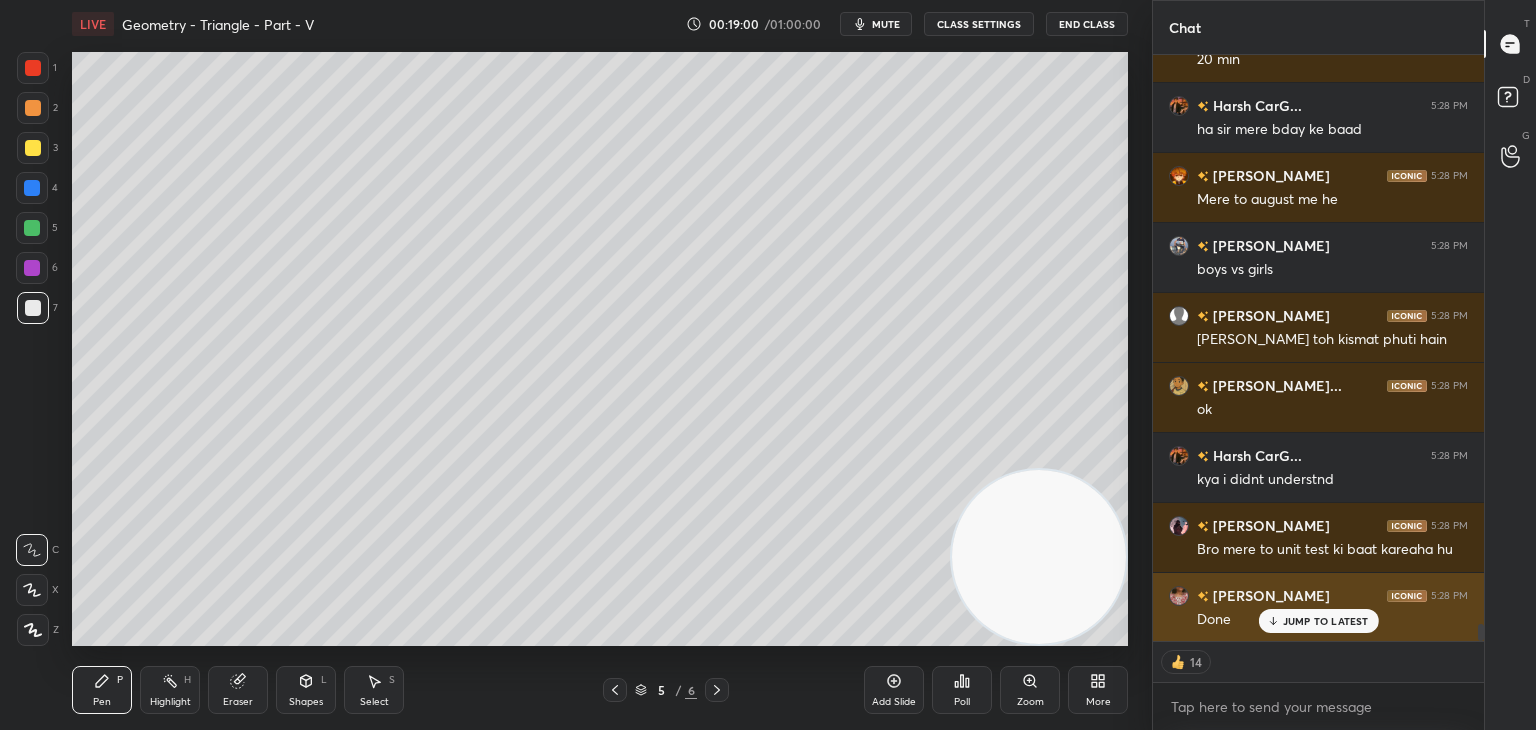 click on "JUMP TO LATEST" at bounding box center [1326, 621] 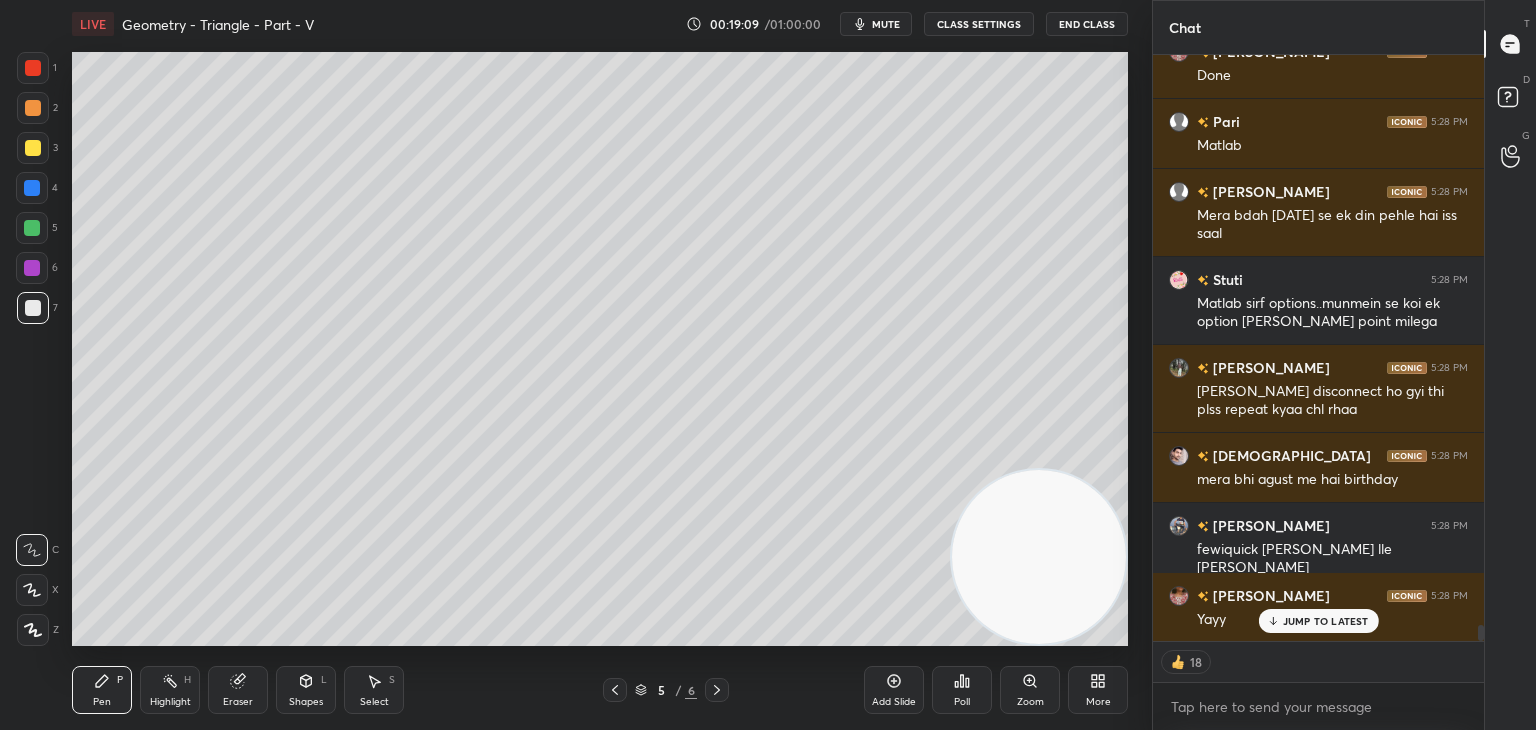 scroll, scrollTop: 20688, scrollLeft: 0, axis: vertical 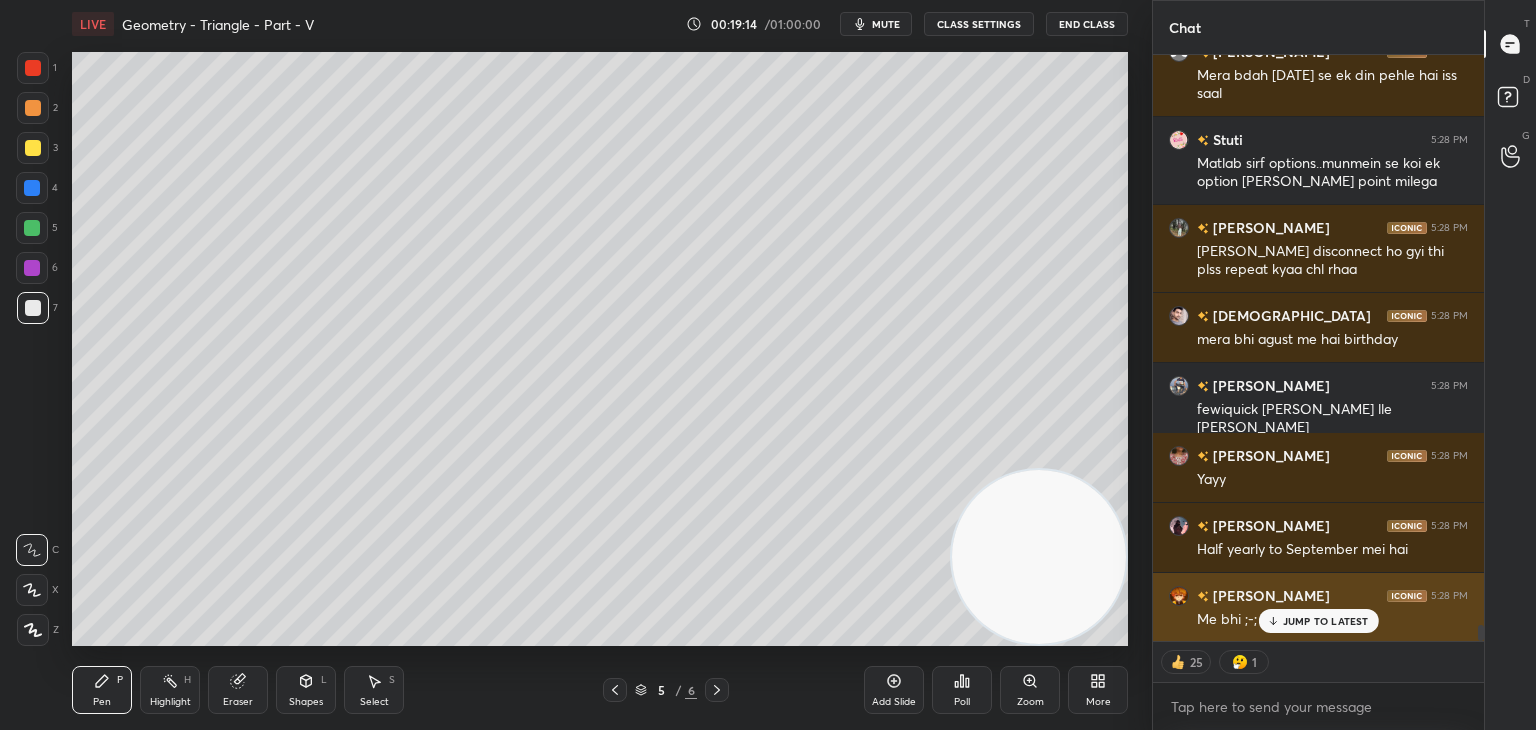 click on "JUMP TO LATEST" at bounding box center (1318, 621) 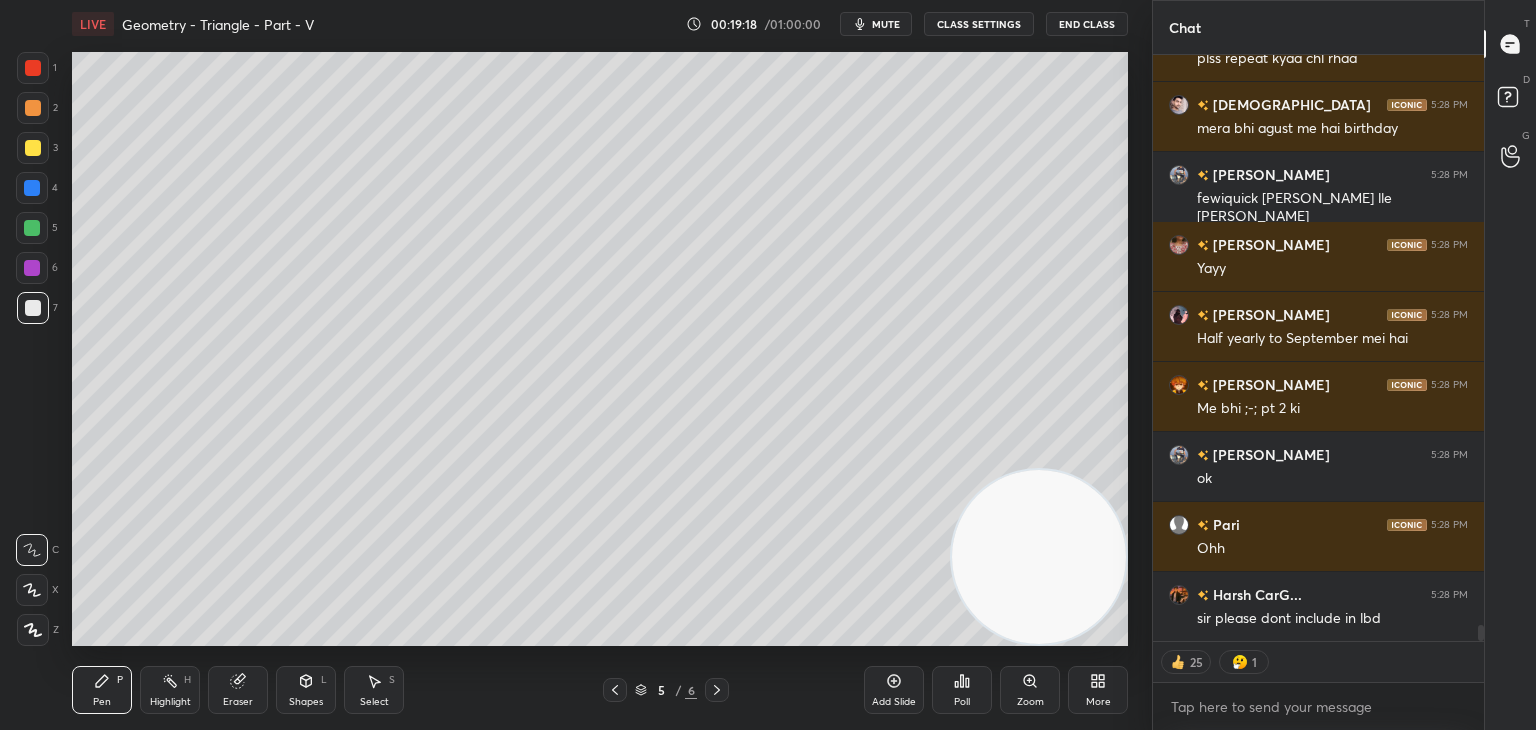 scroll, scrollTop: 20968, scrollLeft: 0, axis: vertical 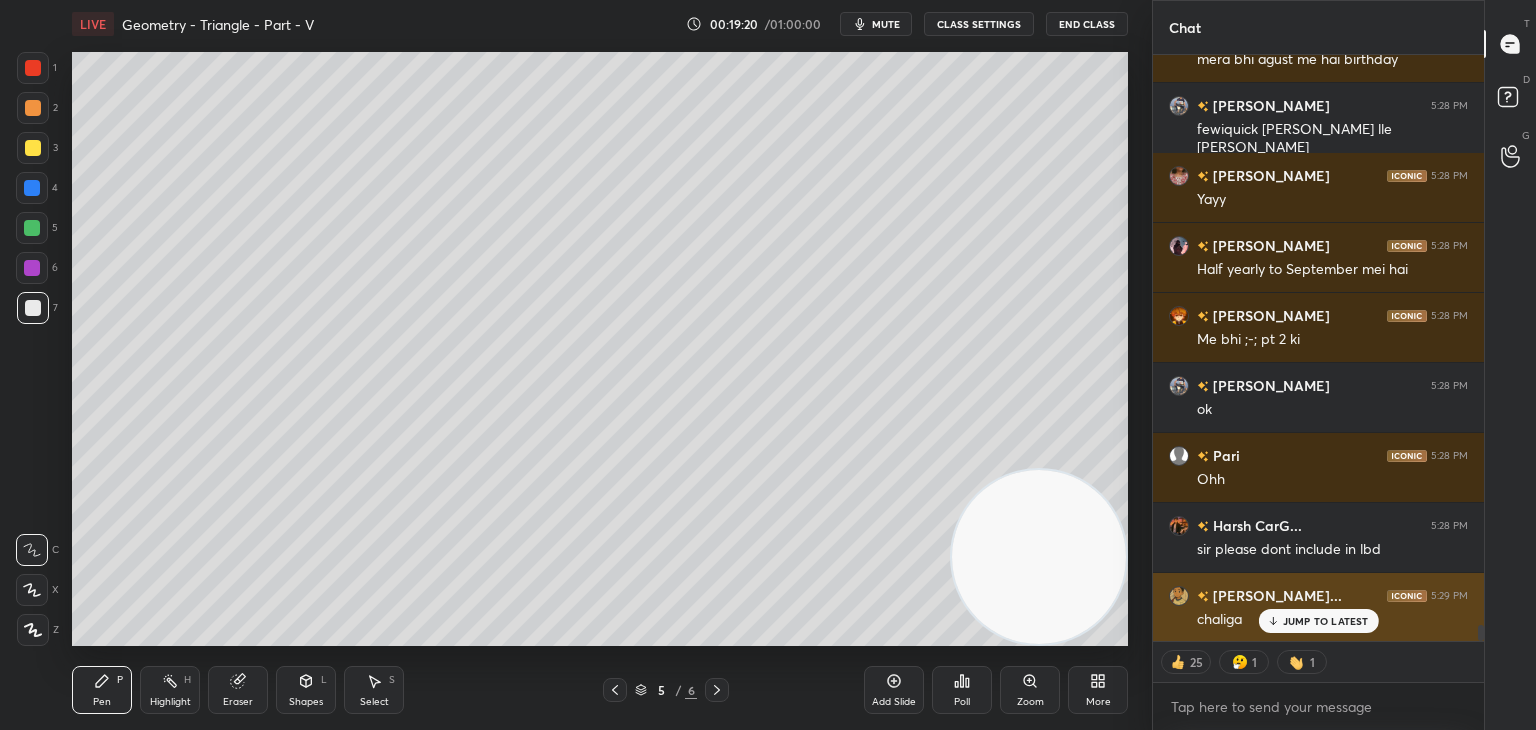 click on "JUMP TO LATEST" at bounding box center [1326, 621] 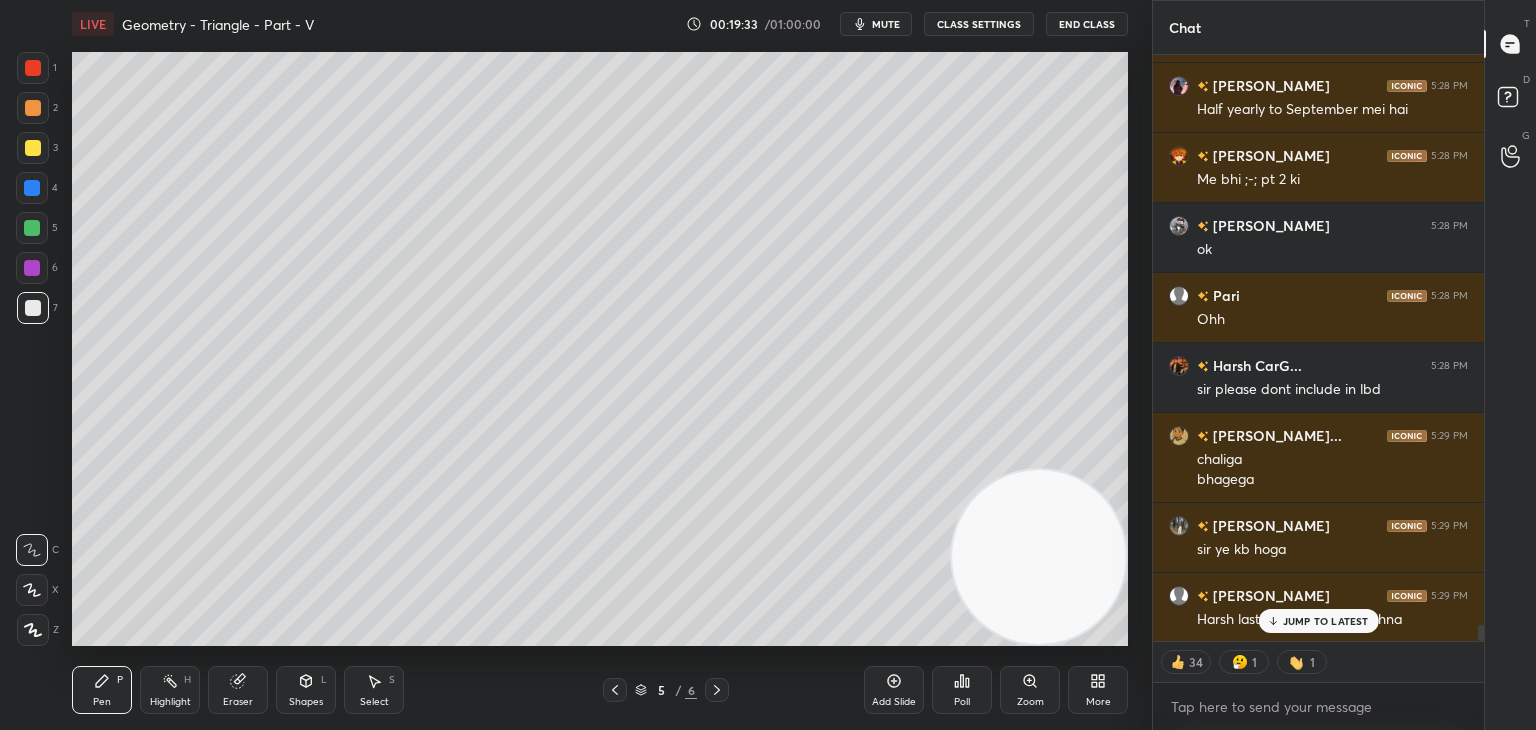 scroll, scrollTop: 21158, scrollLeft: 0, axis: vertical 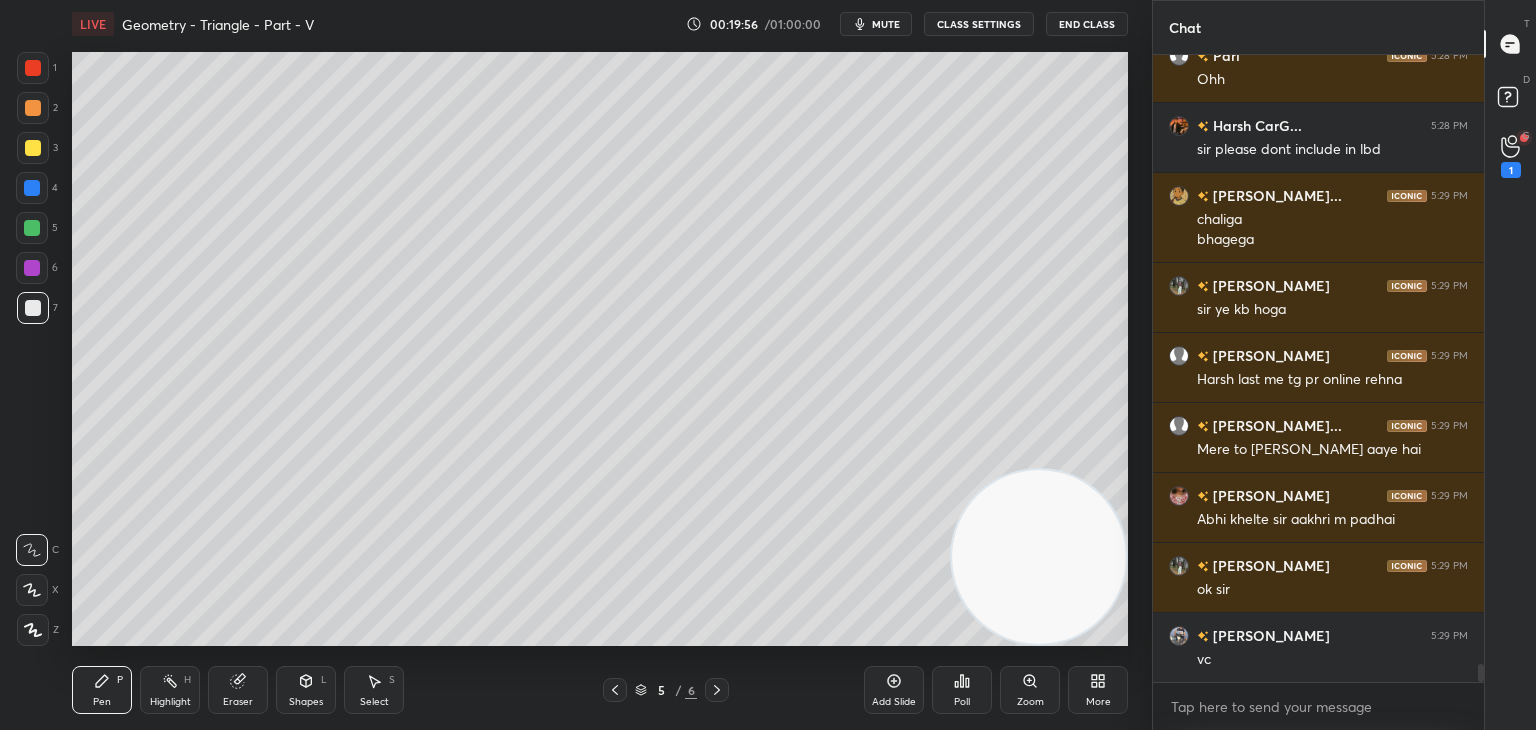 click on "1" at bounding box center [1511, 170] 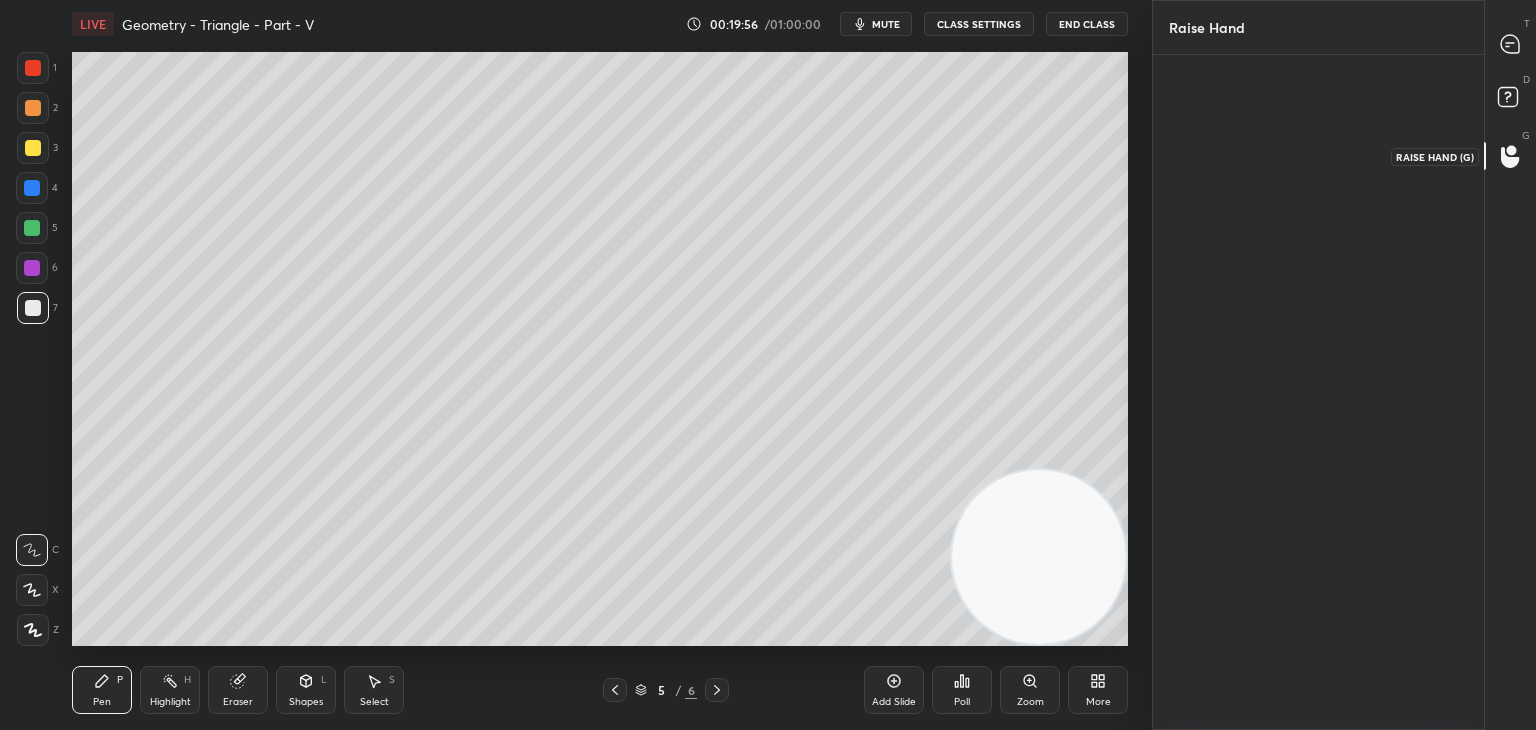 scroll, scrollTop: 669, scrollLeft: 325, axis: both 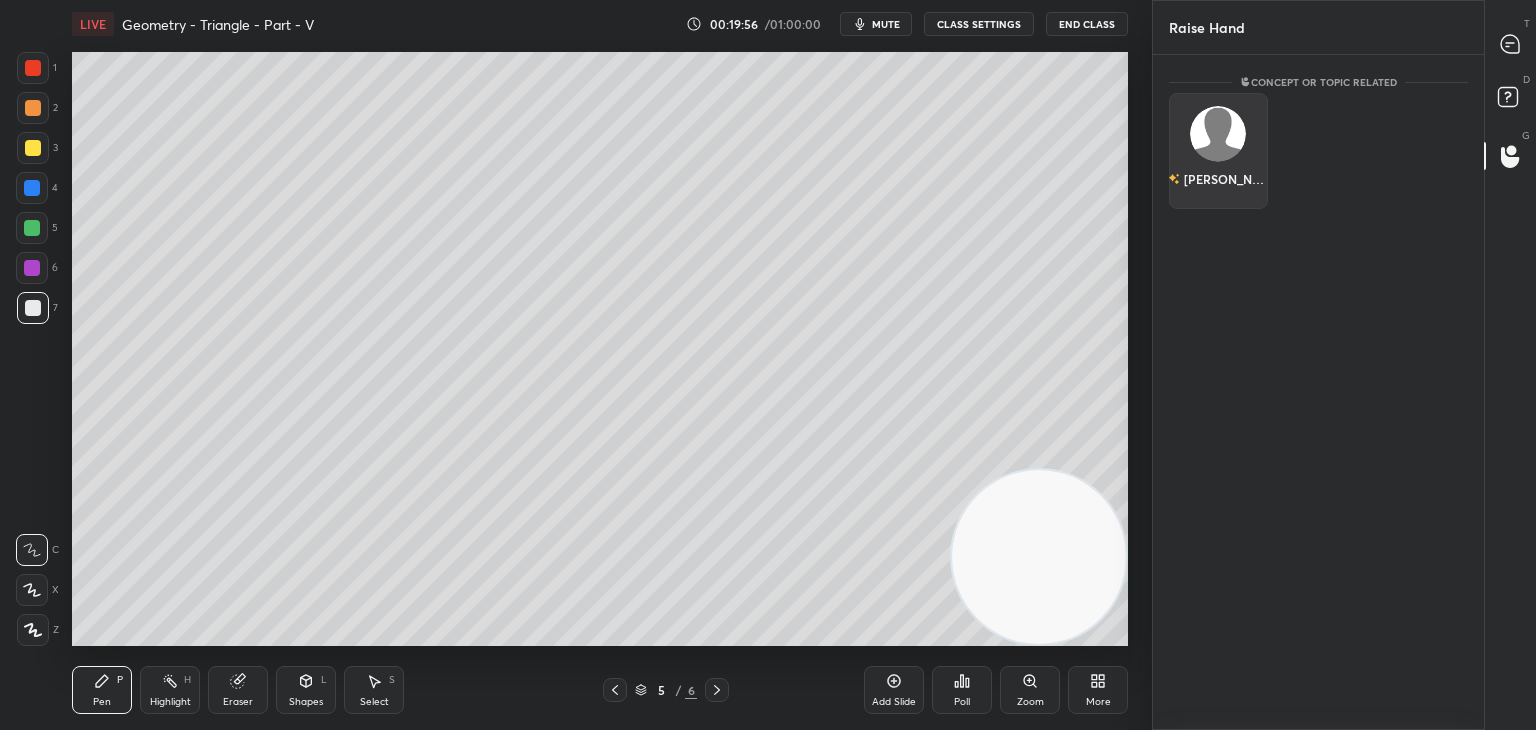 click on "[PERSON_NAME]" at bounding box center (1218, 151) 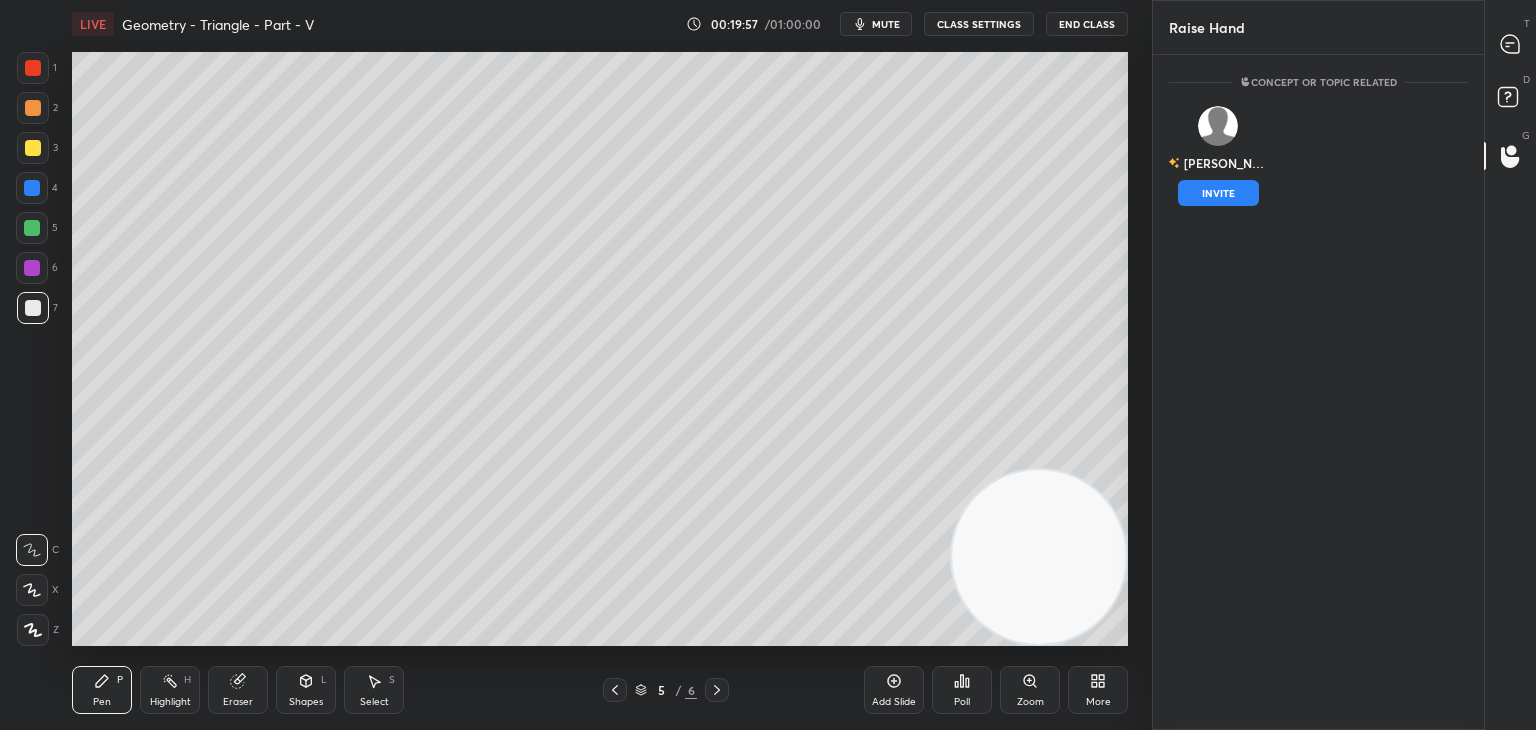 click on "INVITE" at bounding box center (1218, 193) 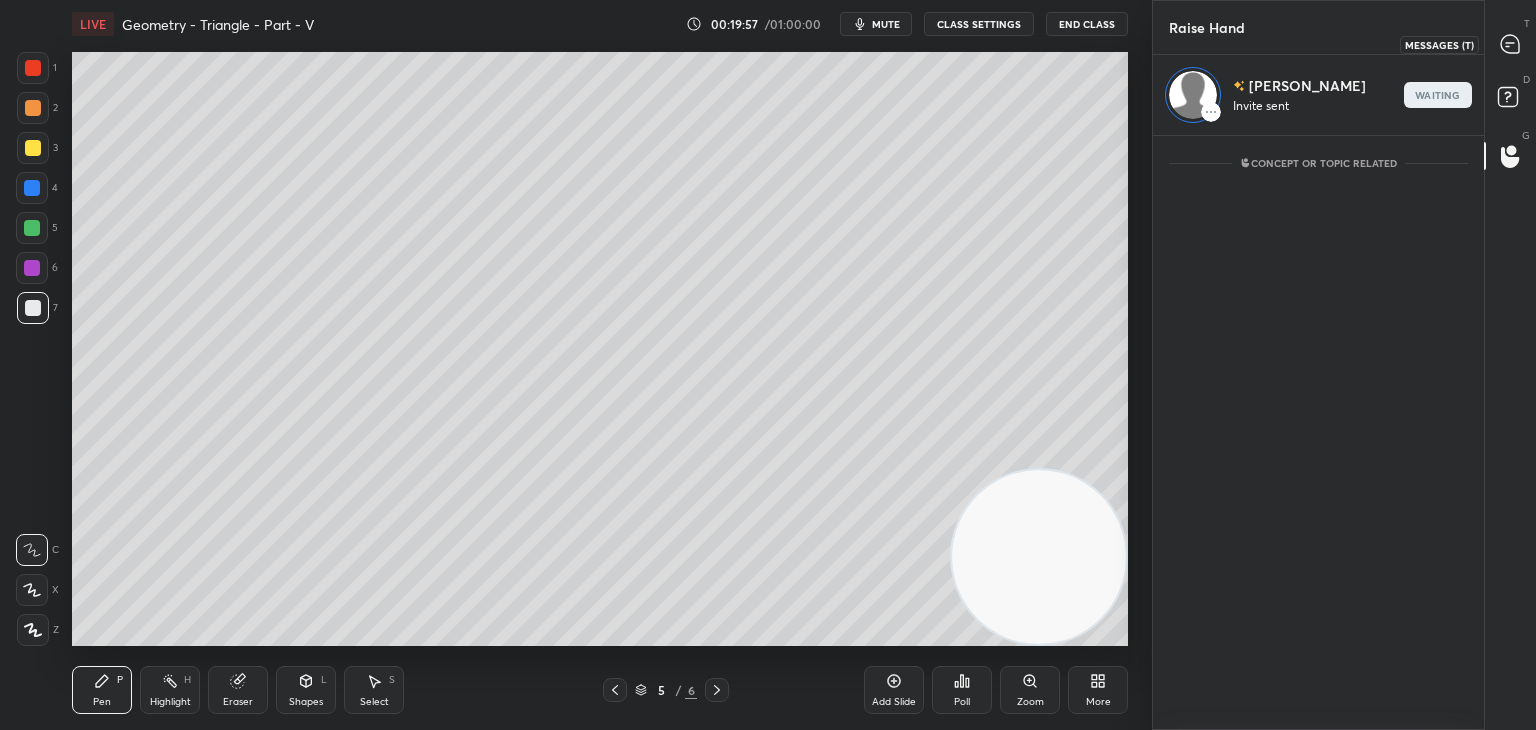 scroll, scrollTop: 589, scrollLeft: 325, axis: both 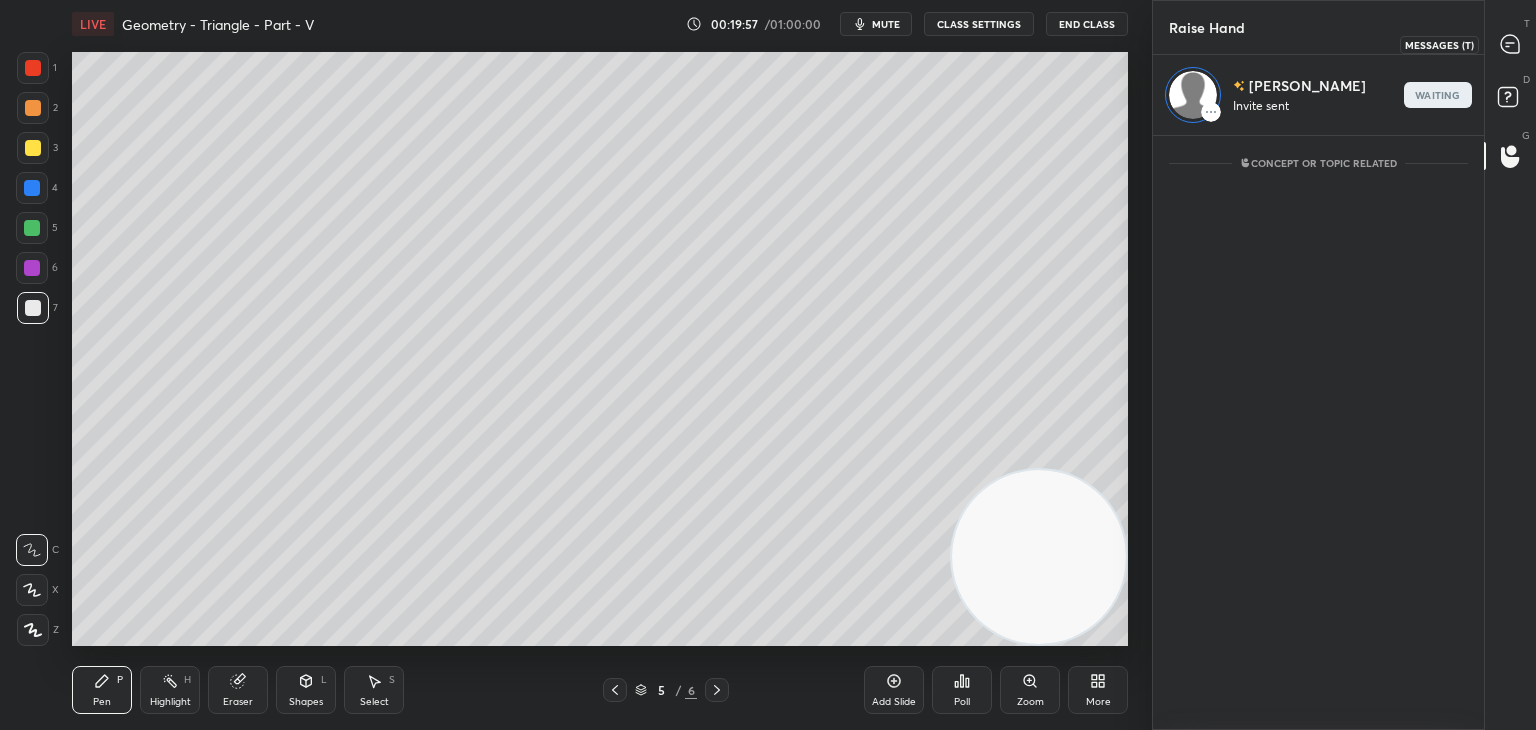 drag, startPoint x: 1498, startPoint y: 45, endPoint x: 1483, endPoint y: 41, distance: 15.524175 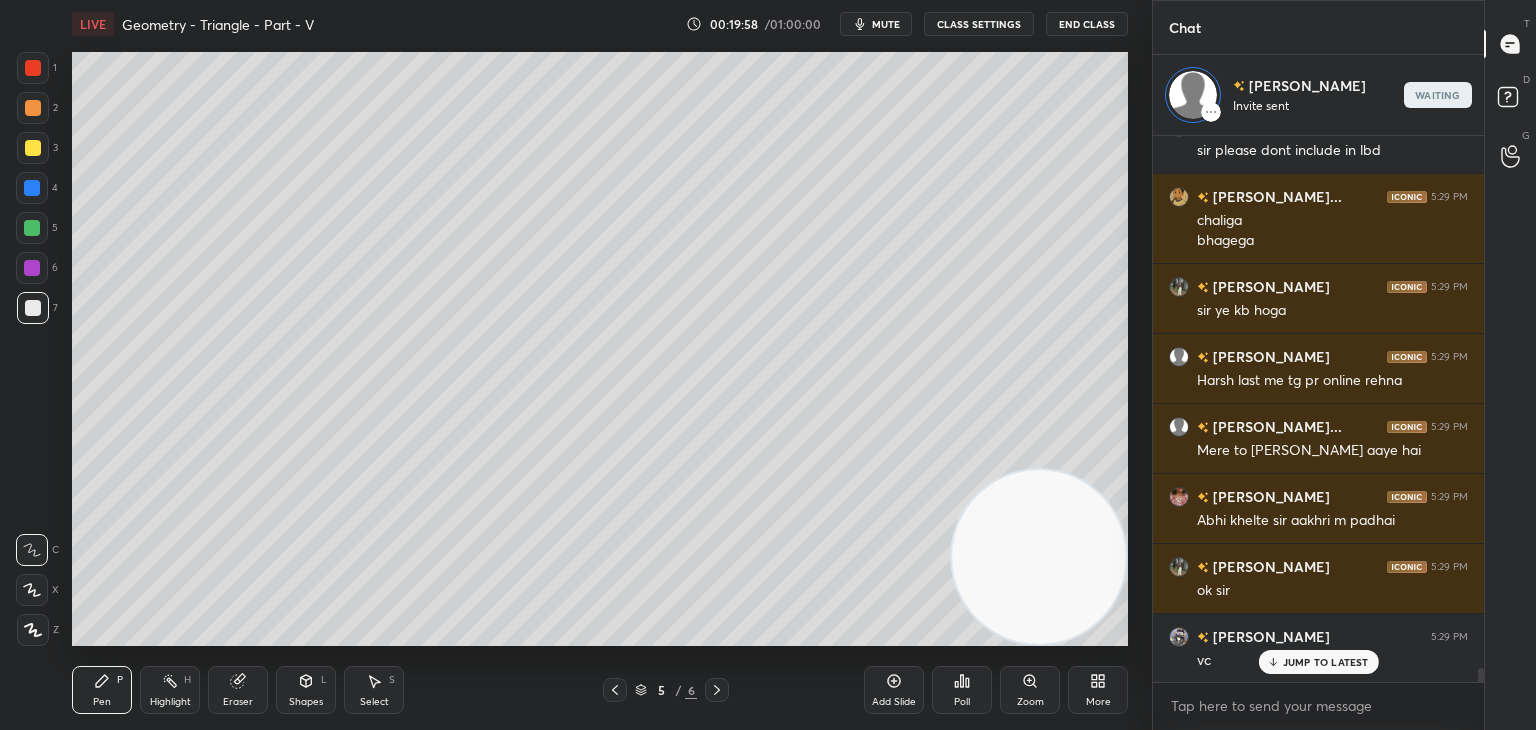 click on "JUMP TO LATEST" at bounding box center (1326, 662) 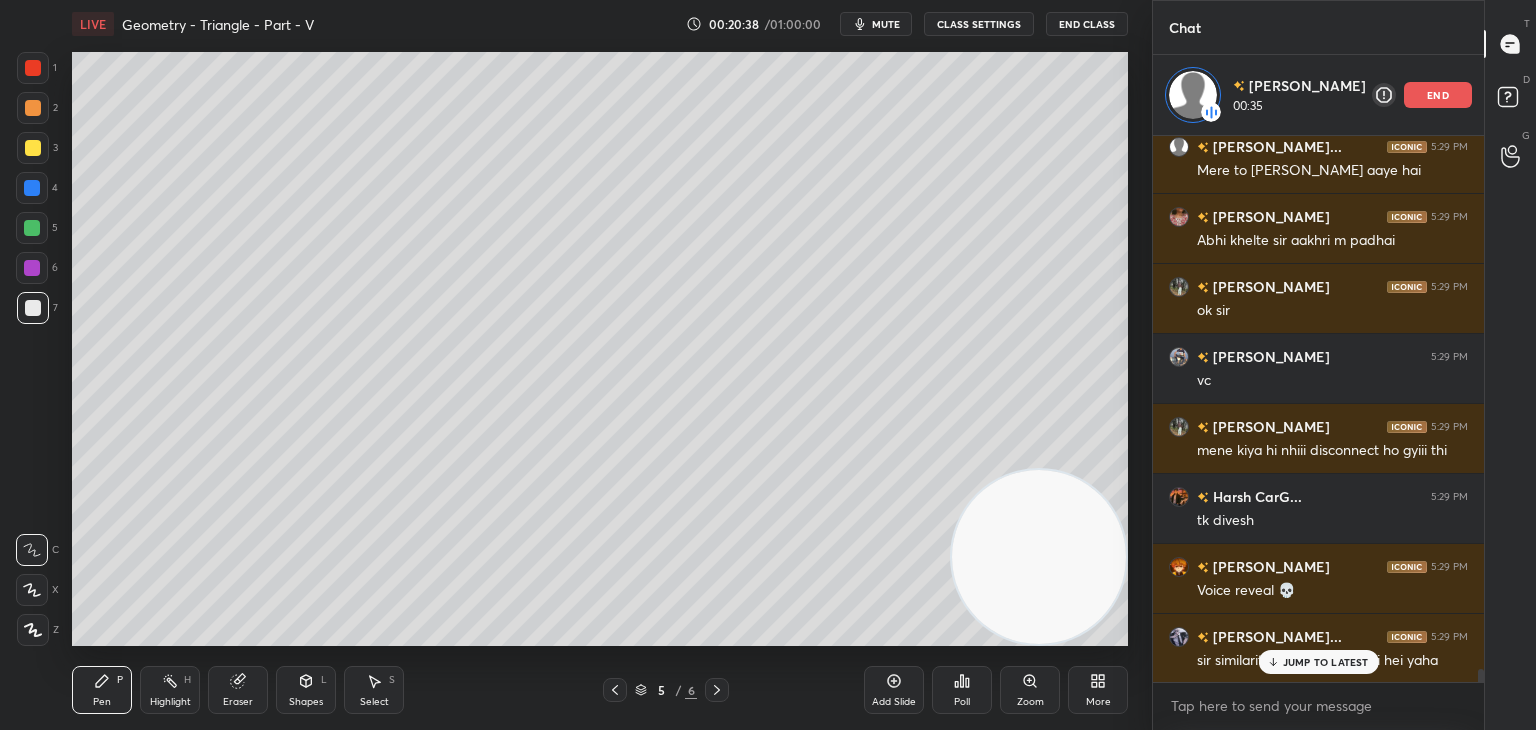 click on "JUMP TO LATEST" at bounding box center [1326, 662] 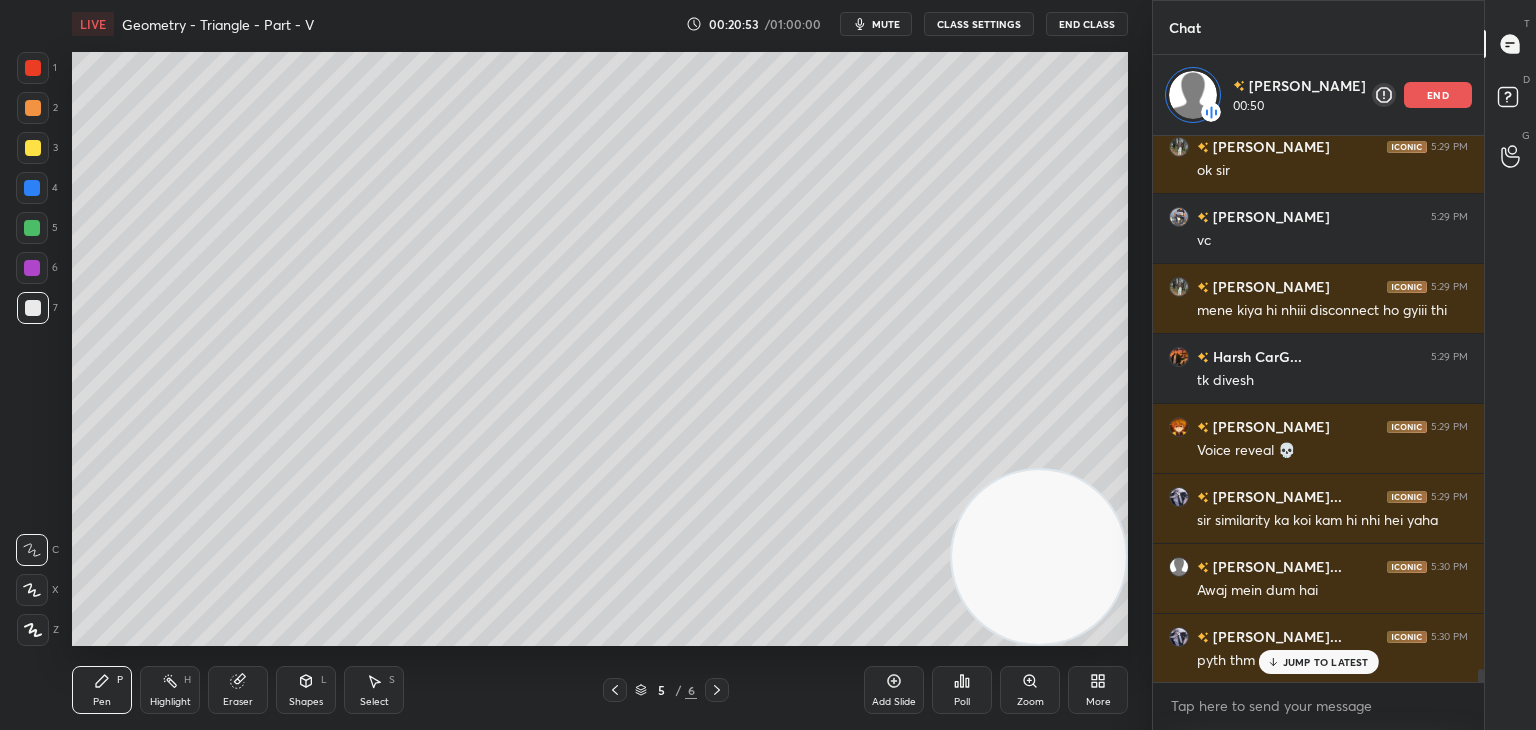 scroll, scrollTop: 21975, scrollLeft: 0, axis: vertical 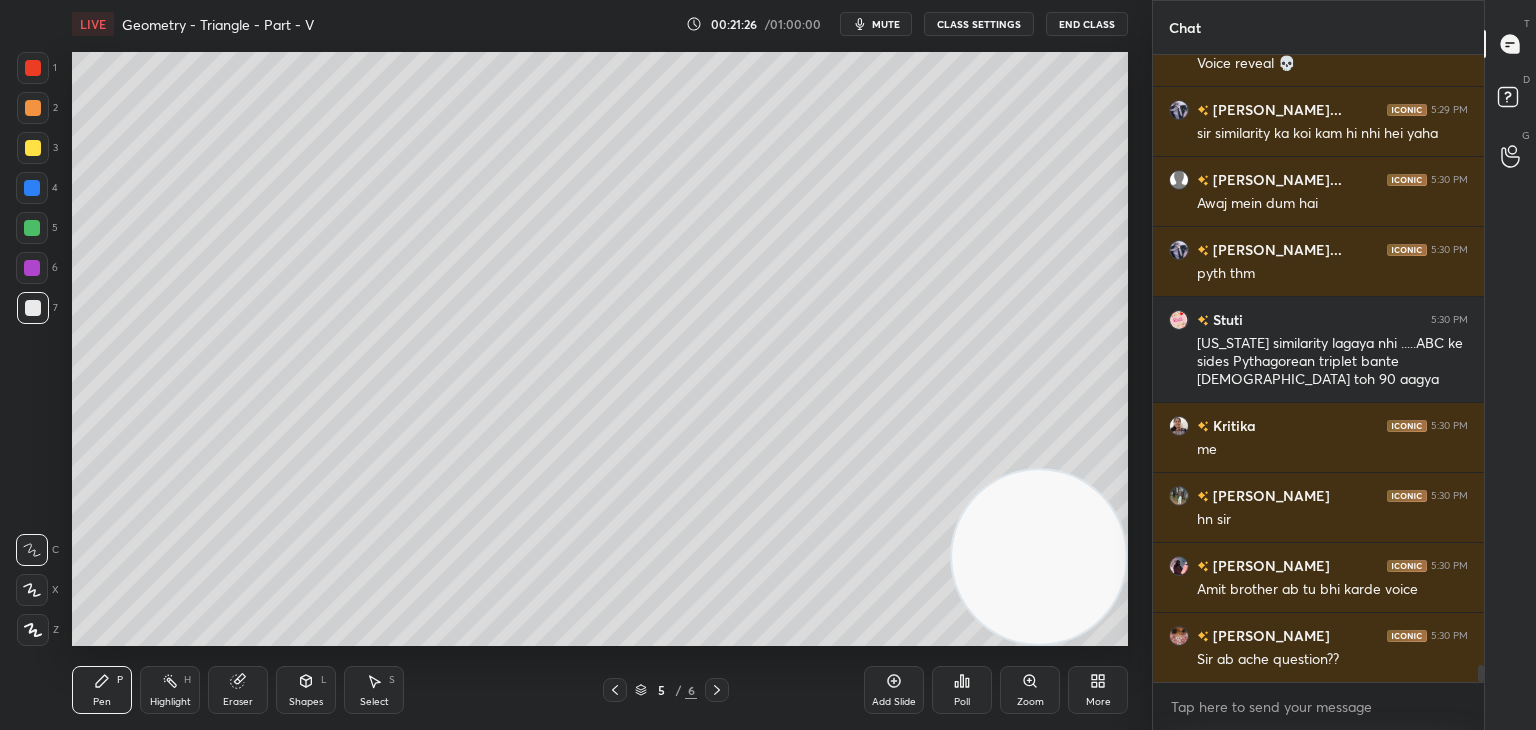 click on "Add Slide" at bounding box center [894, 690] 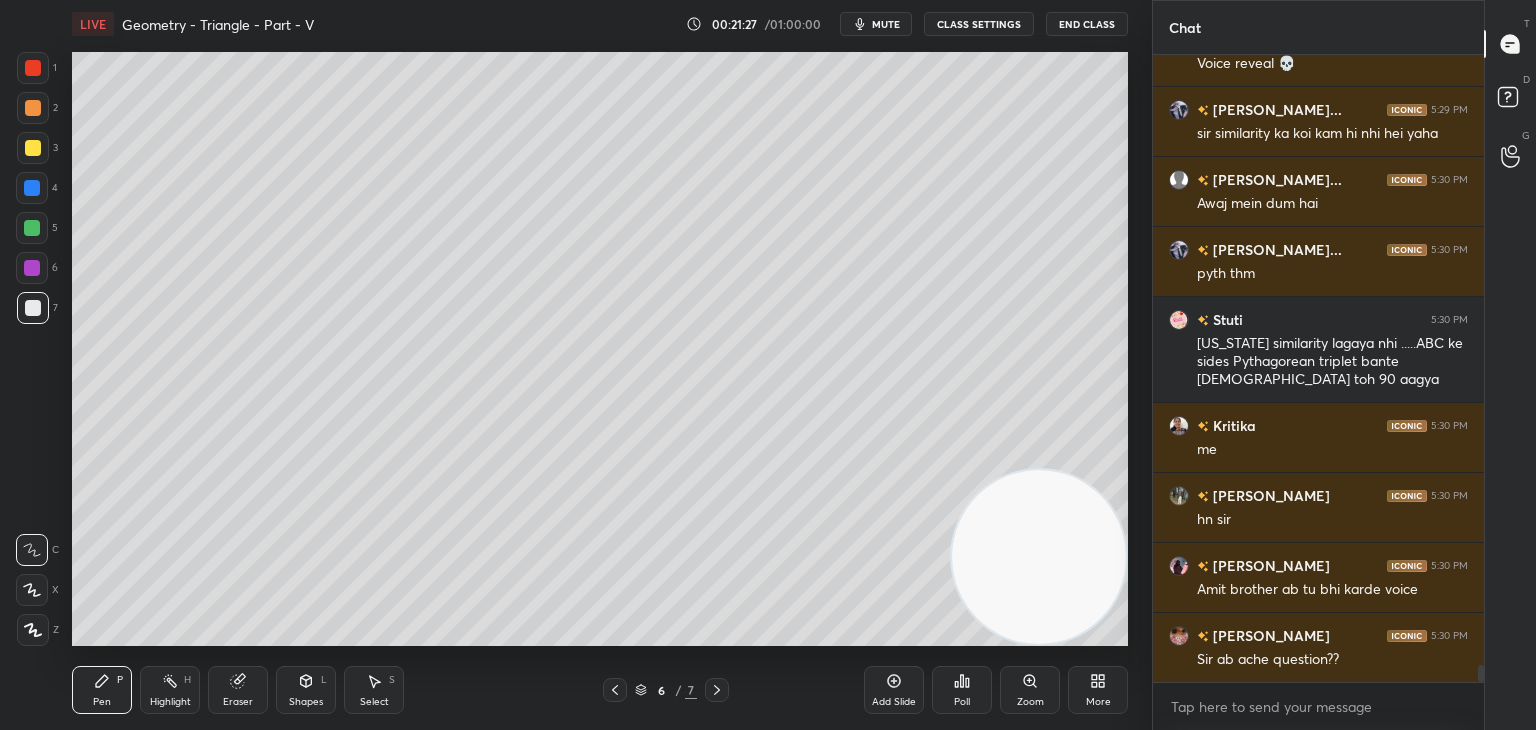 drag, startPoint x: 46, startPoint y: 156, endPoint x: 60, endPoint y: 152, distance: 14.56022 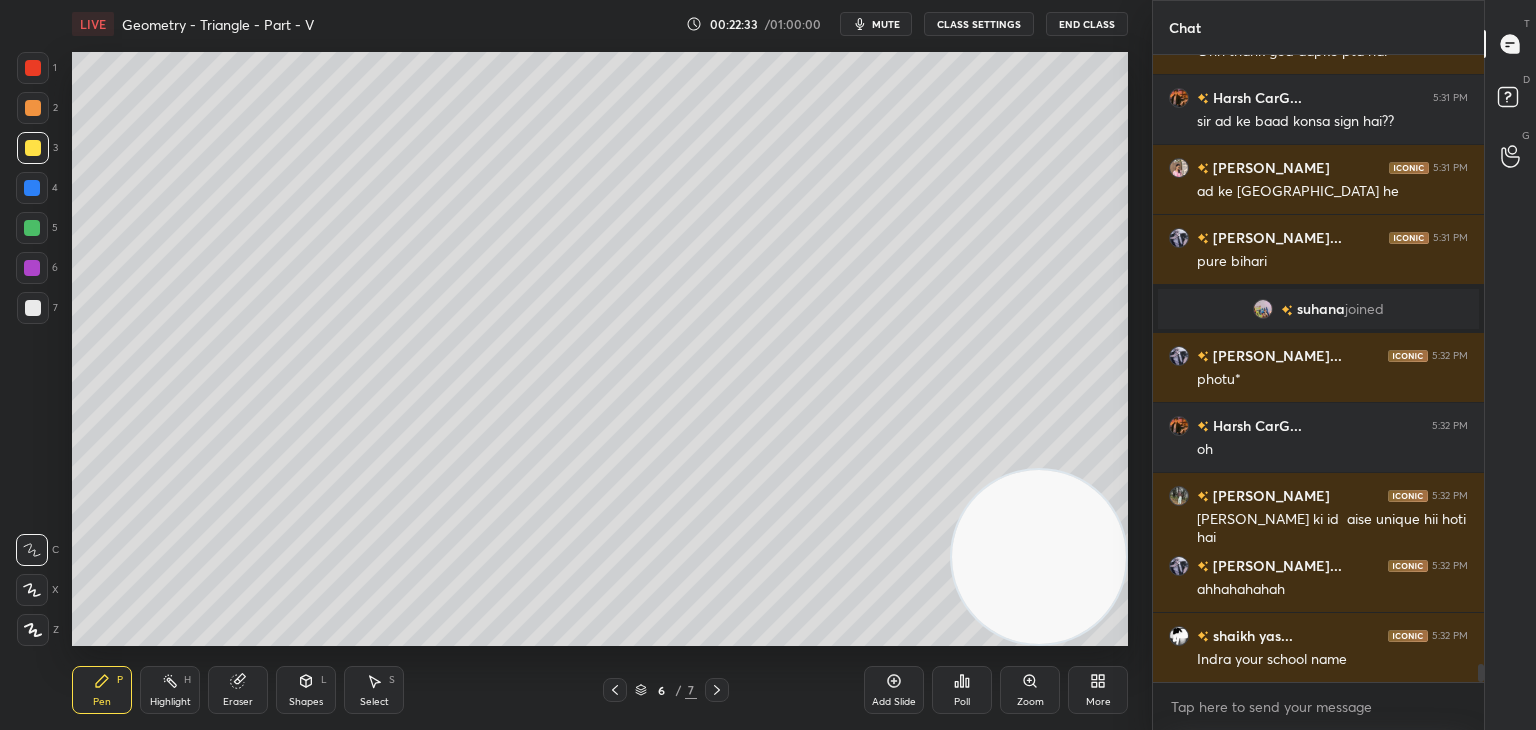 scroll, scrollTop: 21184, scrollLeft: 0, axis: vertical 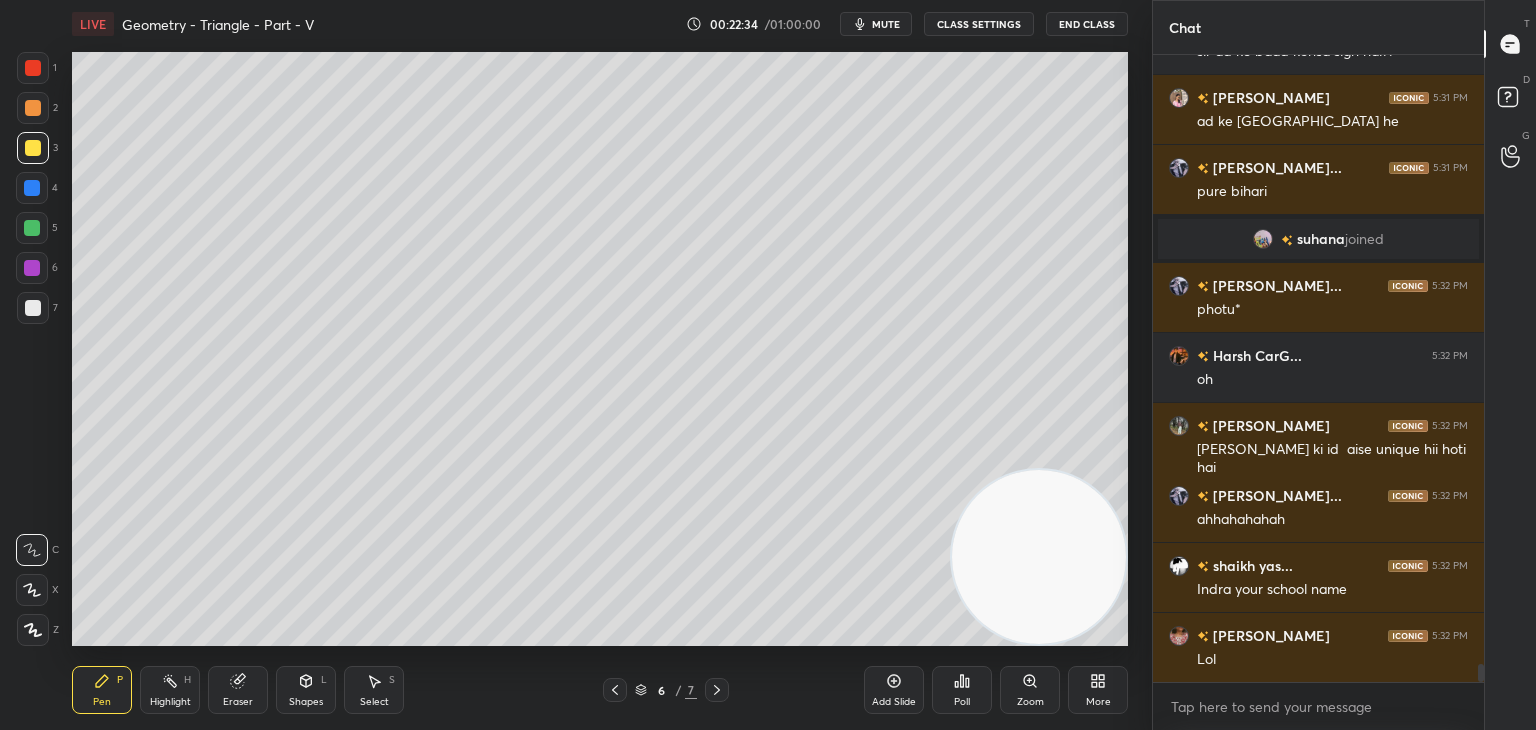 drag, startPoint x: 220, startPoint y: 697, endPoint x: 246, endPoint y: 670, distance: 37.48333 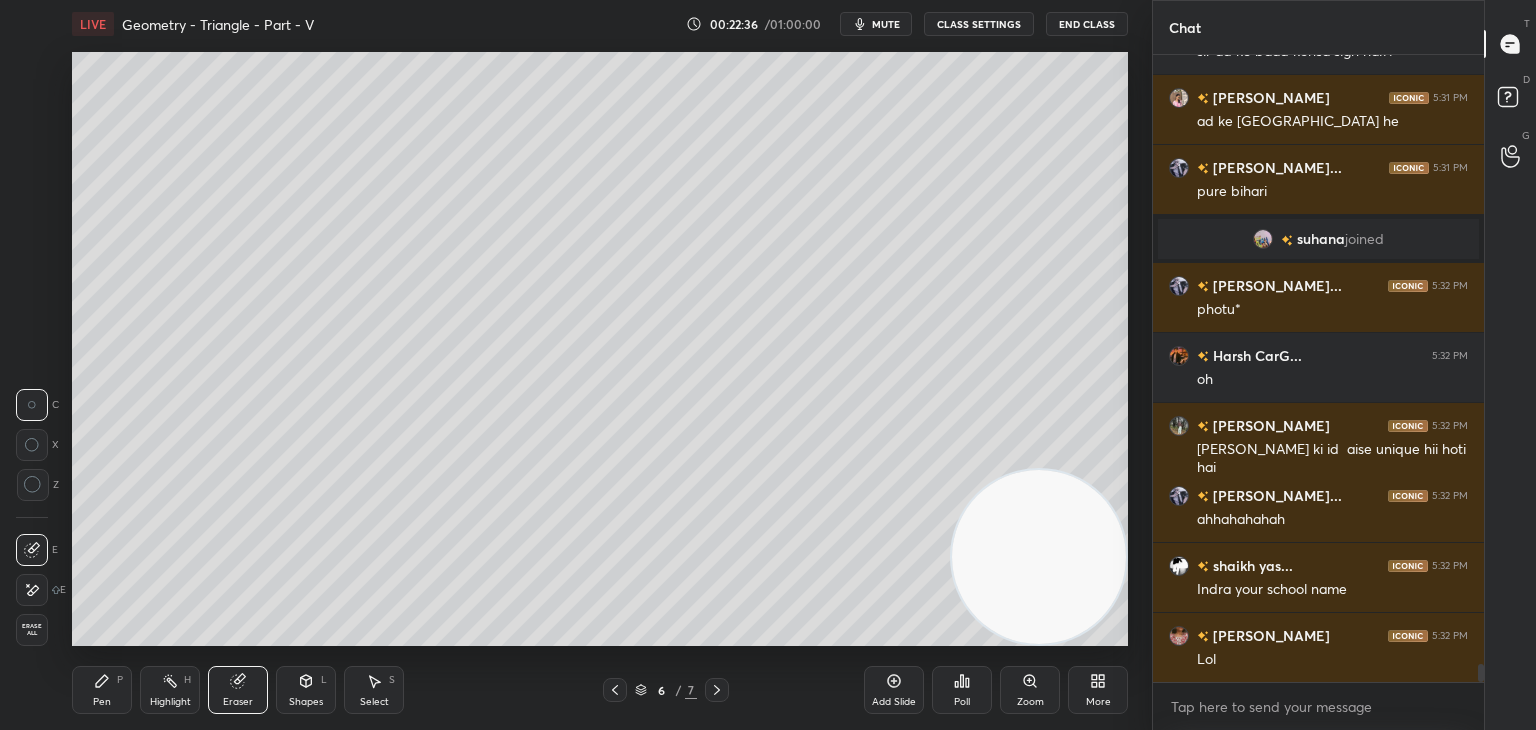 click 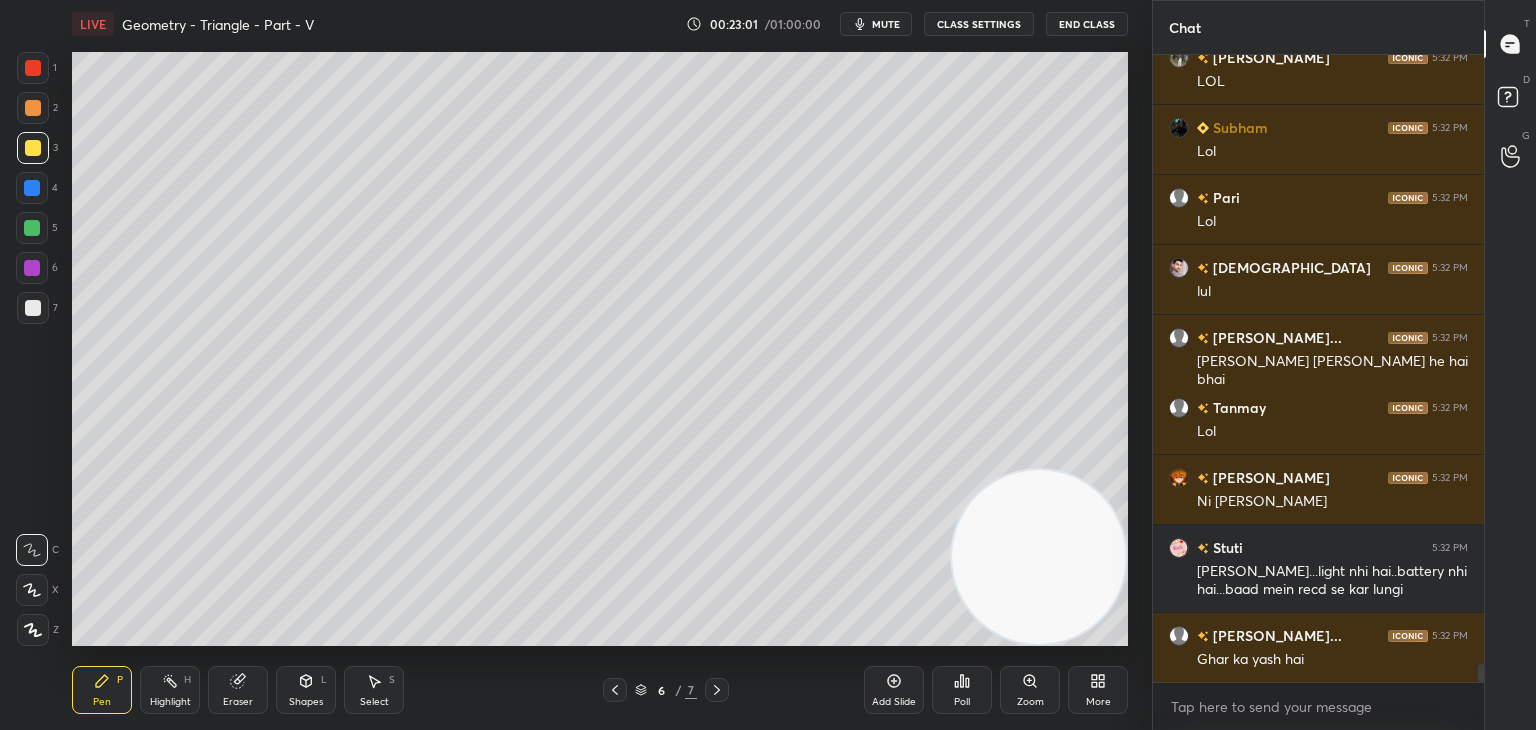 scroll, scrollTop: 21902, scrollLeft: 0, axis: vertical 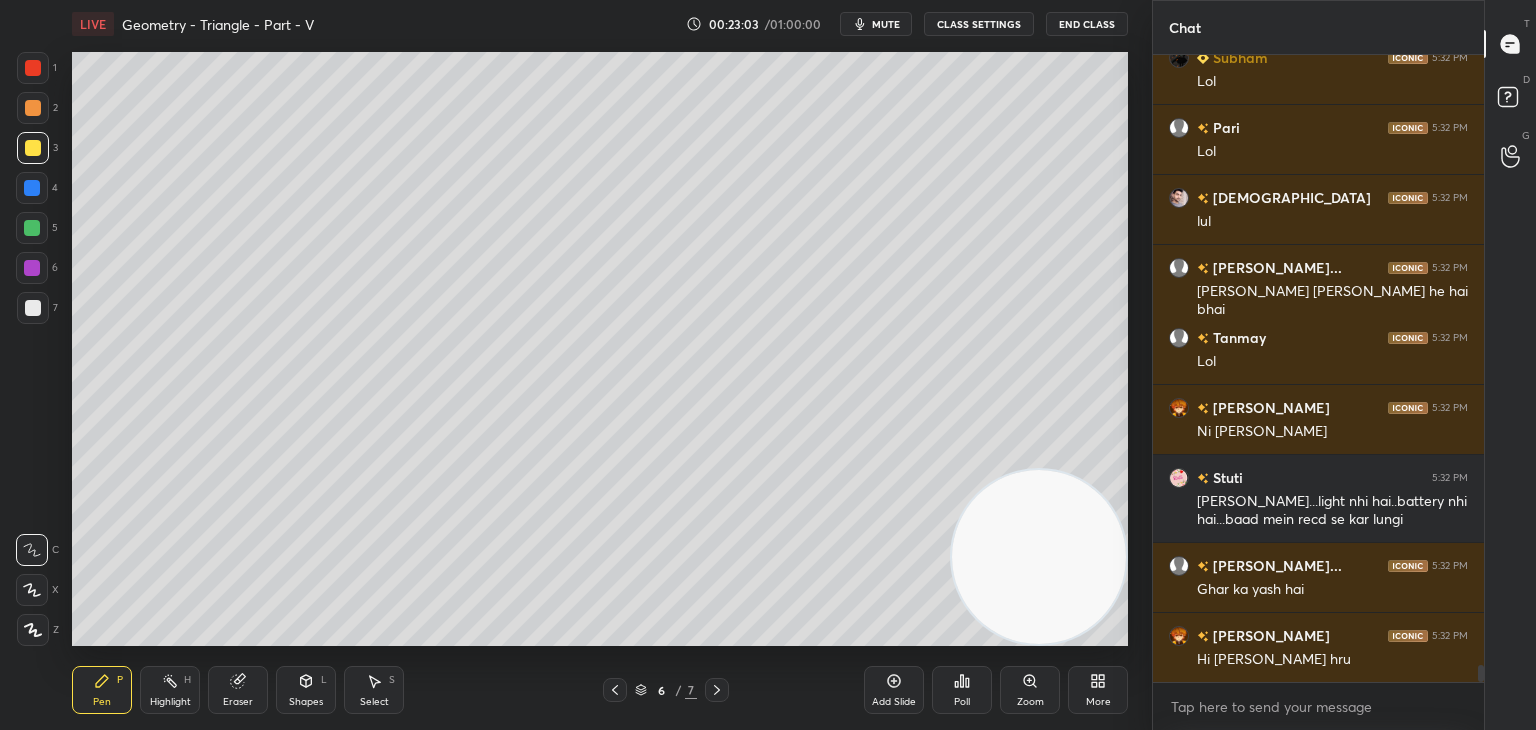 click at bounding box center (33, 308) 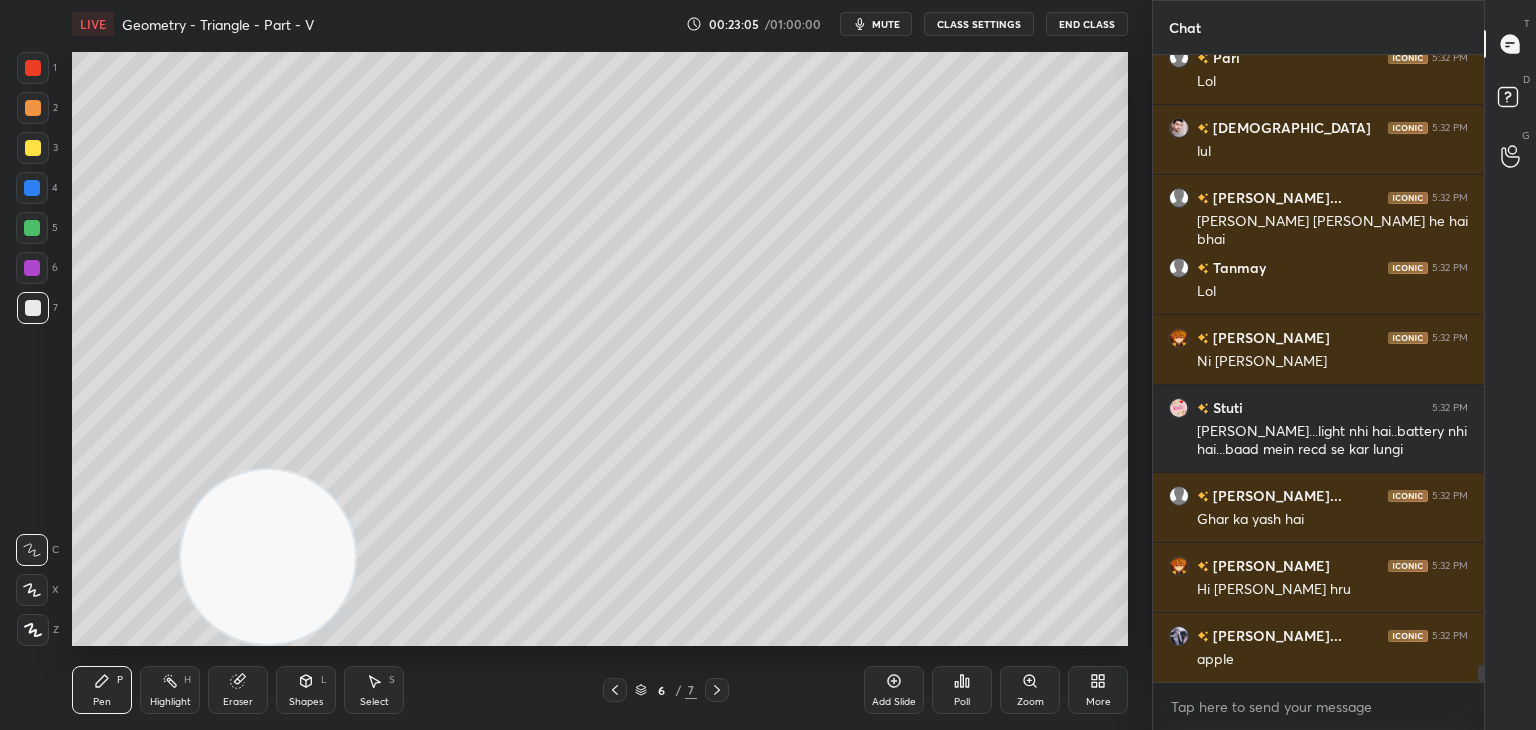 drag, startPoint x: 1020, startPoint y: 537, endPoint x: 0, endPoint y: 614, distance: 1022.9022 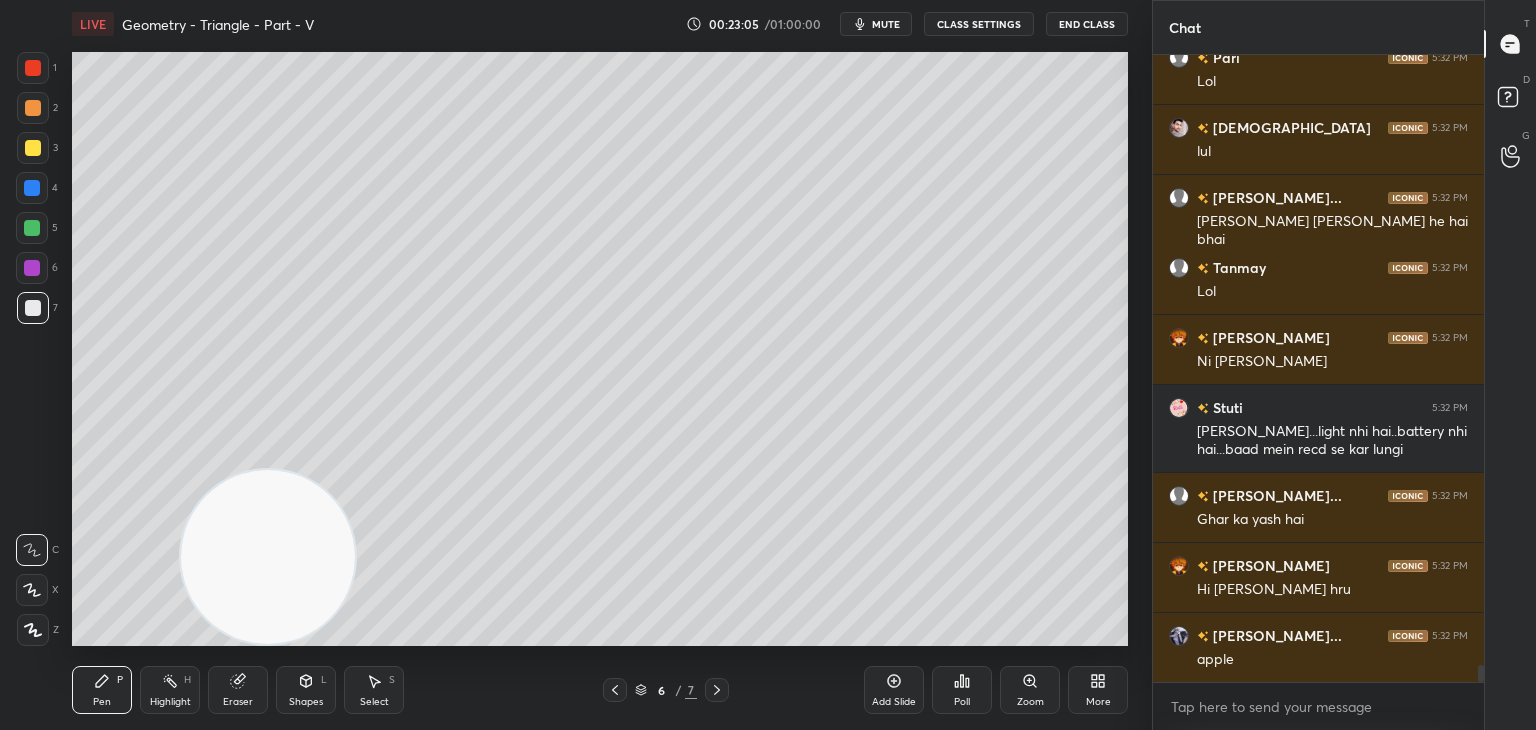 click on "1 2 3 4 5 6 7 C X Z C X Z E E Erase all   H H LIVE Geometry - Triangle - Part - V 00:23:05 /  01:00:00 mute CLASS SETTINGS End Class Setting up your live class Poll for   secs No correct answer Start poll Back Geometry - Triangle - Part - V • L6 of [PERSON_NAME] Batch - Foundation 9 and 10 [PERSON_NAME] Pen P Highlight H Eraser Shapes L Select S 6 / 7 Add Slide Poll Zoom More" at bounding box center (568, 365) 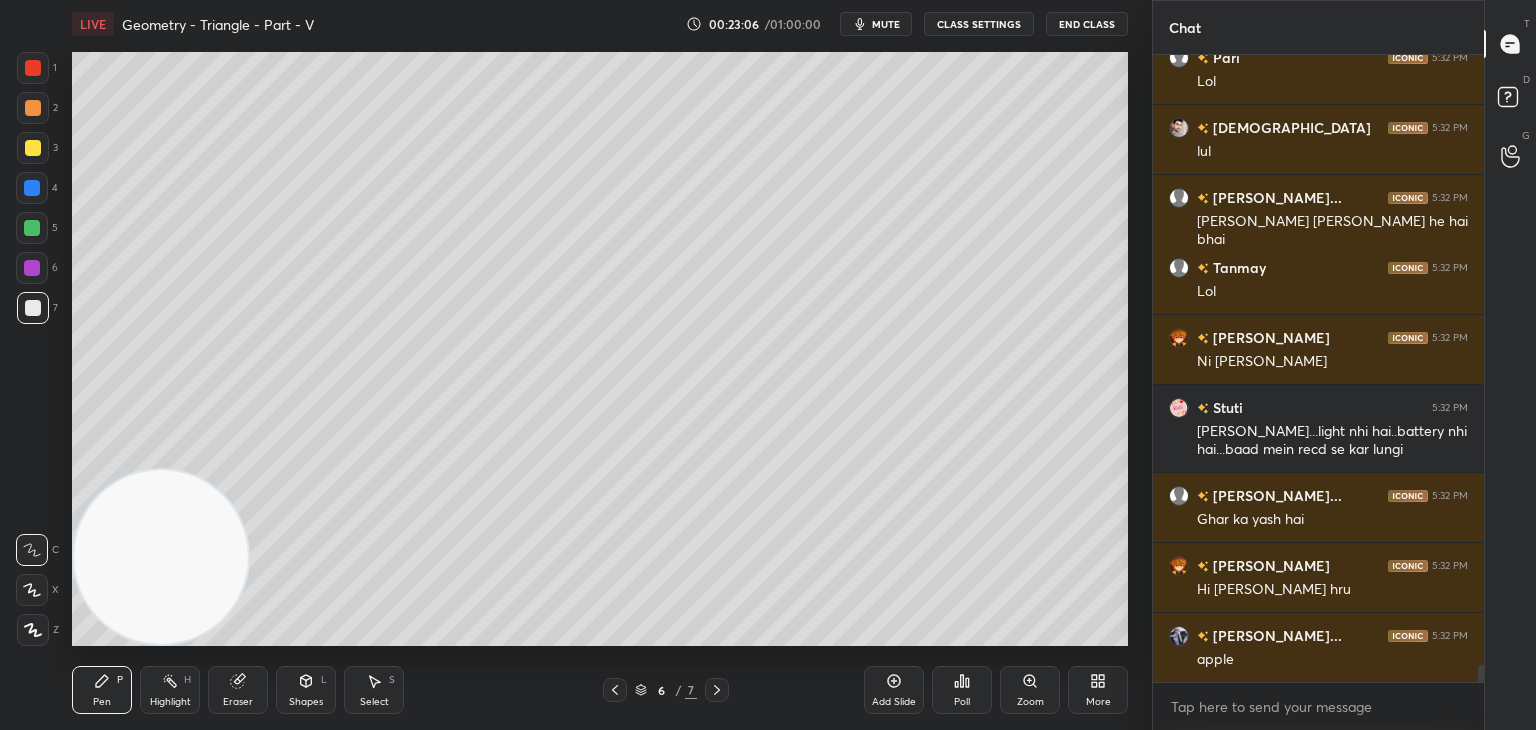 scroll, scrollTop: 22042, scrollLeft: 0, axis: vertical 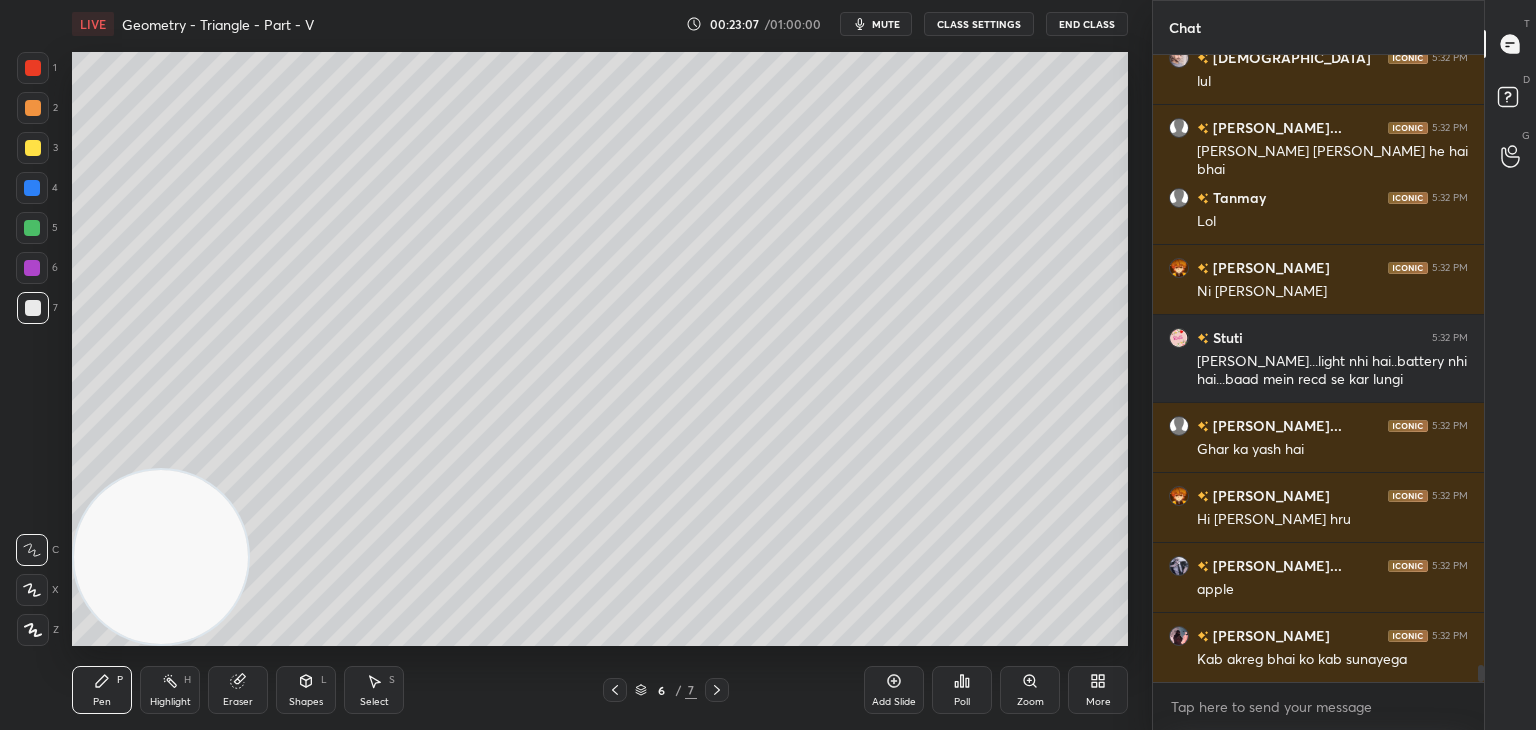drag, startPoint x: 29, startPoint y: 143, endPoint x: 20, endPoint y: 153, distance: 13.453624 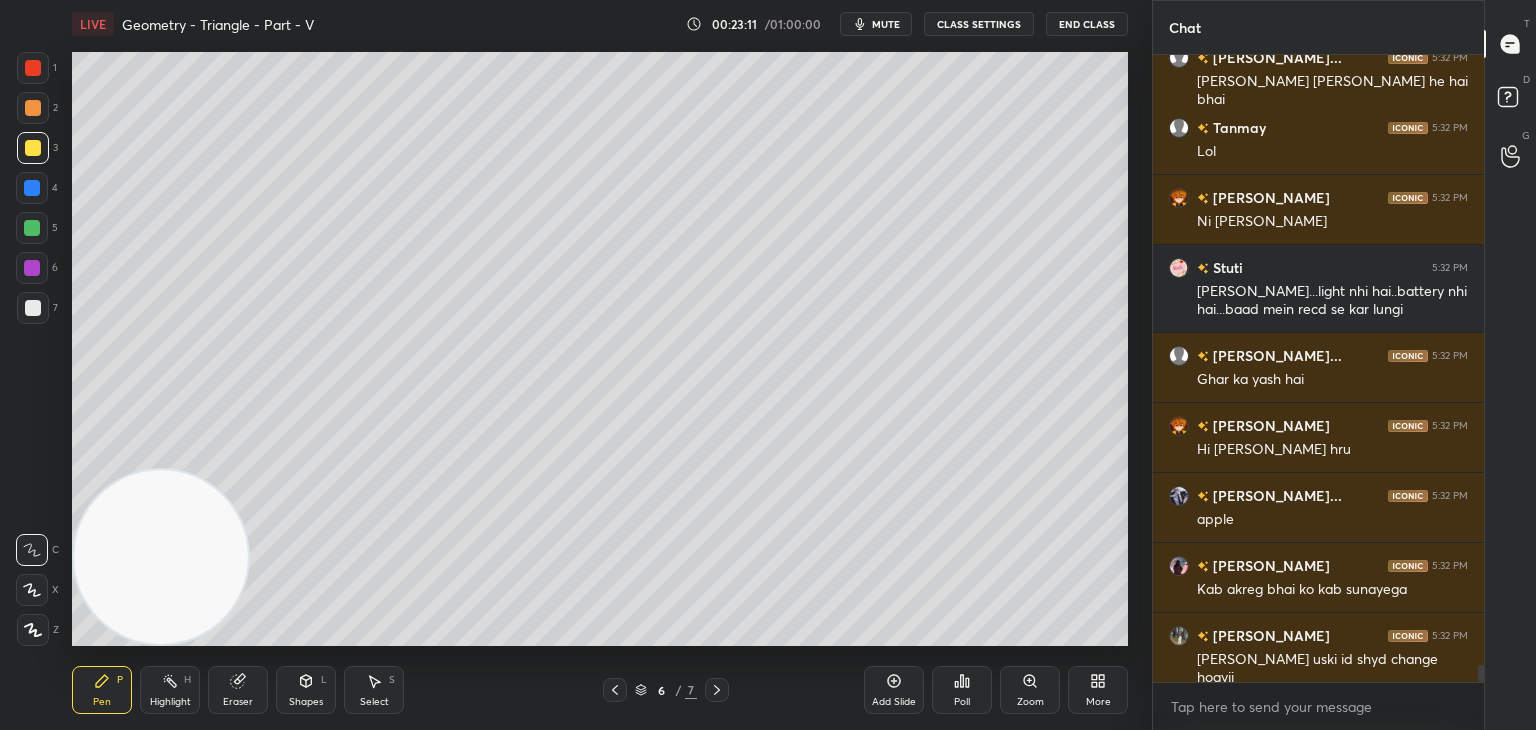 scroll, scrollTop: 22182, scrollLeft: 0, axis: vertical 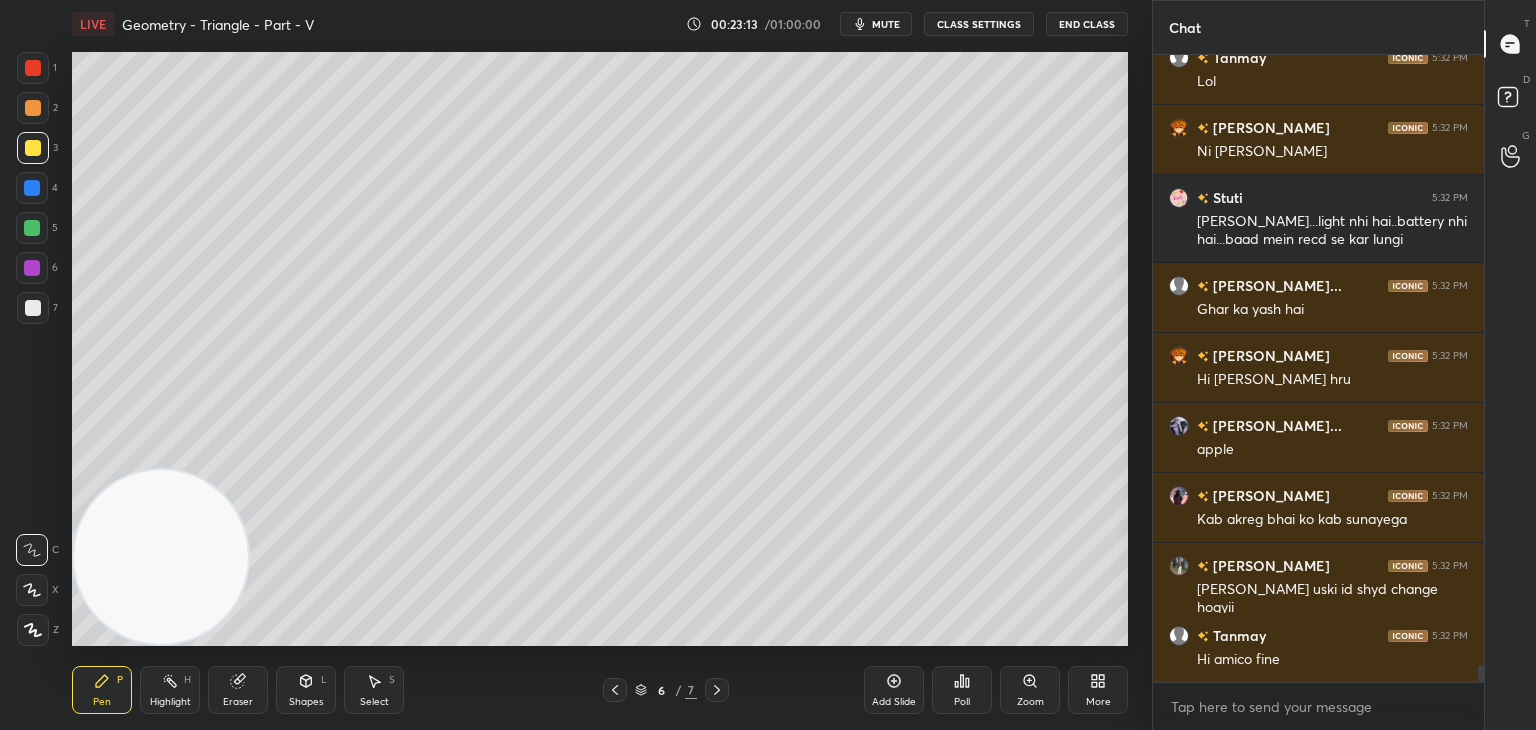 click on "Shapes" at bounding box center [306, 702] 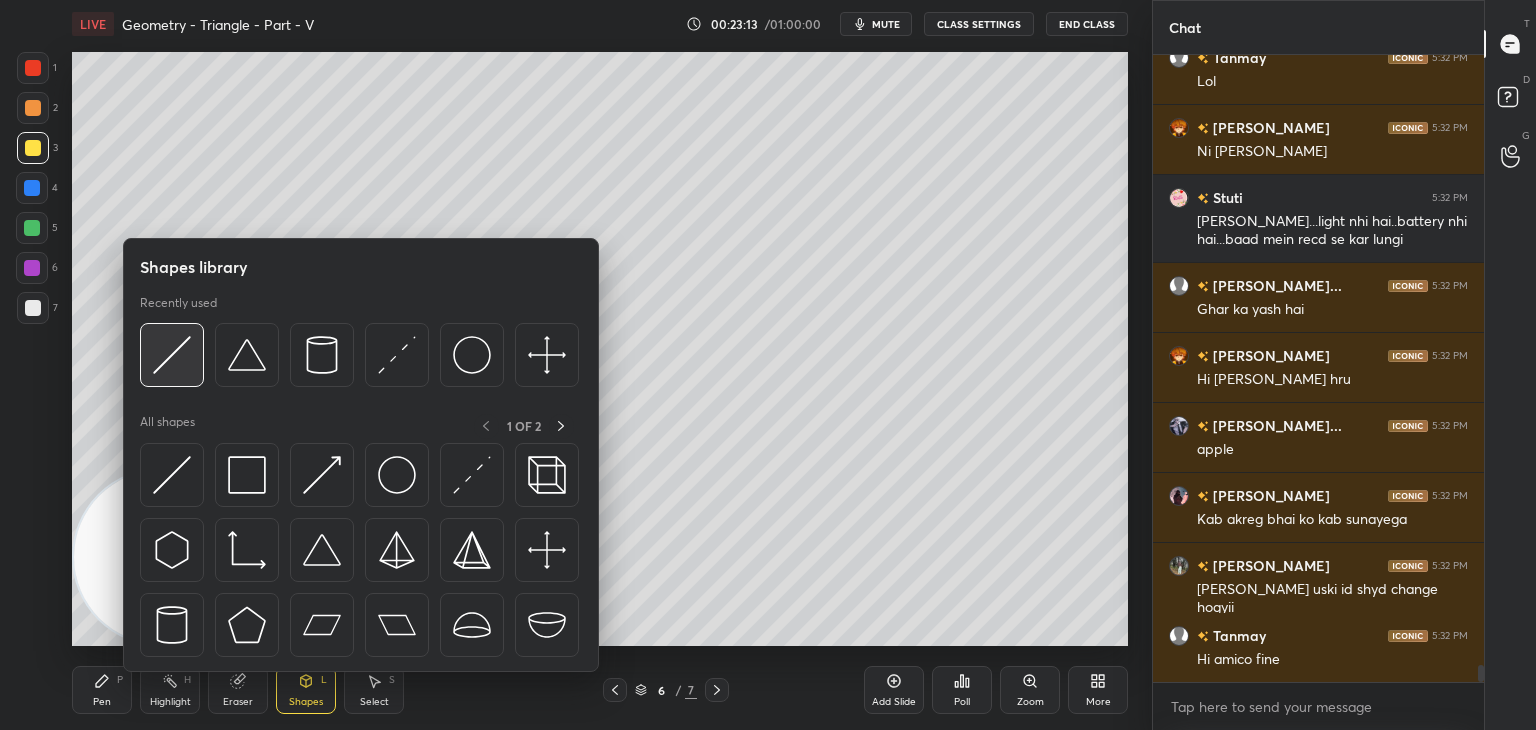 click at bounding box center (172, 355) 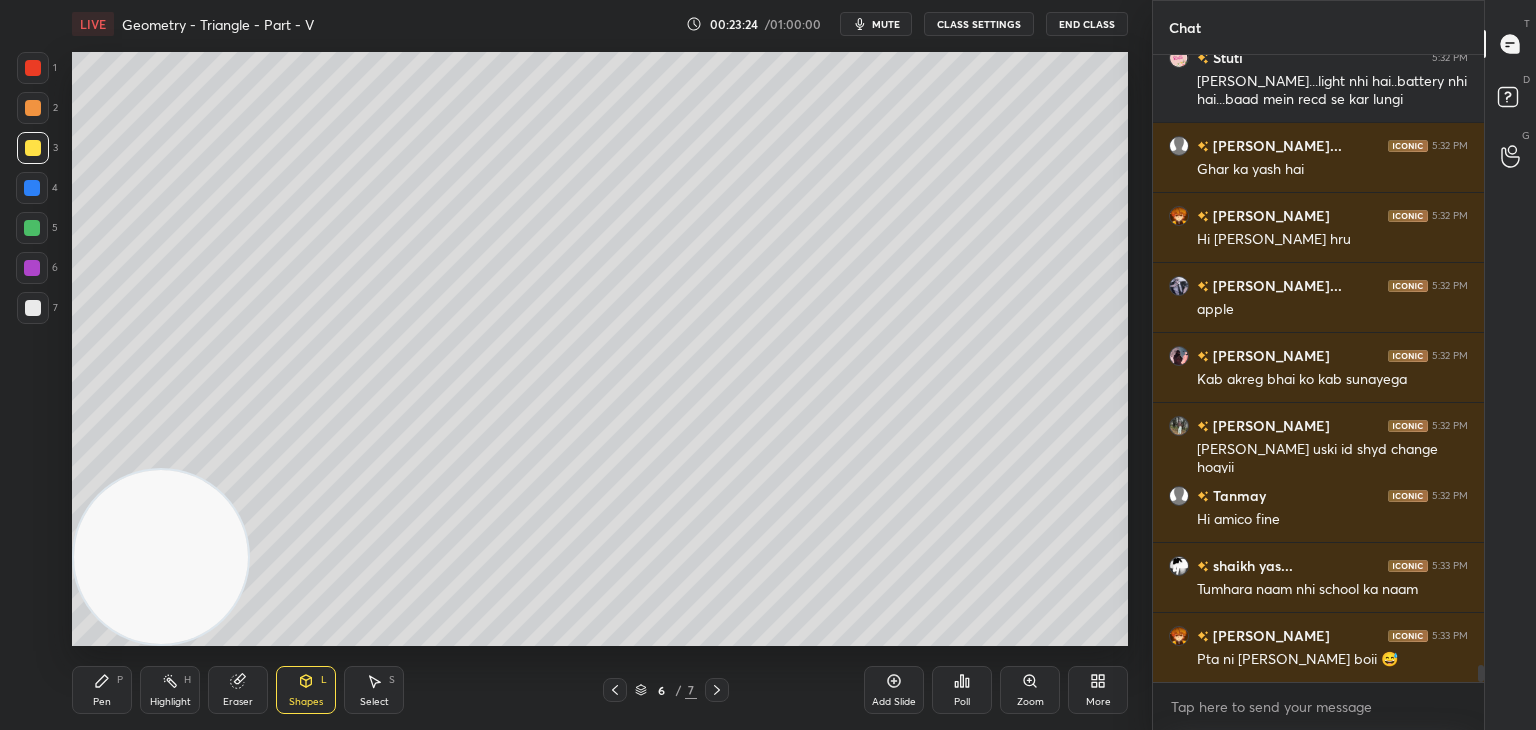 scroll, scrollTop: 22392, scrollLeft: 0, axis: vertical 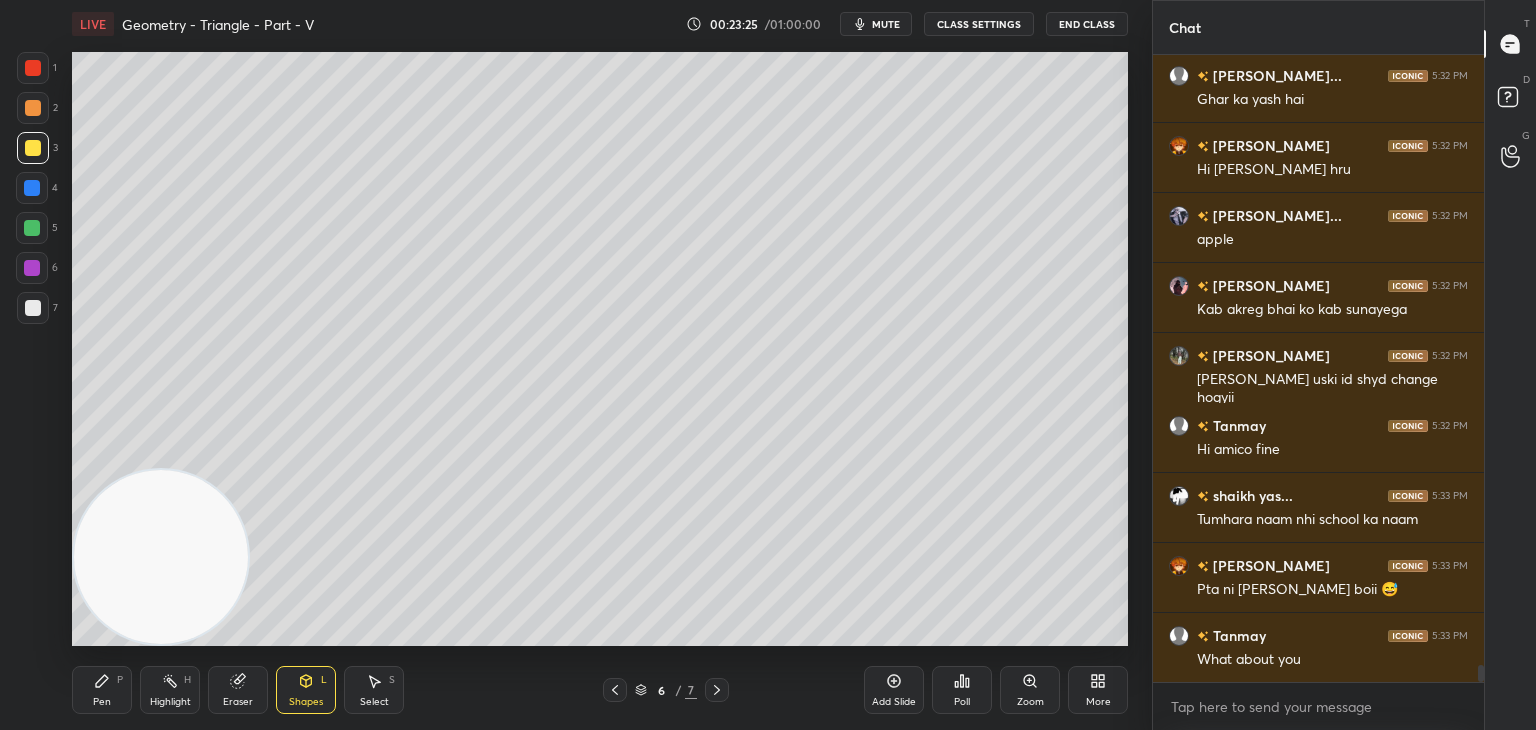 drag, startPoint x: 112, startPoint y: 681, endPoint x: 209, endPoint y: 638, distance: 106.10372 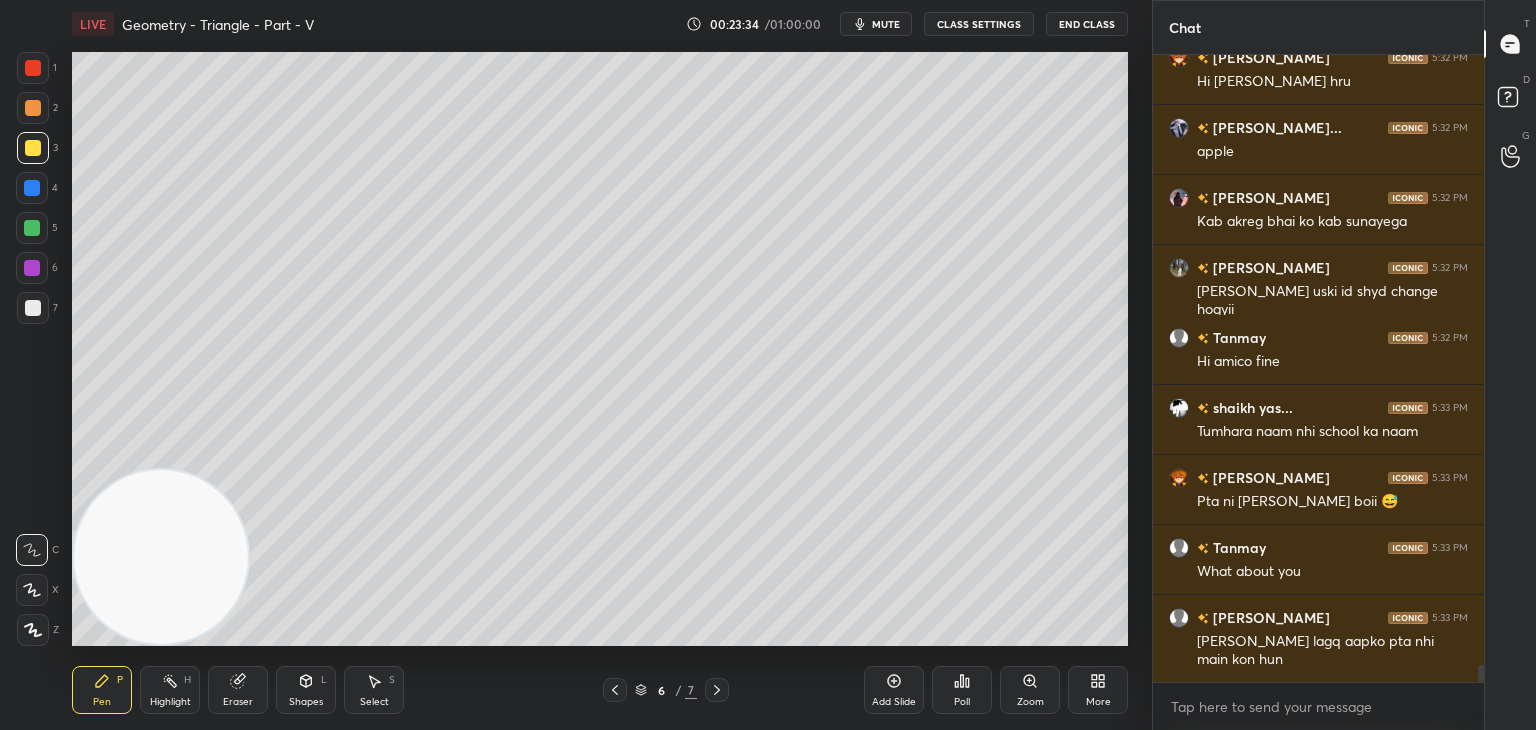 scroll, scrollTop: 22550, scrollLeft: 0, axis: vertical 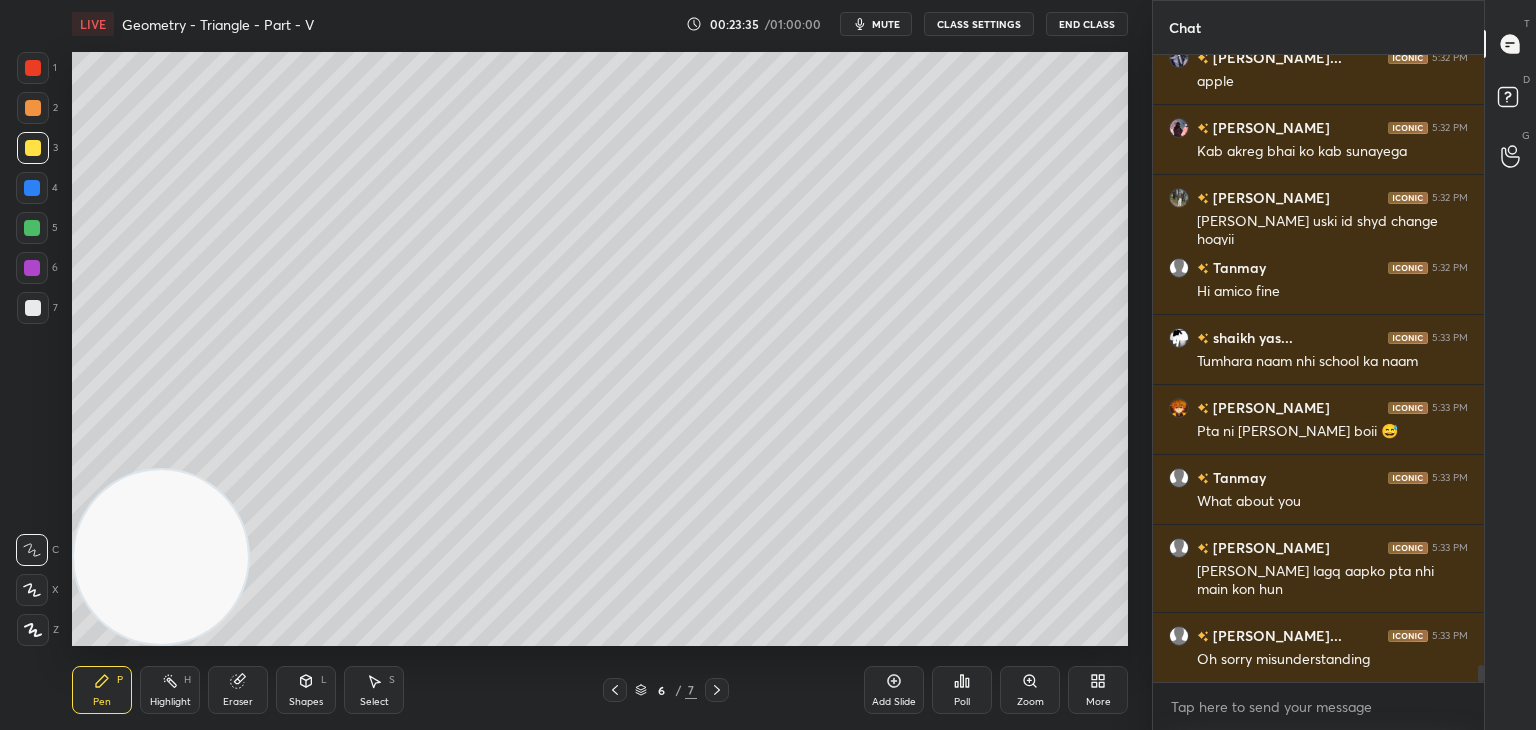 click at bounding box center [33, 308] 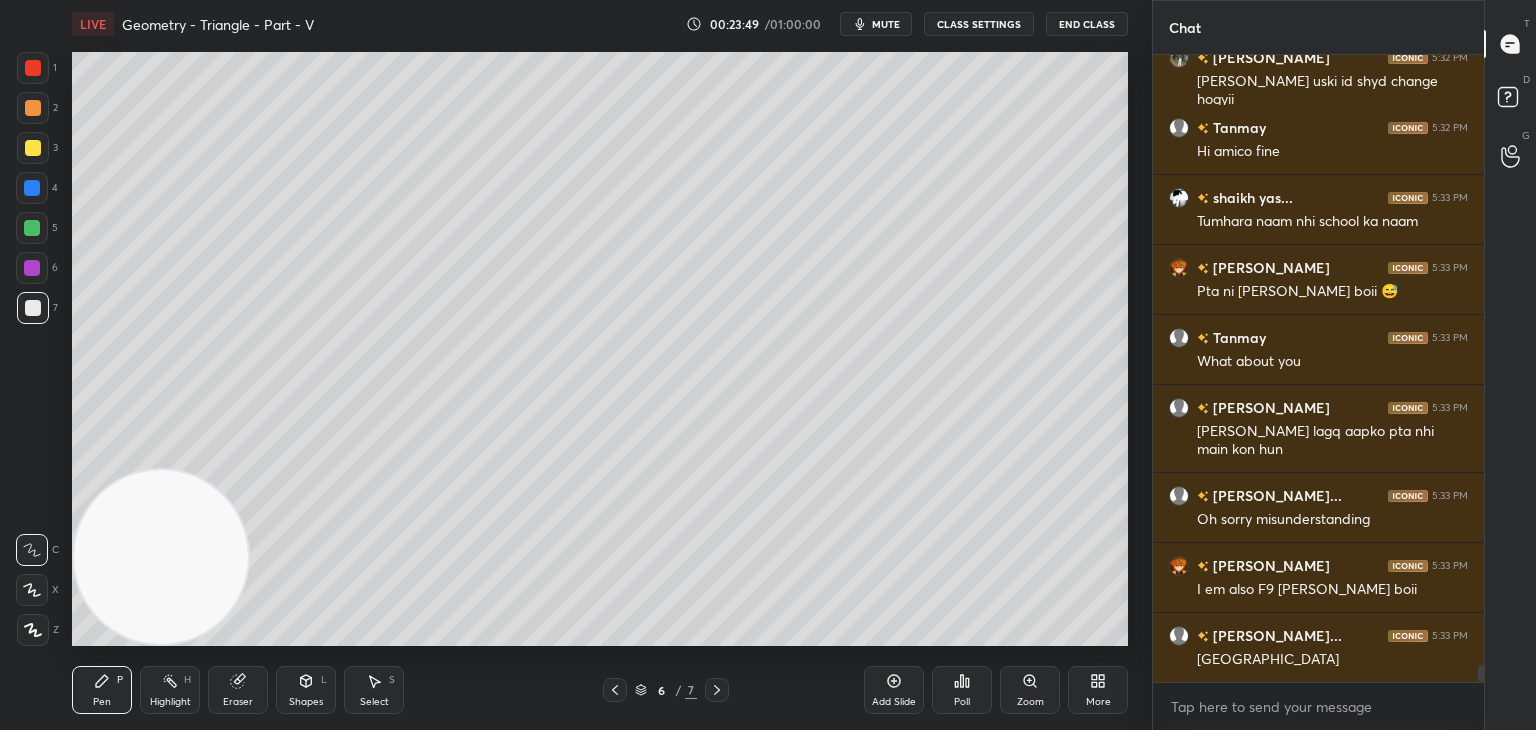 scroll, scrollTop: 22778, scrollLeft: 0, axis: vertical 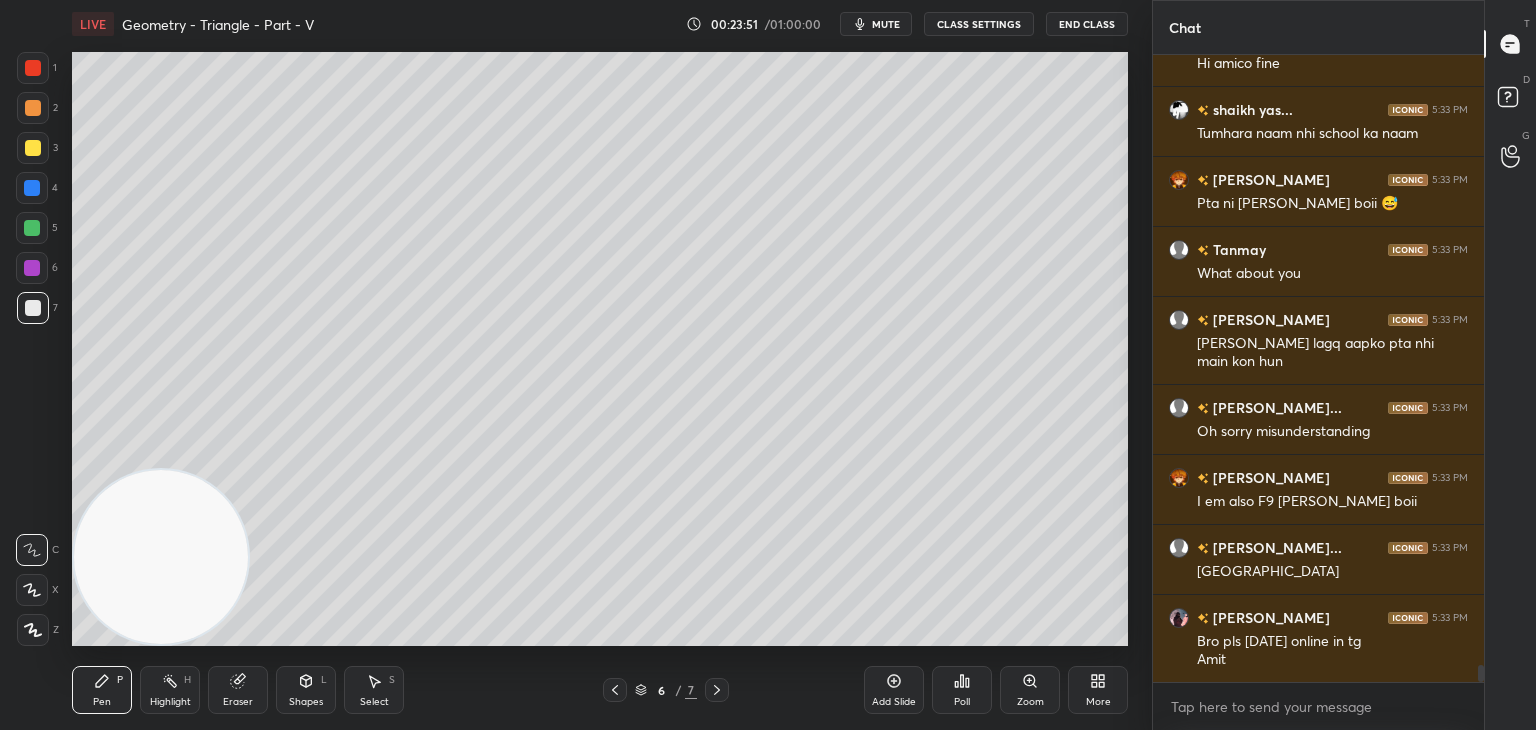 click on "Poll" at bounding box center [962, 690] 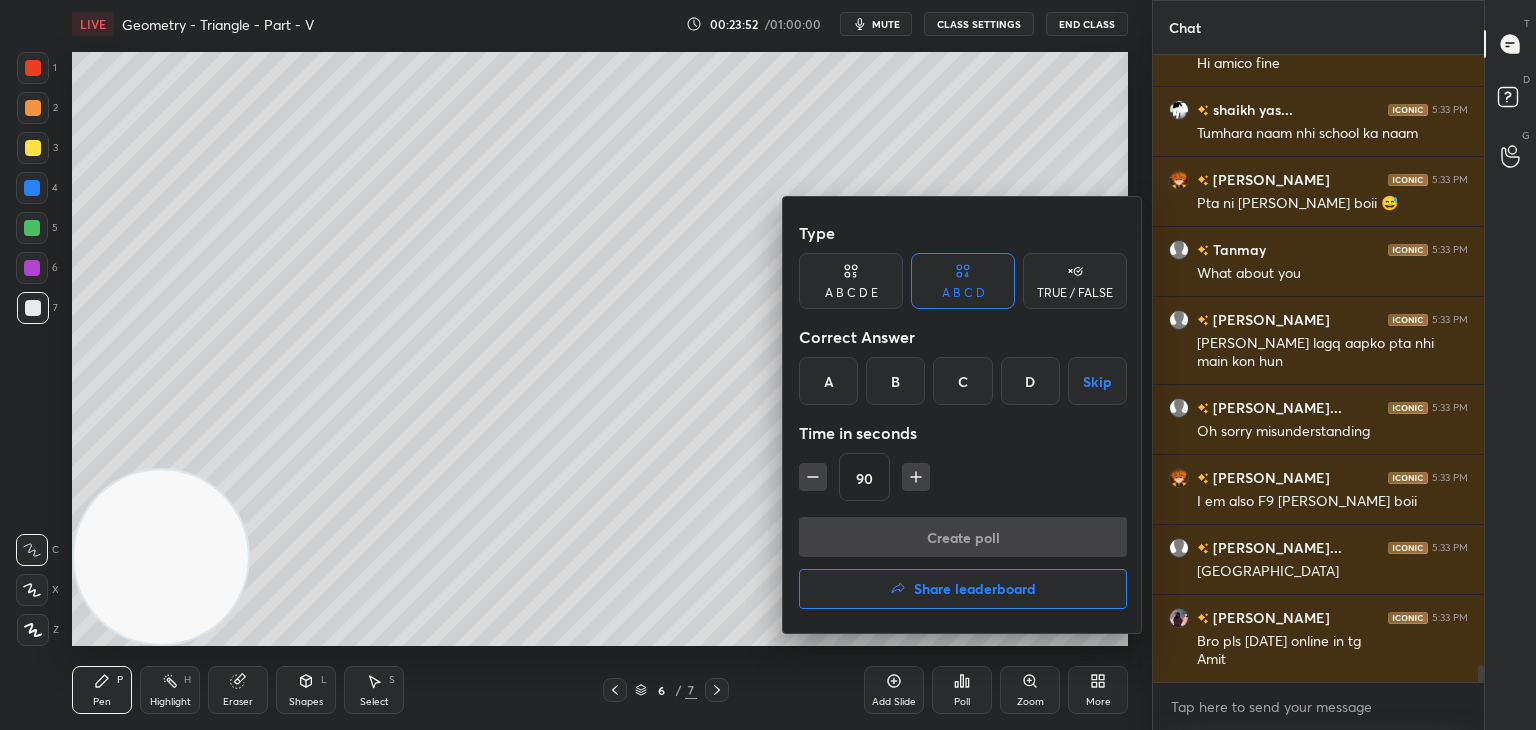 click on "D" at bounding box center (1030, 381) 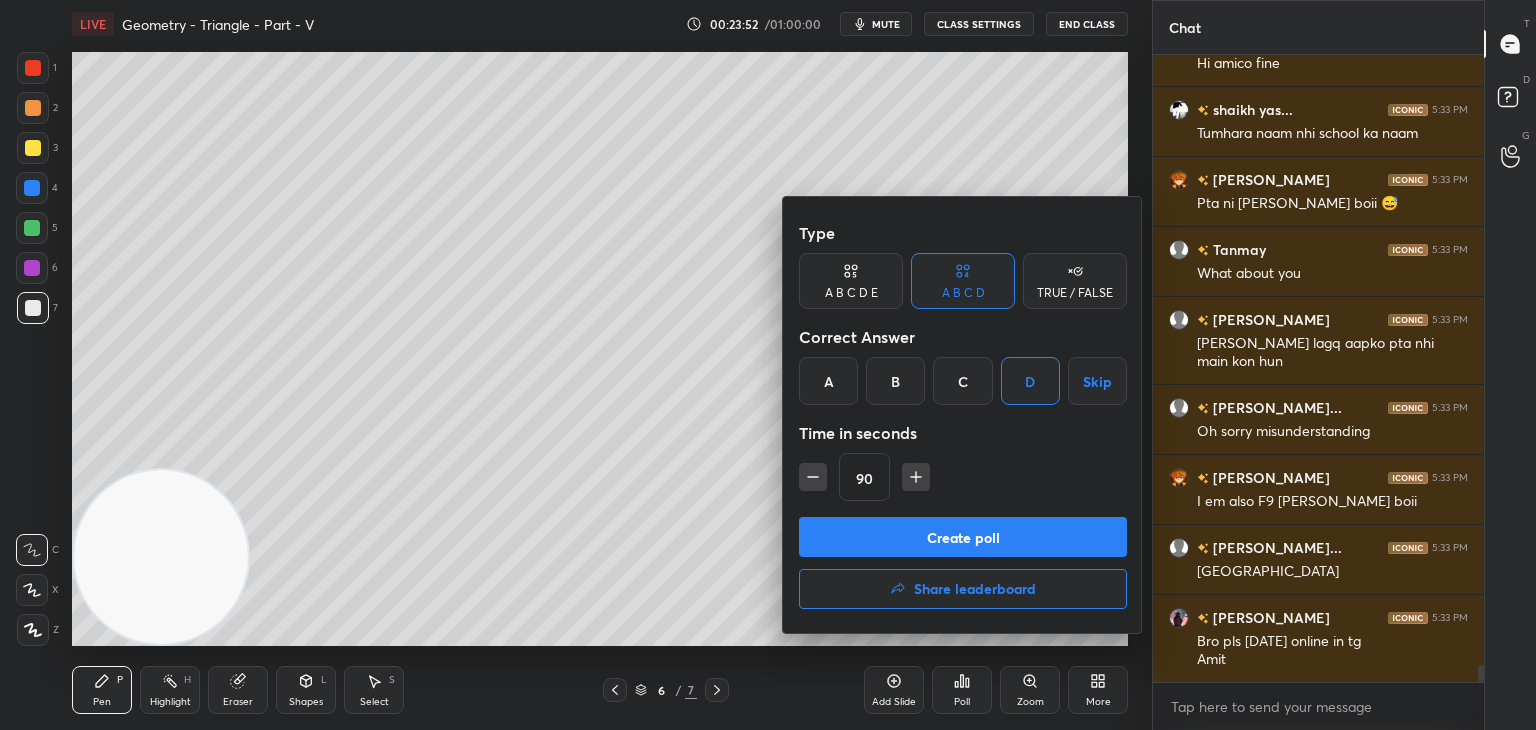 drag, startPoint x: 862, startPoint y: 530, endPoint x: 888, endPoint y: 516, distance: 29.529646 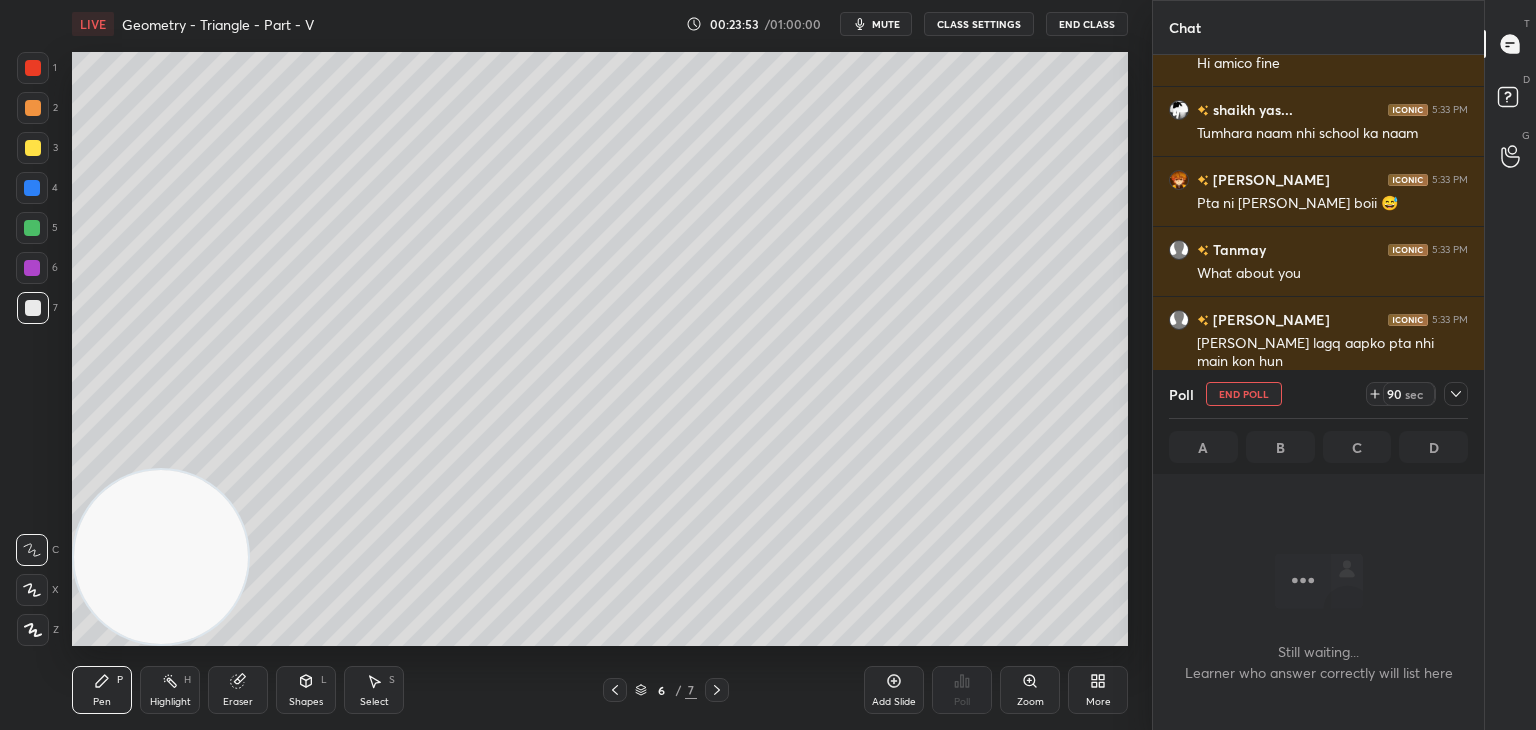 scroll, scrollTop: 580, scrollLeft: 325, axis: both 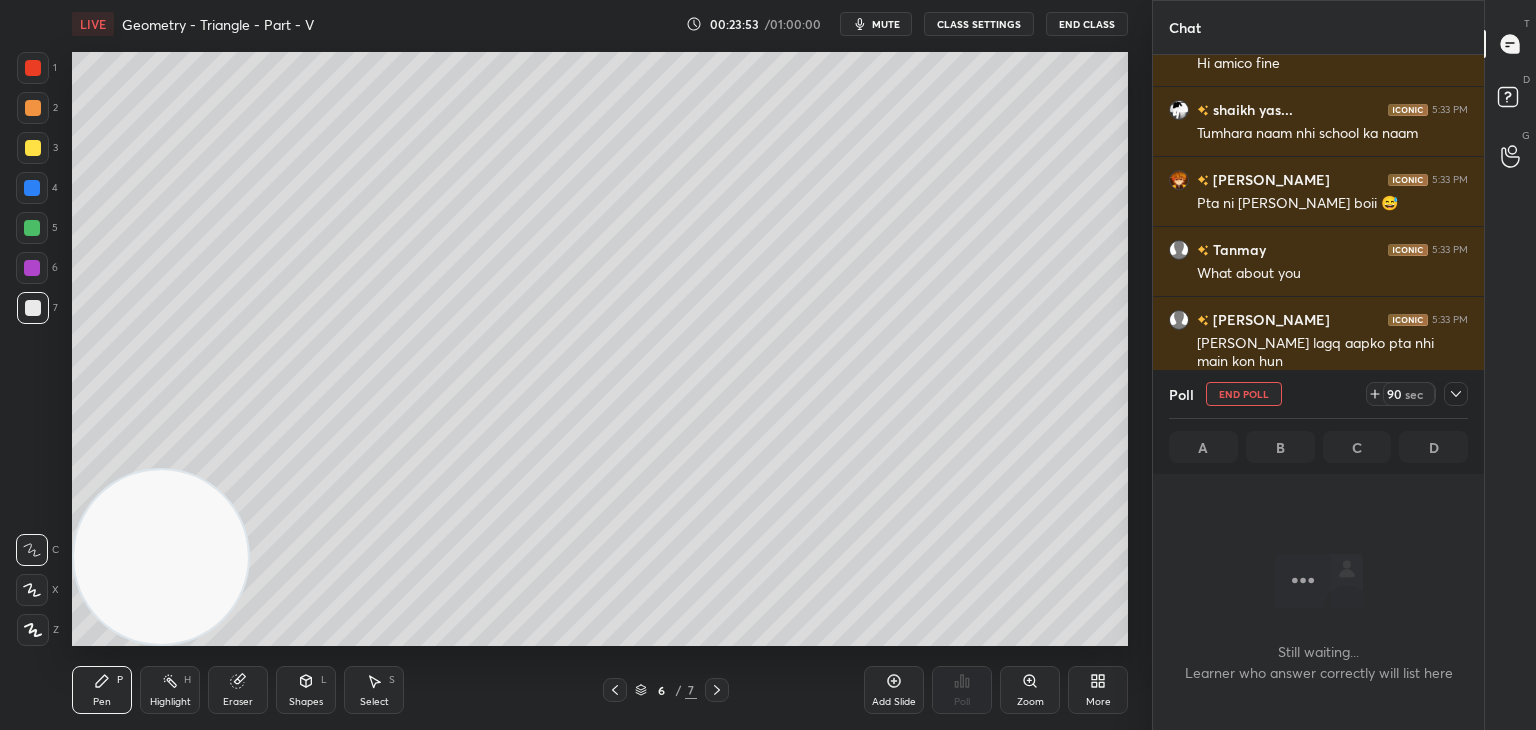 click at bounding box center (1456, 394) 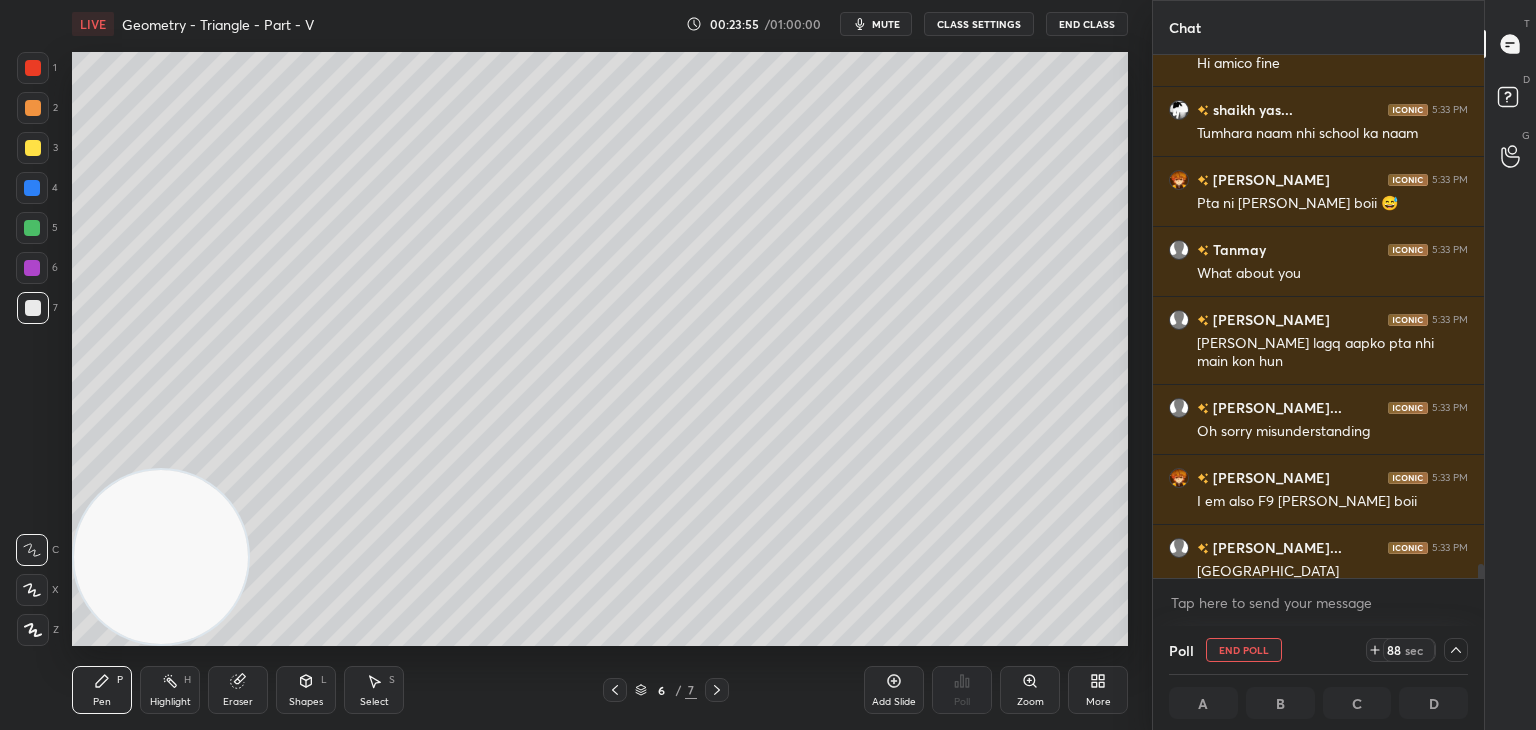 scroll, scrollTop: 22882, scrollLeft: 0, axis: vertical 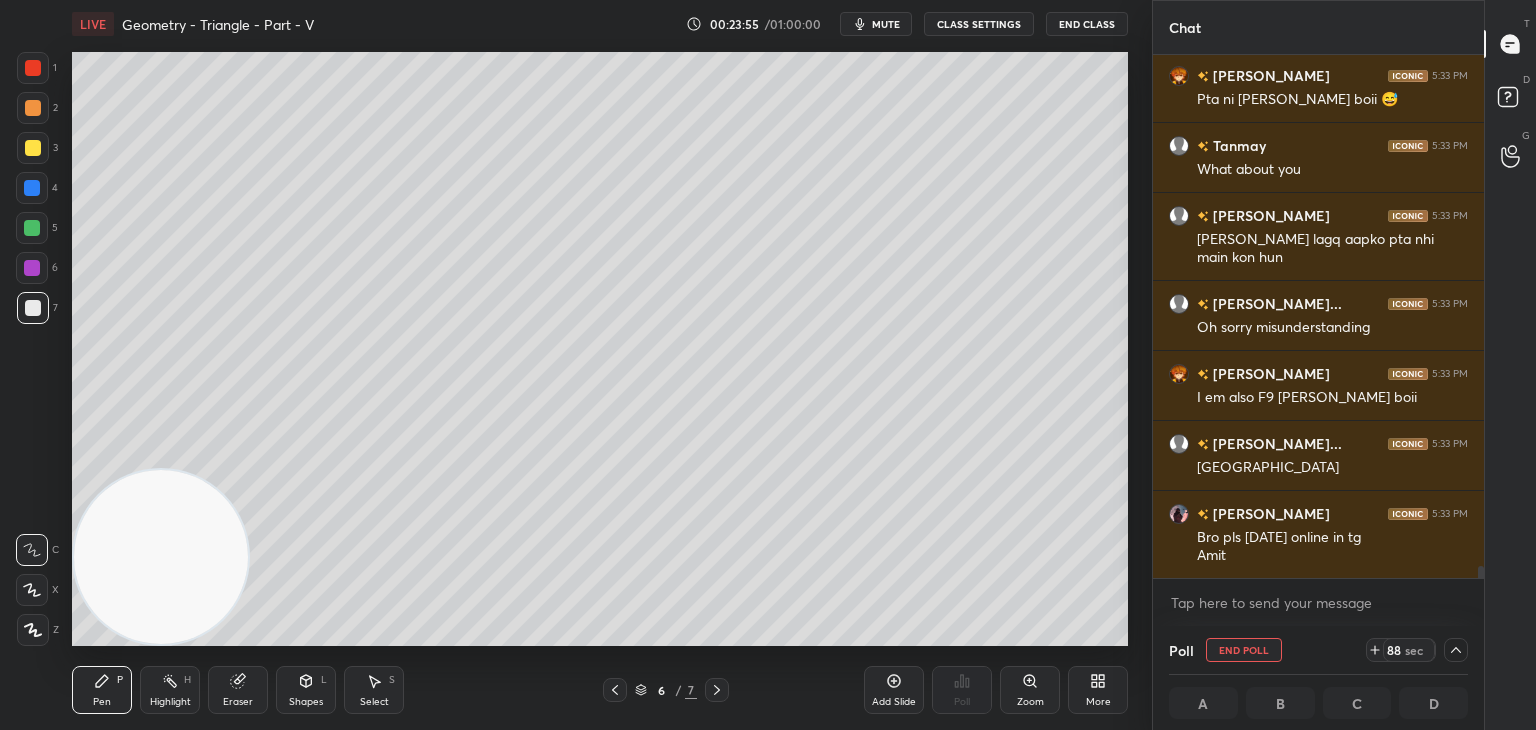 drag, startPoint x: 1483, startPoint y: 566, endPoint x: 1471, endPoint y: 603, distance: 38.8973 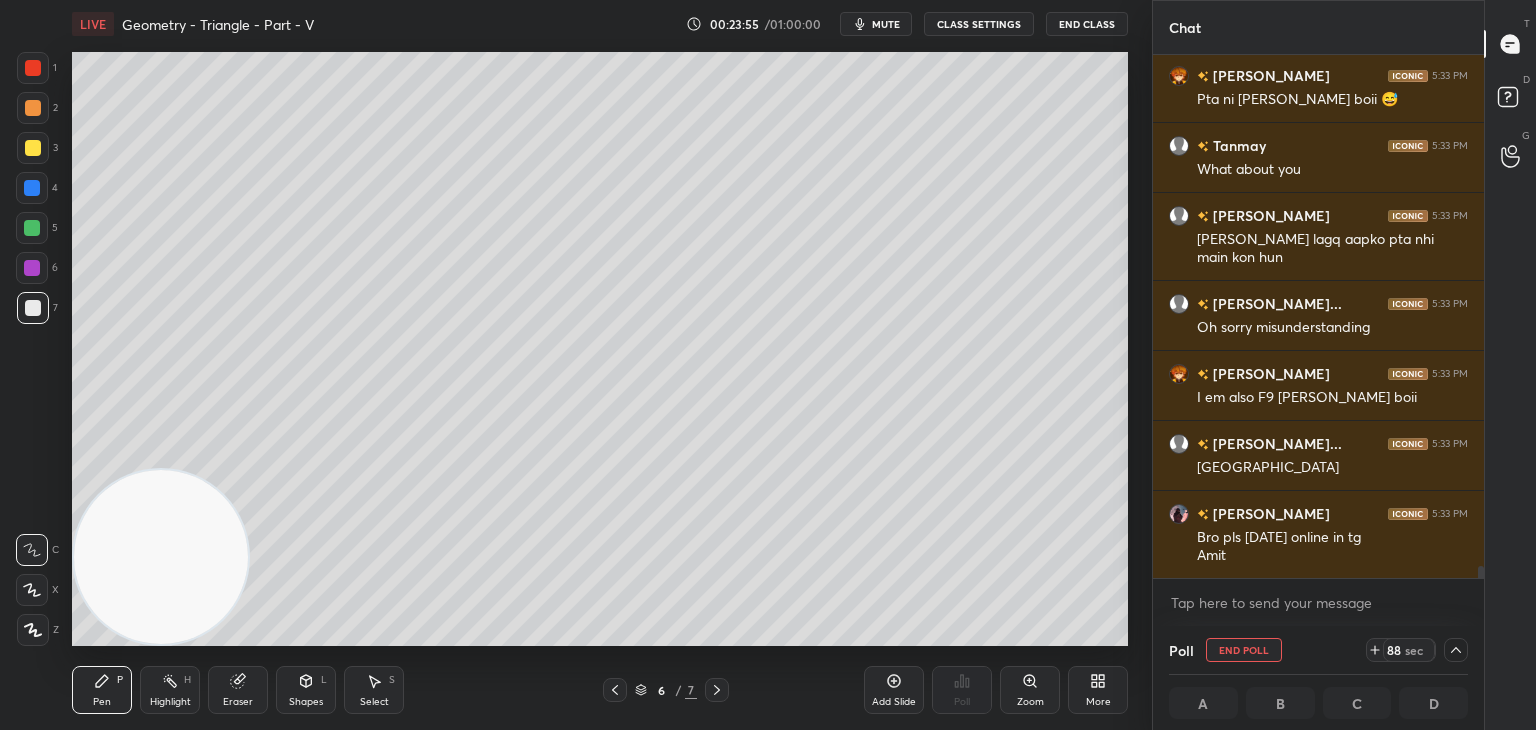 click on "shaikh yas... 5:33 PM Tumhara naam nhi school ka naam AMIT 5:33 PM Pta ni [PERSON_NAME] boii 😅 [PERSON_NAME] 5:33 PM What about you [PERSON_NAME] 5:33 PM Sir mujhe lagq aapko pta nhi main kon hun [PERSON_NAME]... 5:33 PM Oh sorry misunderstanding AMIT 5:33 PM I em also F9 [PERSON_NAME] boii [PERSON_NAME]... 5:33 PM Saint mira academy [PERSON_NAME] 5:33 PM Bro pls [DATE] online in tg
Amit JUMP TO LATEST Enable hand raising Enable raise hand to speak to learners. Once enabled, chat will be turned off temporarily. Enable x" at bounding box center (1318, 340) 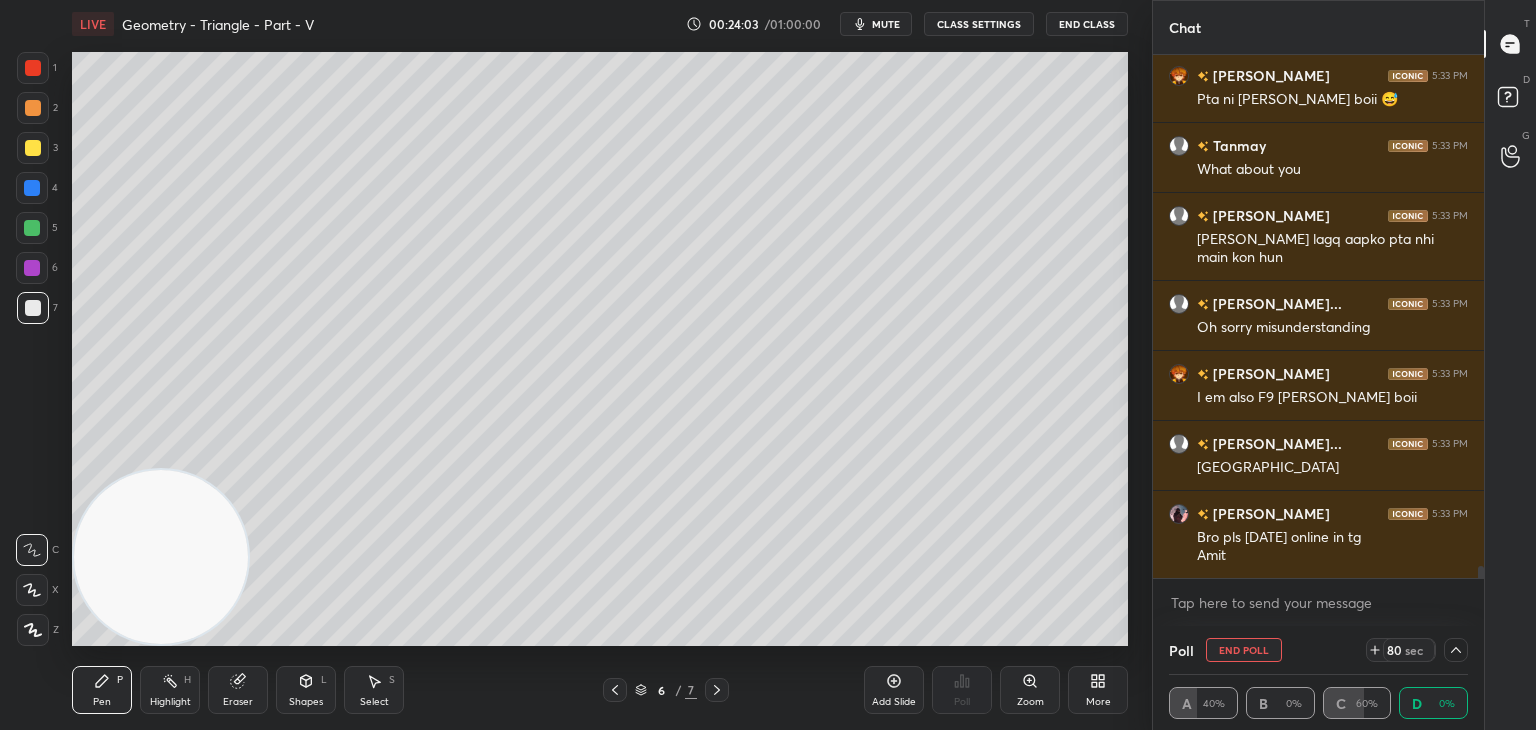 scroll, scrollTop: 0, scrollLeft: 6, axis: horizontal 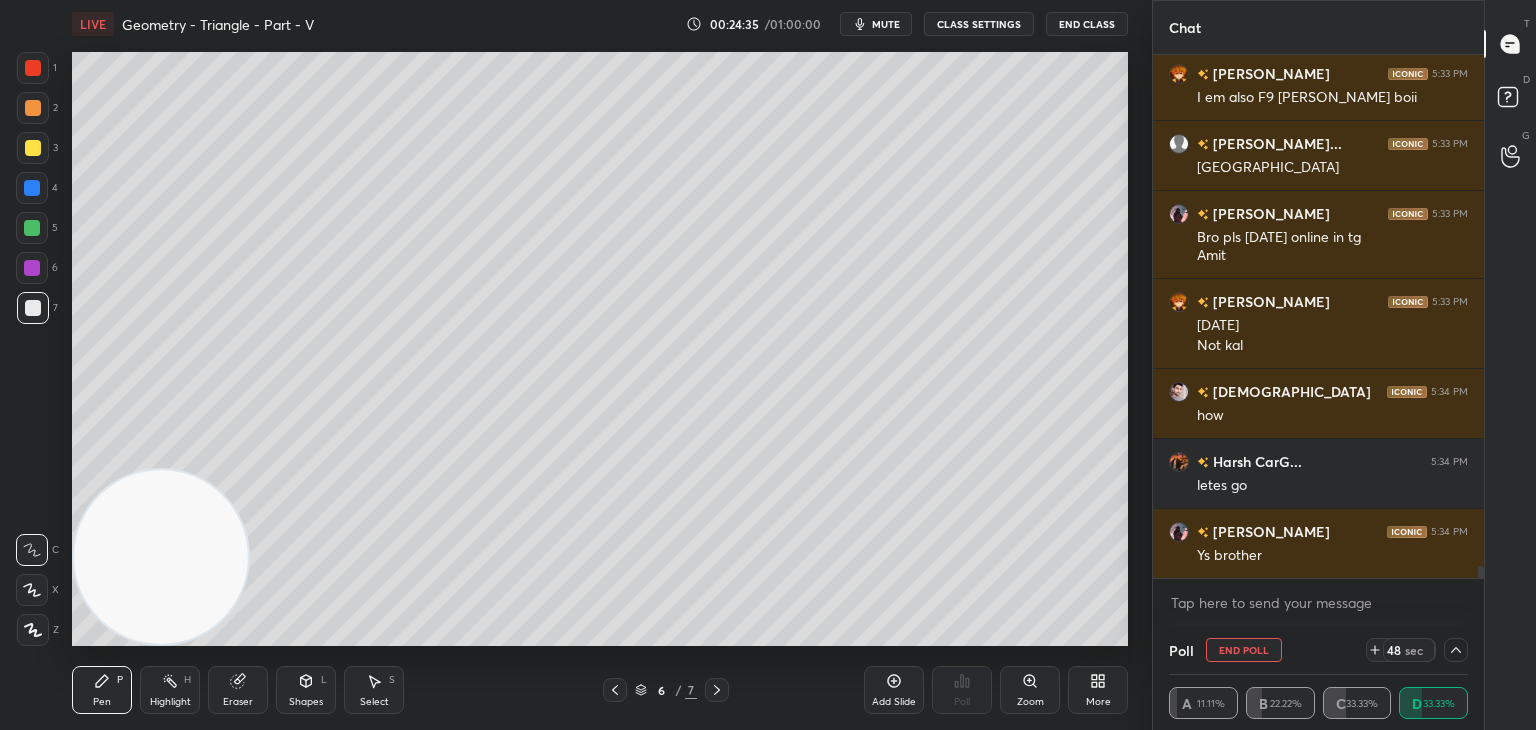 click at bounding box center (1456, 650) 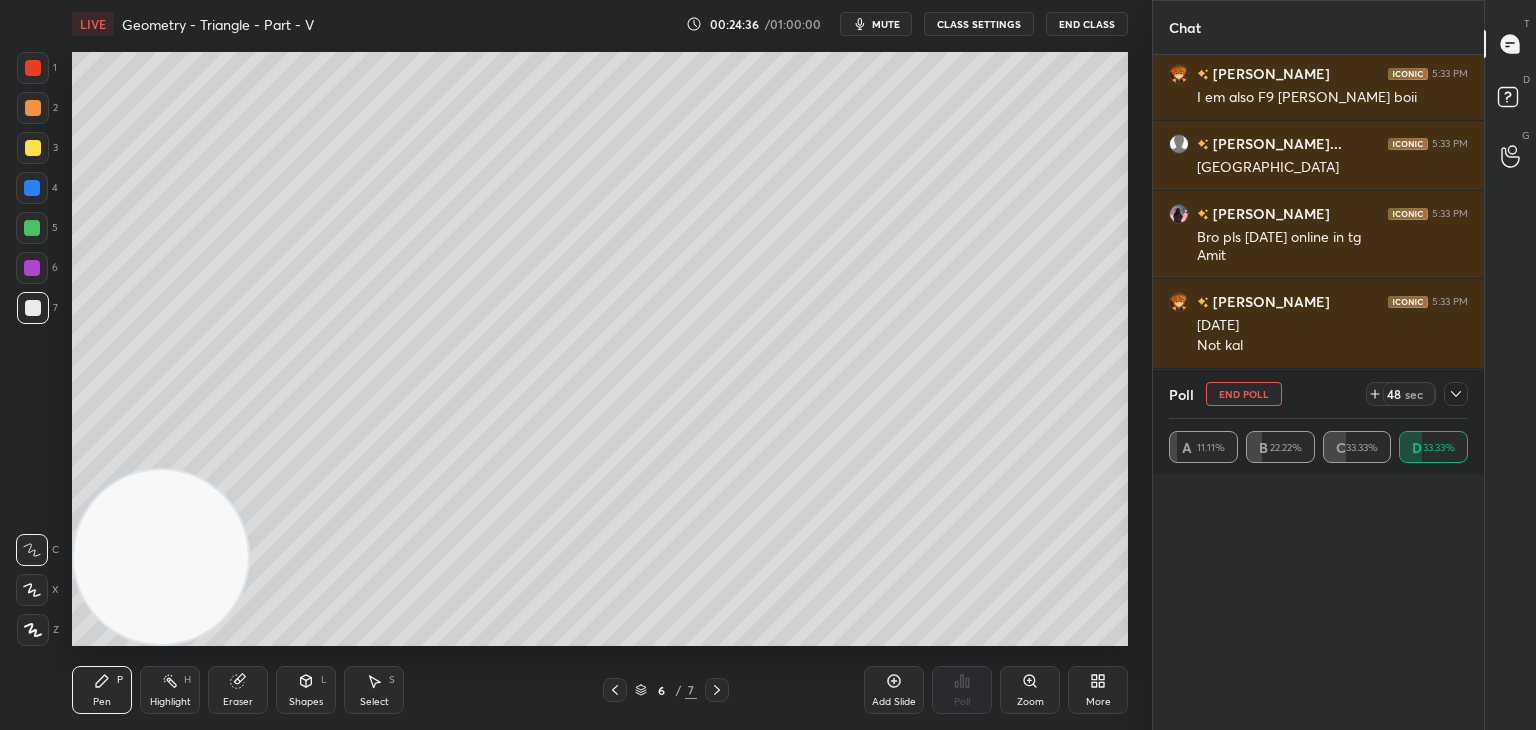 scroll, scrollTop: 6, scrollLeft: 6, axis: both 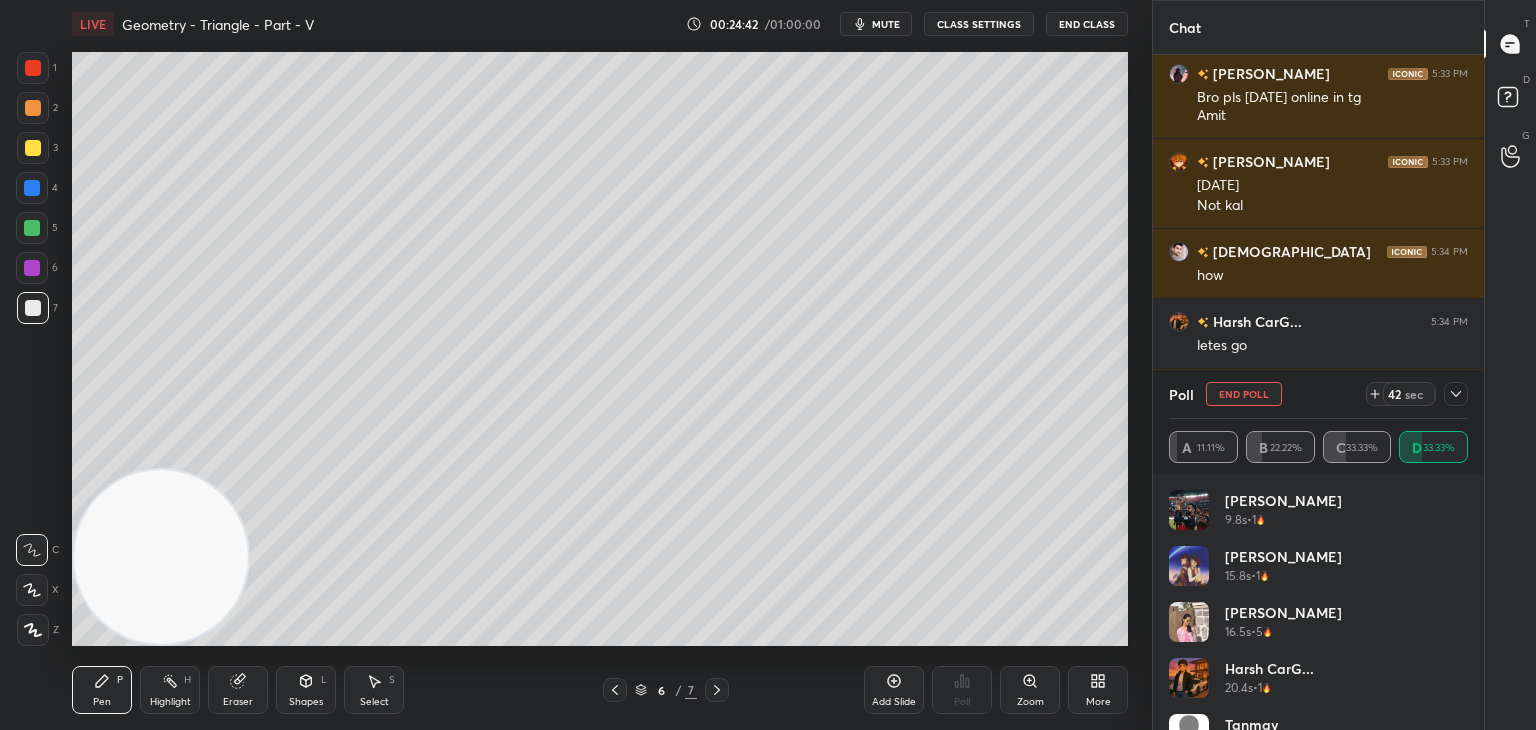 drag, startPoint x: 1468, startPoint y: 507, endPoint x: 1471, endPoint y: 523, distance: 16.27882 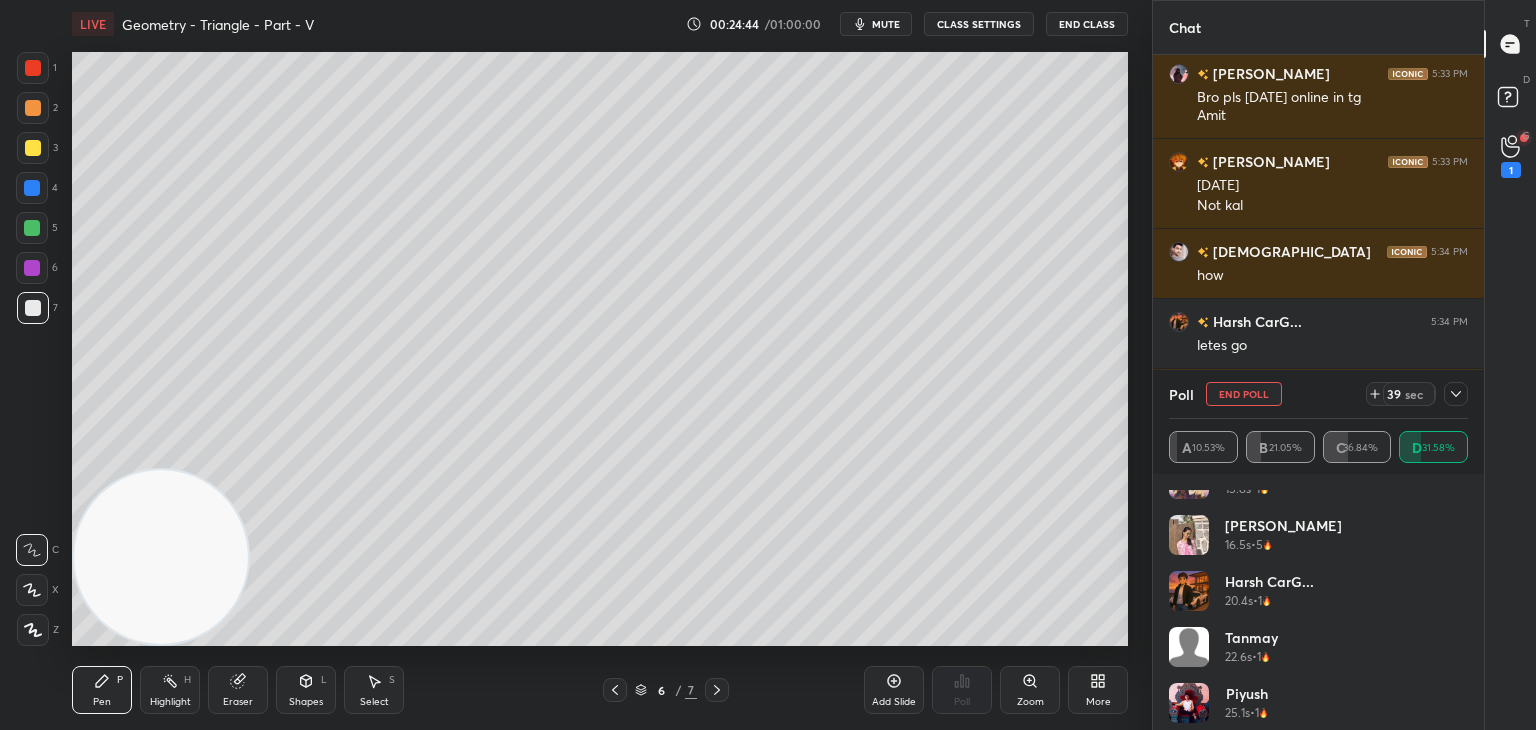 scroll, scrollTop: 96, scrollLeft: 0, axis: vertical 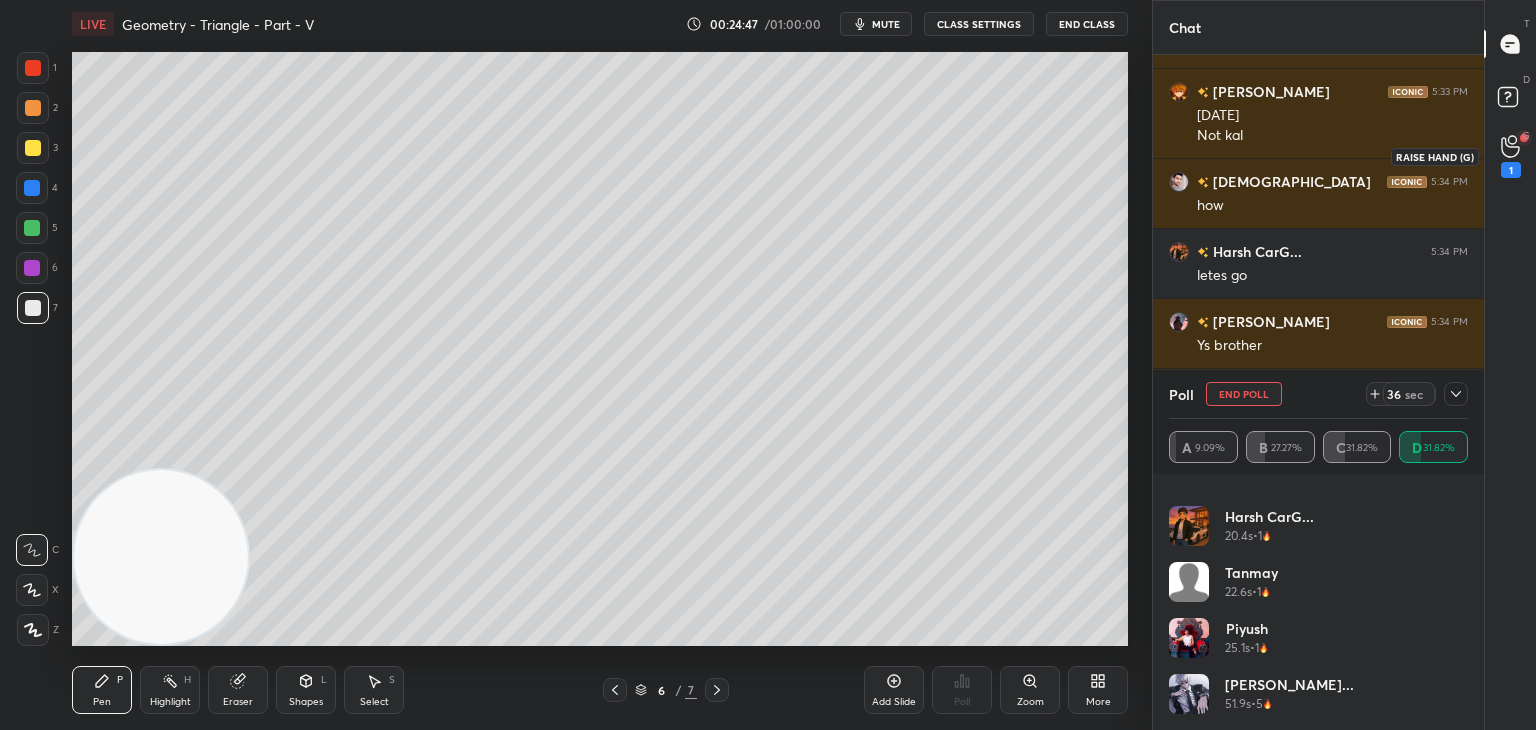click 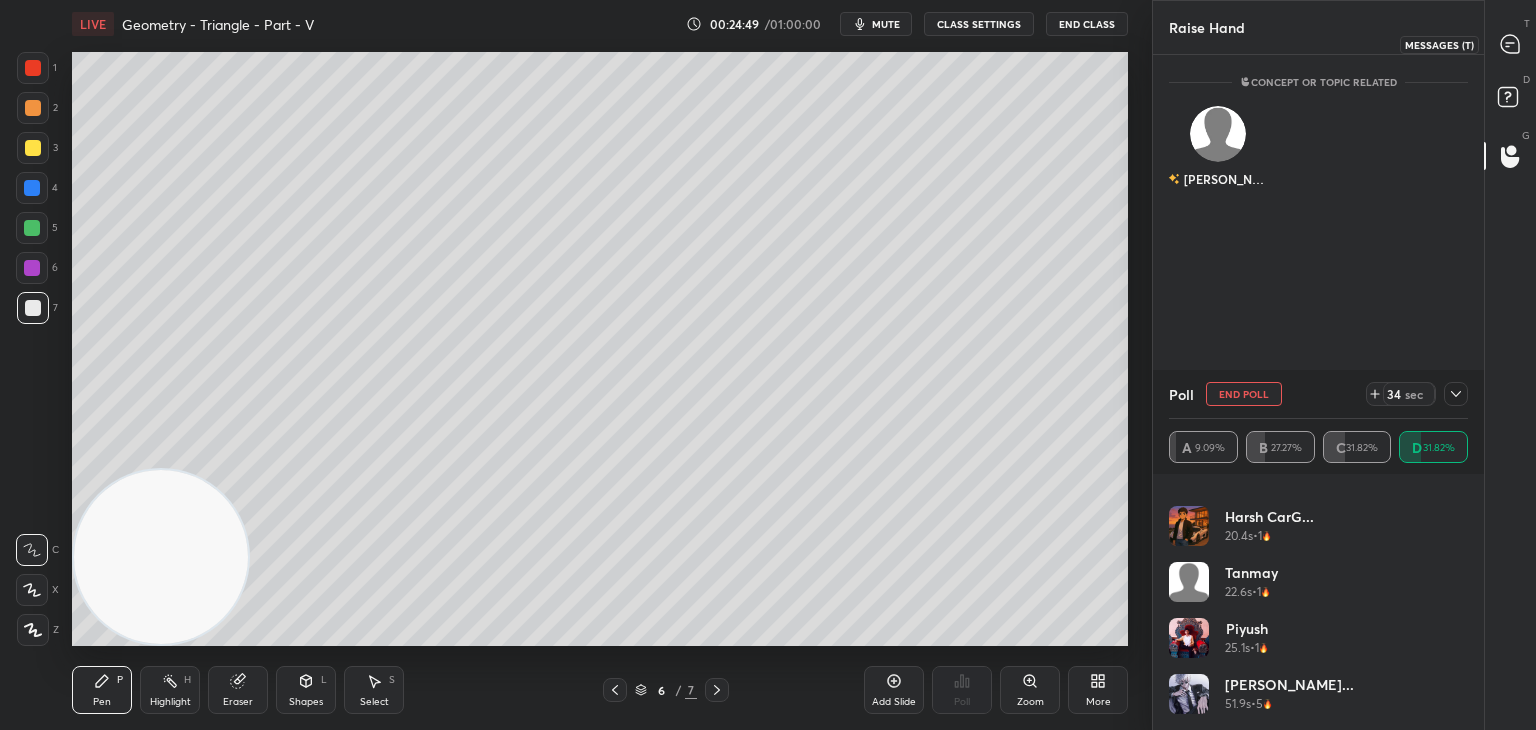 click 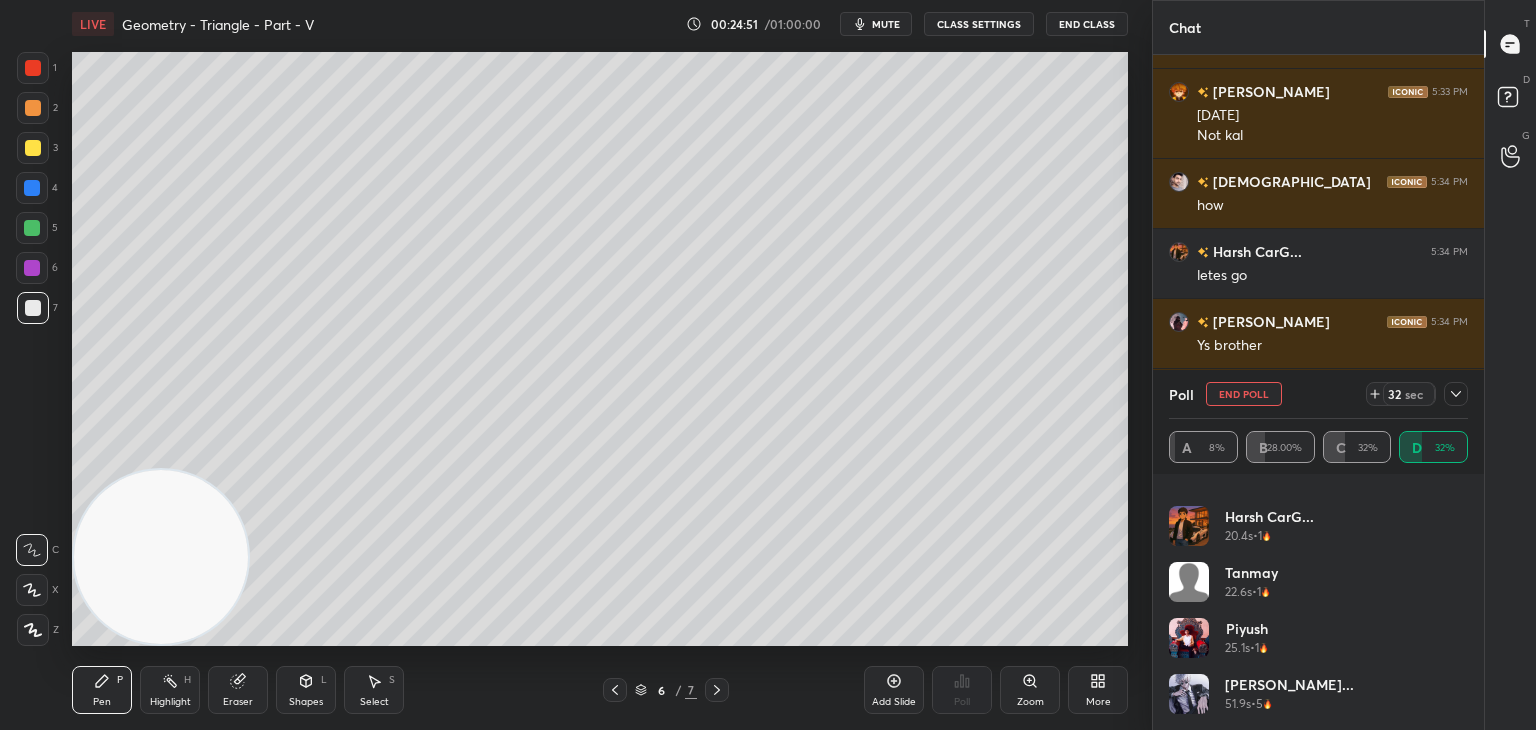drag, startPoint x: 1469, startPoint y: 574, endPoint x: 1470, endPoint y: 616, distance: 42.0119 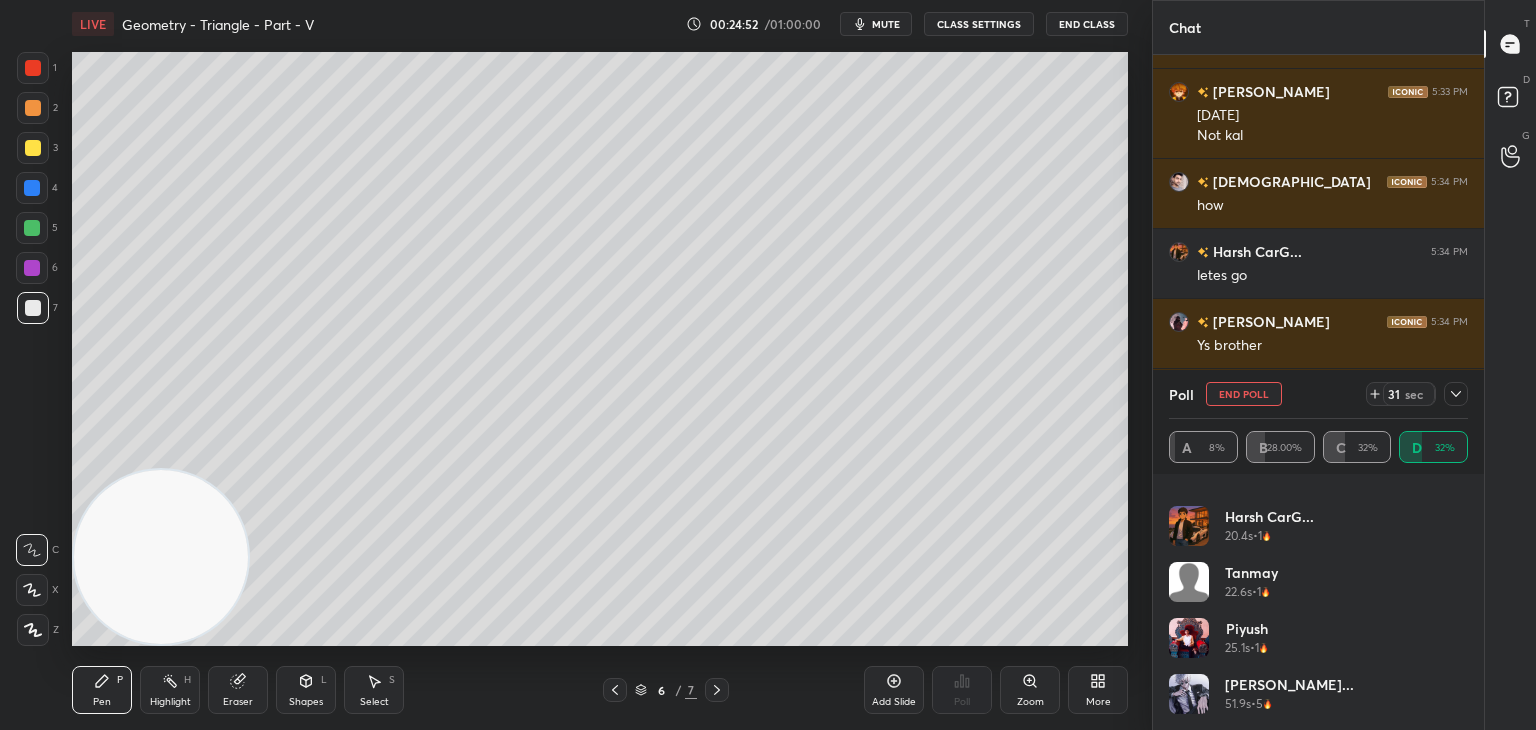 click on "[PERSON_NAME] 15.8s  •  1 [PERSON_NAME] 16.5s  •  5 Harsh CarG... 20.4s  •  1 [PERSON_NAME] 22.6s  •  1 Piyush 25.1s  •  1 [PERSON_NAME]... 51.9s  •  5 [PERSON_NAME] 55s  •  3 [PERSON_NAME] 56.7s  •  1" at bounding box center [1318, 610] 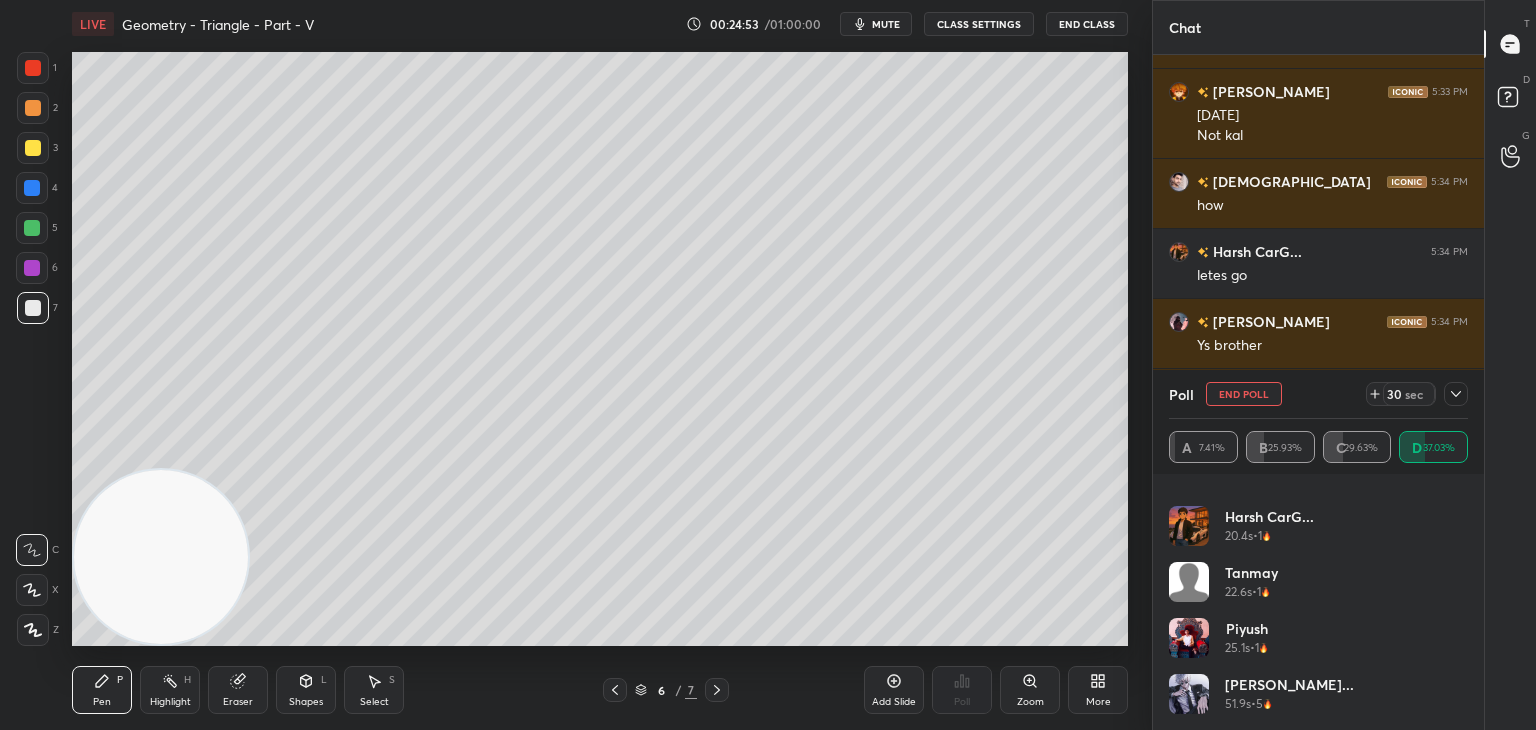 scroll, scrollTop: 147, scrollLeft: 0, axis: vertical 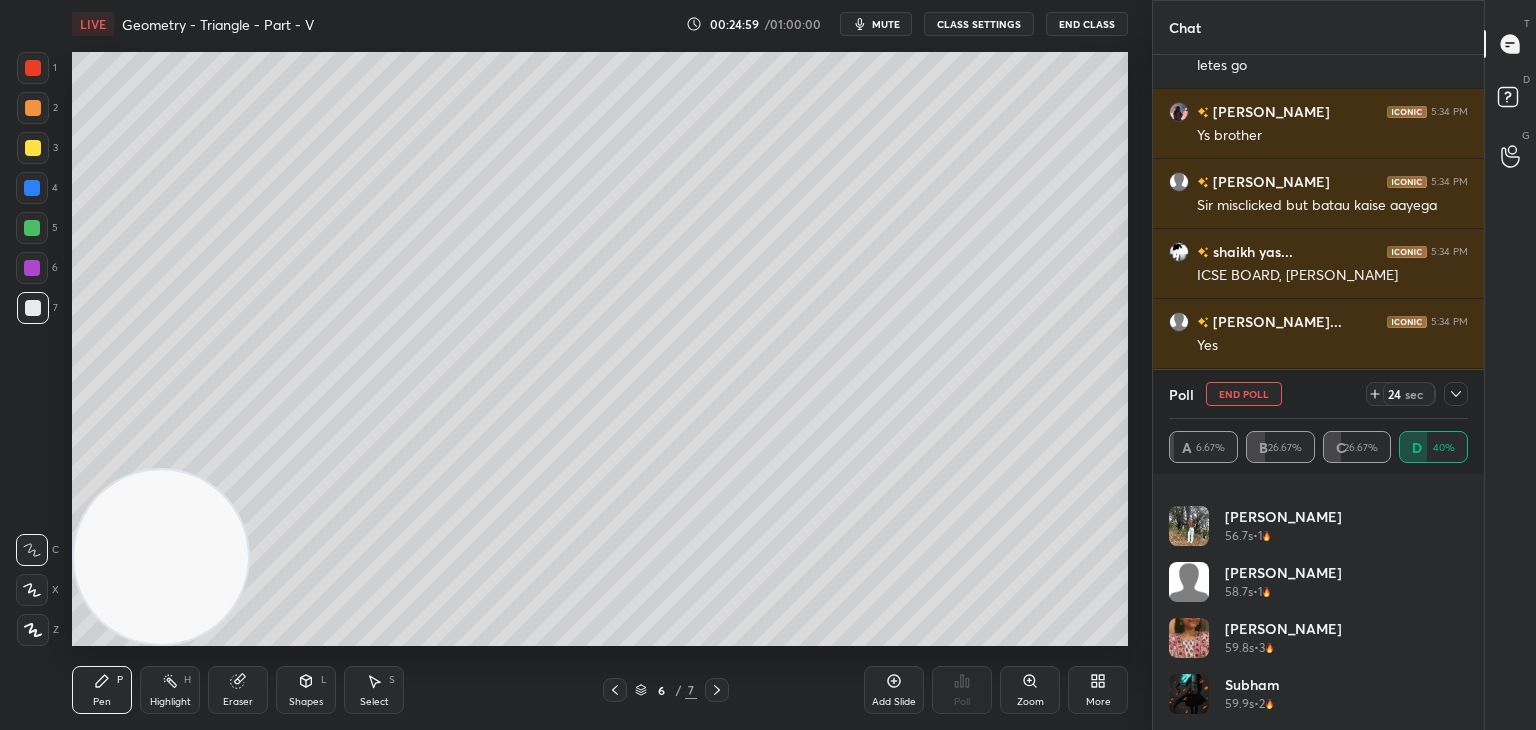 click 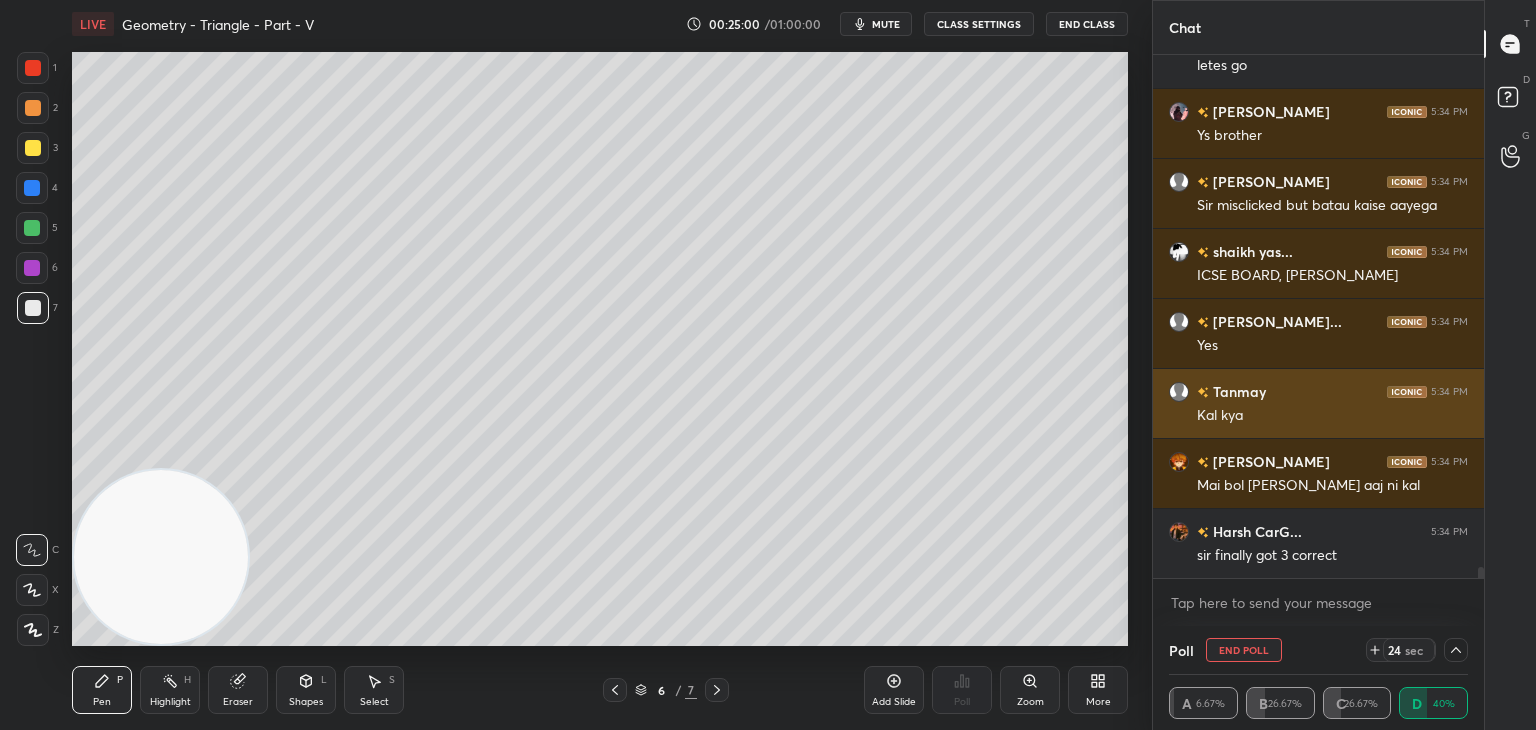 scroll, scrollTop: 154, scrollLeft: 293, axis: both 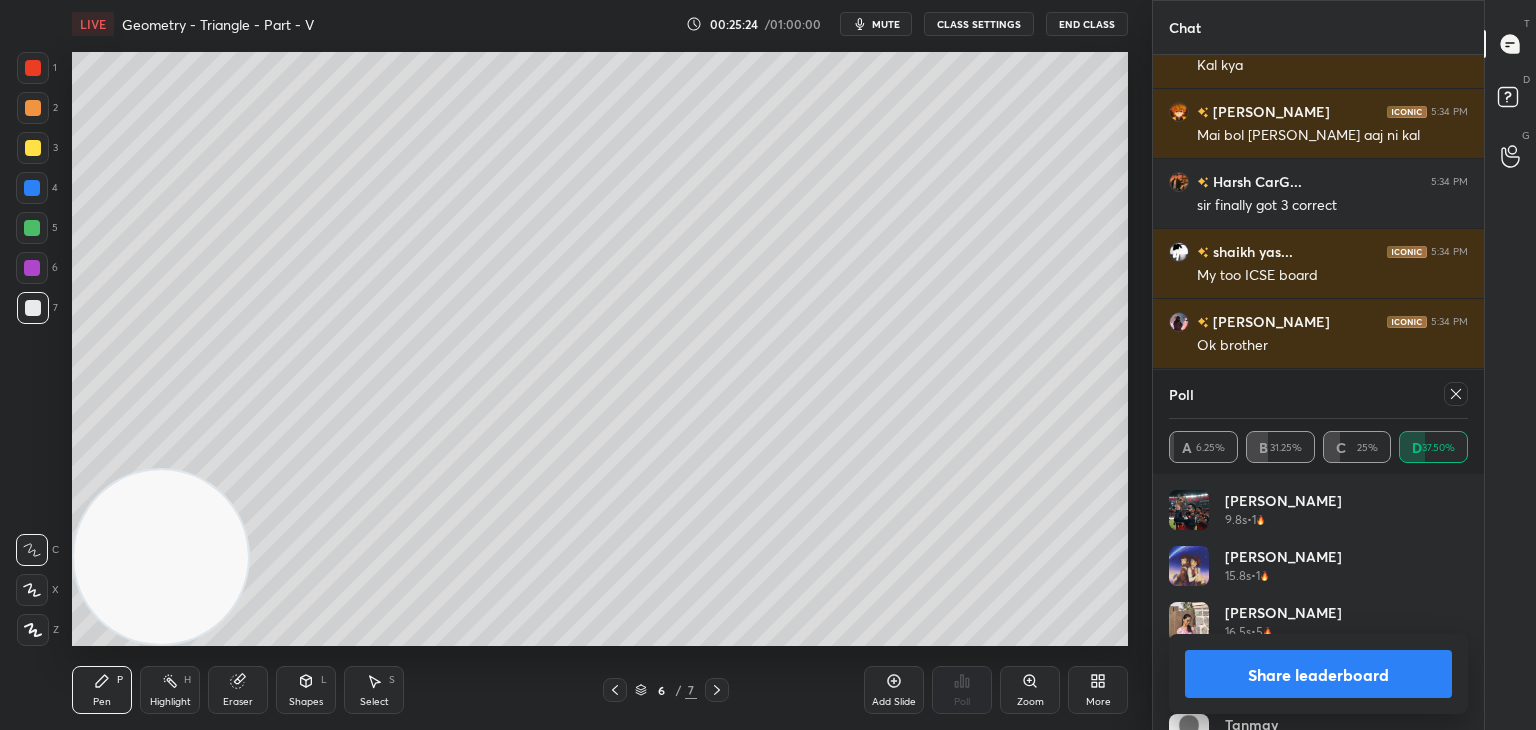 click at bounding box center [1456, 394] 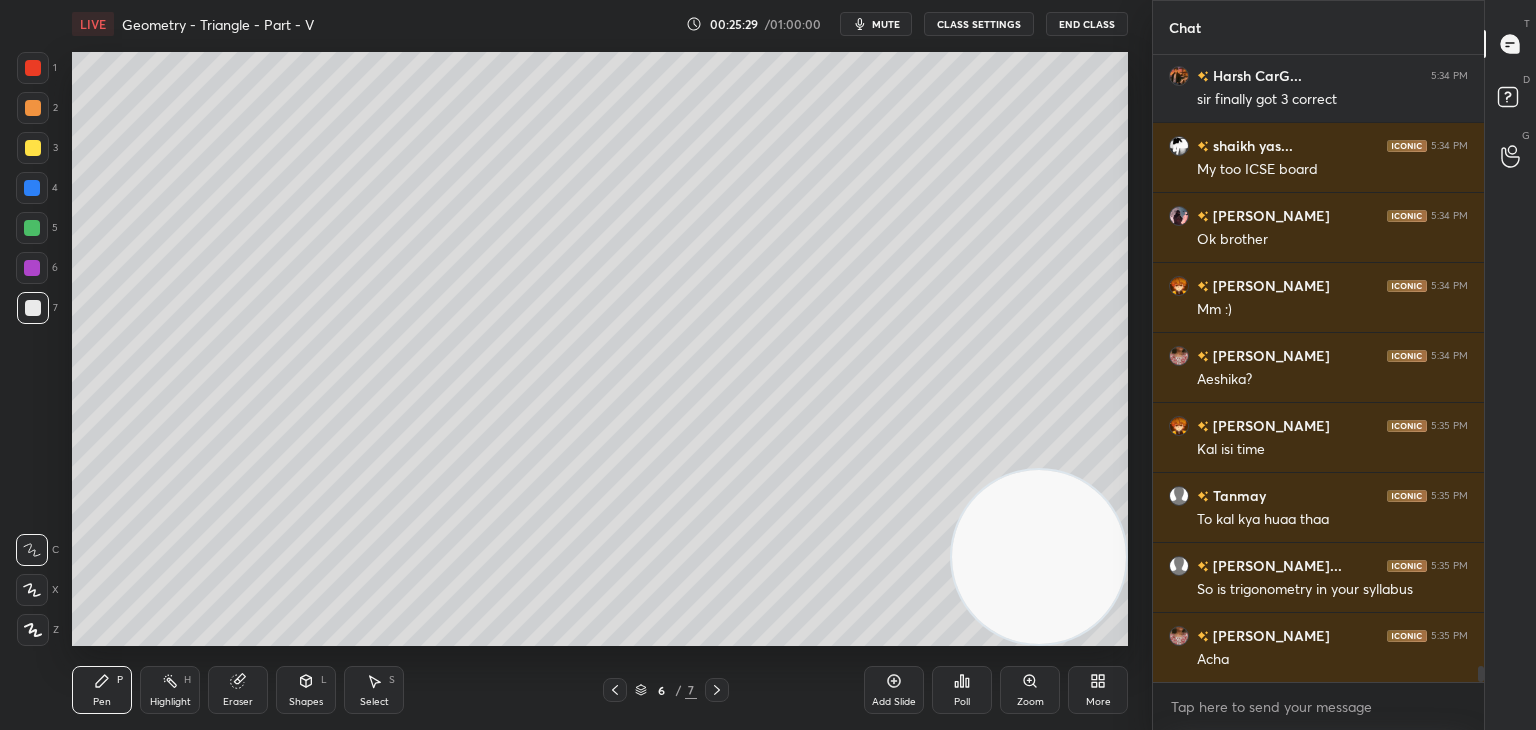 drag, startPoint x: 123, startPoint y: 598, endPoint x: 1052, endPoint y: 649, distance: 930.39886 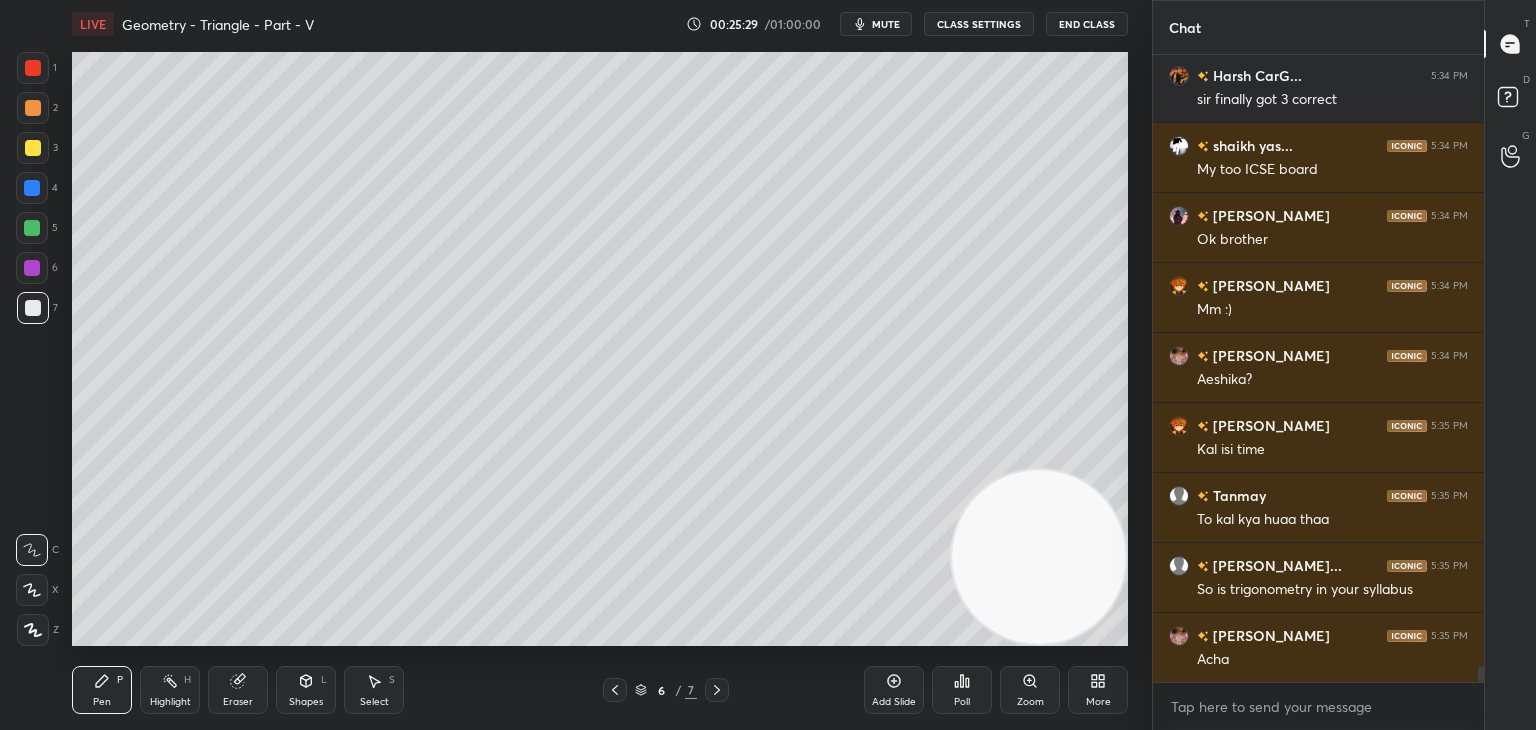 click on "LIVE Geometry - Triangle - Part - V 00:25:29 /  01:00:00 mute CLASS SETTINGS End Class Setting up your live class Poll for   secs No correct answer Start poll Back Geometry - Triangle - Part - V • L6 of [PERSON_NAME] Batch - Foundation 9 and 10 [PERSON_NAME] Pen P Highlight H Eraser Shapes L Select S 6 / 7 Add Slide Poll Zoom More" at bounding box center [600, 365] 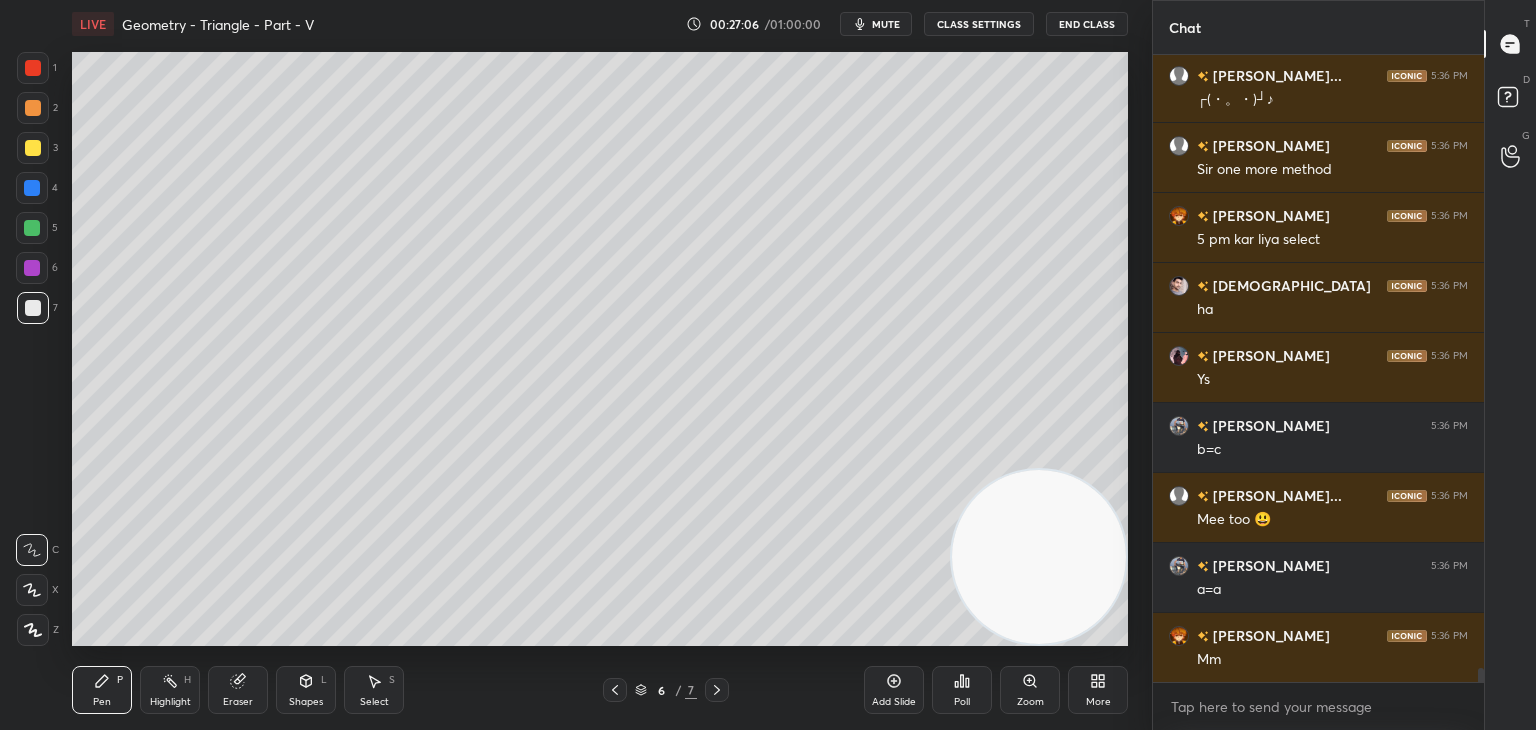 scroll, scrollTop: 26788, scrollLeft: 0, axis: vertical 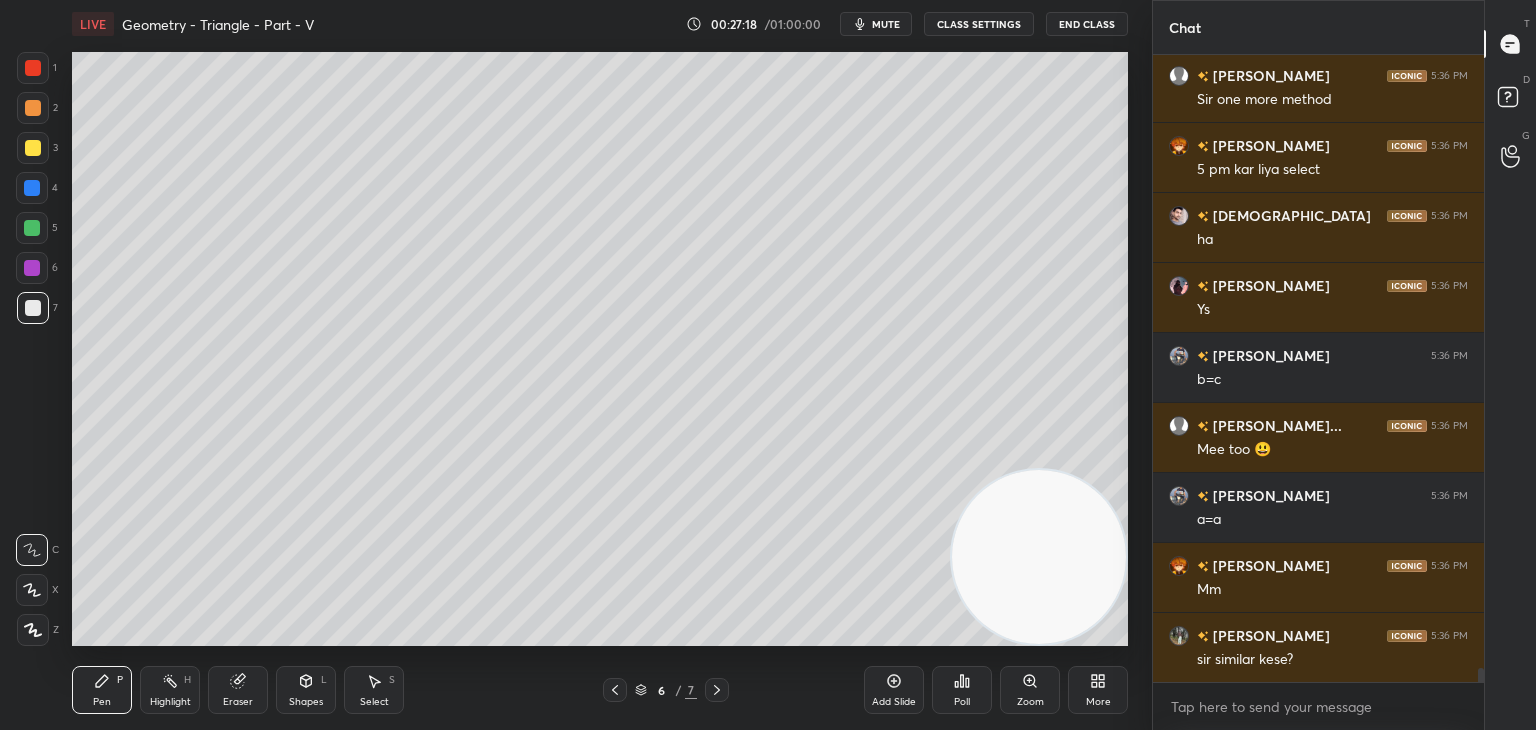 click on "Eraser" at bounding box center [238, 690] 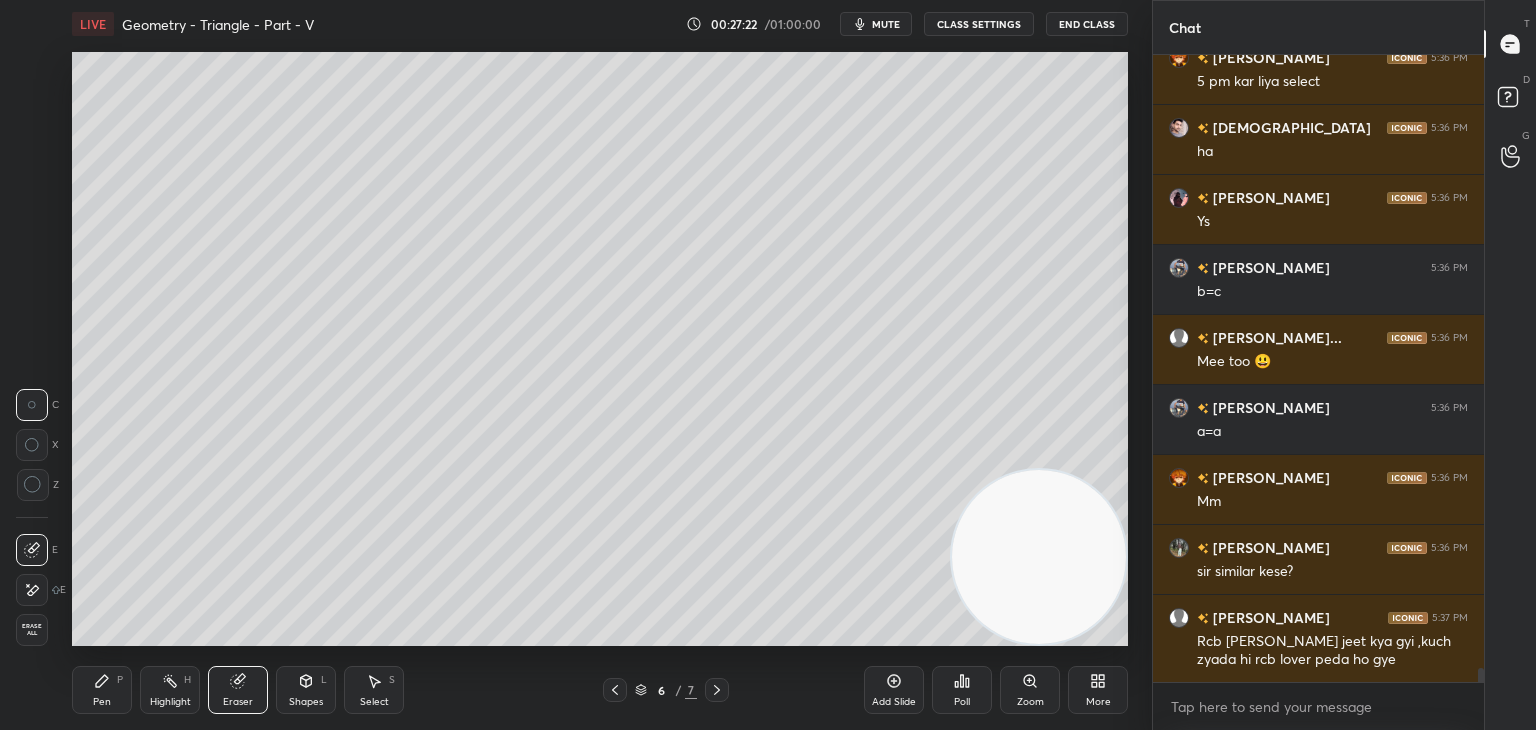 scroll, scrollTop: 26946, scrollLeft: 0, axis: vertical 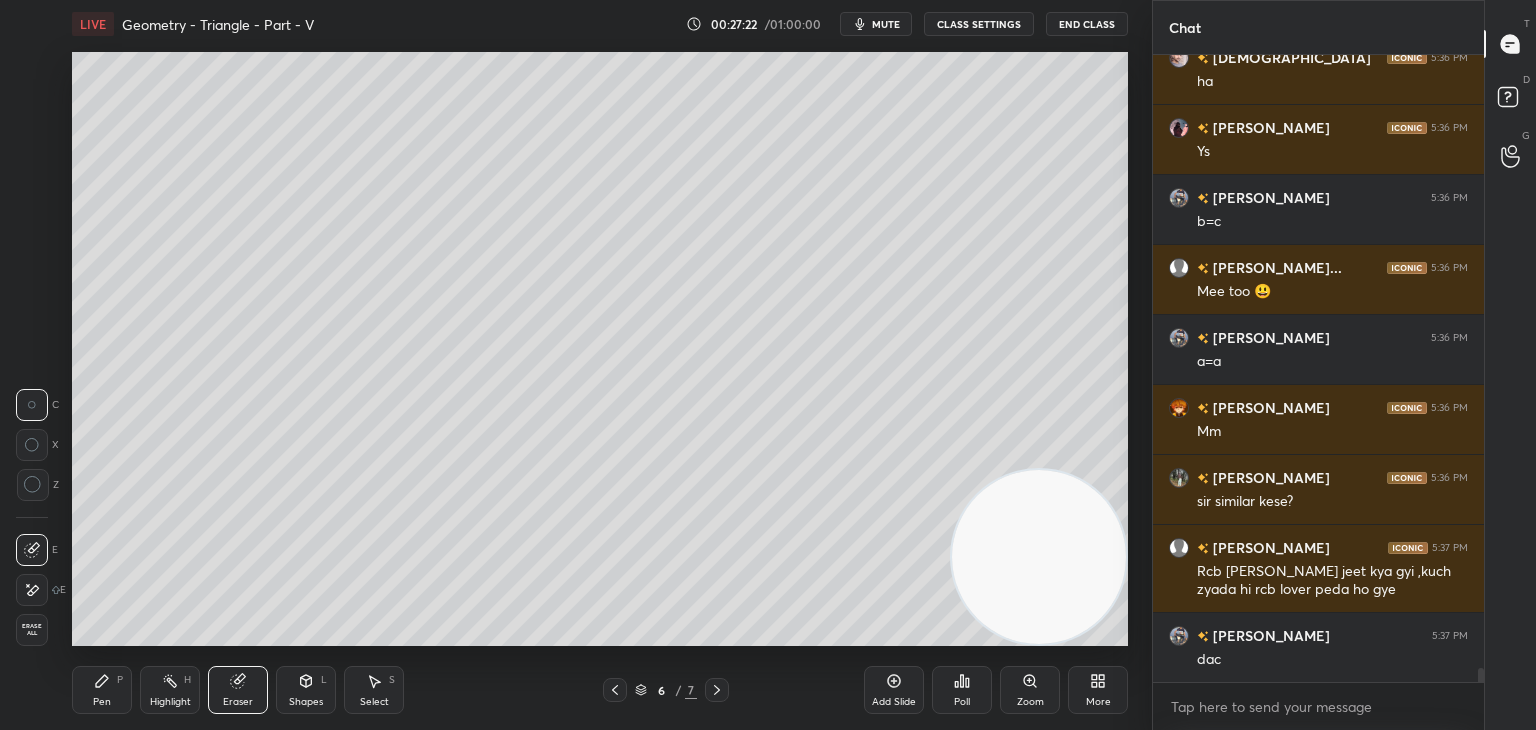 click 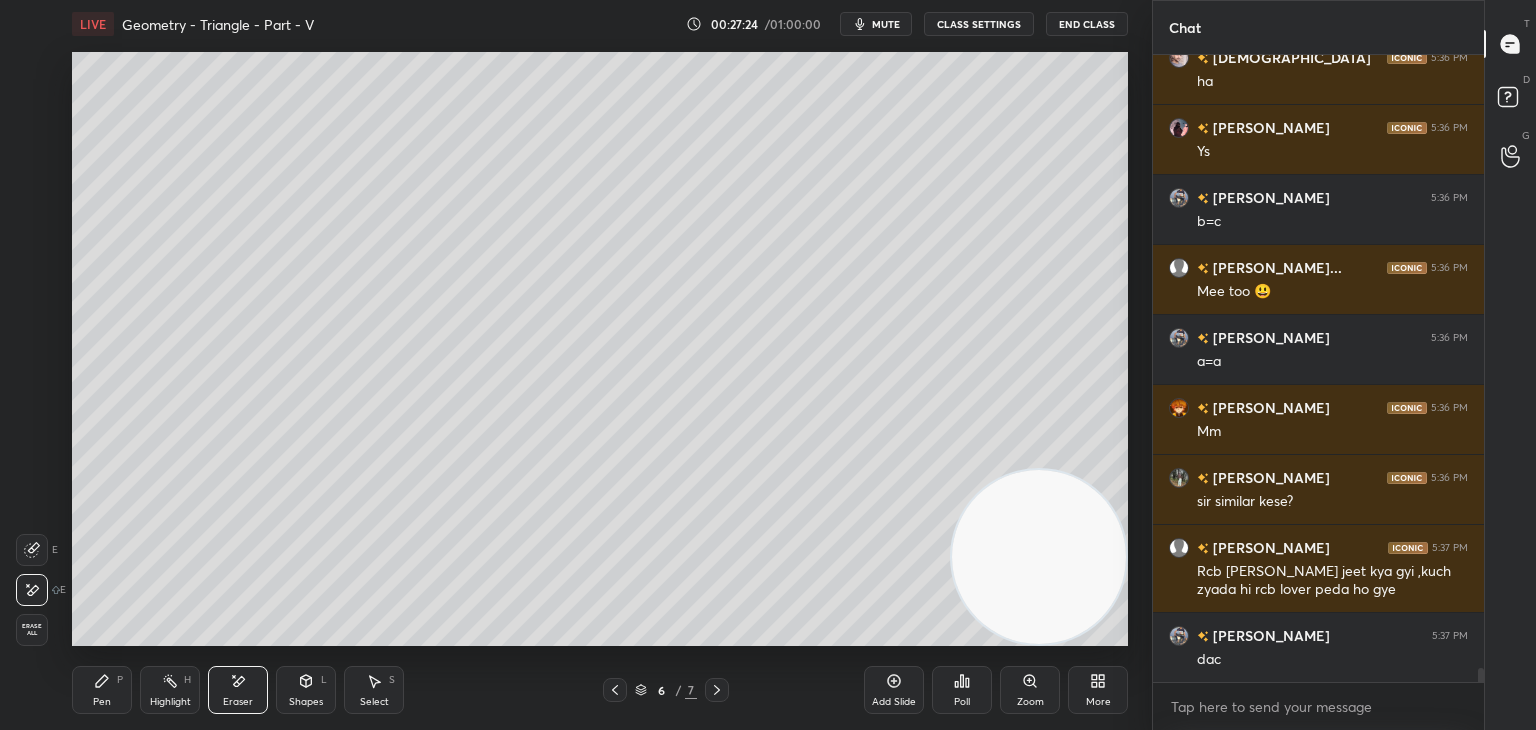 scroll, scrollTop: 27016, scrollLeft: 0, axis: vertical 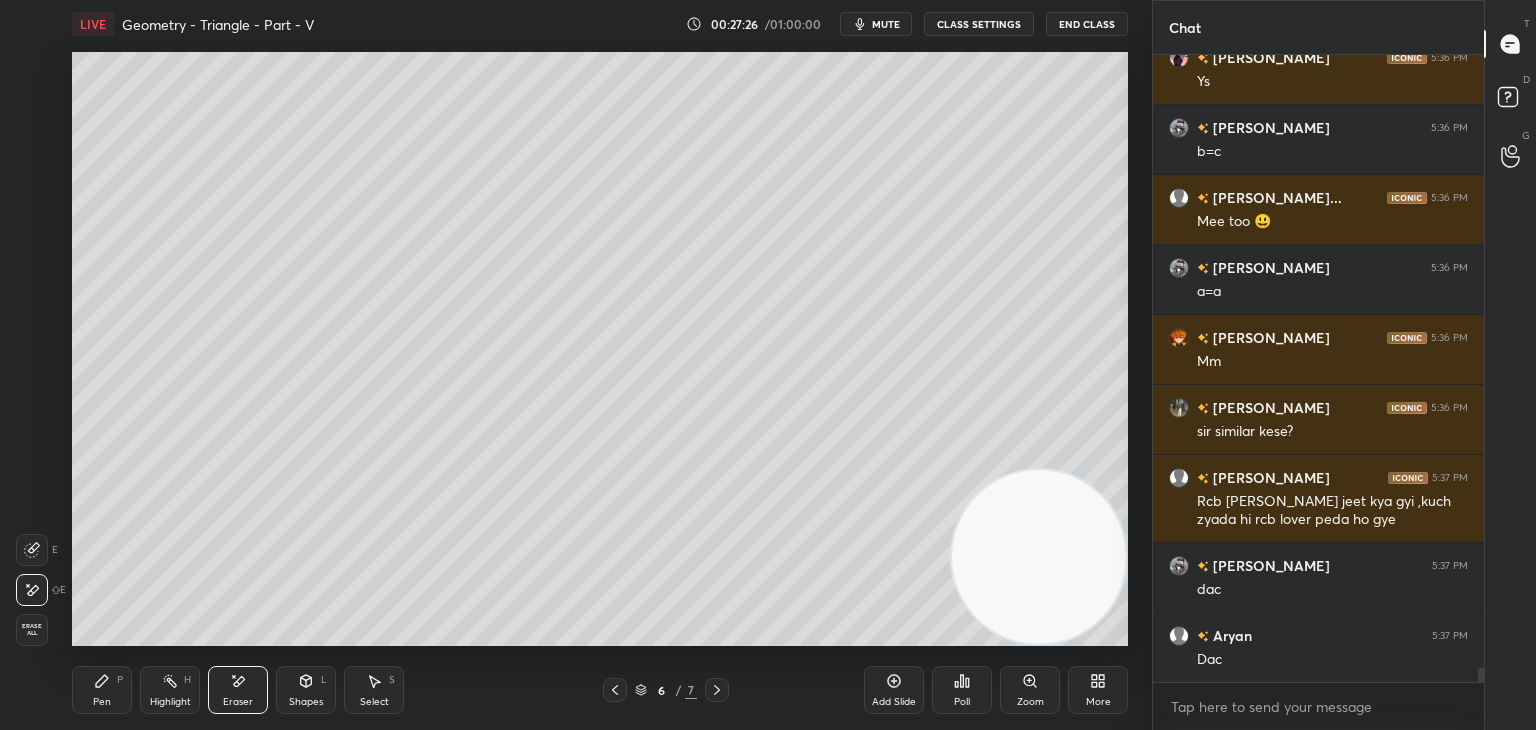 click 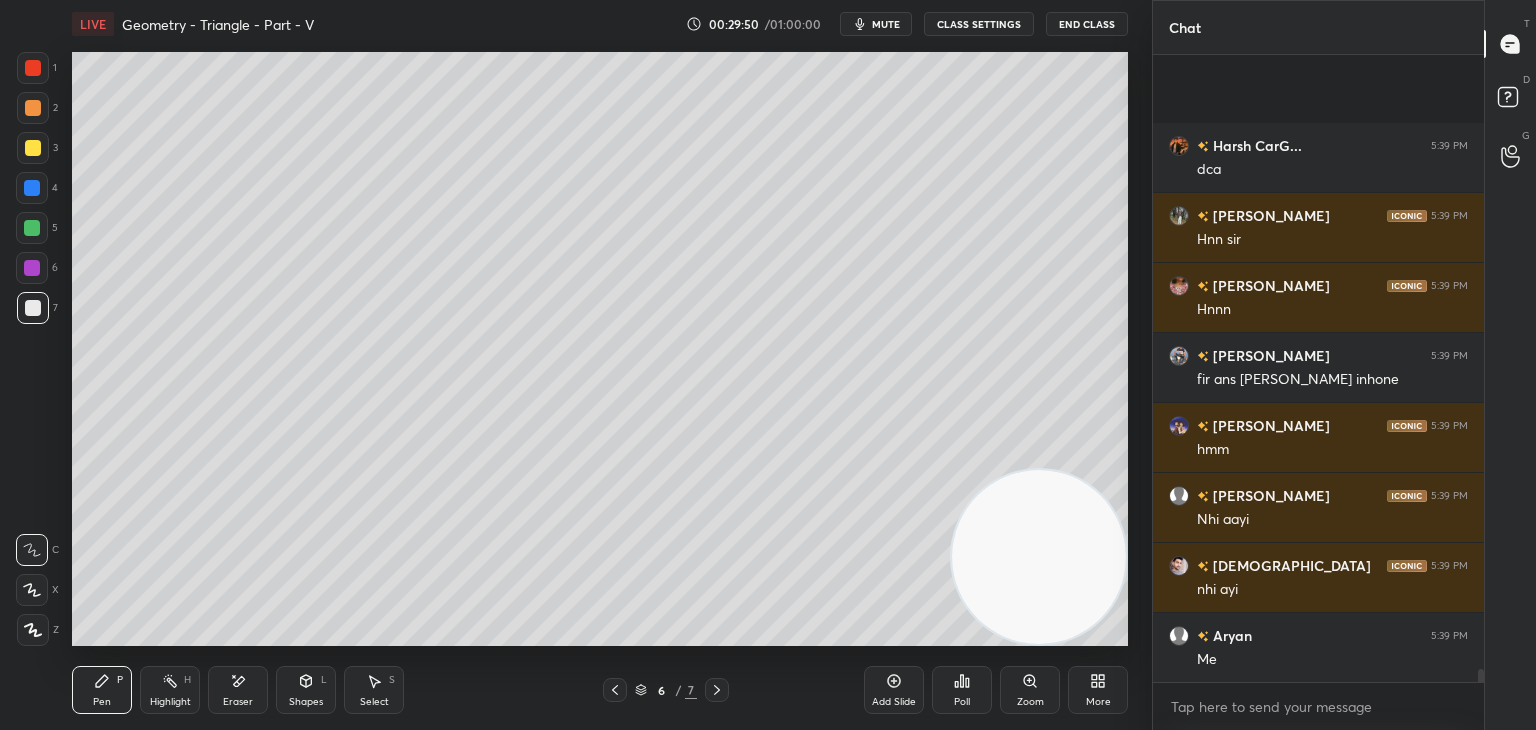 scroll, scrollTop: 30326, scrollLeft: 0, axis: vertical 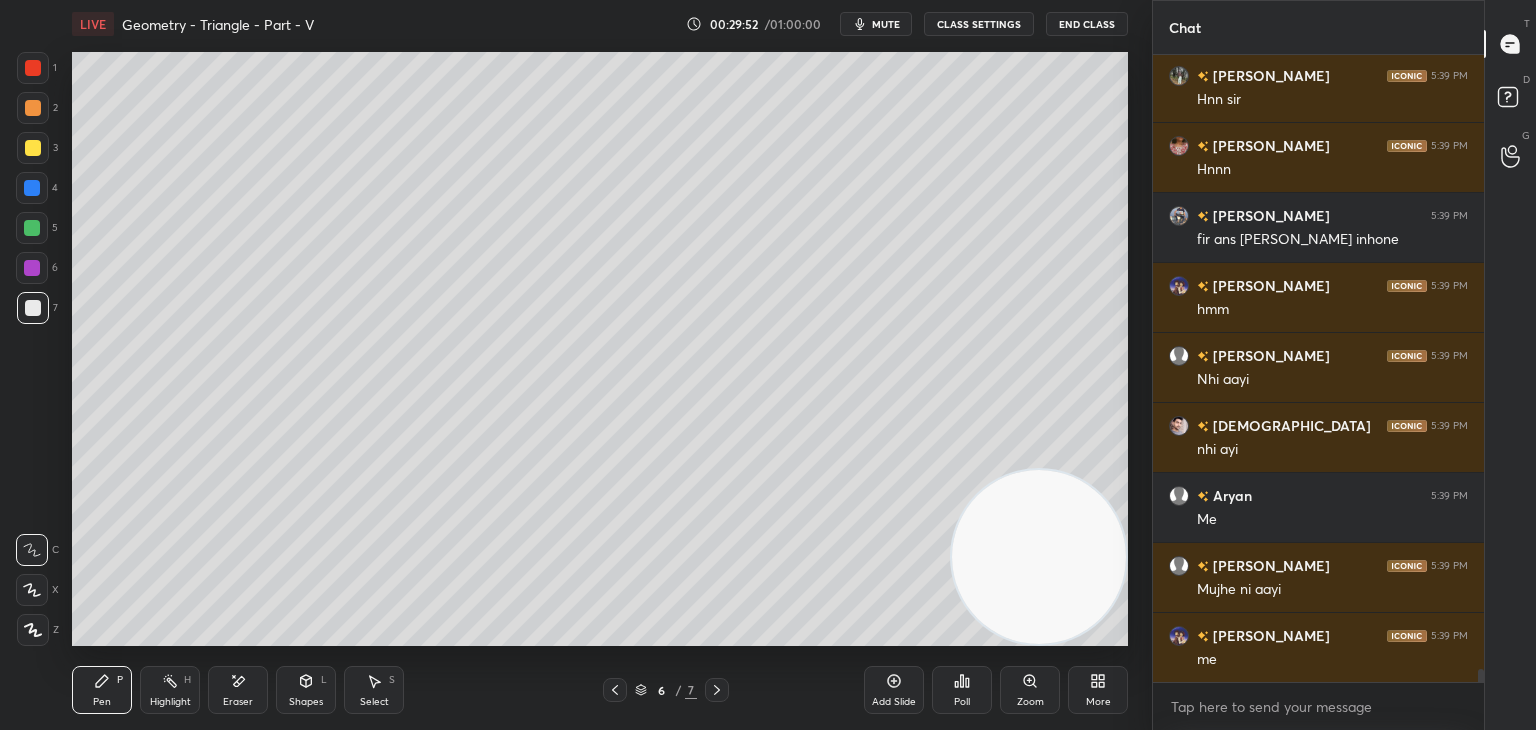 drag, startPoint x: 225, startPoint y: 691, endPoint x: 218, endPoint y: 682, distance: 11.401754 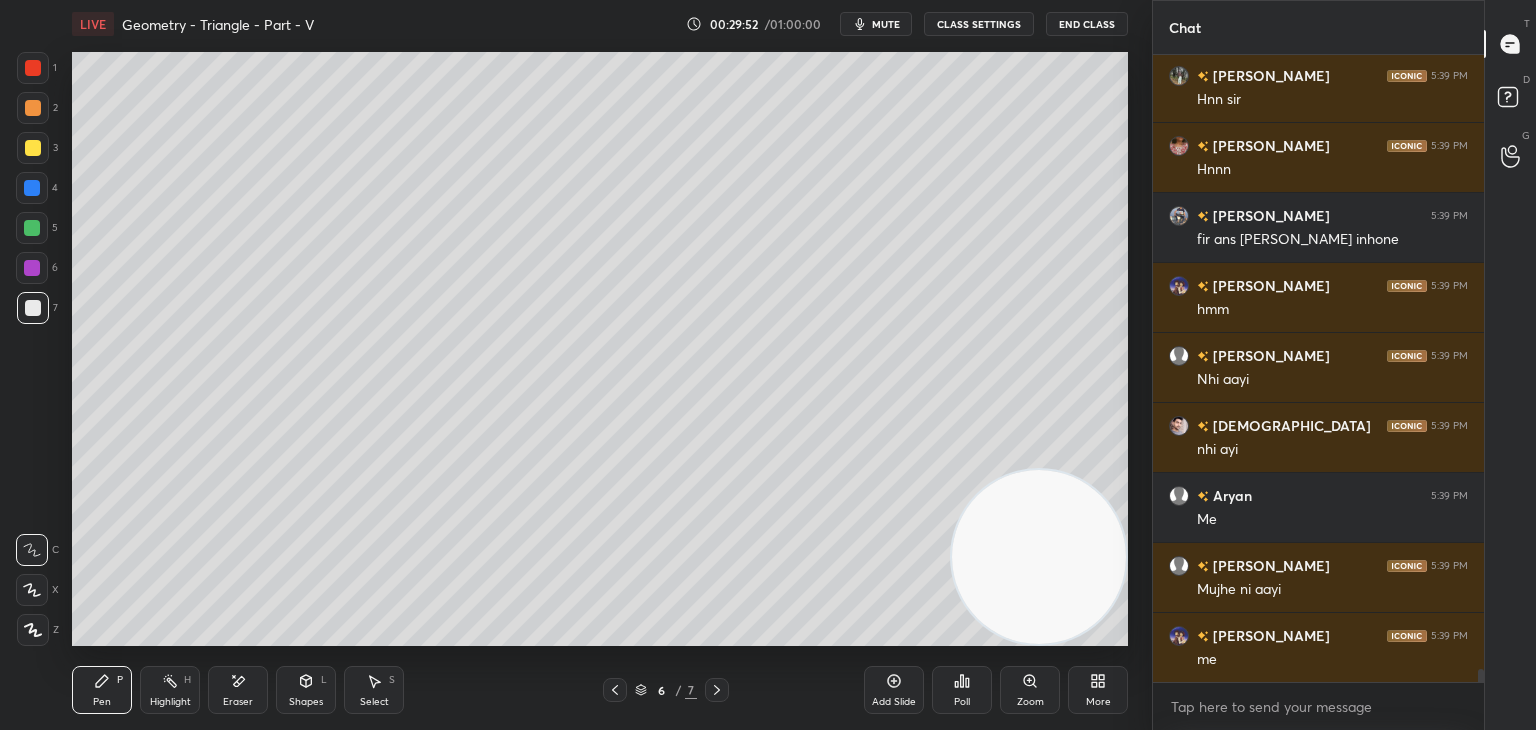 click on "Eraser" at bounding box center [238, 690] 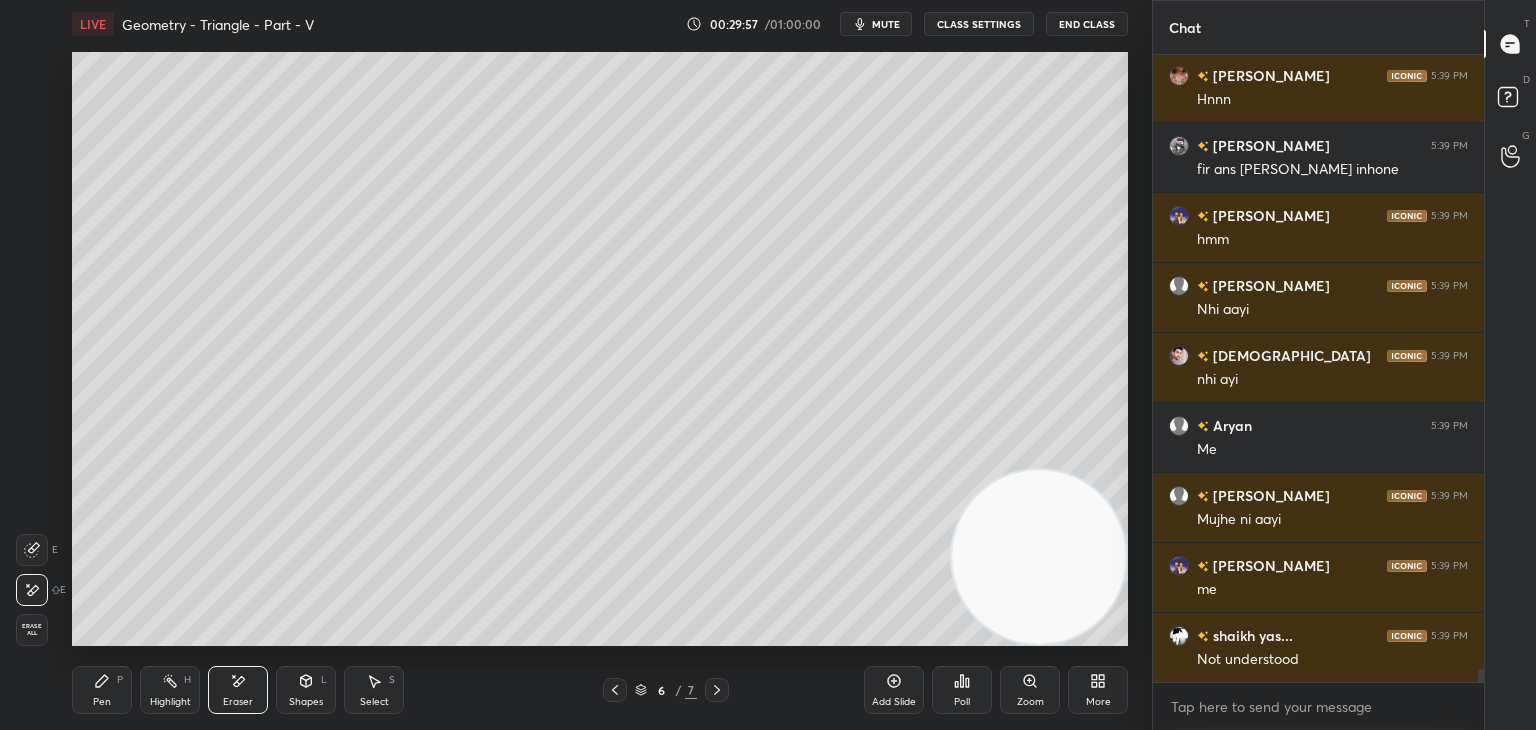 click on "Pen P" at bounding box center [102, 690] 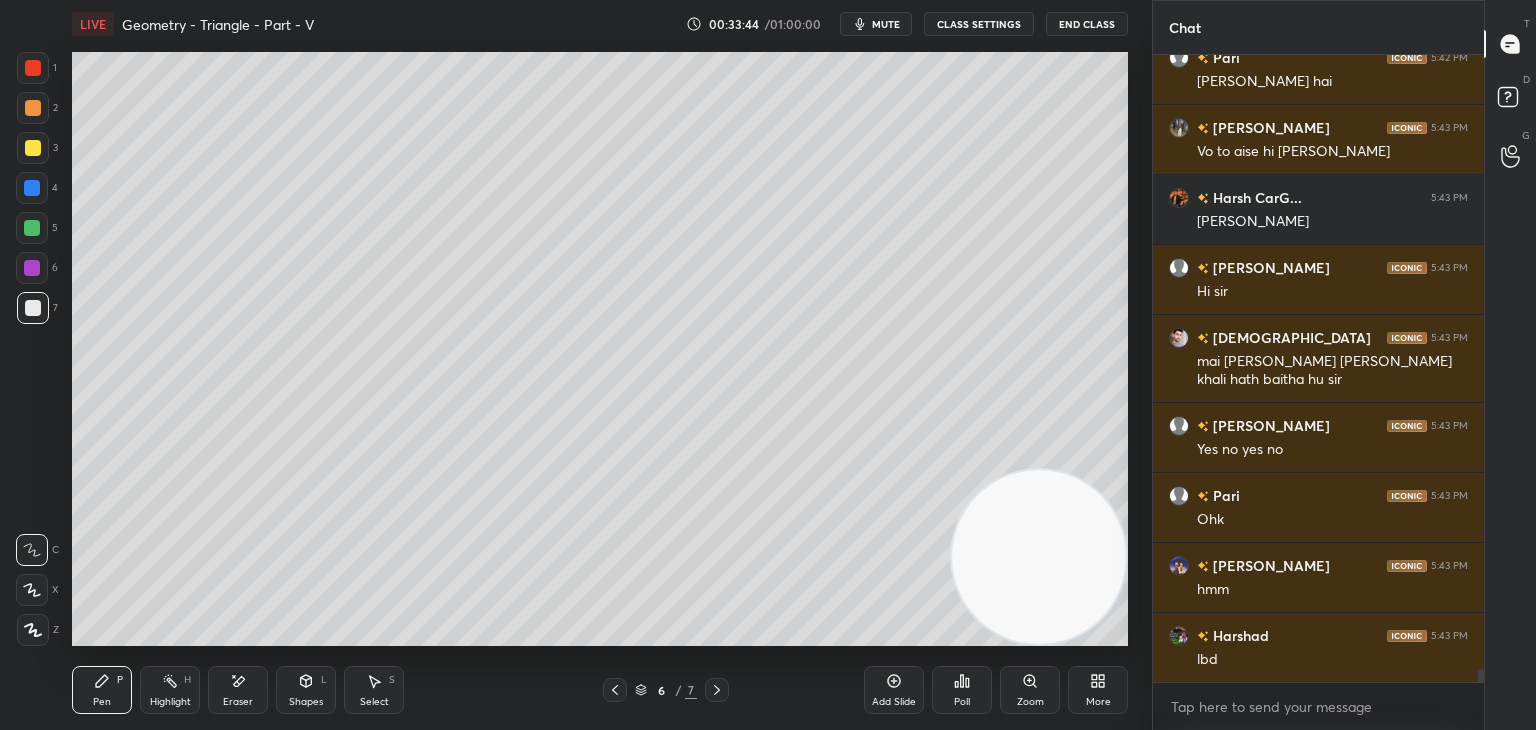 scroll, scrollTop: 30208, scrollLeft: 0, axis: vertical 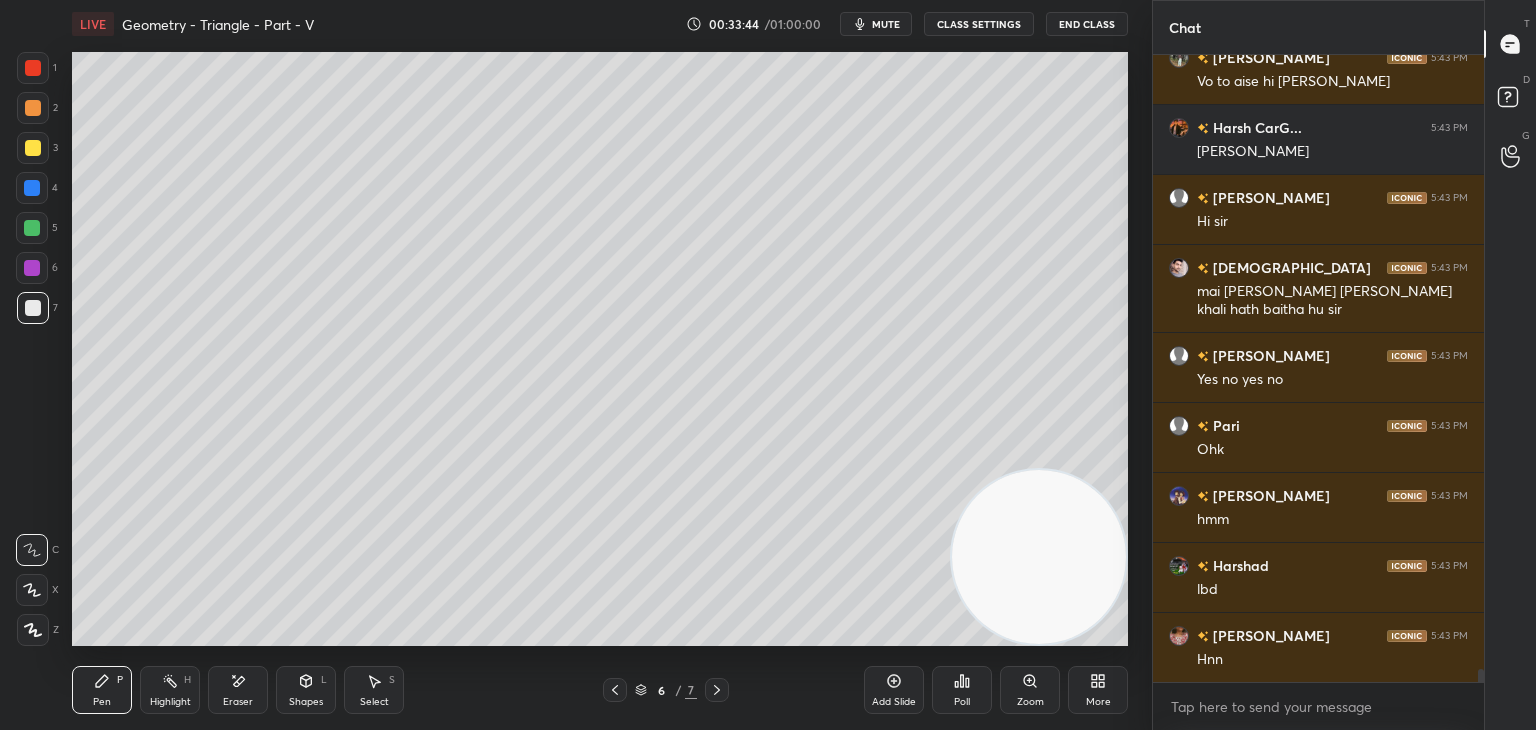 click 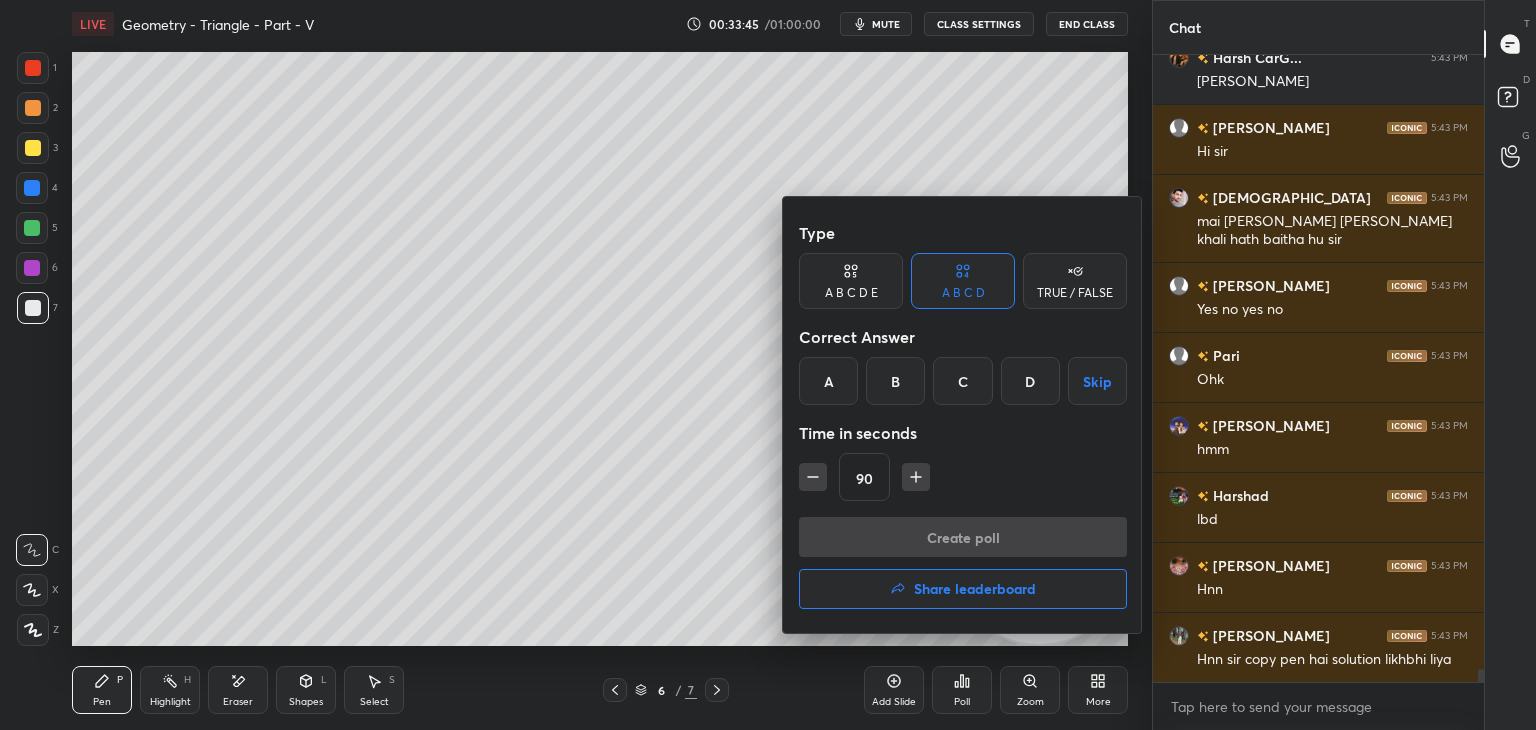 click on "Share leaderboard" at bounding box center [963, 589] 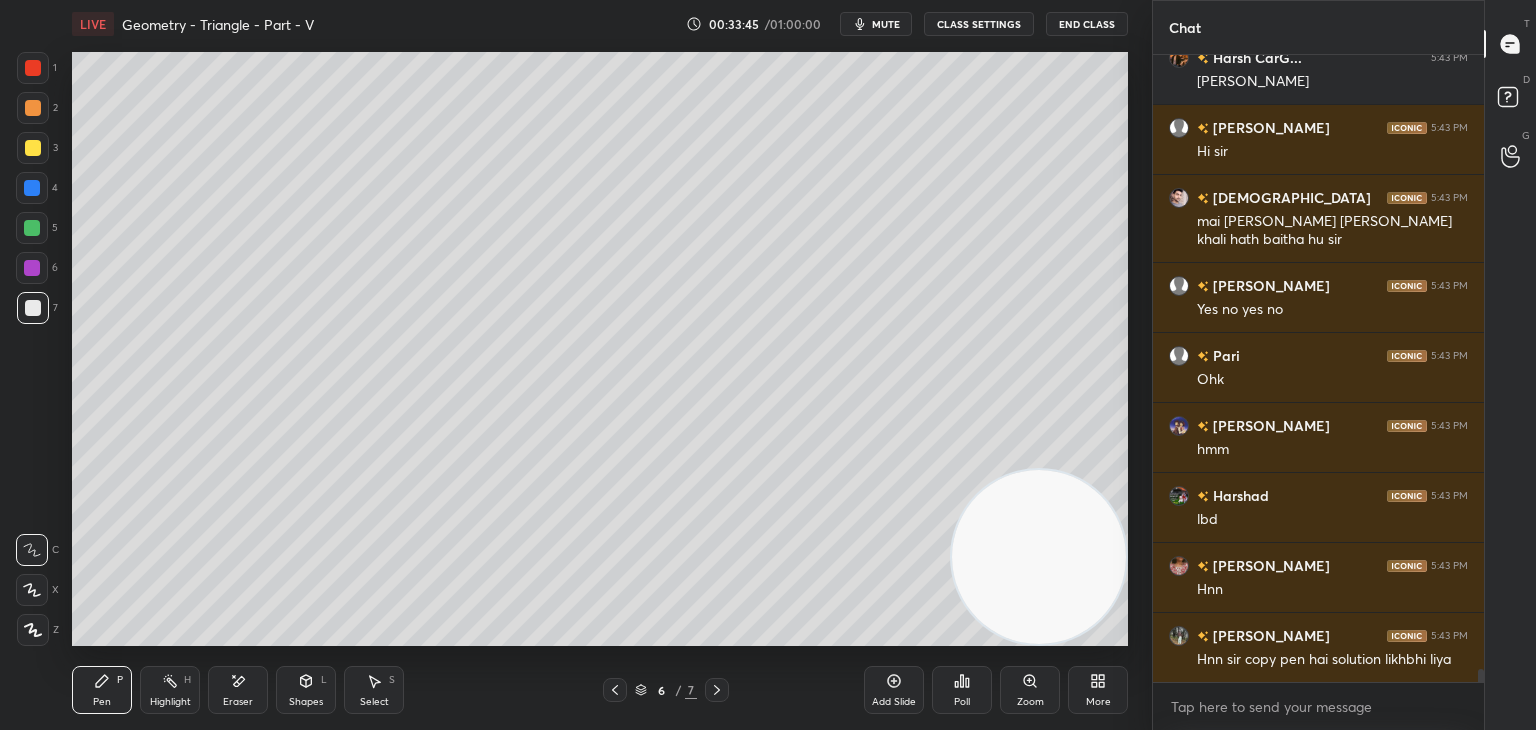 scroll, scrollTop: 30348, scrollLeft: 0, axis: vertical 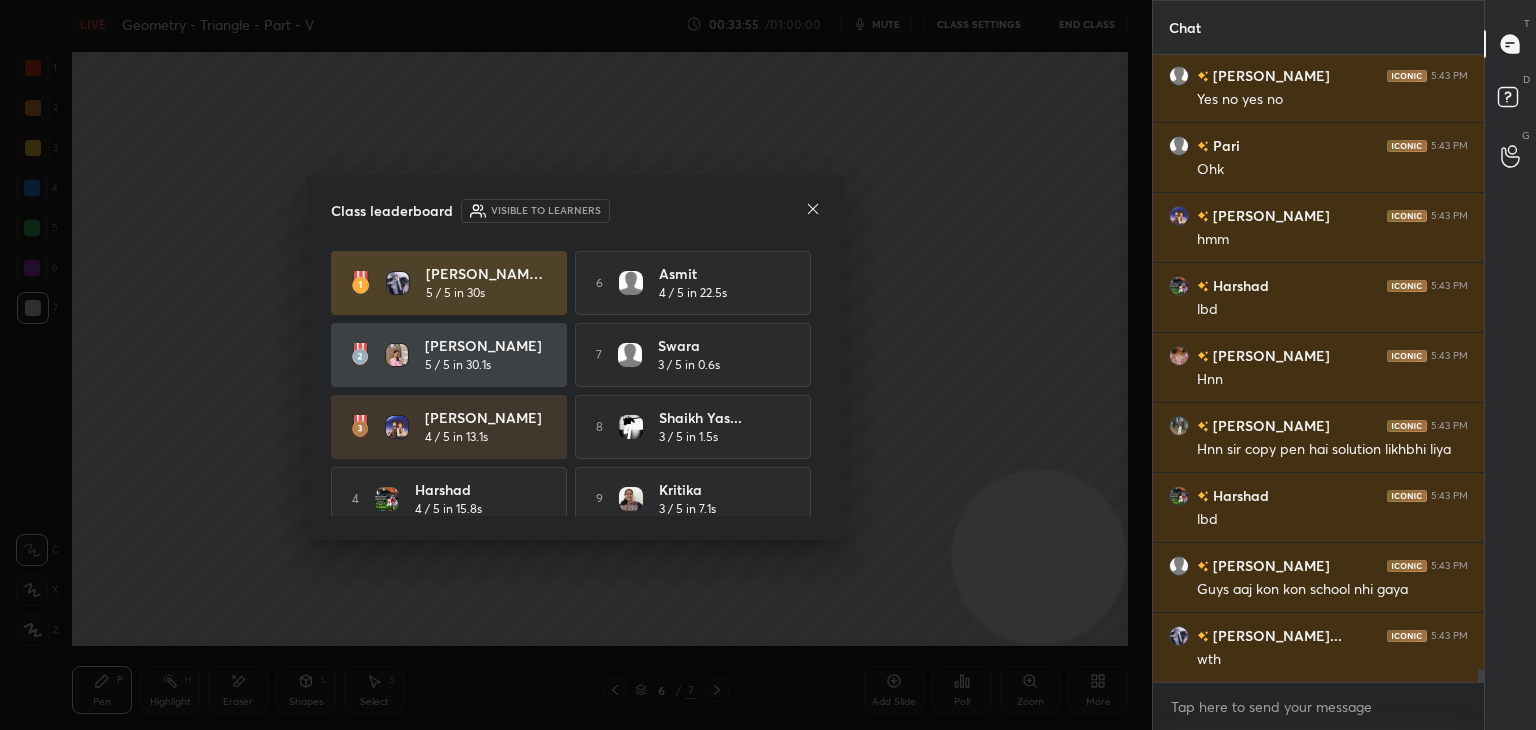 click at bounding box center [813, 210] 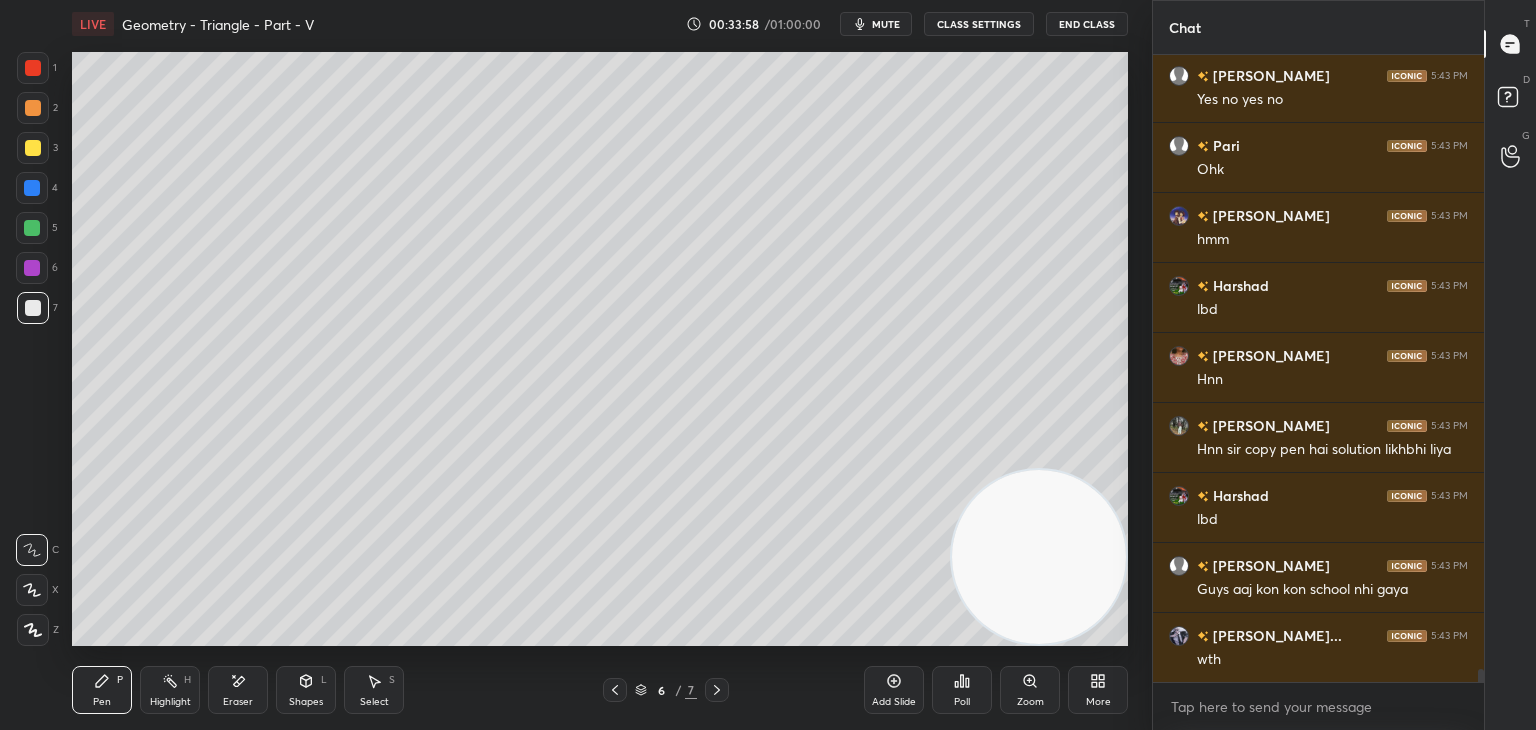 scroll, scrollTop: 30558, scrollLeft: 0, axis: vertical 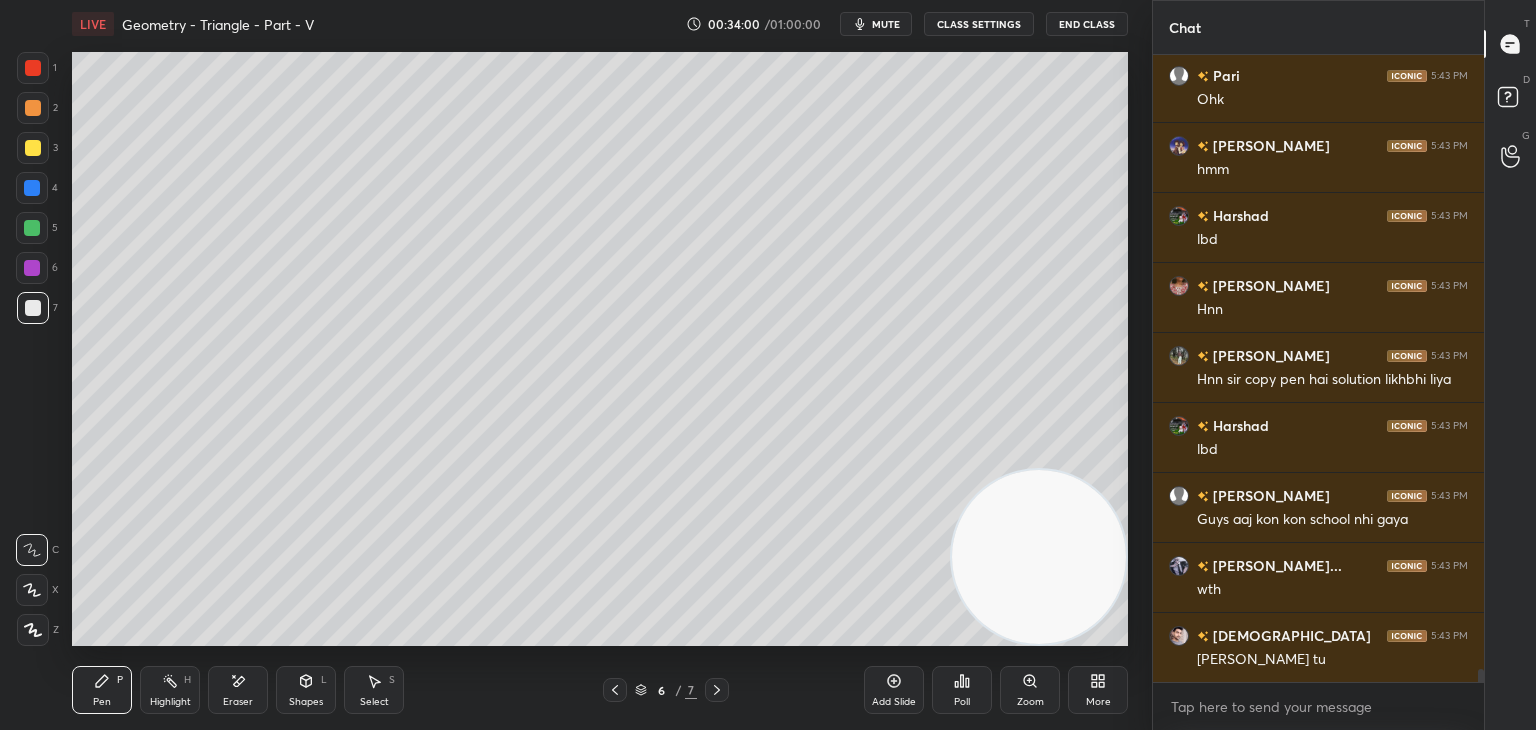 click 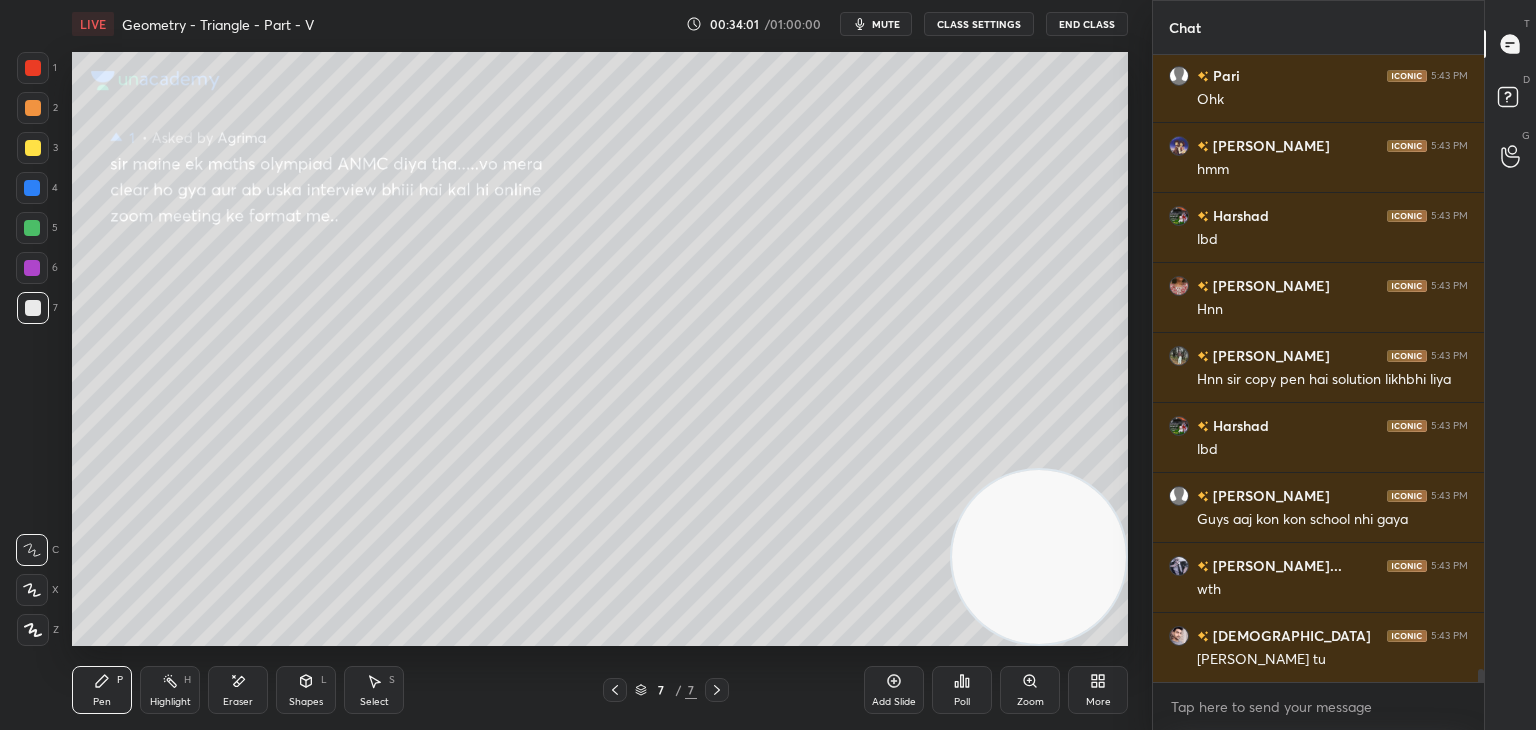 drag, startPoint x: 614, startPoint y: 687, endPoint x: 624, endPoint y: 688, distance: 10.049875 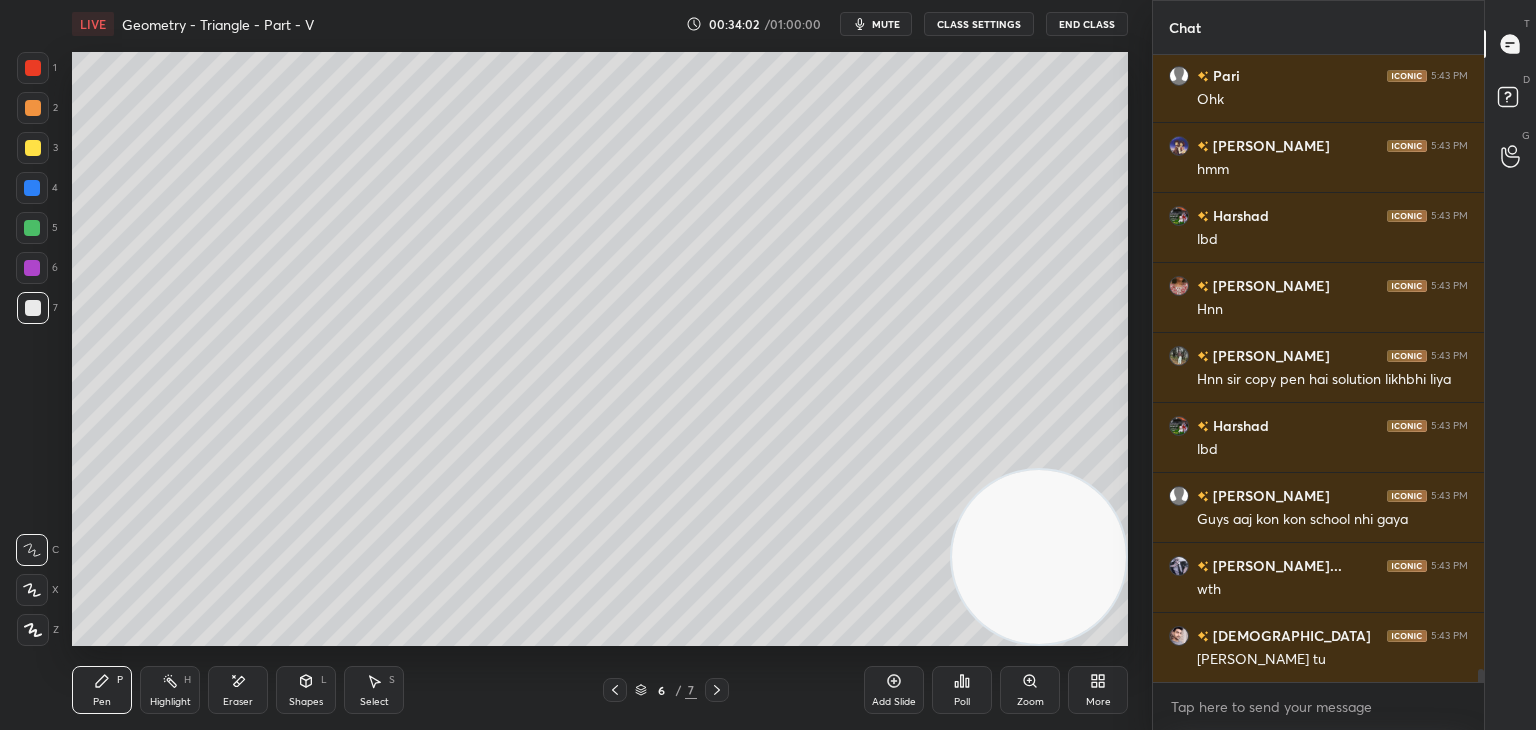 click on "Add Slide" at bounding box center [894, 690] 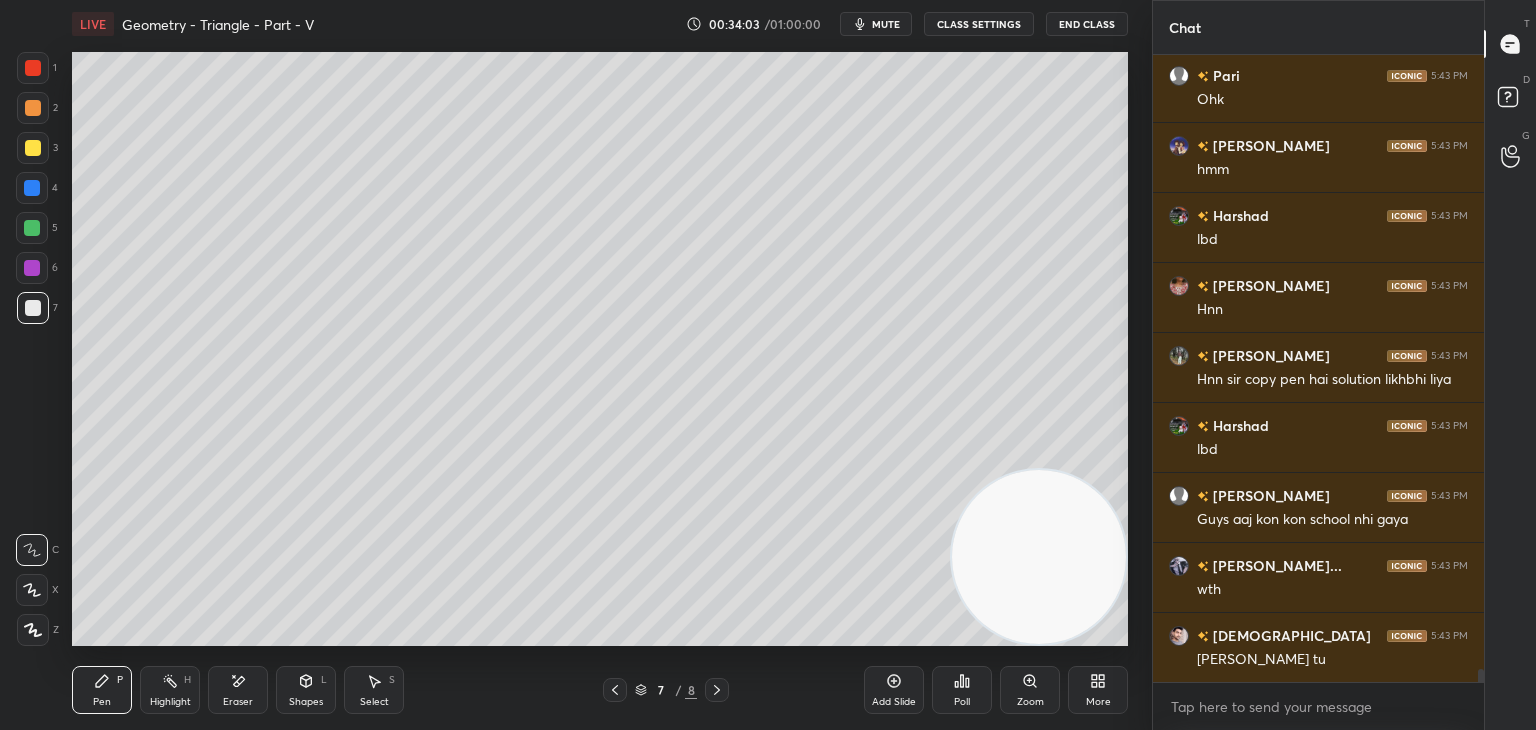 scroll, scrollTop: 30628, scrollLeft: 0, axis: vertical 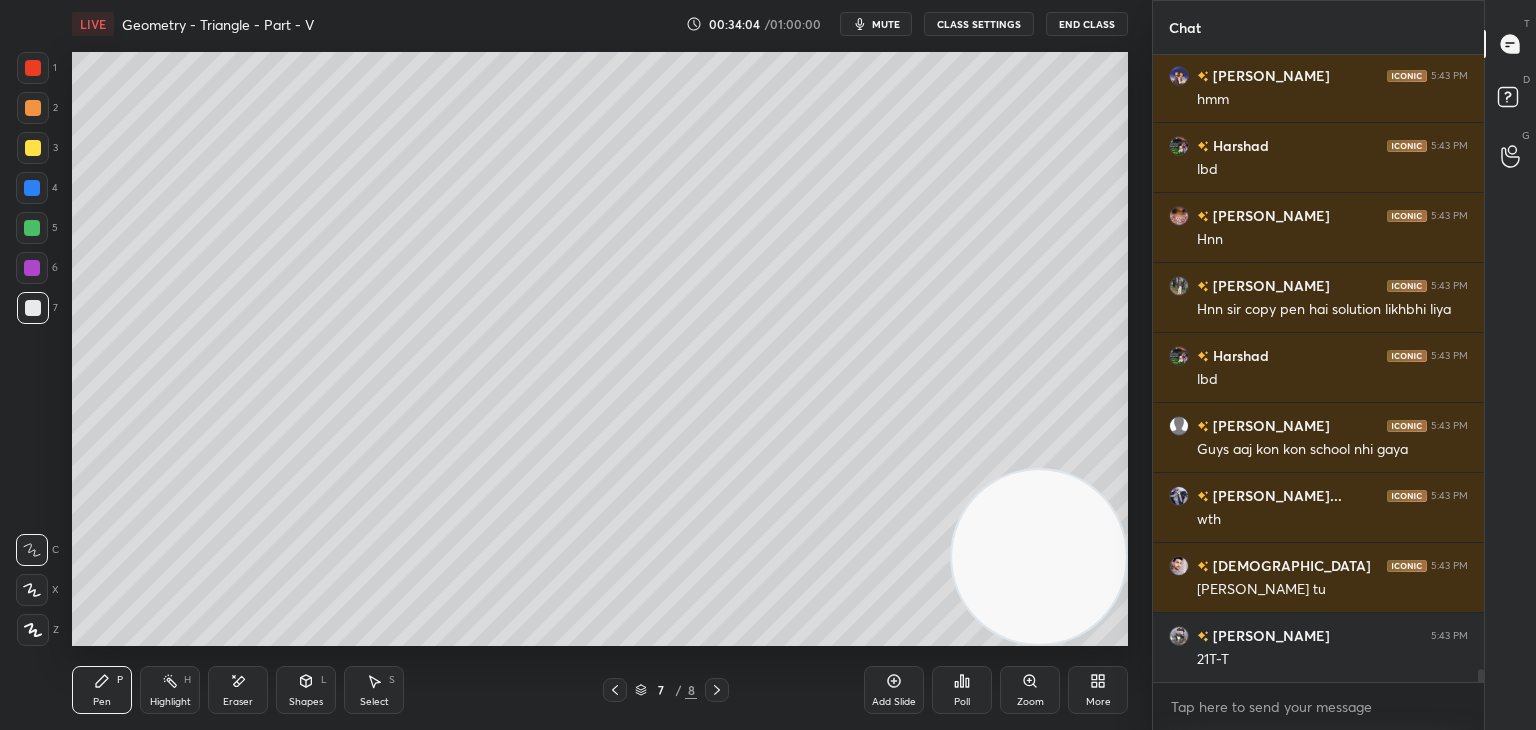 click at bounding box center (33, 148) 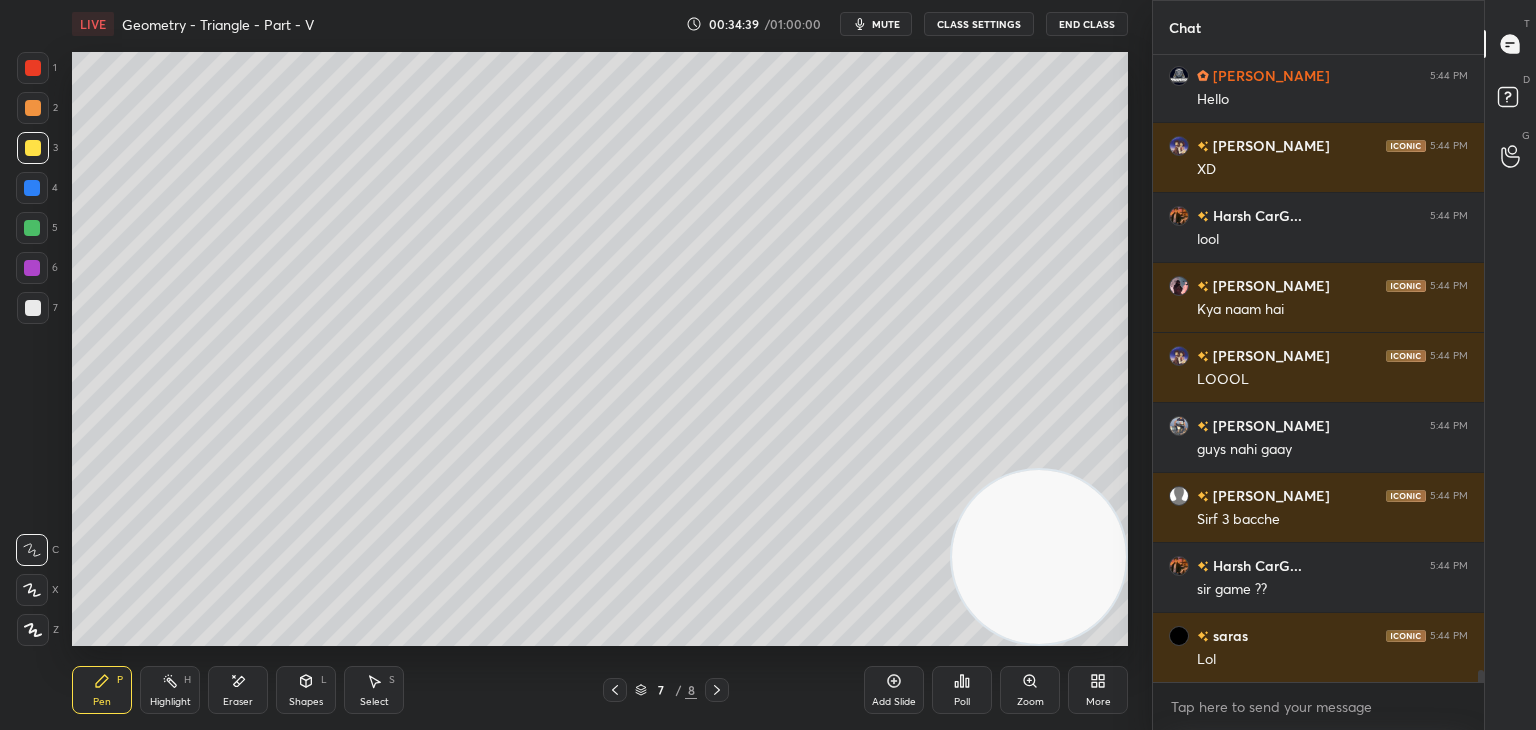 scroll, scrollTop: 32216, scrollLeft: 0, axis: vertical 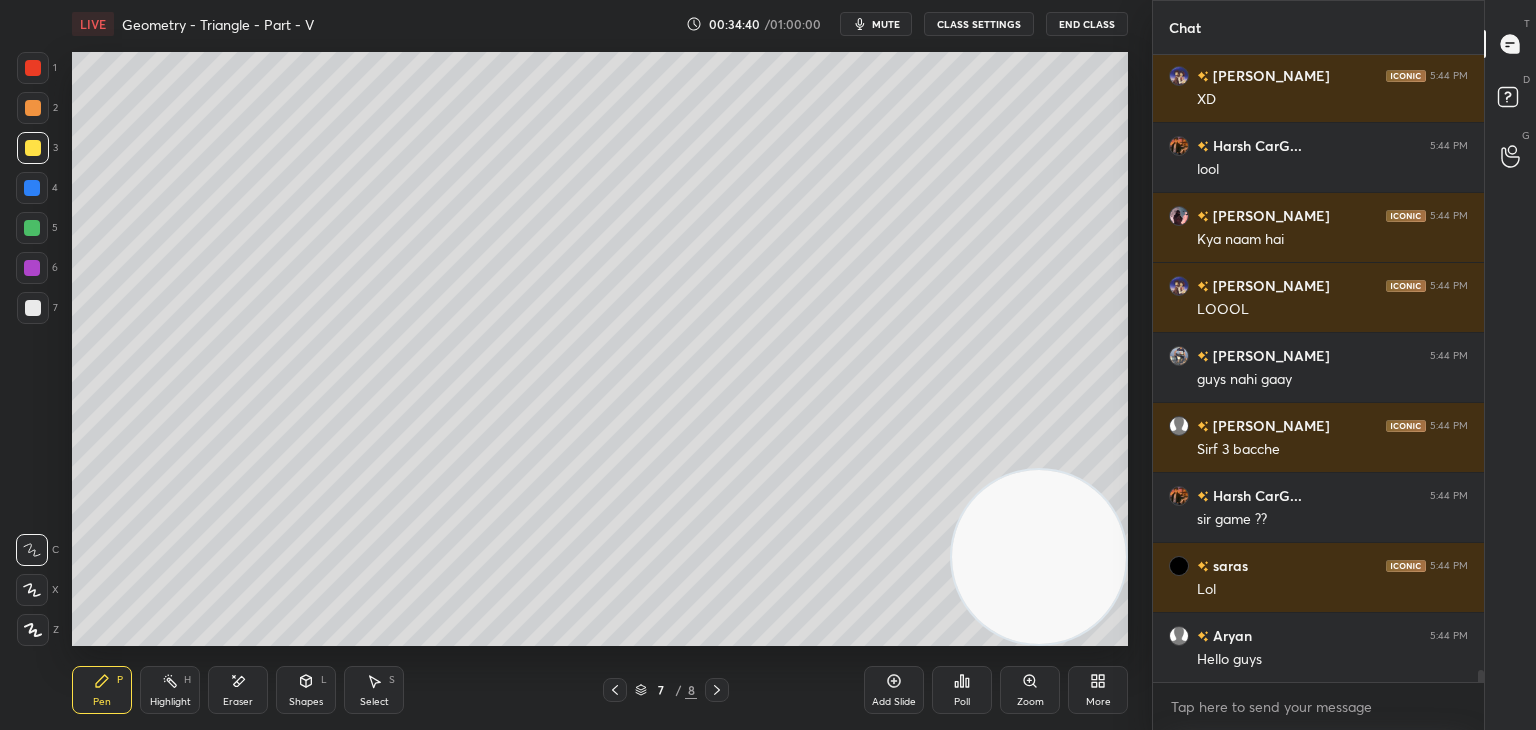 drag, startPoint x: 293, startPoint y: 696, endPoint x: 307, endPoint y: 679, distance: 22.022715 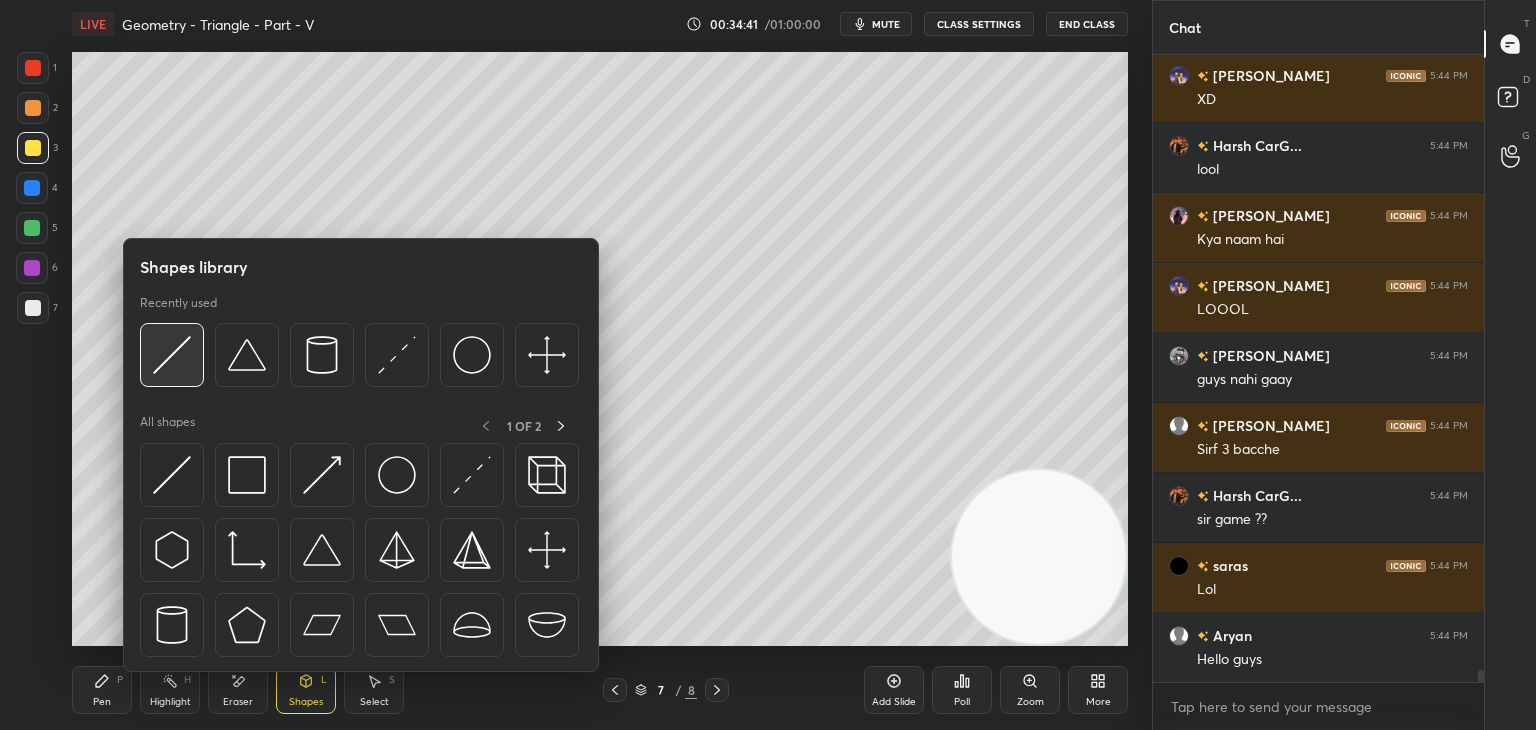 scroll, scrollTop: 32286, scrollLeft: 0, axis: vertical 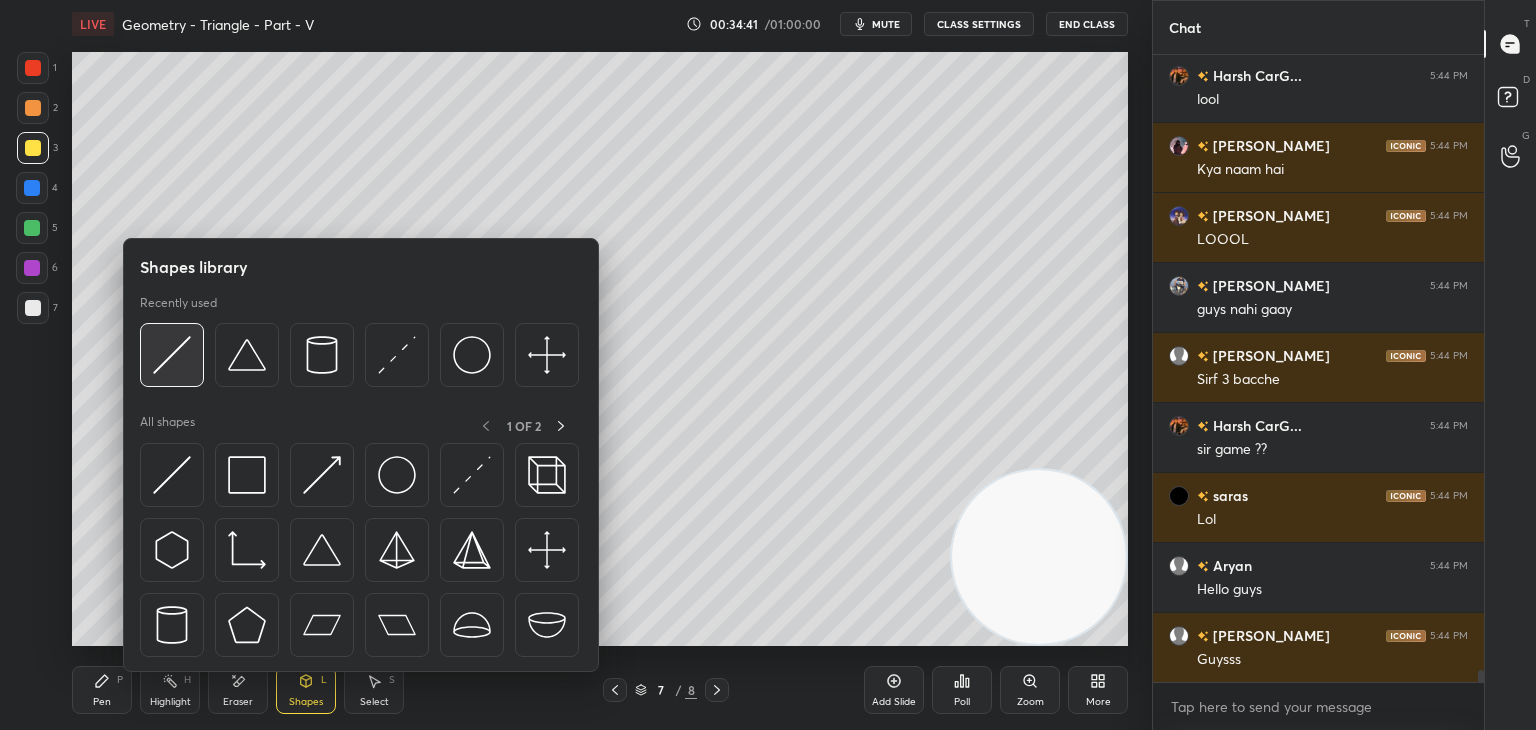 click at bounding box center (172, 355) 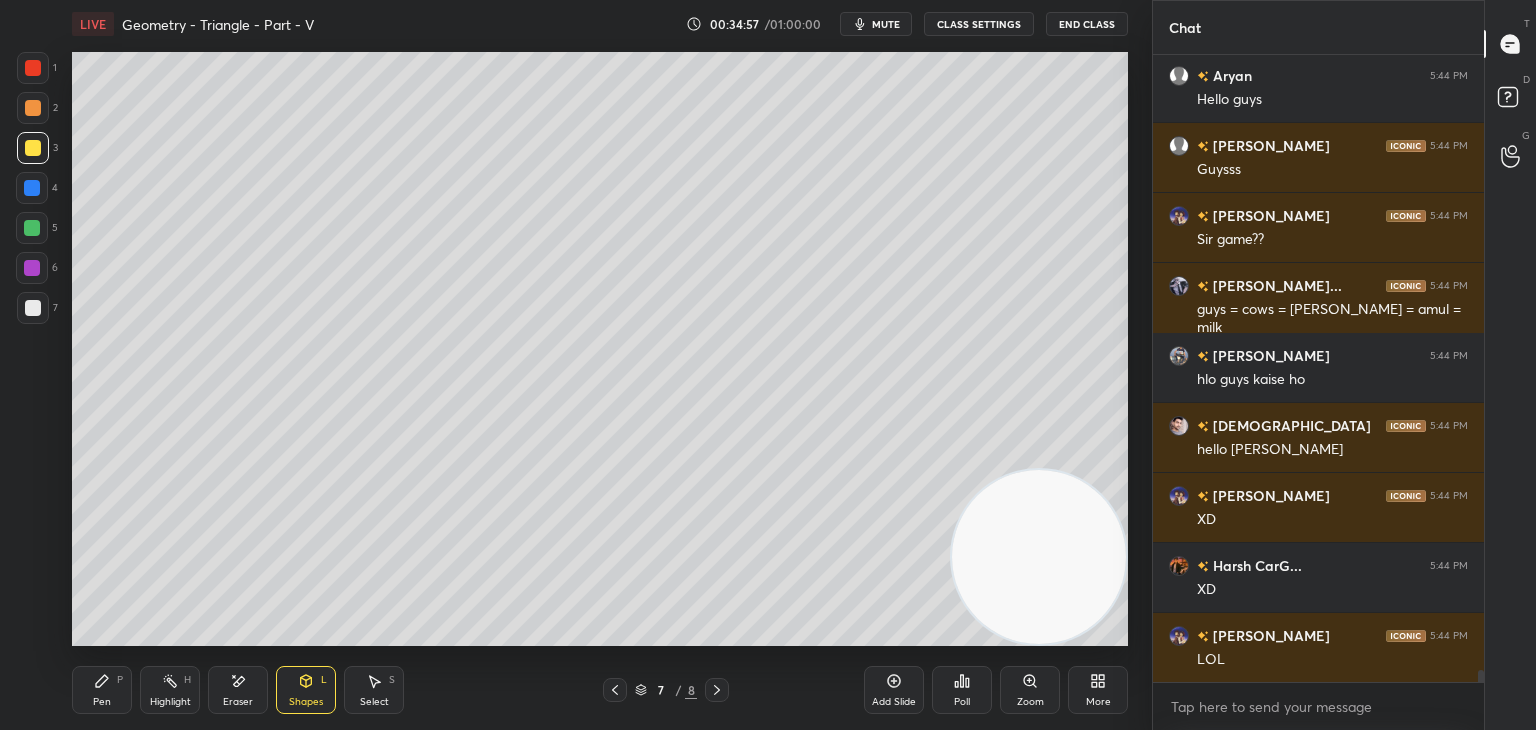 scroll, scrollTop: 32846, scrollLeft: 0, axis: vertical 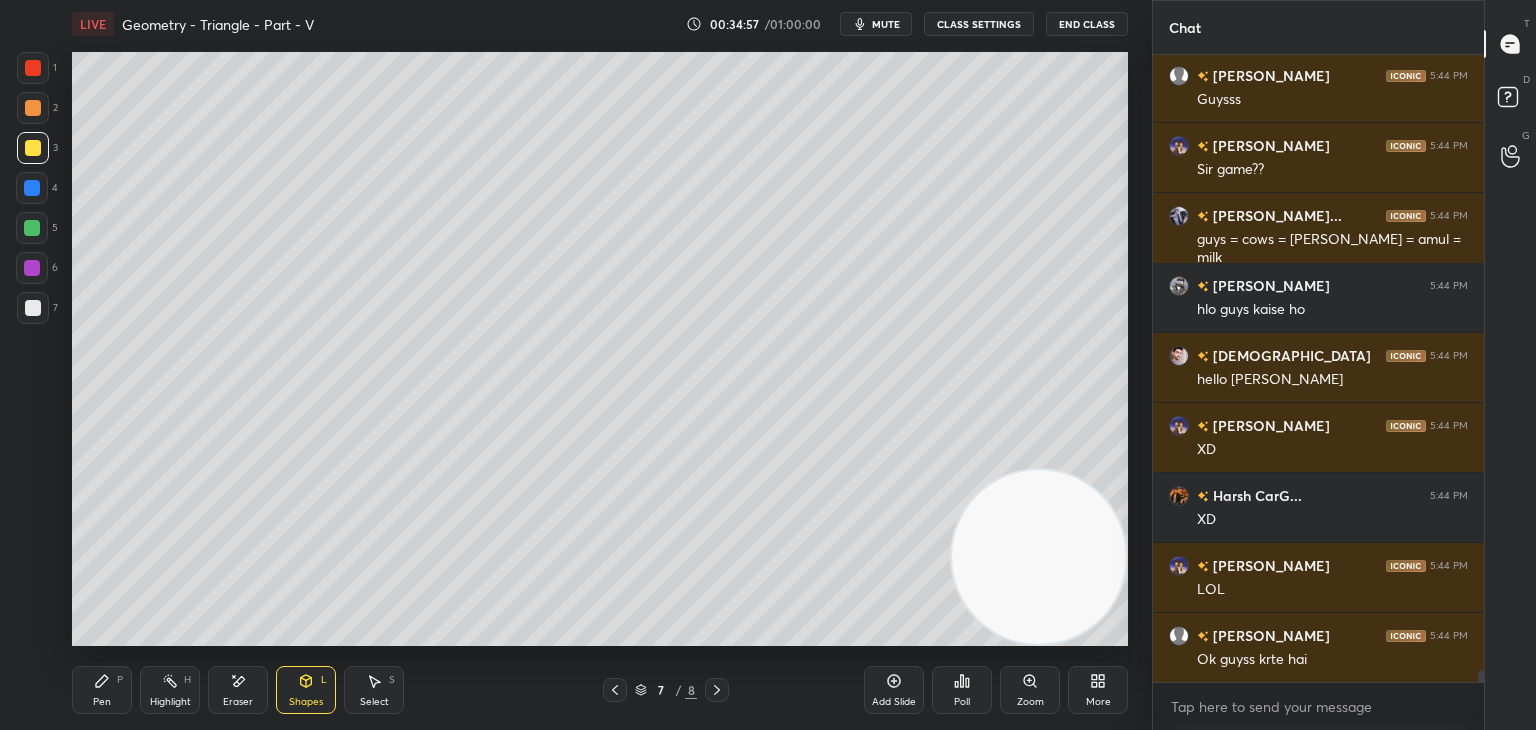 click 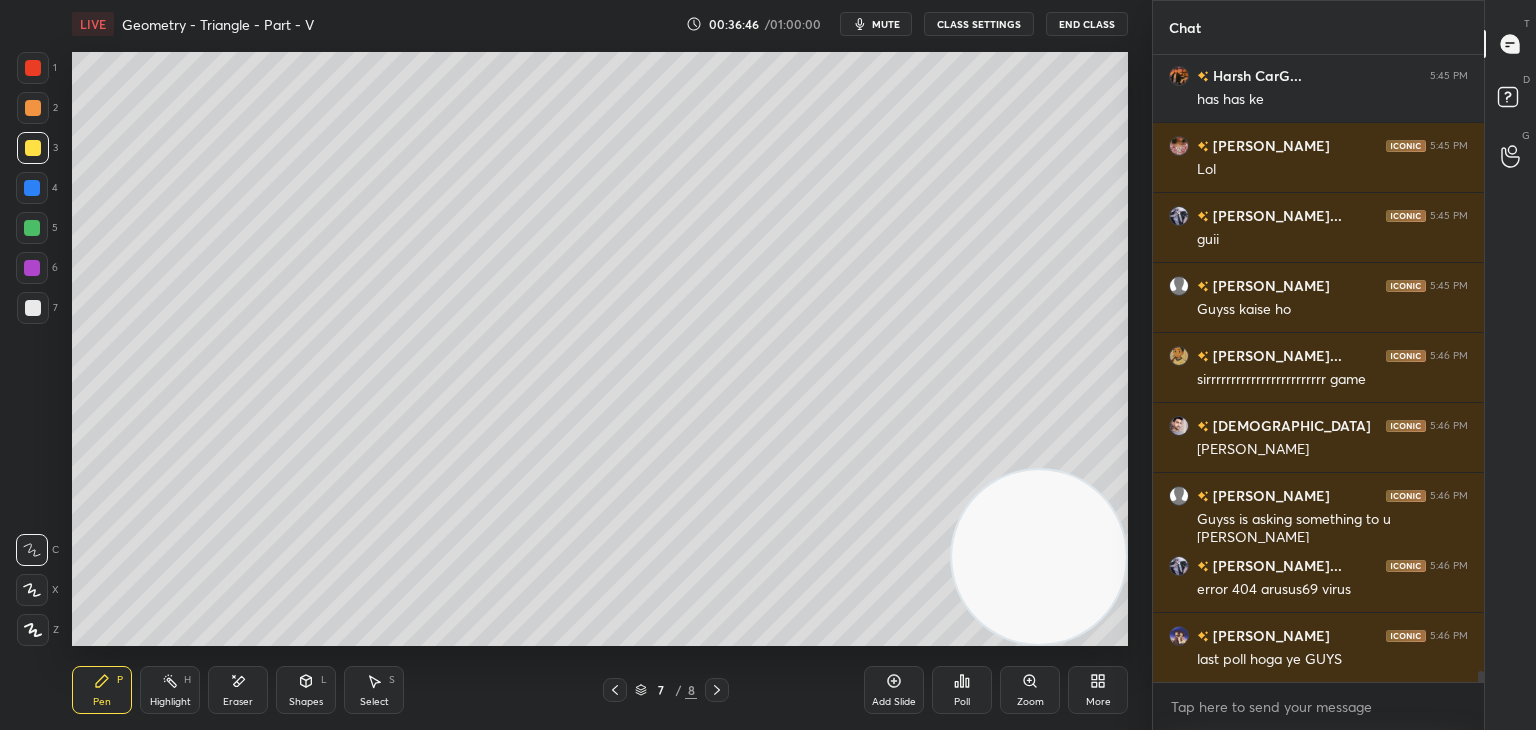 scroll, scrollTop: 35132, scrollLeft: 0, axis: vertical 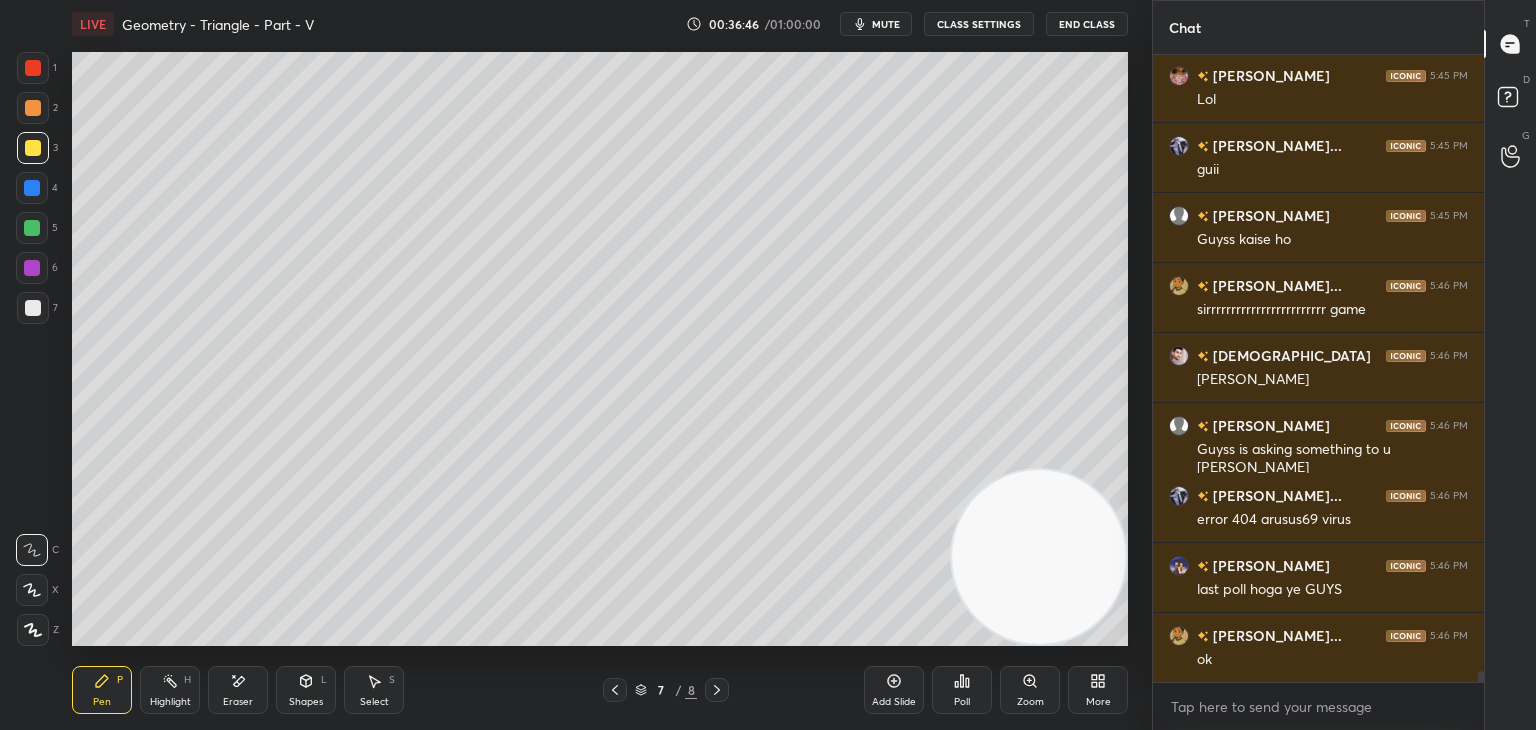 click at bounding box center (33, 308) 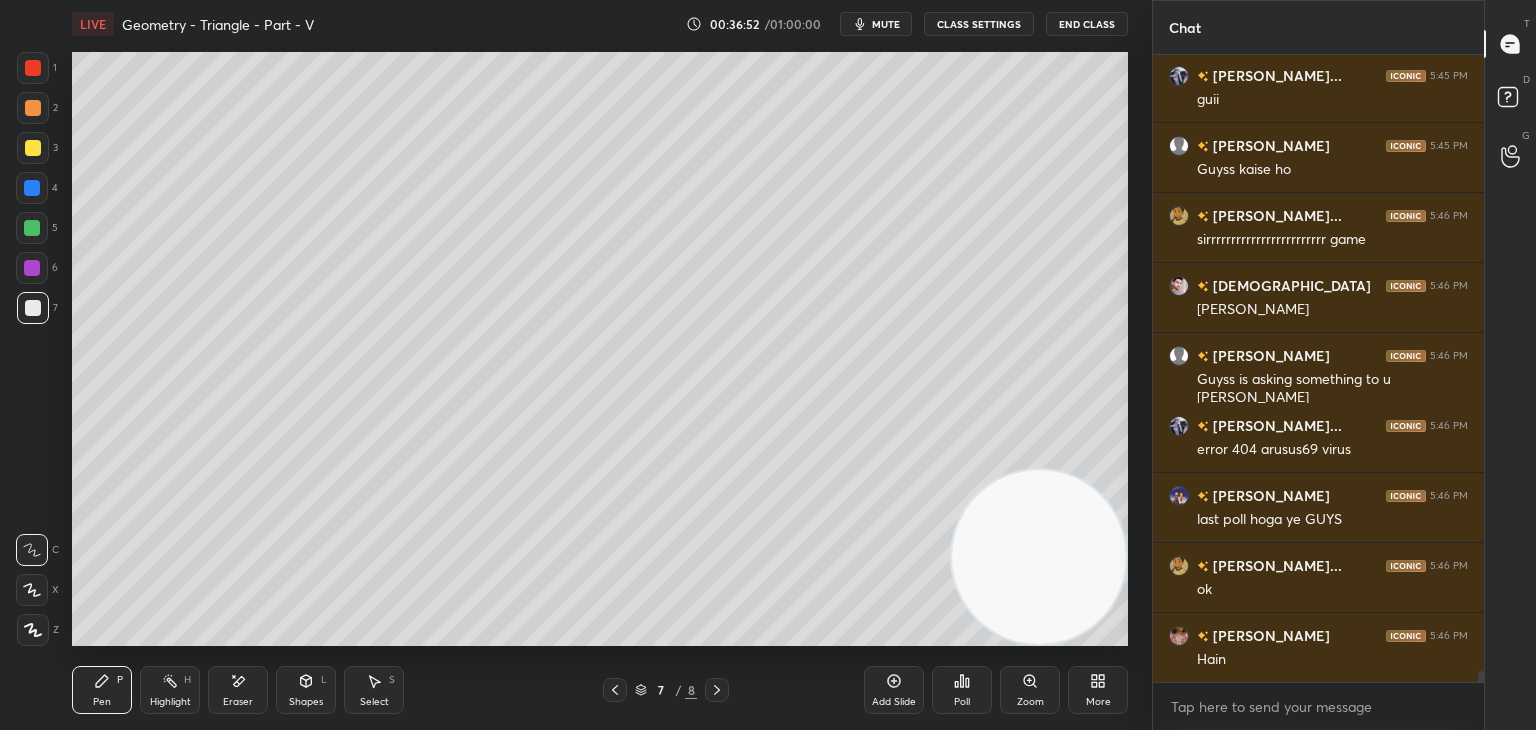 scroll, scrollTop: 35272, scrollLeft: 0, axis: vertical 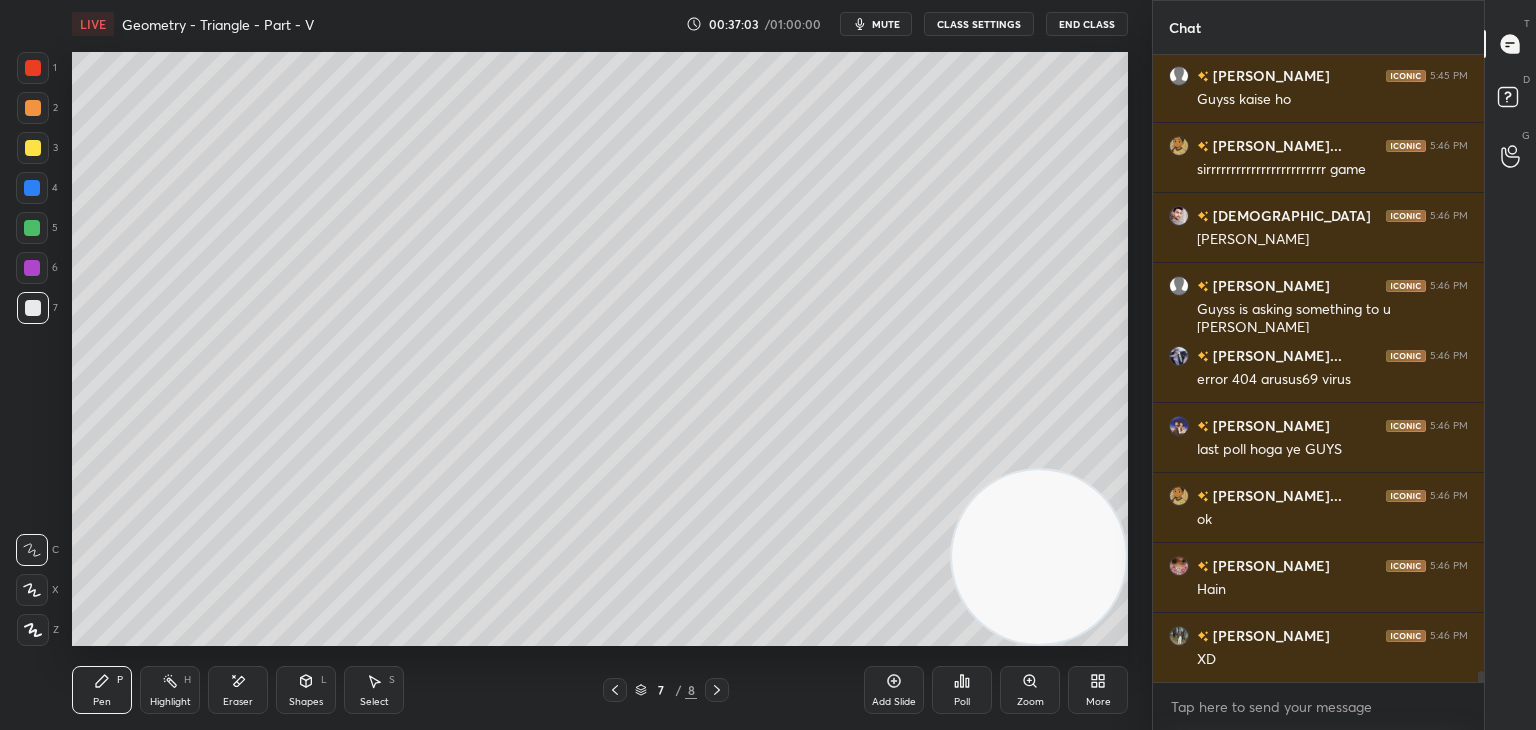click on "Poll" at bounding box center (962, 690) 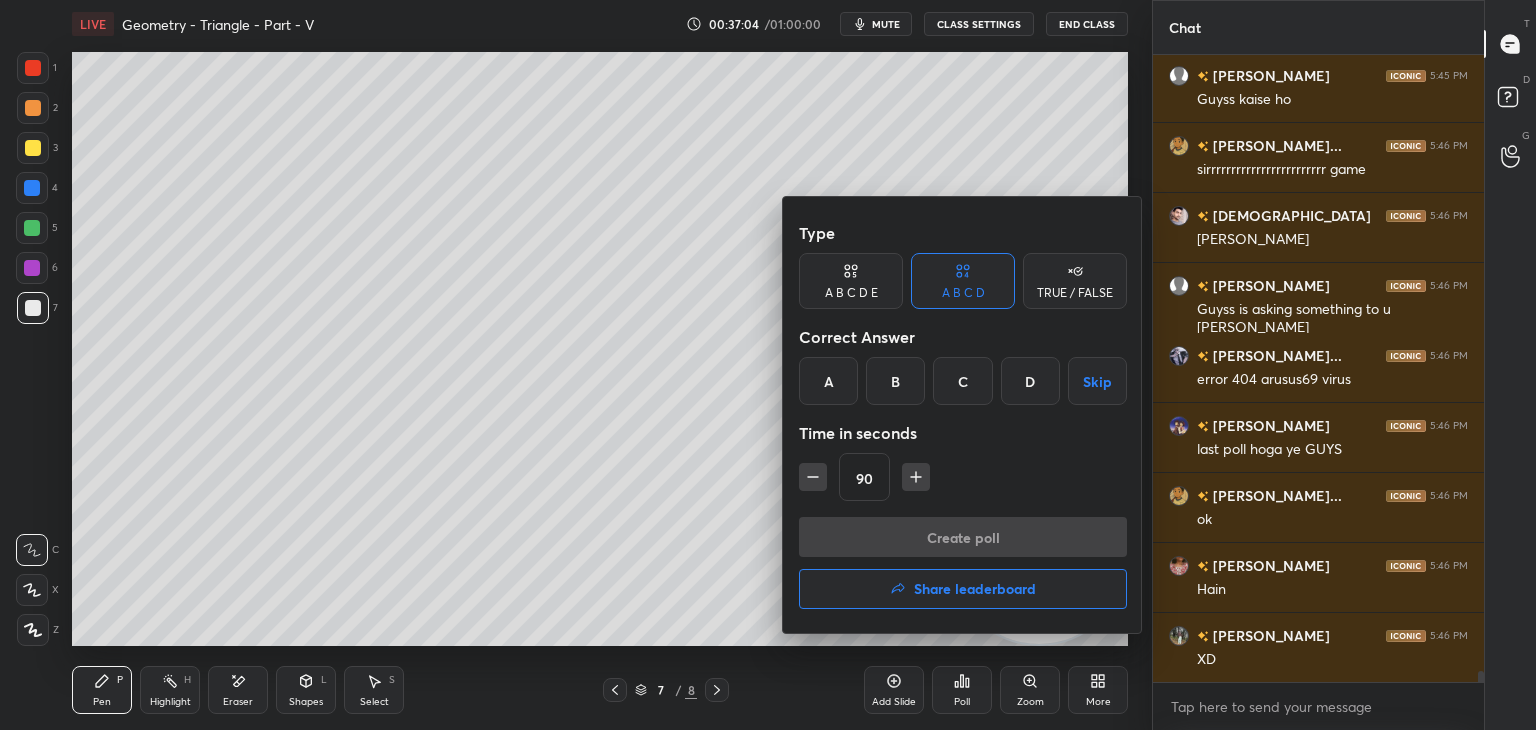 drag, startPoint x: 1034, startPoint y: 386, endPoint x: 1014, endPoint y: 406, distance: 28.284271 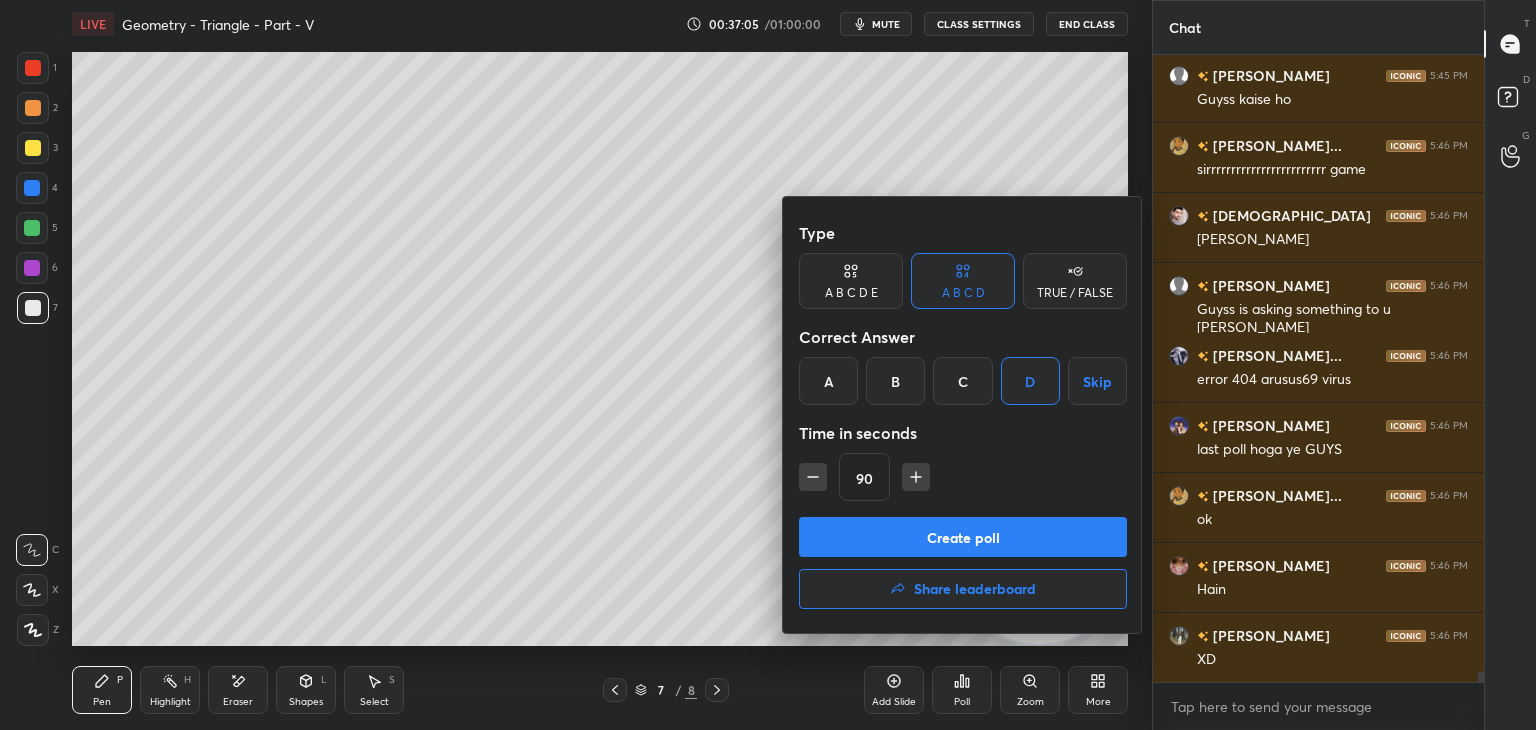 click on "Create poll" at bounding box center (963, 537) 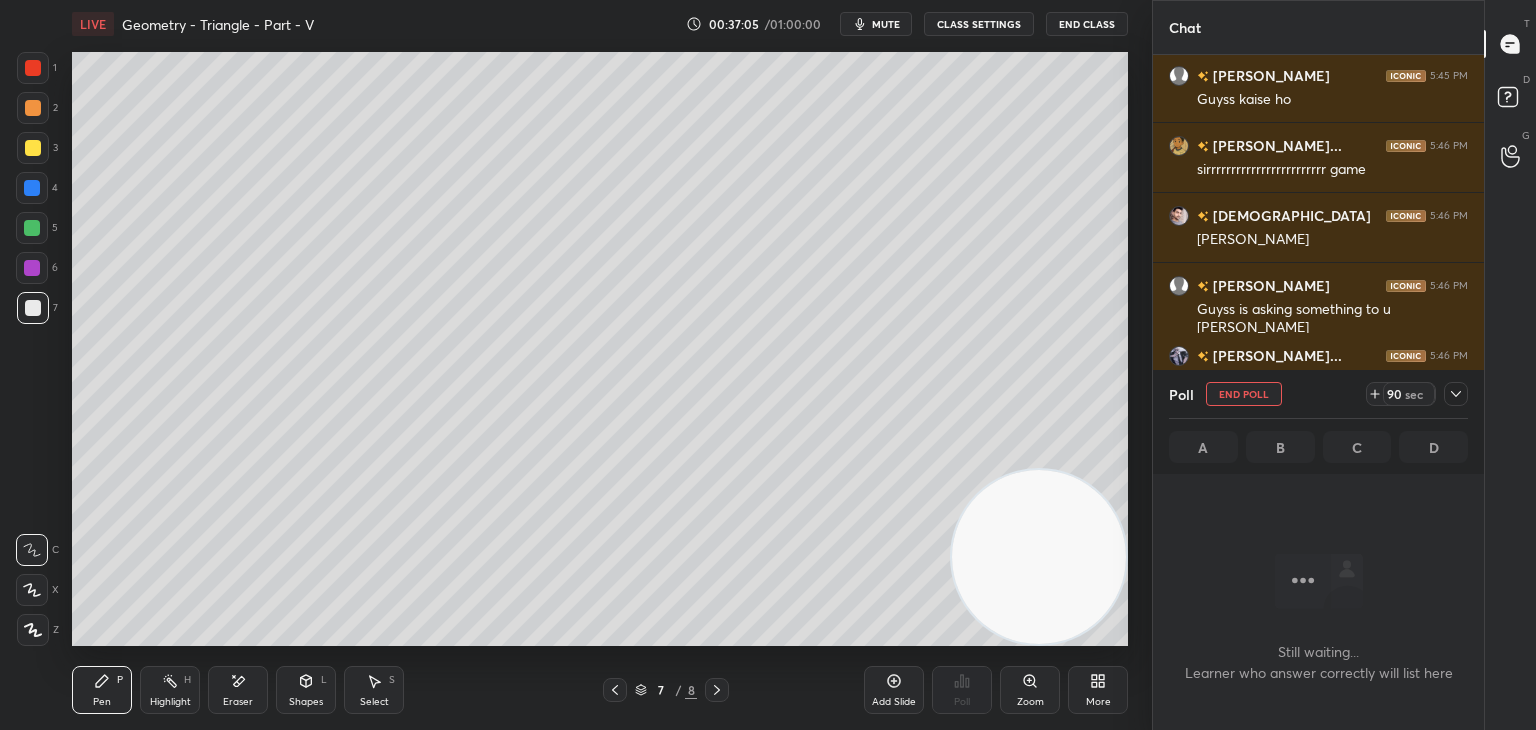 scroll, scrollTop: 588, scrollLeft: 325, axis: both 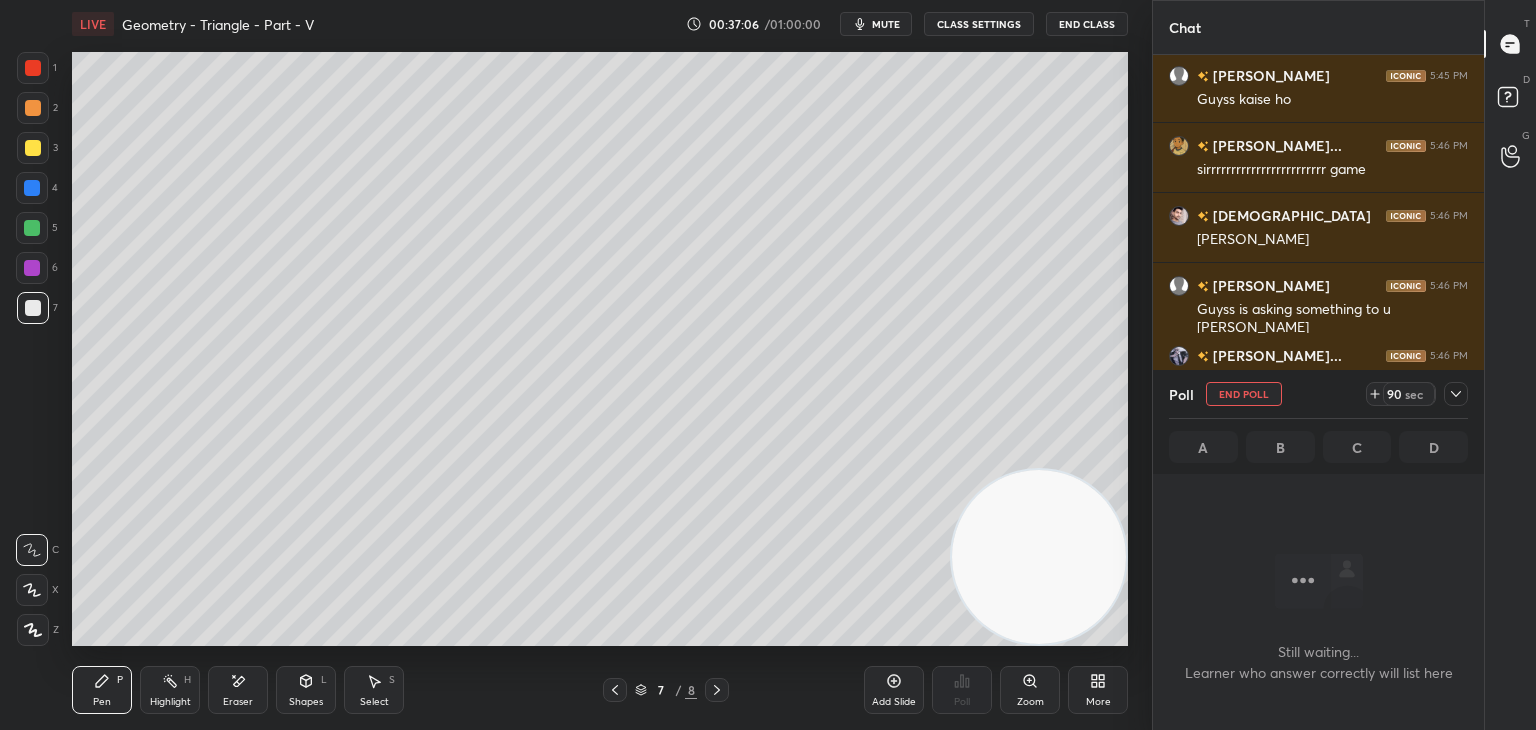 drag, startPoint x: 1458, startPoint y: 395, endPoint x: 1445, endPoint y: 409, distance: 19.104973 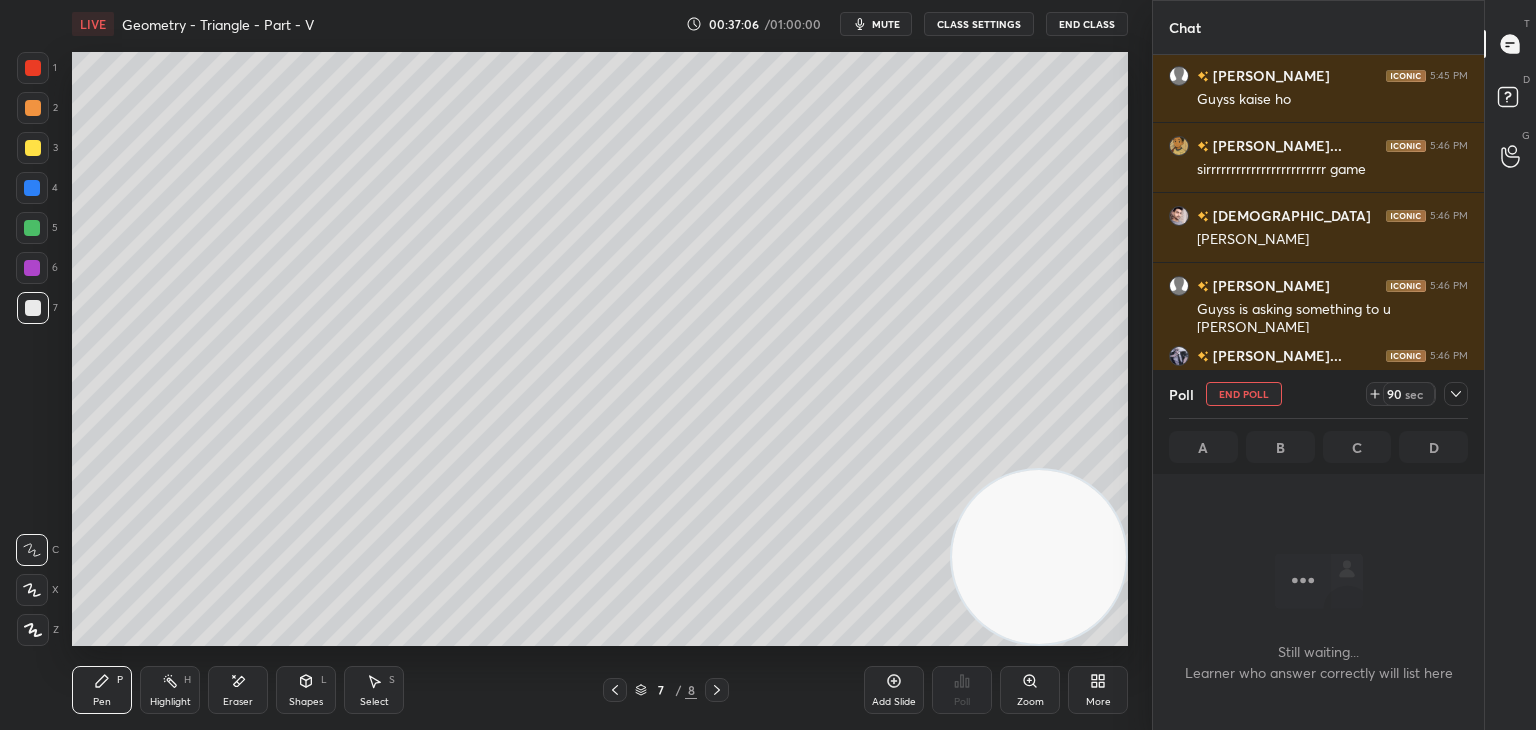 click 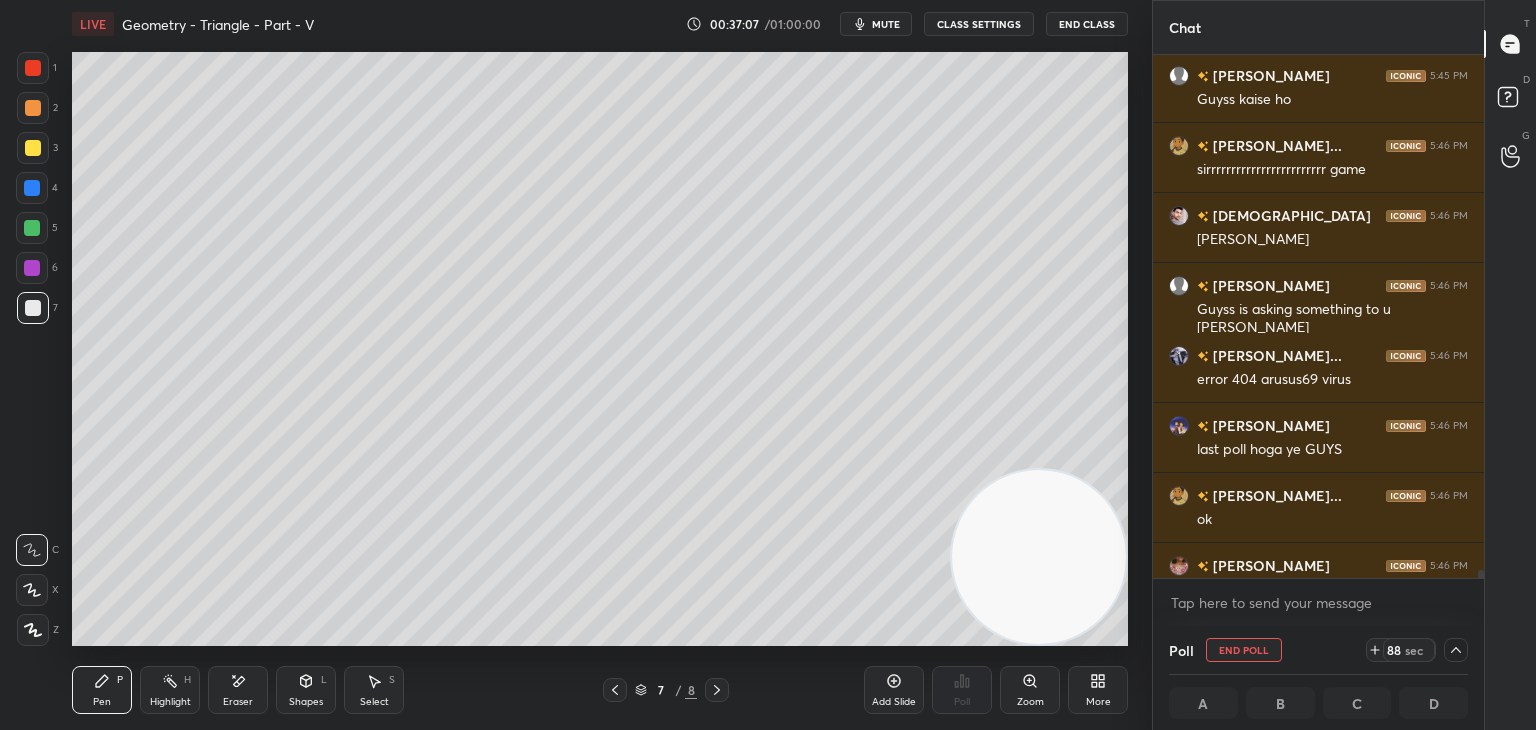 scroll, scrollTop: 35376, scrollLeft: 0, axis: vertical 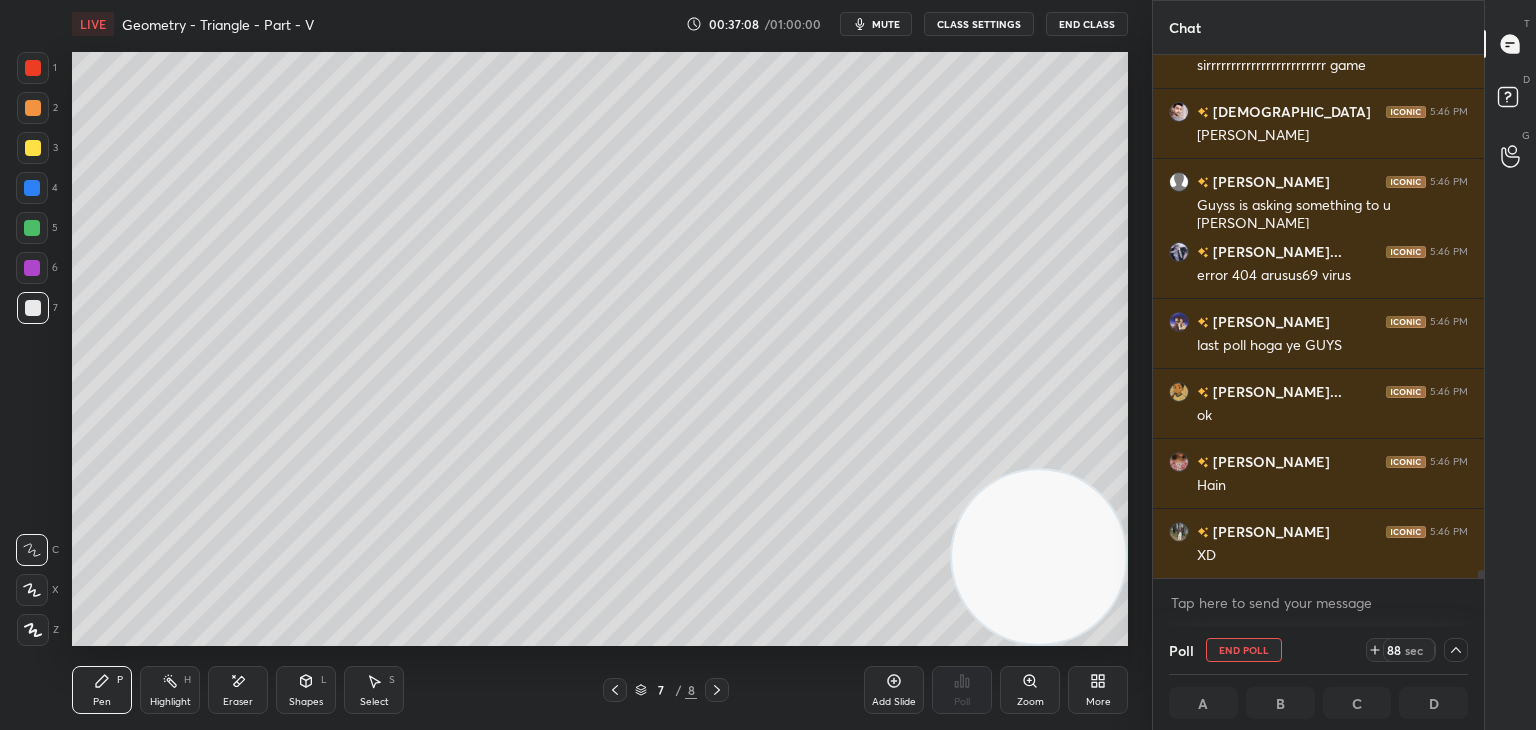 drag, startPoint x: 1478, startPoint y: 573, endPoint x: 1482, endPoint y: 595, distance: 22.36068 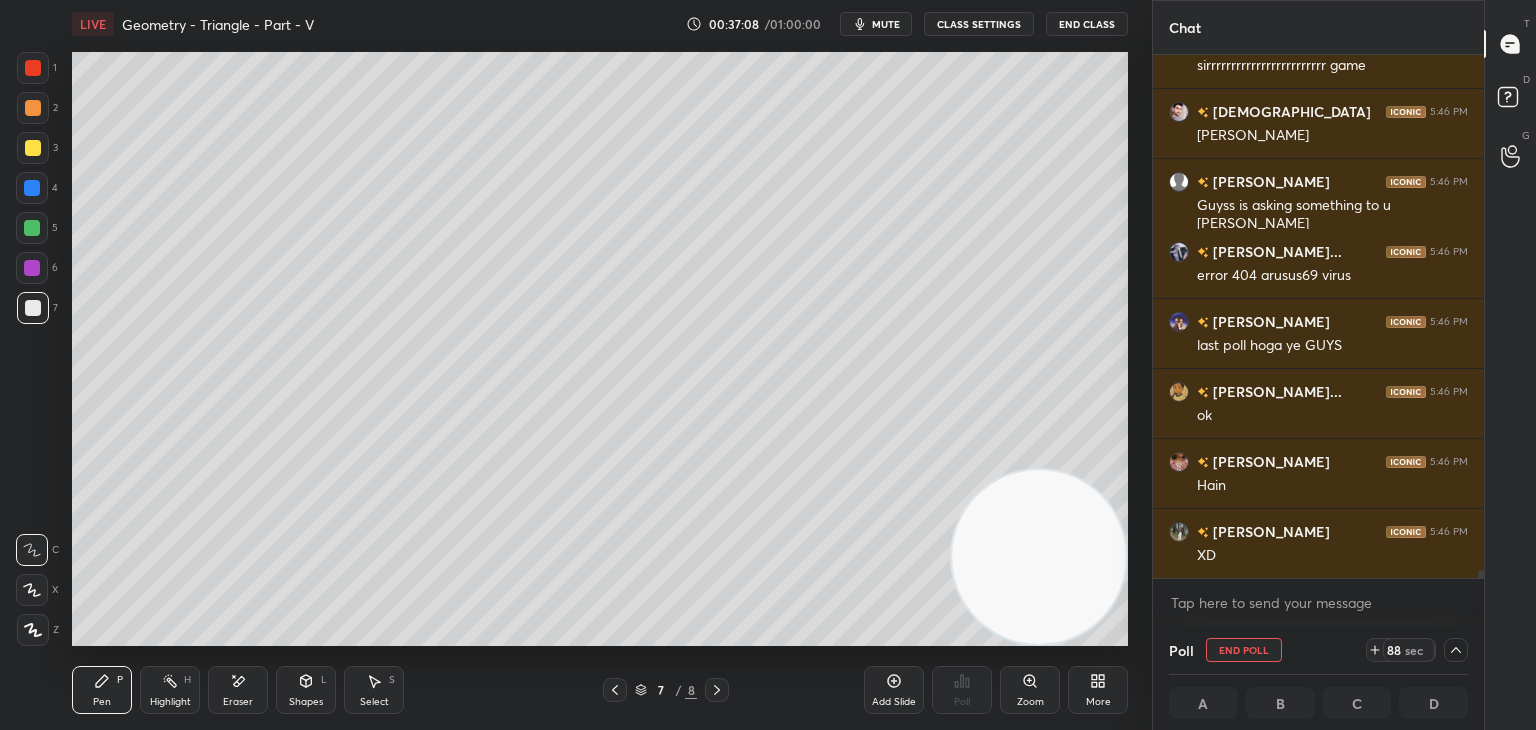click on "[PERSON_NAME] 5:45 PM Guyss kaise ho [PERSON_NAME]... 5:46 PM sirrrrrrrrrrrrrrrrrrrrrrrr game [PERSON_NAME] 5:46 PM [PERSON_NAME] 5:46 PM Guyss is asking something to u [PERSON_NAME] Ary... 5:46 PM error 404 arusus69 virus [PERSON_NAME] 5:46 PM last poll hoga ye GUYS [PERSON_NAME]... 5:46 PM ok [PERSON_NAME] 5:46 PM [PERSON_NAME] 5:46 PM XD JUMP TO LATEST Enable hand raising Enable raise hand to speak to learners. Once enabled, chat will be turned off temporarily. Enable x" at bounding box center [1318, 340] 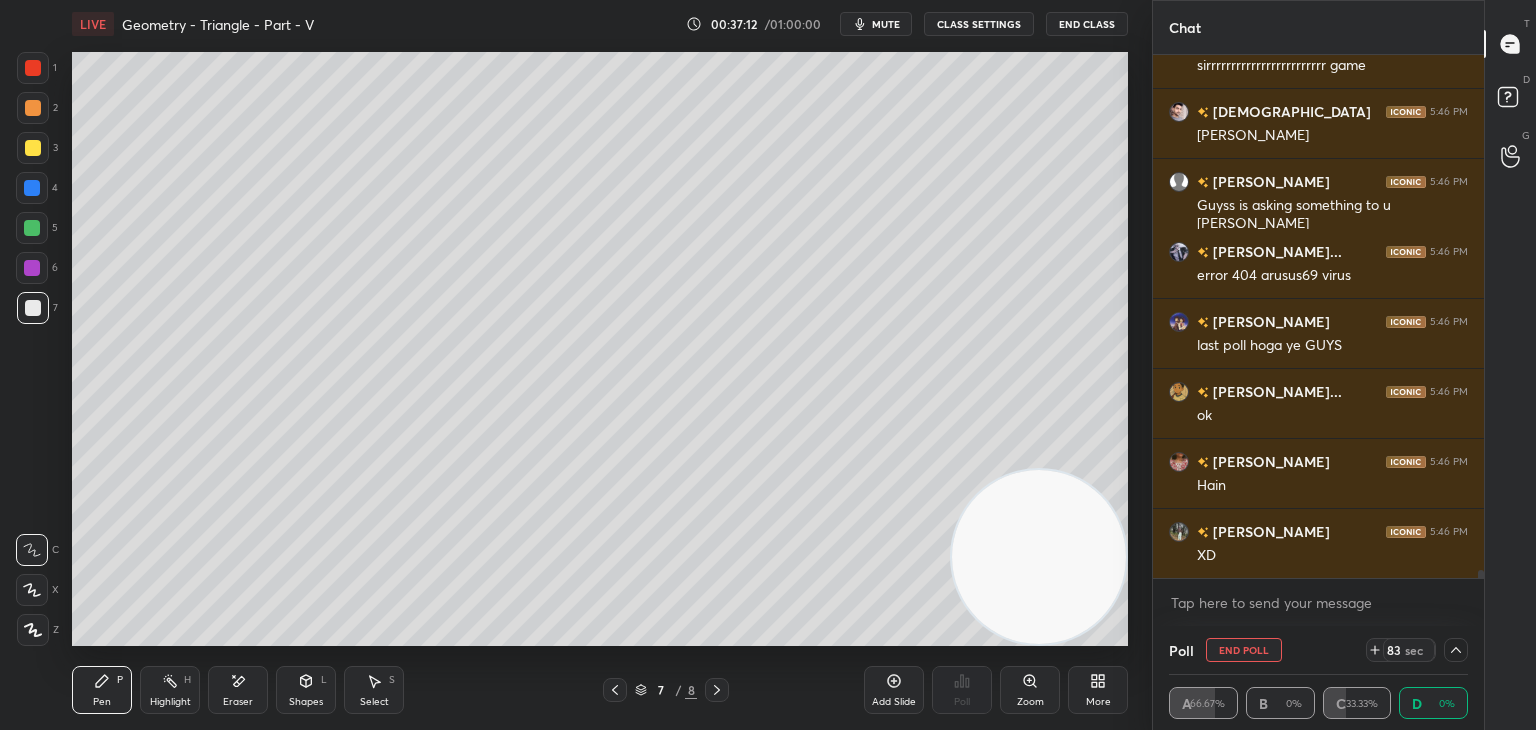 scroll, scrollTop: 35446, scrollLeft: 0, axis: vertical 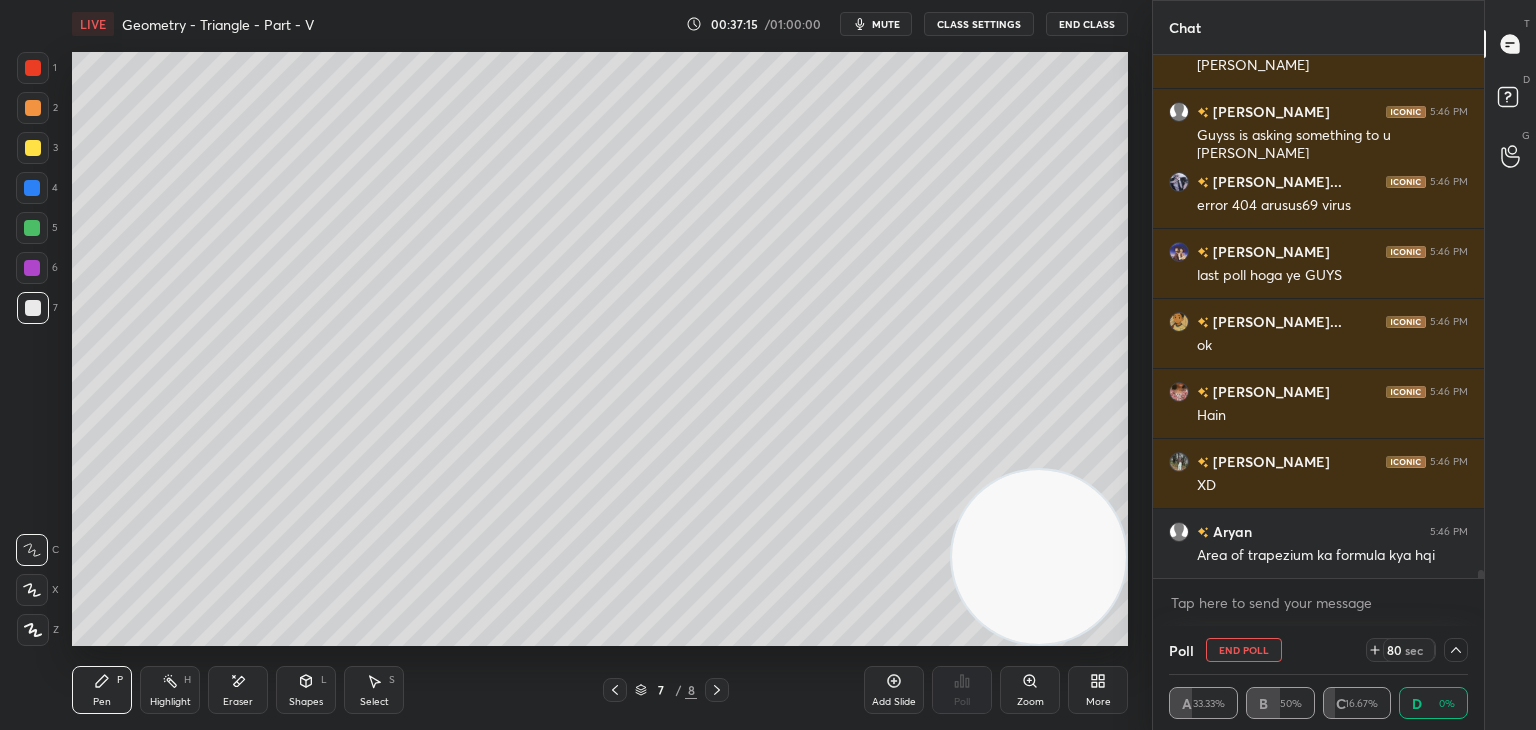 click at bounding box center [1456, 650] 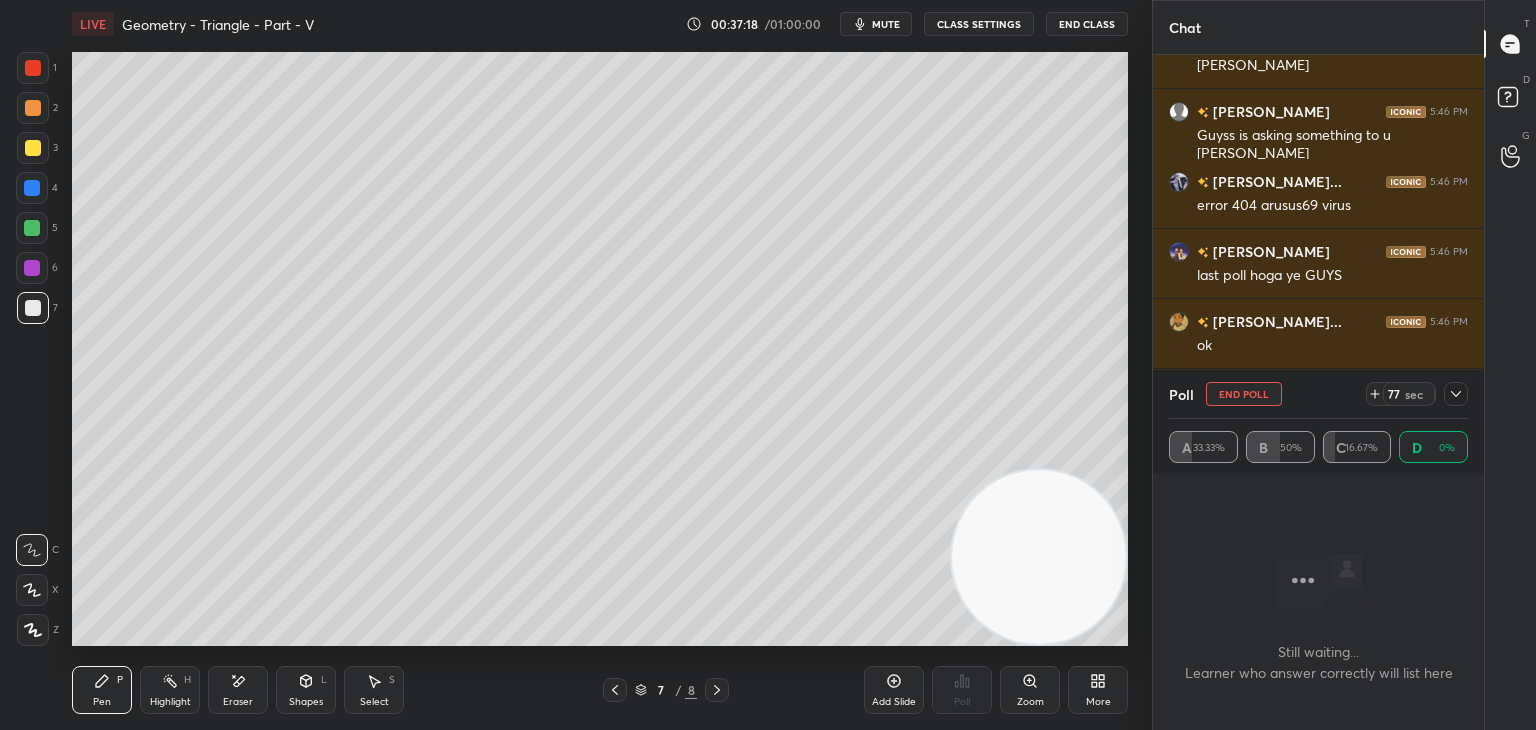 click on "Poll End Poll 77  sec A 33.33% B 50% C 16.67% D 0%" at bounding box center [1318, 422] 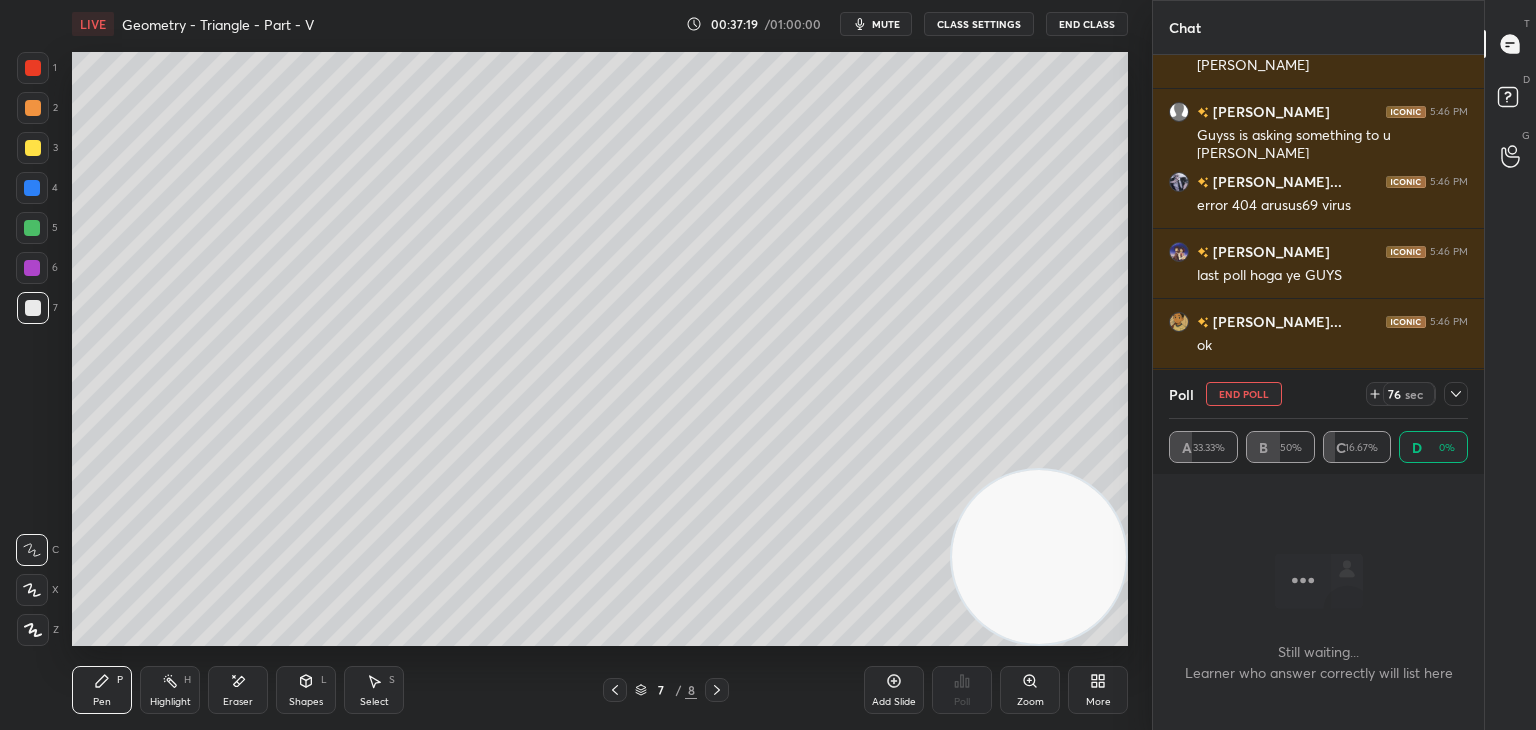 click 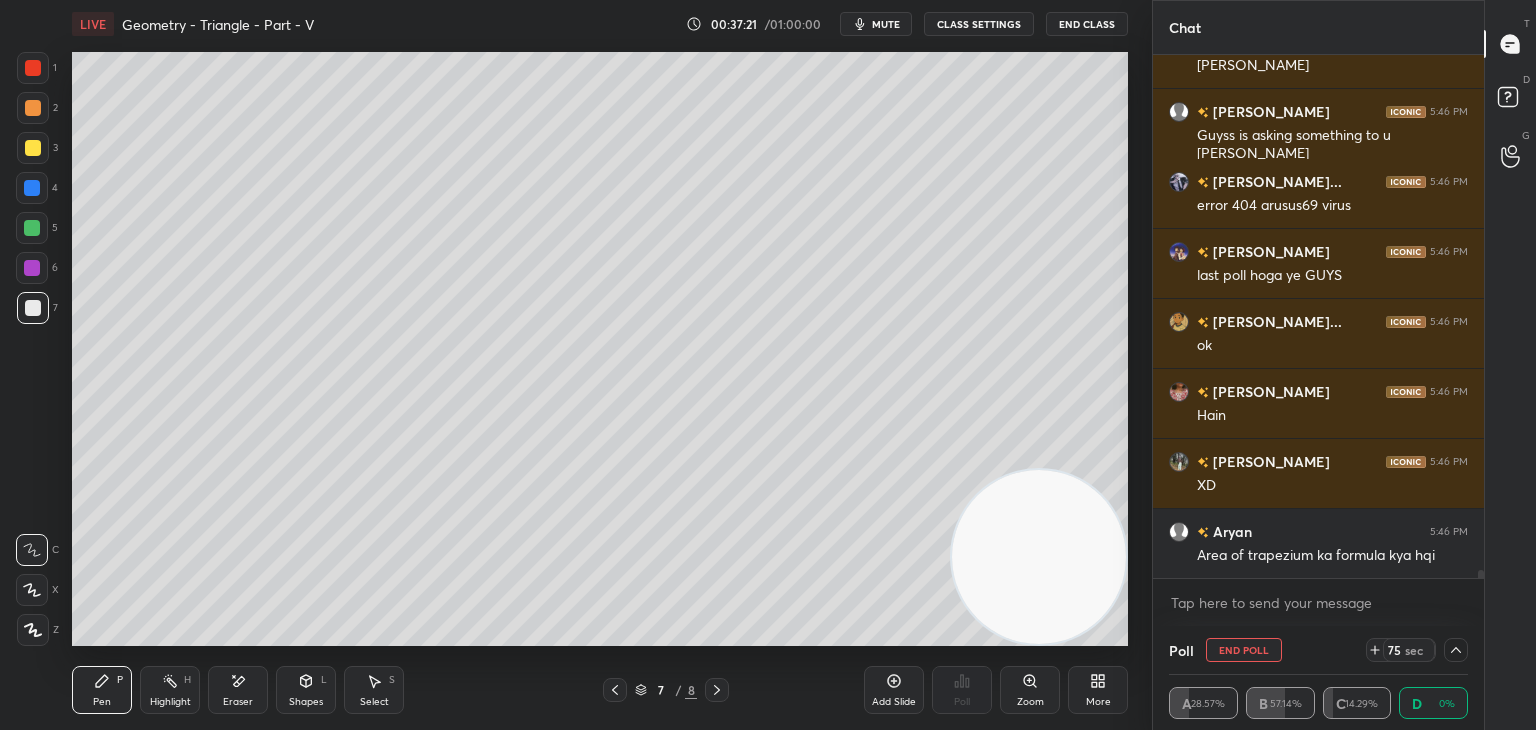 drag, startPoint x: 1480, startPoint y: 572, endPoint x: 1476, endPoint y: 592, distance: 20.396078 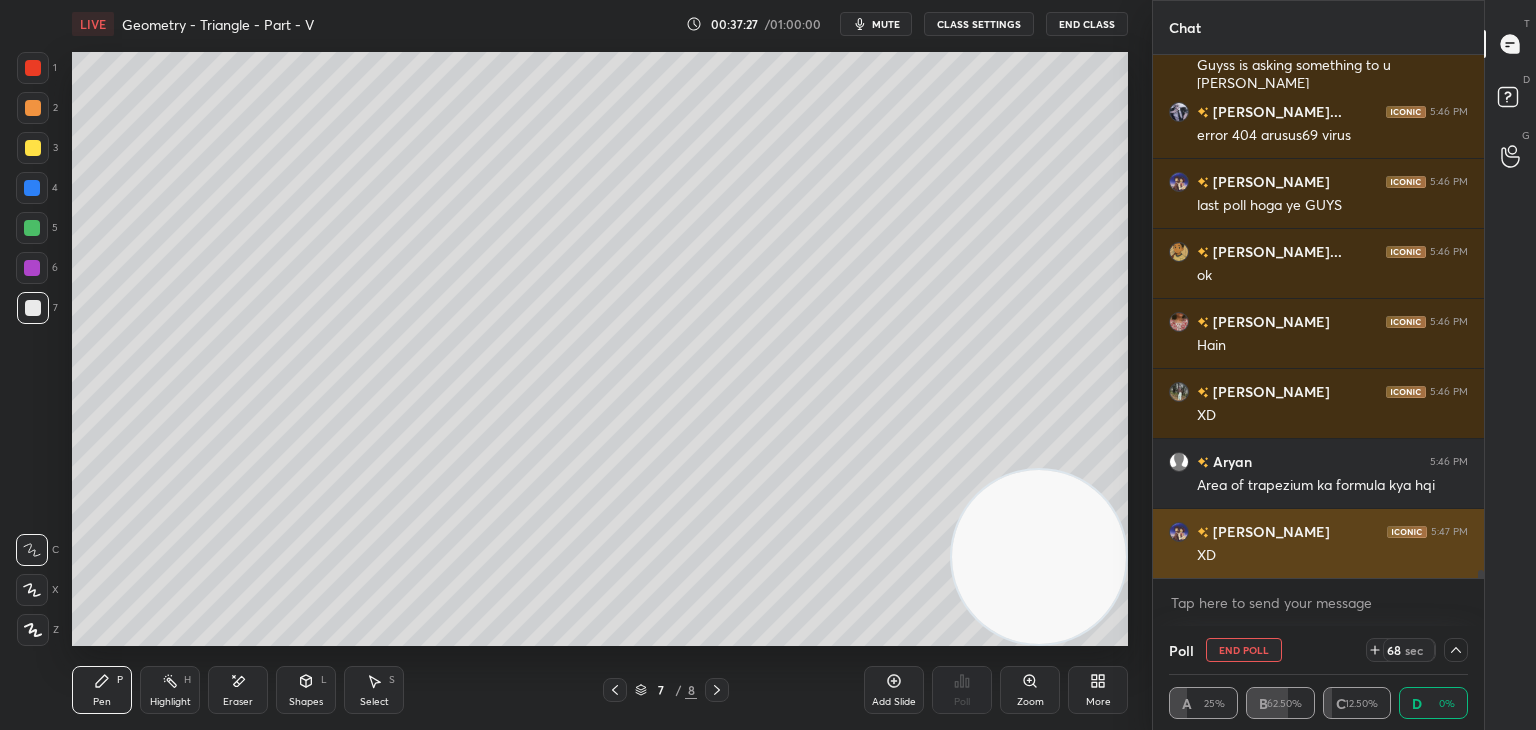 scroll, scrollTop: 35586, scrollLeft: 0, axis: vertical 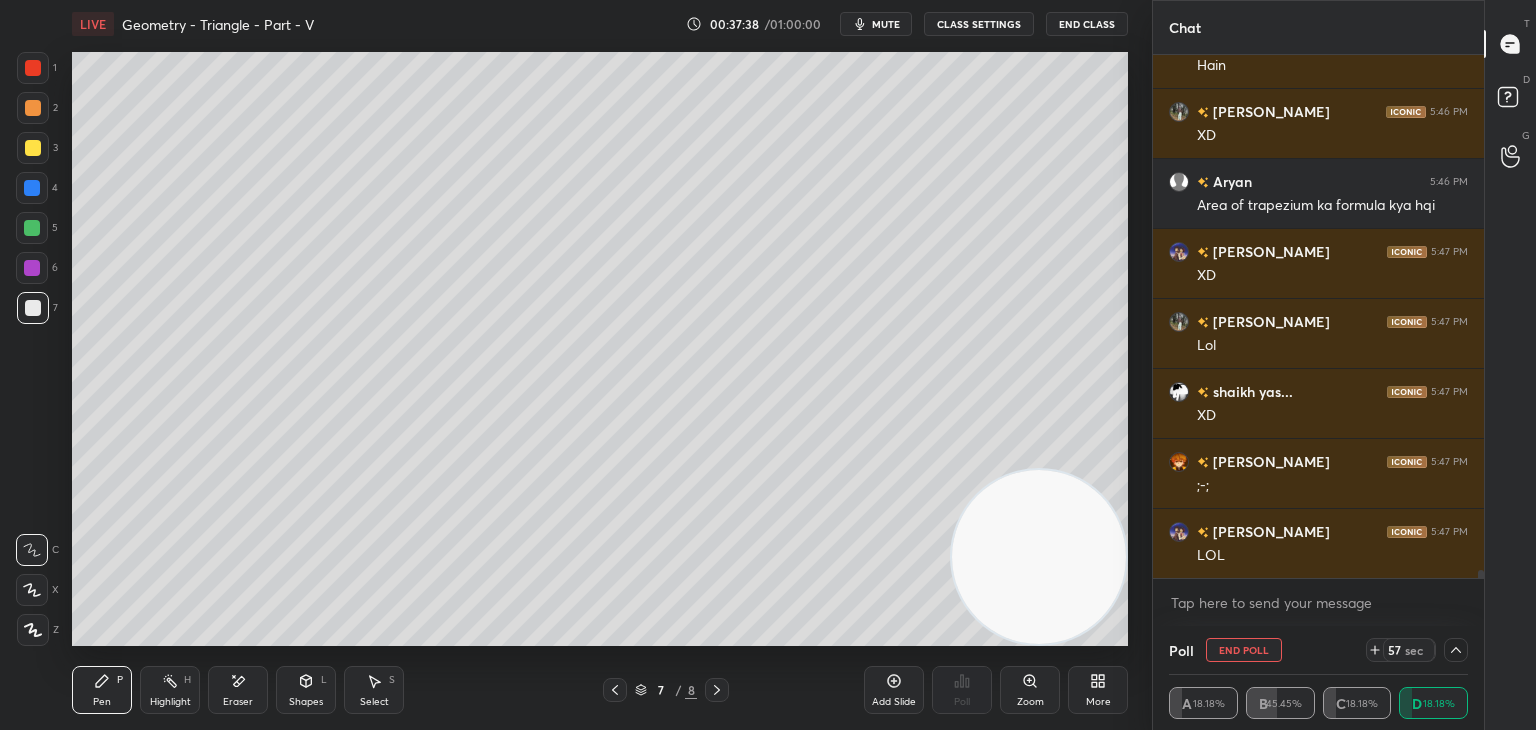 drag, startPoint x: 1452, startPoint y: 646, endPoint x: 1455, endPoint y: 658, distance: 12.369317 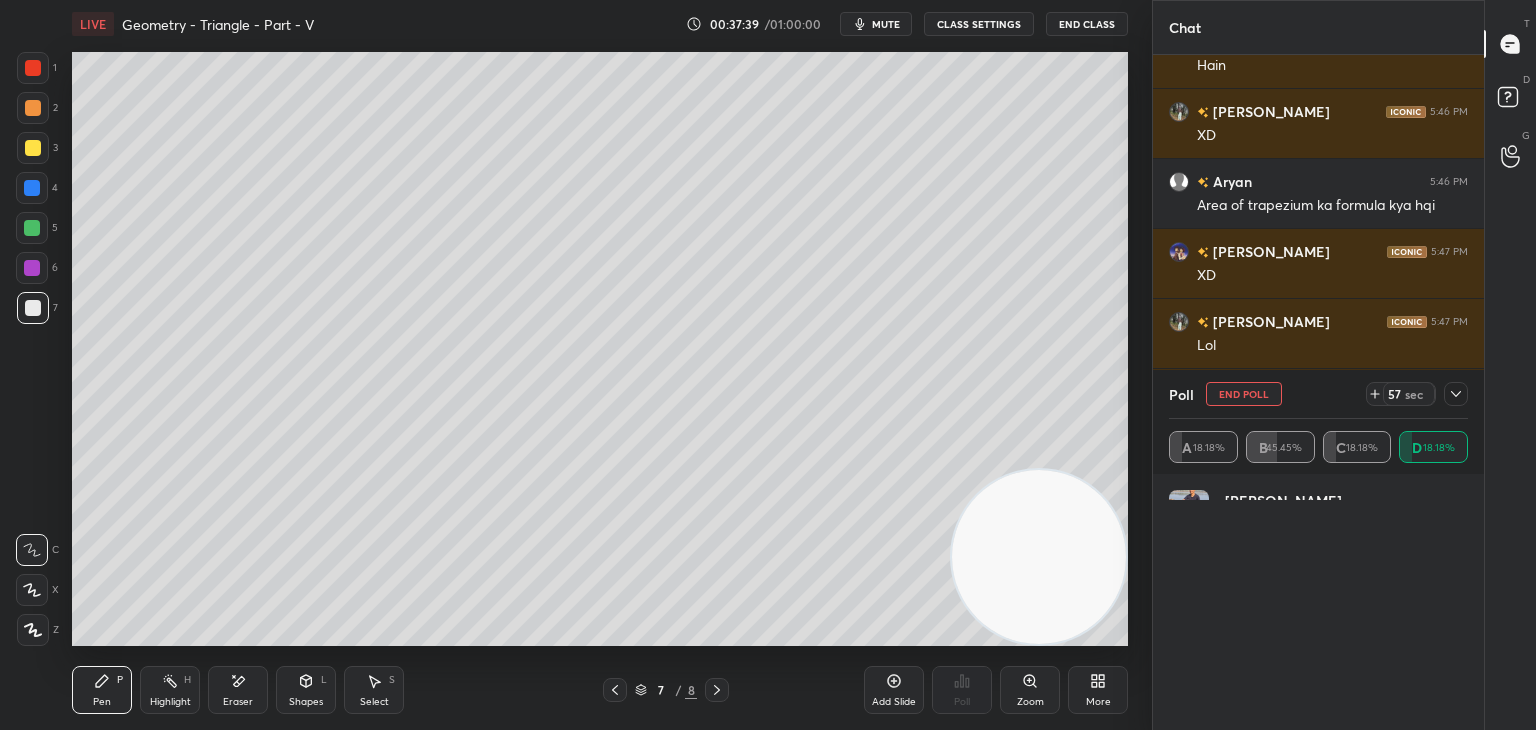 scroll, scrollTop: 6, scrollLeft: 6, axis: both 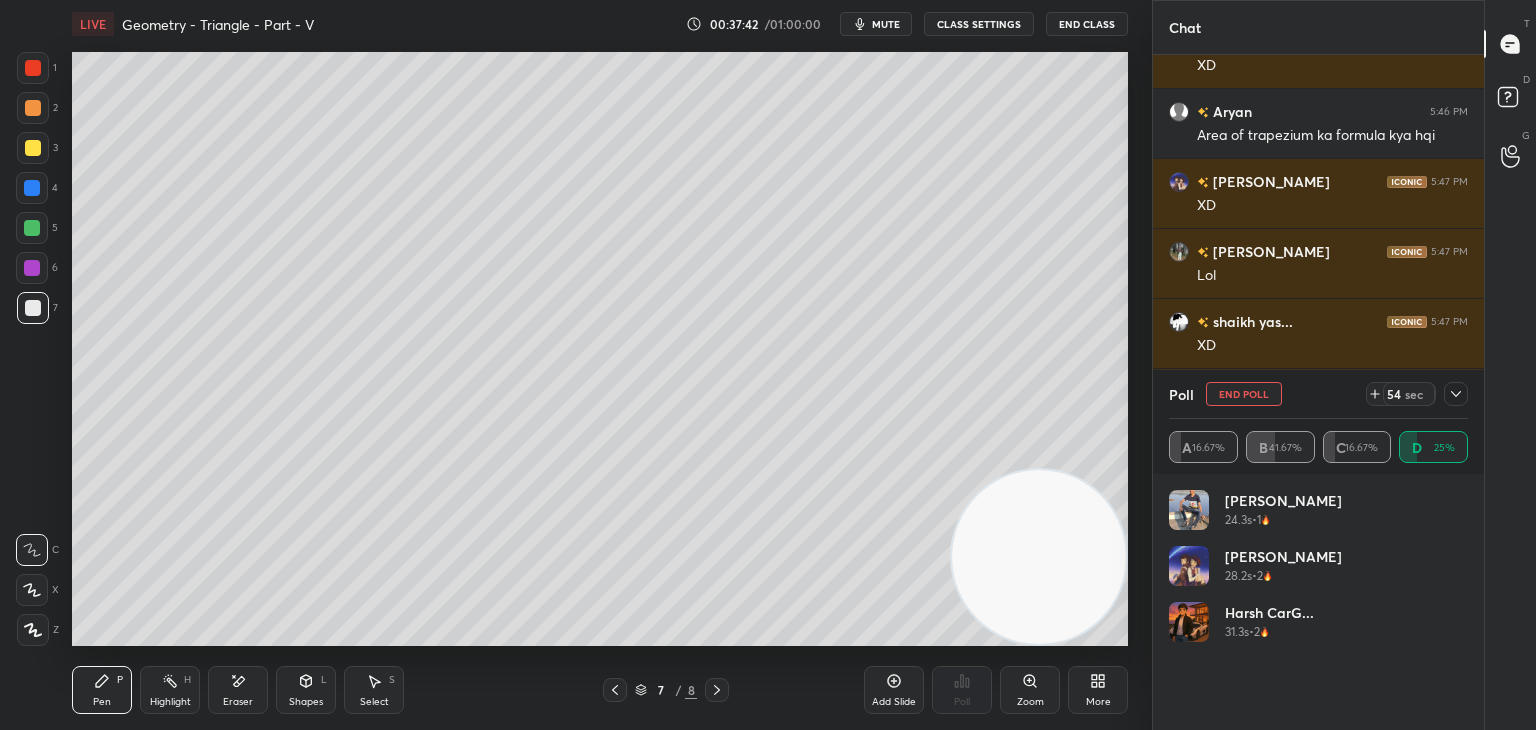 click 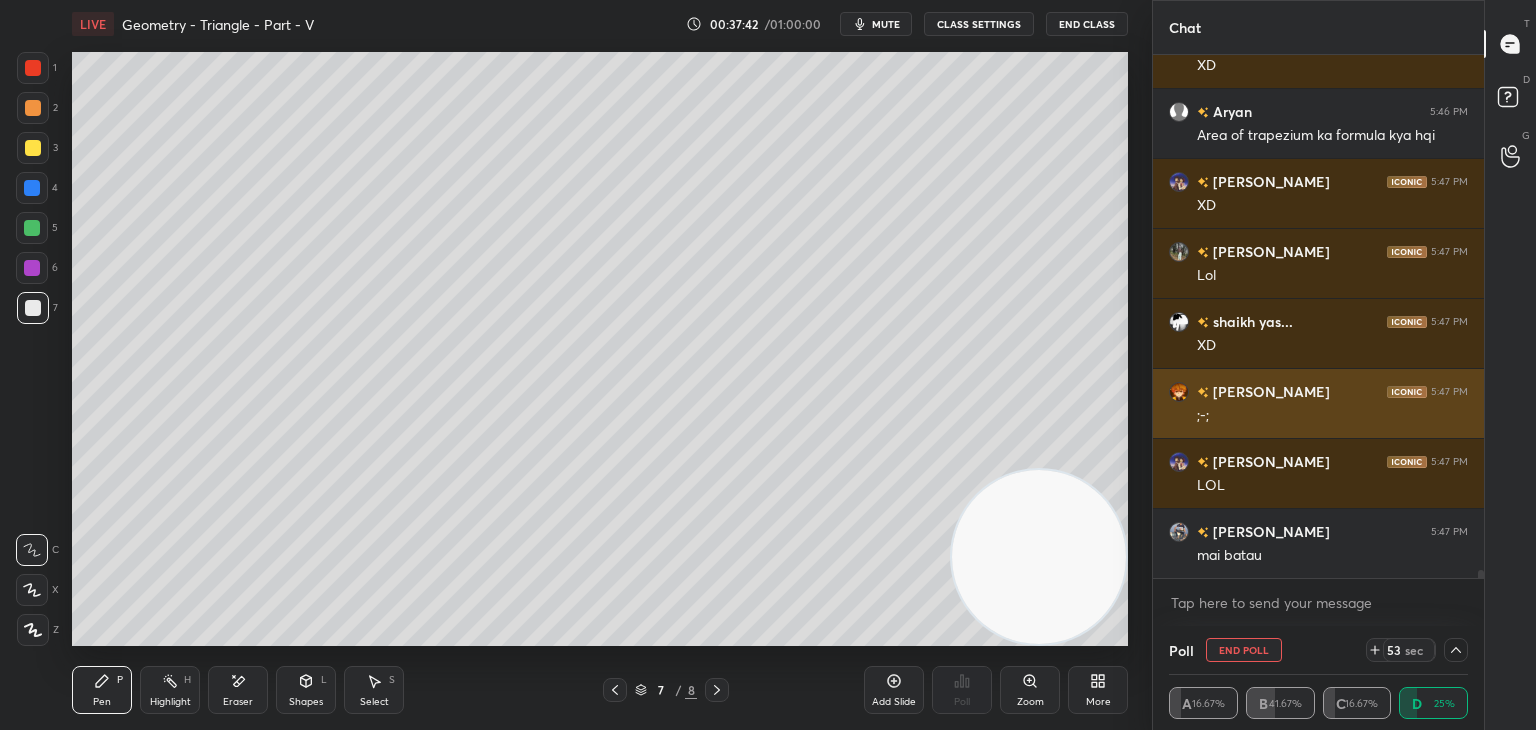 scroll, scrollTop: 154, scrollLeft: 293, axis: both 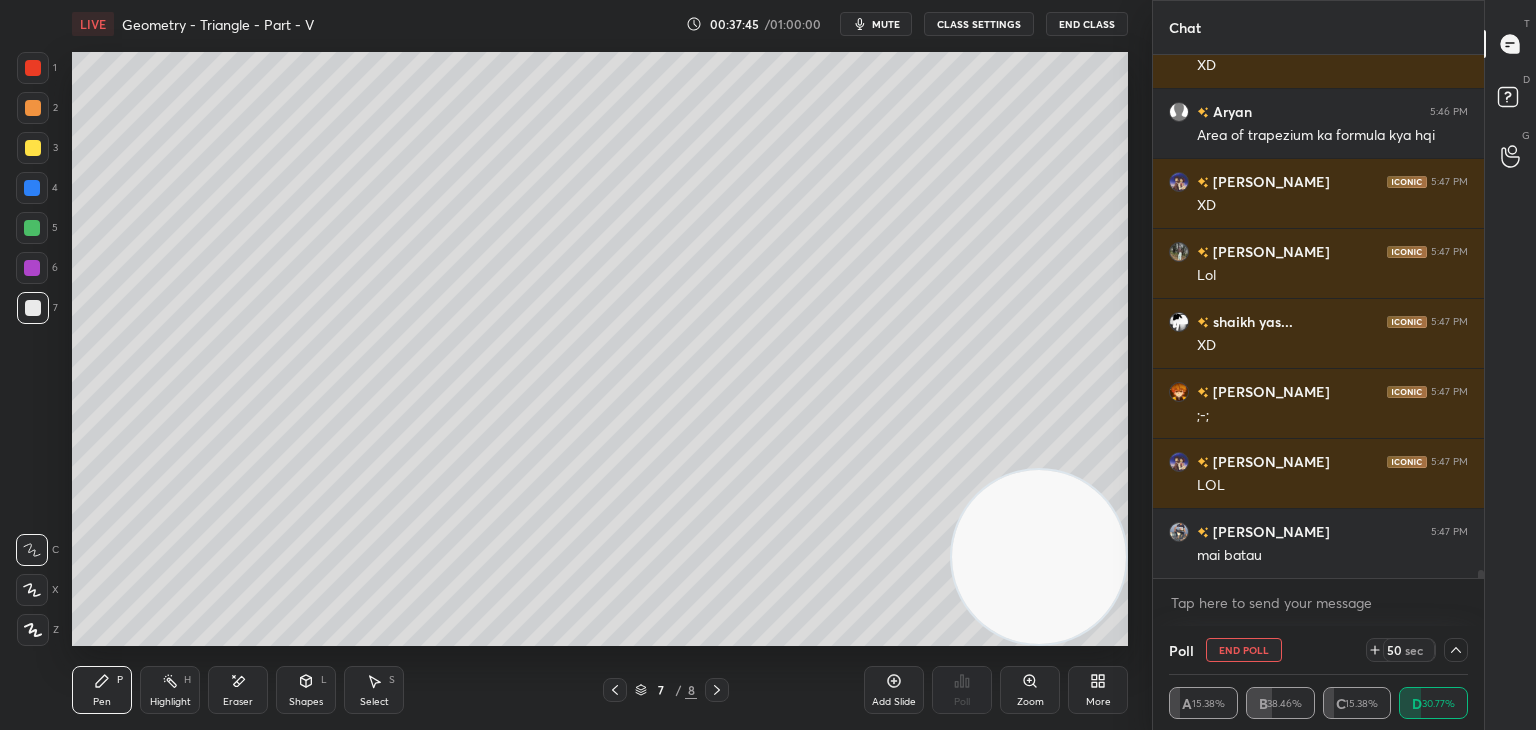 click at bounding box center [1456, 650] 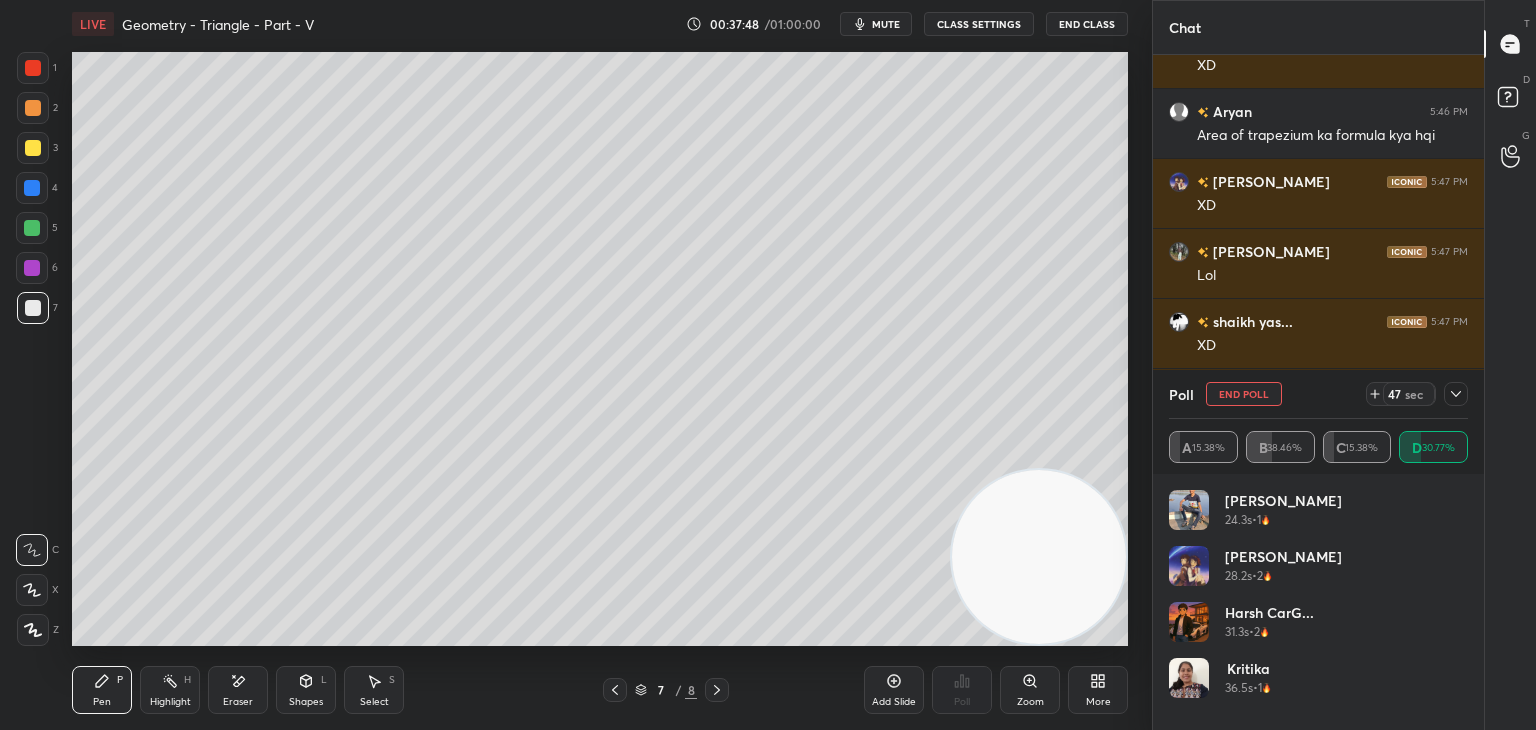 click 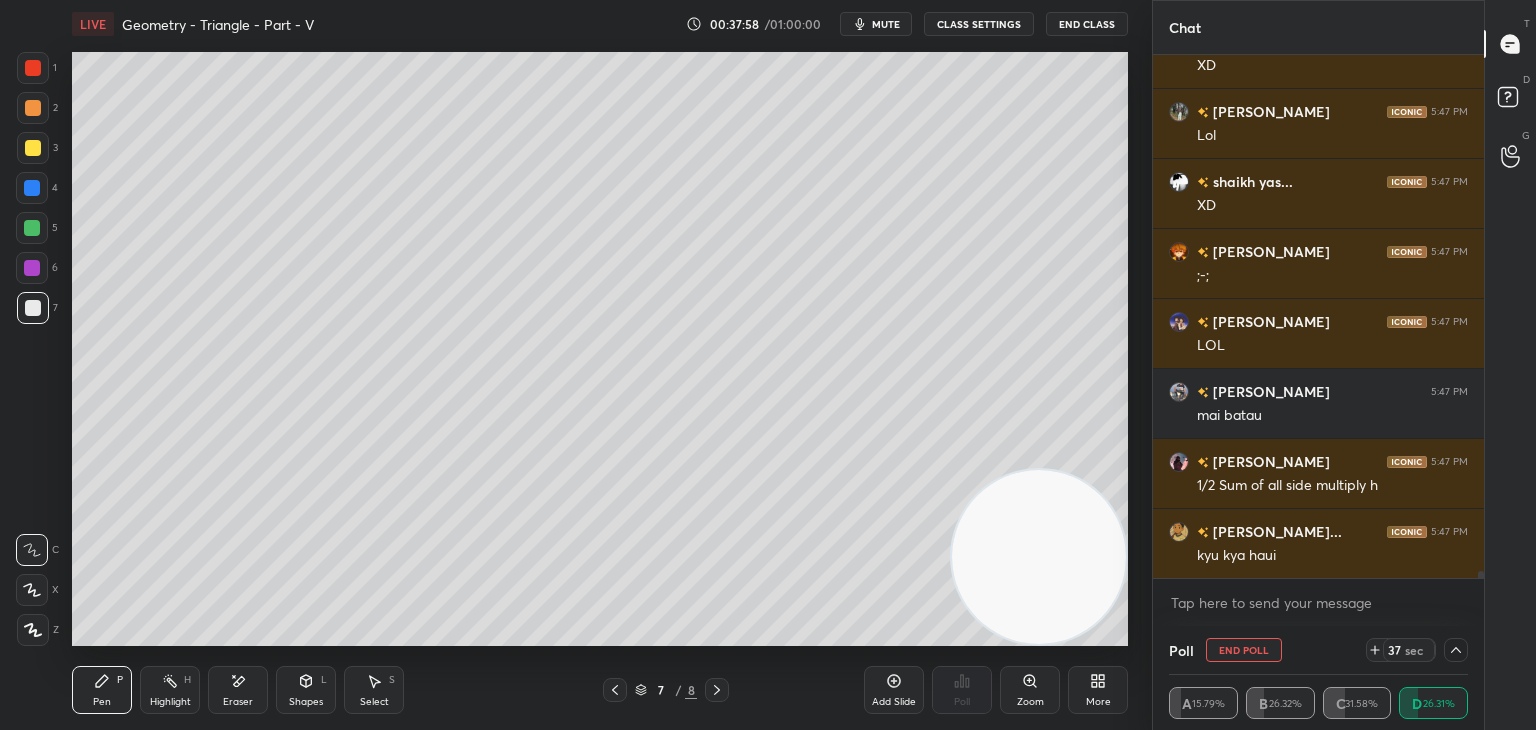 click 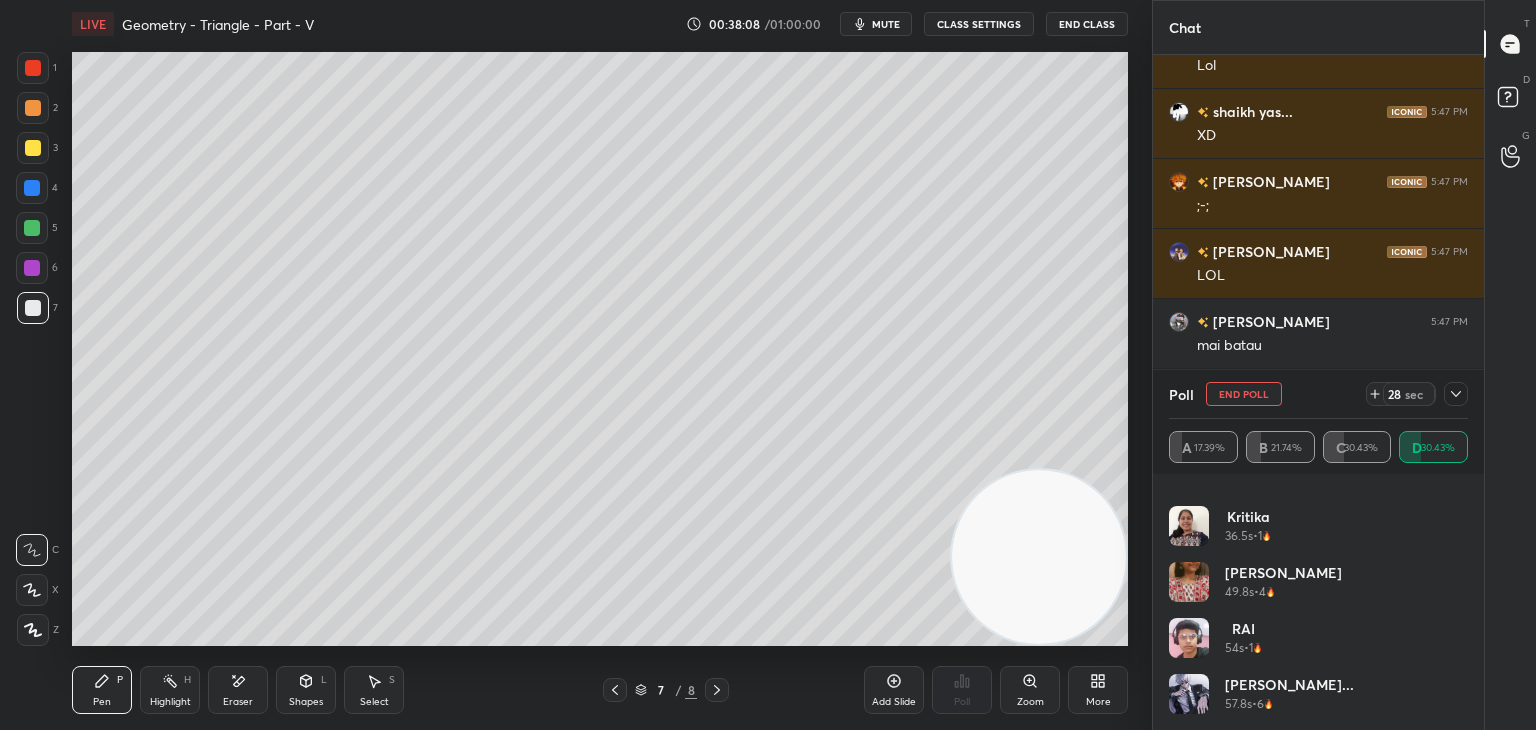 click 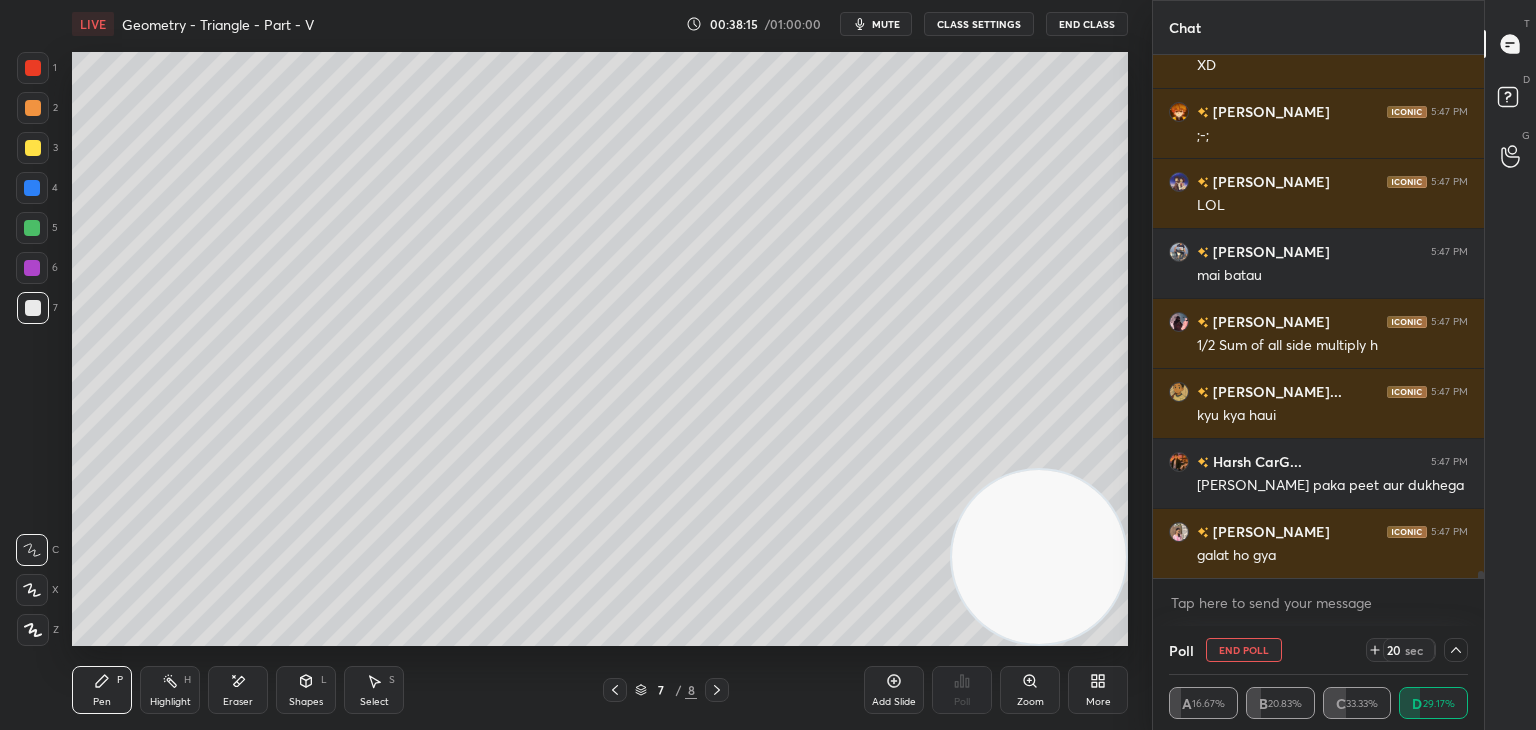 click 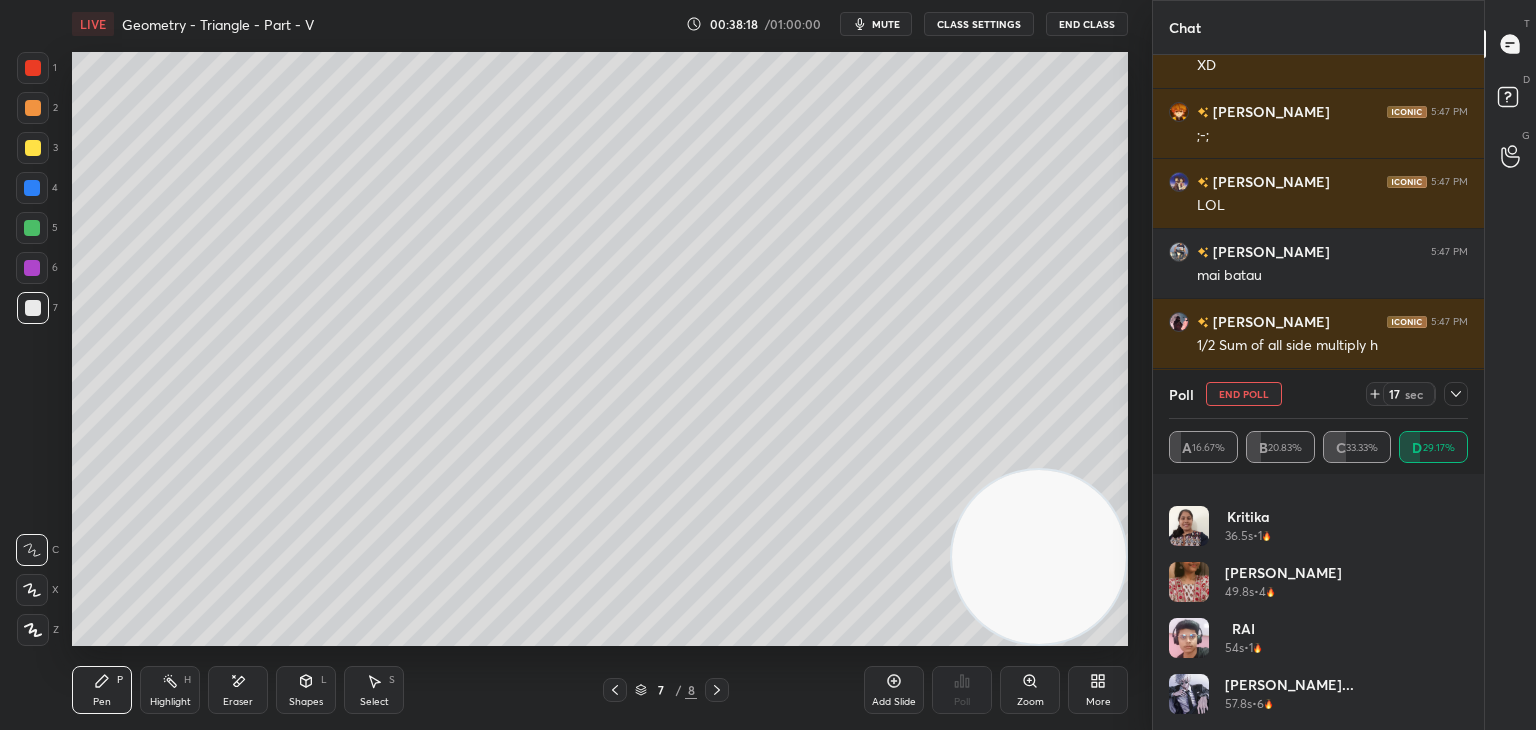 click on "[PERSON_NAME] 28.2s  •  2 Harsh CarG... 31.3s  •  2 [PERSON_NAME] 36.5s  •  1 [PERSON_NAME] 49.8s  •  4 RAI 54s  •  1 [PERSON_NAME]... 57.8s  •  6" at bounding box center (1318, 602) 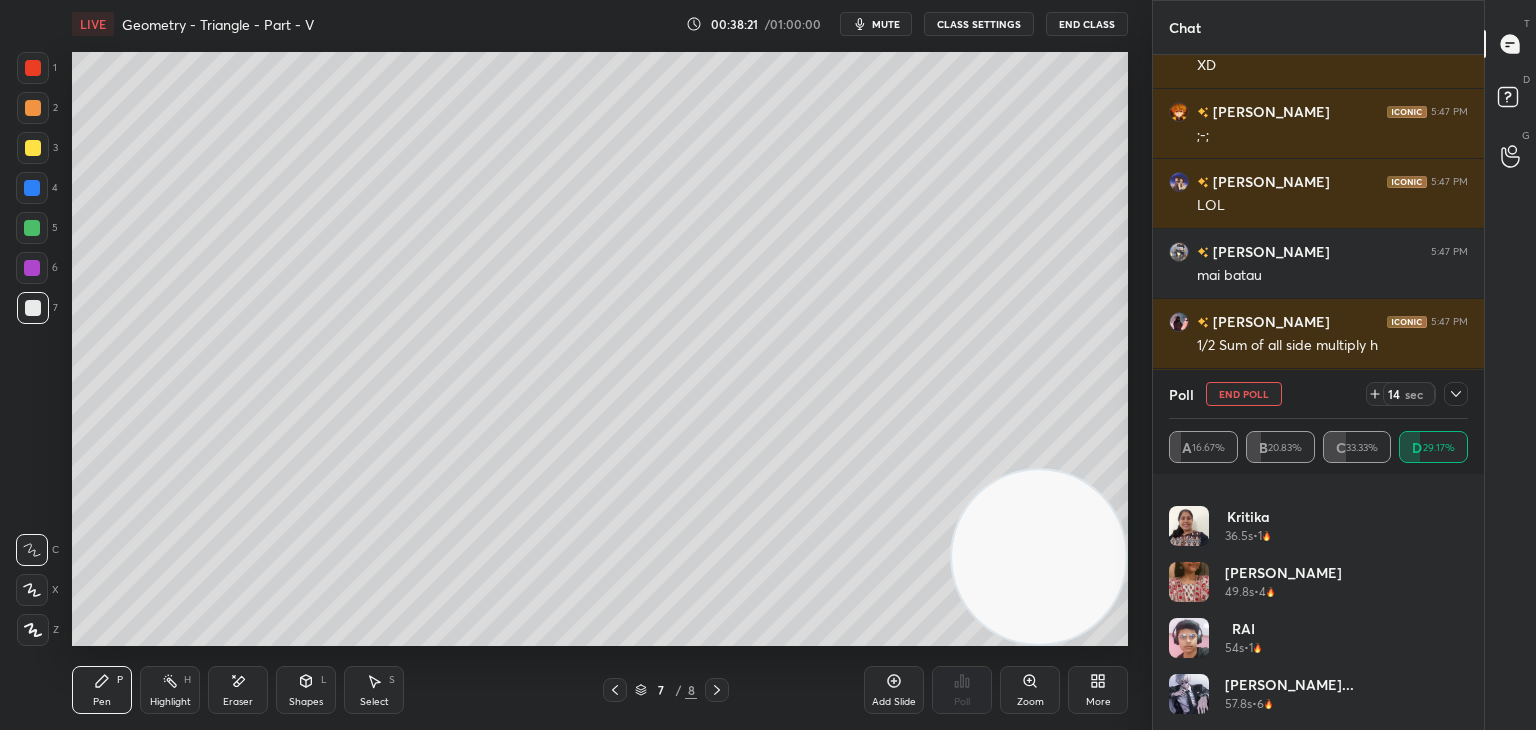 drag, startPoint x: 1456, startPoint y: 397, endPoint x: 1463, endPoint y: 385, distance: 13.892444 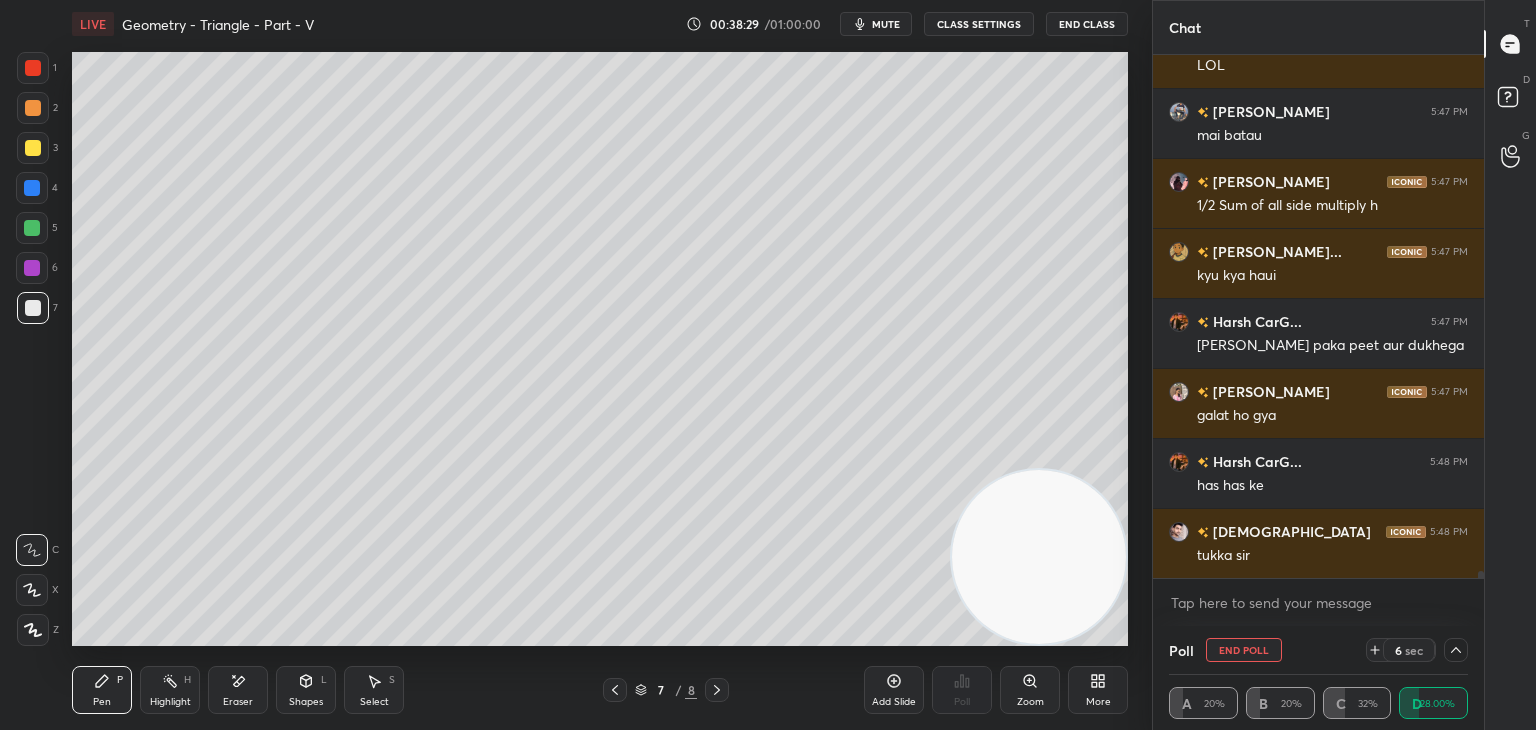 click 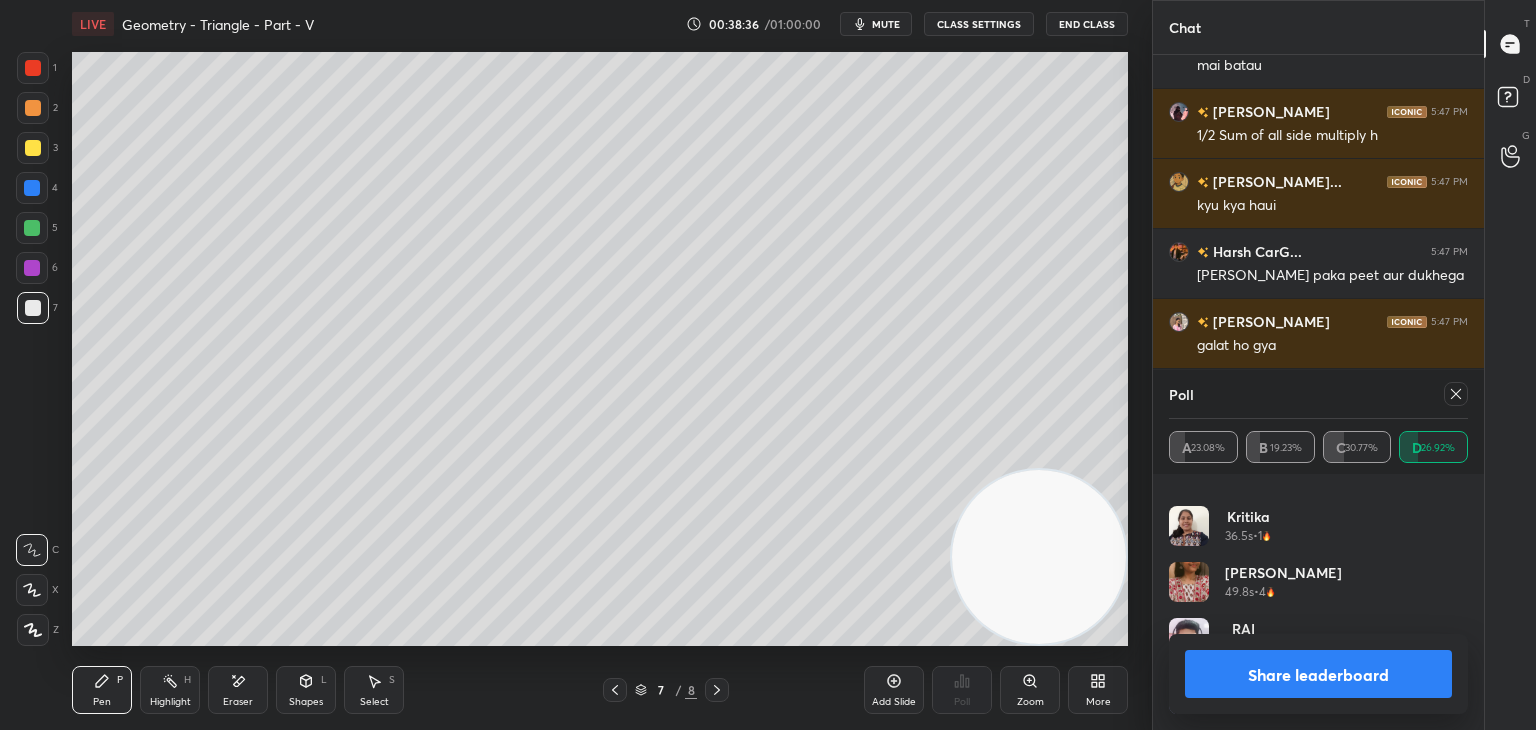 click 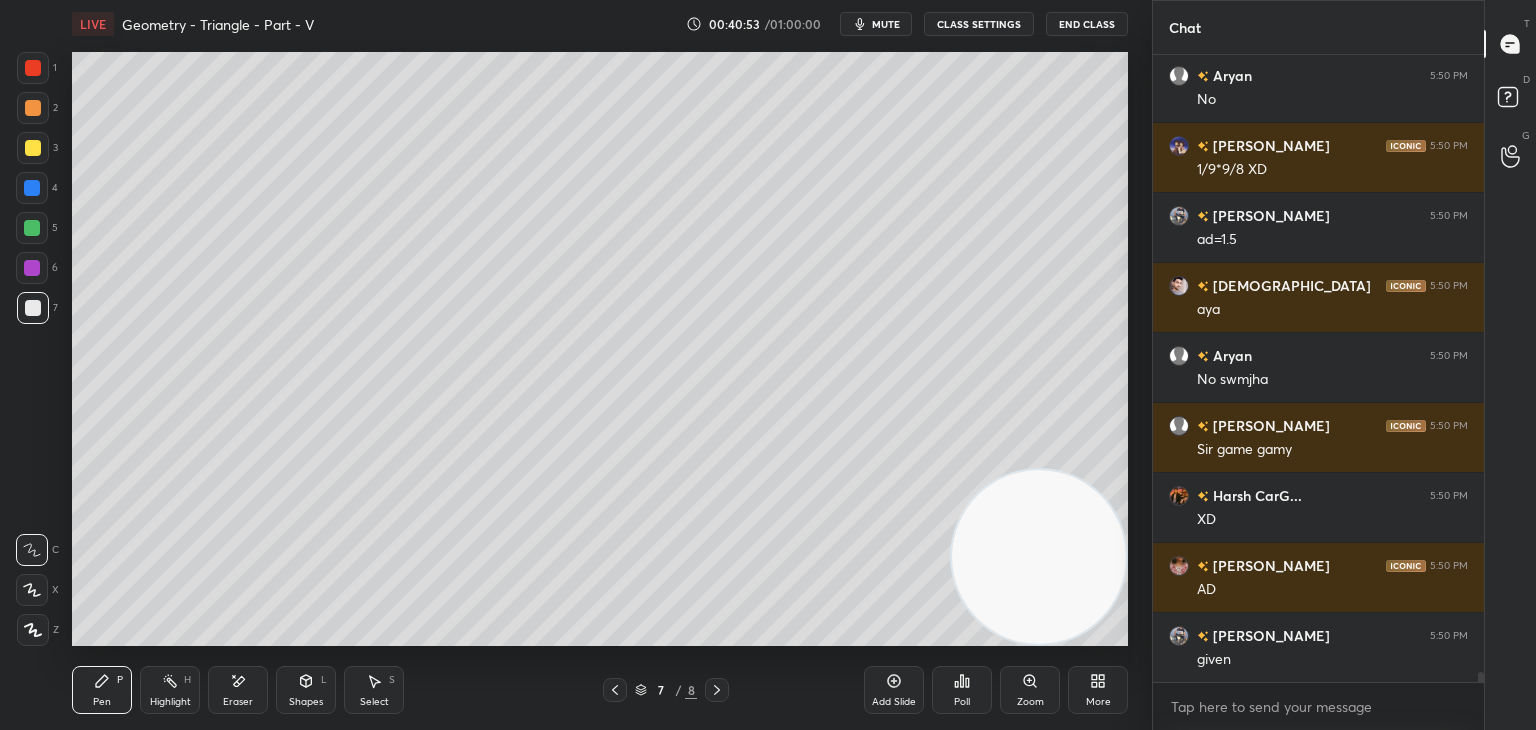 scroll, scrollTop: 38668, scrollLeft: 0, axis: vertical 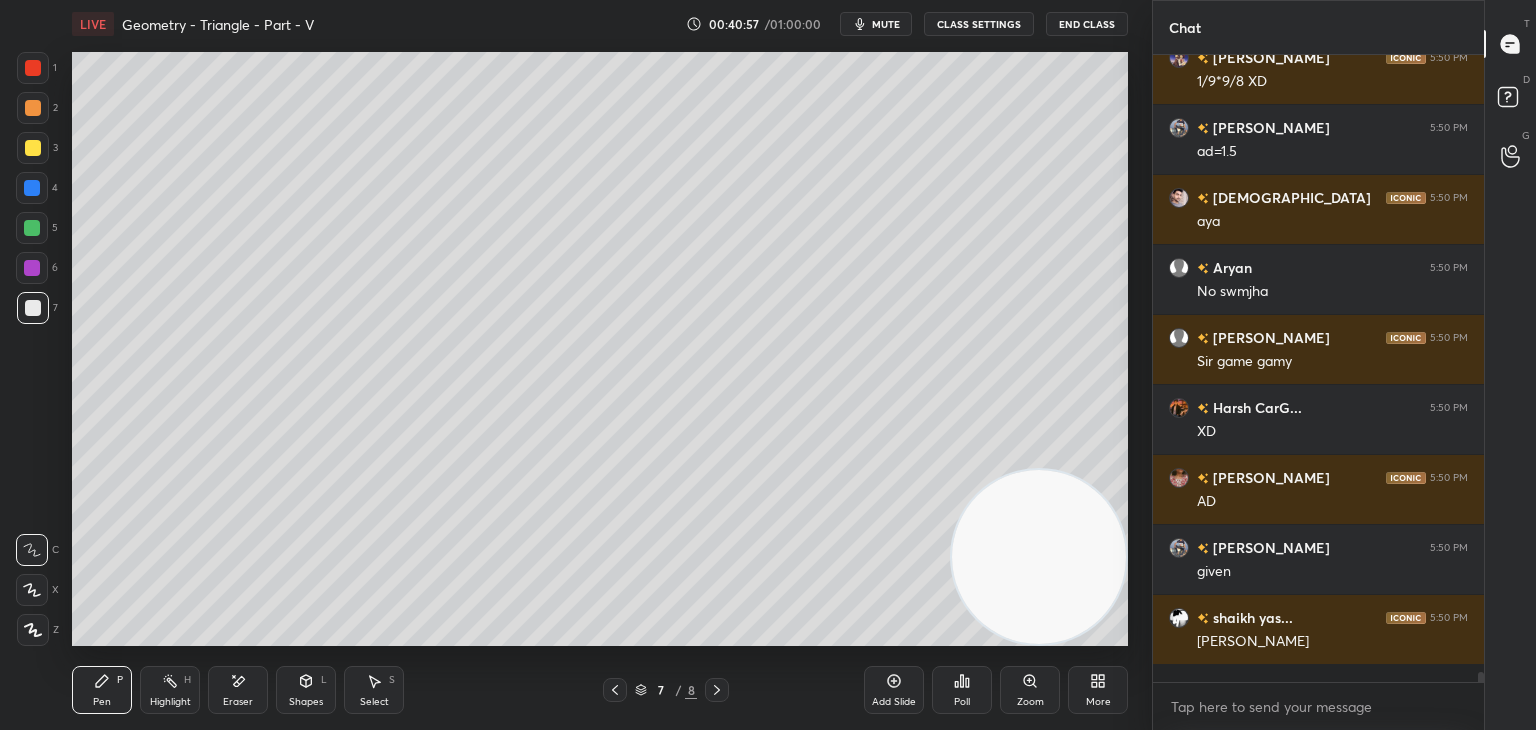 click on "H" at bounding box center (187, 680) 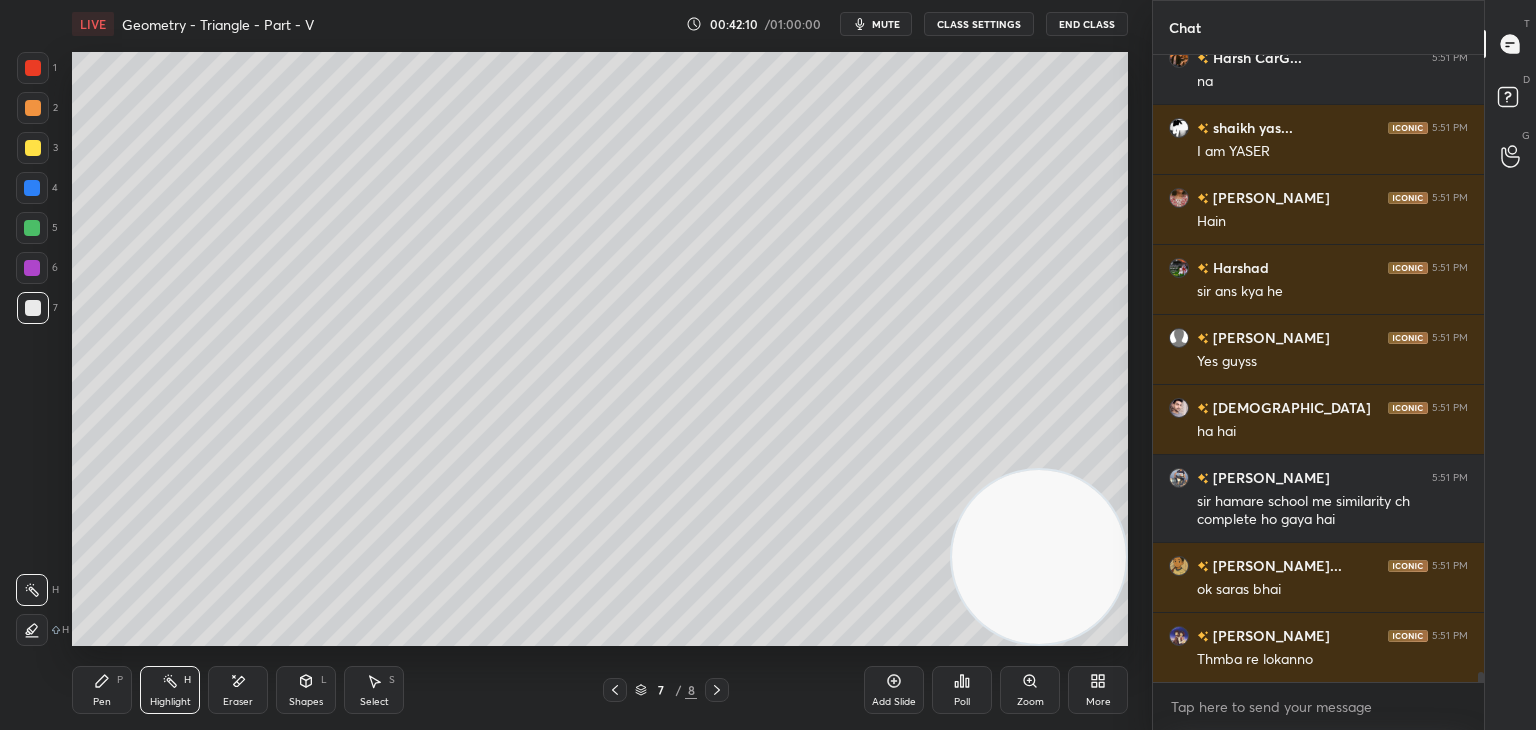 scroll, scrollTop: 39966, scrollLeft: 0, axis: vertical 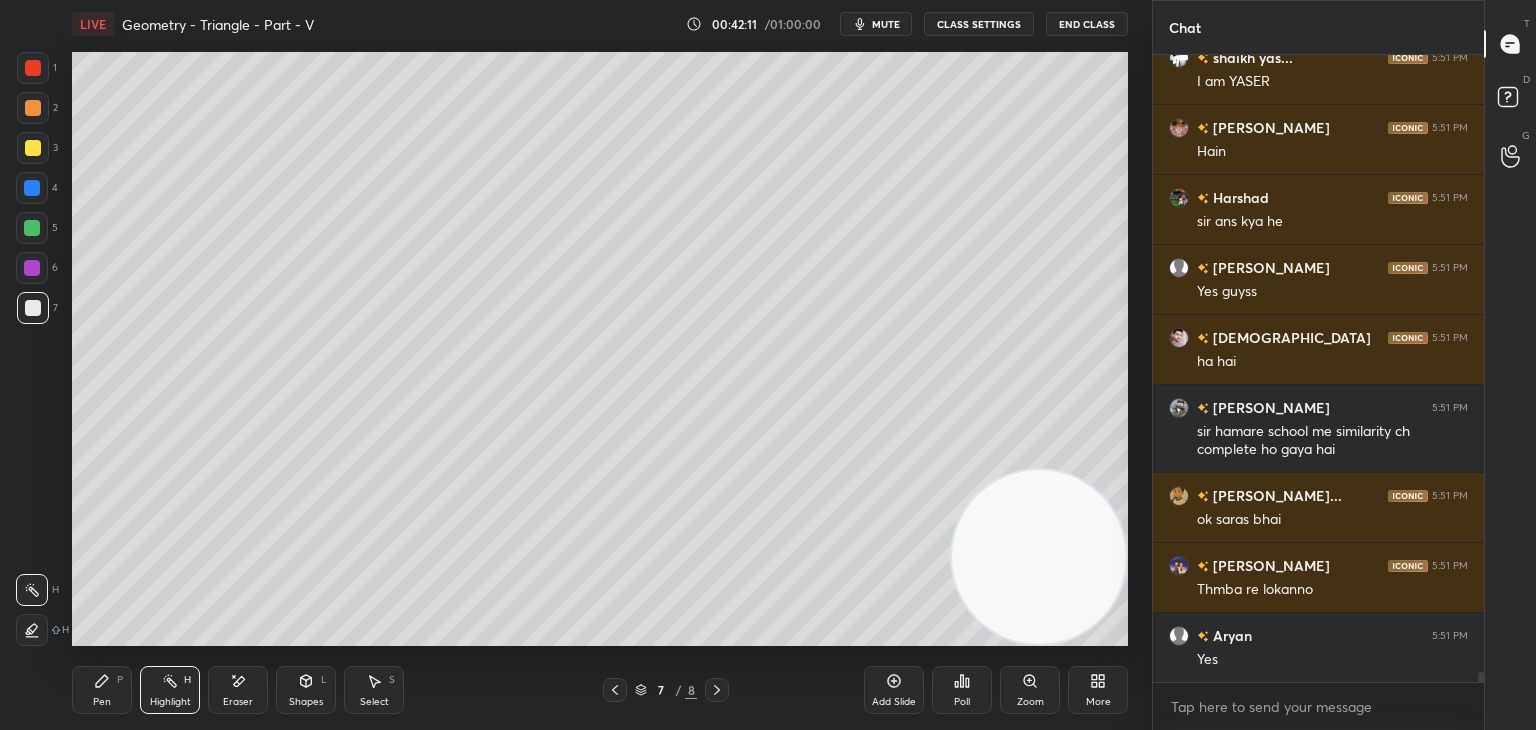 click 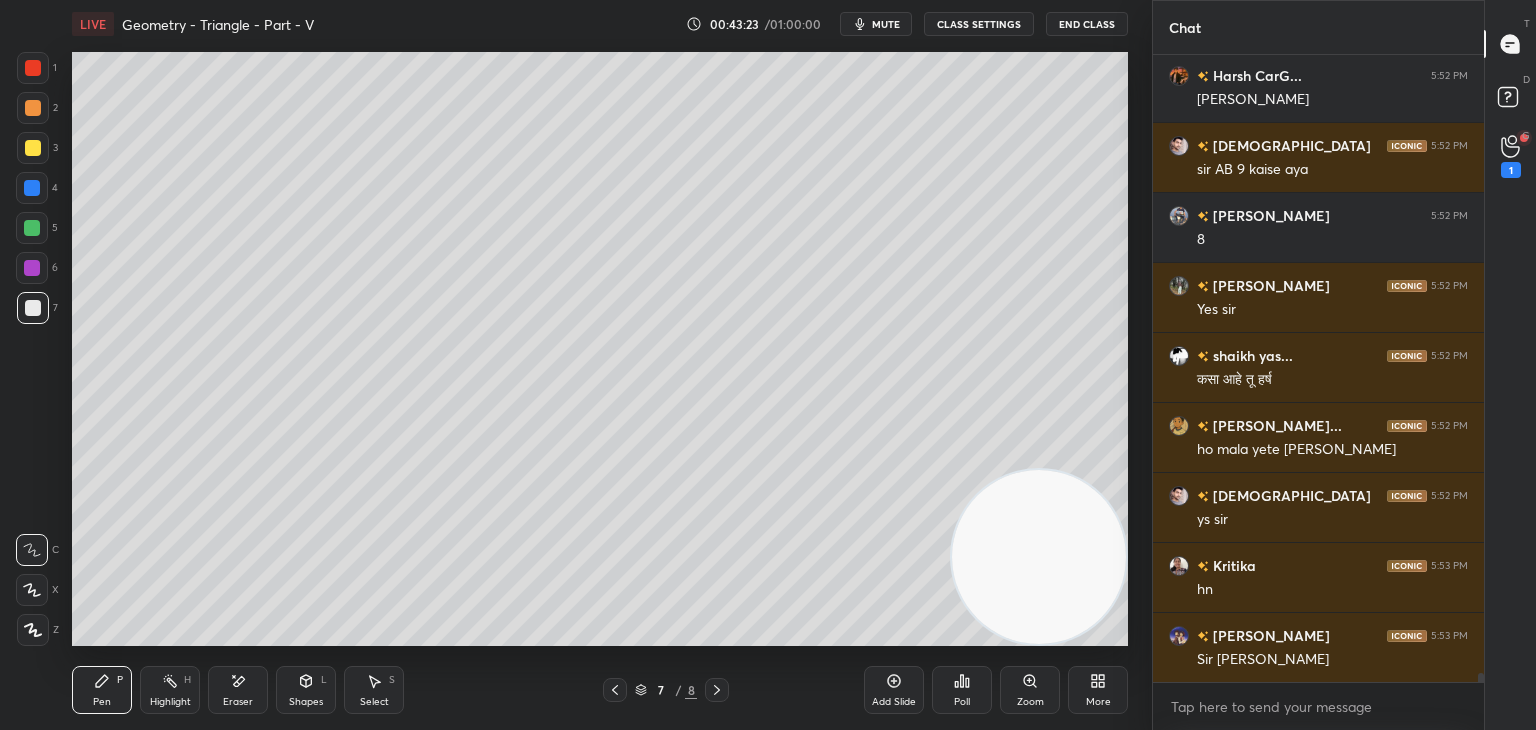 scroll, scrollTop: 41156, scrollLeft: 0, axis: vertical 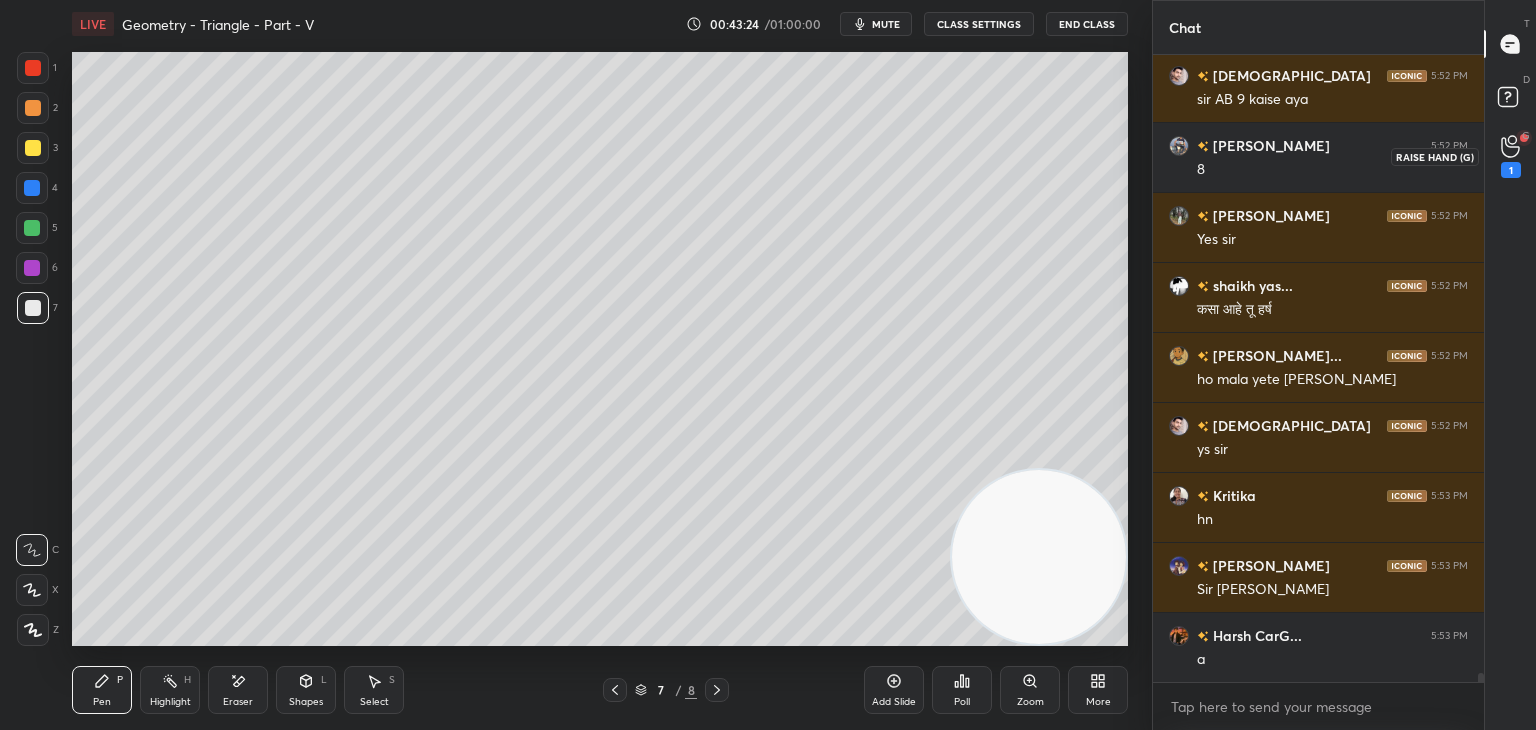 drag, startPoint x: 1512, startPoint y: 153, endPoint x: 1488, endPoint y: 157, distance: 24.33105 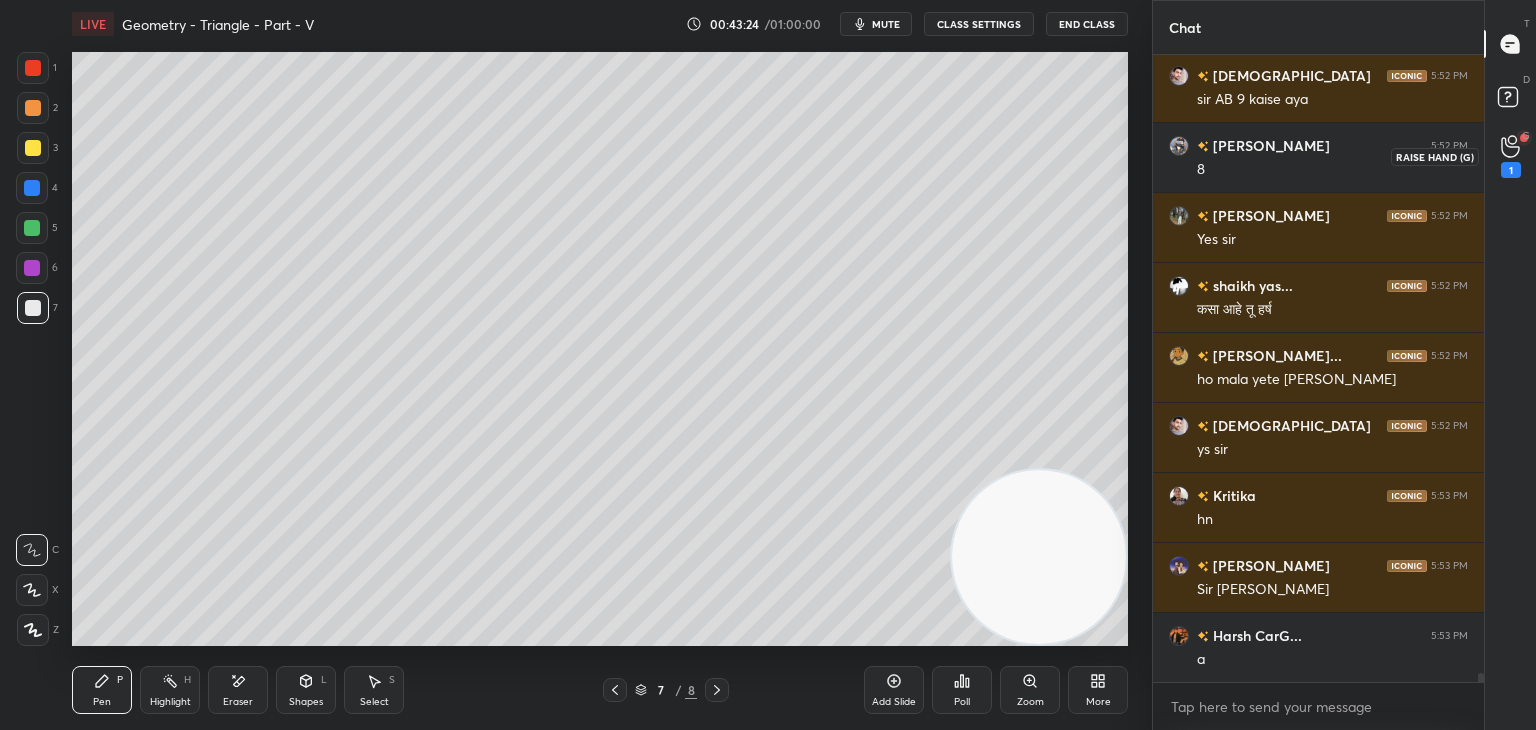 click 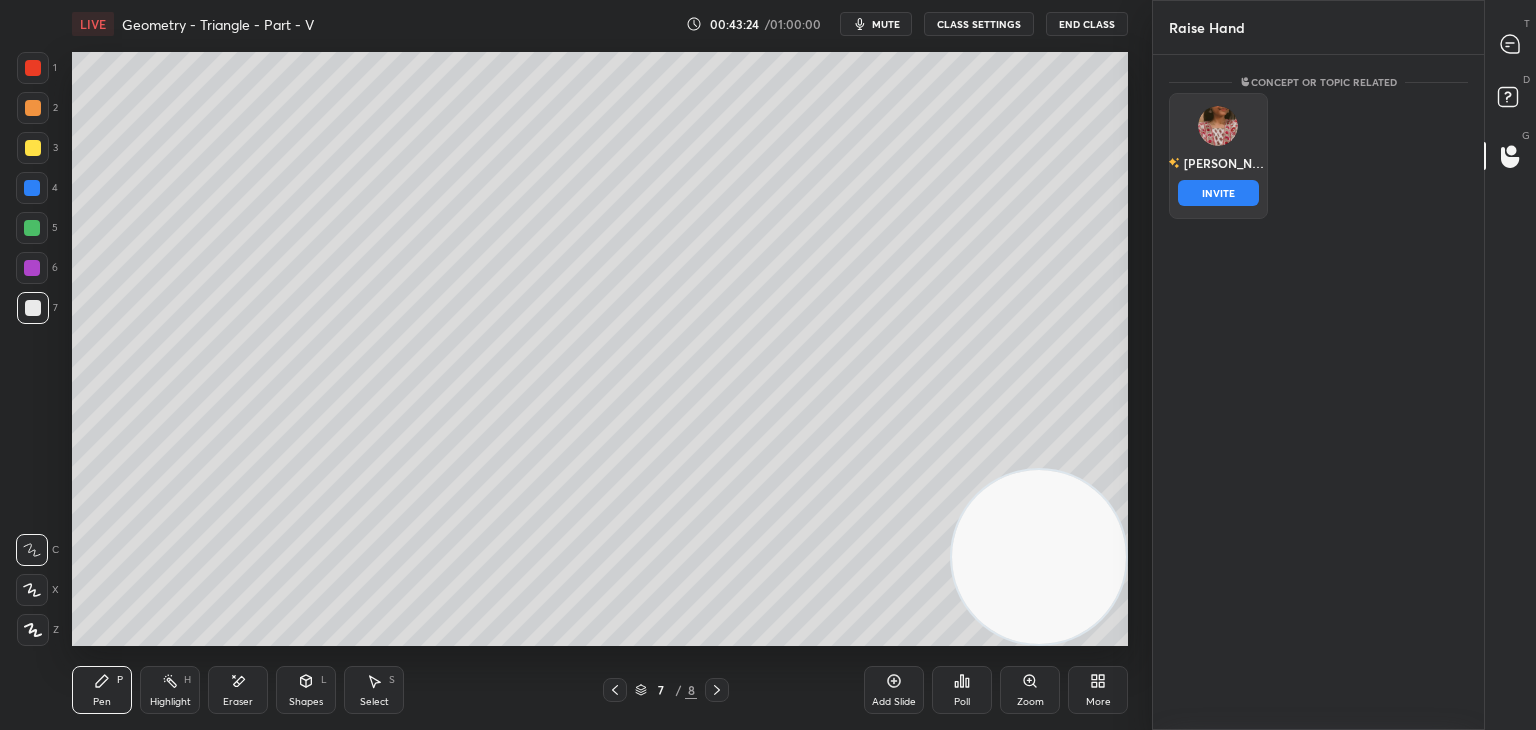 click on "[PERSON_NAME] INVITE" at bounding box center (1218, 156) 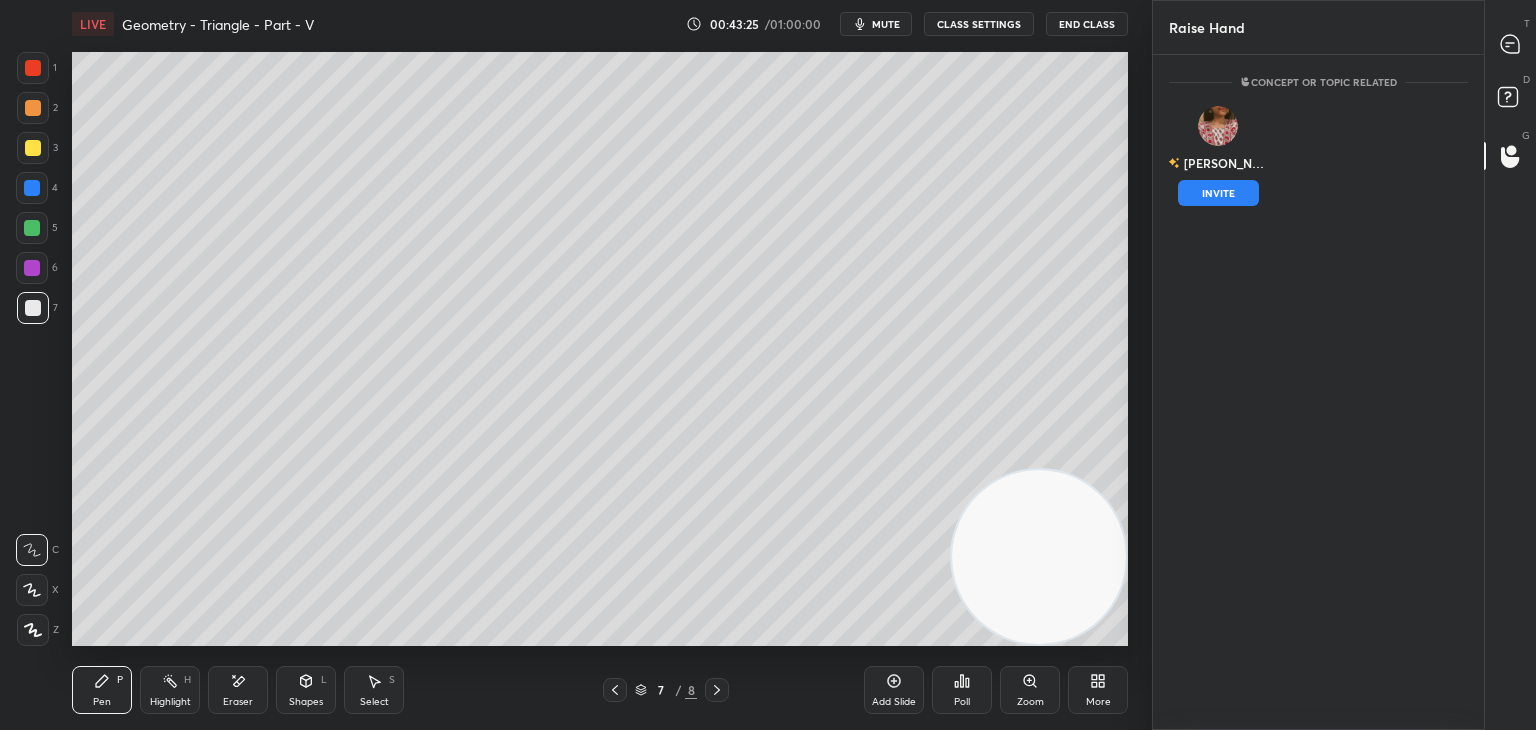 click on "INVITE" at bounding box center [1218, 193] 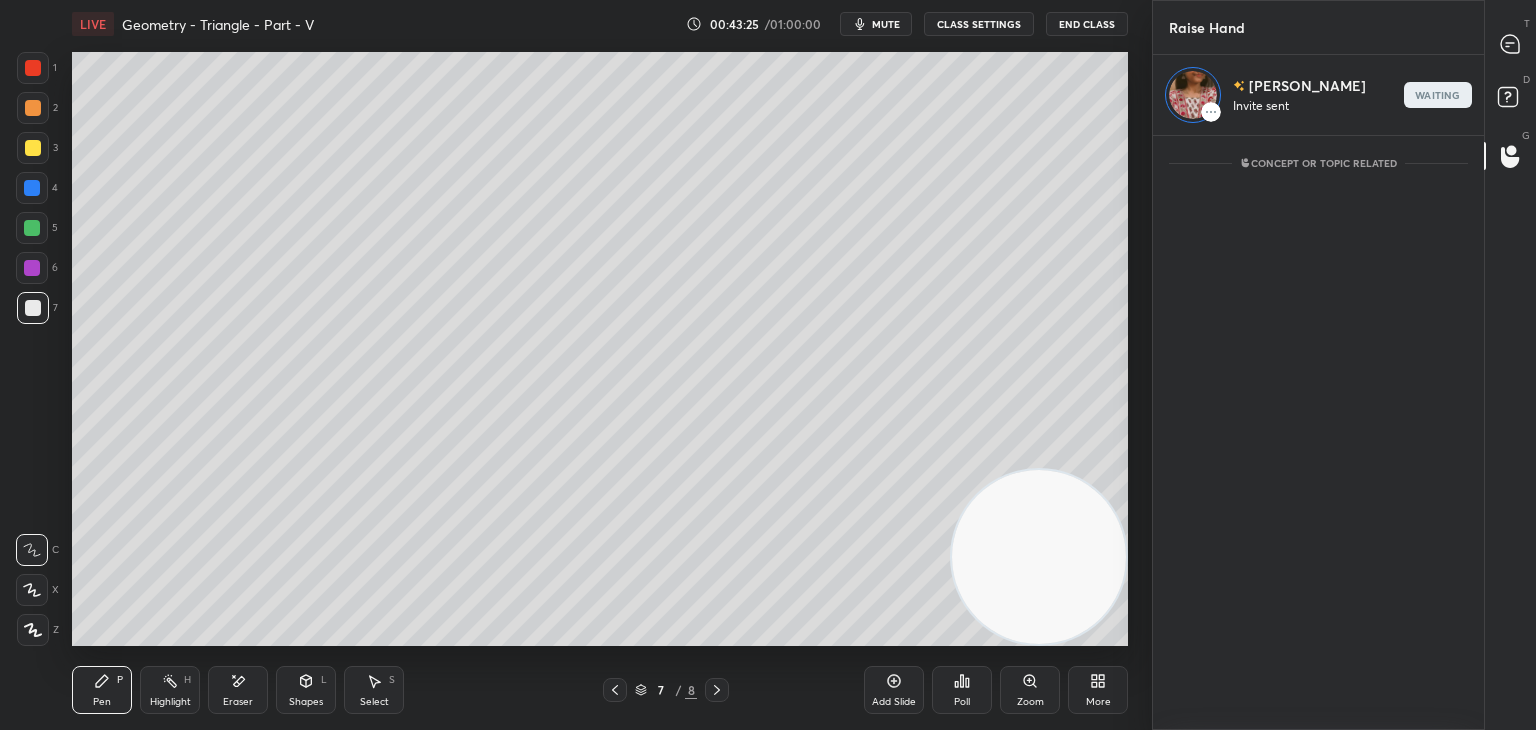 scroll, scrollTop: 589, scrollLeft: 325, axis: both 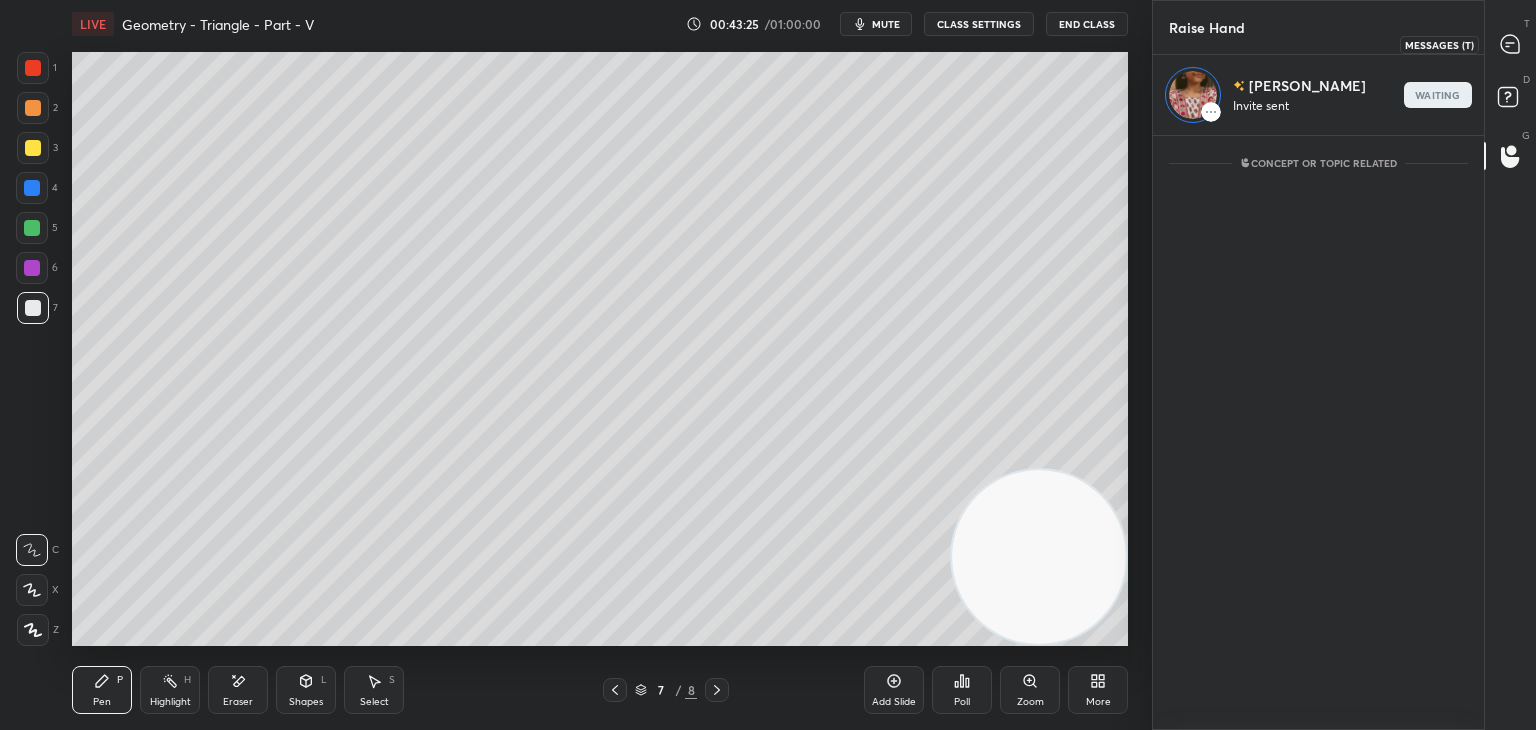 click 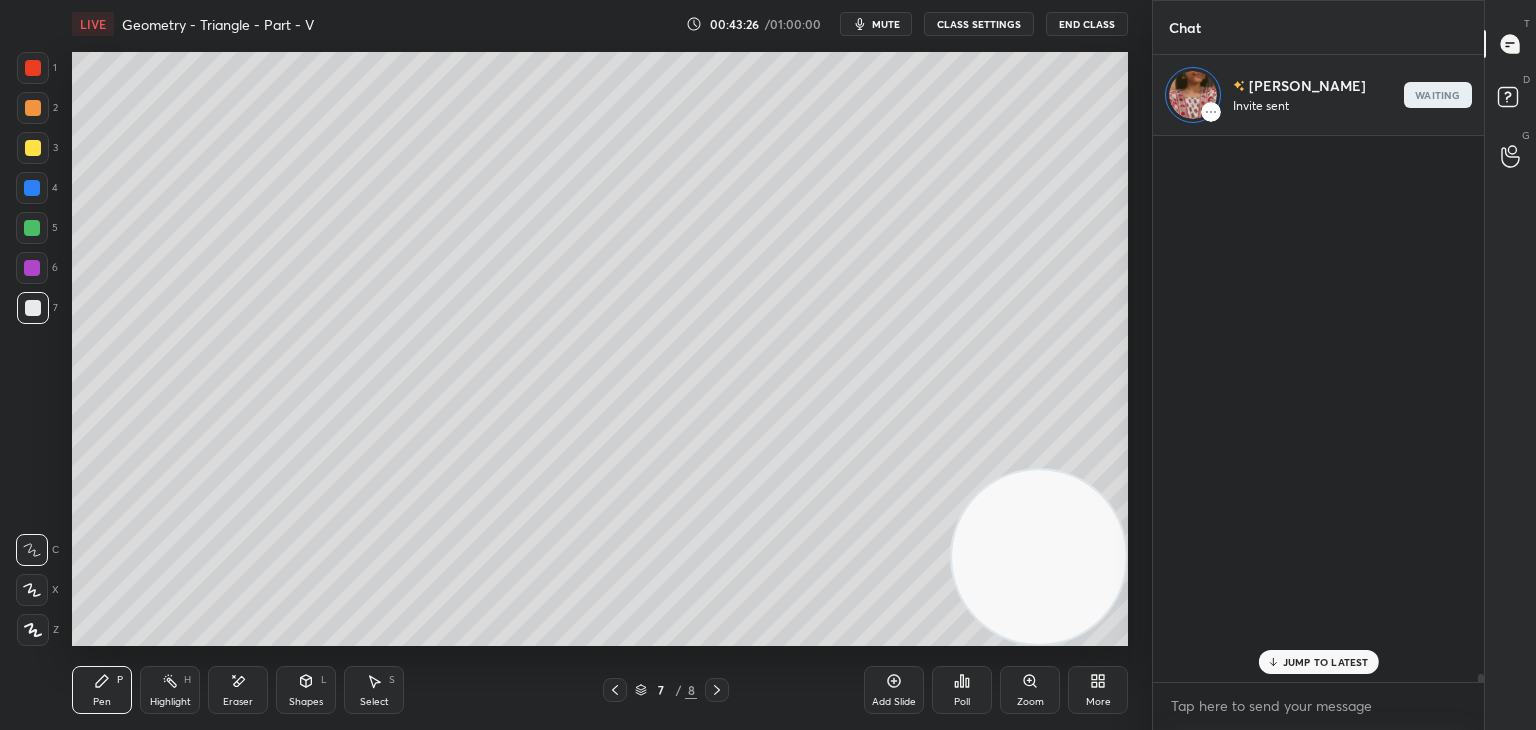 scroll, scrollTop: 41967, scrollLeft: 0, axis: vertical 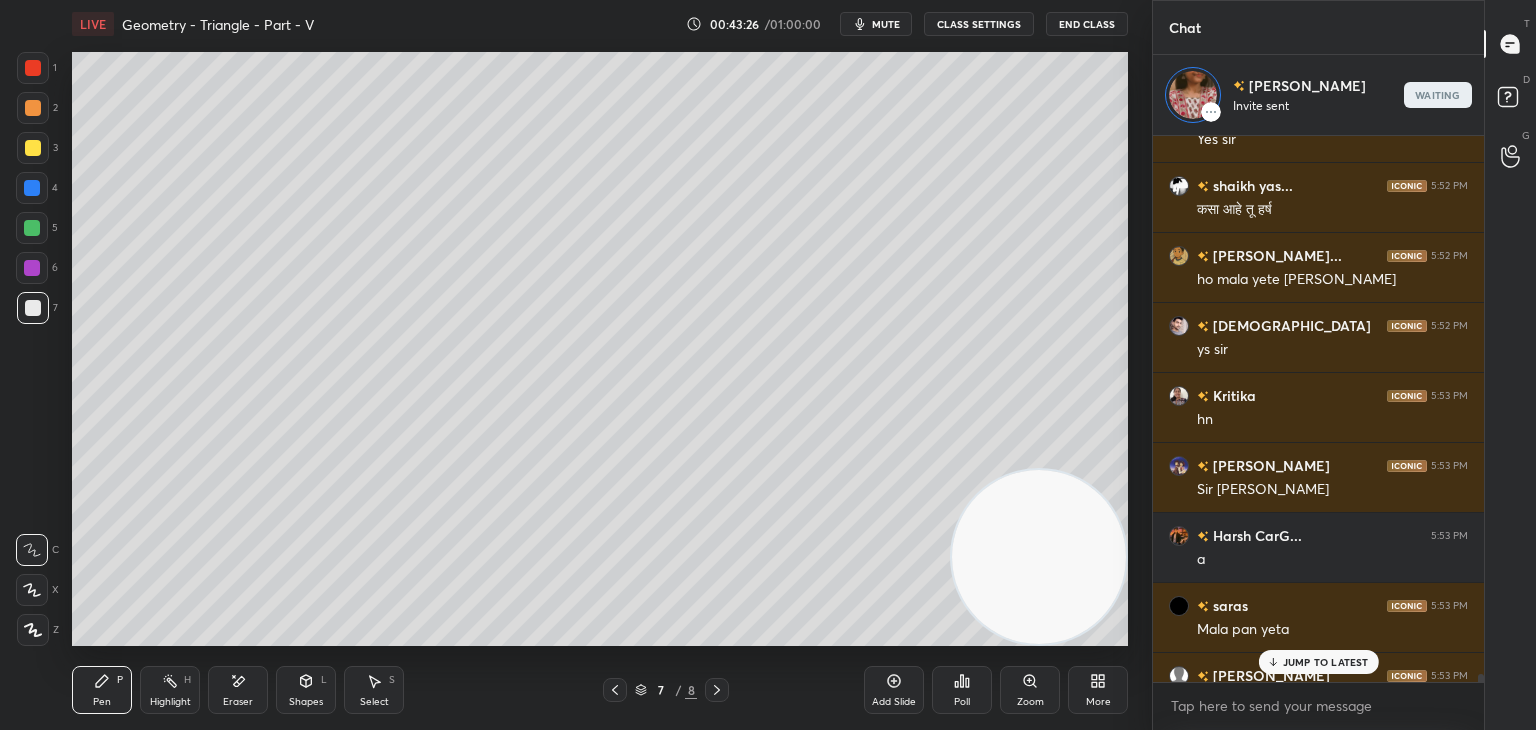 click on "JUMP TO LATEST" at bounding box center [1326, 662] 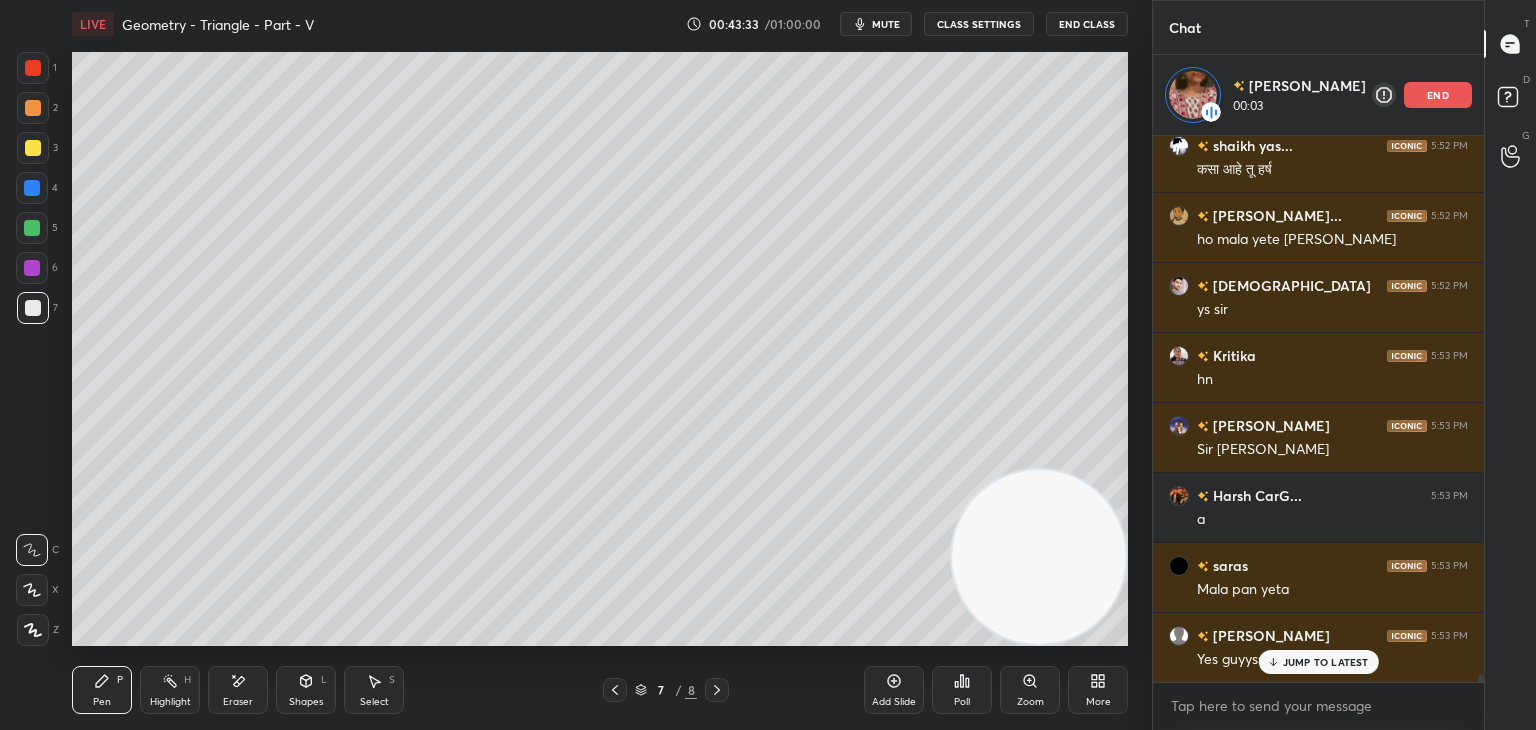 scroll, scrollTop: 42076, scrollLeft: 0, axis: vertical 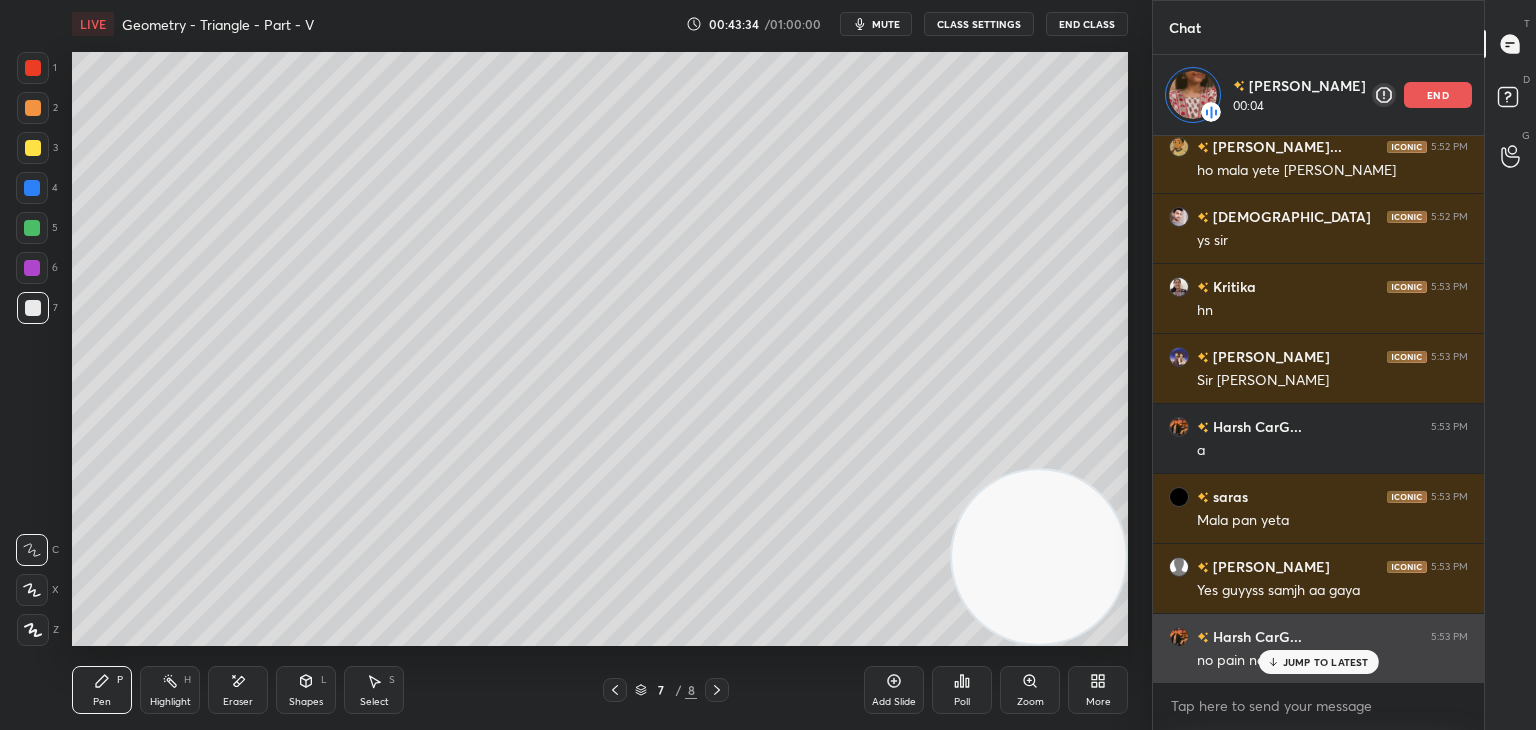 click on "JUMP TO LATEST" at bounding box center [1326, 662] 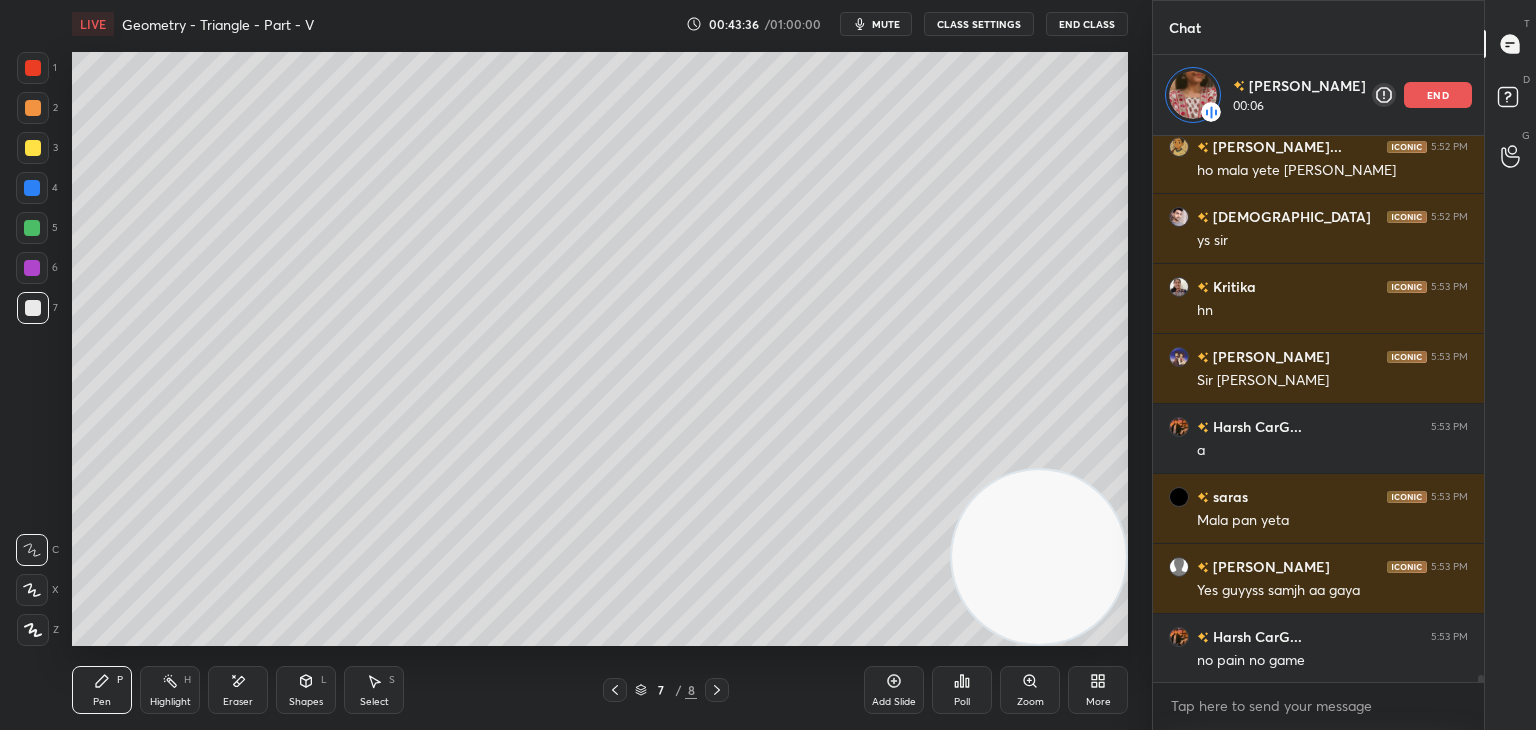 scroll, scrollTop: 42147, scrollLeft: 0, axis: vertical 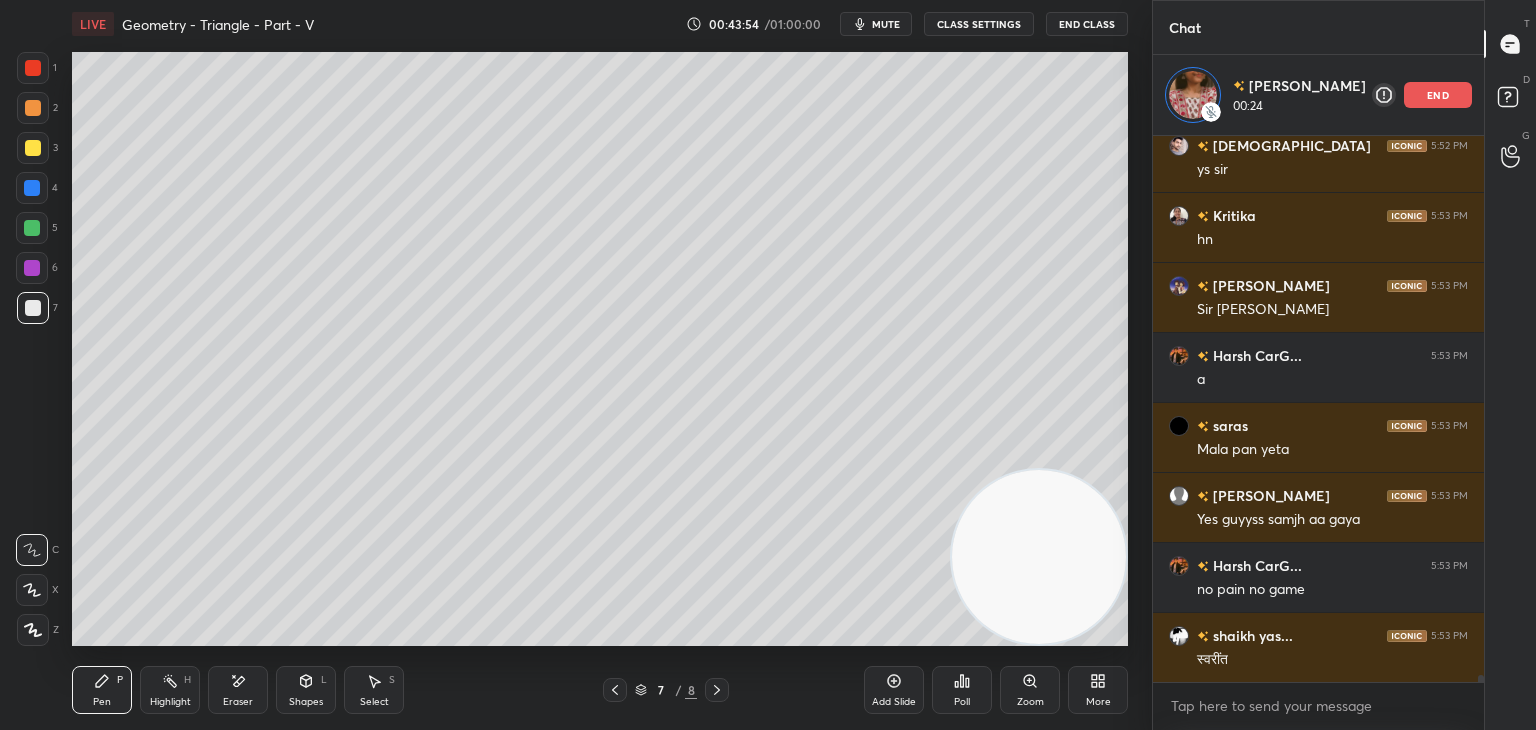 drag, startPoint x: 250, startPoint y: 697, endPoint x: 257, endPoint y: 683, distance: 15.652476 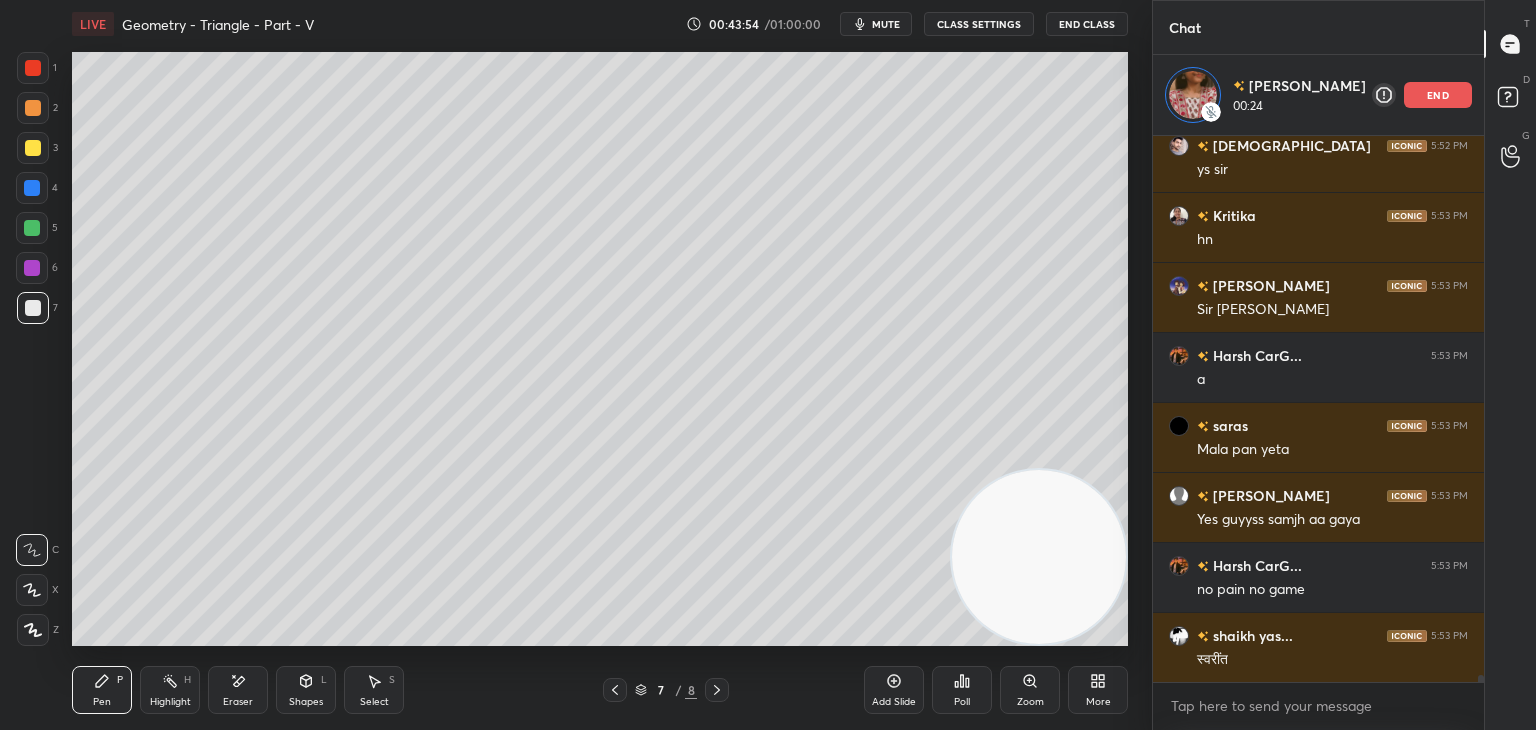 click on "Eraser" at bounding box center (238, 690) 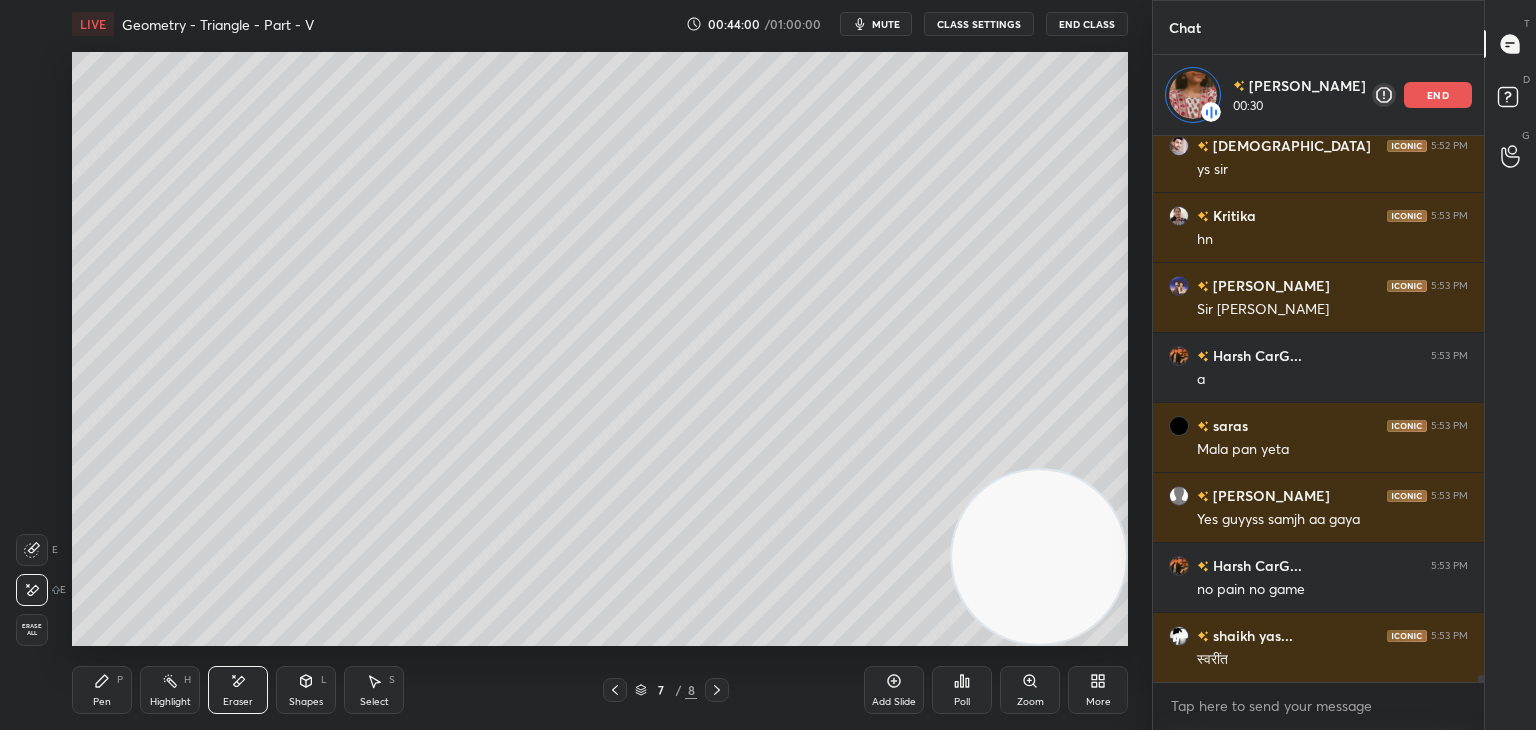 click on "Pen P" at bounding box center [102, 690] 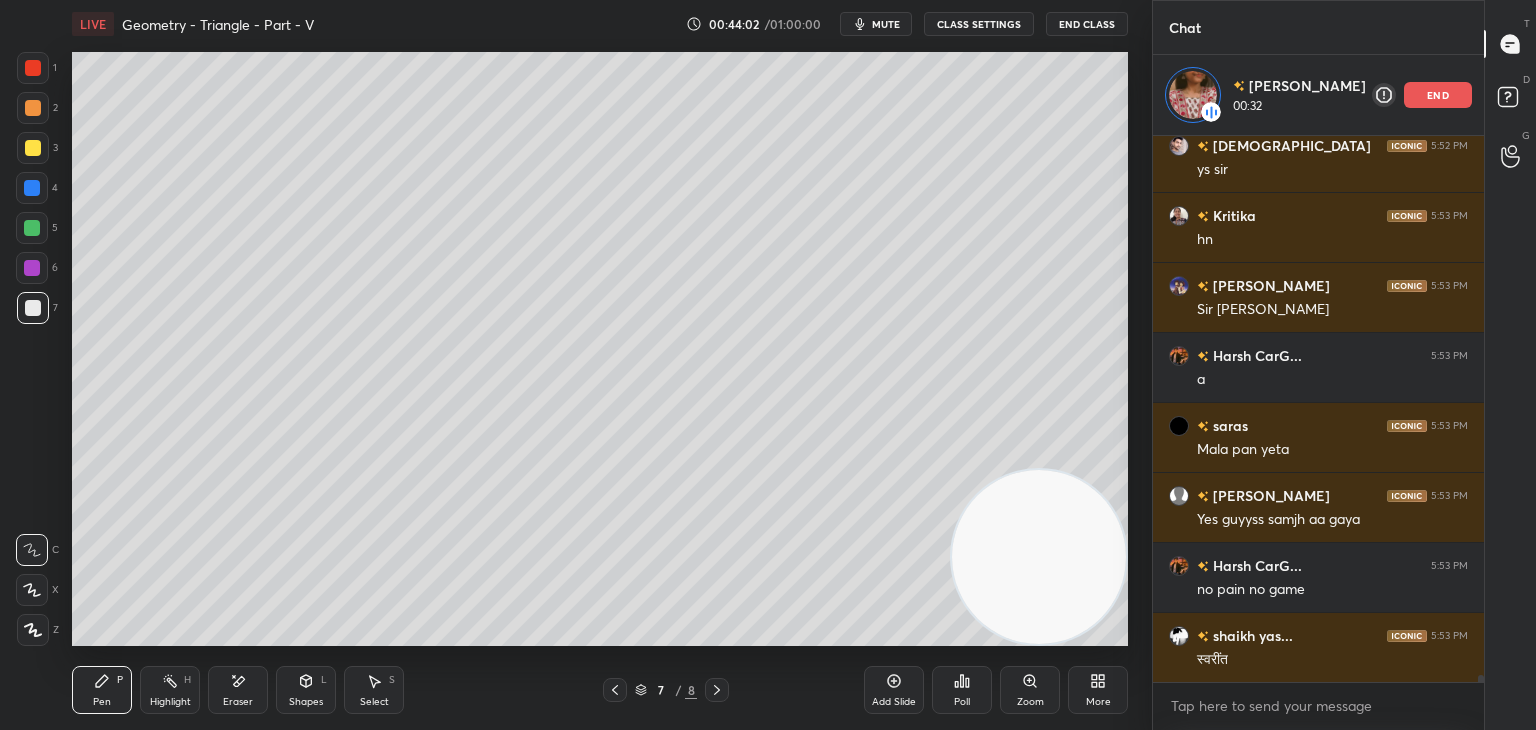scroll, scrollTop: 42216, scrollLeft: 0, axis: vertical 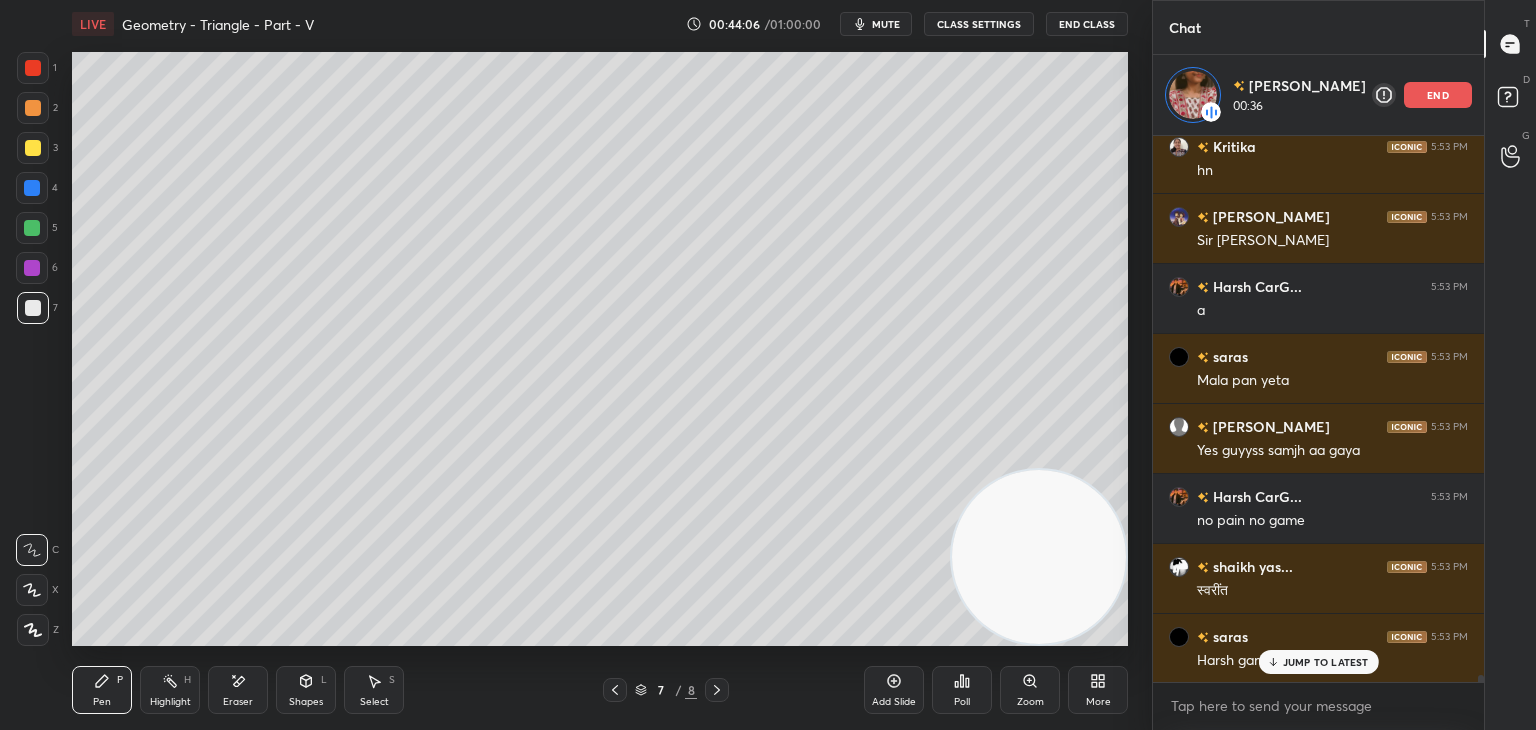 click on "end" at bounding box center [1438, 95] 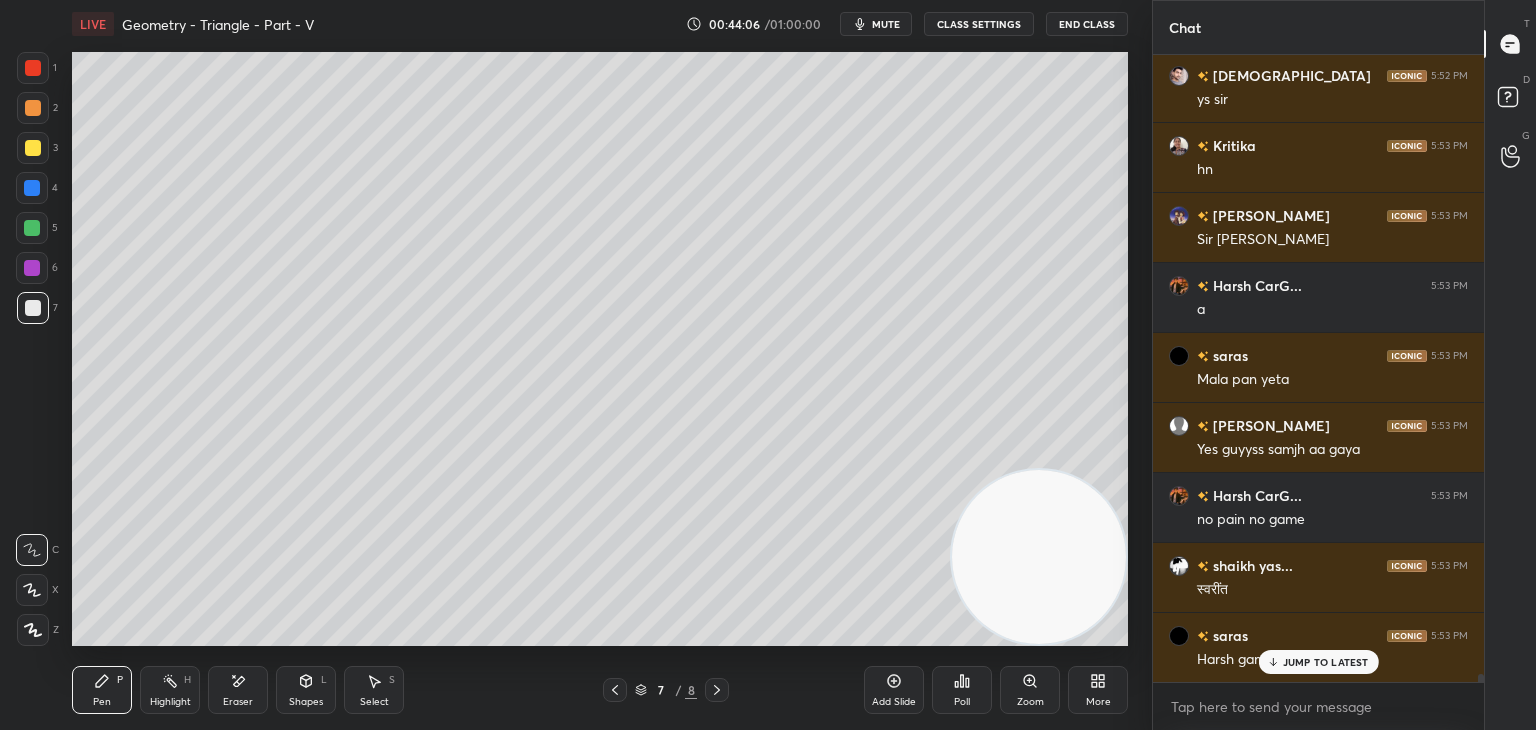 scroll, scrollTop: 6, scrollLeft: 6, axis: both 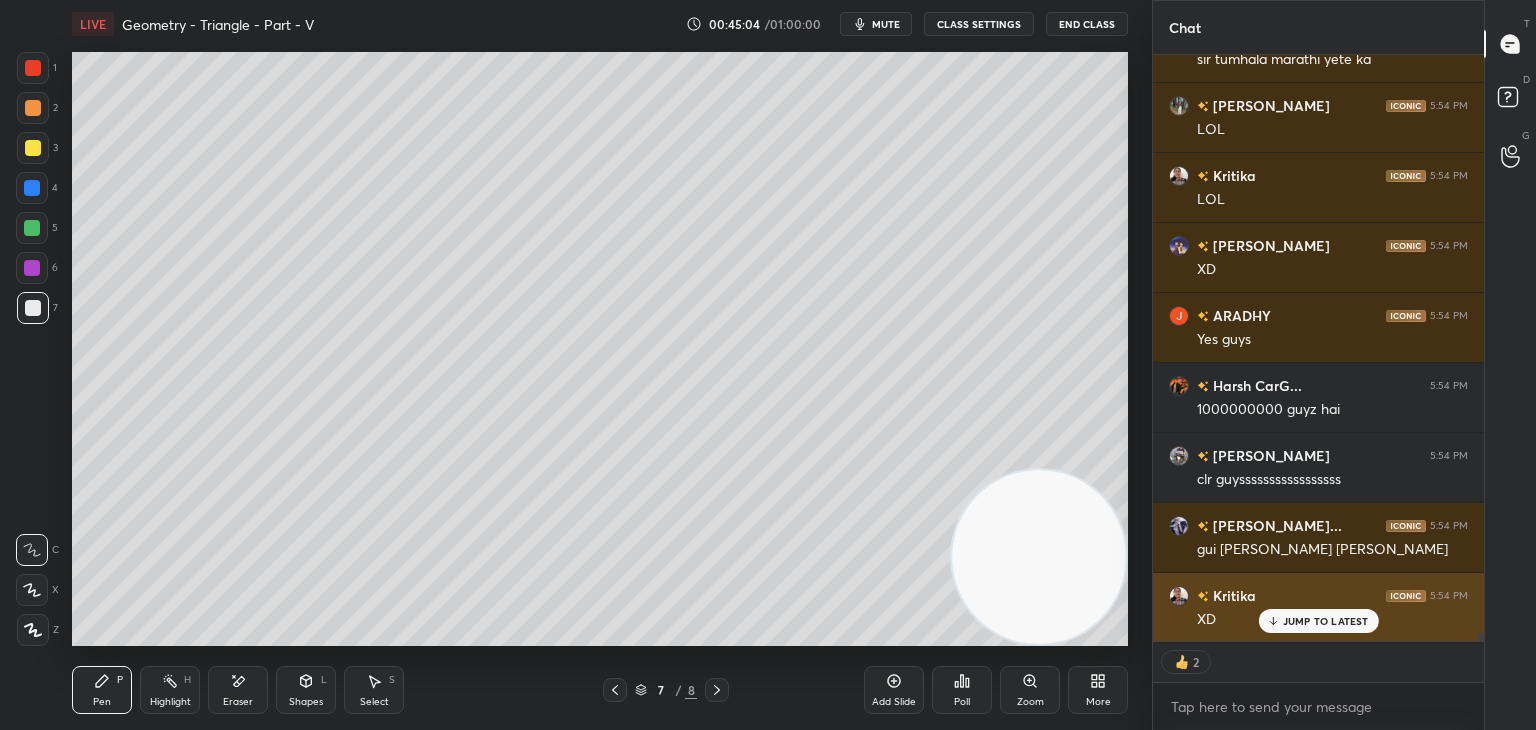 drag, startPoint x: 1301, startPoint y: 625, endPoint x: 1284, endPoint y: 633, distance: 18.788294 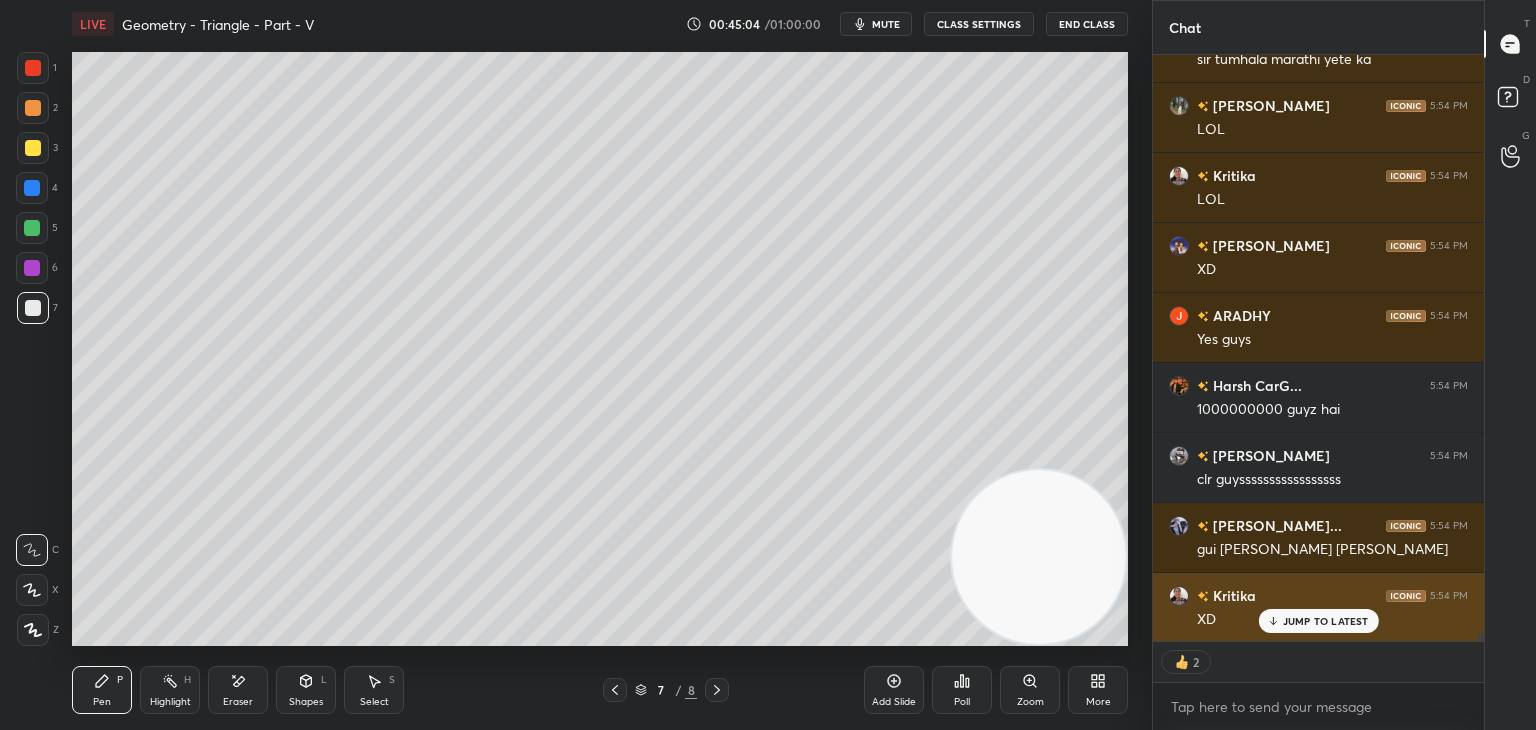 click on "JUMP TO LATEST" at bounding box center (1326, 621) 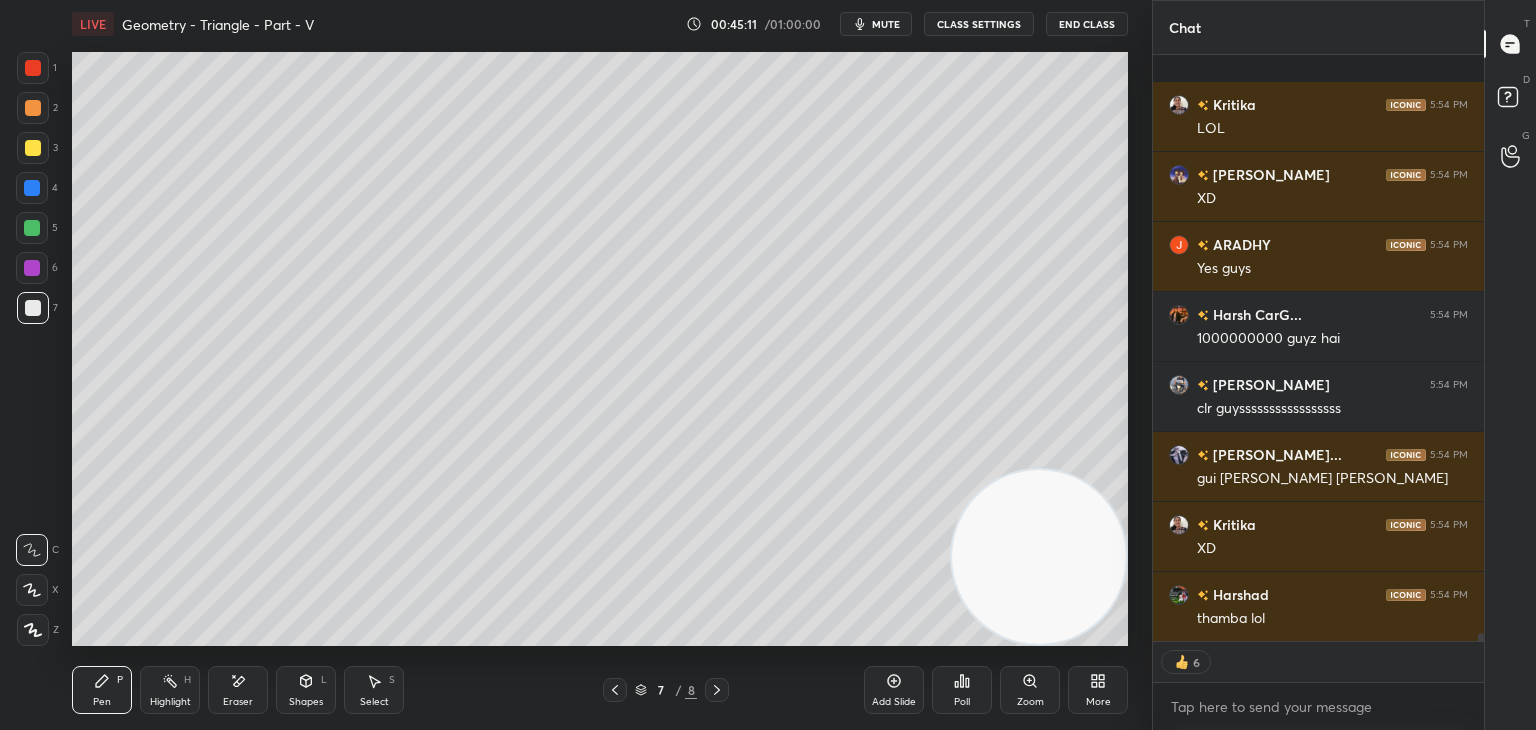 scroll, scrollTop: 44435, scrollLeft: 0, axis: vertical 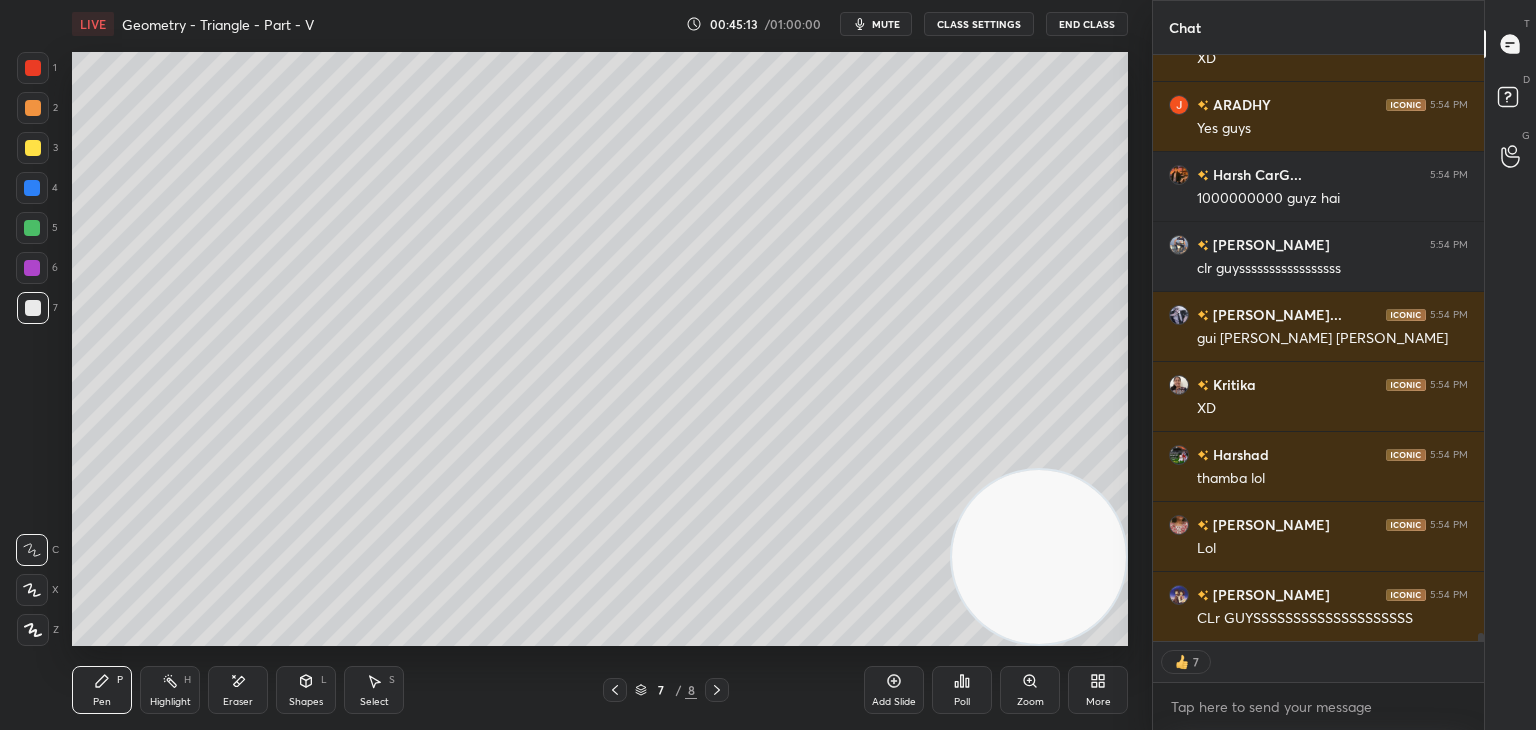 click on "Add Slide" at bounding box center (894, 690) 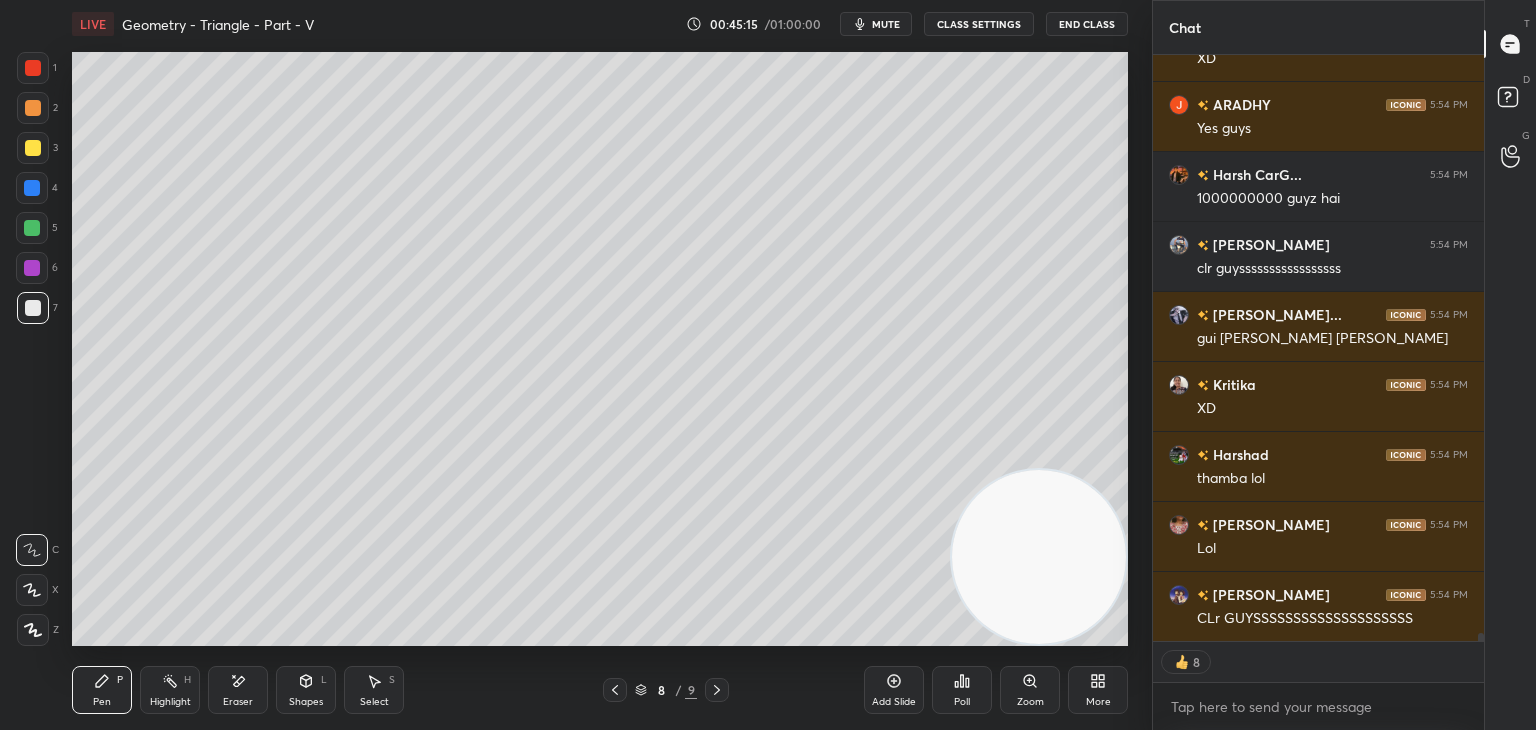 click at bounding box center (33, 148) 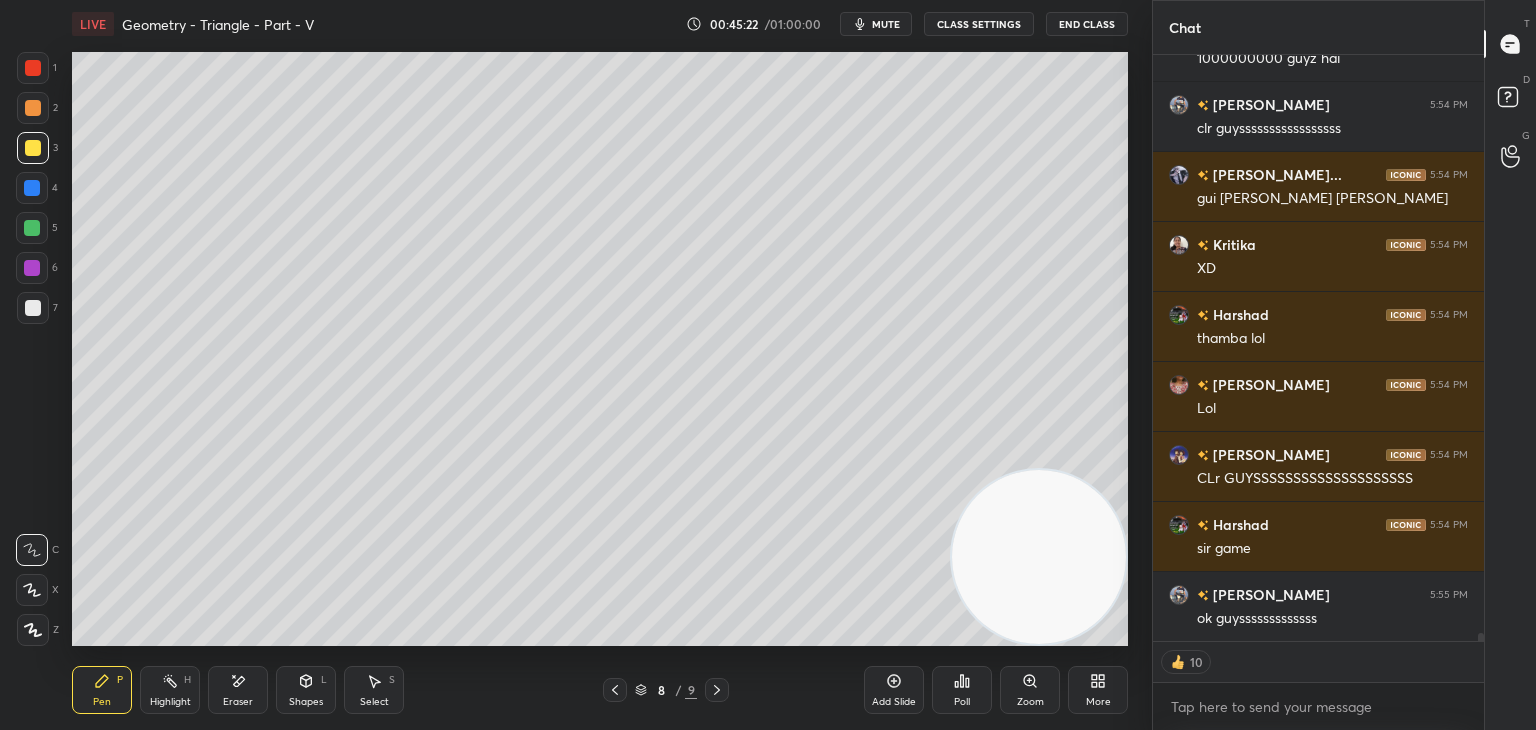 scroll, scrollTop: 44644, scrollLeft: 0, axis: vertical 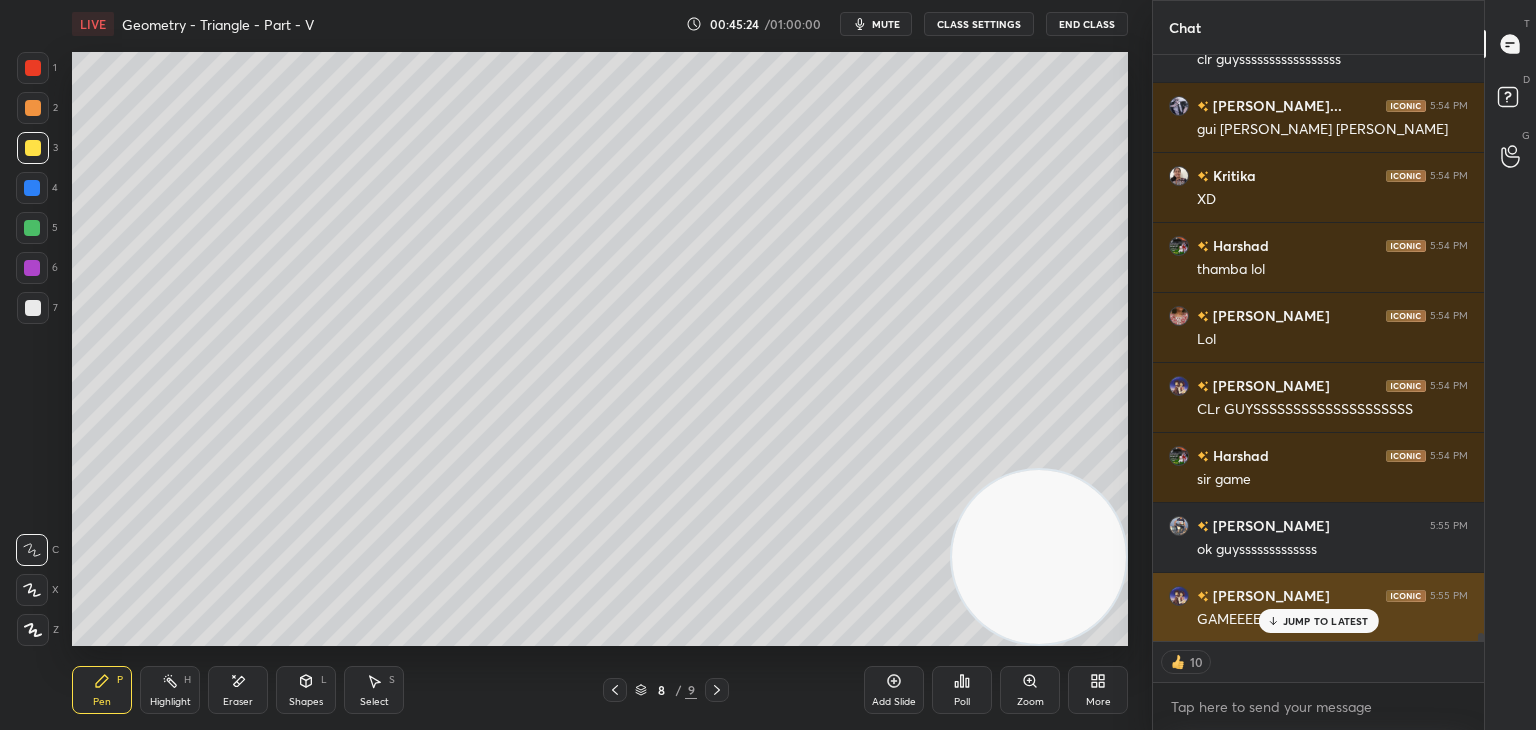 click on "JUMP TO LATEST" at bounding box center [1326, 621] 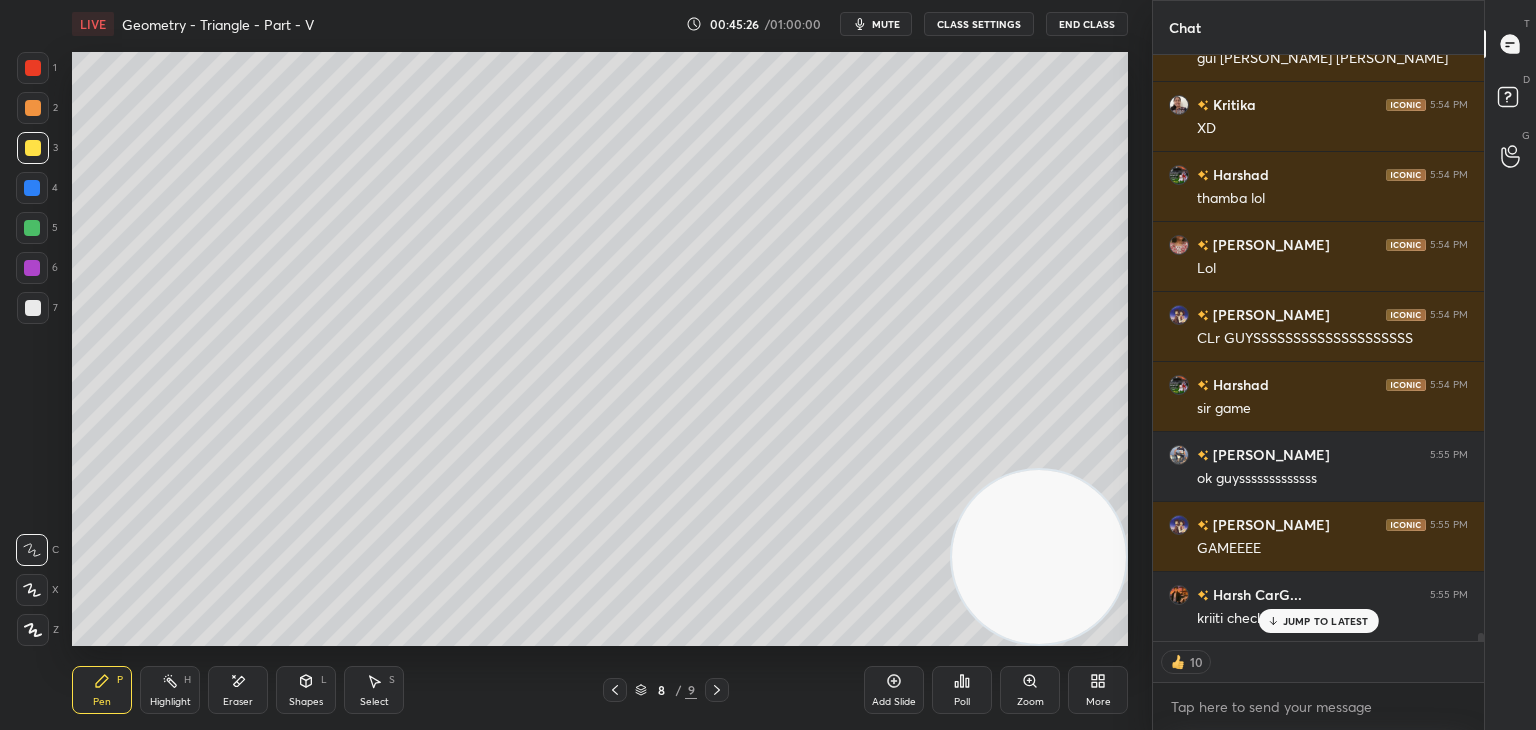 scroll, scrollTop: 44784, scrollLeft: 0, axis: vertical 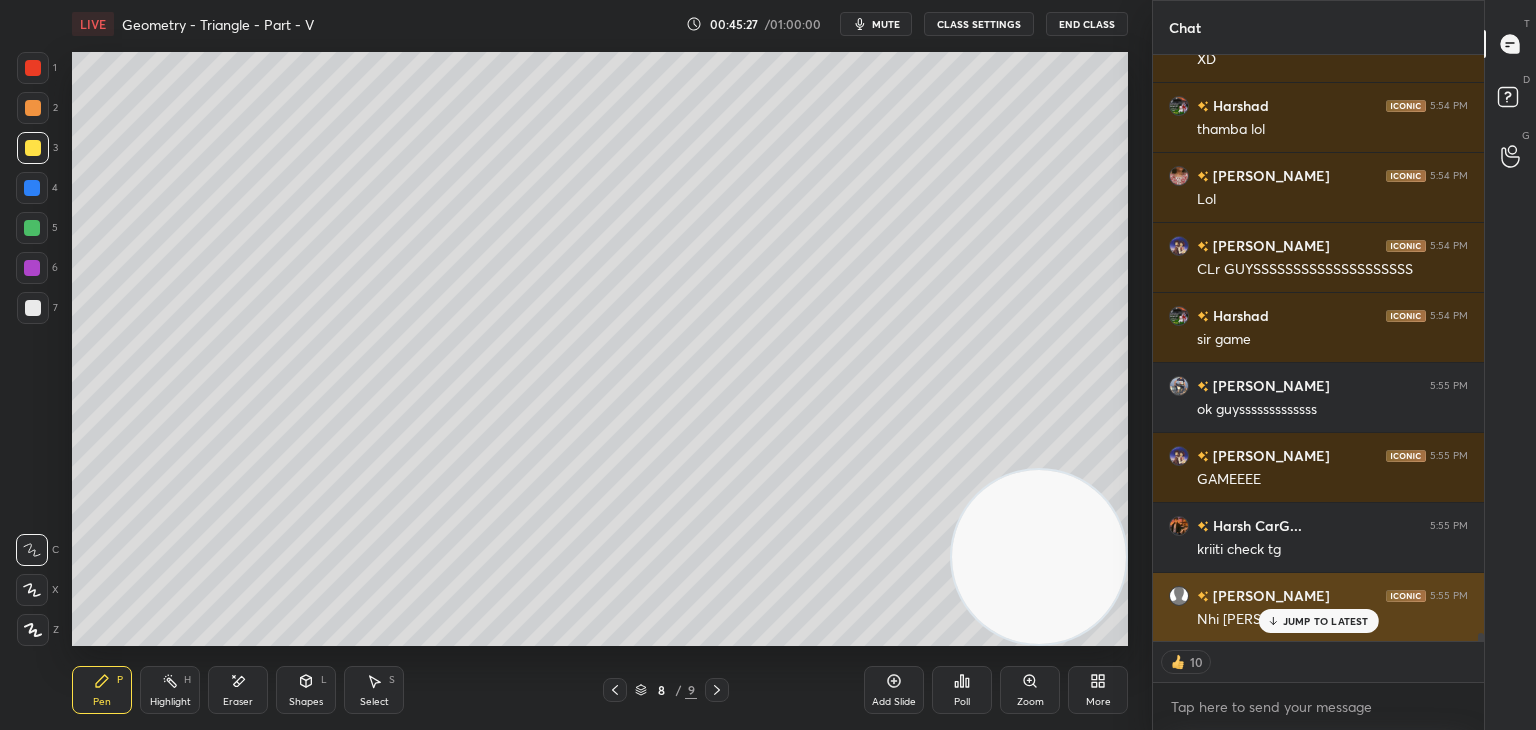 click on "JUMP TO LATEST" at bounding box center (1326, 621) 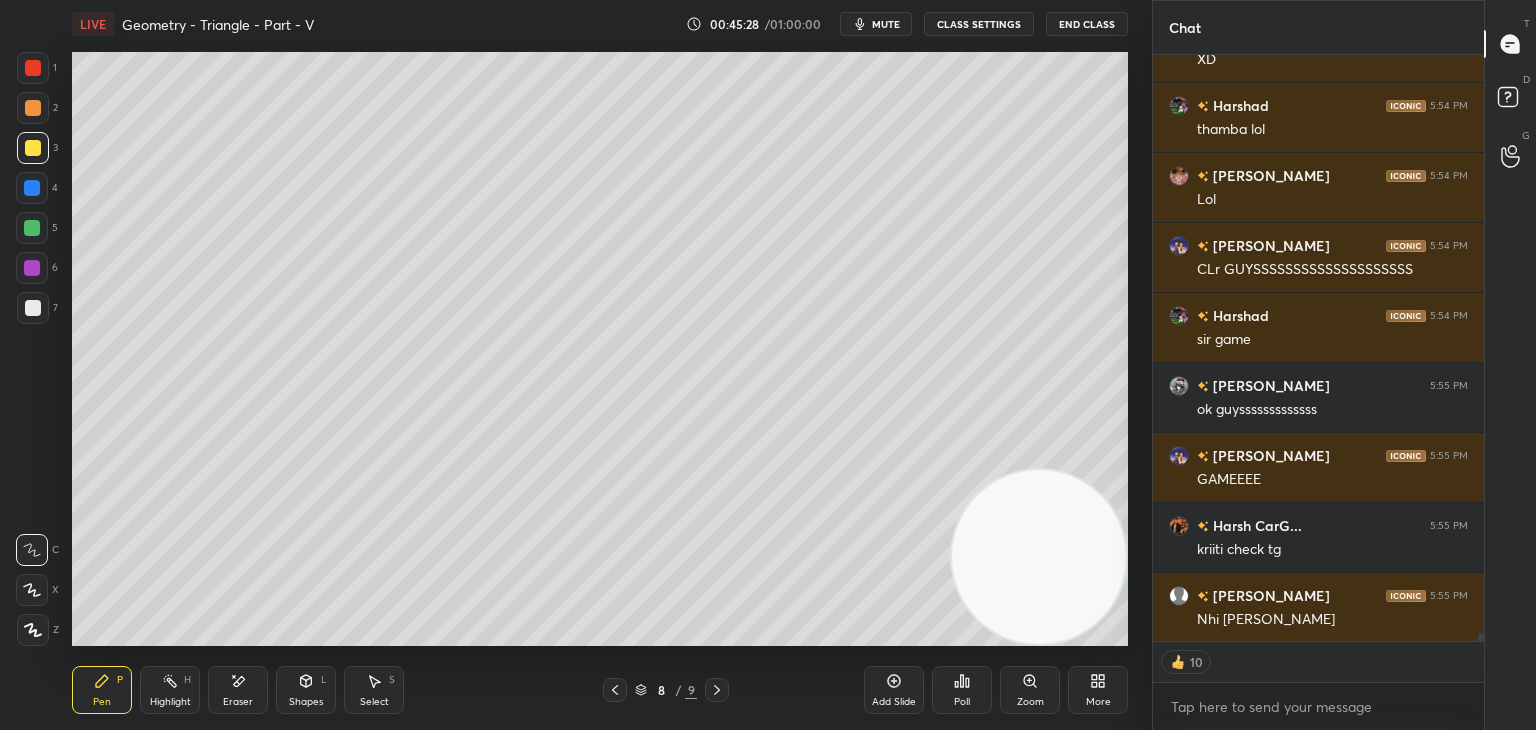 scroll, scrollTop: 44855, scrollLeft: 0, axis: vertical 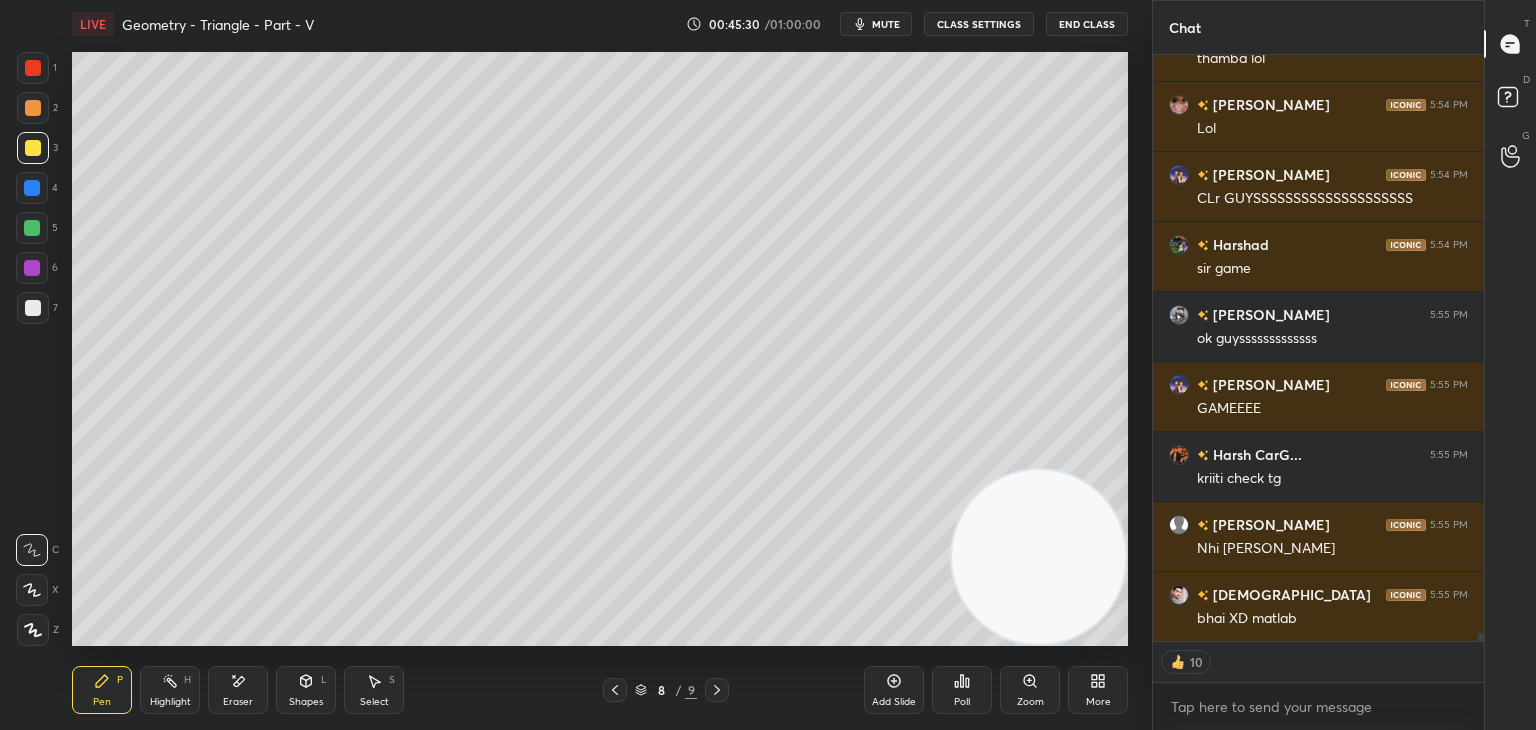 type on "x" 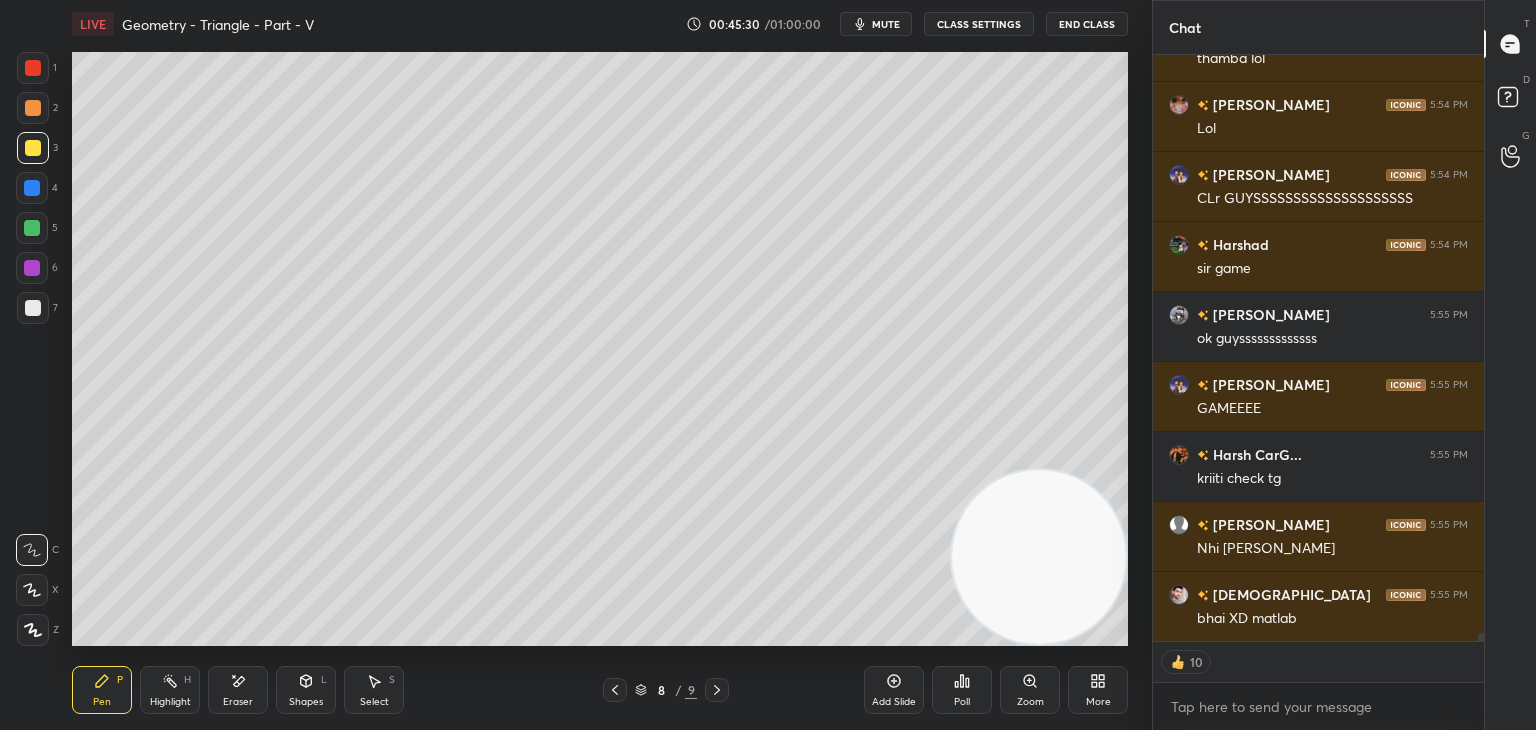 scroll, scrollTop: 6, scrollLeft: 6, axis: both 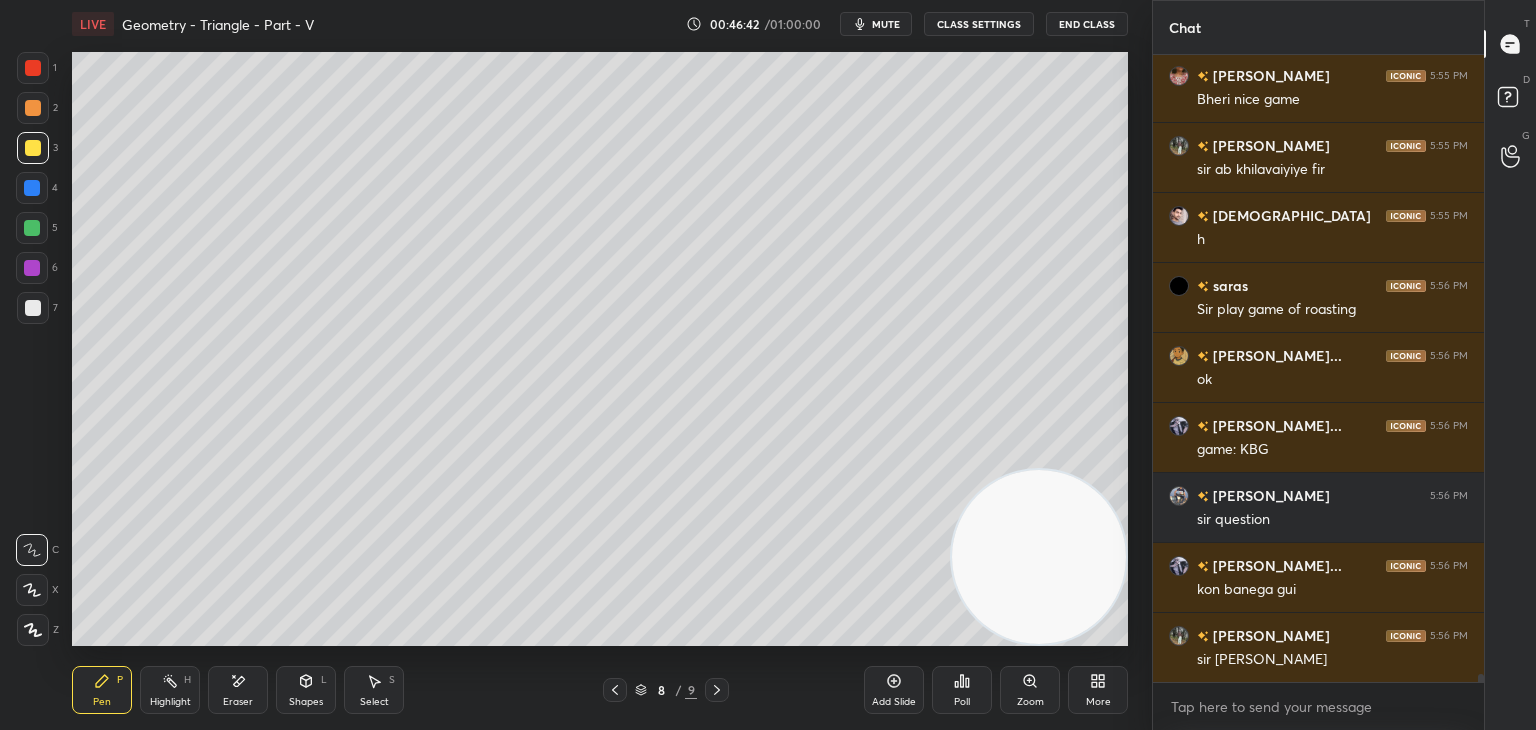 click 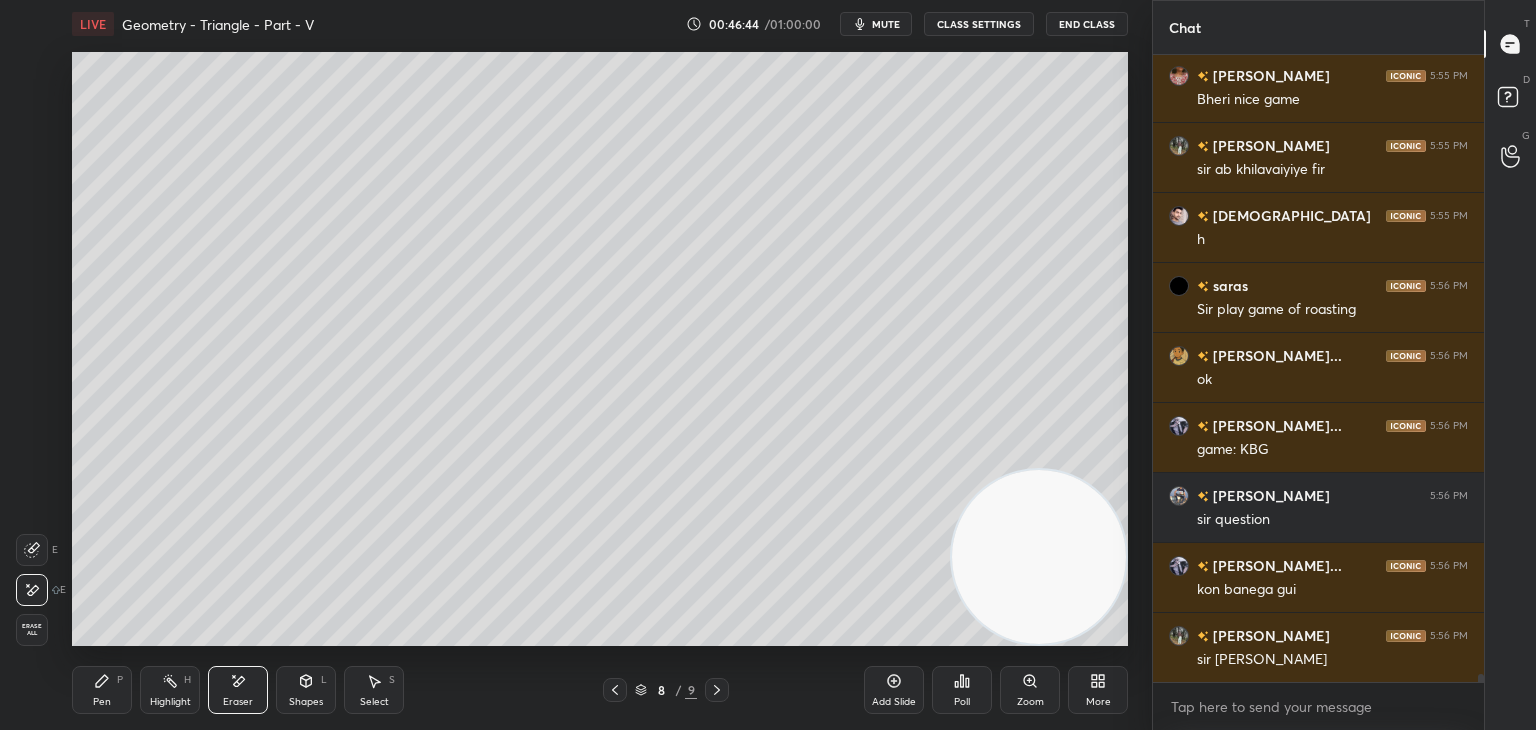 click 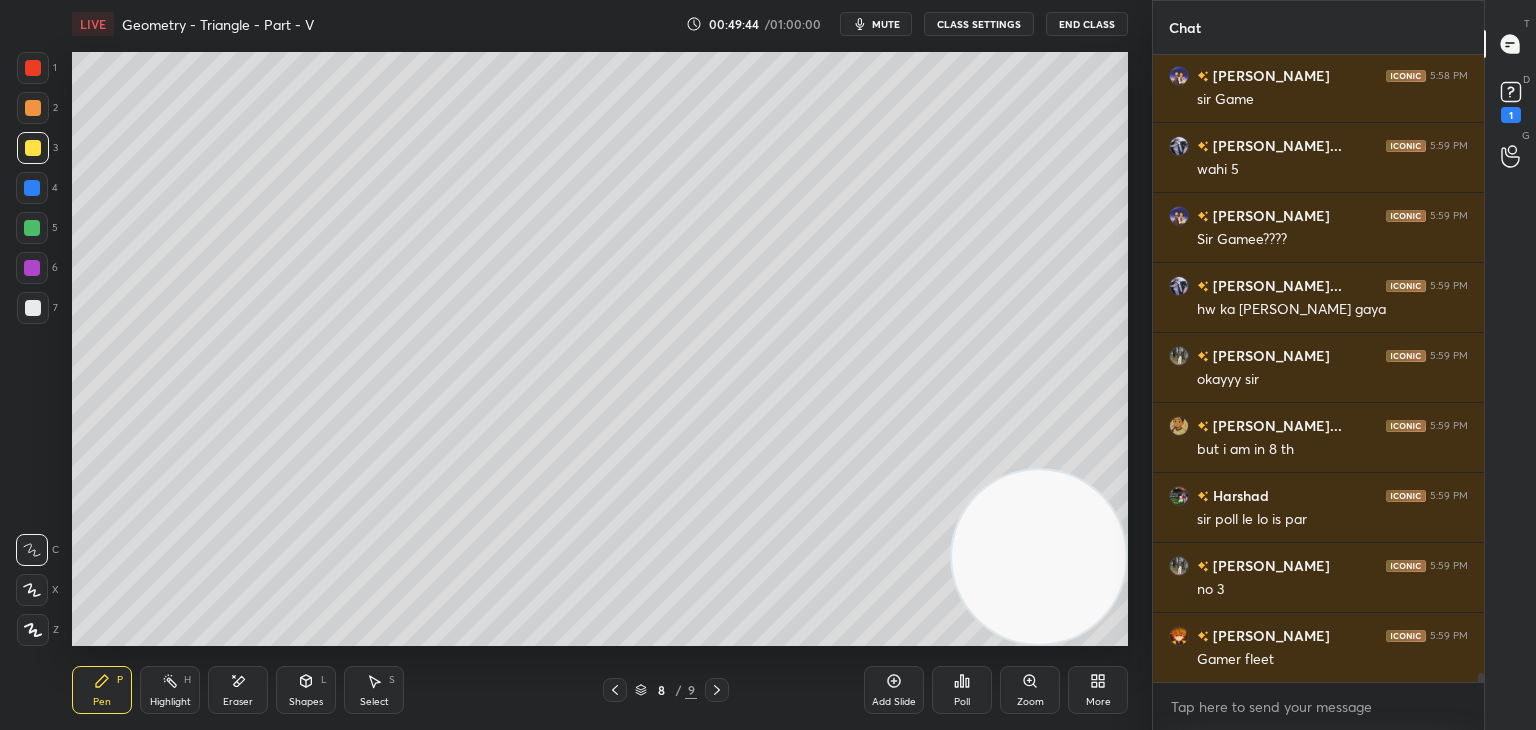 scroll, scrollTop: 45558, scrollLeft: 0, axis: vertical 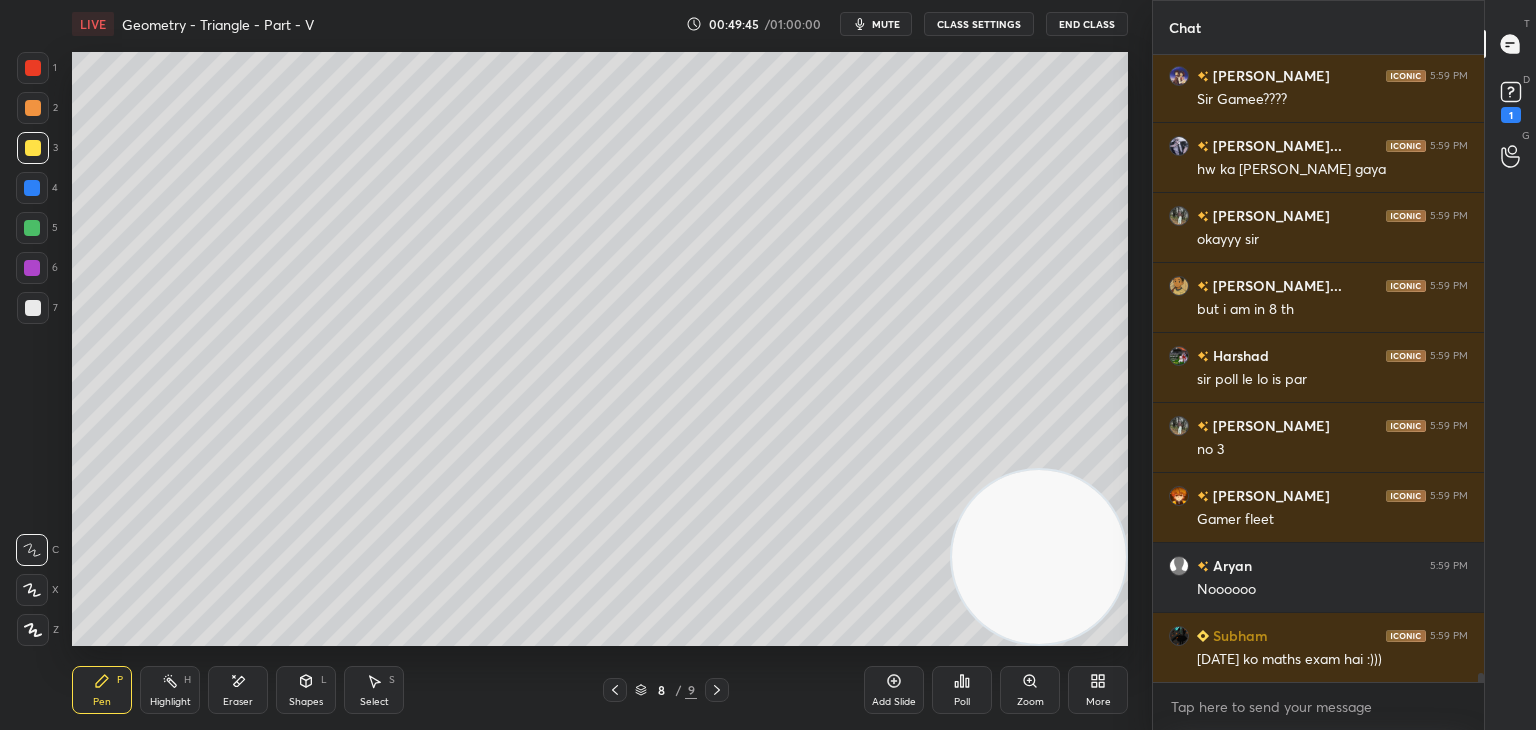 click on "Eraser" at bounding box center [238, 690] 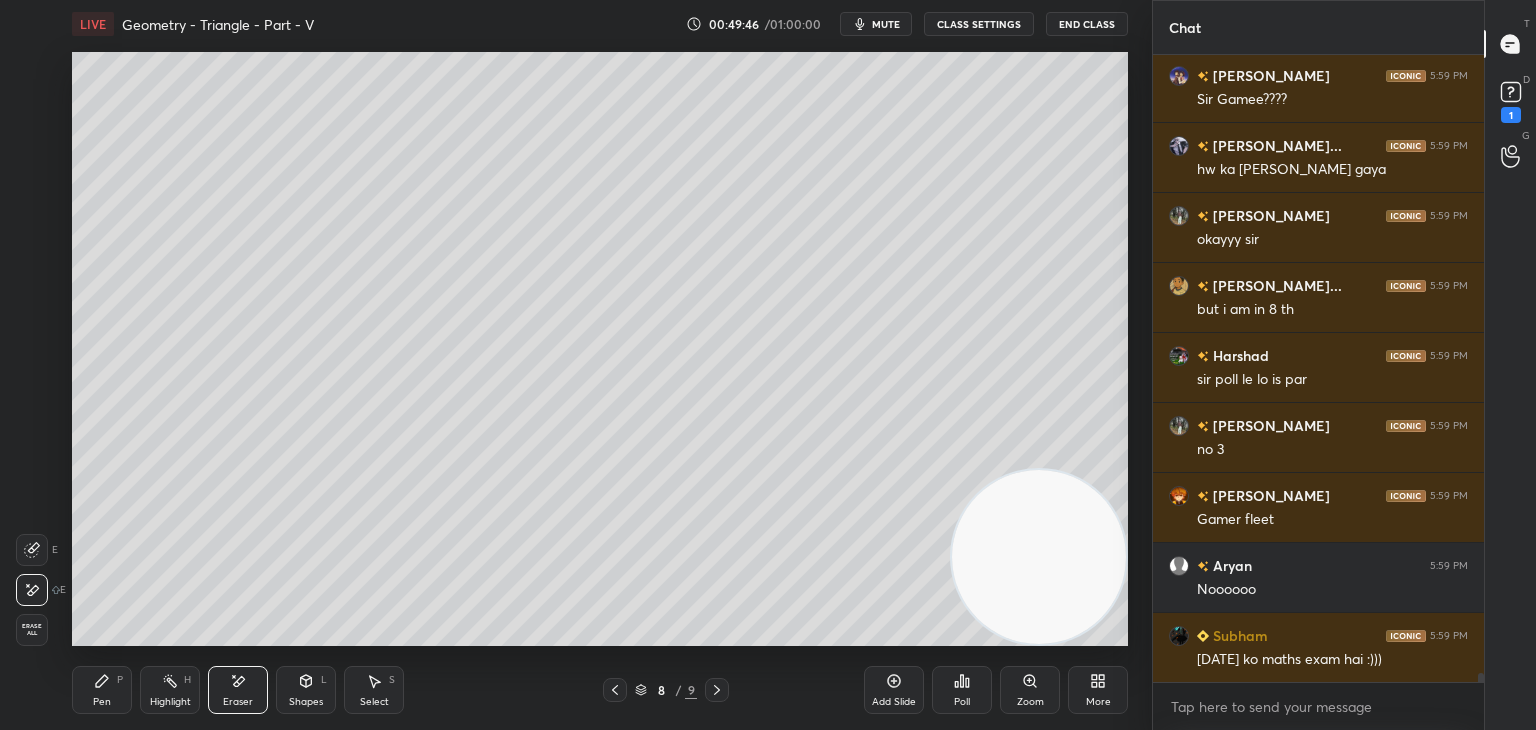 scroll, scrollTop: 45628, scrollLeft: 0, axis: vertical 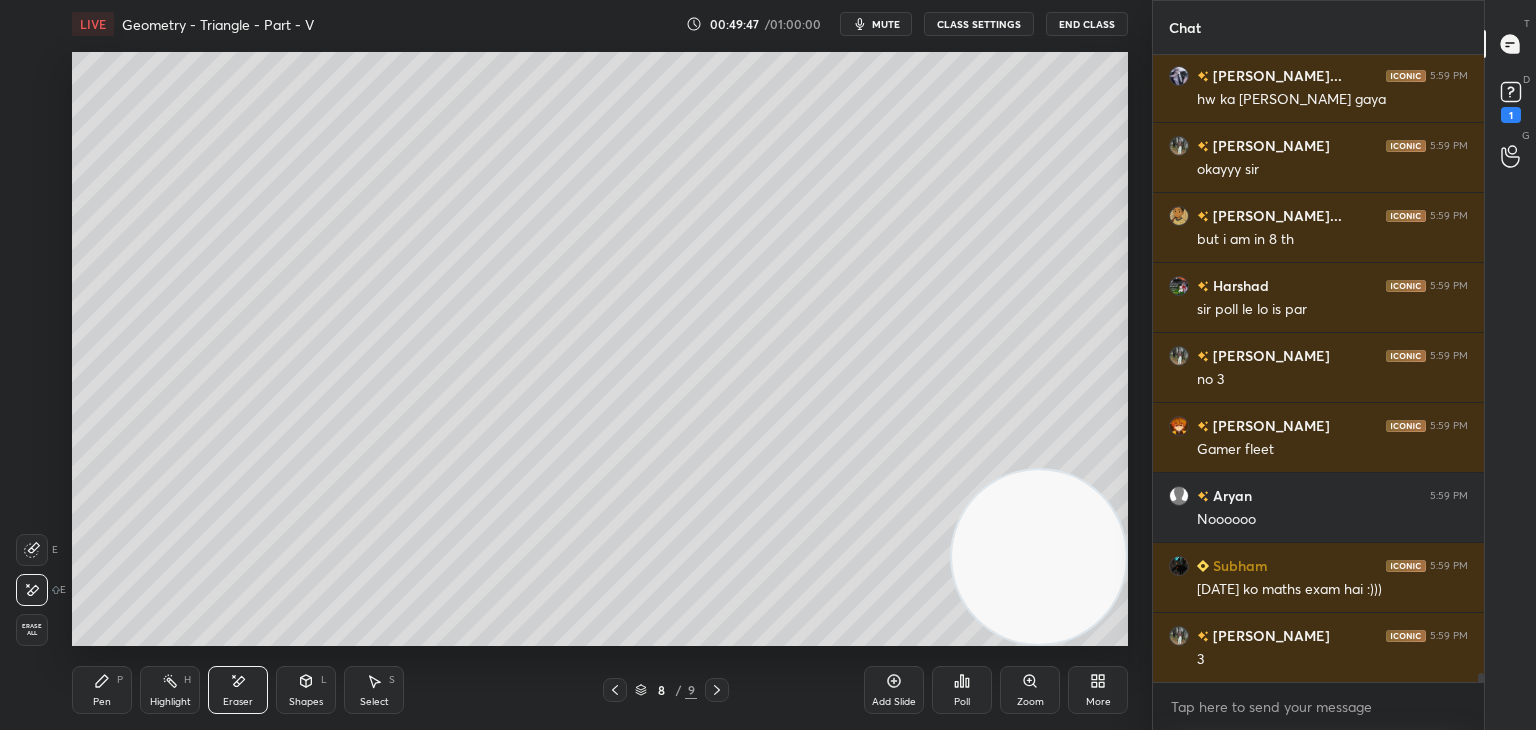 click 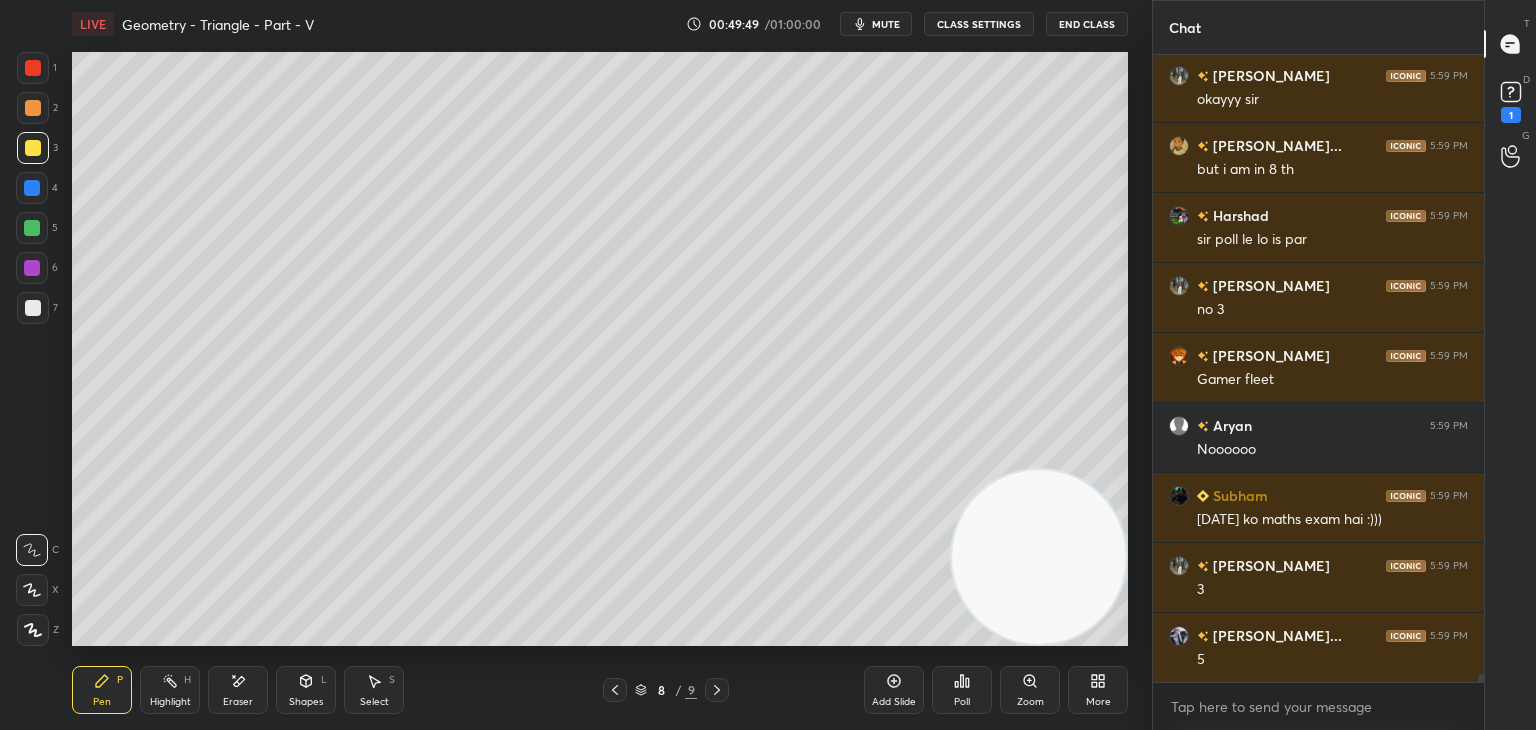 scroll, scrollTop: 45768, scrollLeft: 0, axis: vertical 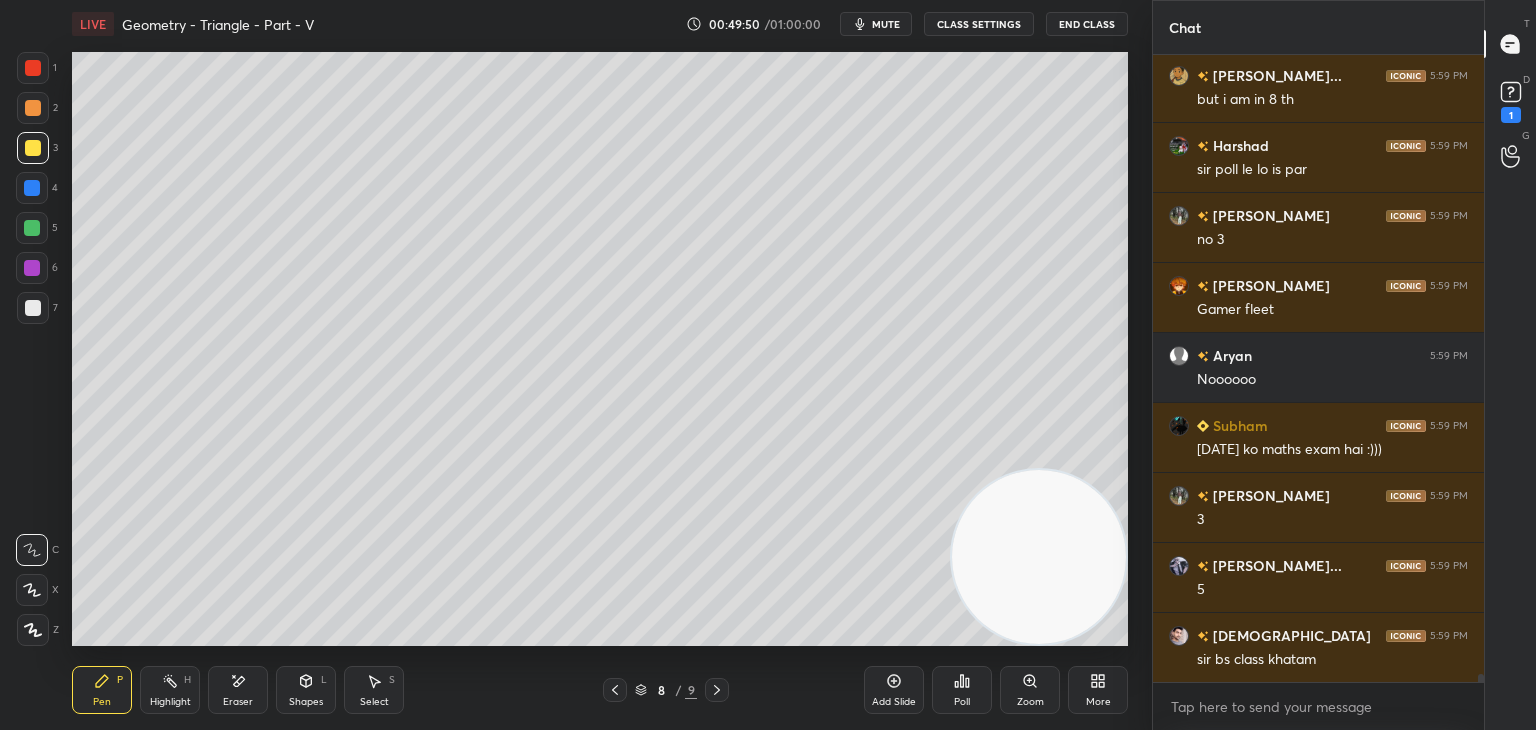 click on "mute" at bounding box center [886, 24] 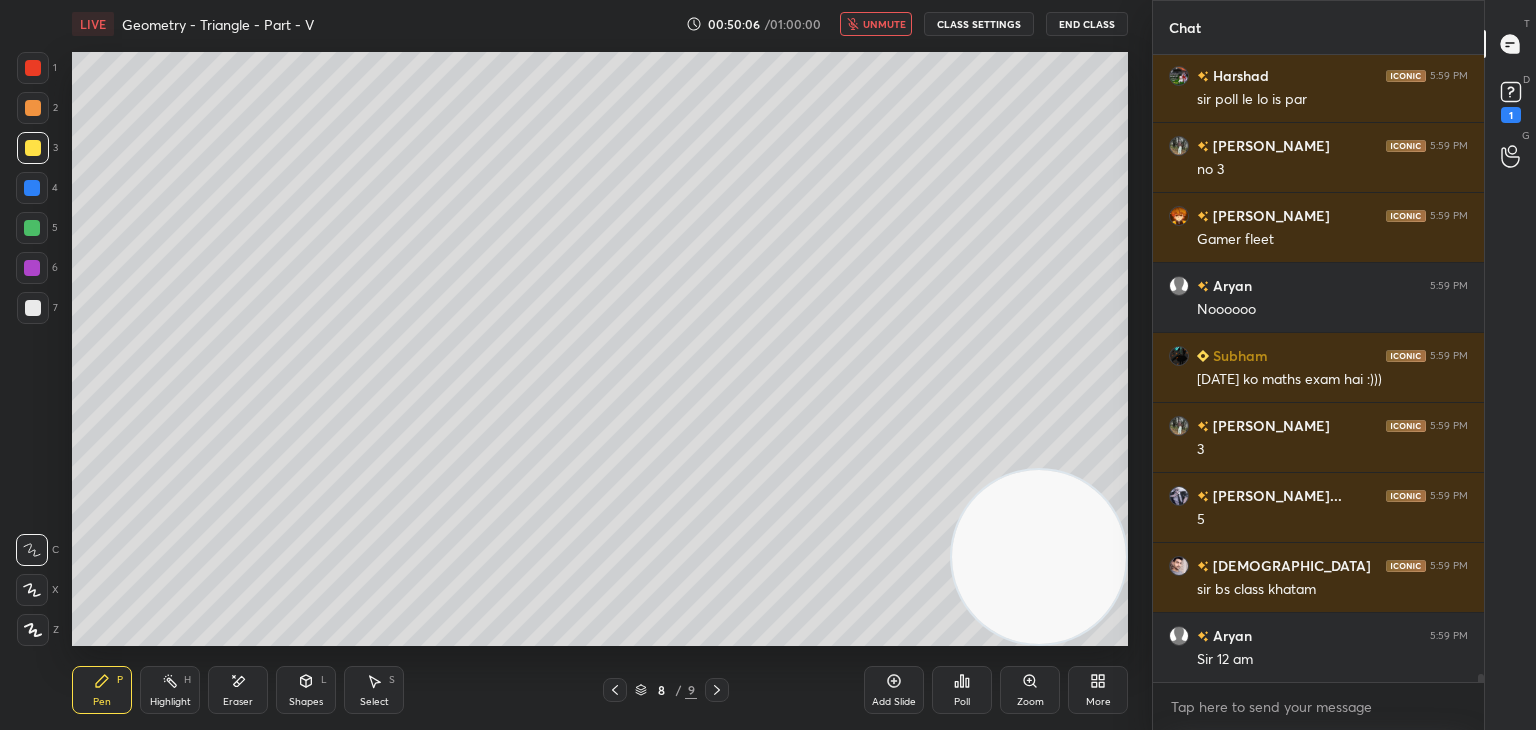 scroll, scrollTop: 45908, scrollLeft: 0, axis: vertical 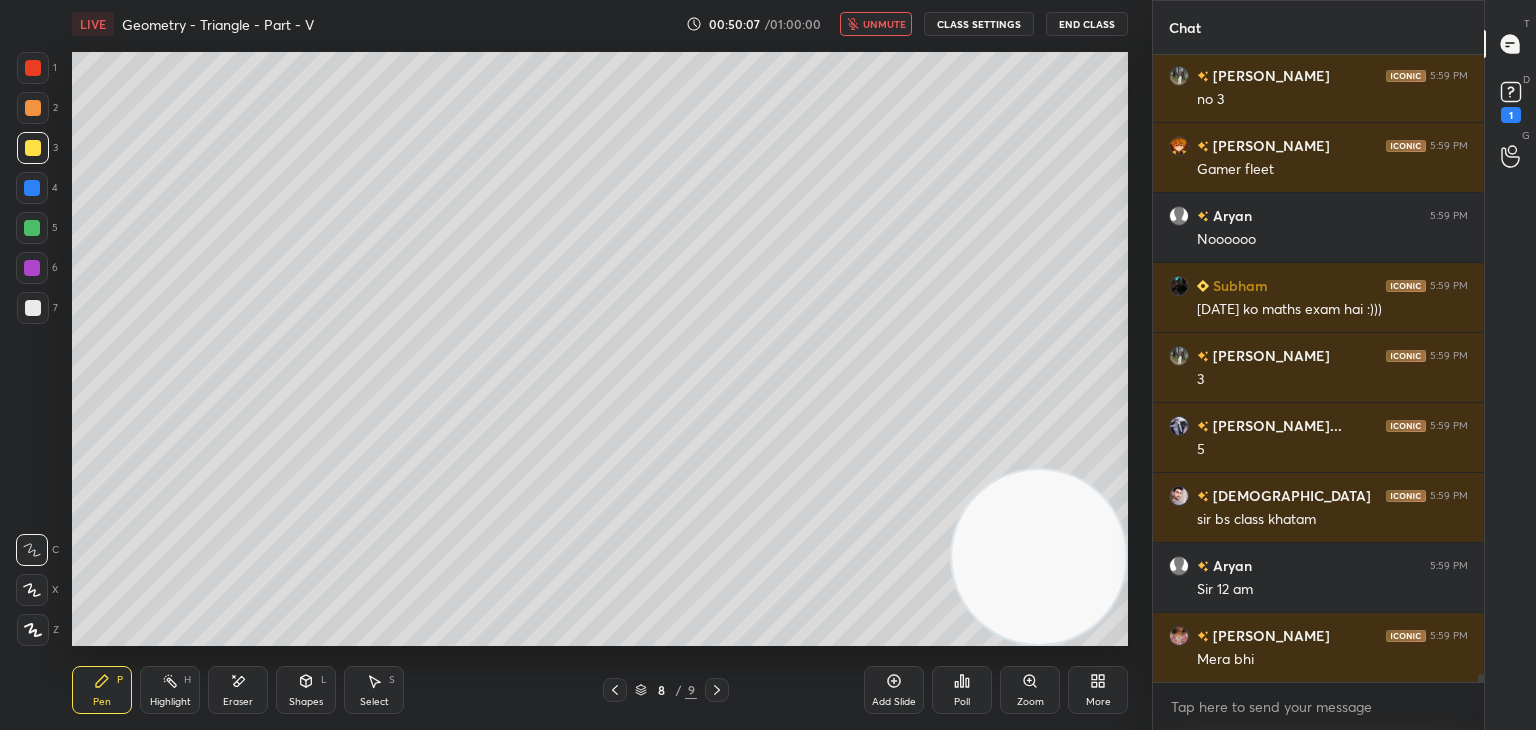 drag, startPoint x: 890, startPoint y: 25, endPoint x: 871, endPoint y: 45, distance: 27.58623 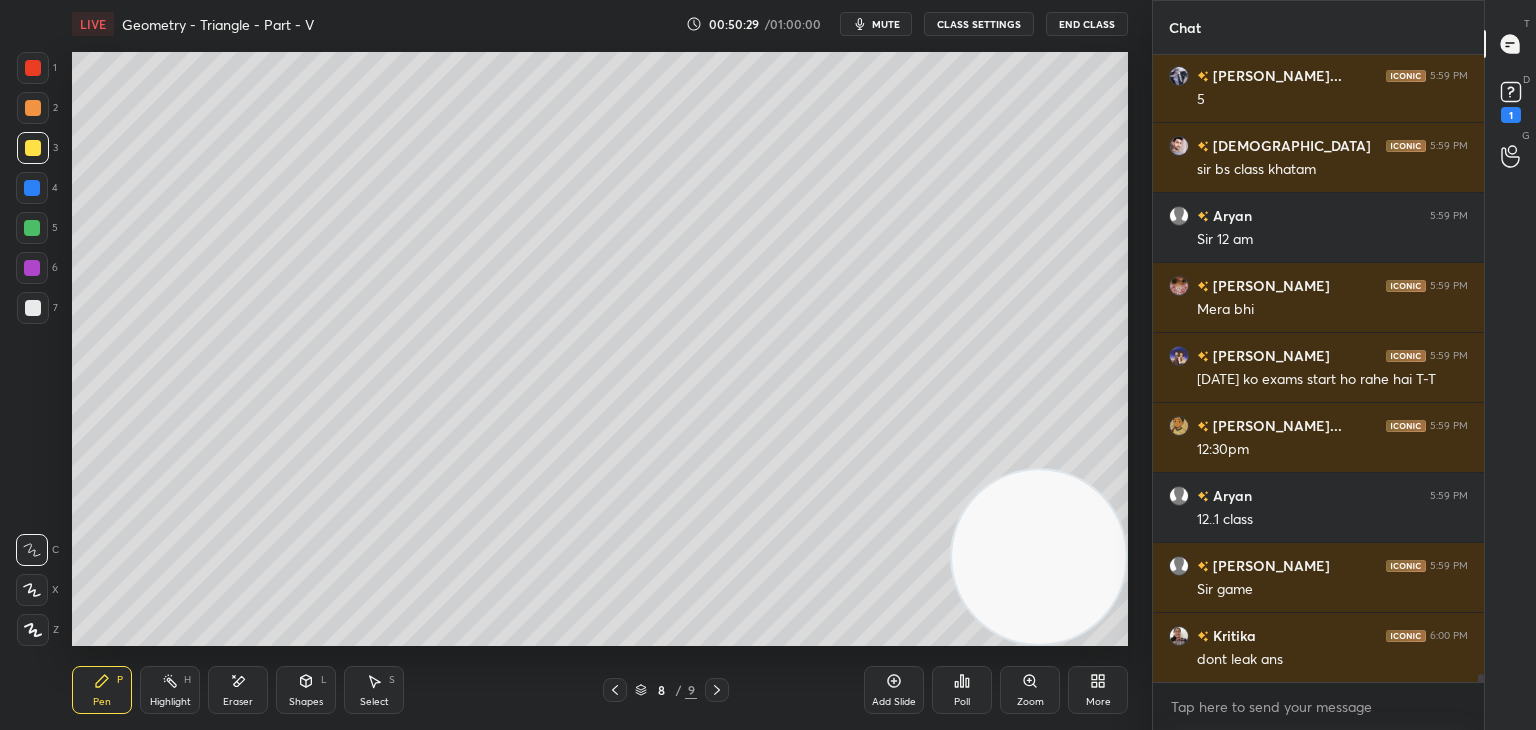 scroll, scrollTop: 46328, scrollLeft: 0, axis: vertical 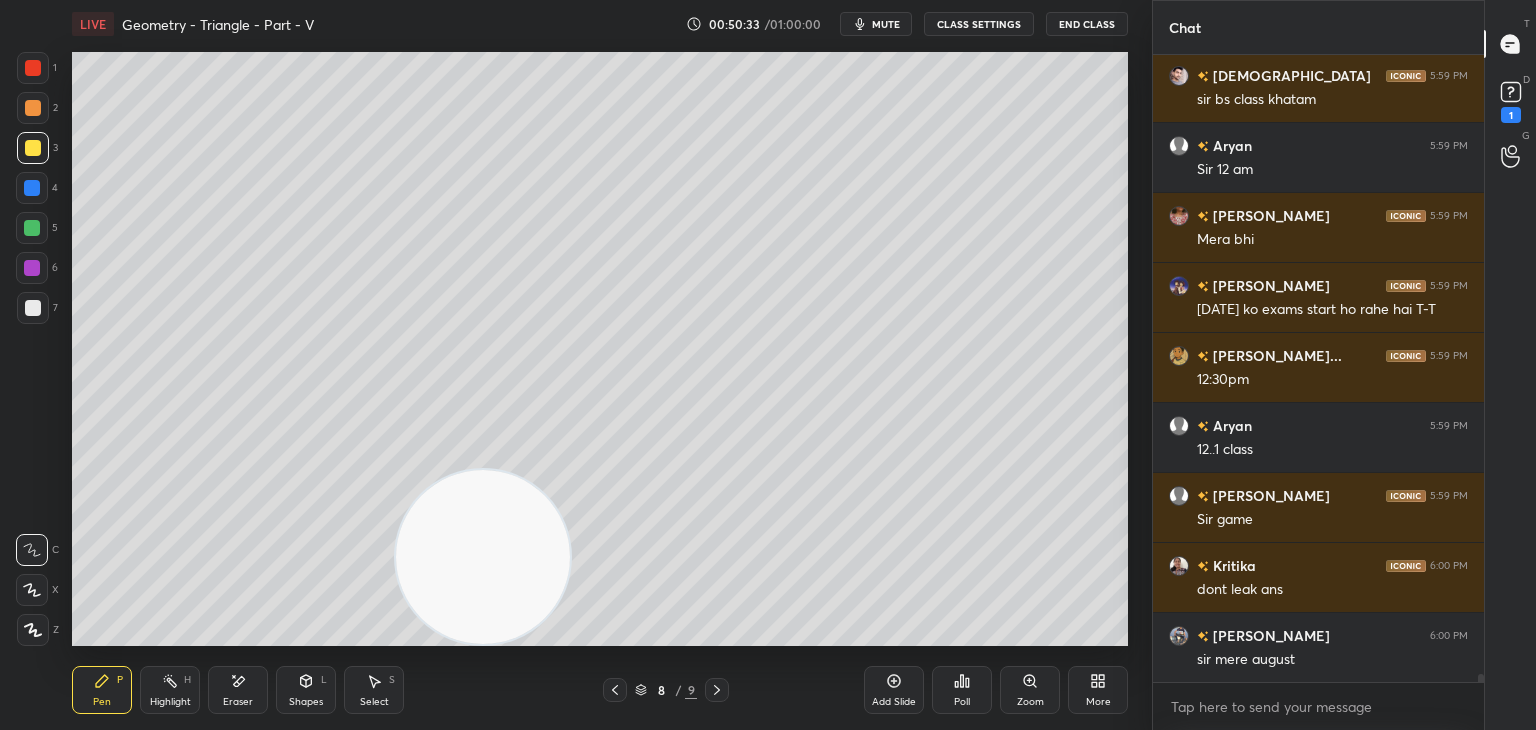 drag, startPoint x: 1056, startPoint y: 557, endPoint x: 3, endPoint y: 641, distance: 1056.3451 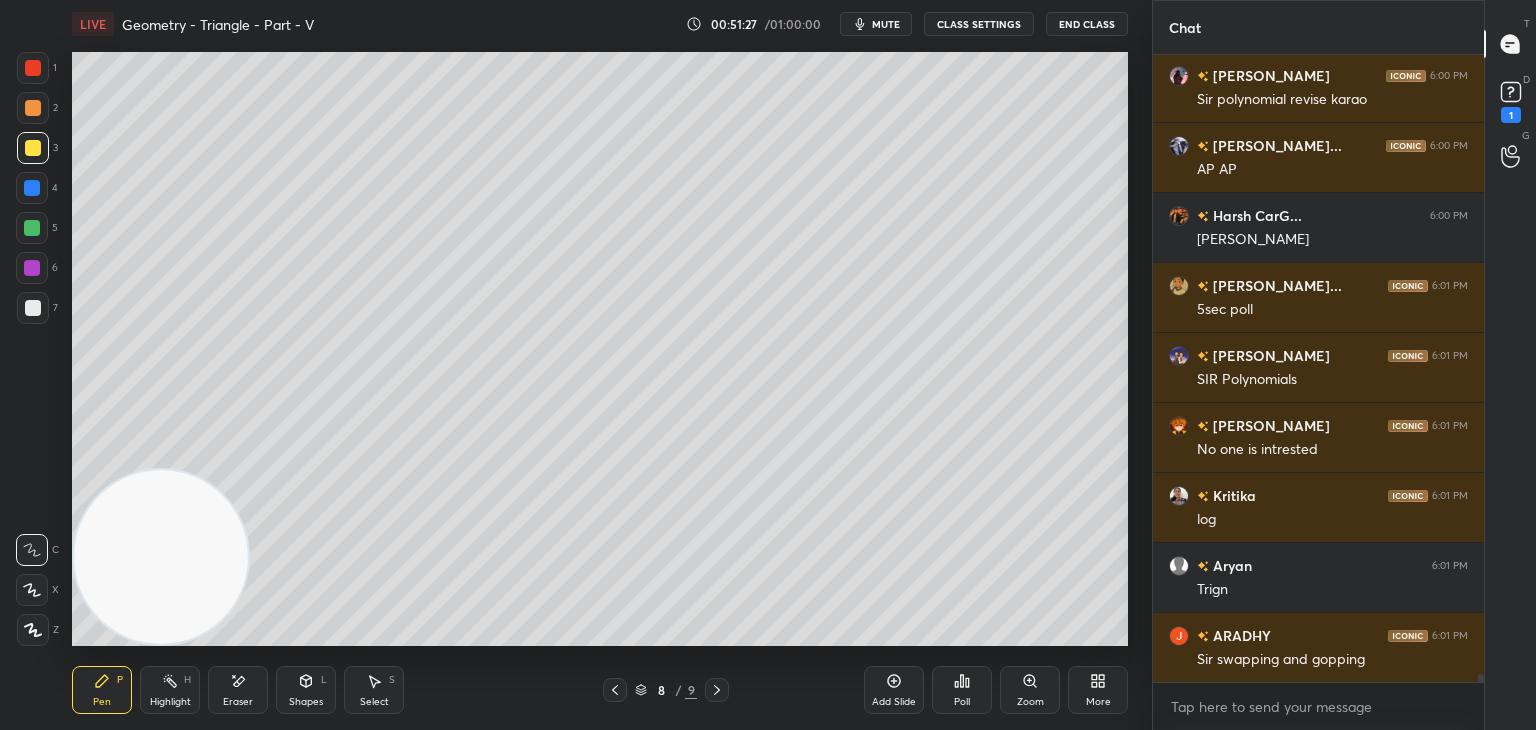 scroll, scrollTop: 49708, scrollLeft: 0, axis: vertical 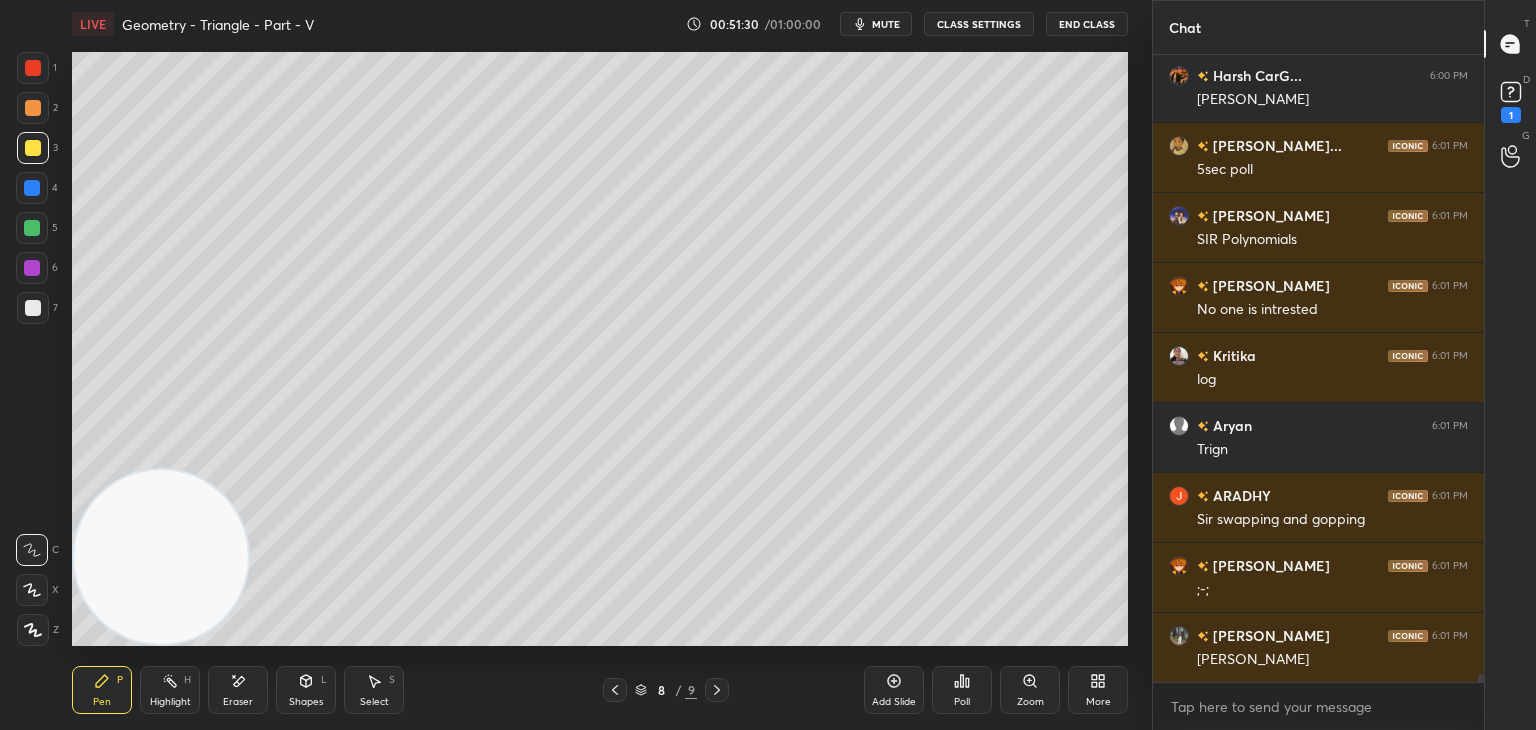 click on "Poll" at bounding box center (962, 690) 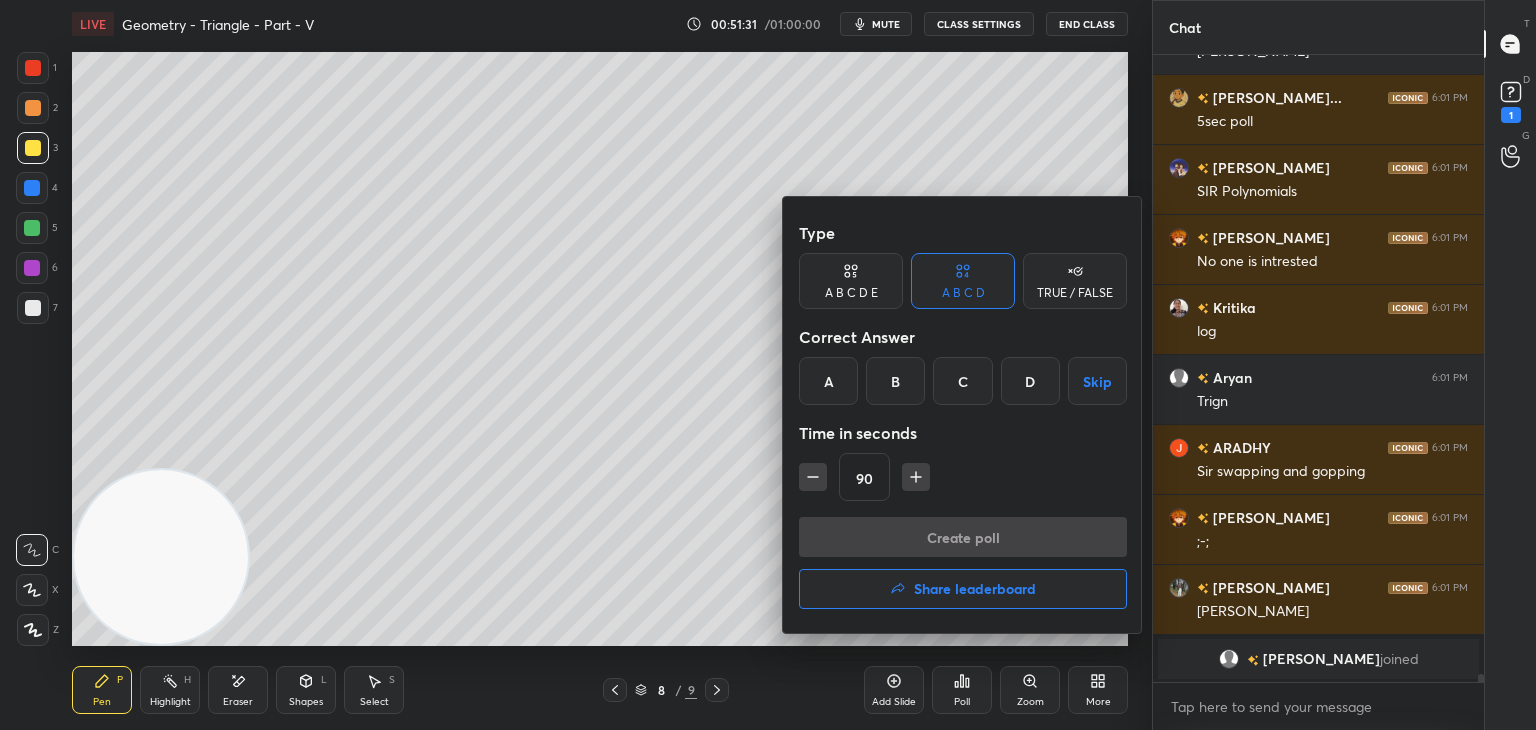 drag, startPoint x: 1102, startPoint y: 397, endPoint x: 1060, endPoint y: 389, distance: 42.755116 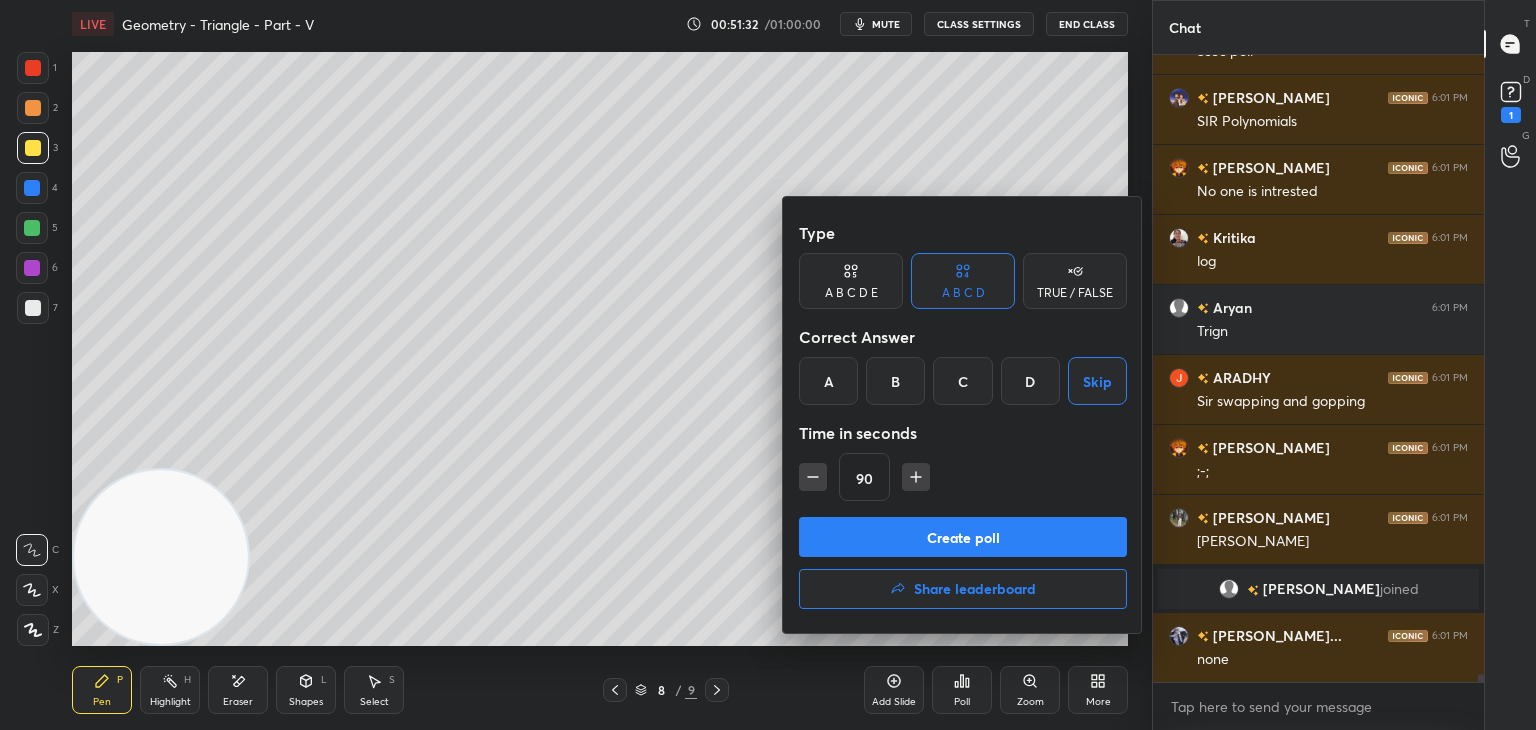 scroll, scrollTop: 48210, scrollLeft: 0, axis: vertical 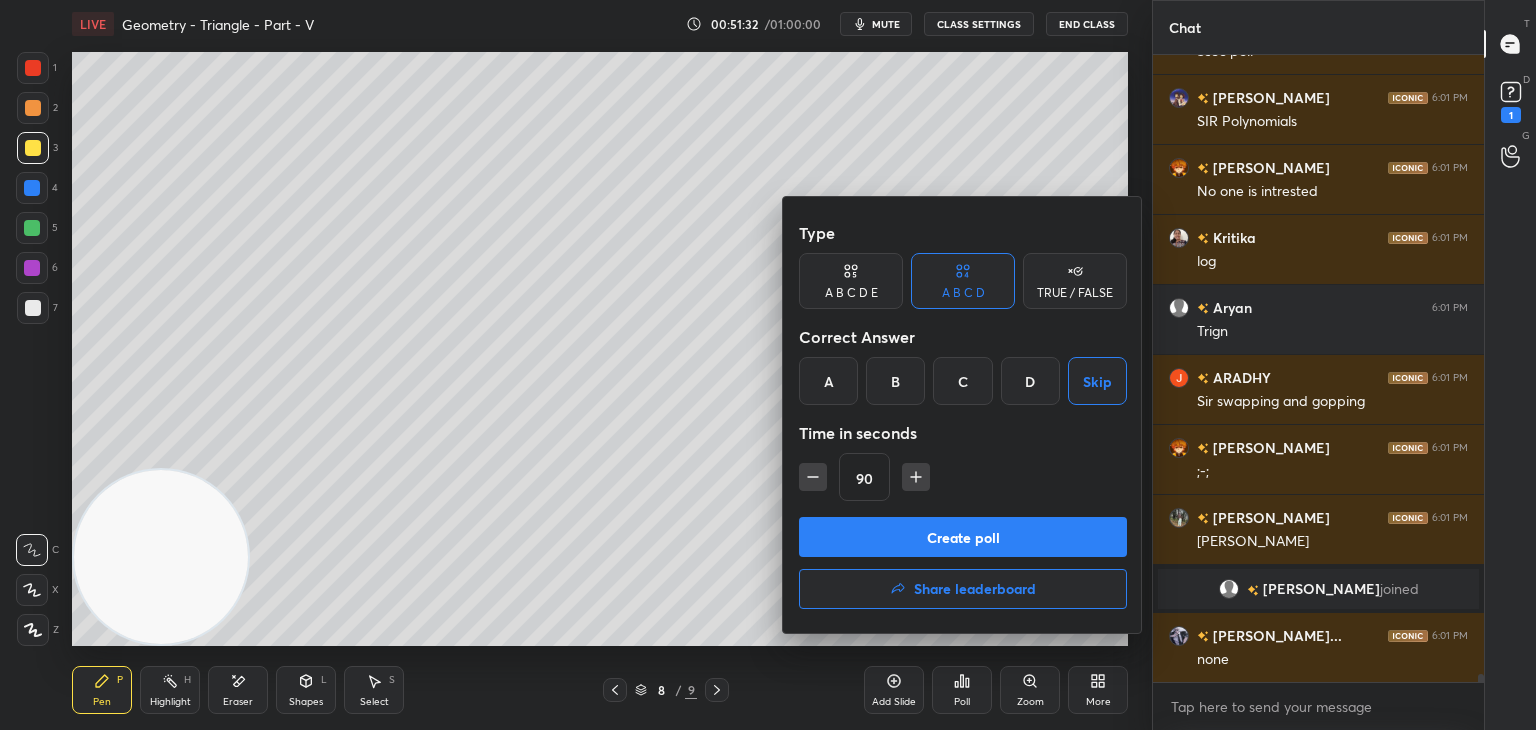 click 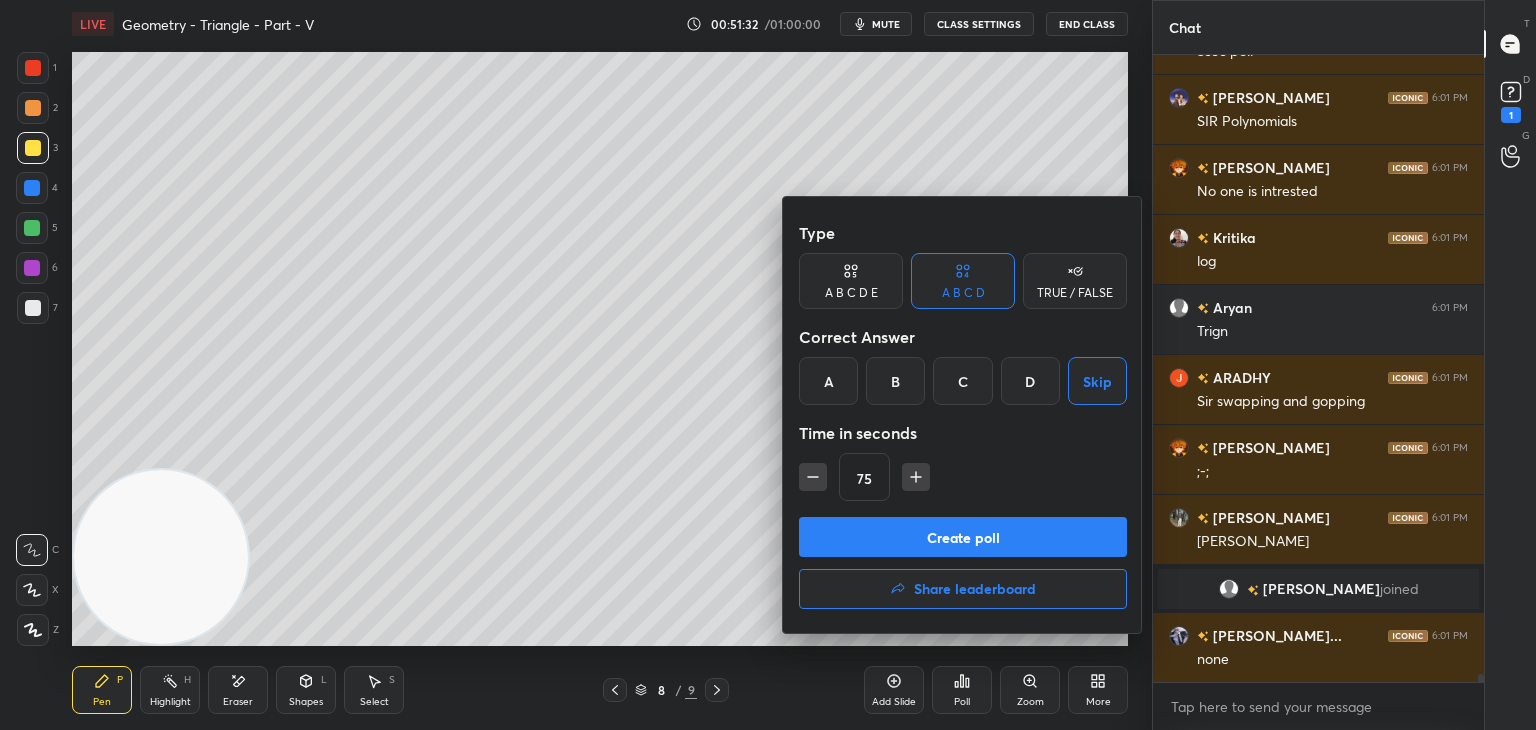 click 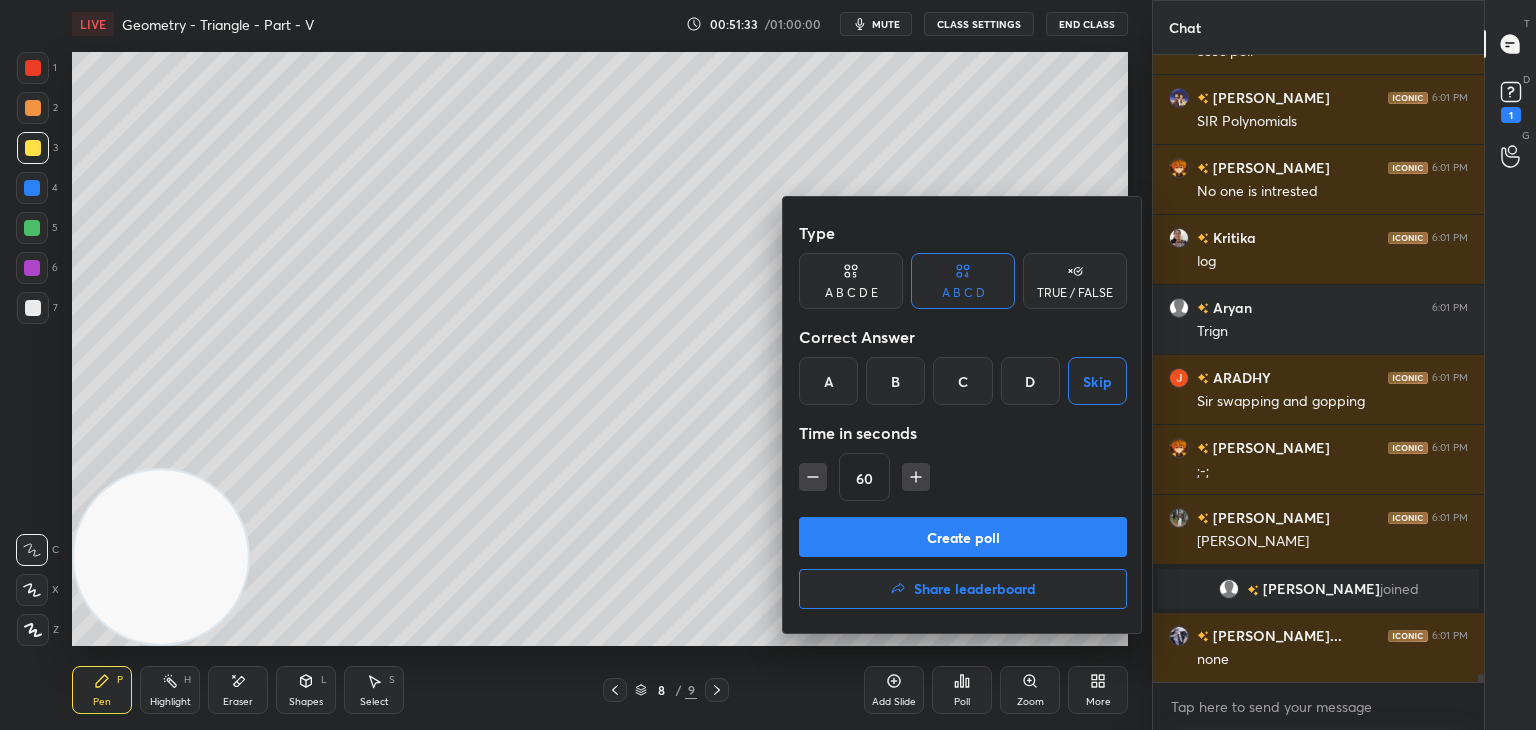 click on "Create poll" at bounding box center [963, 537] 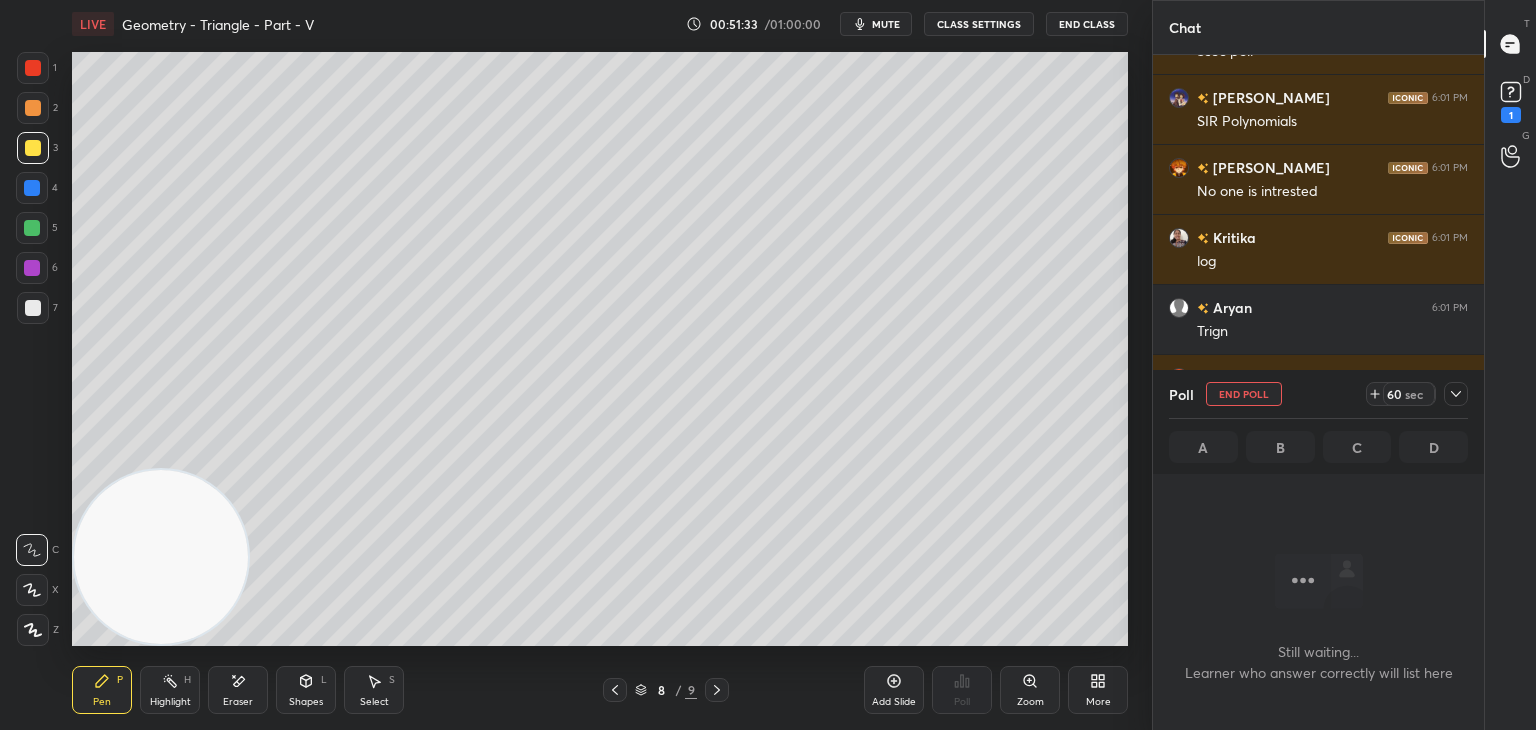 scroll, scrollTop: 528, scrollLeft: 325, axis: both 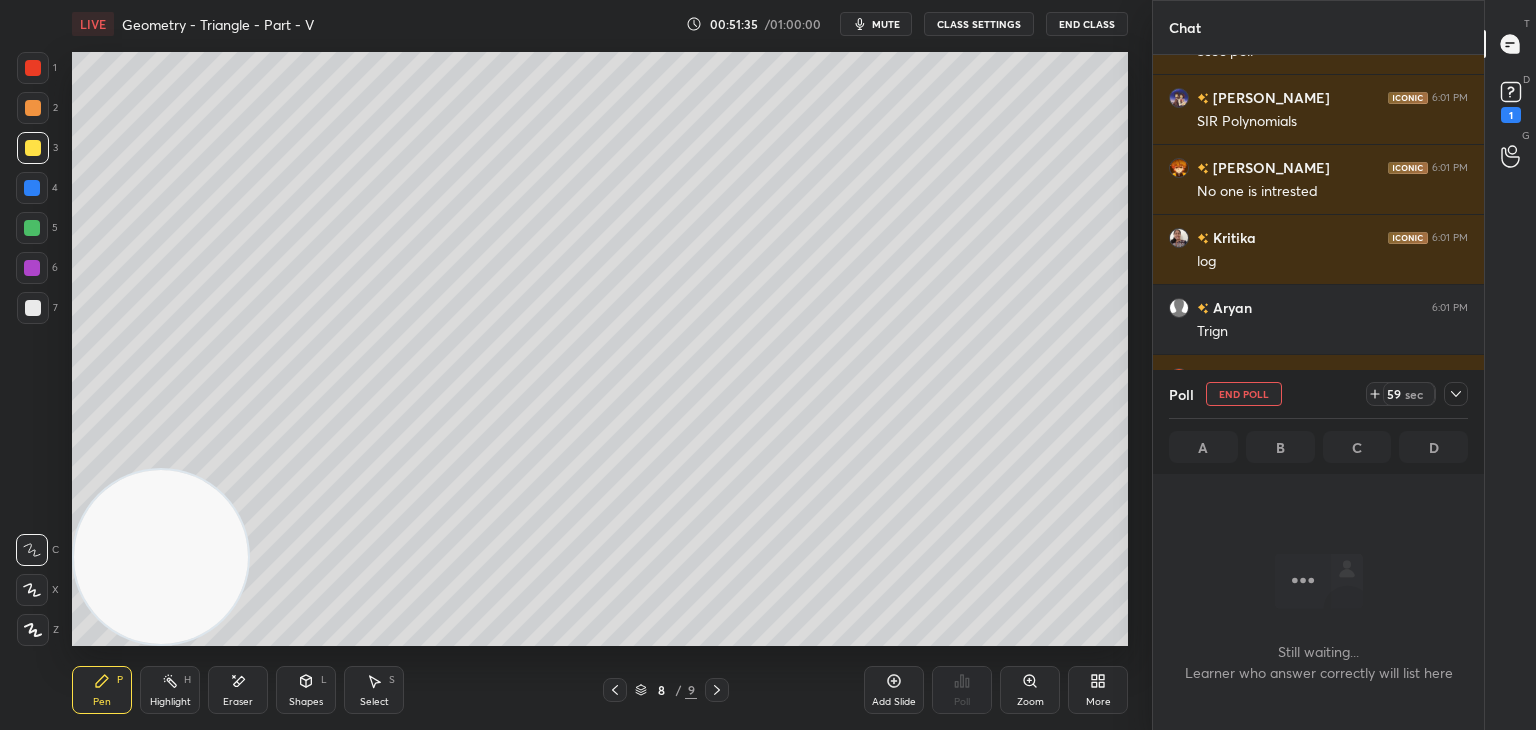 click 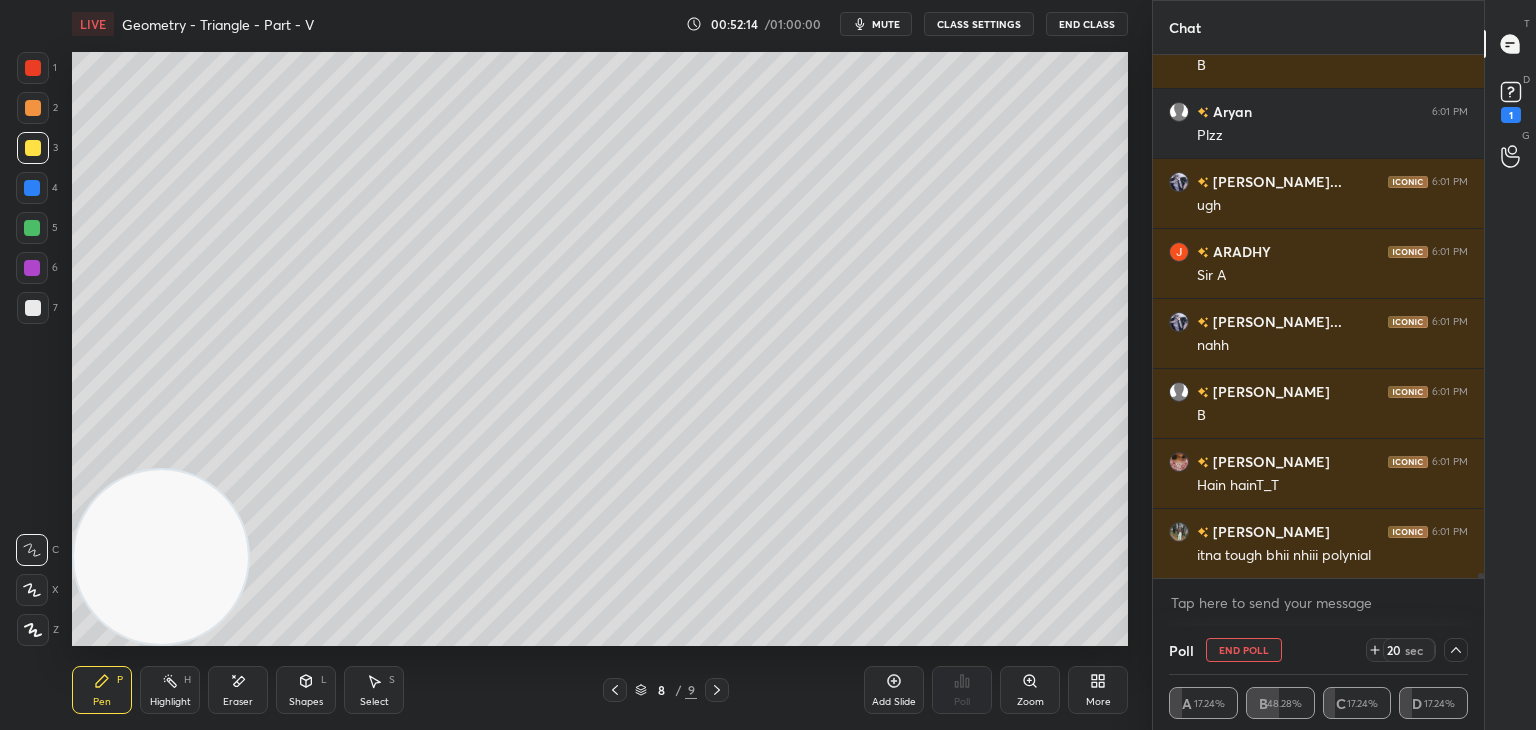 click on "End Poll" at bounding box center [1244, 650] 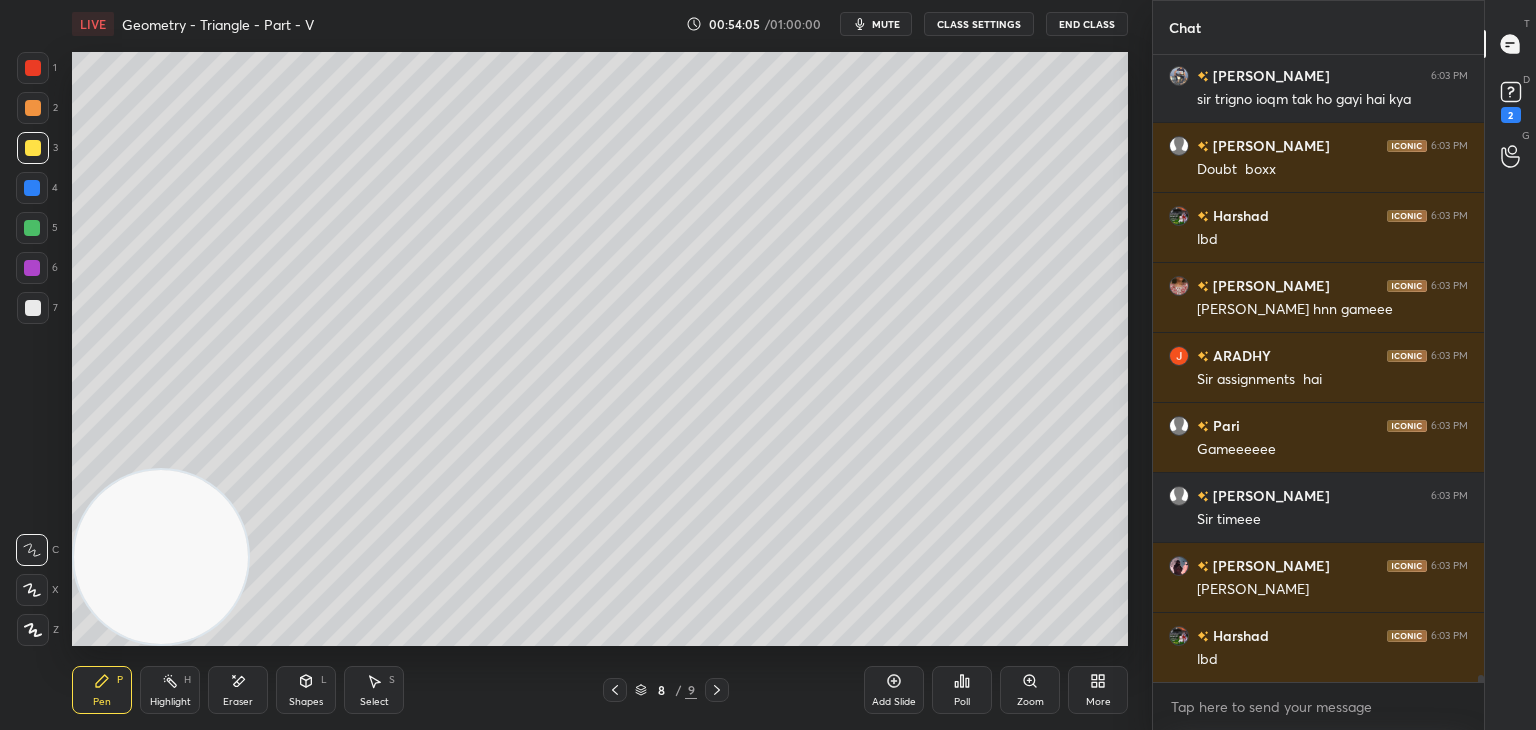 scroll, scrollTop: 54850, scrollLeft: 0, axis: vertical 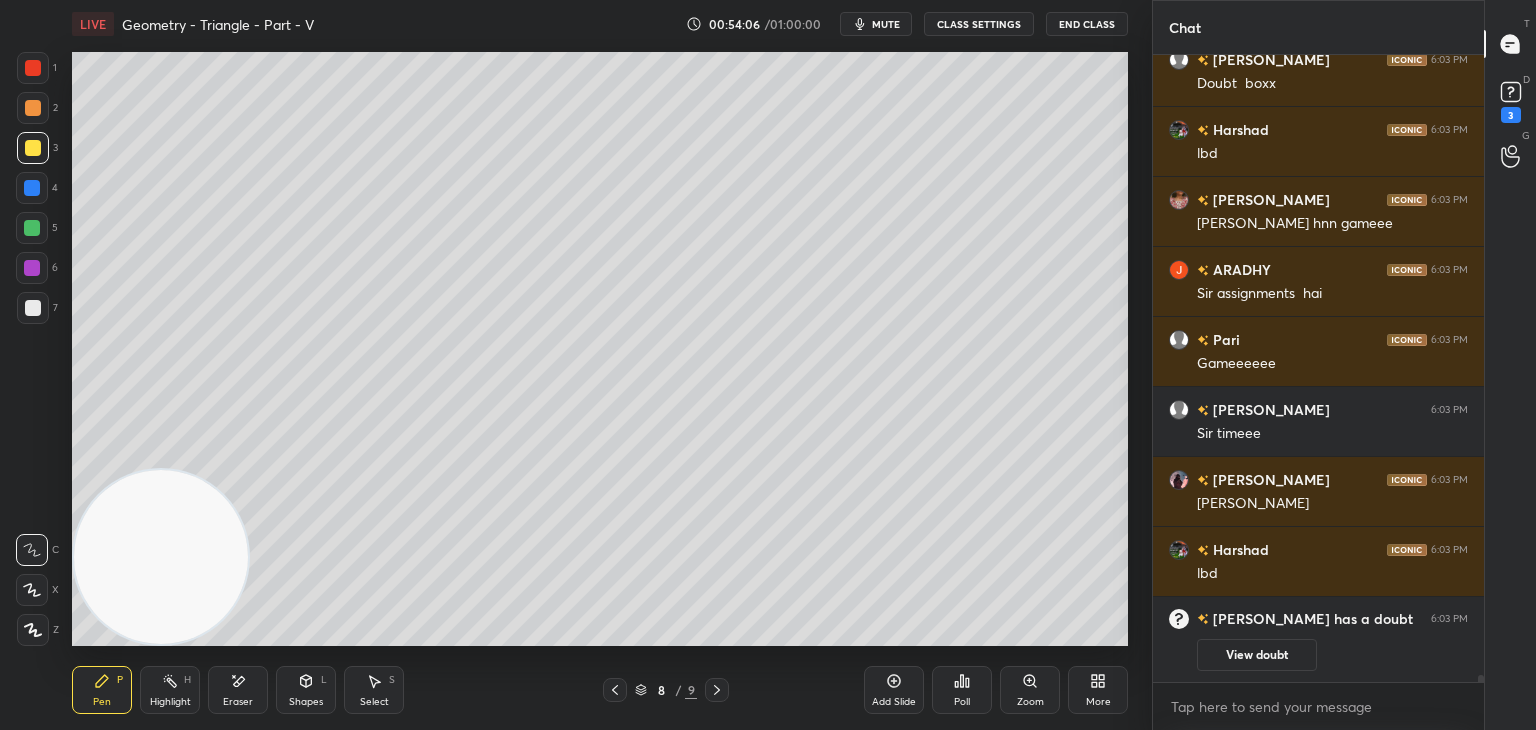 drag, startPoint x: 1228, startPoint y: 654, endPoint x: 1236, endPoint y: 593, distance: 61.522354 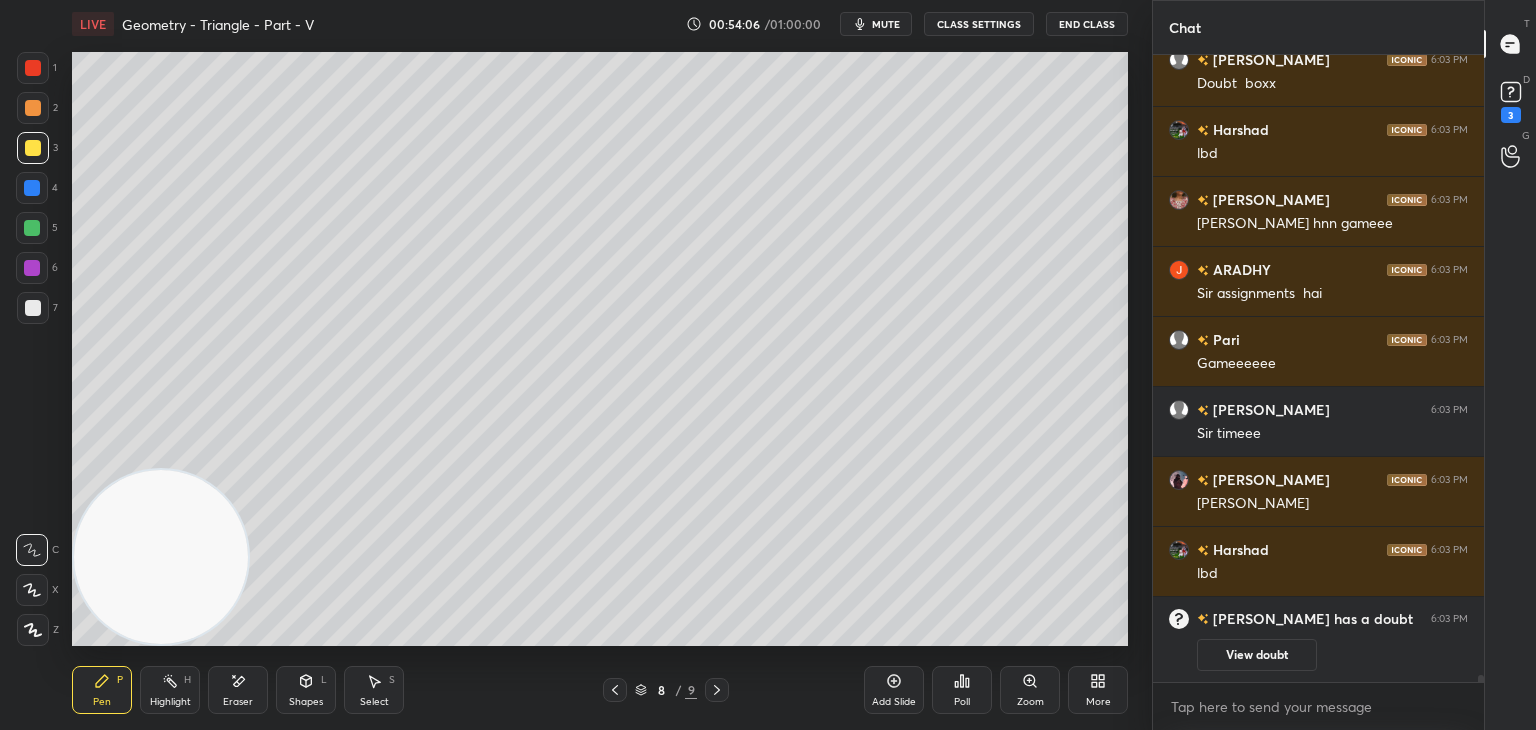 click on "View doubt" at bounding box center [1257, 655] 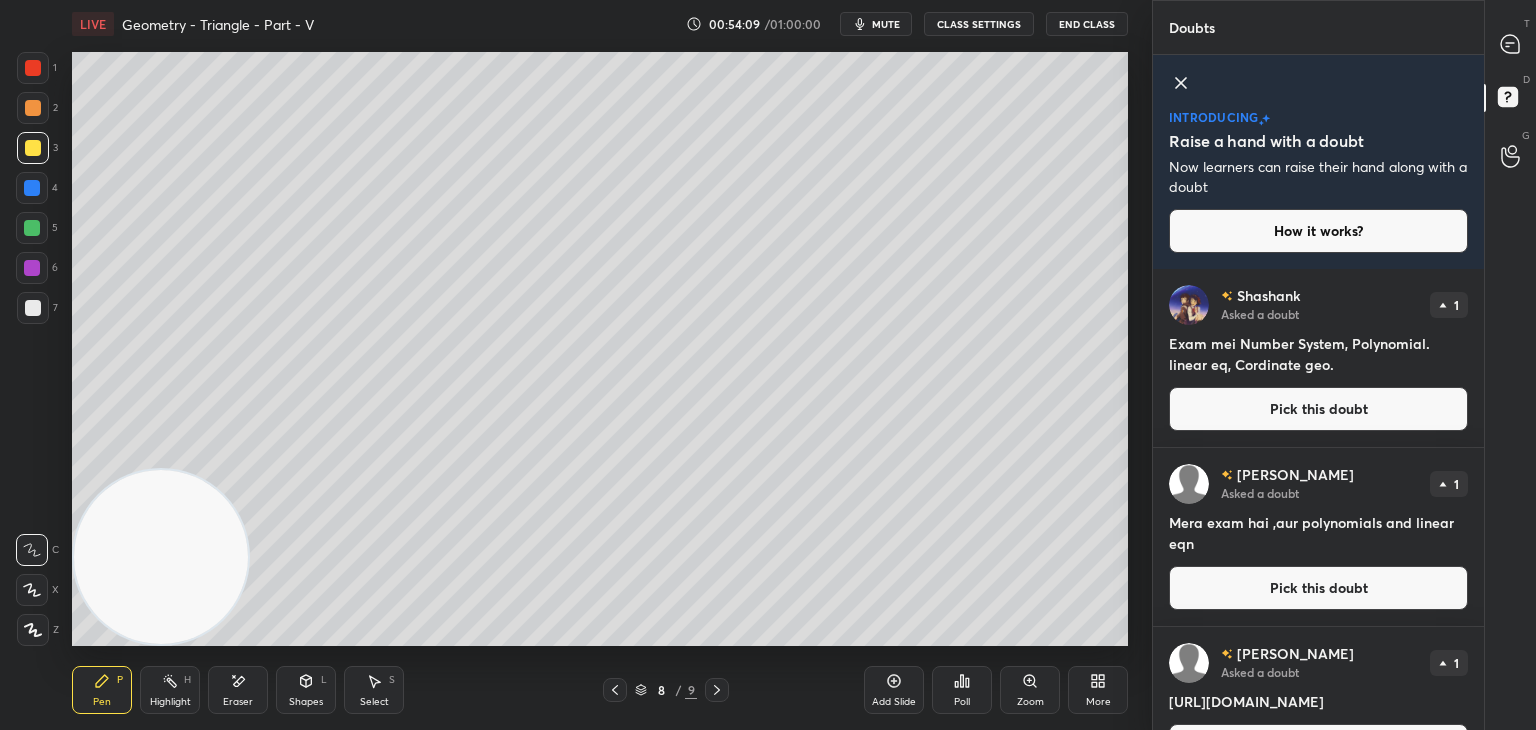 click on "introducing Raise a hand with a doubt Now learners can raise their hand along with a doubt  How it works?" at bounding box center (1318, 162) 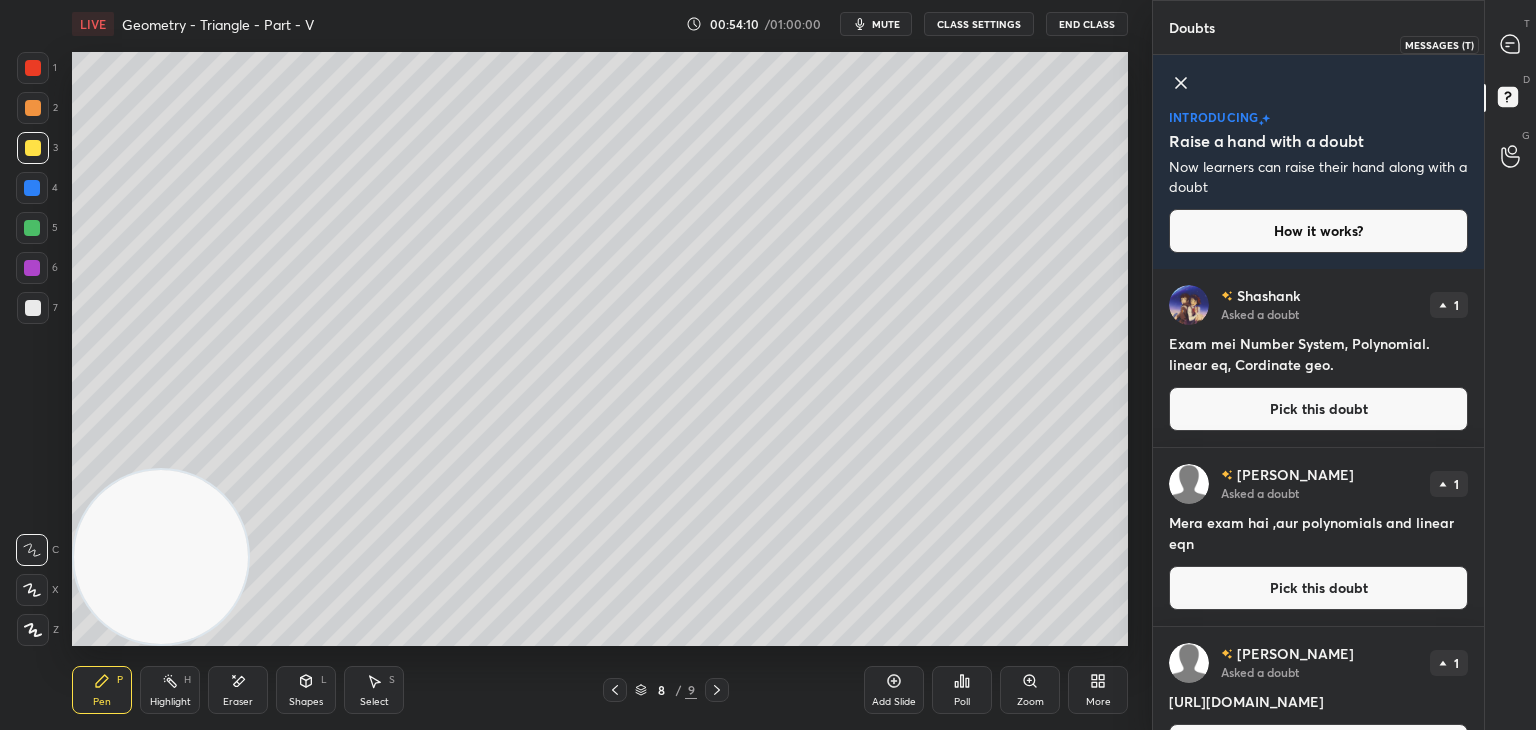 drag, startPoint x: 1497, startPoint y: 46, endPoint x: 1488, endPoint y: 56, distance: 13.453624 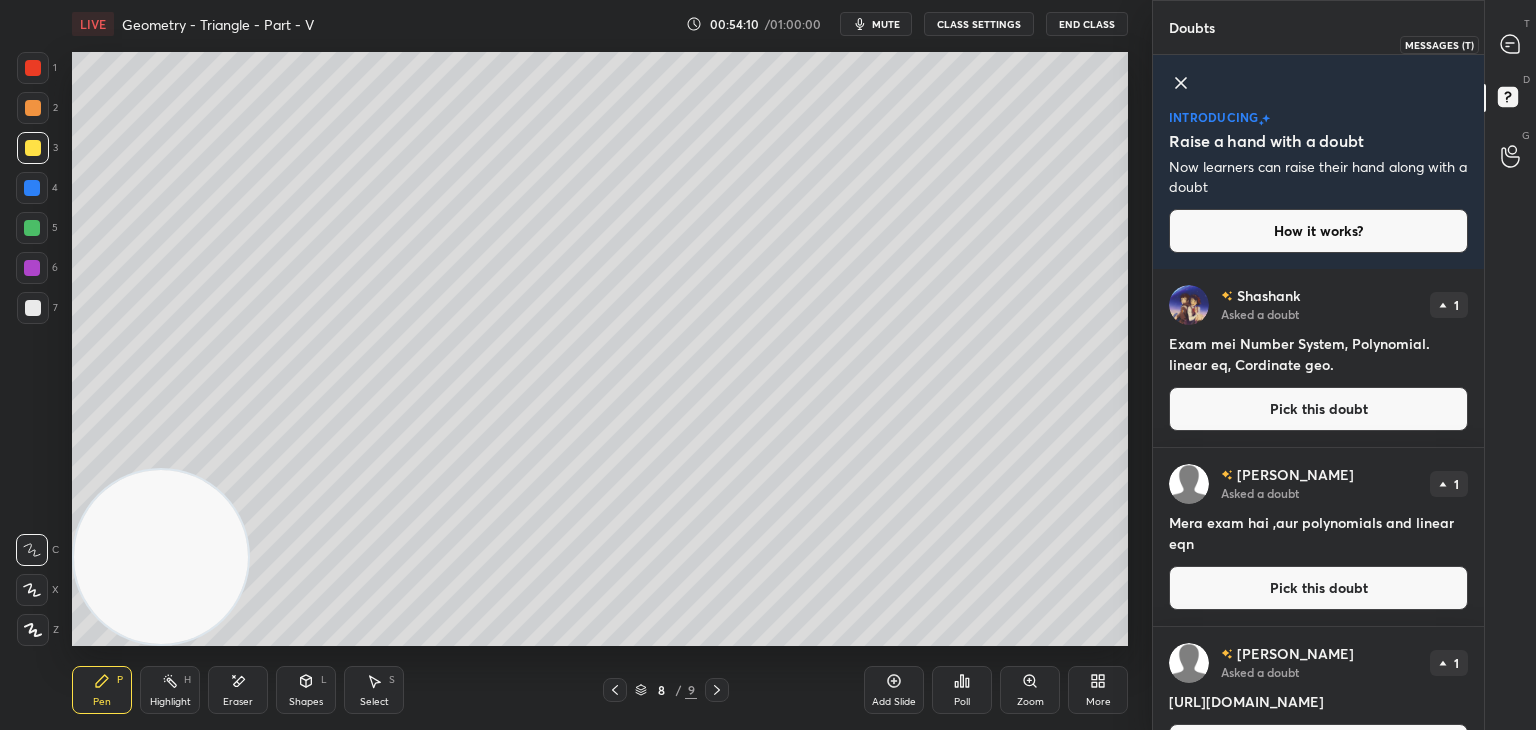 click 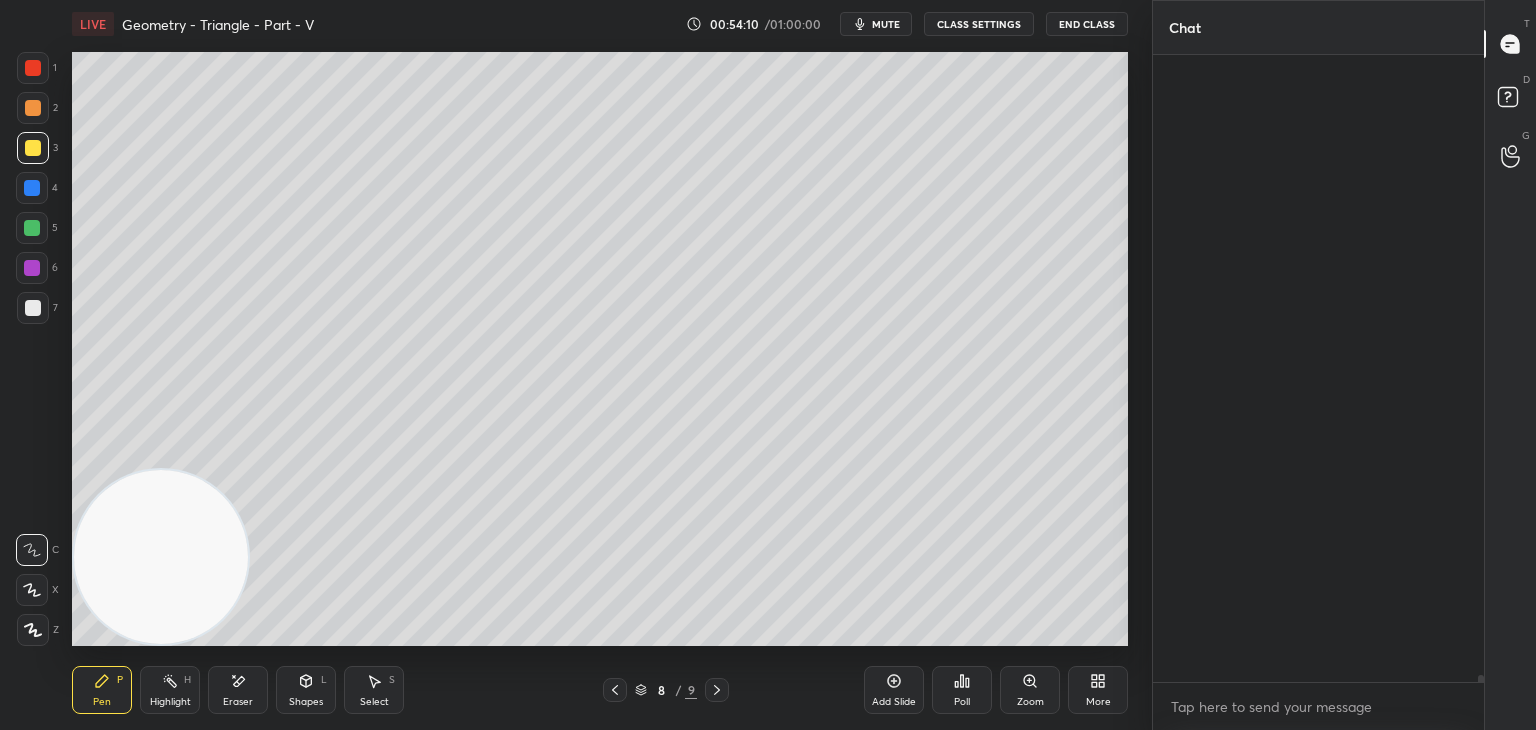 scroll, scrollTop: 54322, scrollLeft: 0, axis: vertical 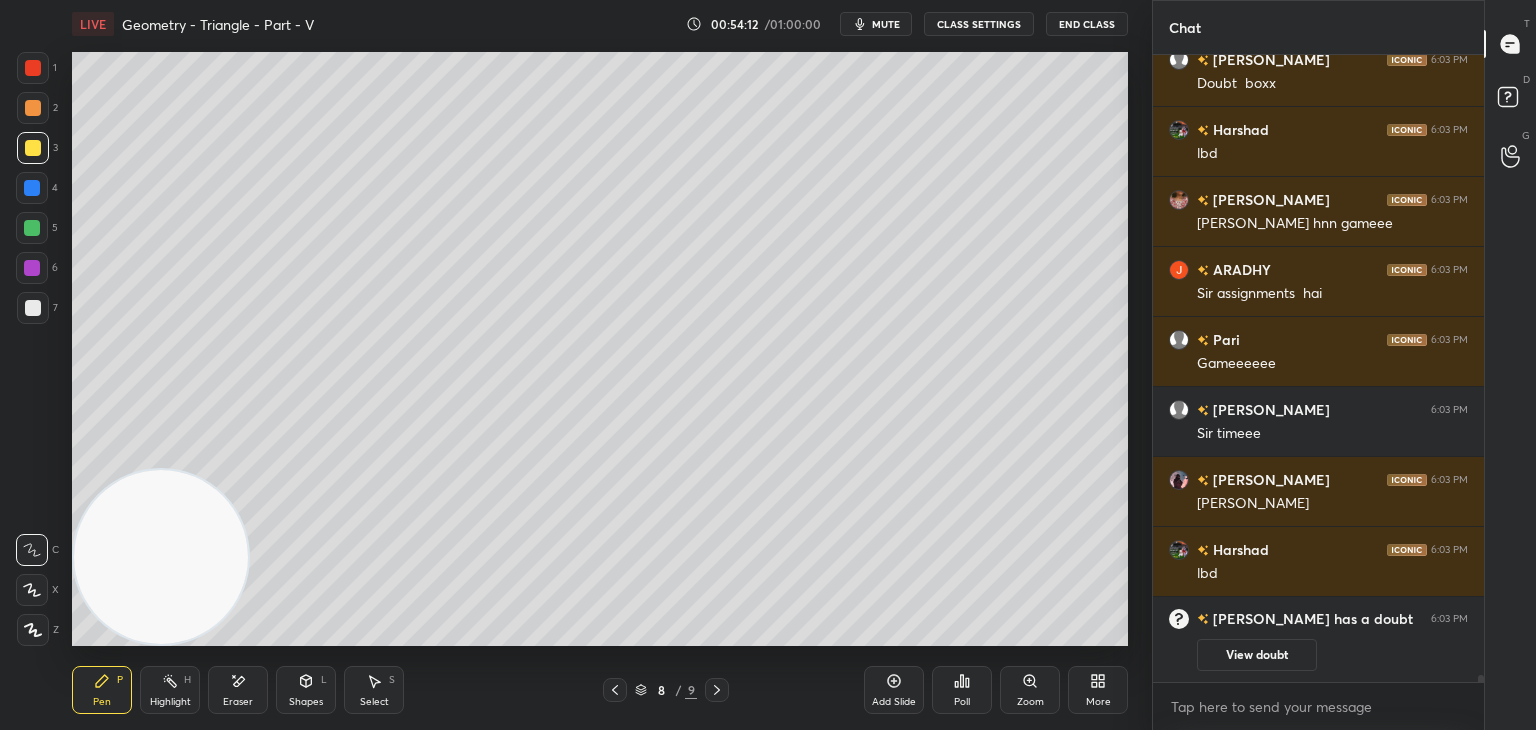 click on "[PERSON_NAME] 6:03 PM sir trigno ioqm tak ho gayi hai kya [PERSON_NAME] 6:03 PM Doubt  [PERSON_NAME] 6:03 PM lbd [PERSON_NAME] 6:03 PM [PERSON_NAME] hnn gameee ARADHY 6:03 PM Sir assignments  hai Pari 6:03 PM Gameeeeee [PERSON_NAME] 6:03 PM Sir timeee [PERSON_NAME] 6:03 PM [PERSON_NAME] 6:03 PM lbd [PERSON_NAME]   has a doubt 6:03 PM View doubt JUMP TO LATEST Enable hand raising Enable raise hand to speak to learners. Once enabled, chat will be turned off temporarily. Enable x" at bounding box center (1318, 392) 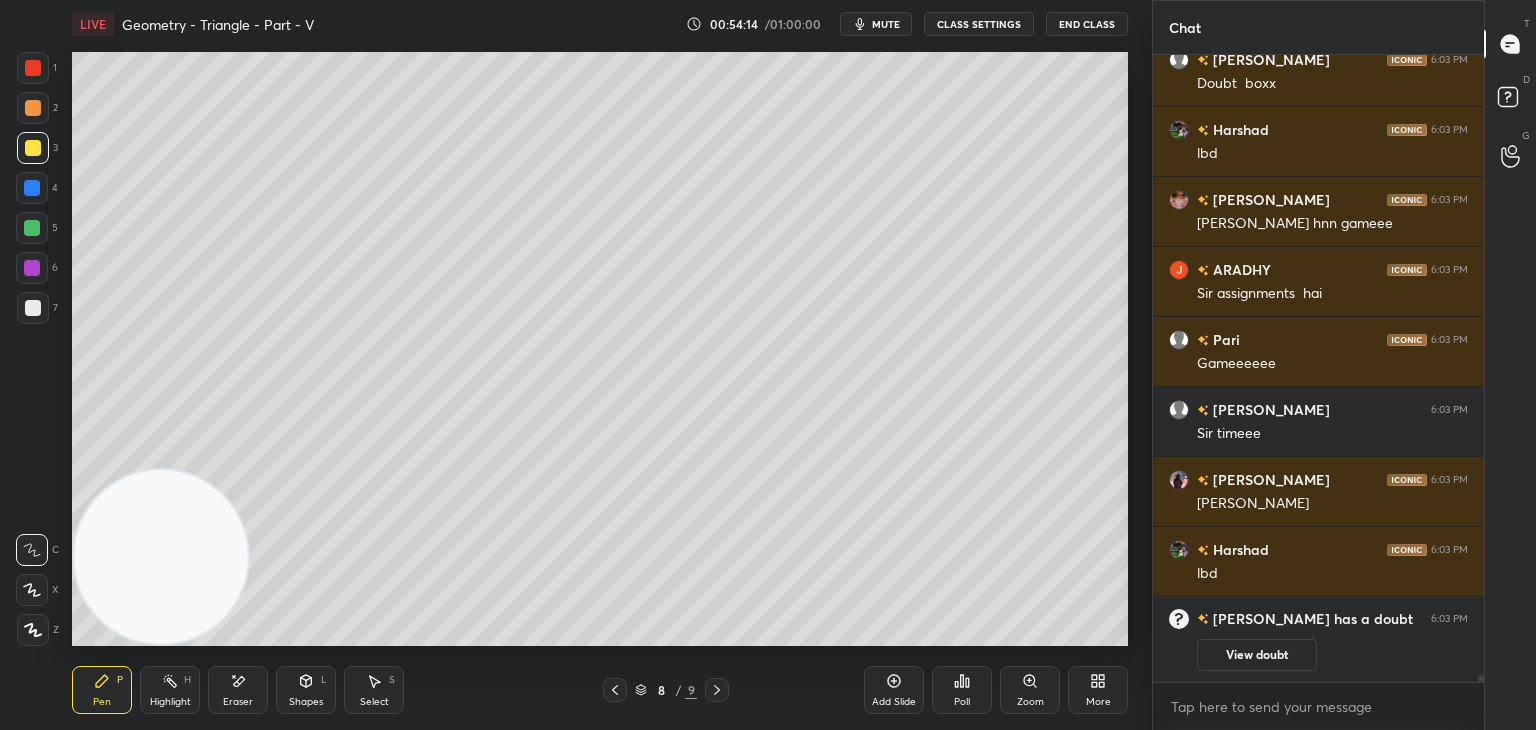 scroll, scrollTop: 55752, scrollLeft: 0, axis: vertical 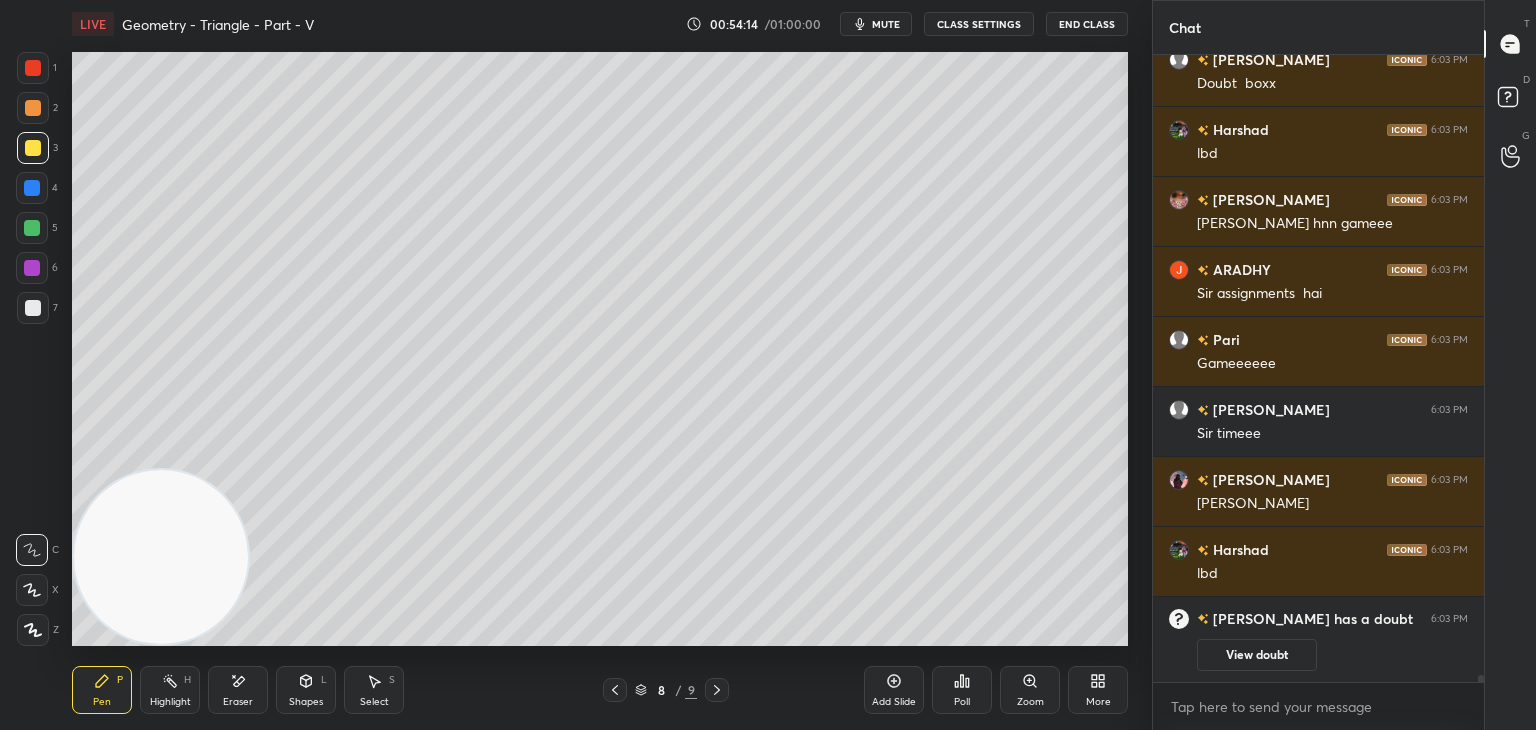 click 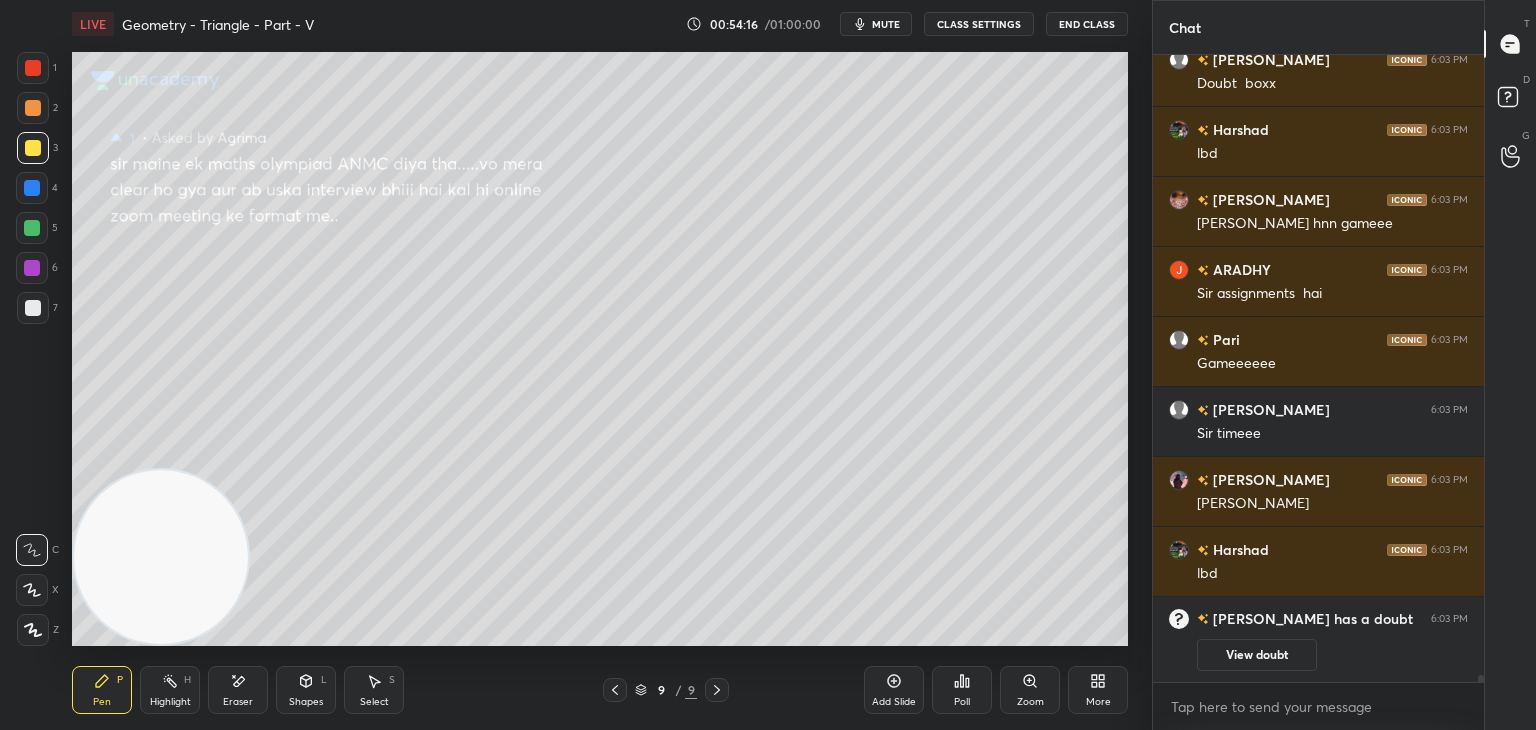drag, startPoint x: 721, startPoint y: 689, endPoint x: 744, endPoint y: 693, distance: 23.345236 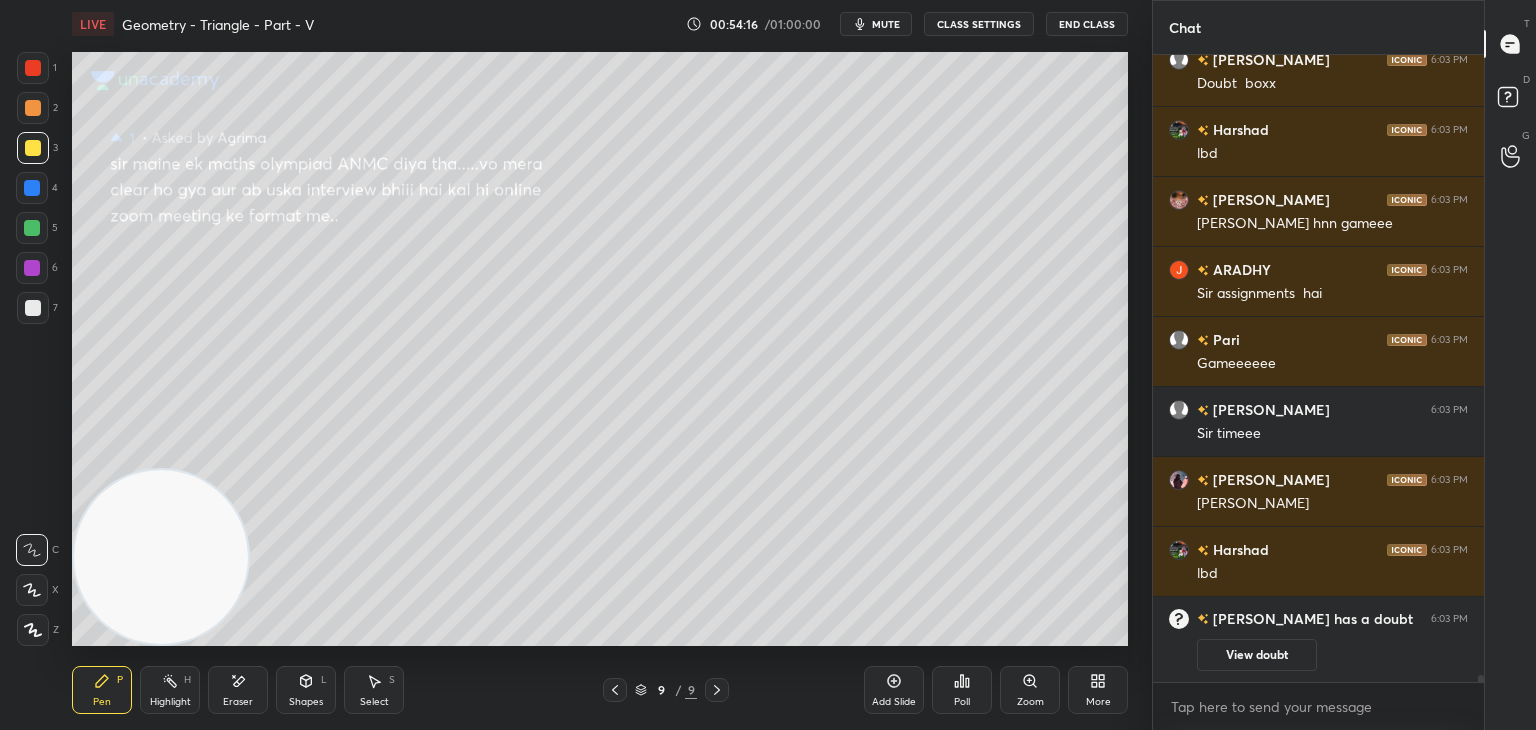 click 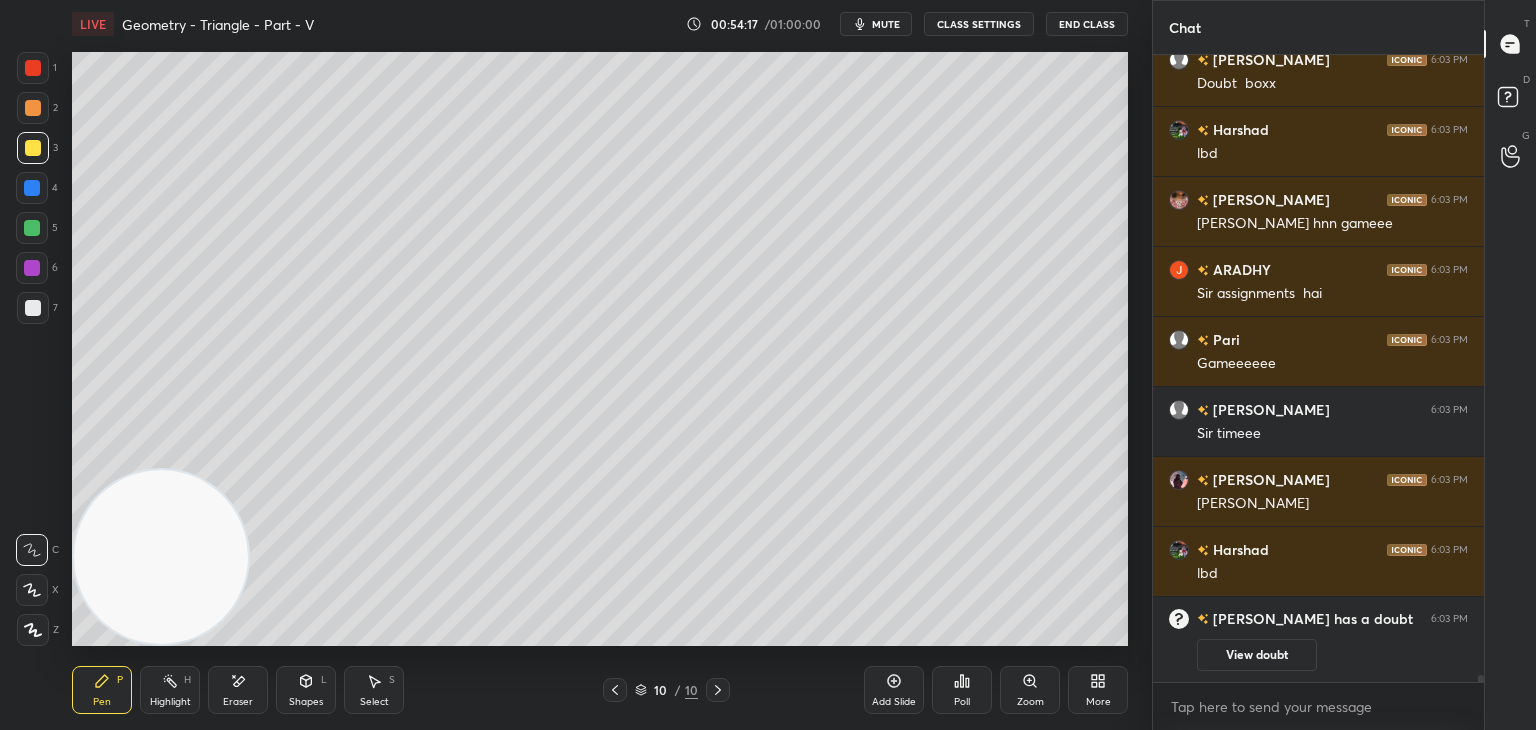 click on "View doubt" at bounding box center (1257, 655) 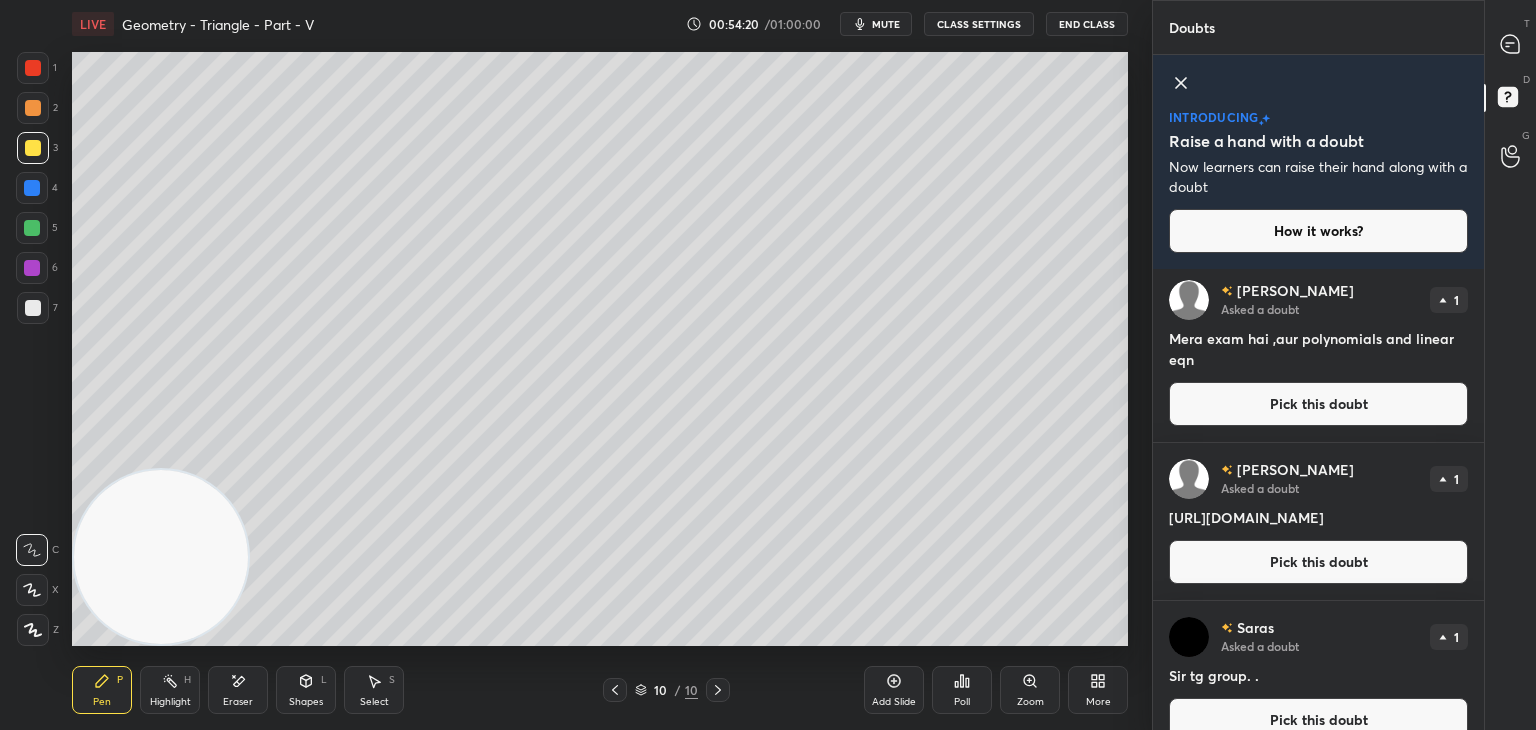 scroll, scrollTop: 213, scrollLeft: 0, axis: vertical 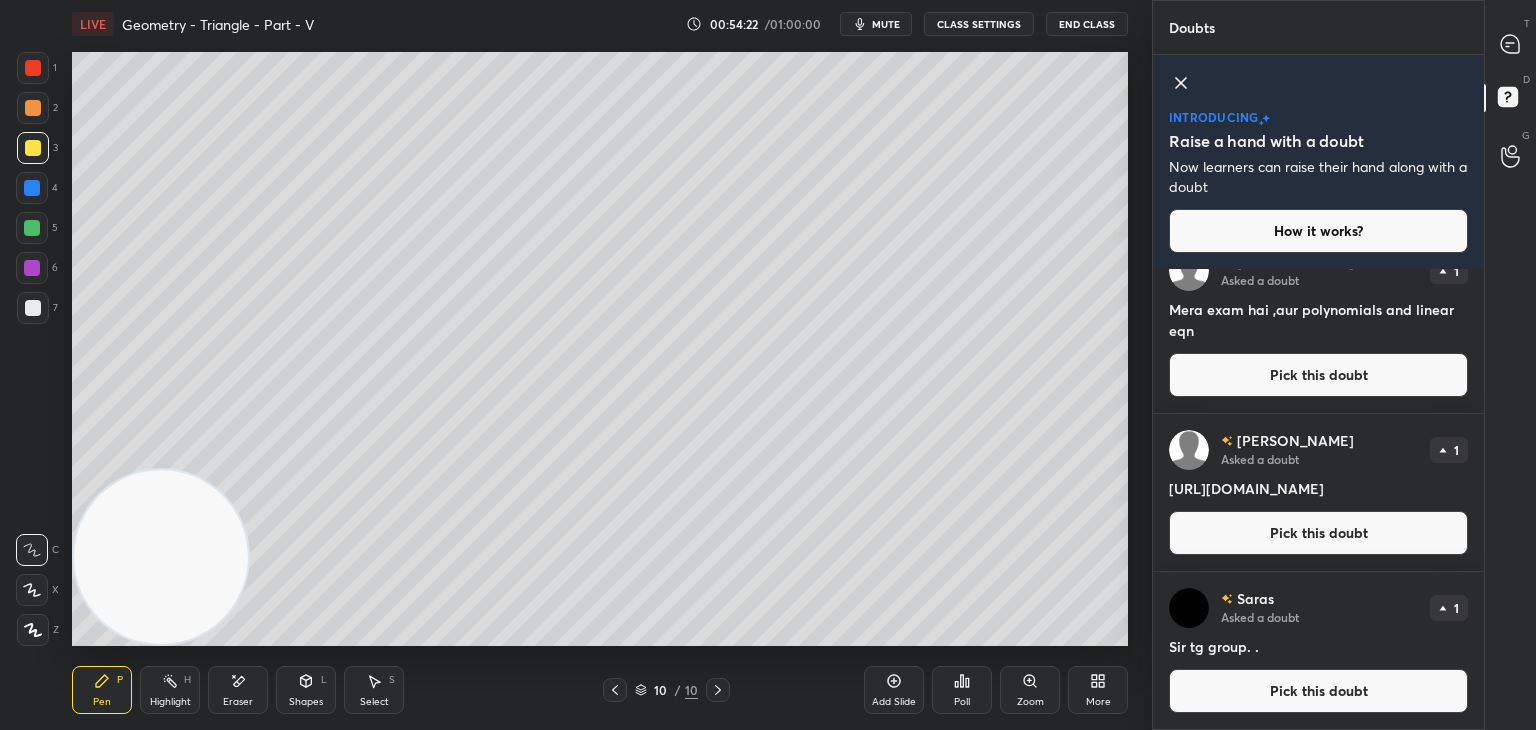 drag, startPoint x: 1450, startPoint y: 487, endPoint x: 1154, endPoint y: 483, distance: 296.02704 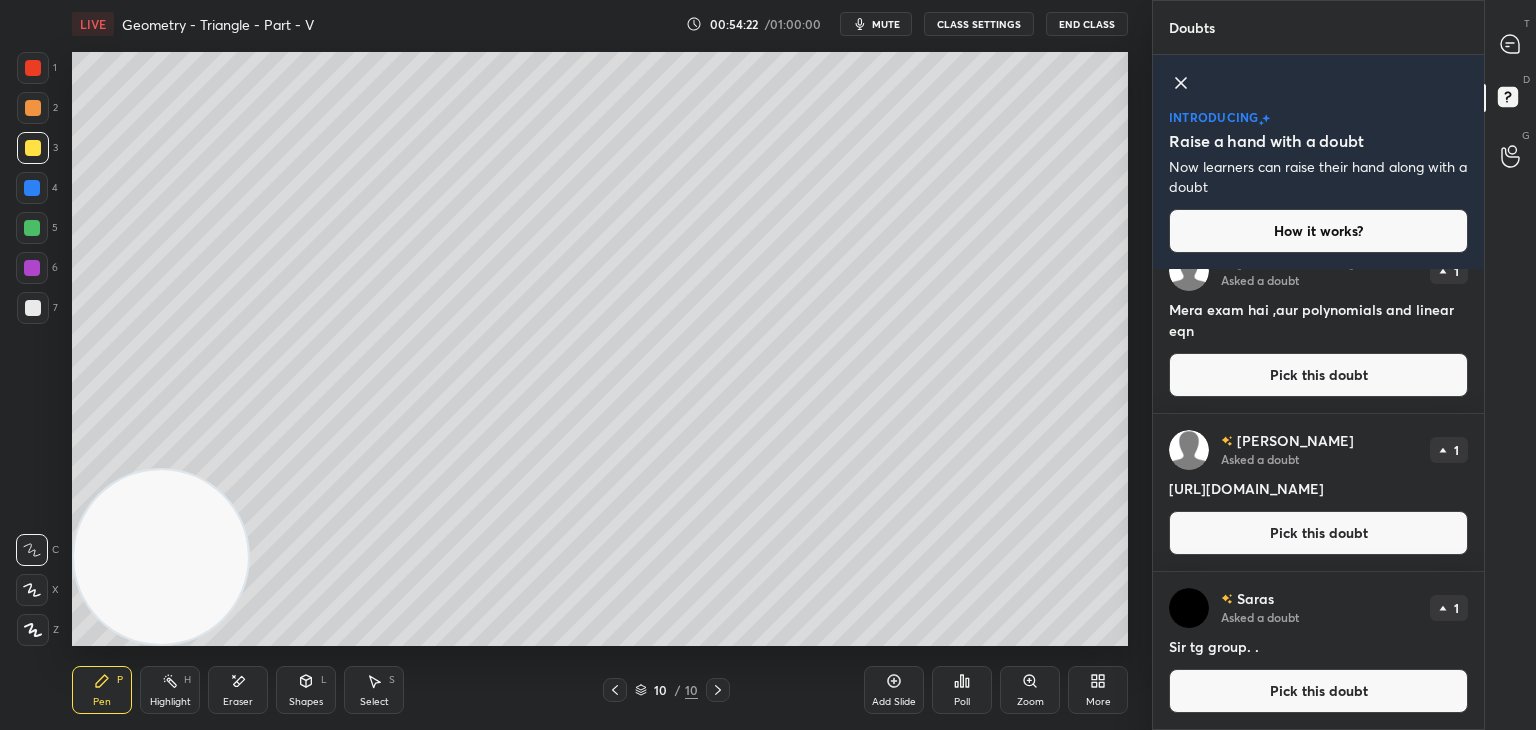 click on "[PERSON_NAME] Asked a doubt 1 [URL][DOMAIN_NAME] Pick this doubt" at bounding box center [1318, 492] 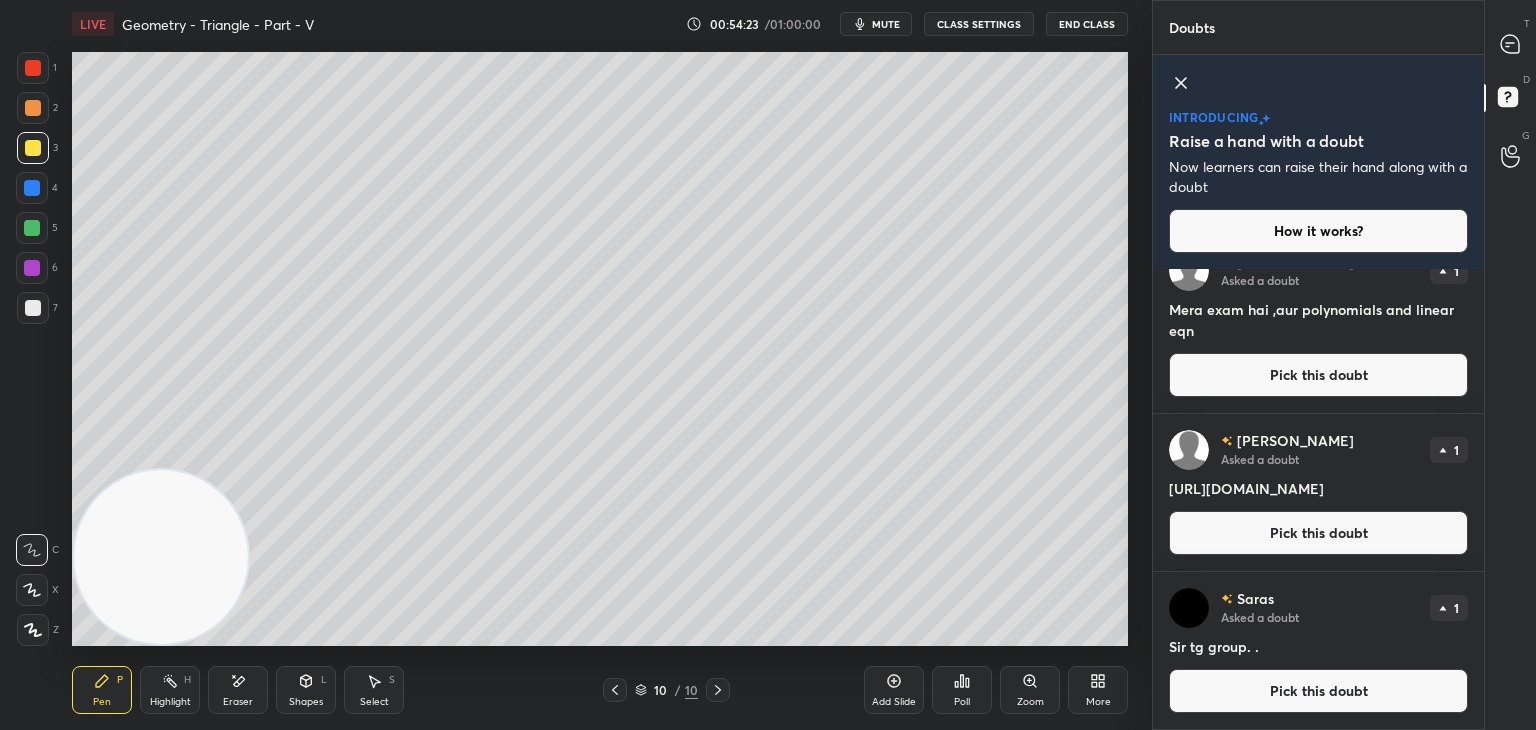 copy on "[URL][DOMAIN_NAME]" 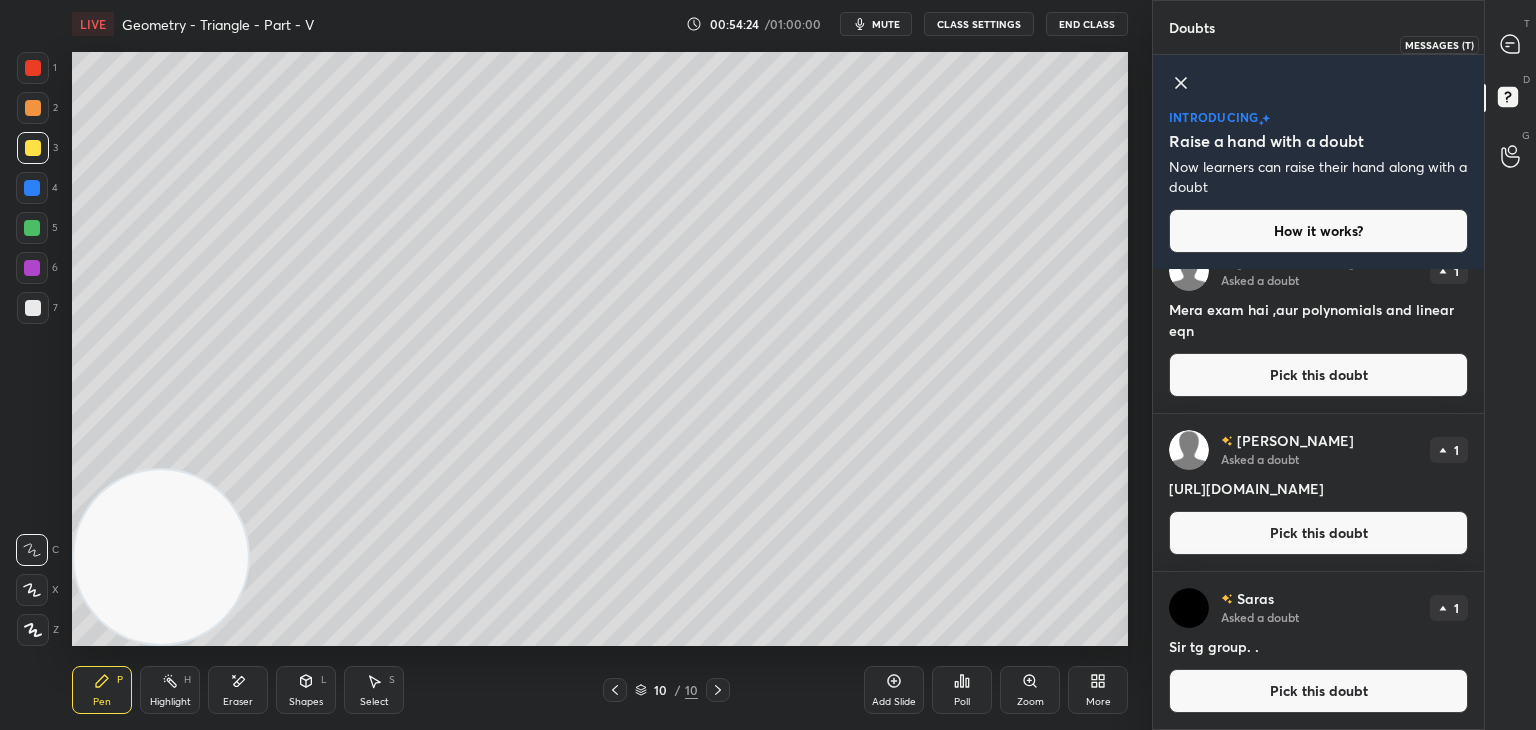 drag, startPoint x: 1505, startPoint y: 55, endPoint x: 1484, endPoint y: 64, distance: 22.847319 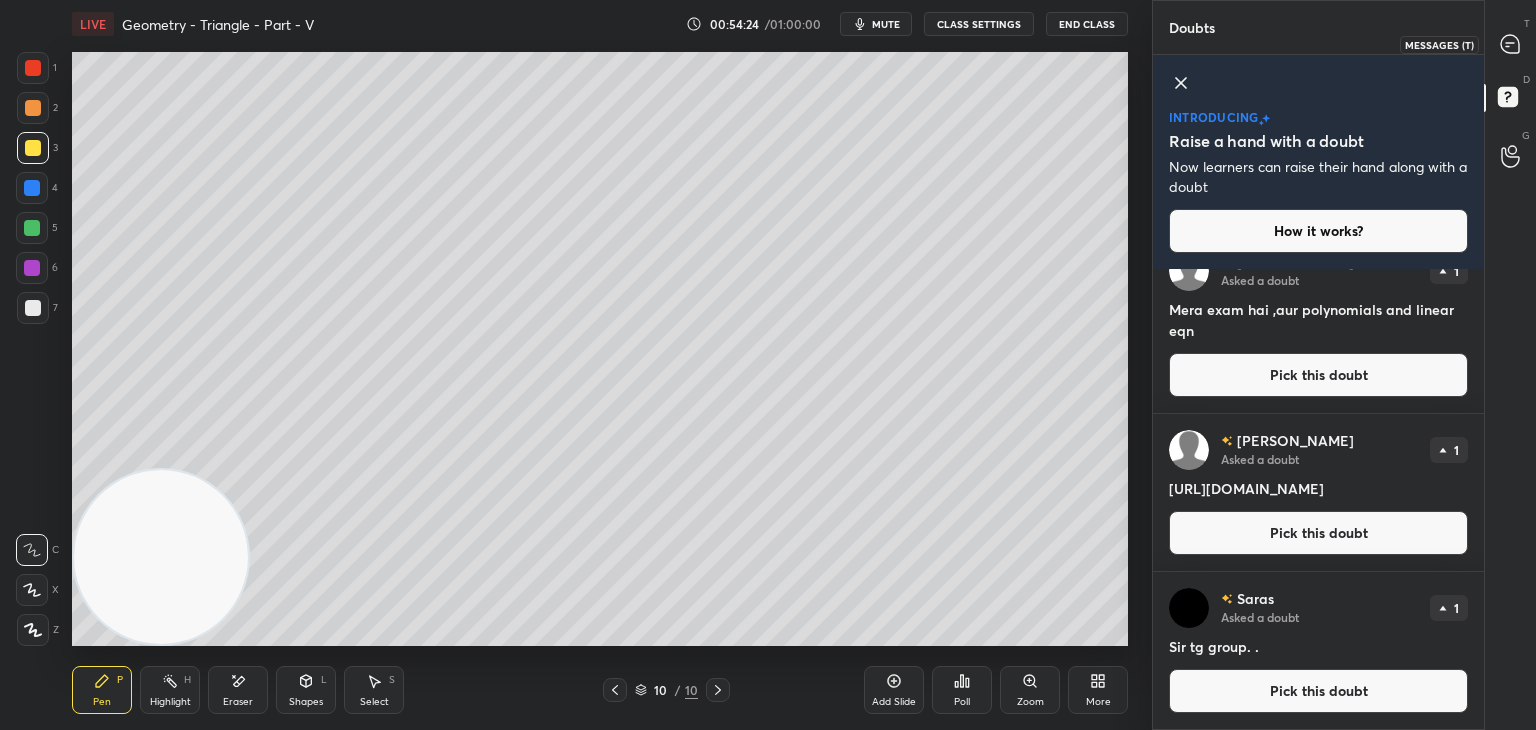 click at bounding box center [1511, 44] 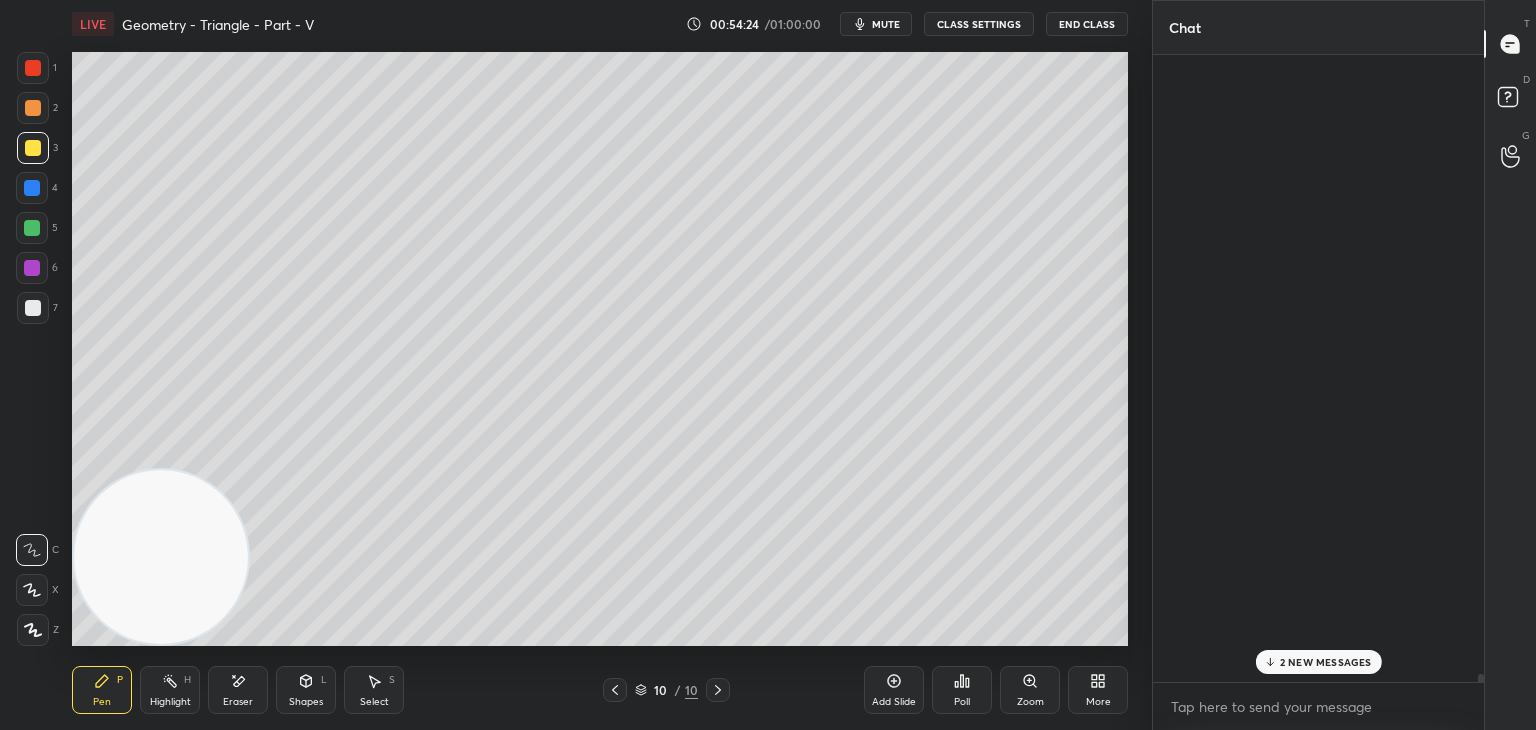 scroll, scrollTop: 56274, scrollLeft: 0, axis: vertical 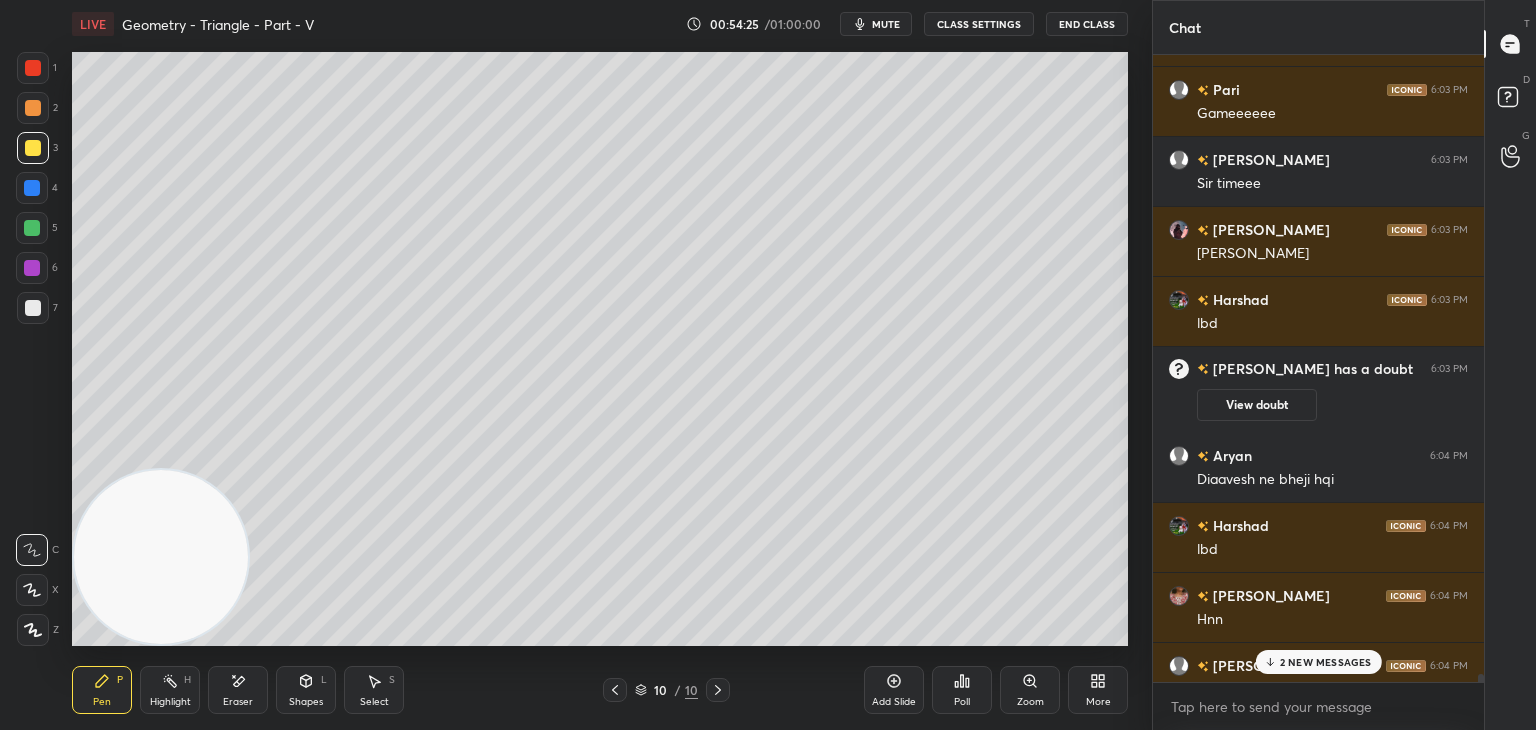 click on "2 NEW MESSAGES" at bounding box center (1326, 662) 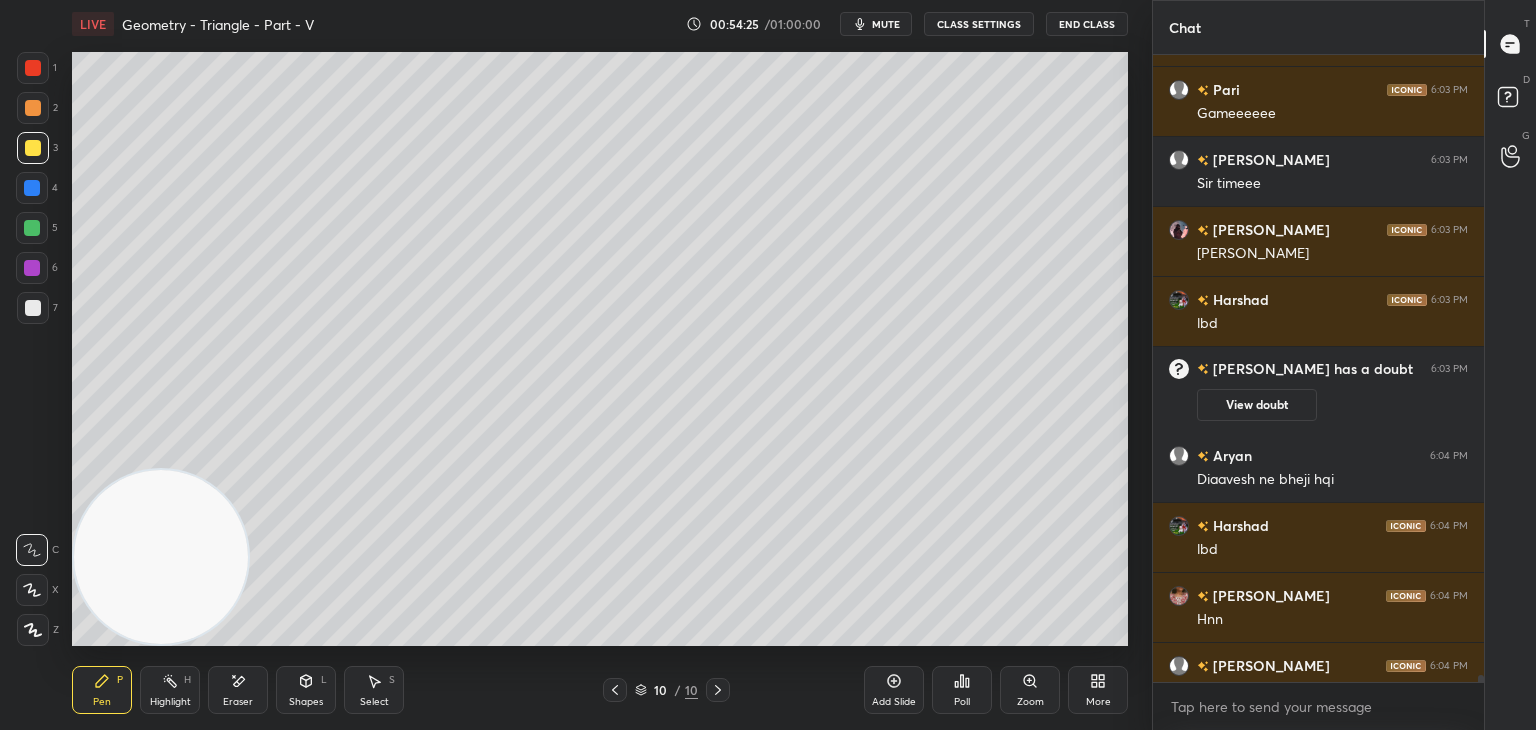 scroll, scrollTop: 56514, scrollLeft: 0, axis: vertical 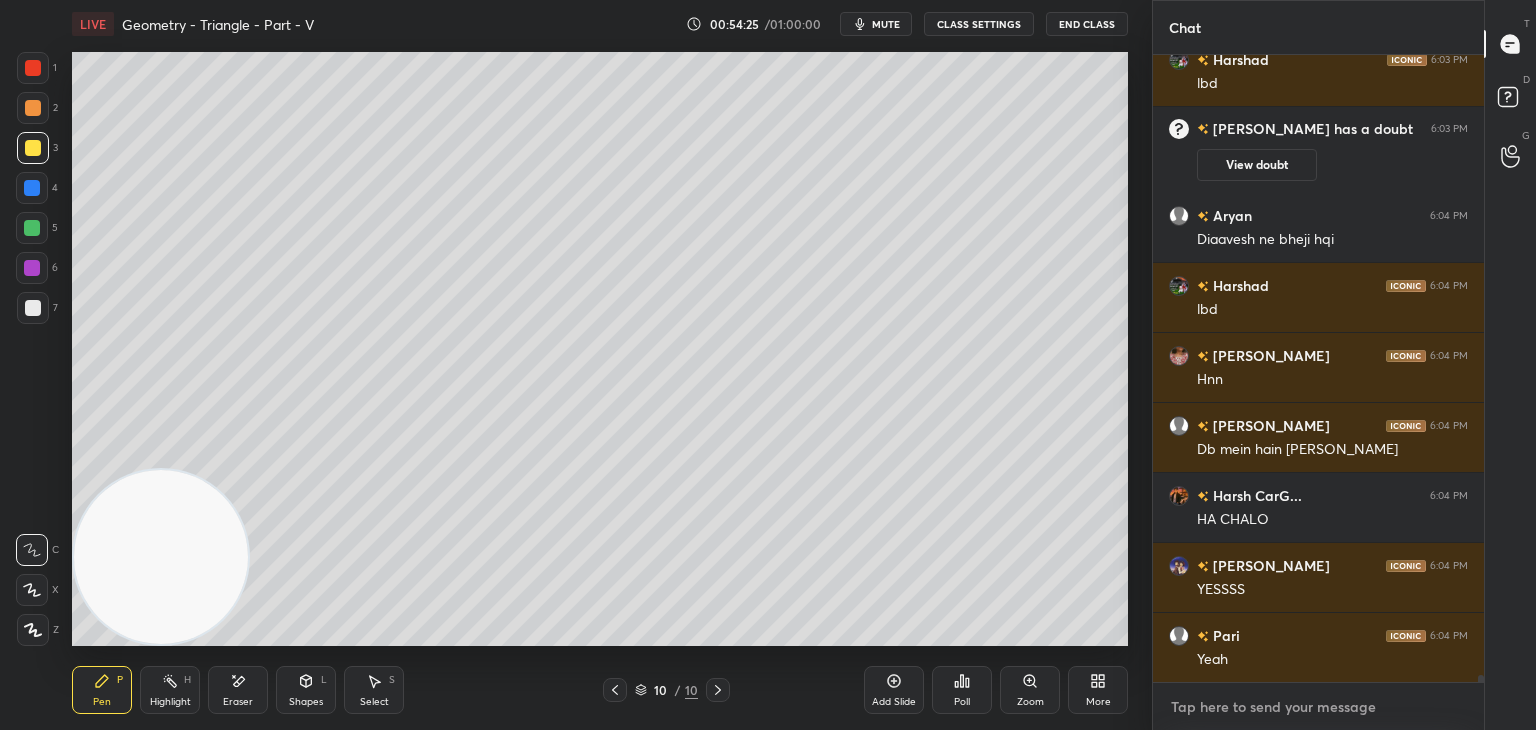 type on "x" 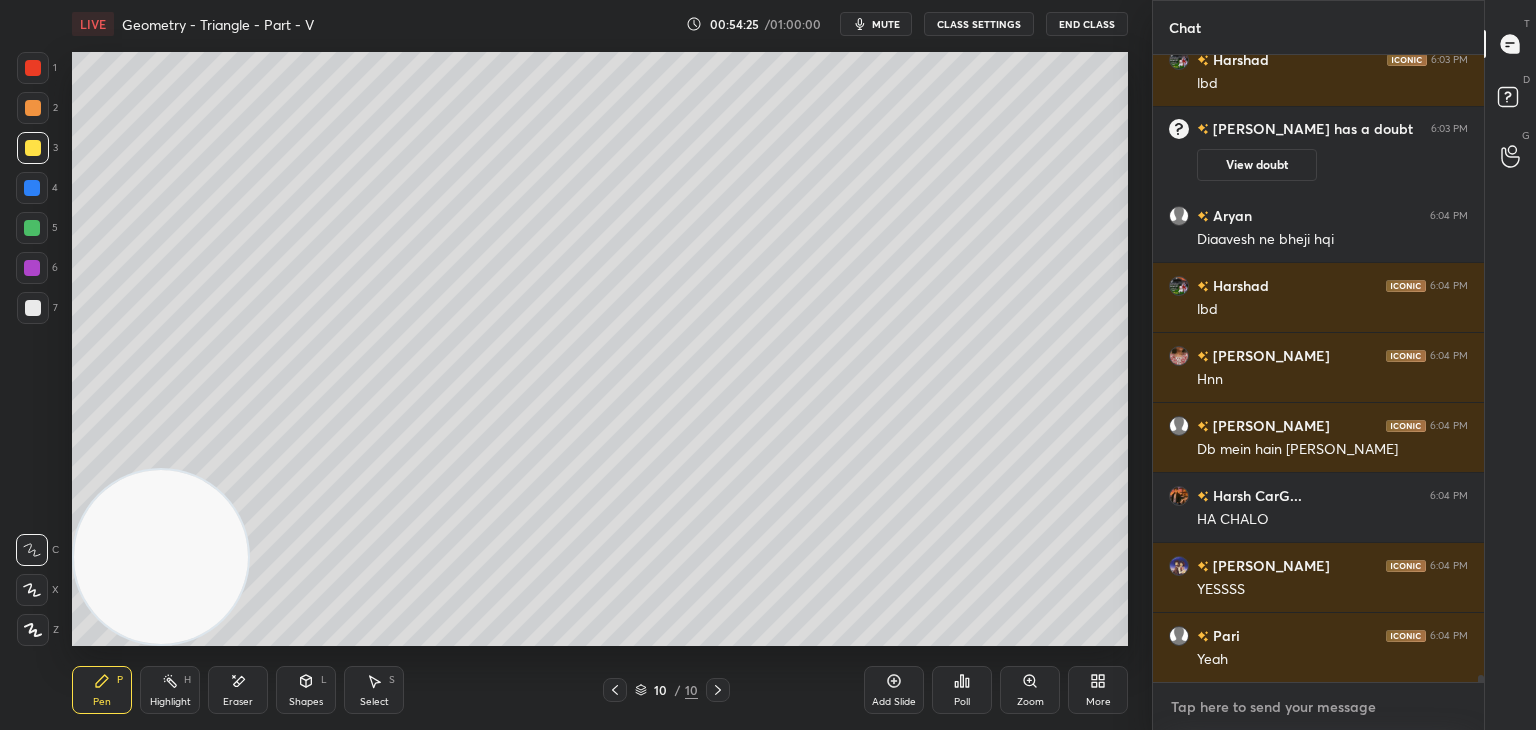 click at bounding box center [1318, 707] 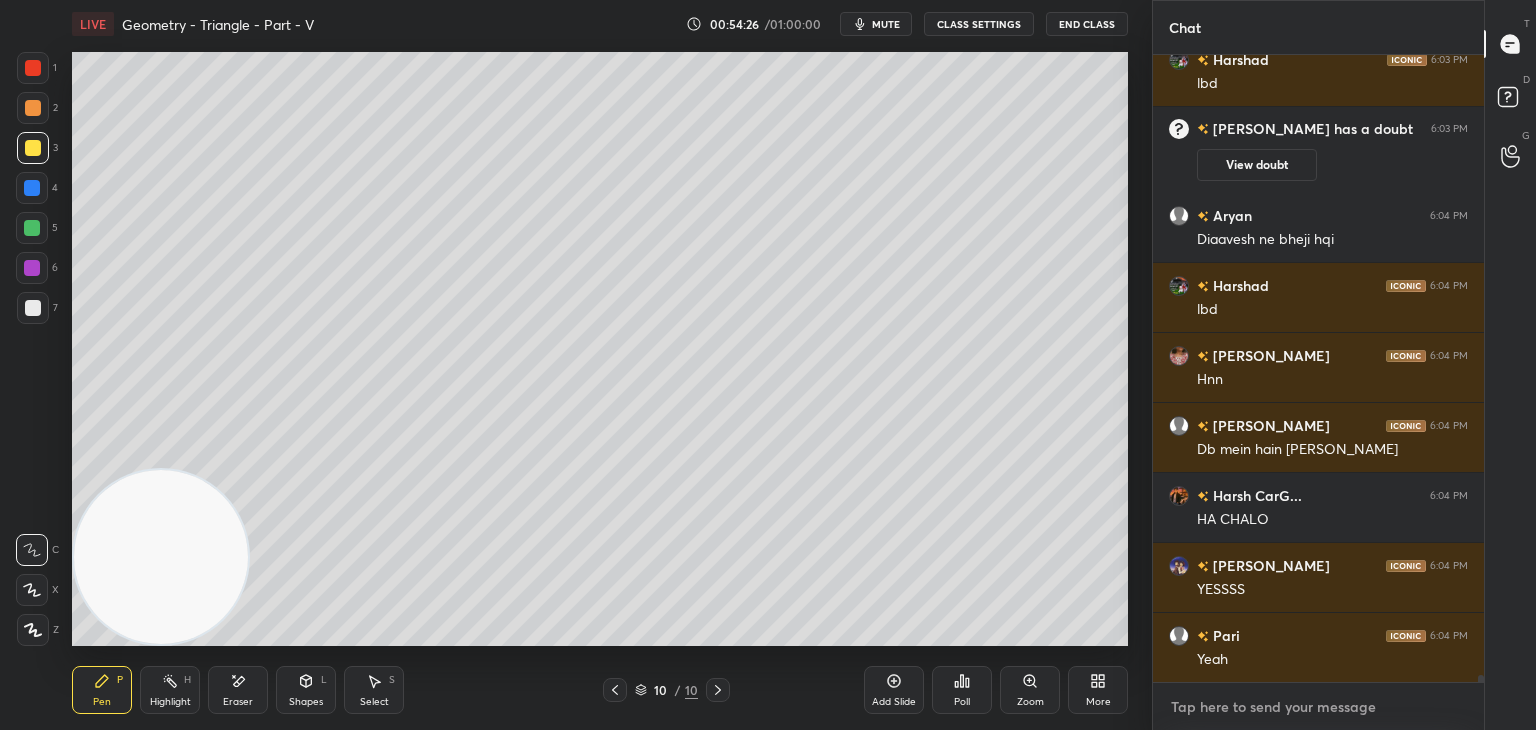 paste on "[URL][DOMAIN_NAME]" 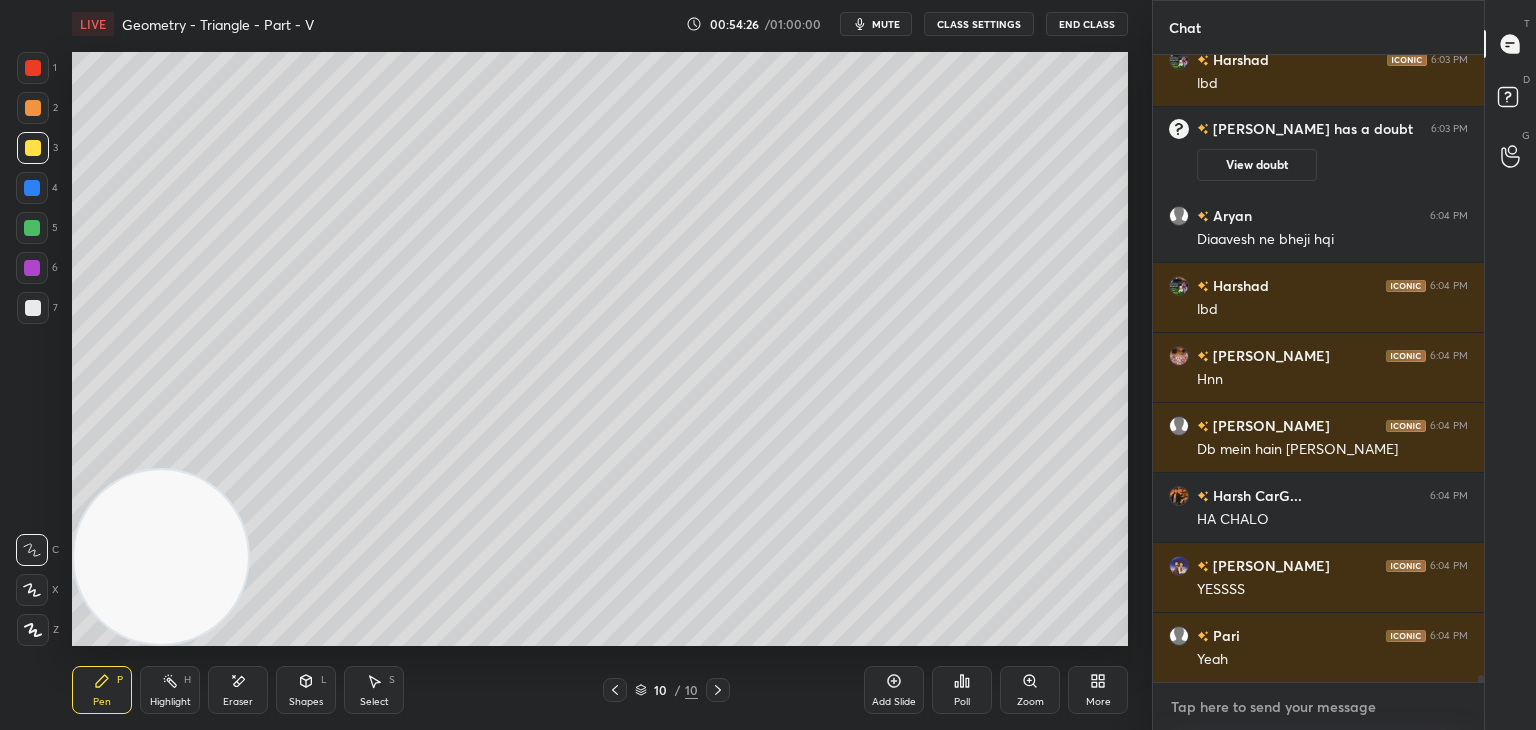 type on "[URL][DOMAIN_NAME]" 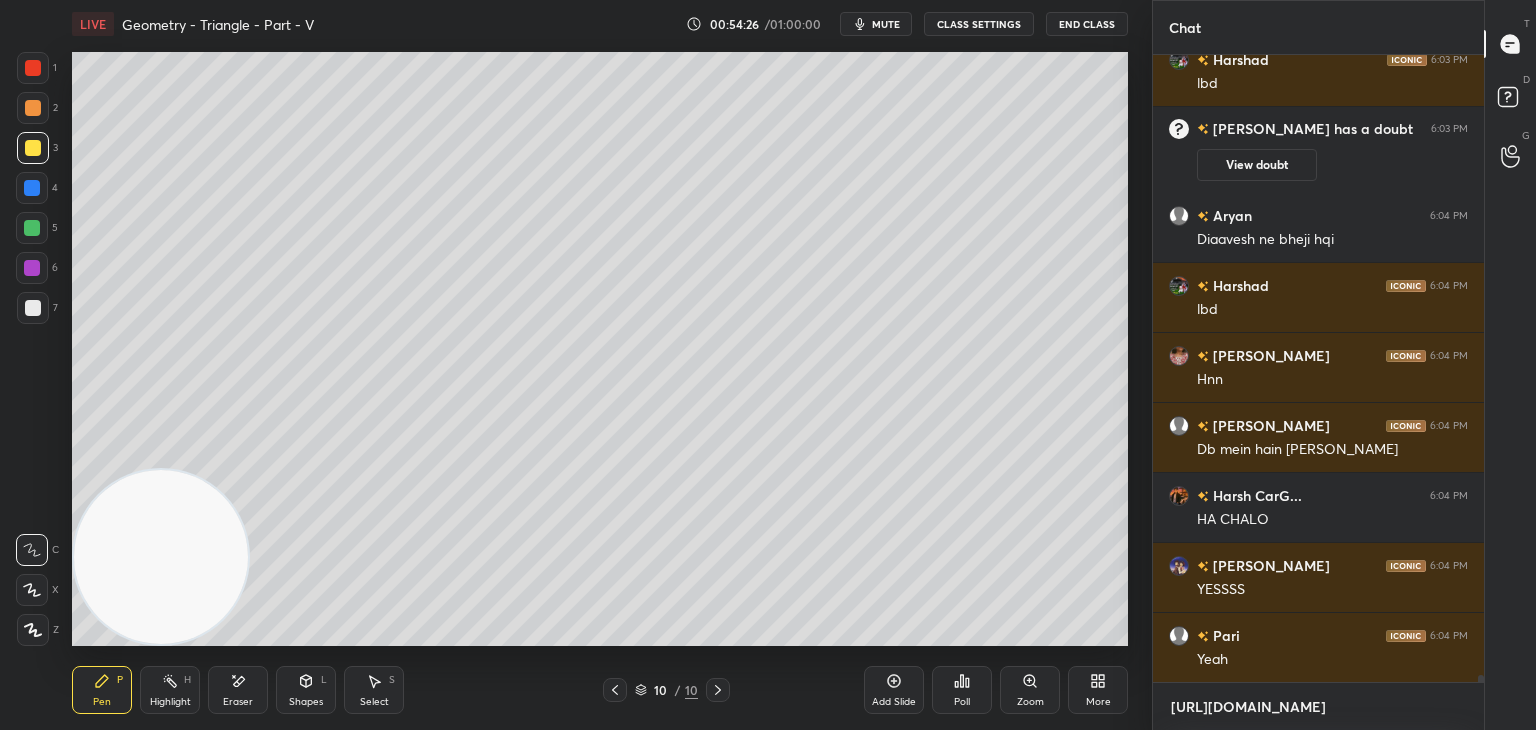 scroll, scrollTop: 616, scrollLeft: 325, axis: both 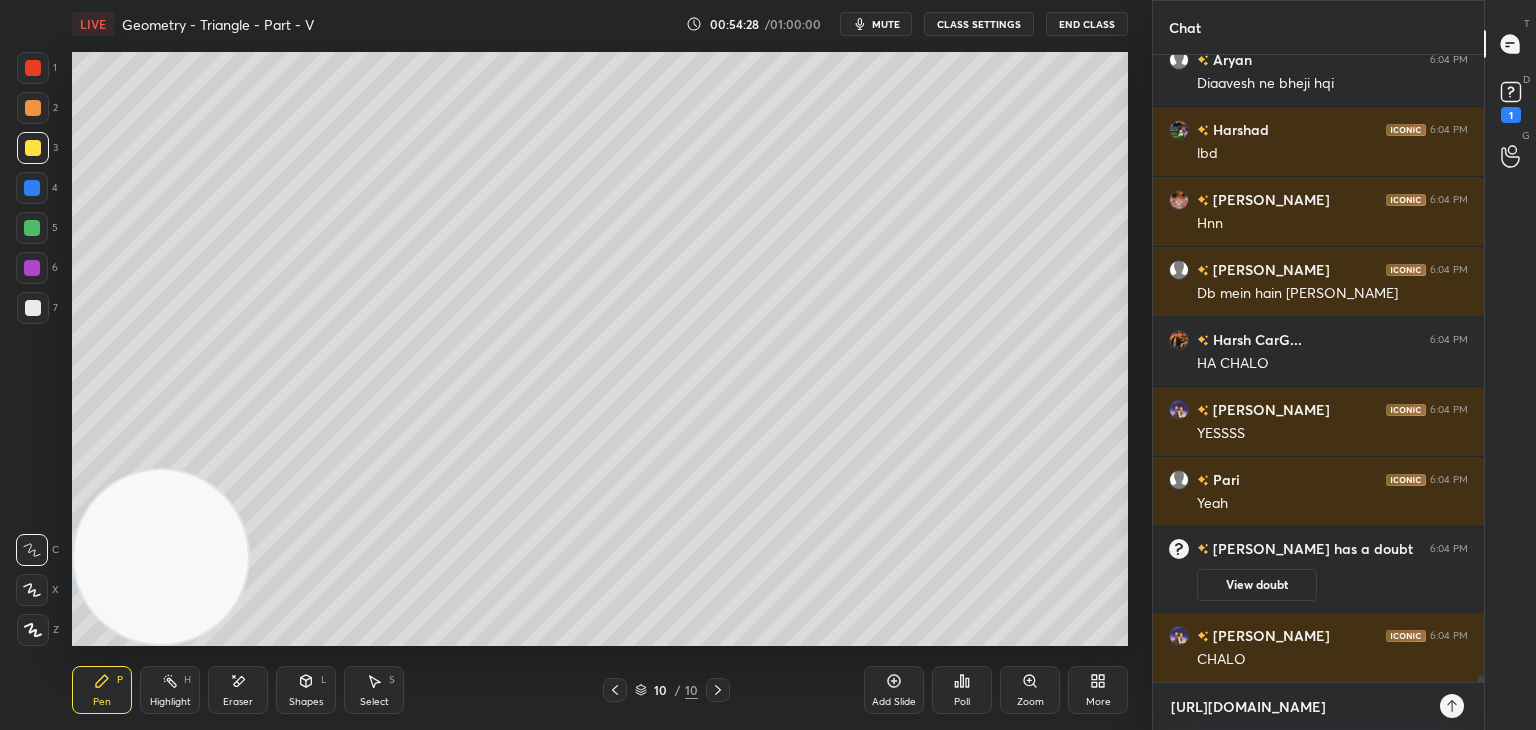 type on "[URL][DOMAIN_NAME]" 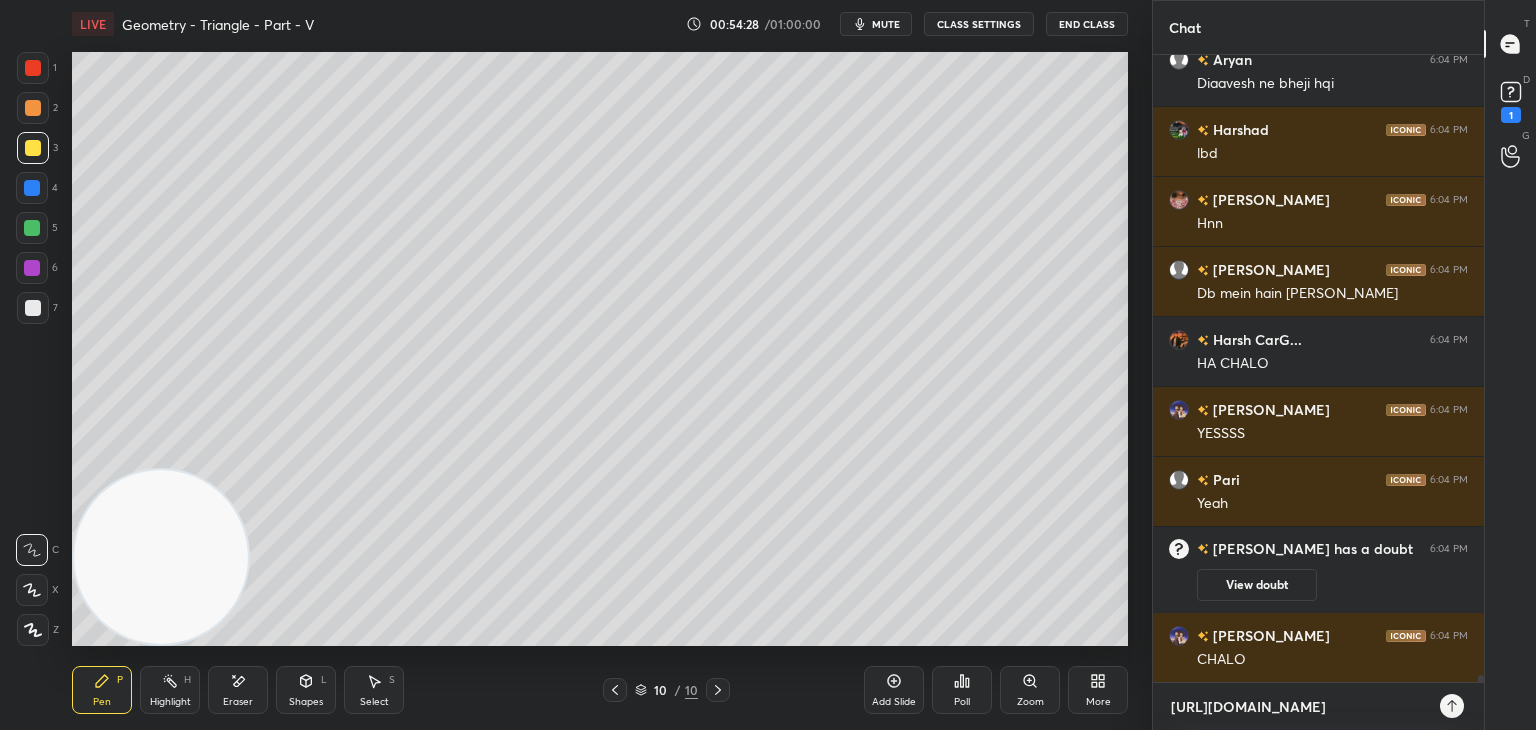 type on "x" 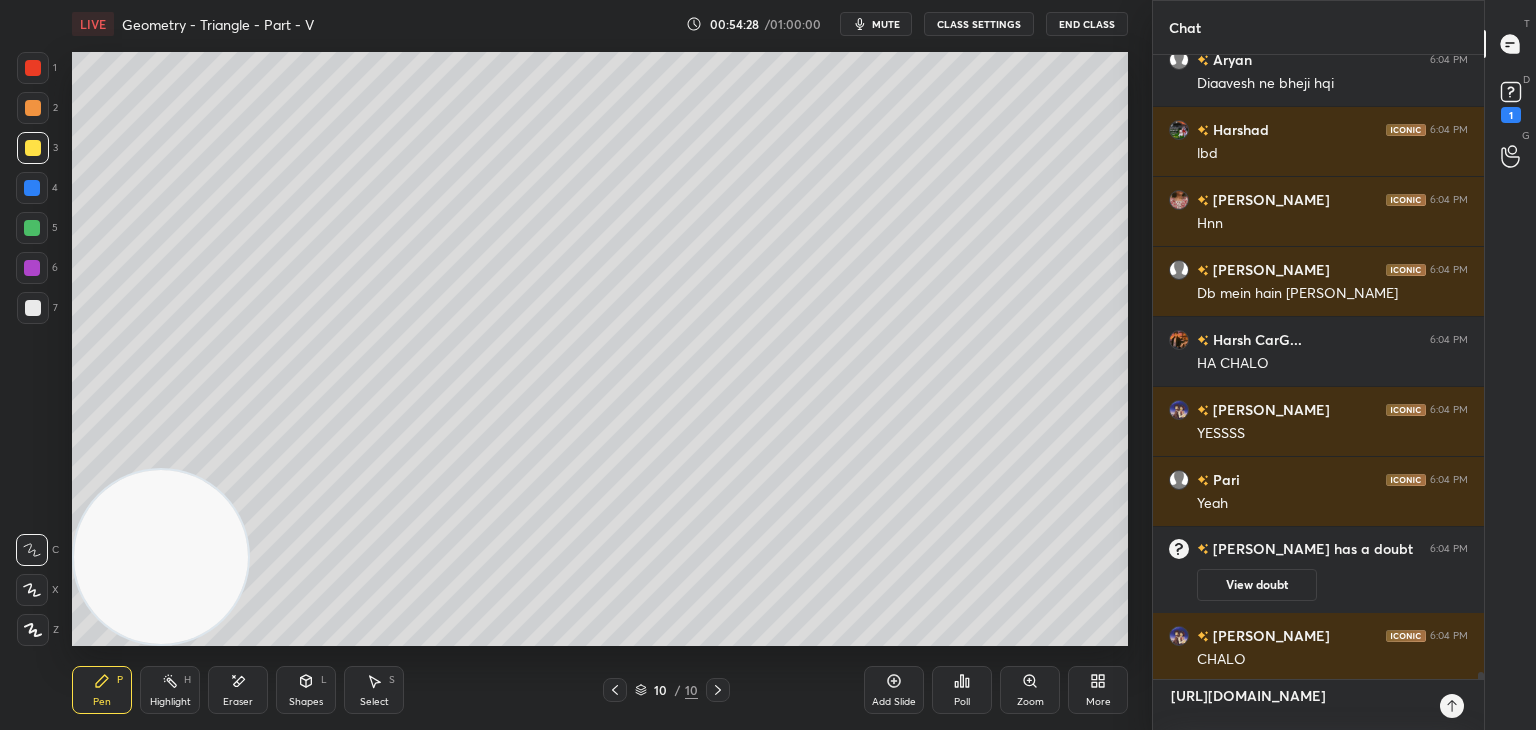 type on "[URL][DOMAIN_NAME]" 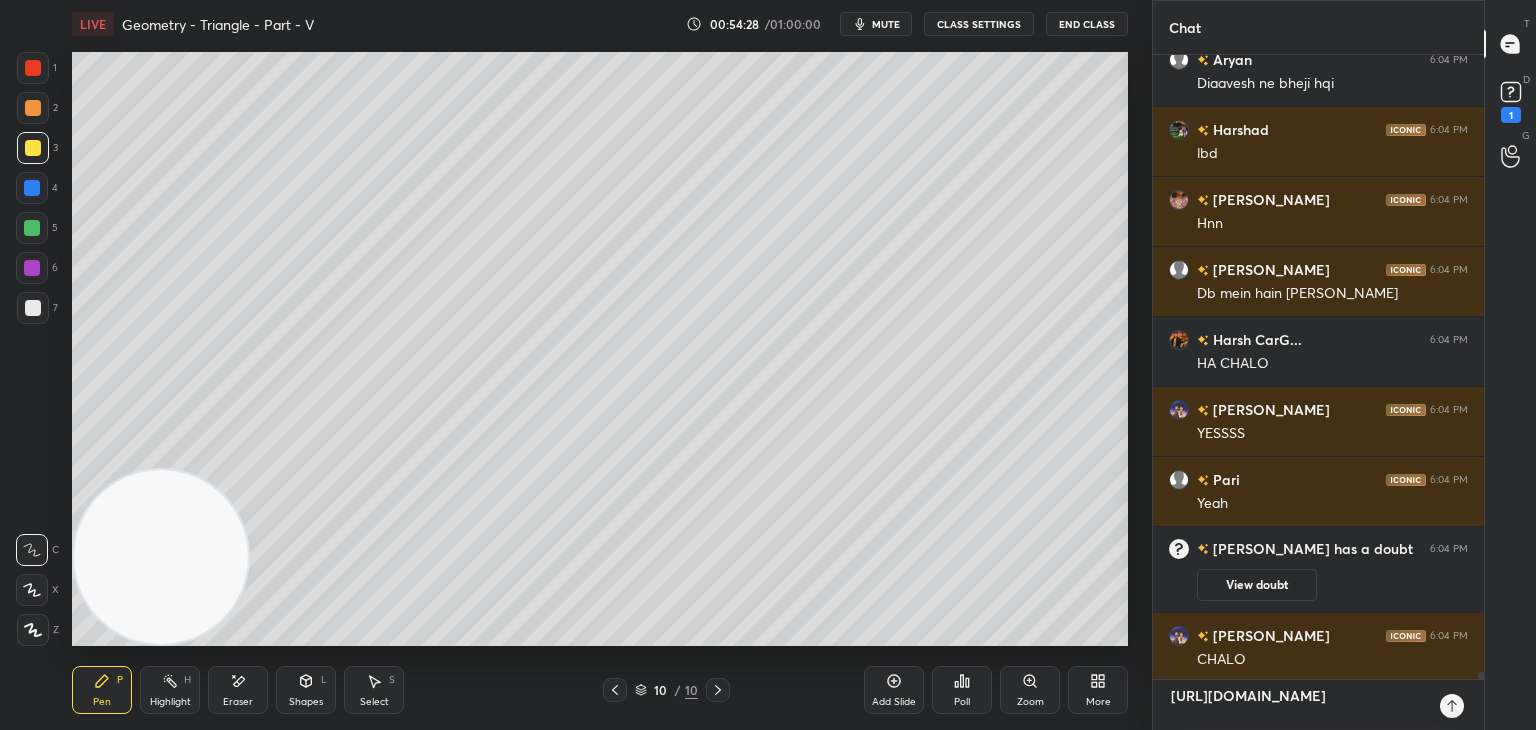 type on "x" 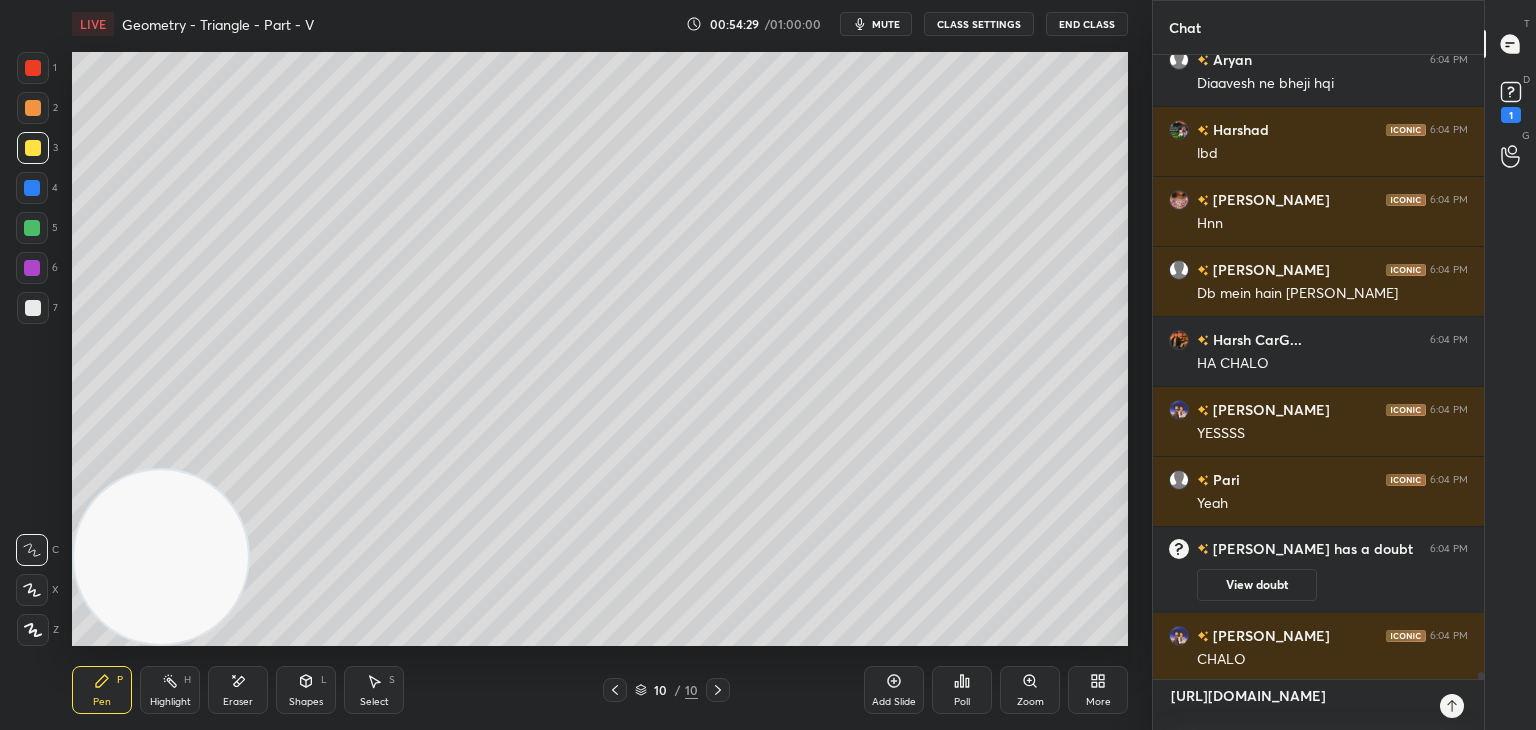 type on "[URL][DOMAIN_NAME]" 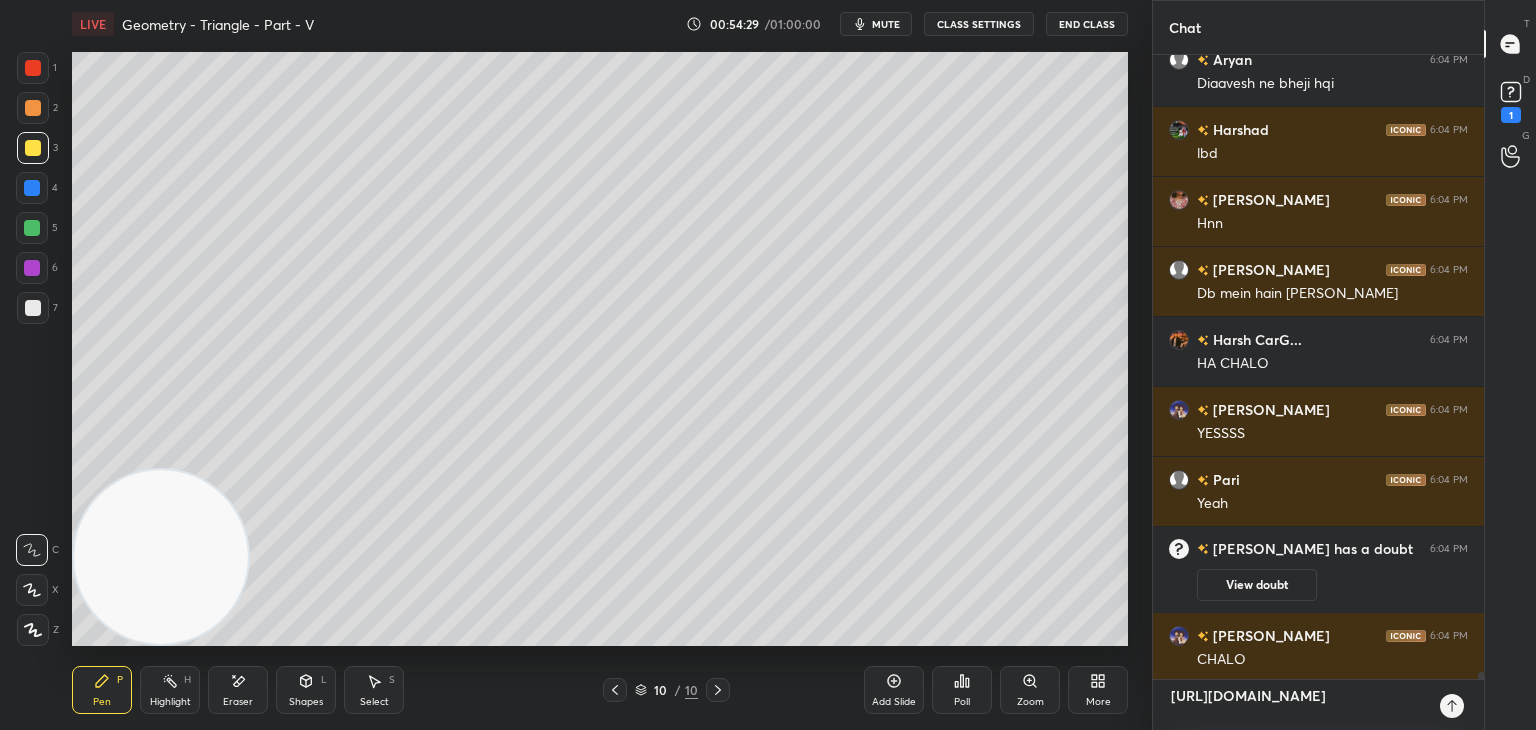 type on "x" 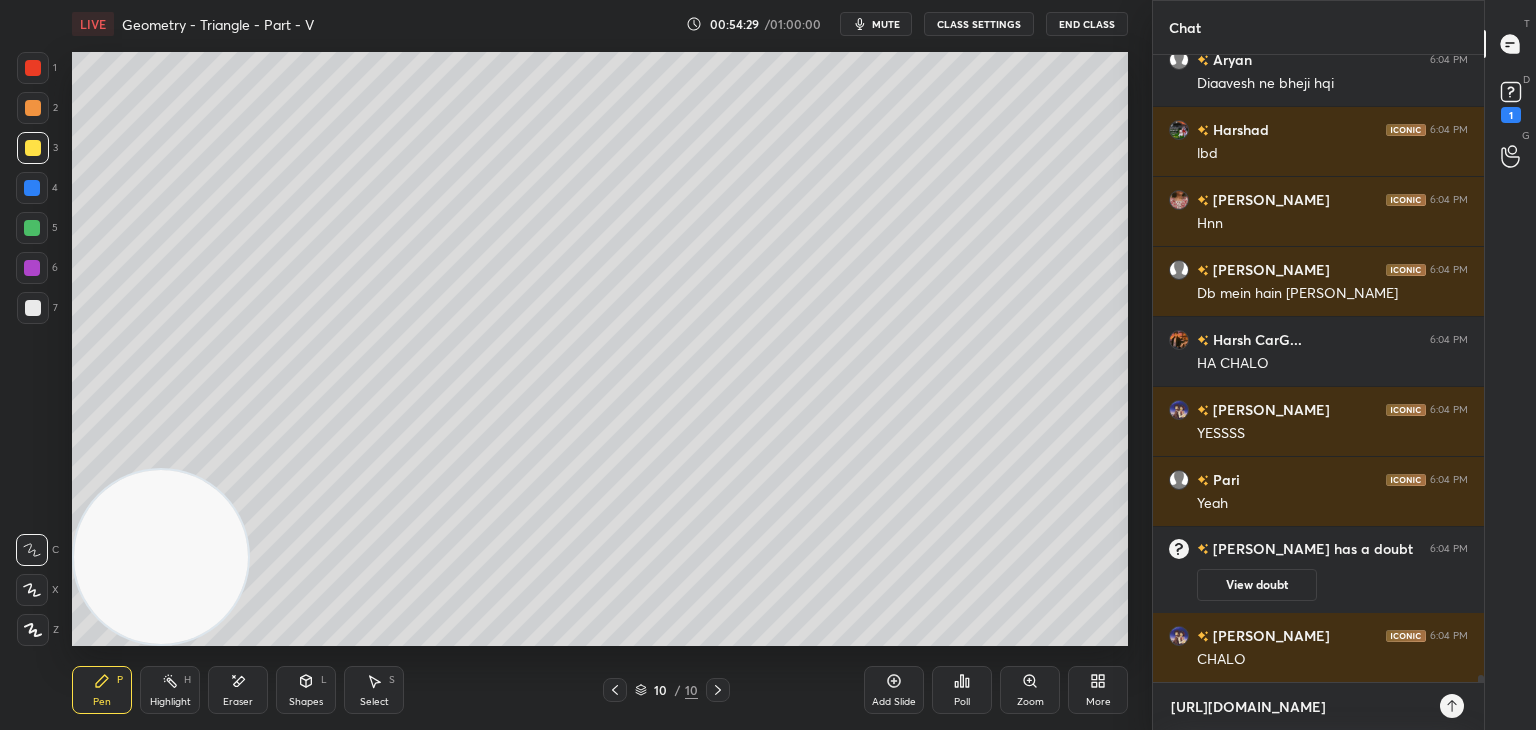 type on "[URL][DOMAIN_NAME]" 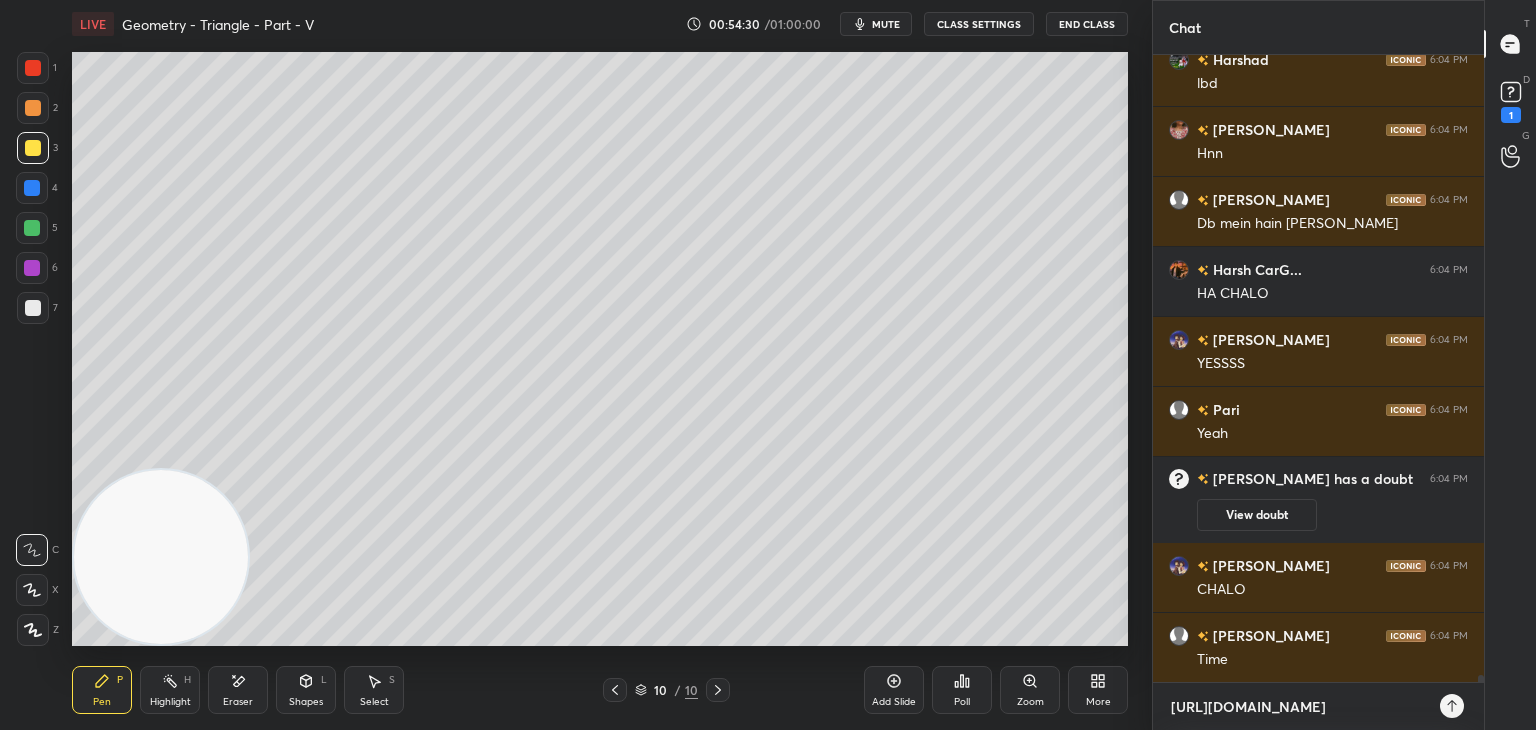 type on "[URL][DOMAIN_NAME]" 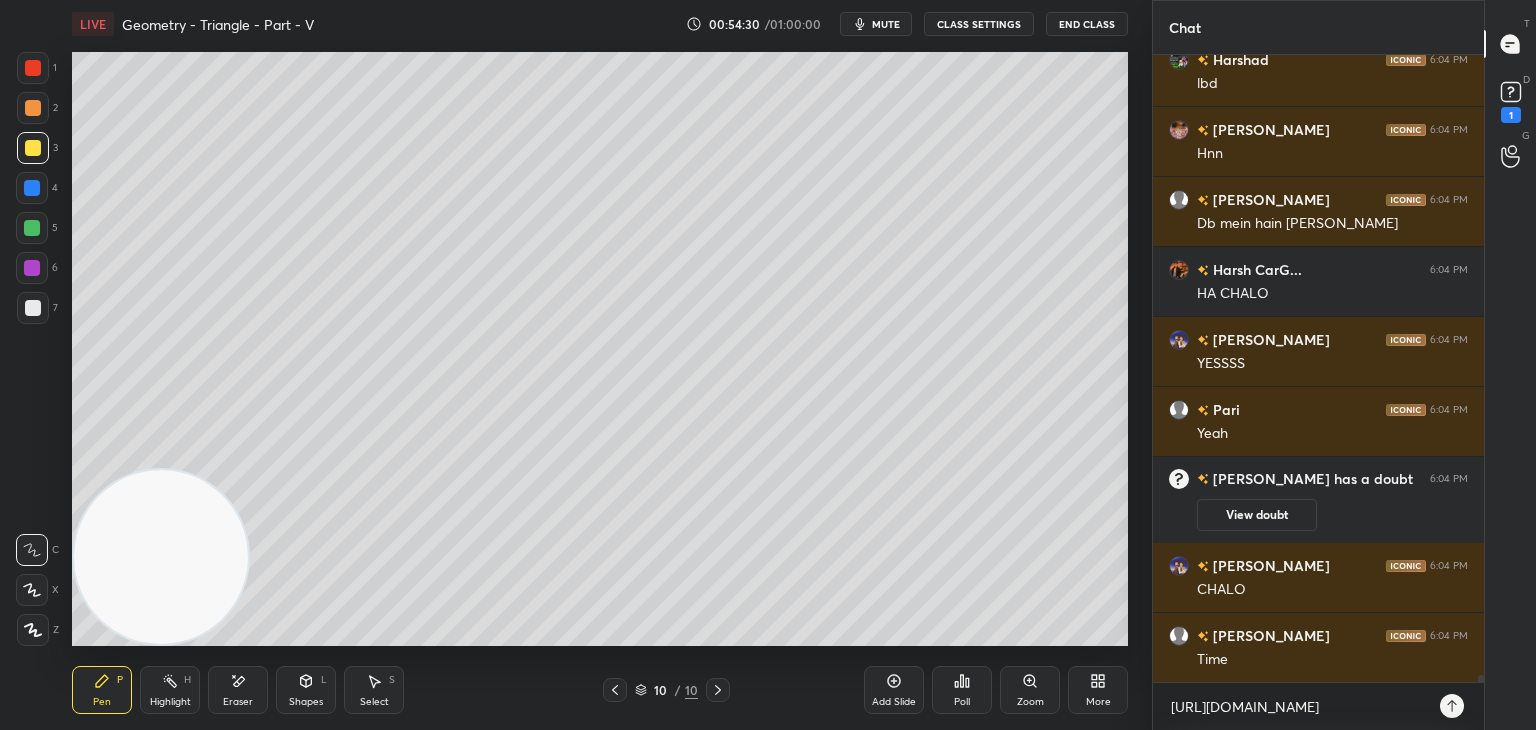 type on "x" 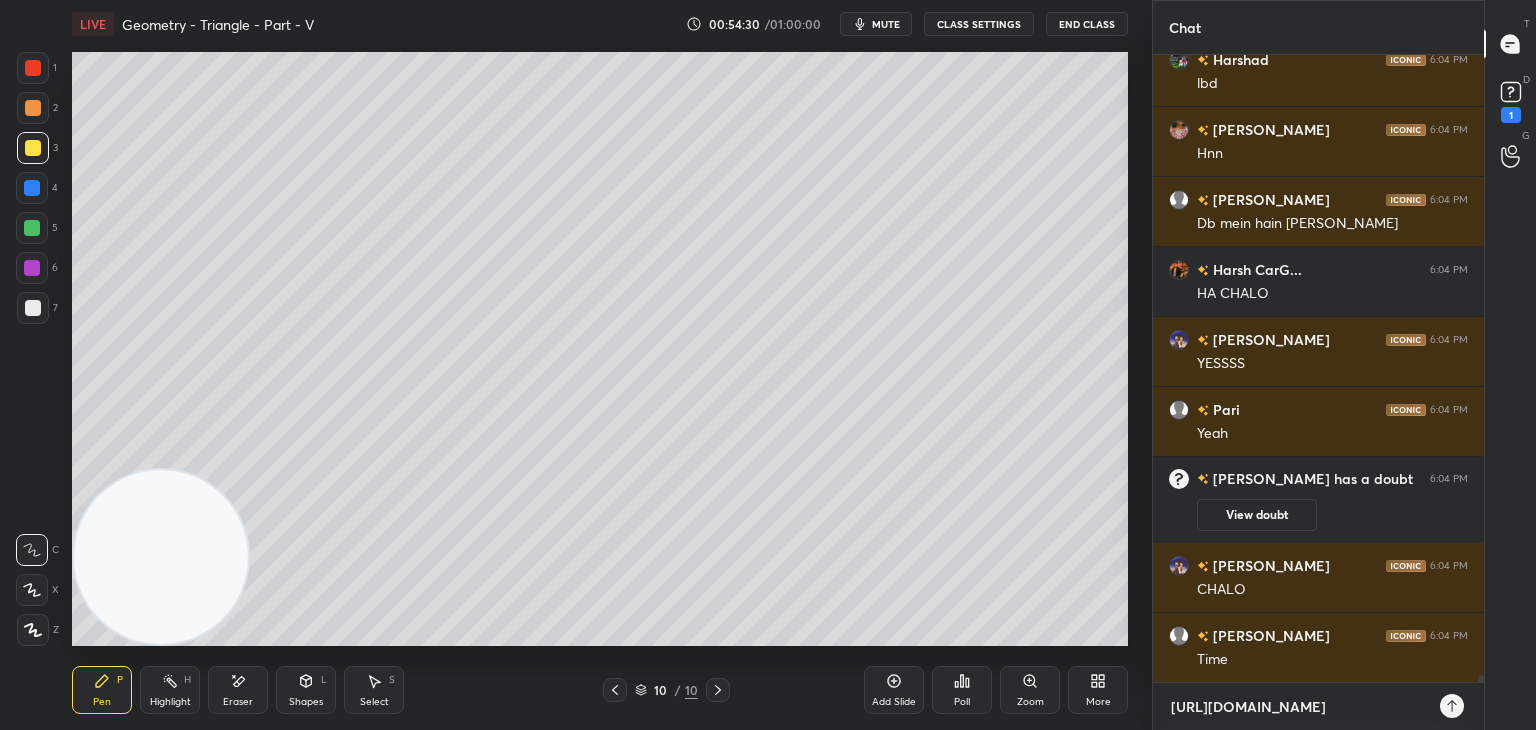 type 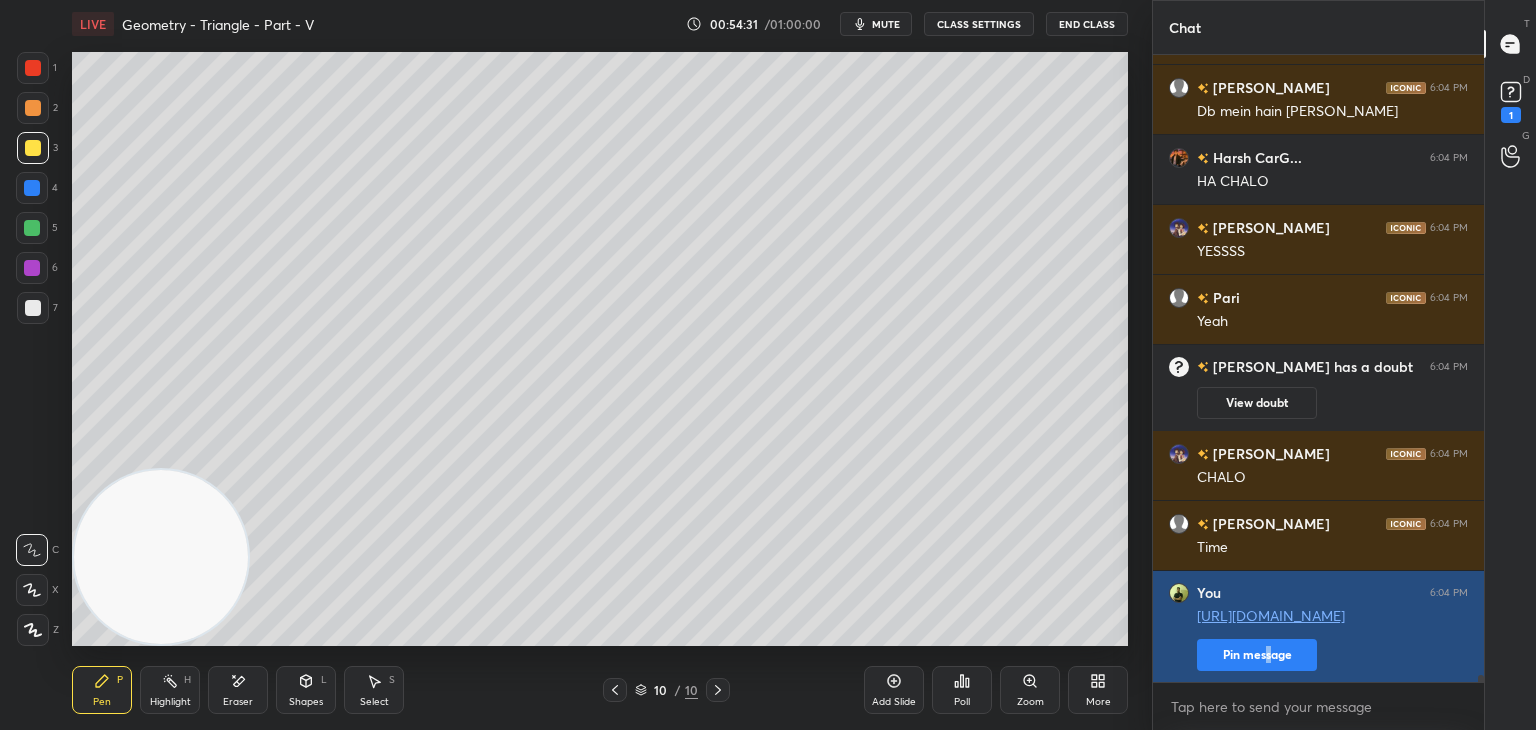 click on "Pin message" at bounding box center [1257, 655] 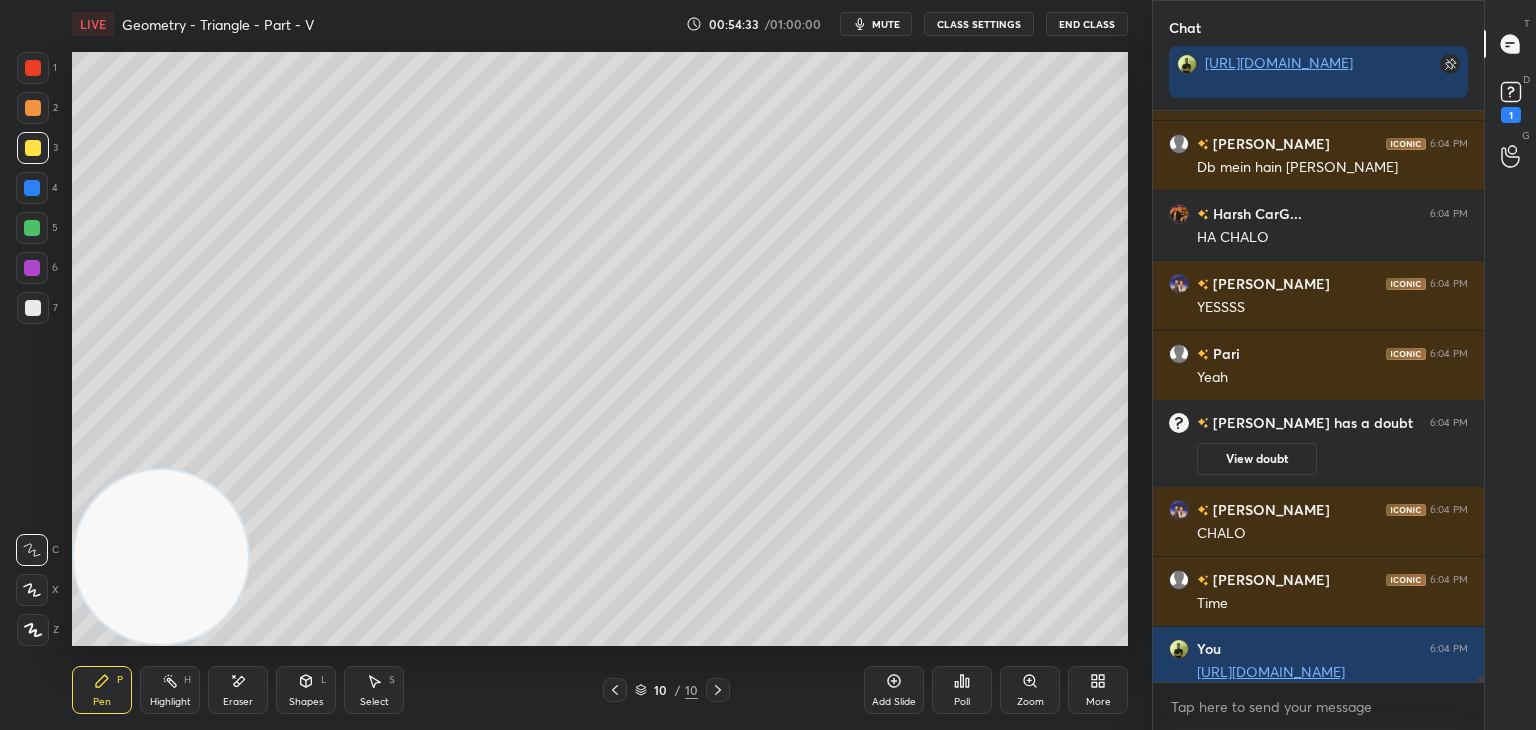 click on "[PERSON_NAME] 6:04 PM lbd [PERSON_NAME] 6:04 PM Hnn [PERSON_NAME] 6:04 PM Db mein hain sir ji link Harsh CarG... 6:04 PM HA [PERSON_NAME] 6:04 PM YESSSS Pari 6:04 PM [PERSON_NAME]   has a doubt 6:04 PM View doubt [PERSON_NAME] 6:04 PM [PERSON_NAME] 6:04 PM Time You 6:04 PM [URL][DOMAIN_NAME] Unpin message JUMP TO LATEST Enable hand raising Enable raise hand to speak to learners. Once enabled, chat will be turned off temporarily. Enable x" at bounding box center [1318, 420] 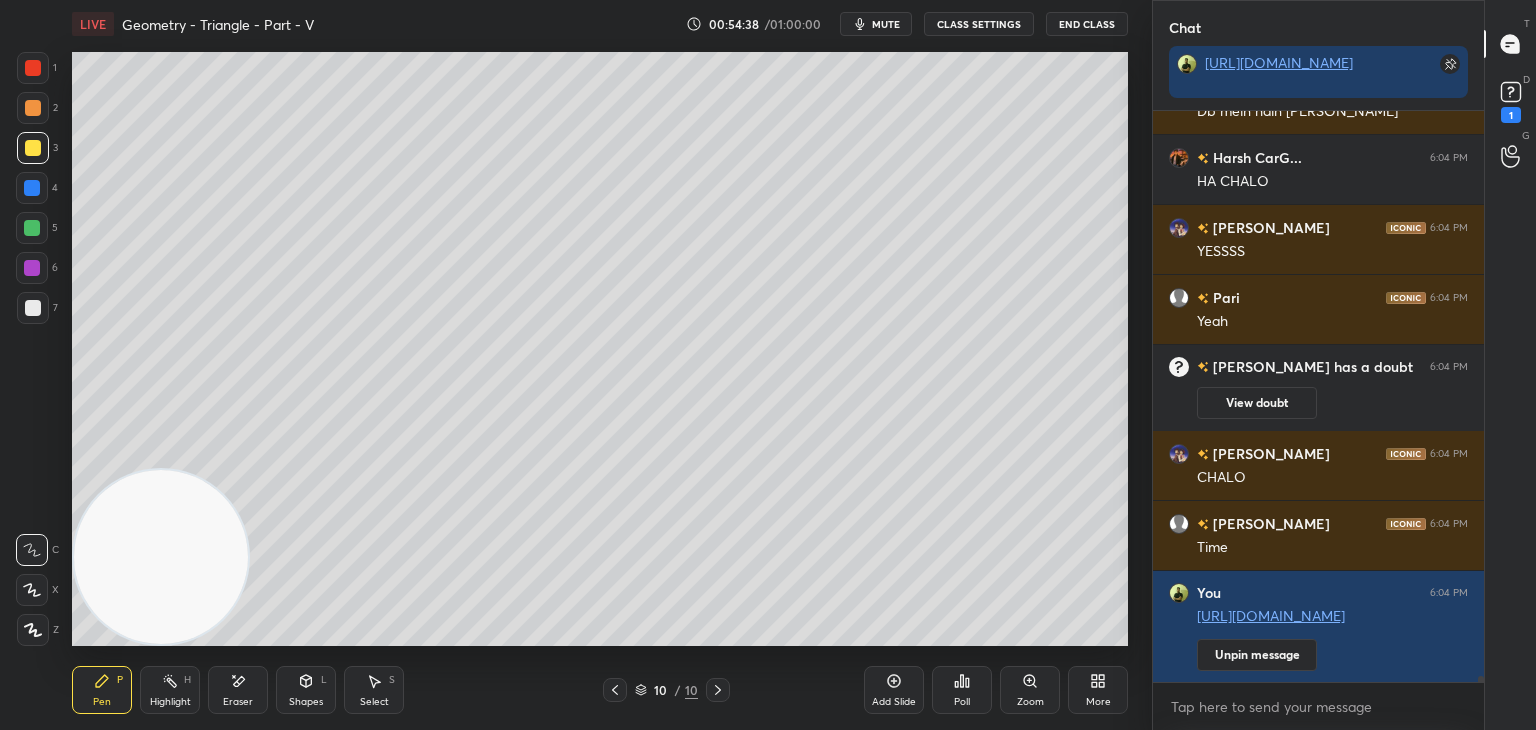 click on "Poll" at bounding box center (962, 690) 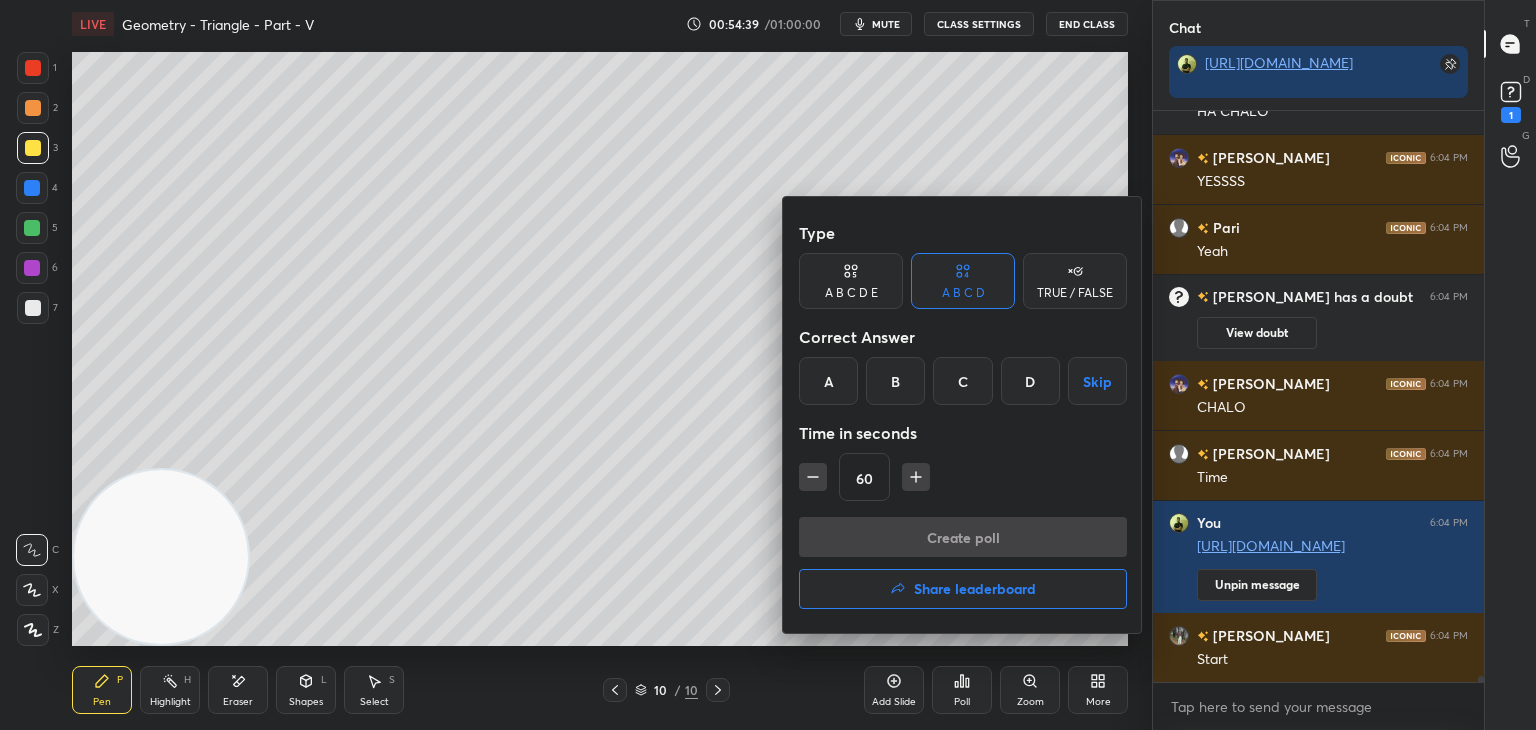 drag, startPoint x: 980, startPoint y: 583, endPoint x: 970, endPoint y: 574, distance: 13.453624 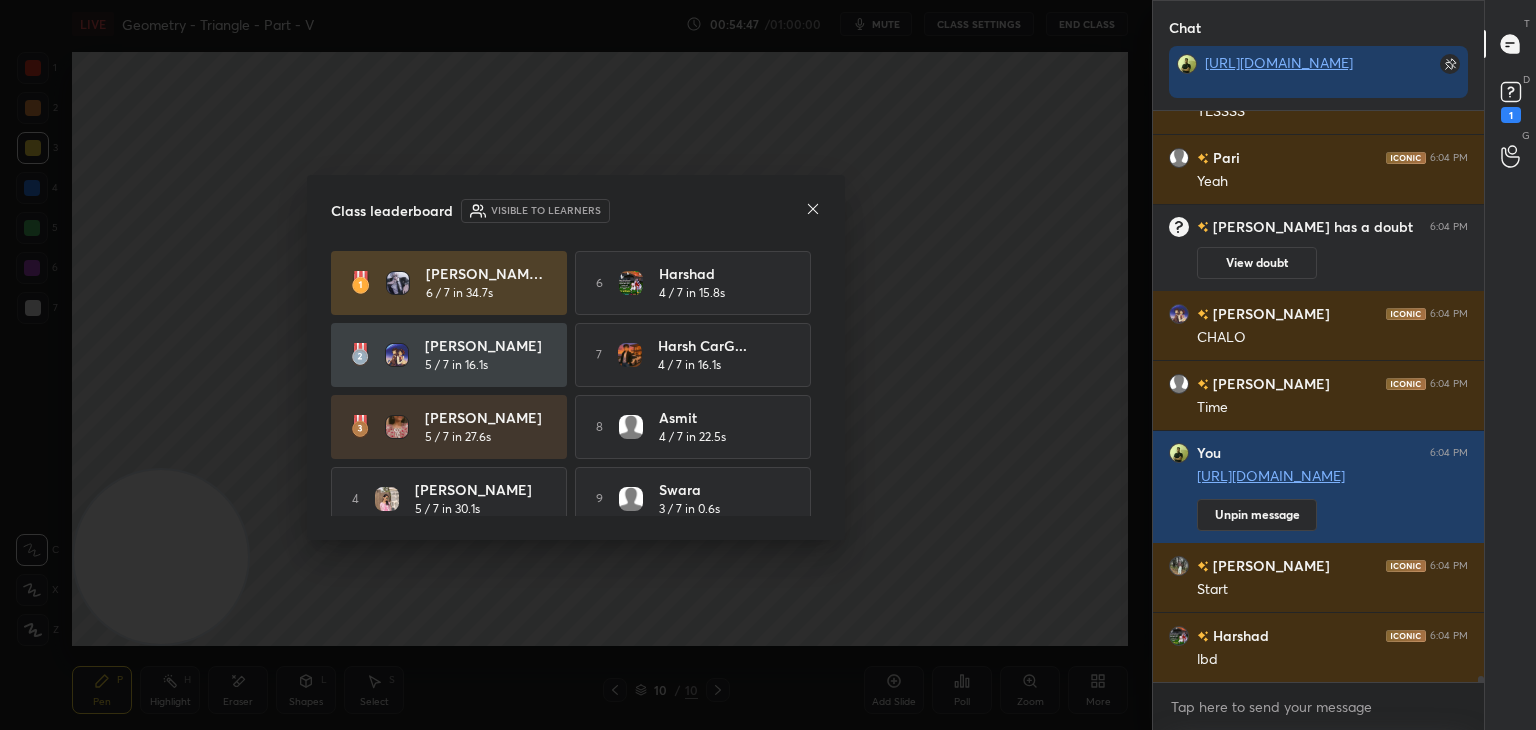 click 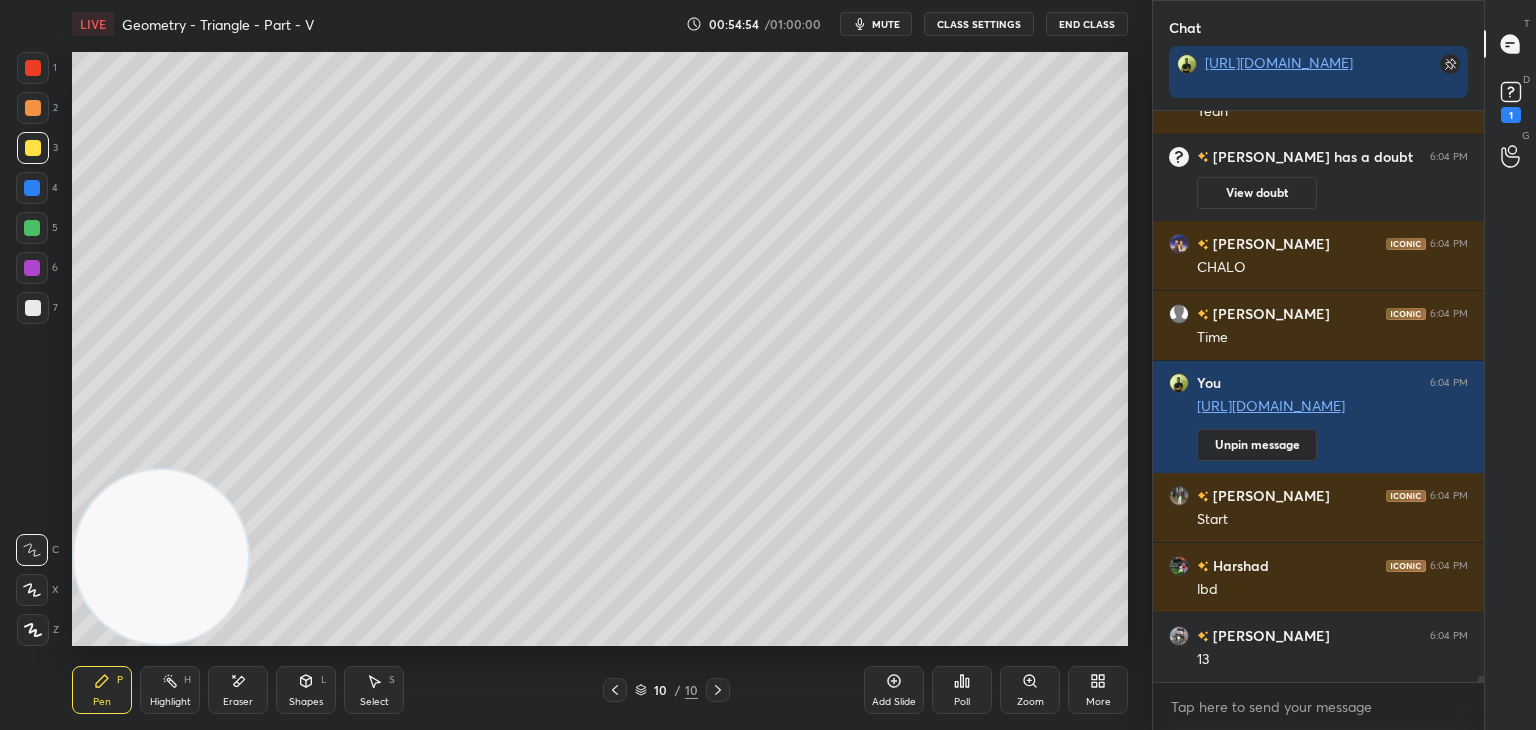 click on "View doubt" at bounding box center (1257, 193) 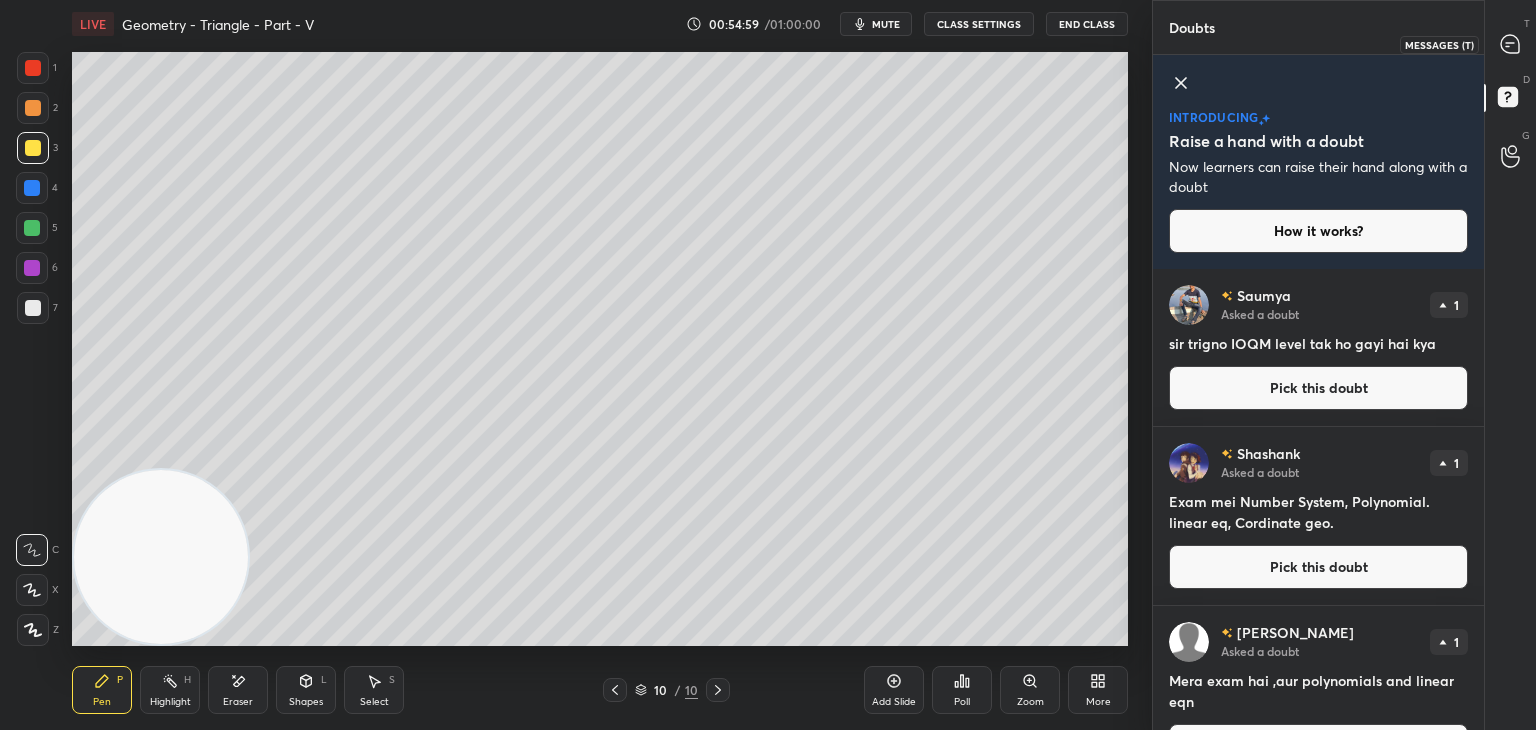 drag, startPoint x: 1502, startPoint y: 49, endPoint x: 1489, endPoint y: 55, distance: 14.3178215 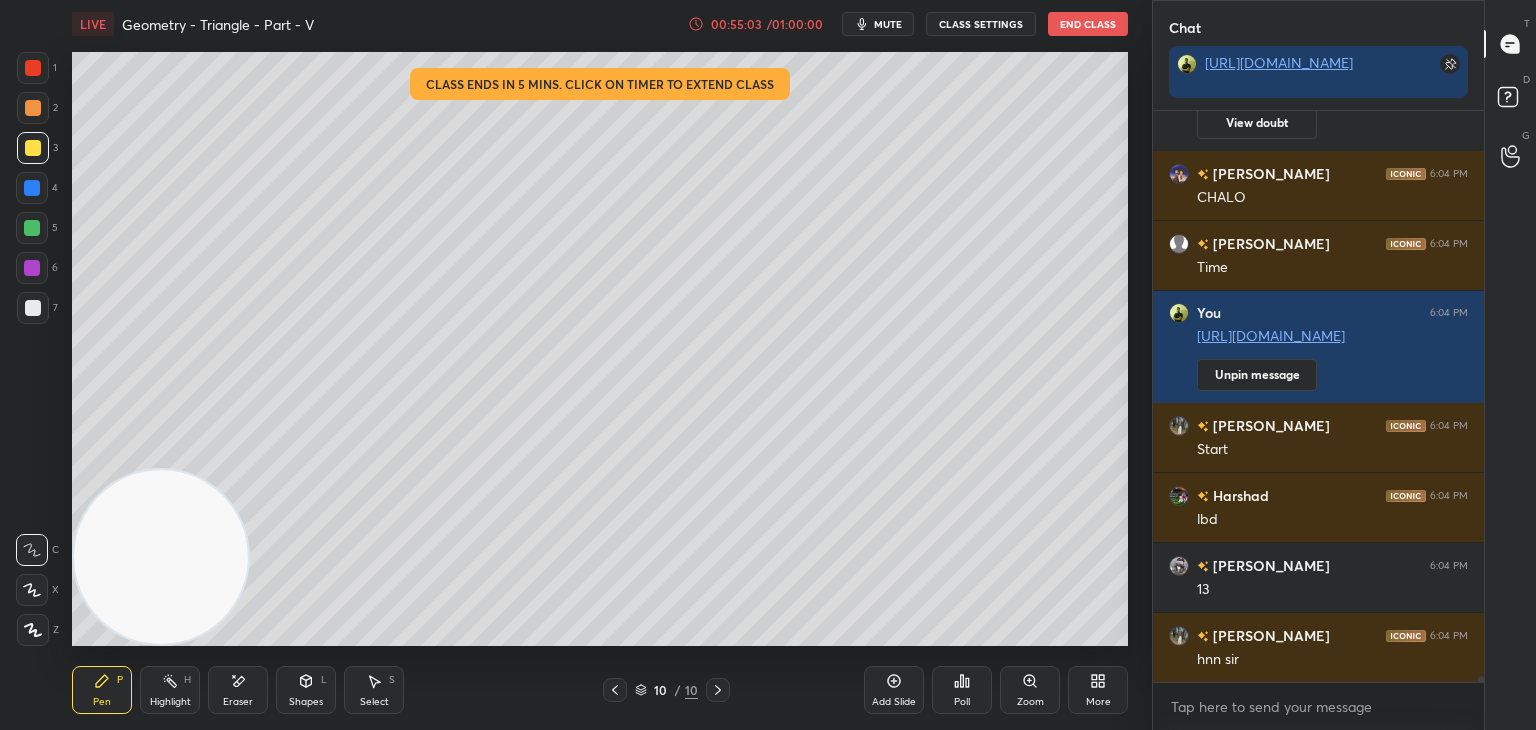 click on "Poll" at bounding box center [962, 690] 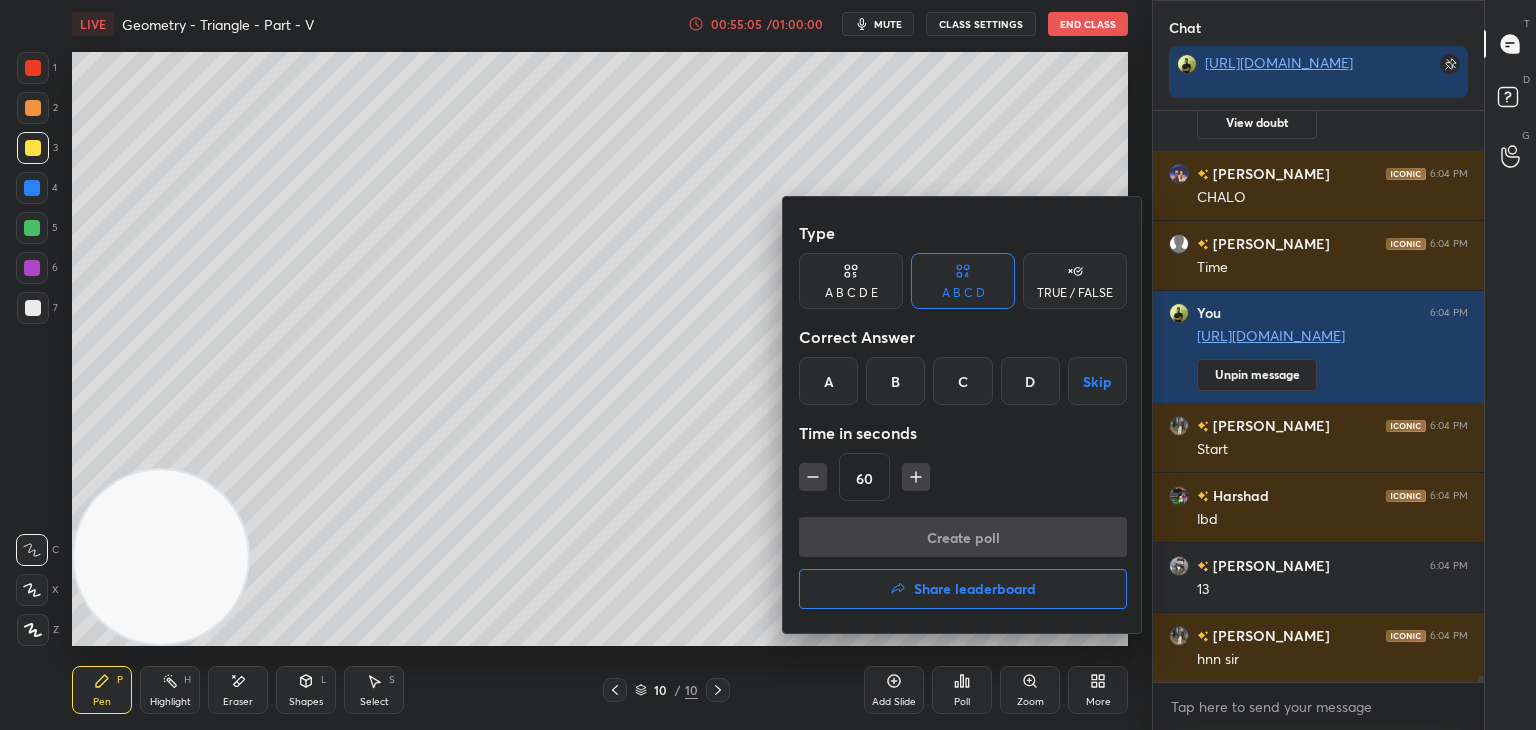 click 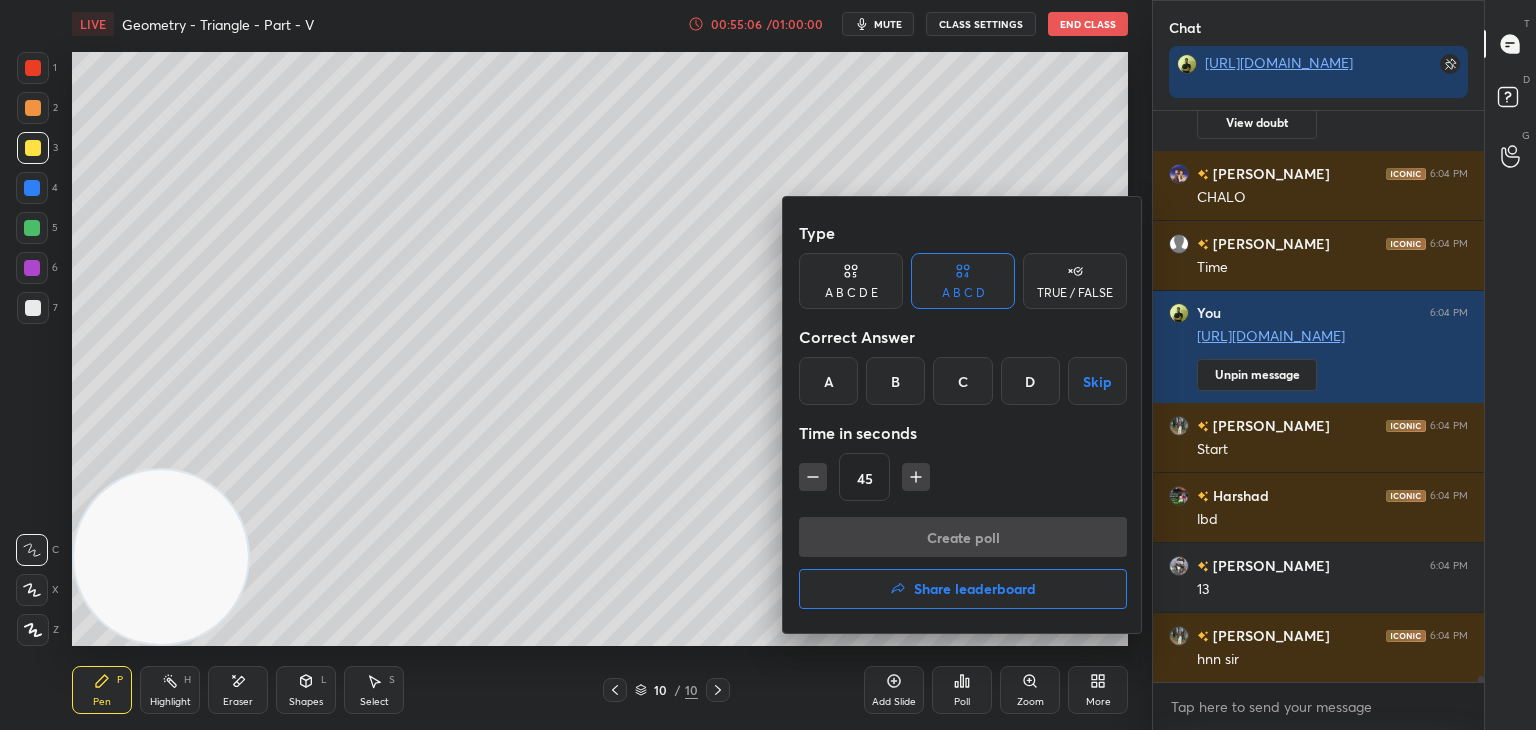 click 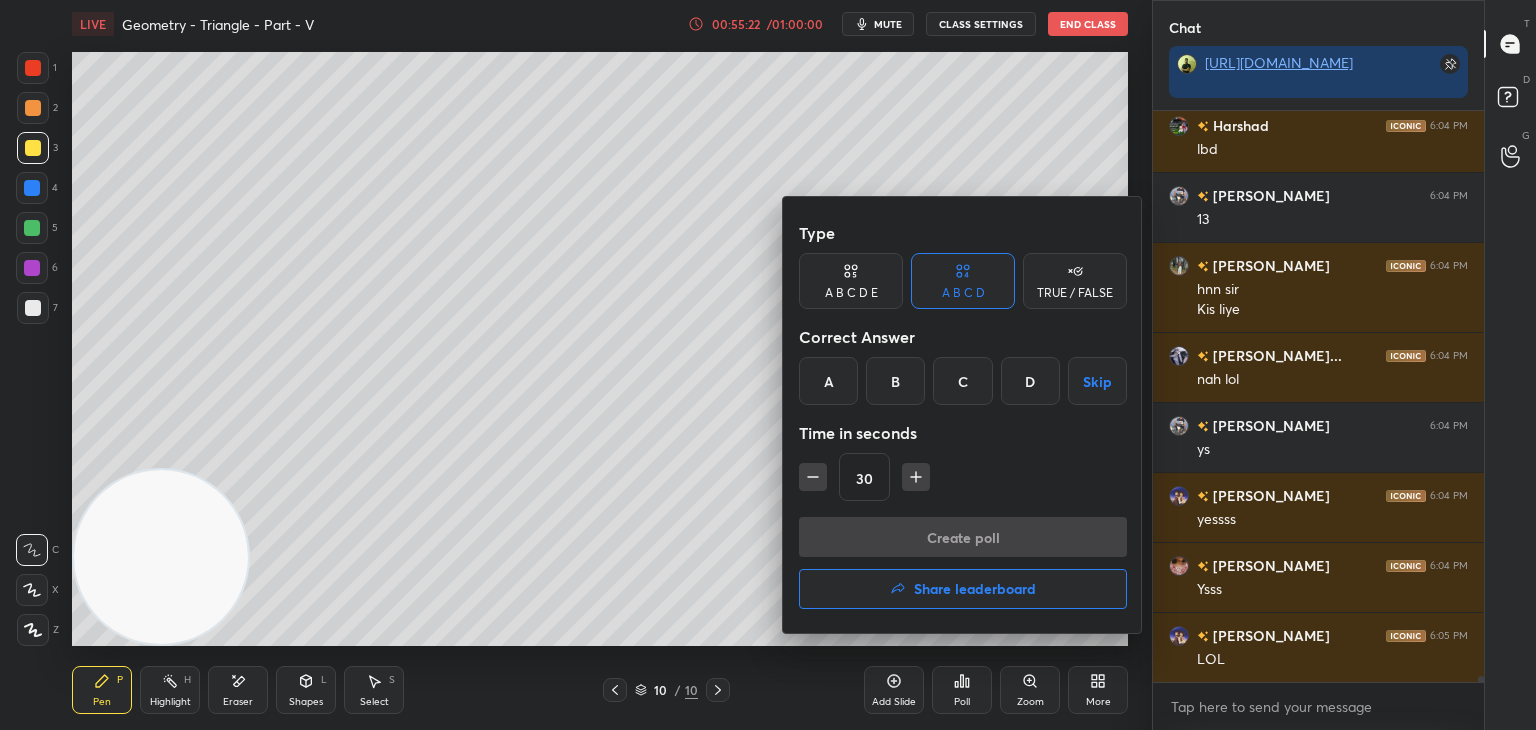 click on "B" at bounding box center [895, 381] 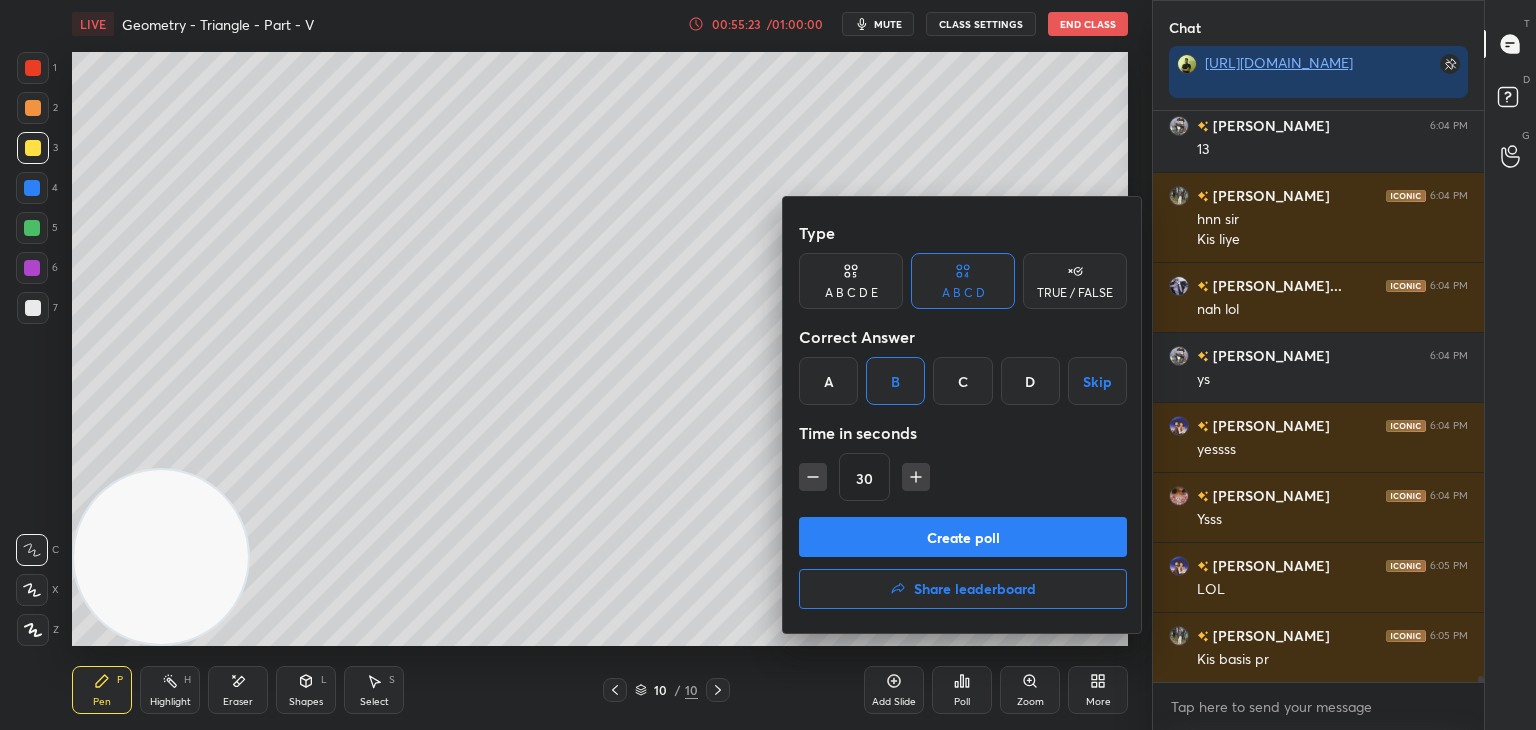 click on "Create poll" at bounding box center [963, 537] 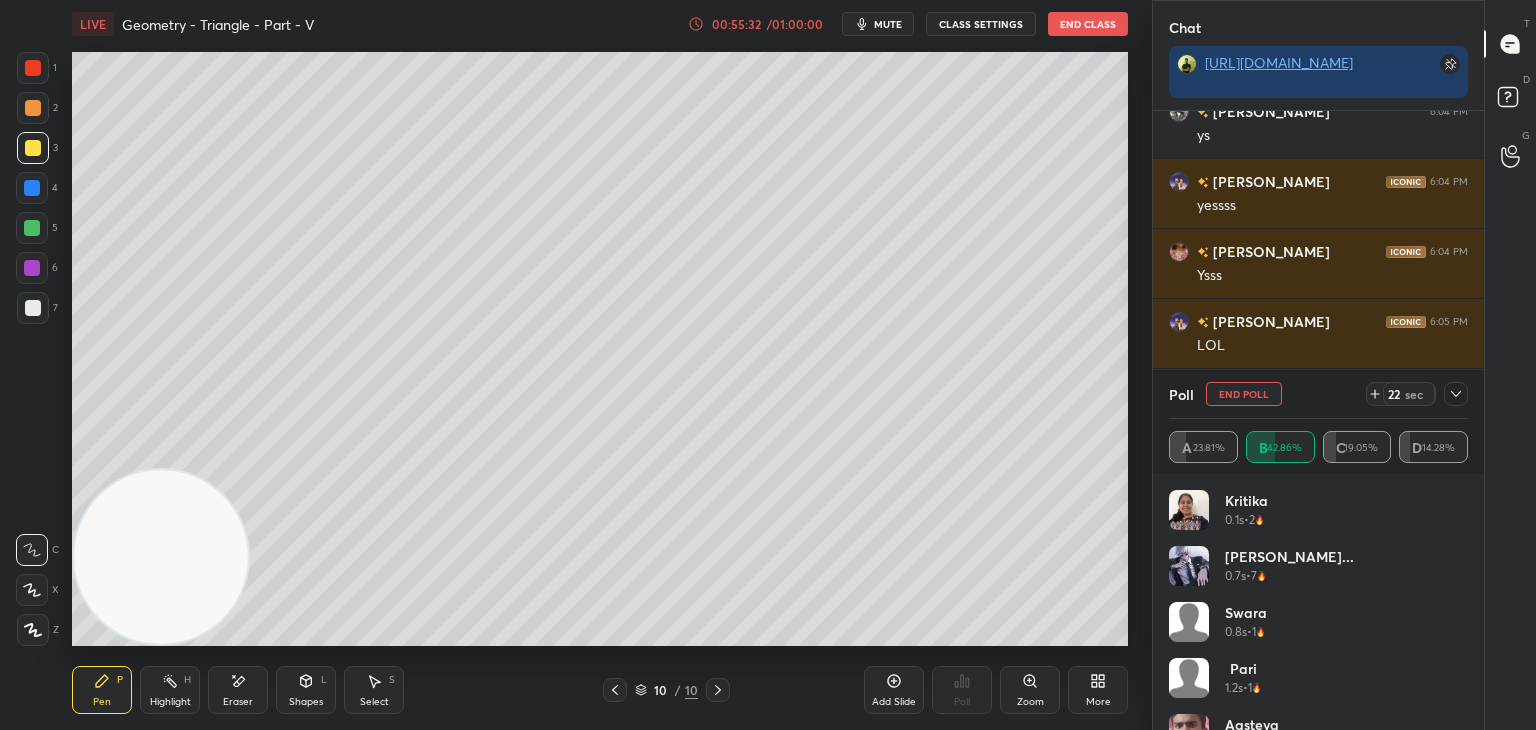 click 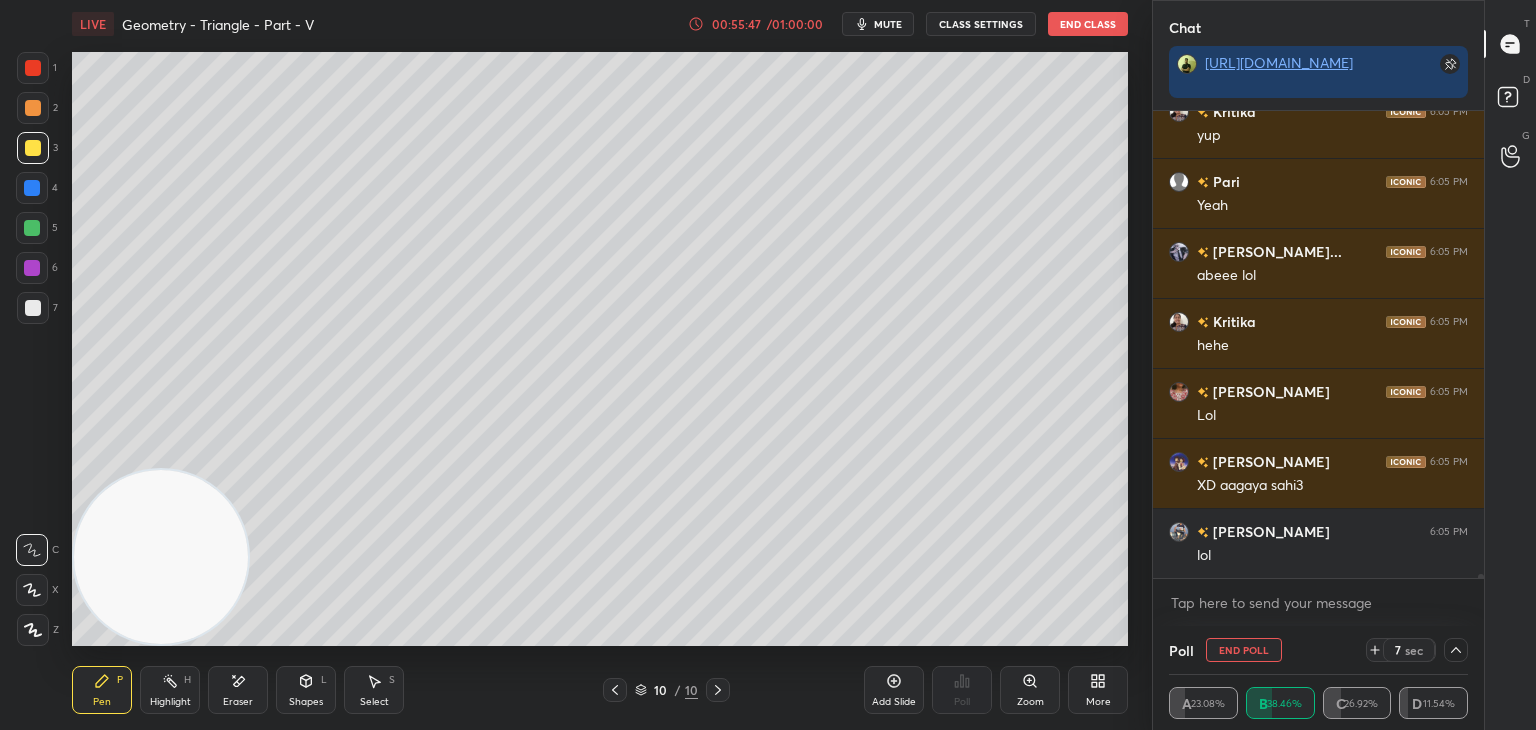 click 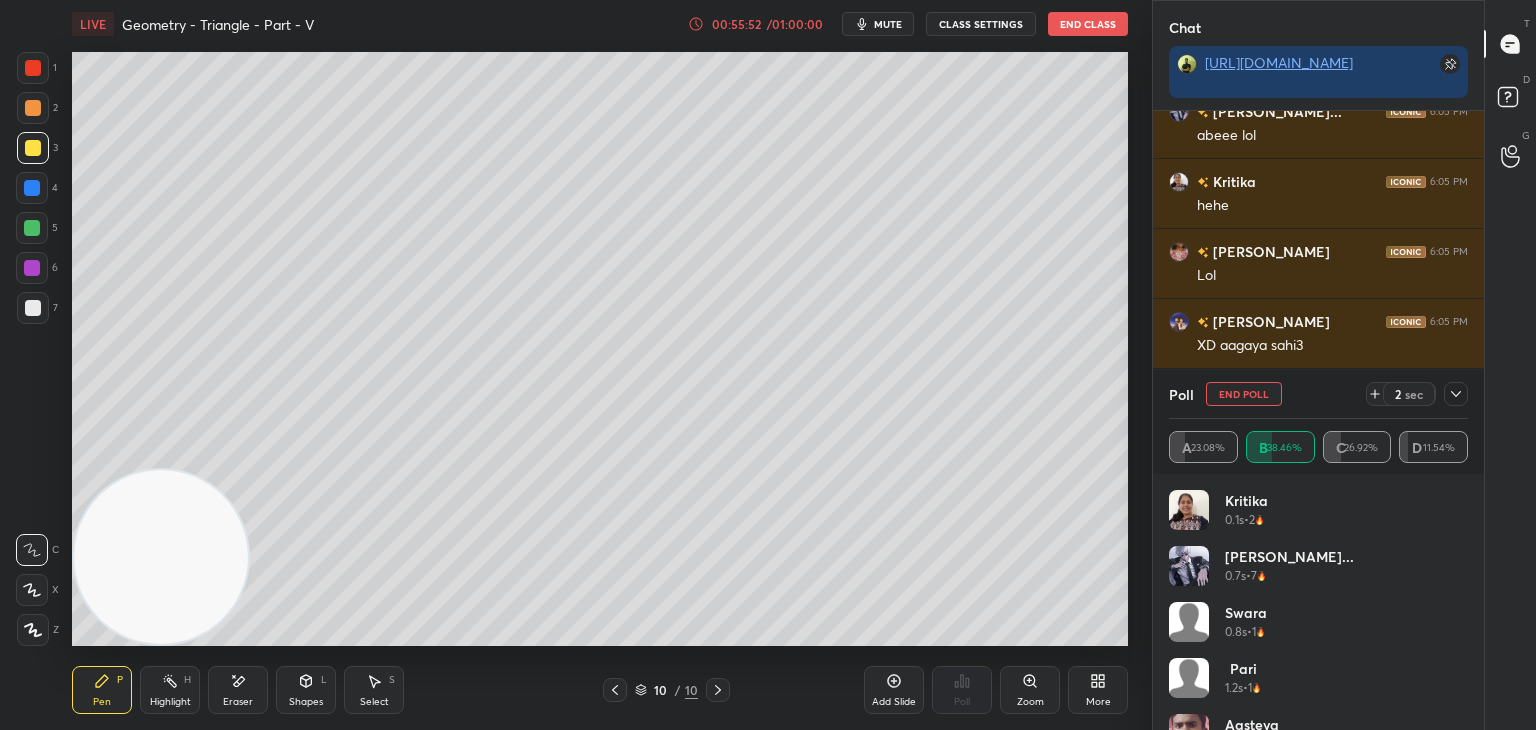 click 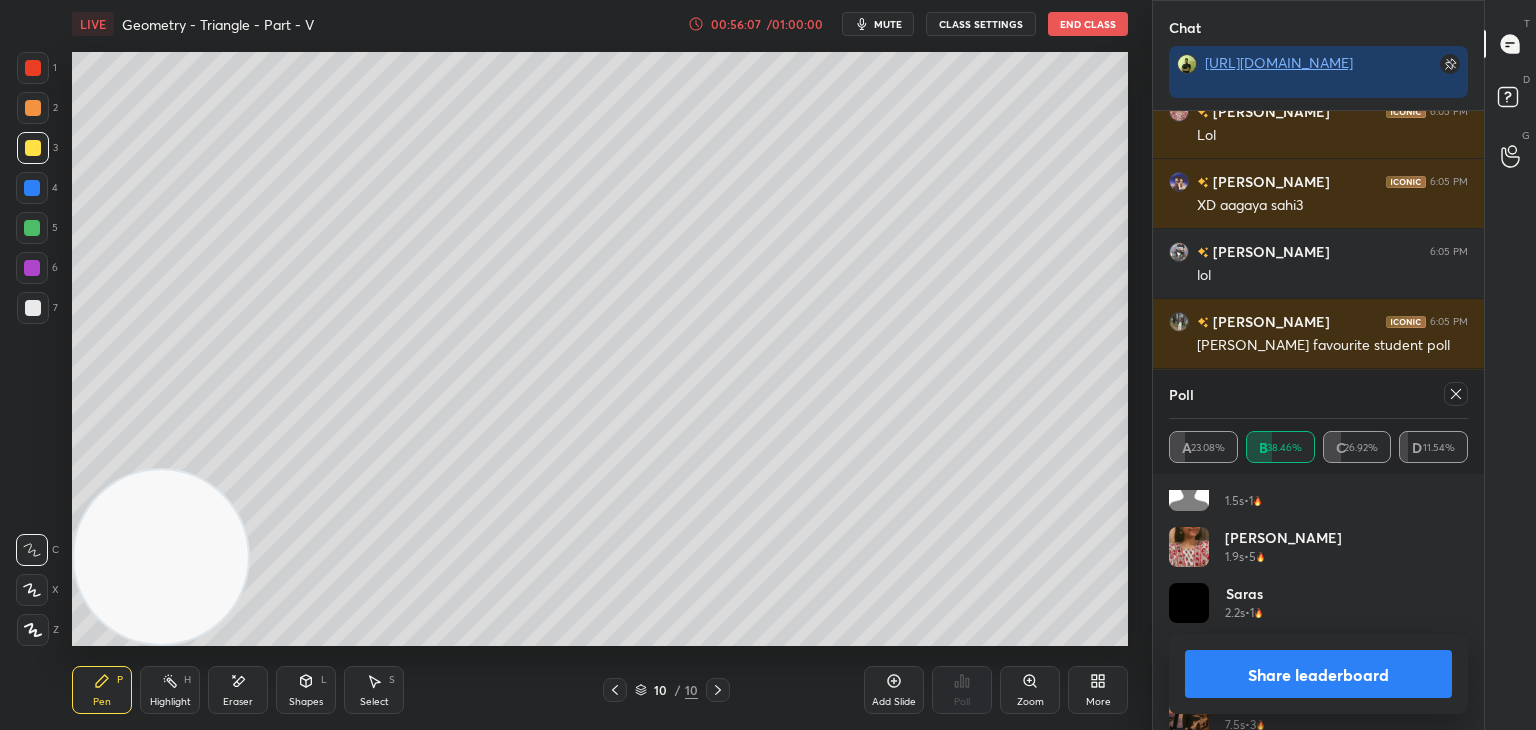 click 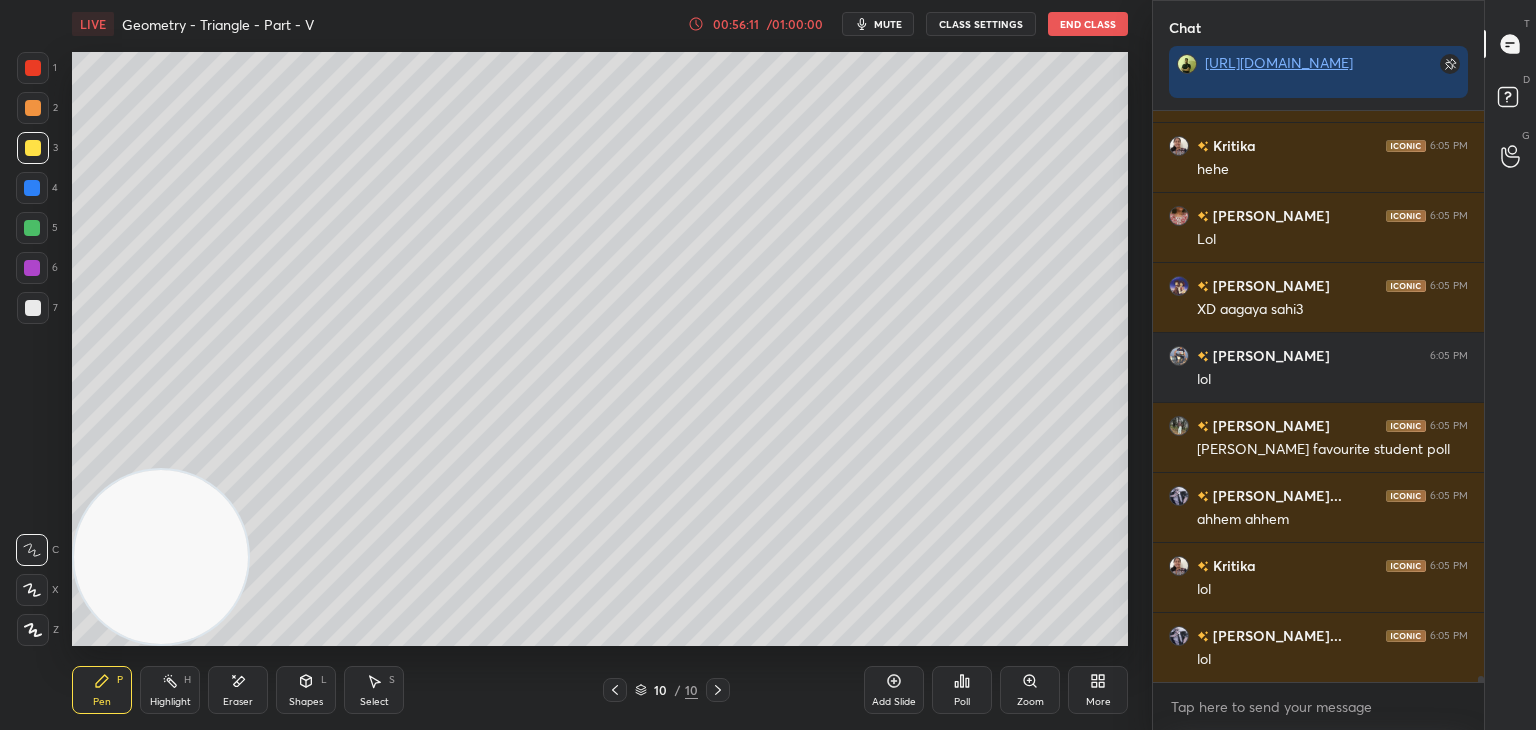 click on "Poll" at bounding box center [962, 690] 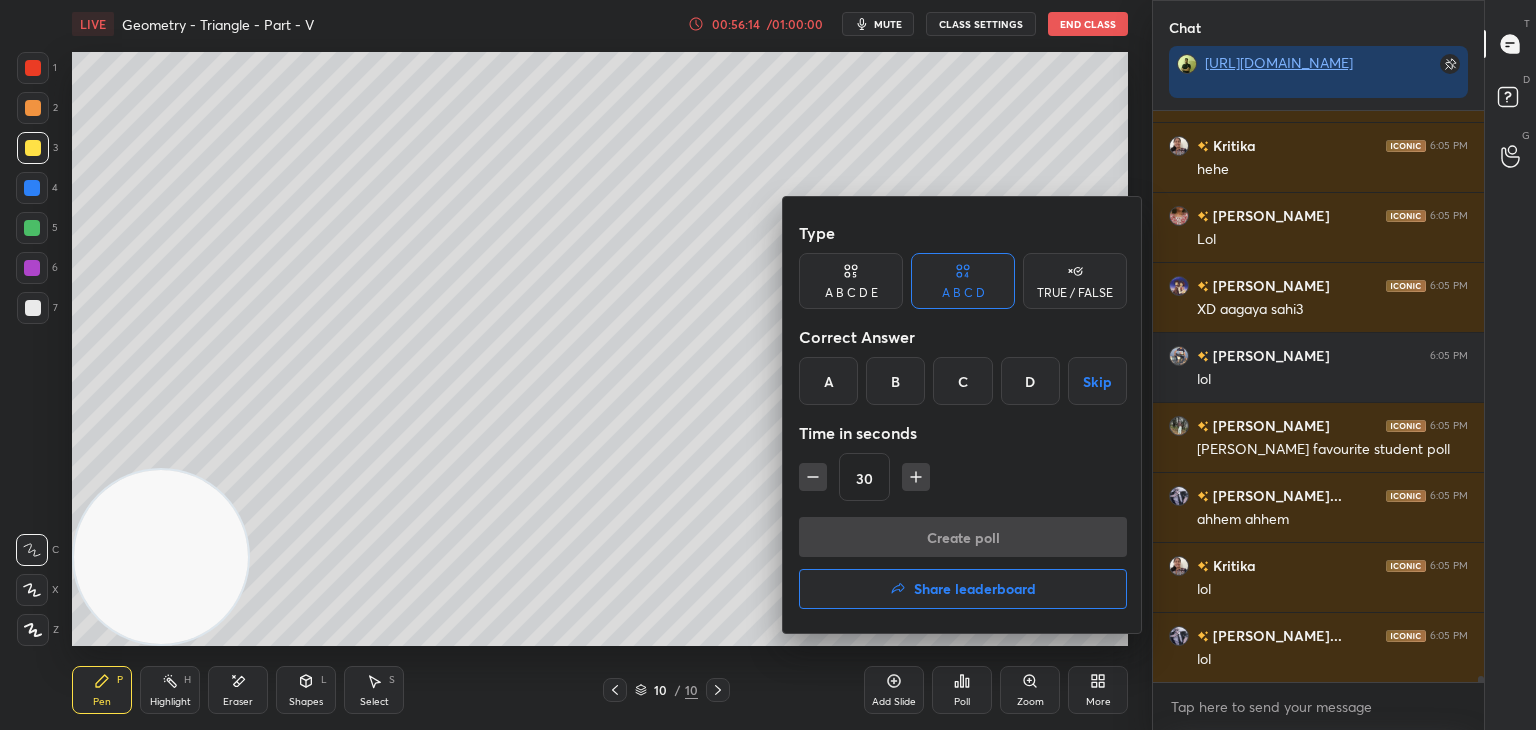 click on "Share leaderboard" at bounding box center [963, 589] 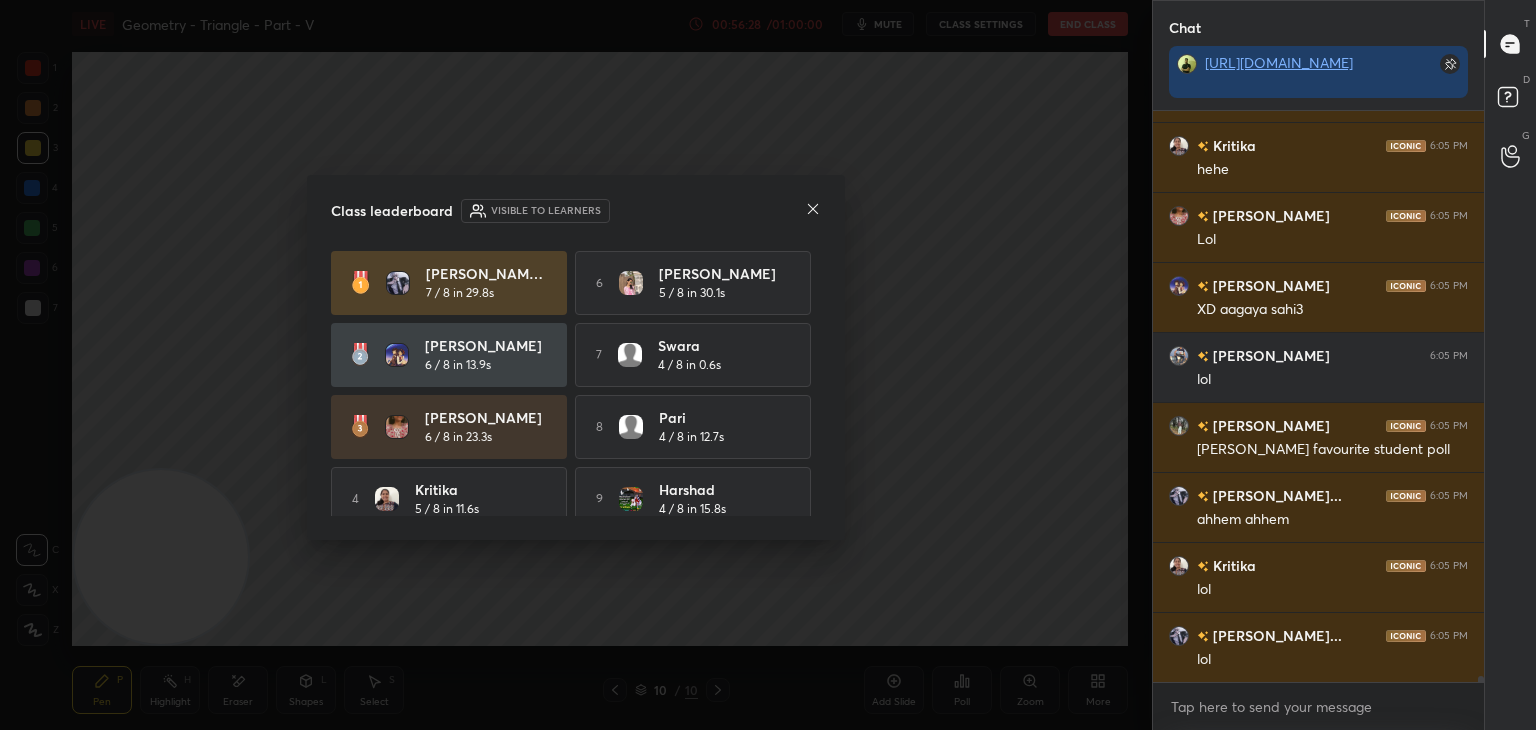 click 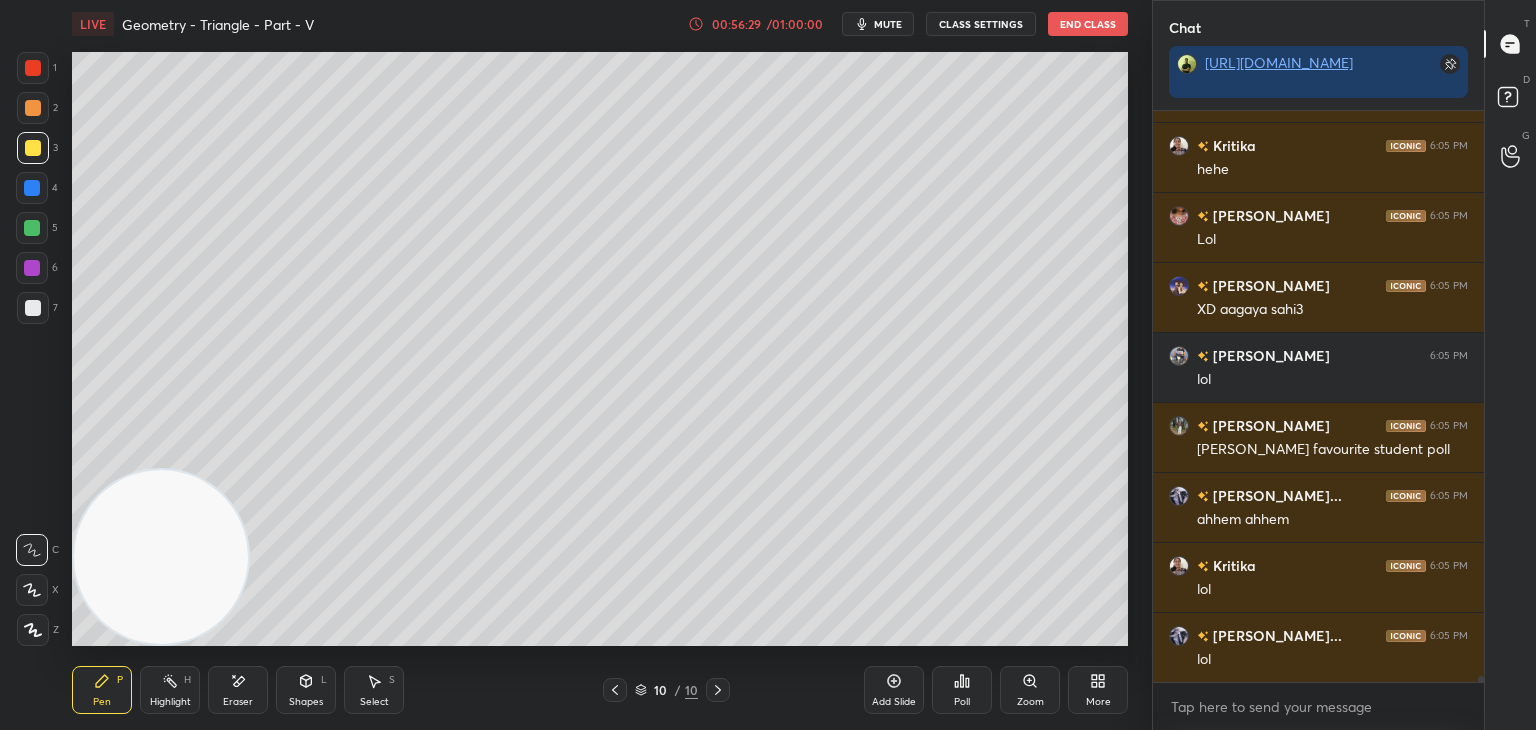 click on "Poll" at bounding box center [962, 690] 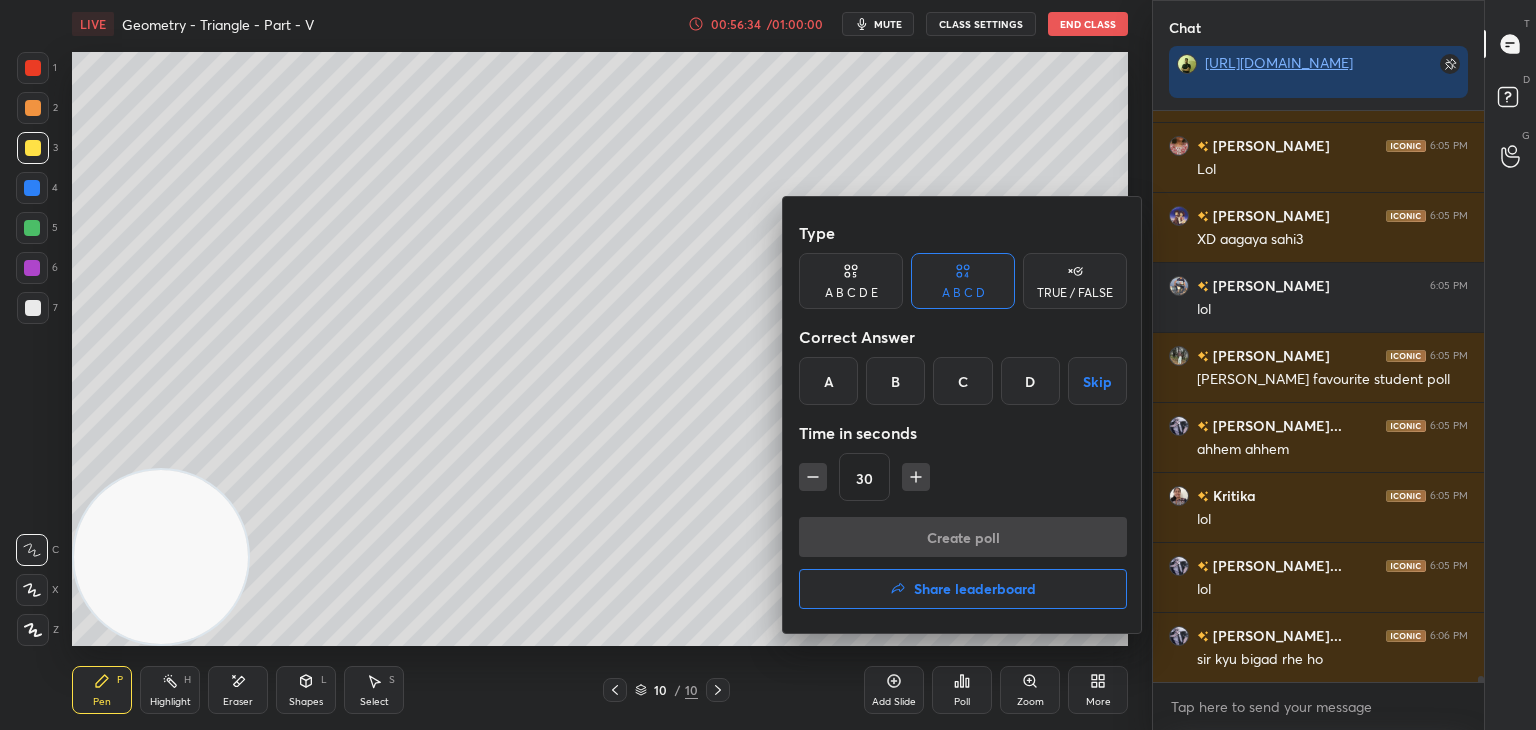 drag, startPoint x: 836, startPoint y: 382, endPoint x: 832, endPoint y: 398, distance: 16.492422 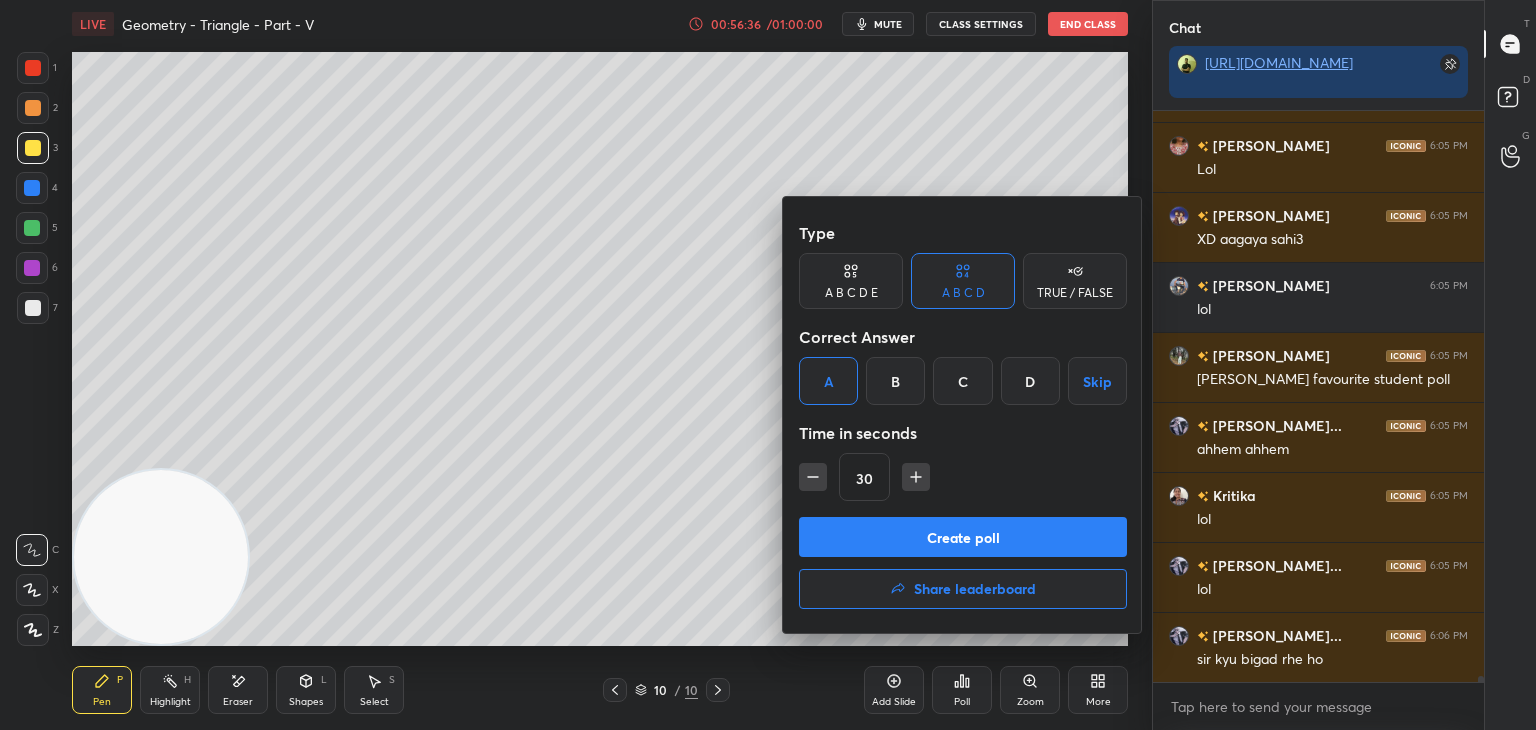 click on "Create poll" at bounding box center (963, 537) 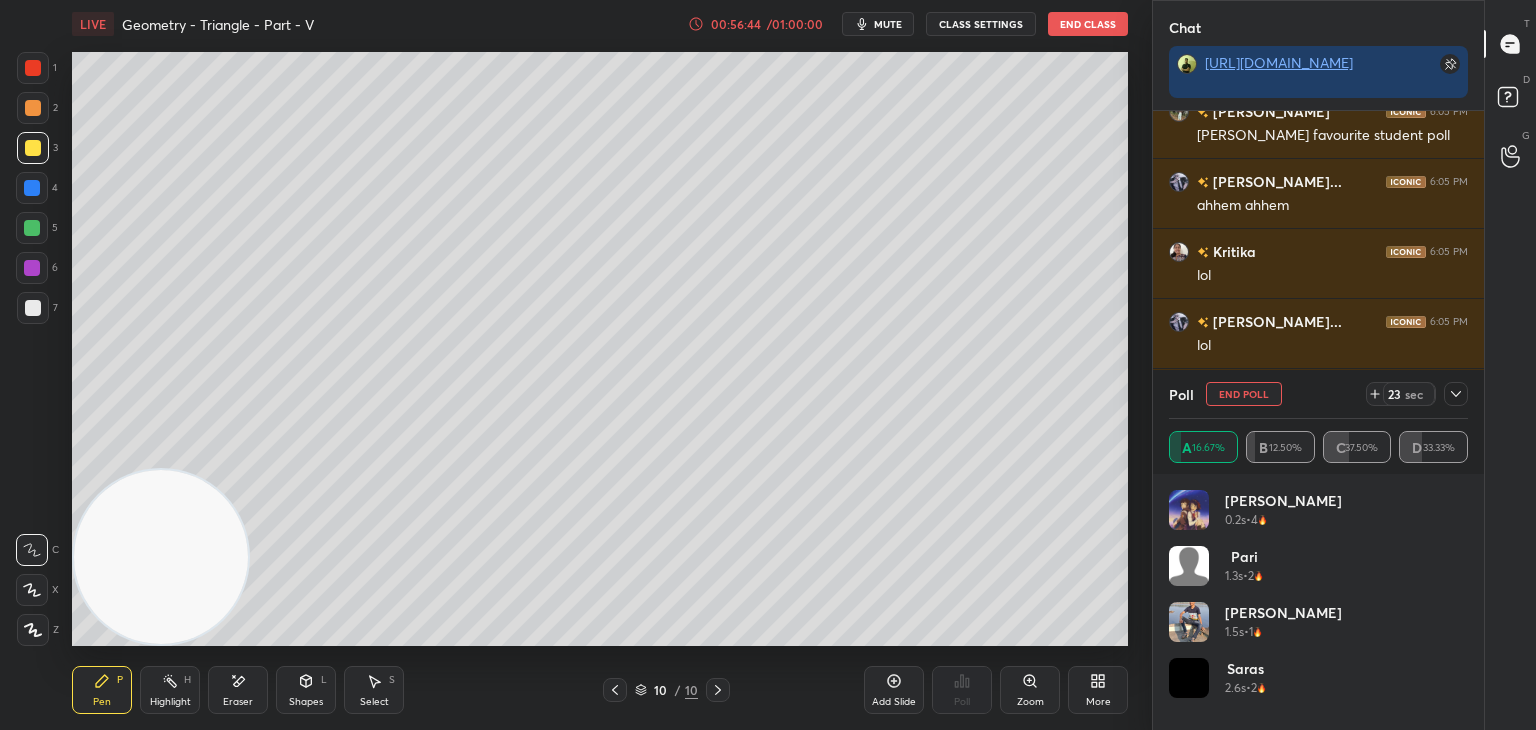 click on "23  sec" at bounding box center [1417, 394] 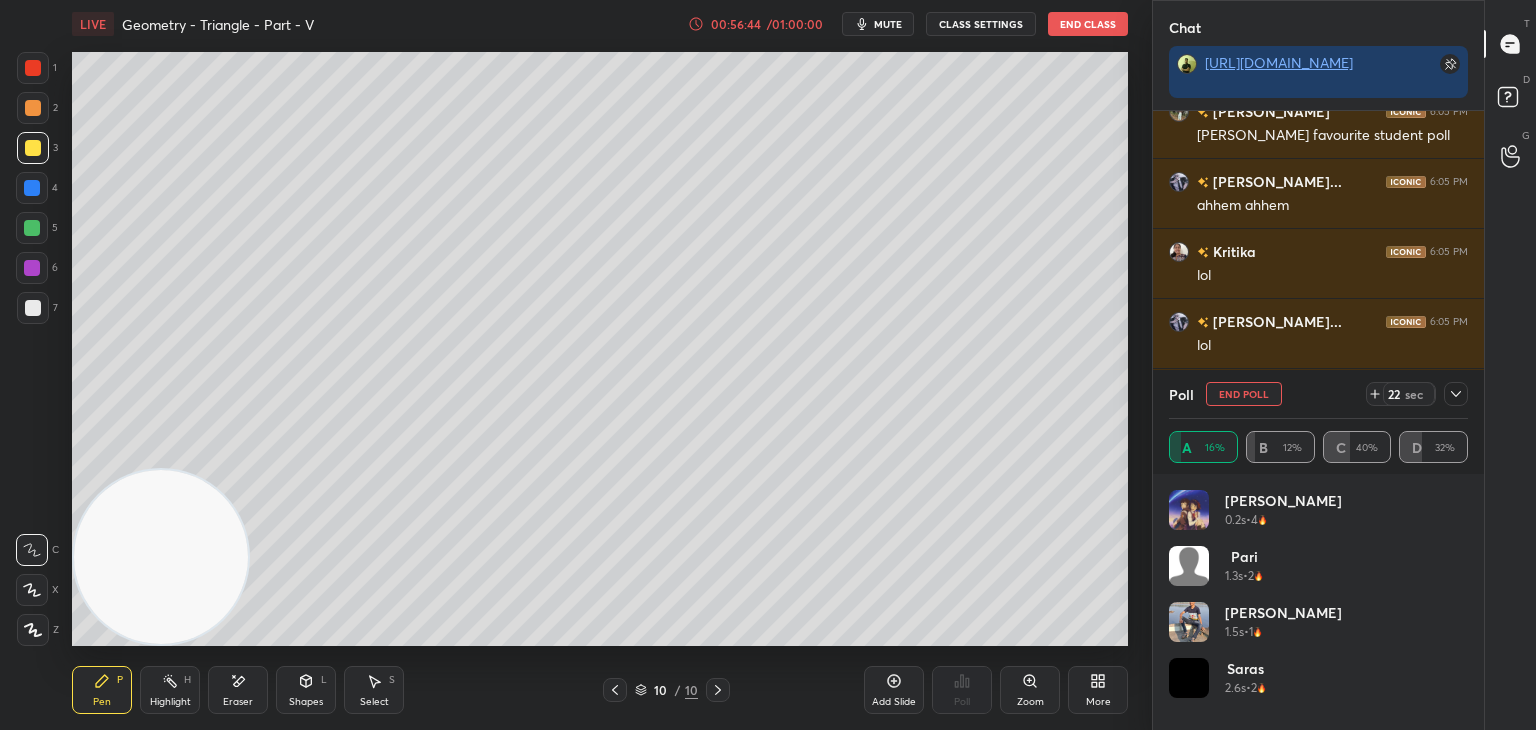 click 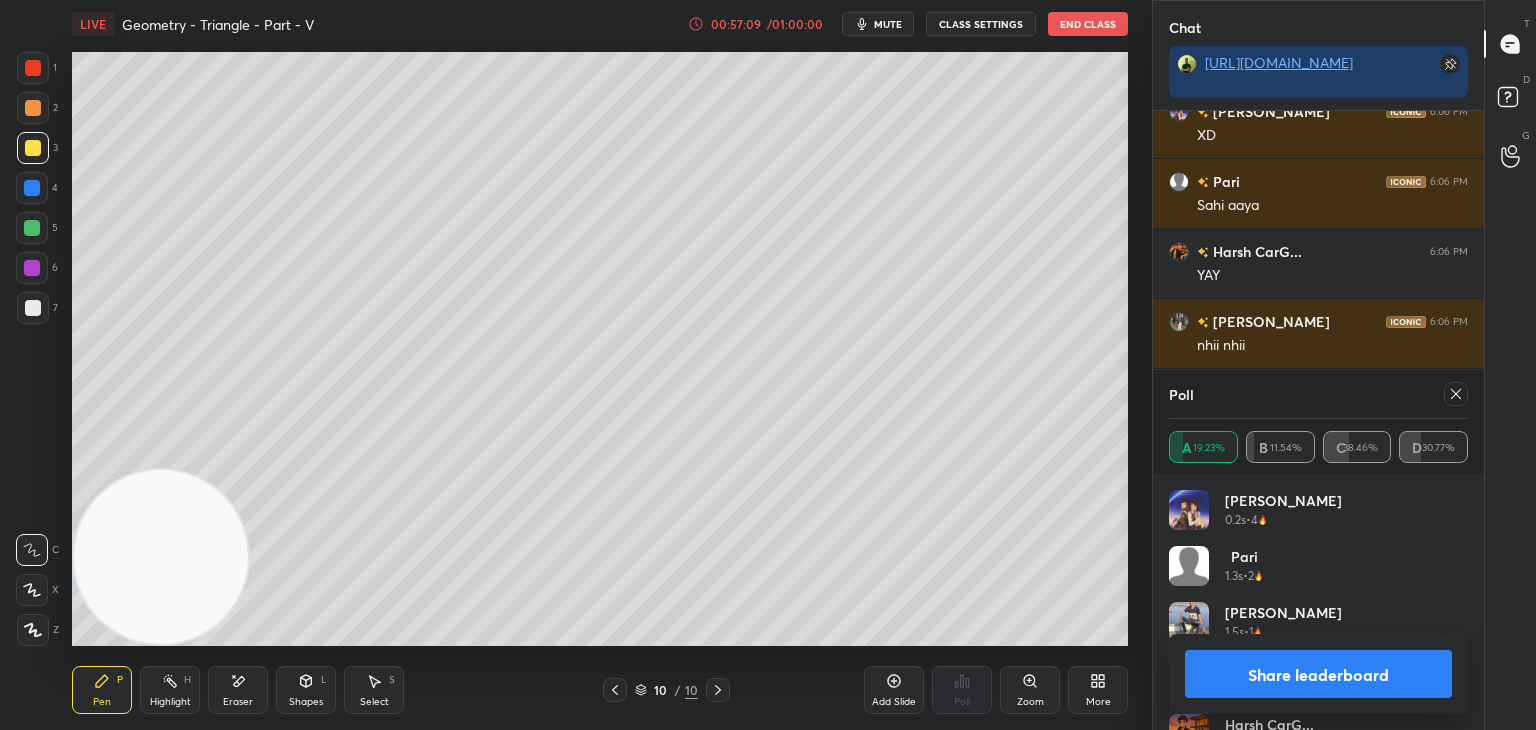 drag, startPoint x: 1468, startPoint y: 494, endPoint x: 1465, endPoint y: 531, distance: 37.12142 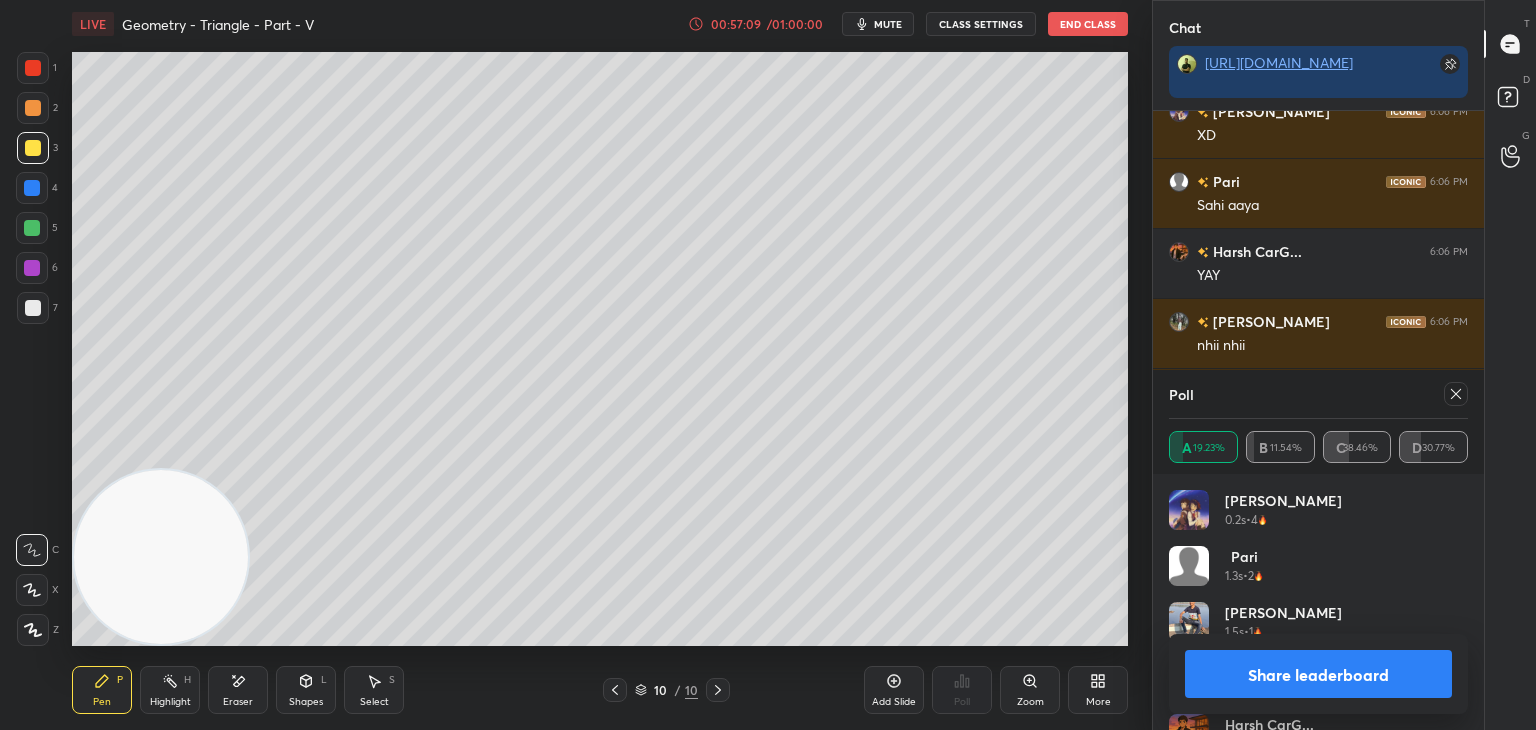 click on "[PERSON_NAME] 0.2s  •  4 Pari 1.3s  •  2 [PERSON_NAME] 1.5s  •  1 saras 2.6s  •  2 Harsh CarG... 7.1s  •  4" at bounding box center [1318, 602] 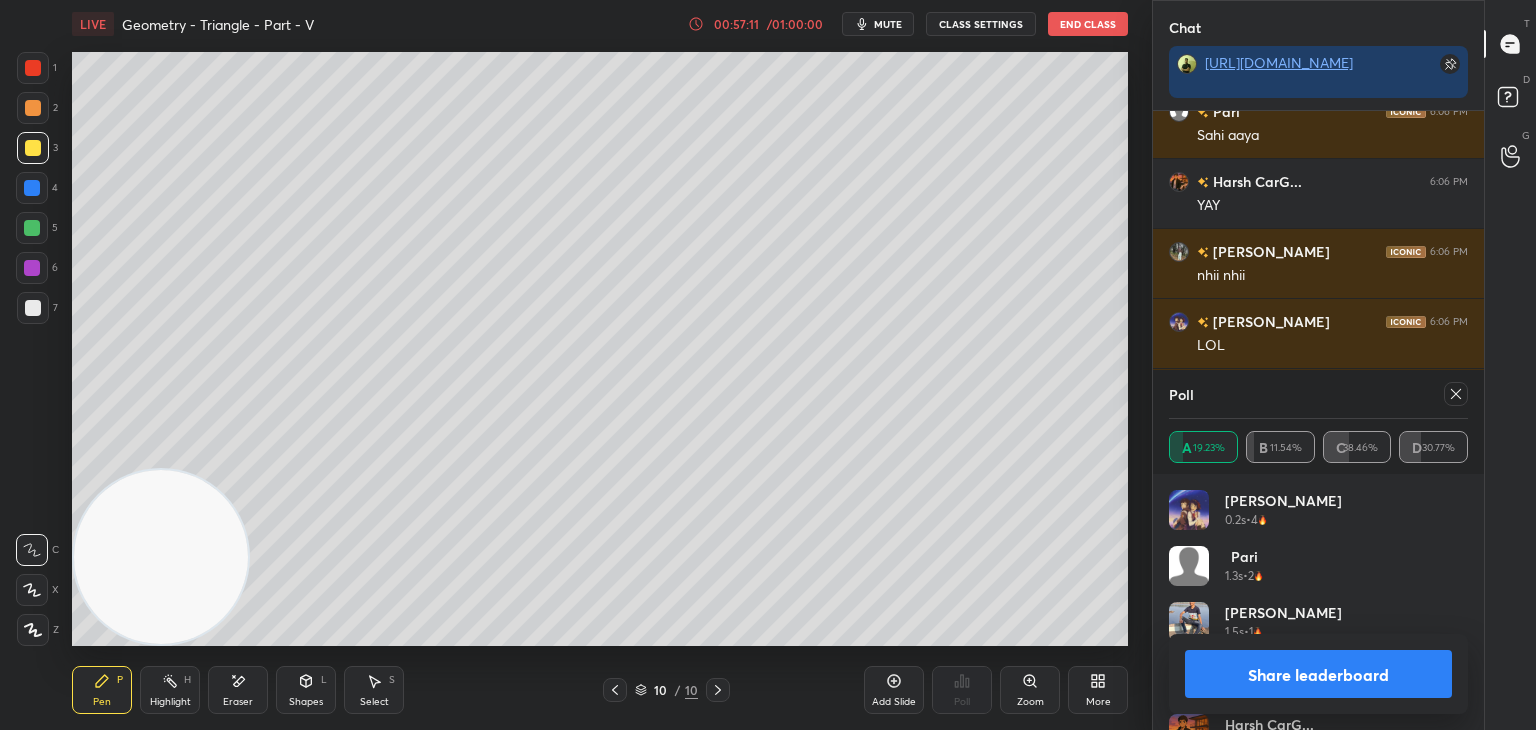 click 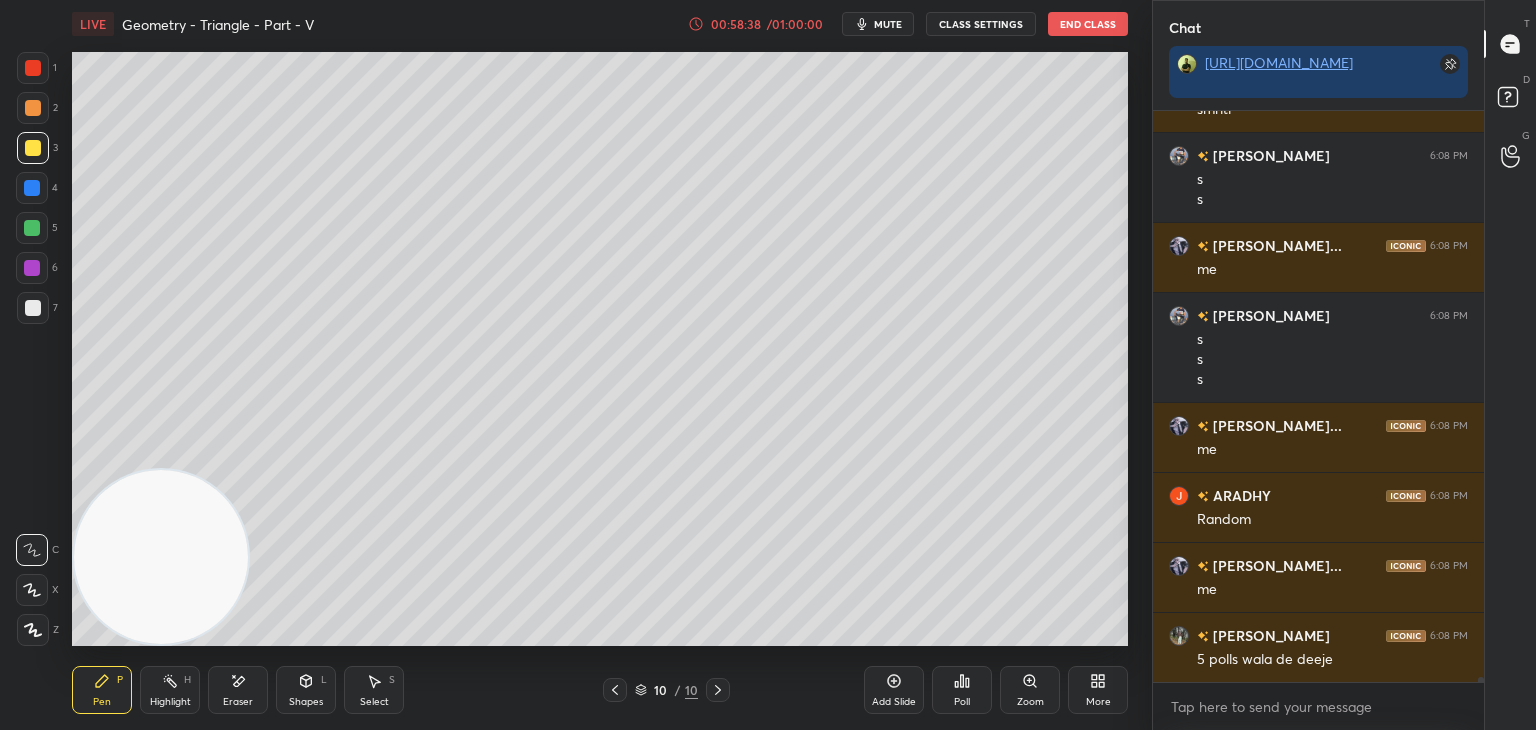 scroll, scrollTop: 63252, scrollLeft: 0, axis: vertical 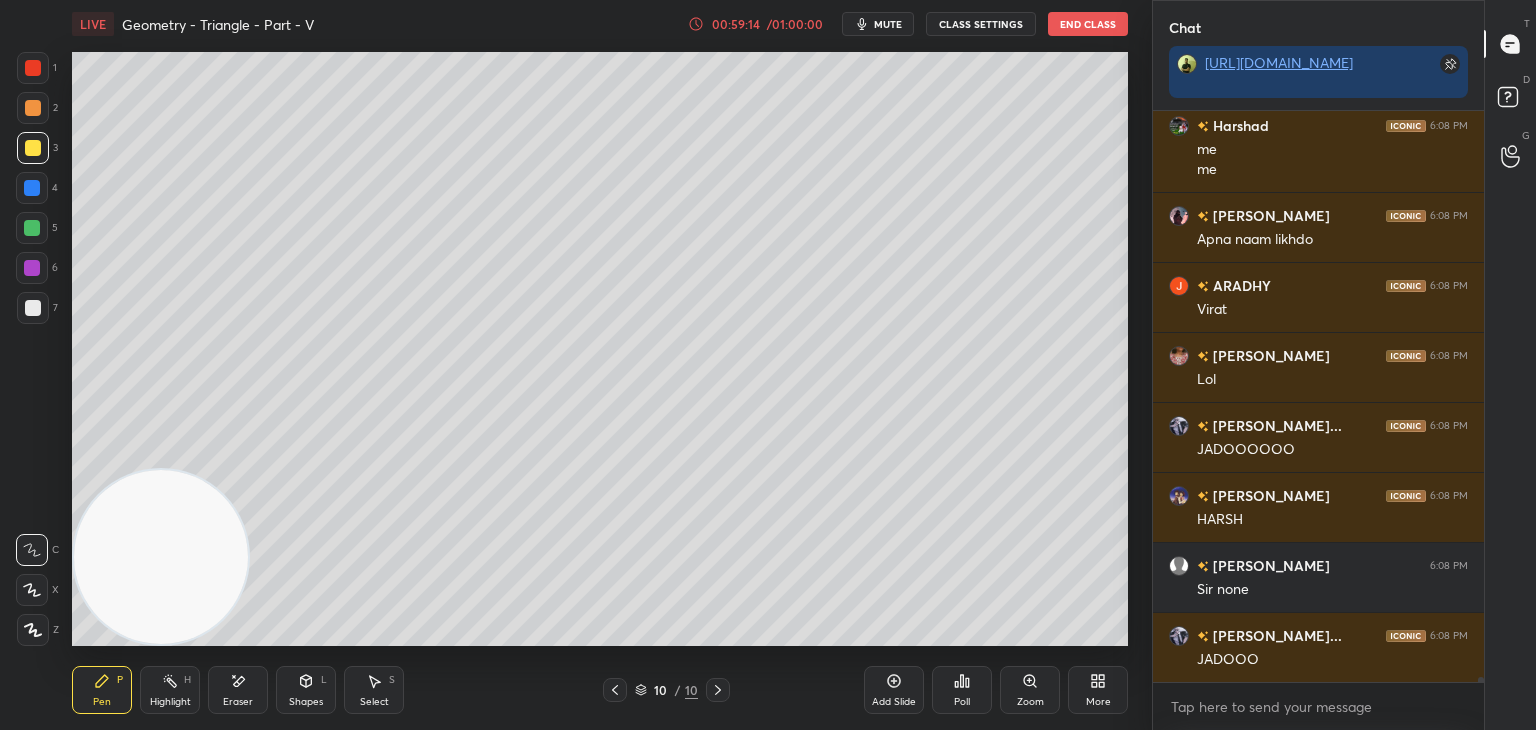 click on "Poll" at bounding box center (962, 690) 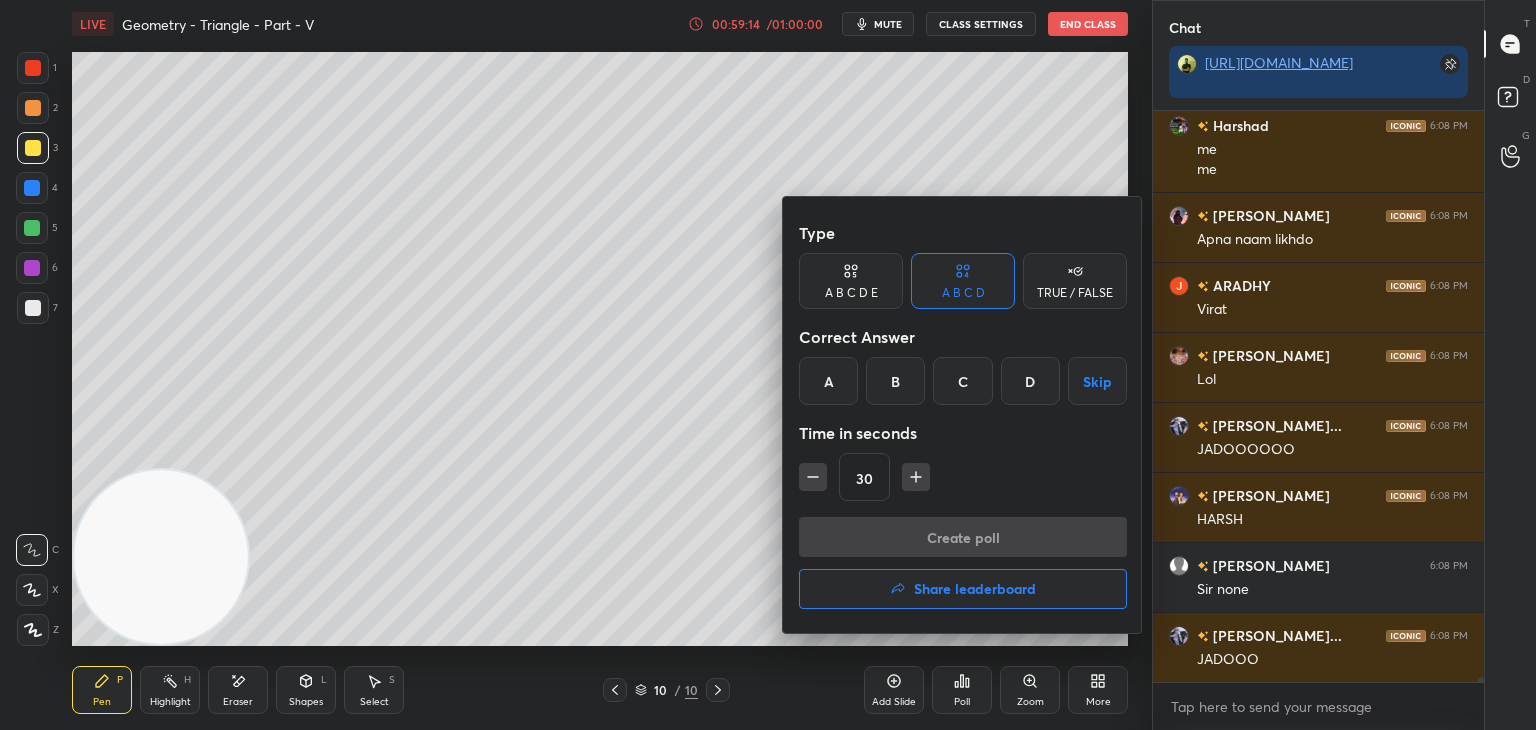 drag, startPoint x: 955, startPoint y: 687, endPoint x: 964, endPoint y: 673, distance: 16.643316 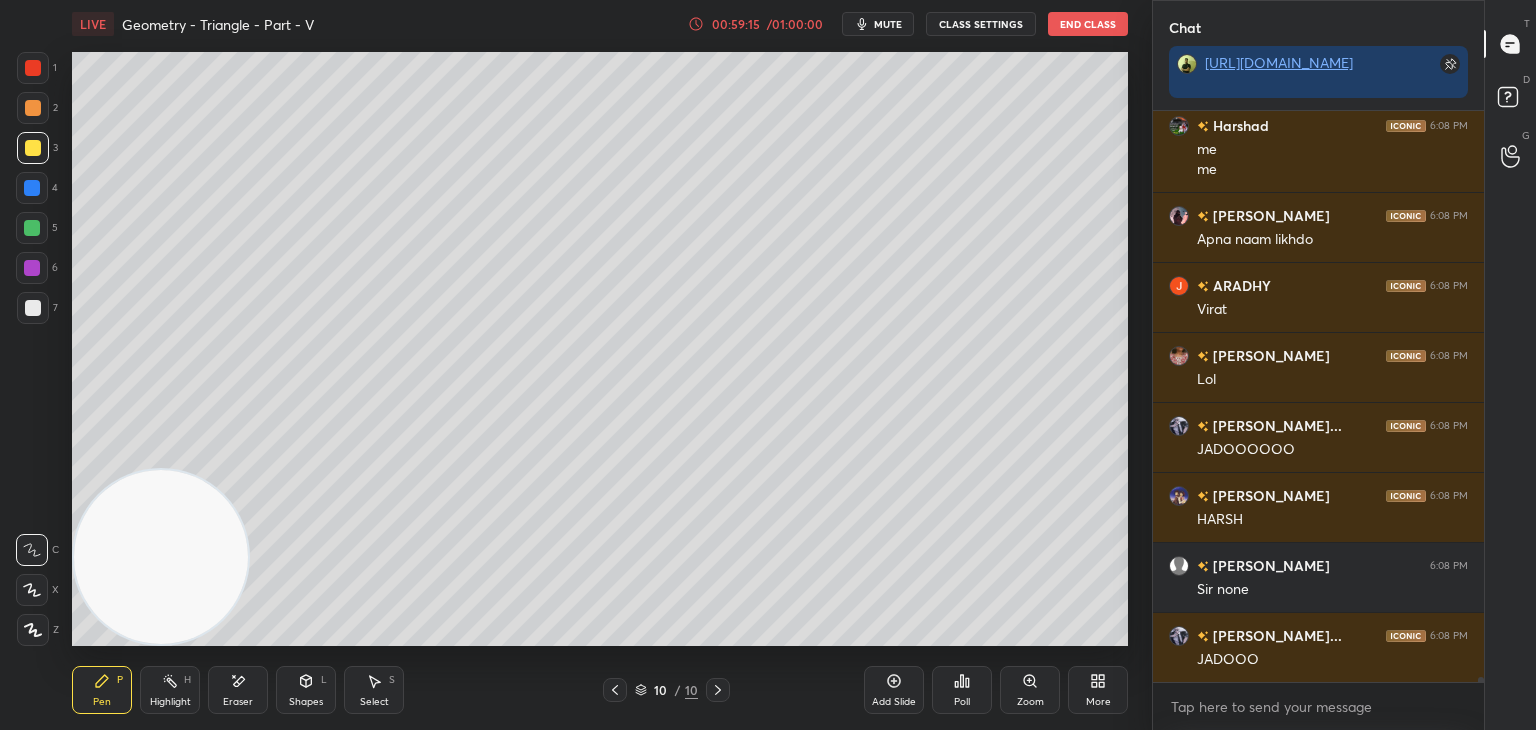 click on "Poll" at bounding box center [962, 690] 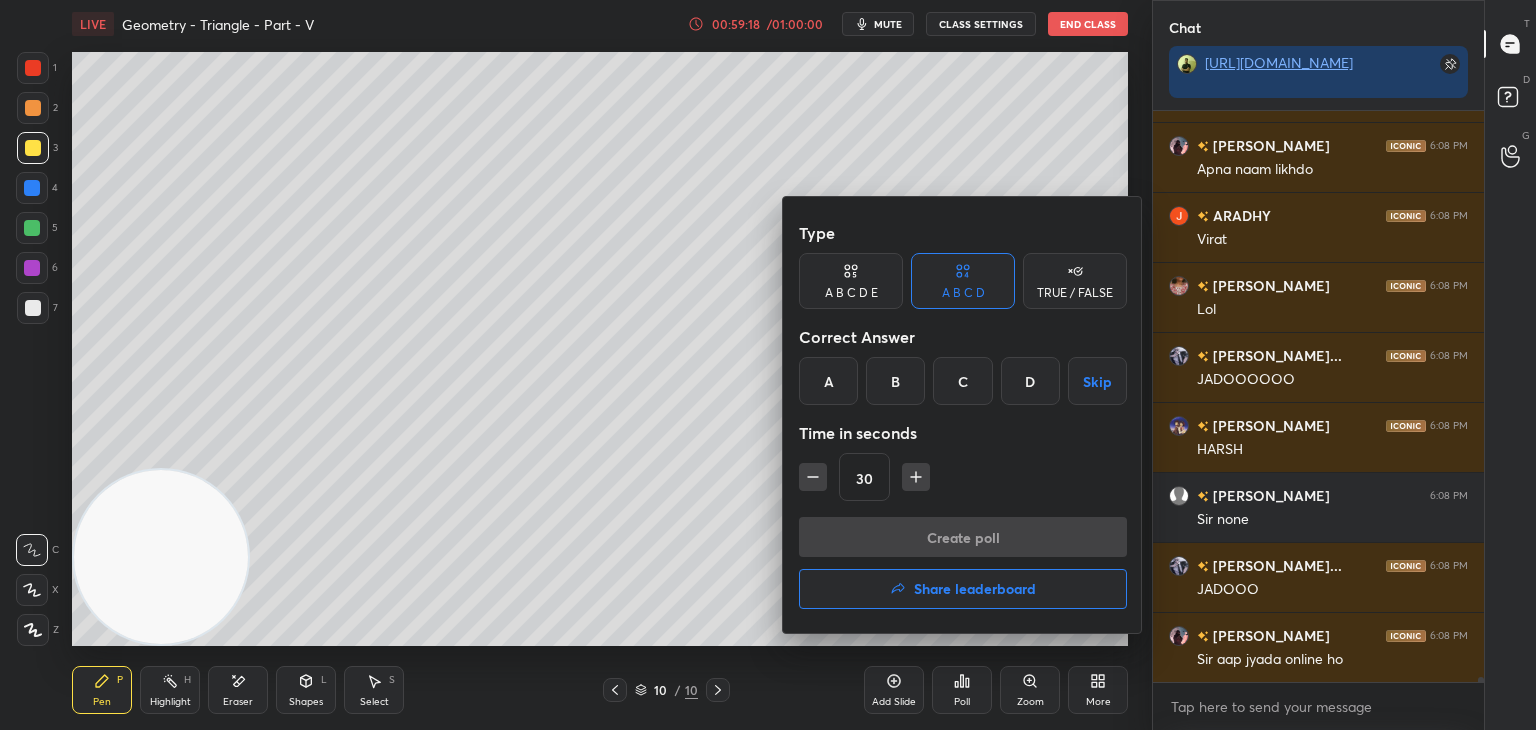 drag, startPoint x: 1072, startPoint y: 287, endPoint x: 1047, endPoint y: 300, distance: 28.178005 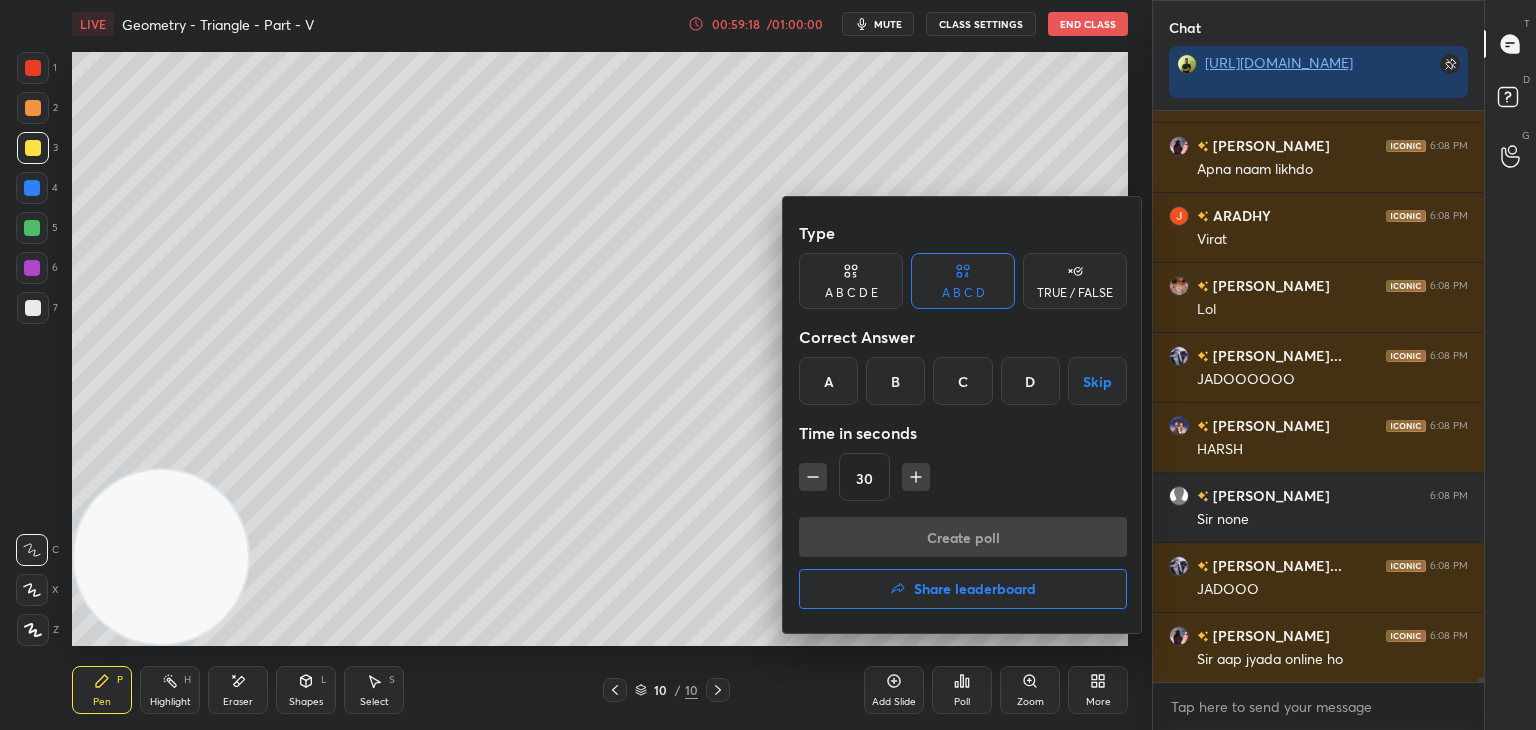 click on "TRUE / FALSE" at bounding box center [1075, 293] 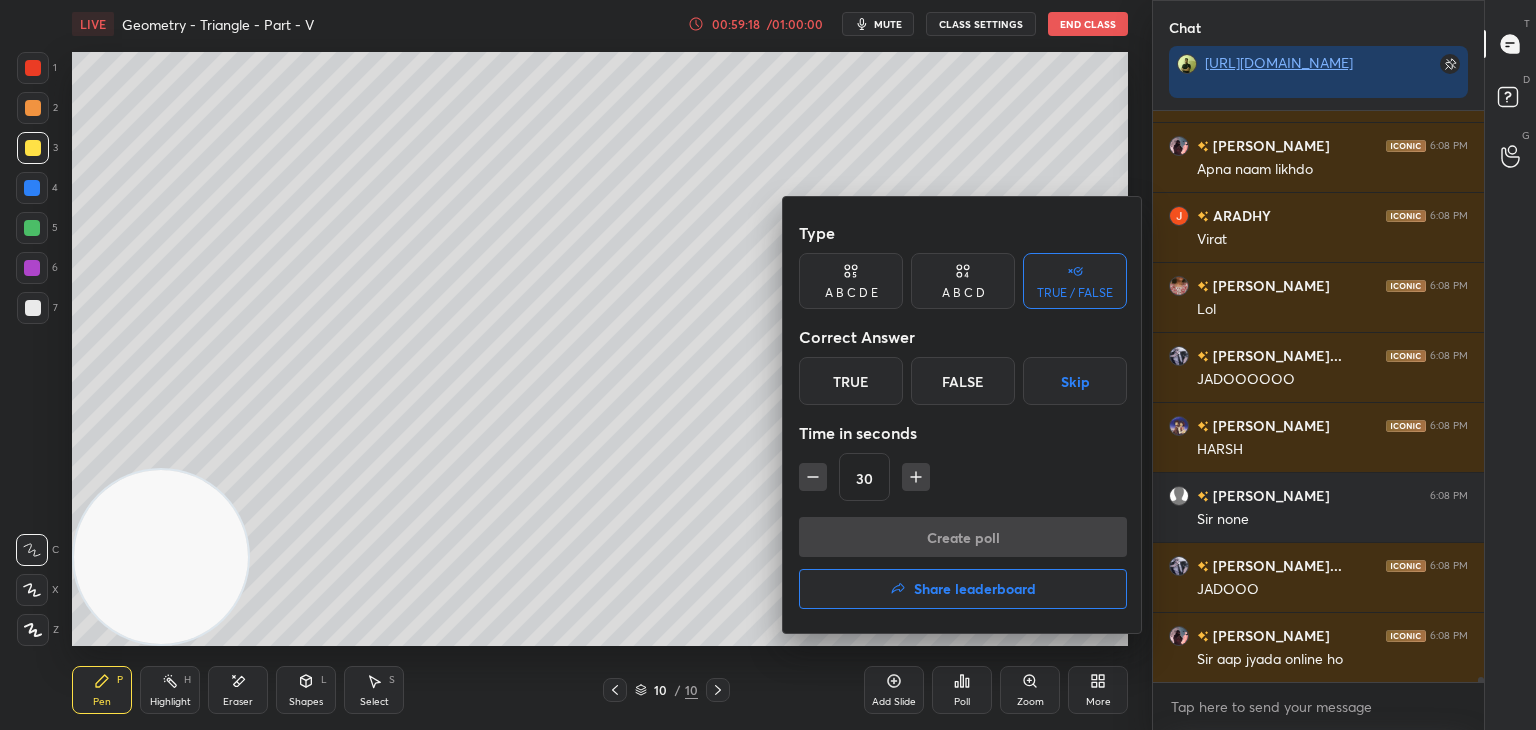 click on "A B C D E" at bounding box center (851, 293) 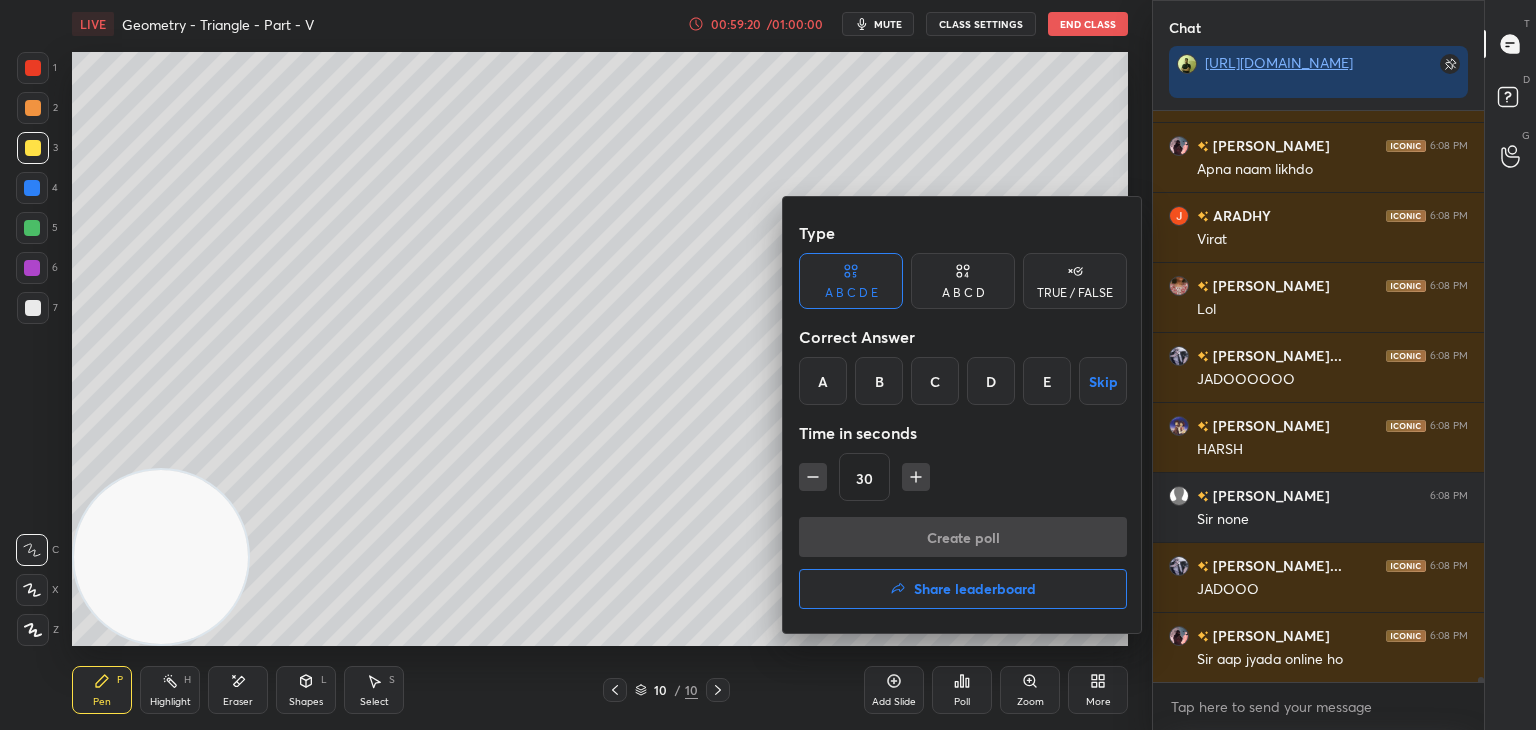 click on "E" at bounding box center [1047, 381] 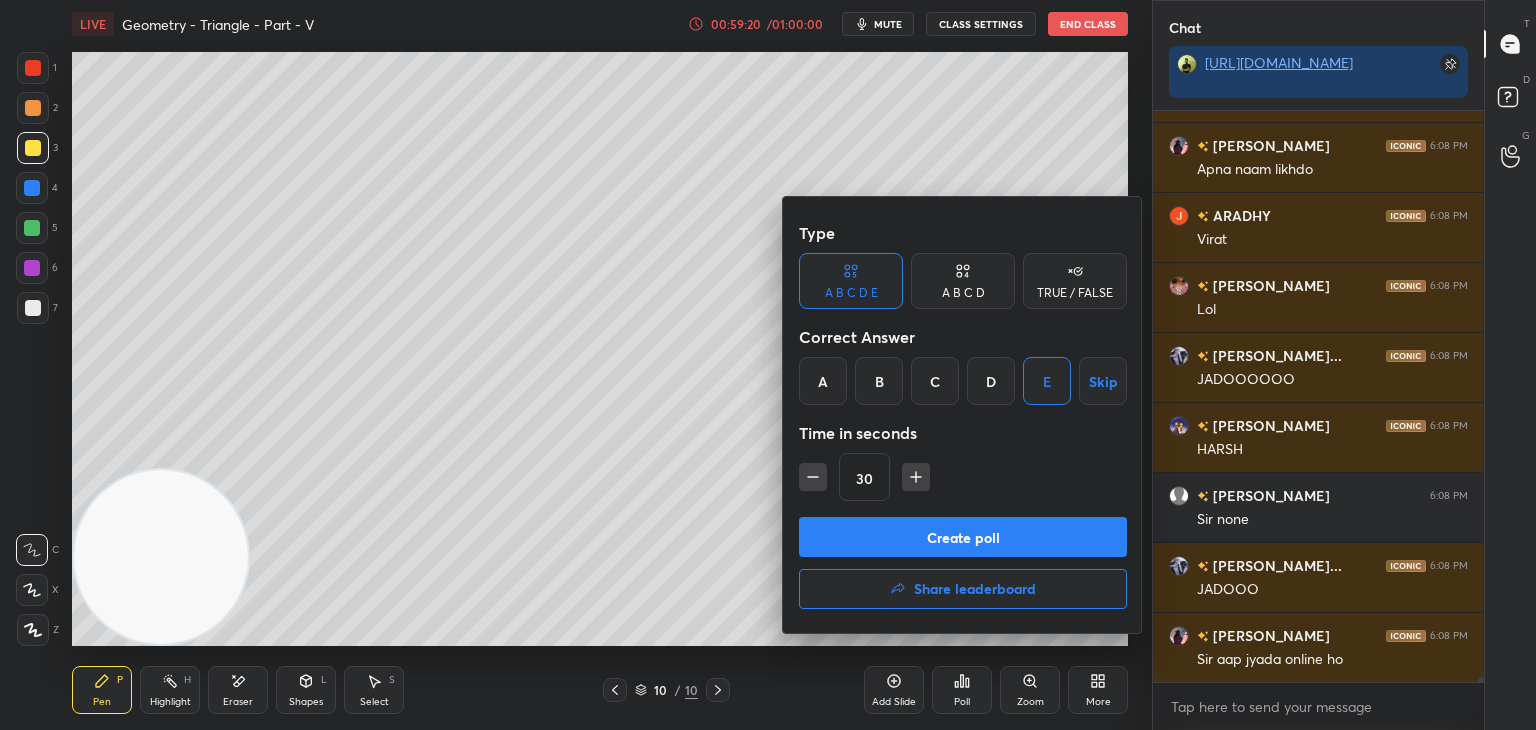 click at bounding box center [916, 477] 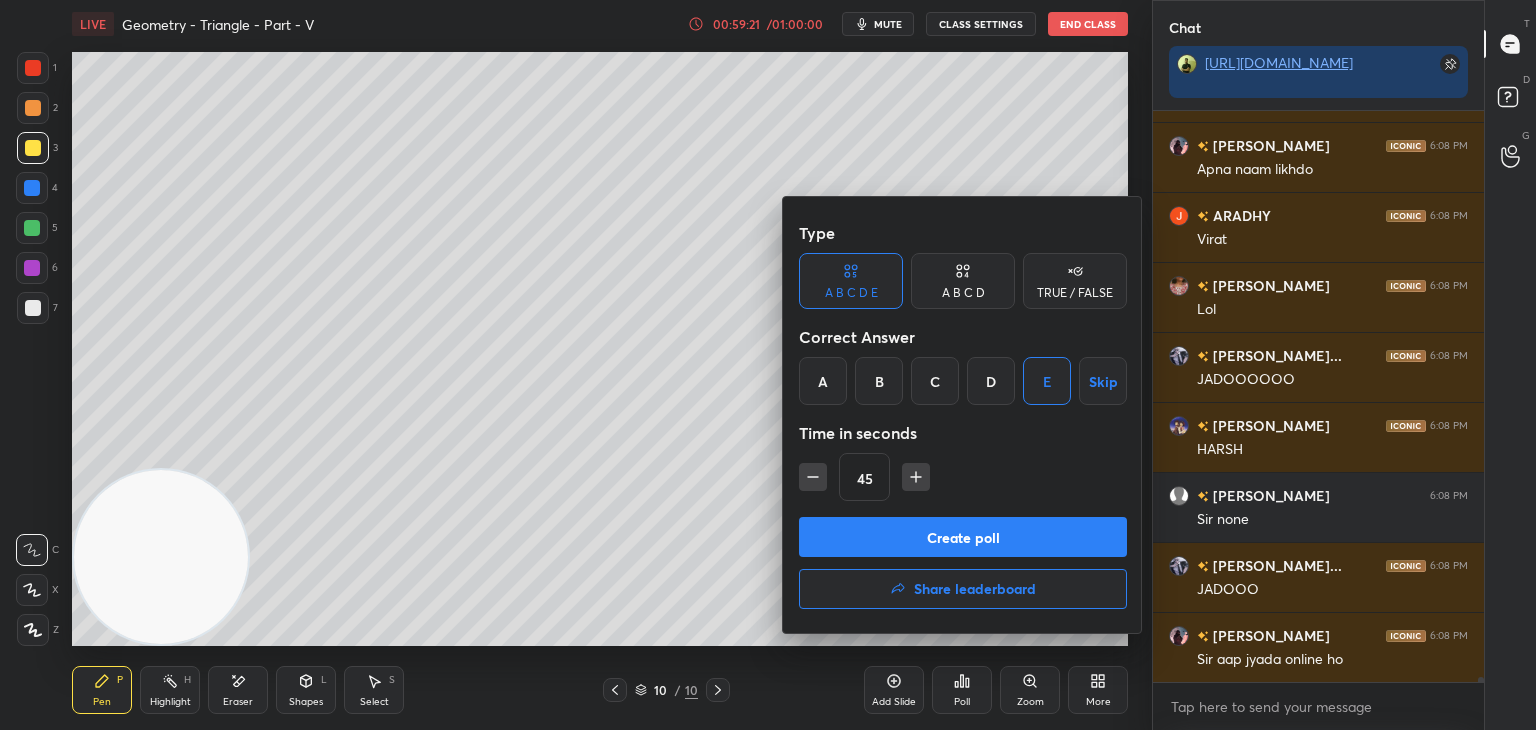 click on "Create poll" at bounding box center (963, 537) 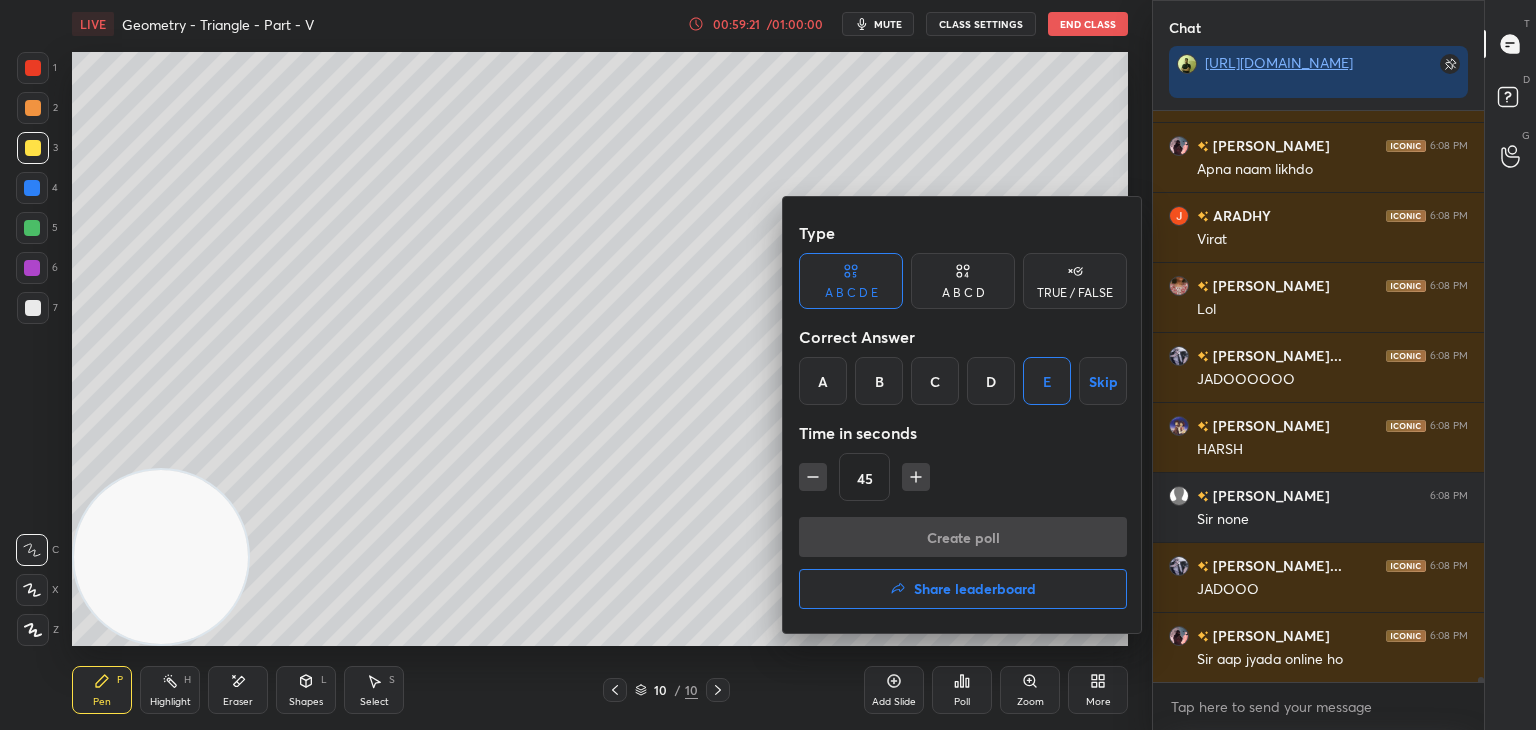 scroll, scrollTop: 532, scrollLeft: 325, axis: both 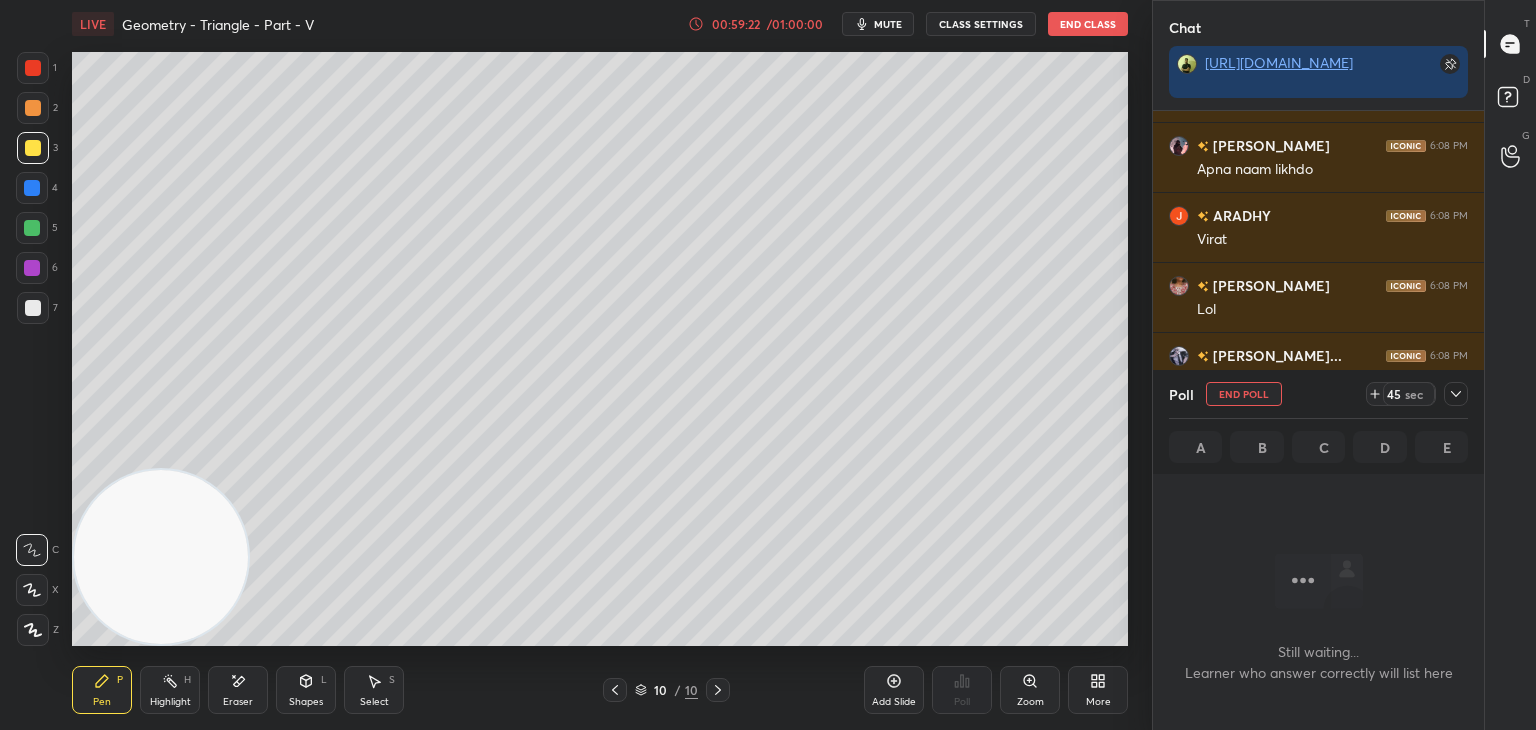 drag, startPoint x: 1453, startPoint y: 397, endPoint x: 1432, endPoint y: 416, distance: 28.319605 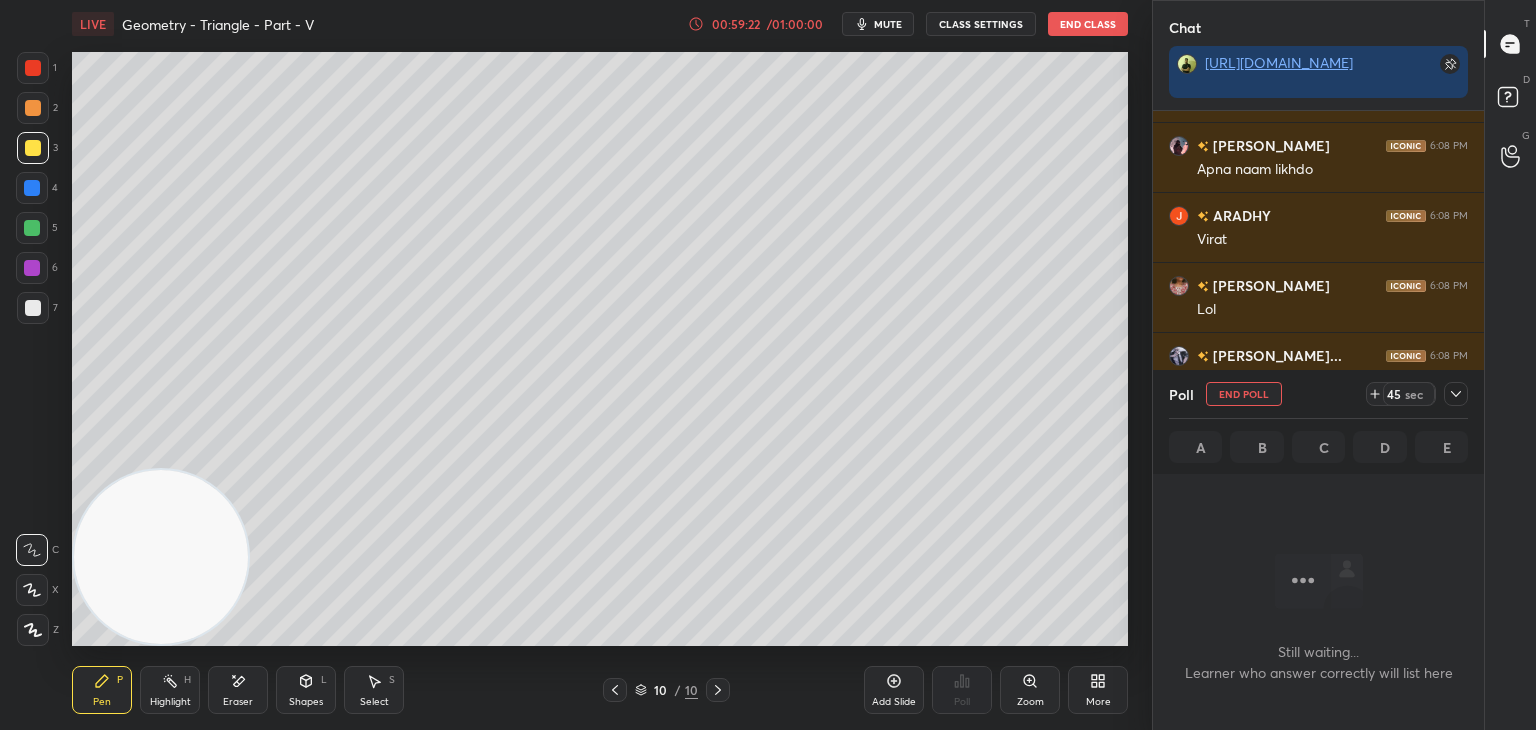 click 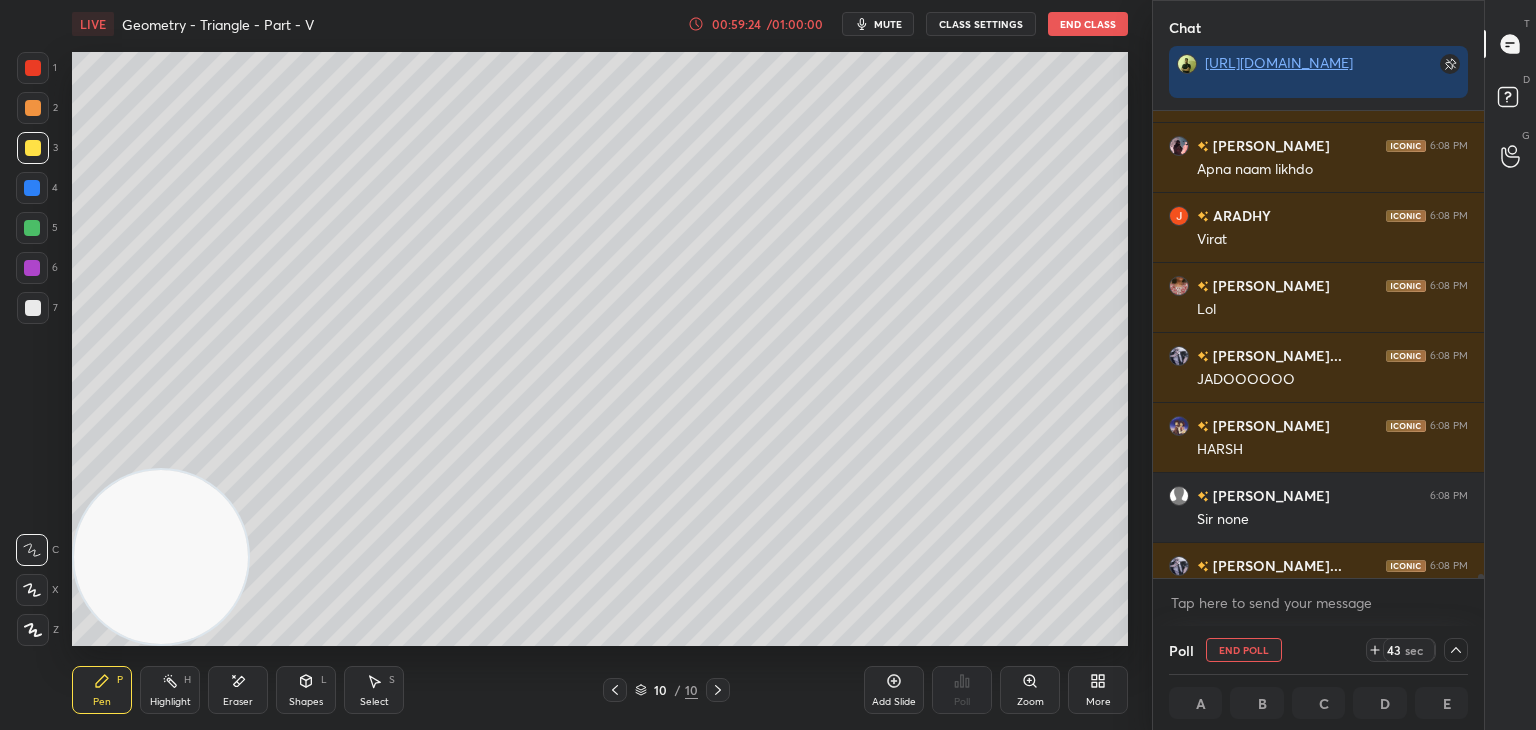 drag, startPoint x: 1479, startPoint y: 572, endPoint x: 1477, endPoint y: 584, distance: 12.165525 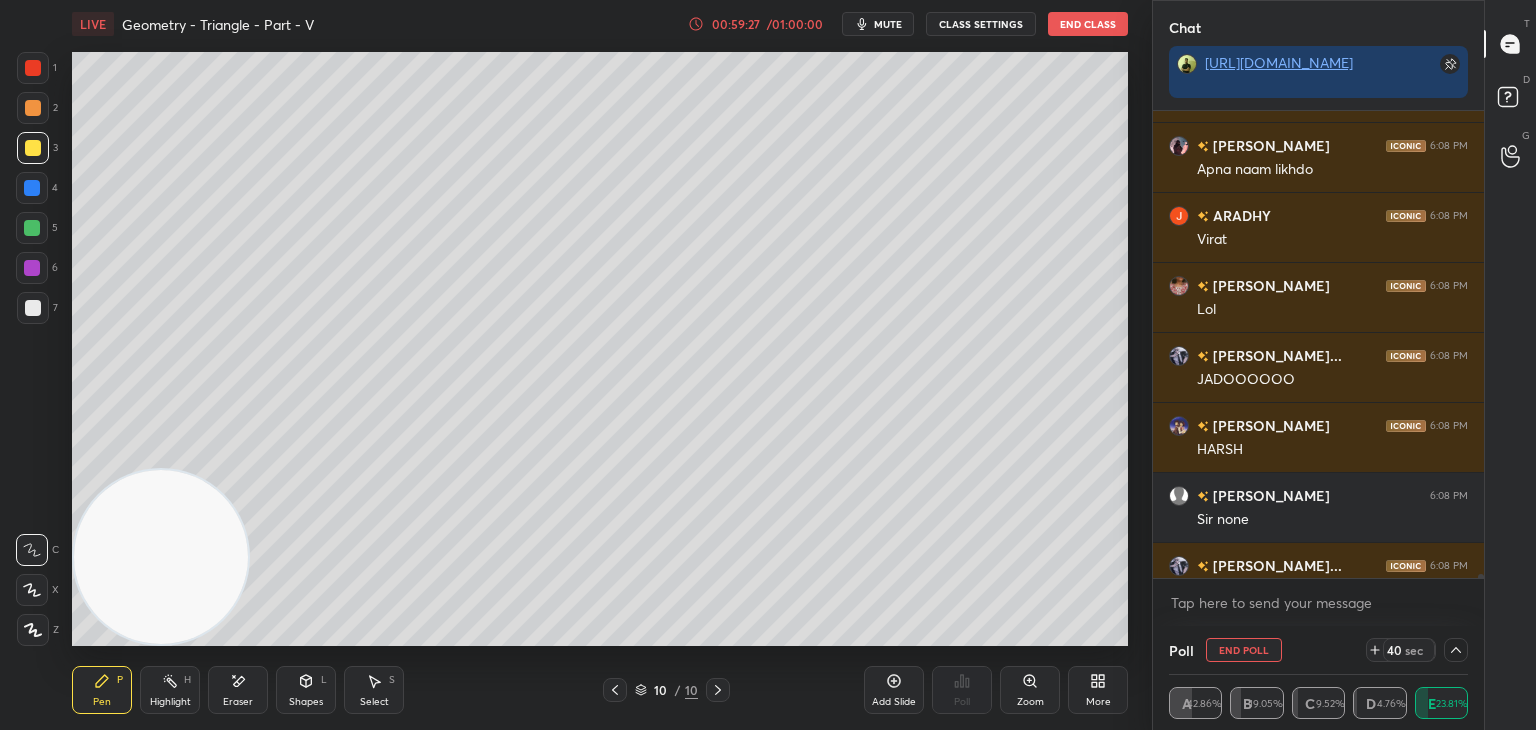 click on "Chat [URL][DOMAIN_NAME] [PERSON_NAME] 6:08 PM sir being confused [PERSON_NAME] 6:08 PM me me [PERSON_NAME] 6:08 PM Apna naam likhdo ARADHY 6:08 PM Virat [PERSON_NAME] 6:08 PM Lol [PERSON_NAME]... 6:08 PM JADOOOOOO [PERSON_NAME] 6:08 PM [PERSON_NAME] 6:08 PM Sir none [PERSON_NAME]... 6:08 PM JADOOO [PERSON_NAME] 6:08 PM Sir aap jyada online ho JUMP TO LATEST Enable hand raising Enable raise hand to speak to learners. Once enabled, chat will be turned off temporarily. Enable x   introducing Raise a hand with a doubt Now learners can raise their hand along with a doubt  How it works? [PERSON_NAME] Asked a doubt 1 sir trigno IOQM level tak ho gayi hai kya Pick this doubt [PERSON_NAME] Asked a doubt 1 Exam mei Number System, Polynomial. linear eq, Cordinate geo. Pick this doubt [PERSON_NAME] Asked a doubt 1 Mera exam hai ,aur polynomials and linear eqn Pick this doubt NEW DOUBTS ASKED No one has raised a hand yet Can't raise hand Looks like educator just invited you to speak. Please wait before you can raise your hand again. Got it Poll End Poll 40  sec A 42.86%" at bounding box center (1344, 365) 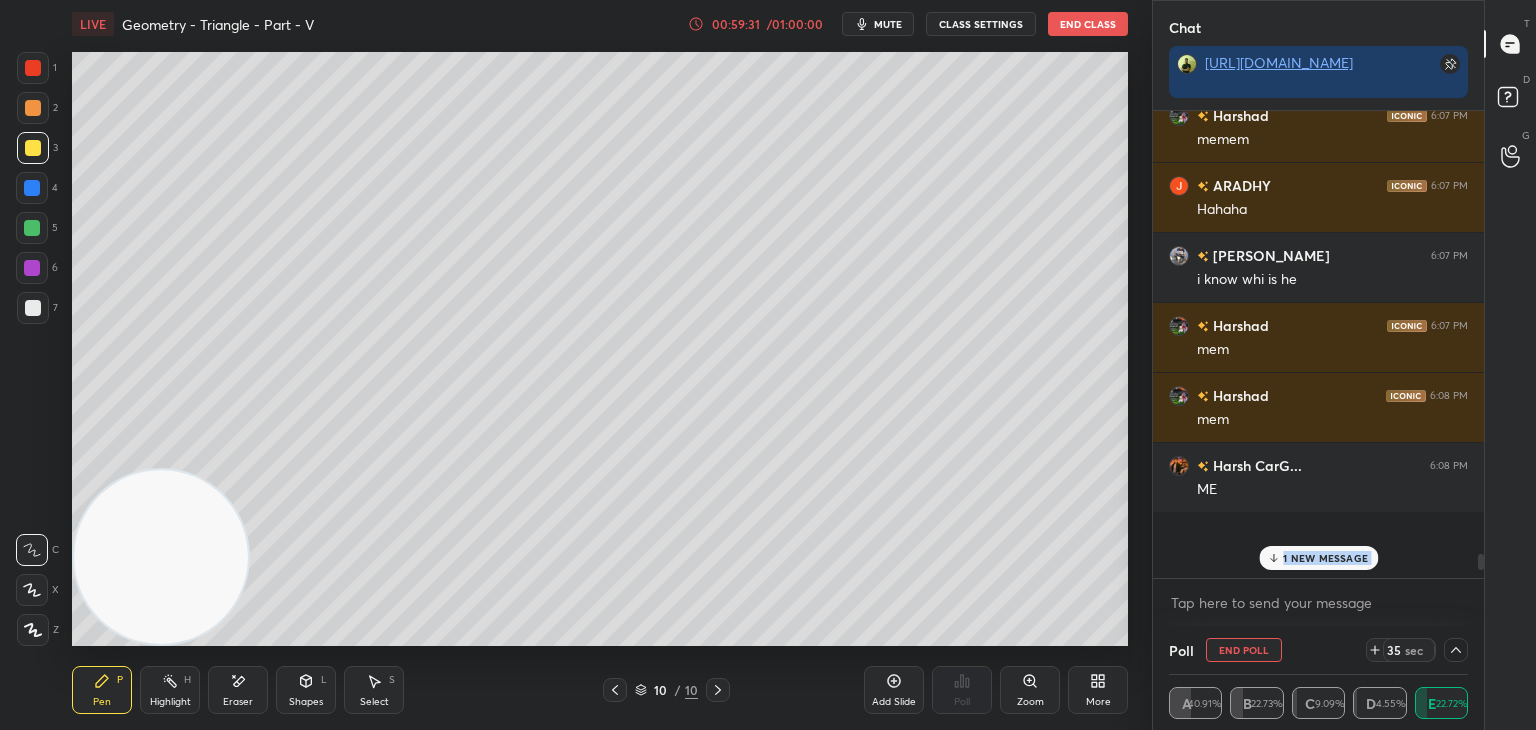click on "1 NEW MESSAGE" at bounding box center (1318, 558) 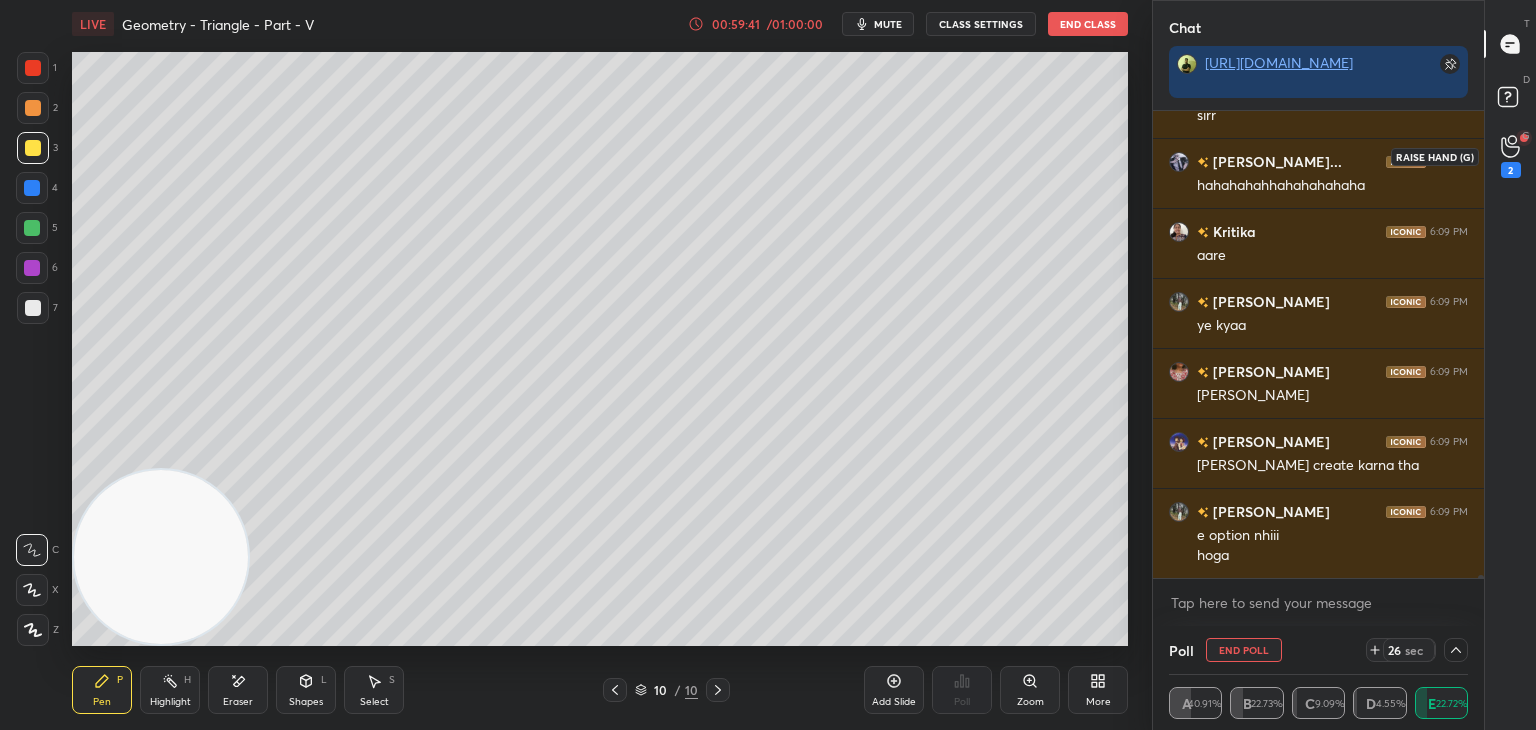 drag, startPoint x: 1503, startPoint y: 161, endPoint x: 1490, endPoint y: 161, distance: 13 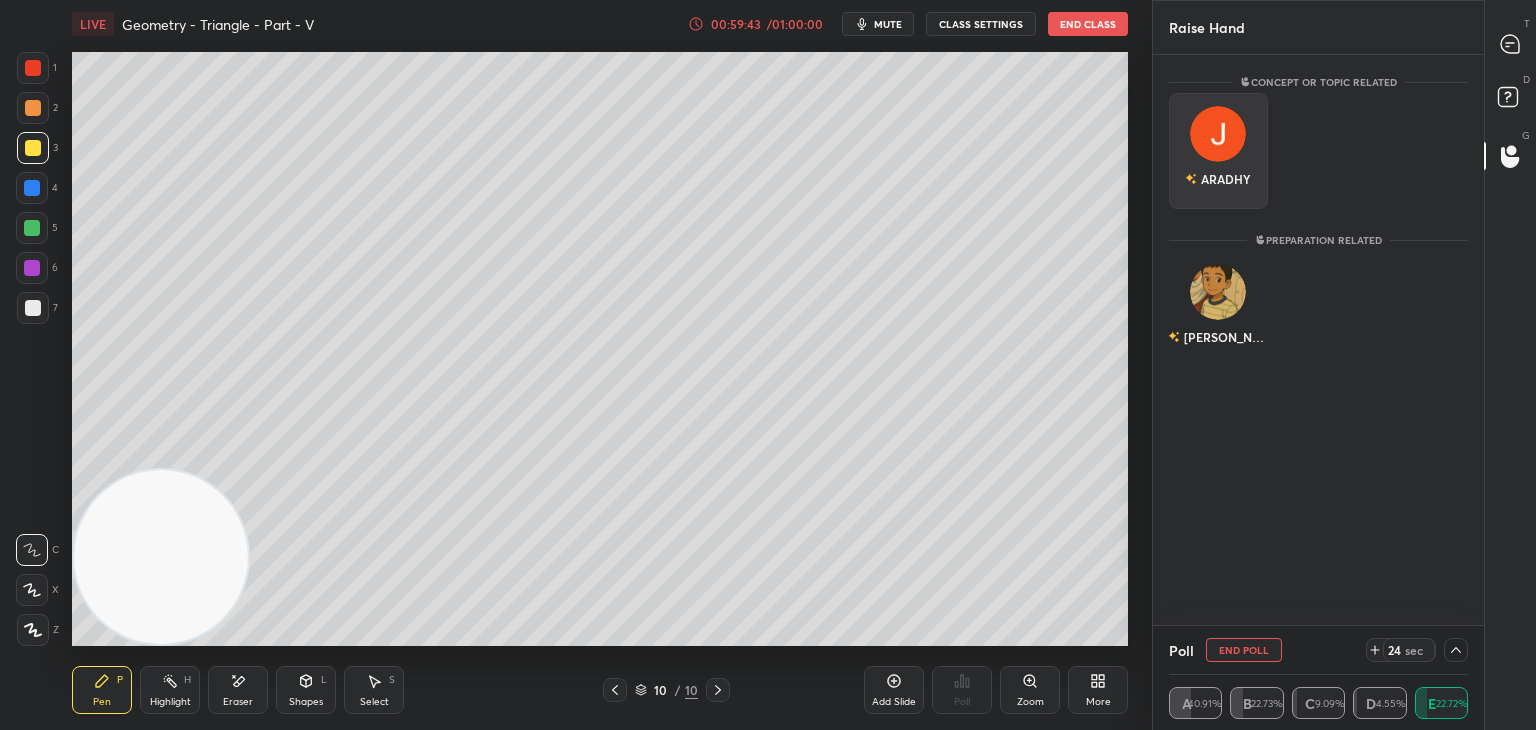 click on "ARADHY" at bounding box center (1218, 151) 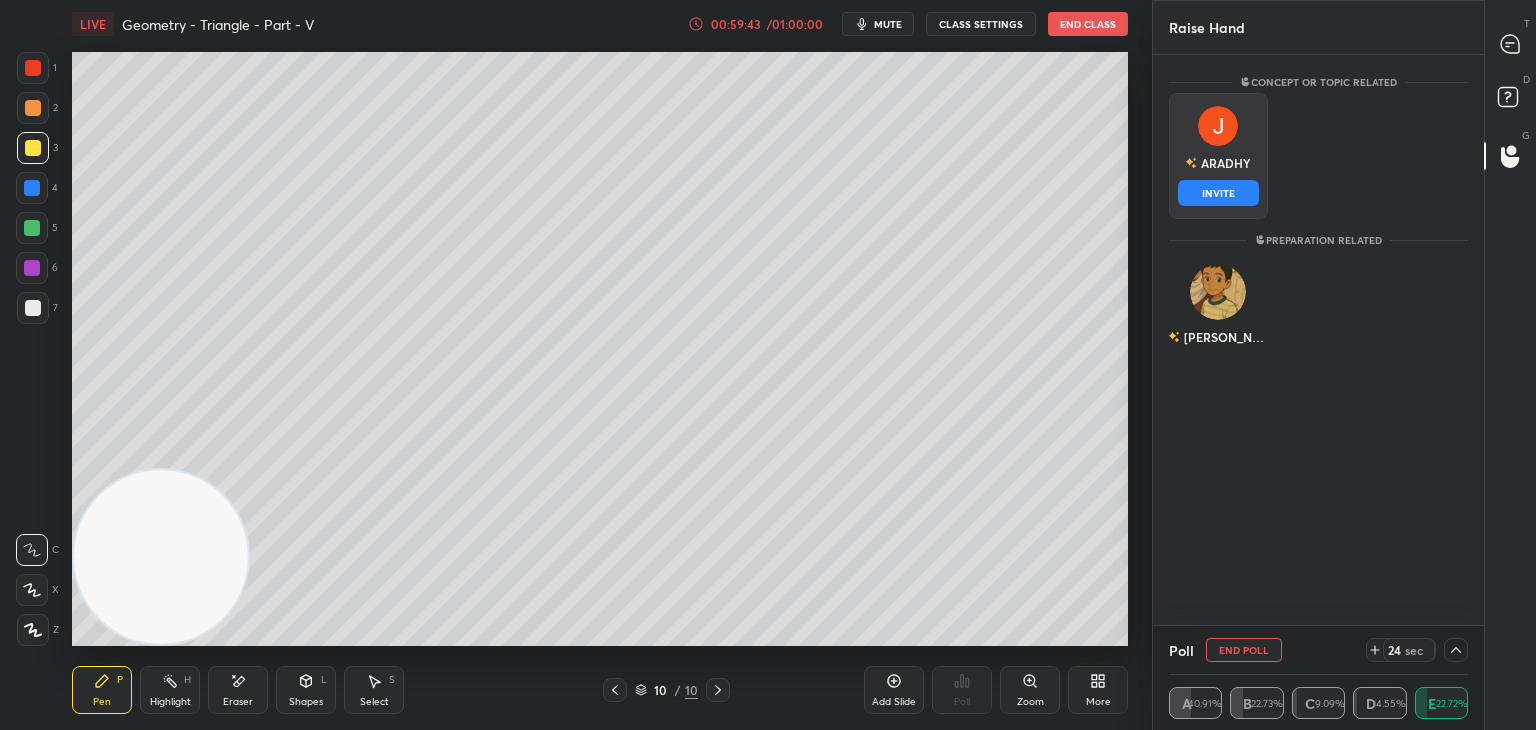 click on "INVITE" at bounding box center [1218, 193] 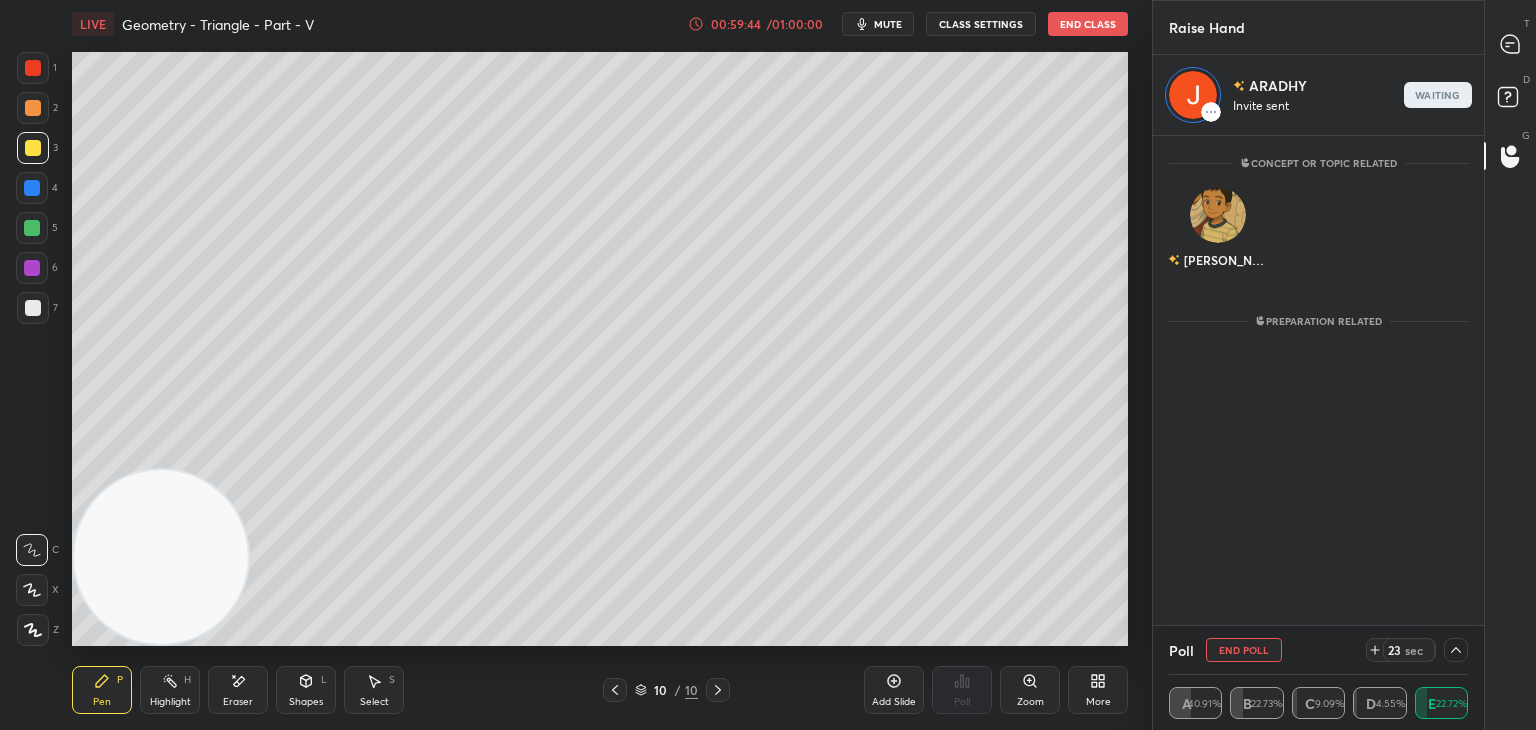 drag, startPoint x: 1510, startPoint y: 57, endPoint x: 1484, endPoint y: 80, distance: 34.713108 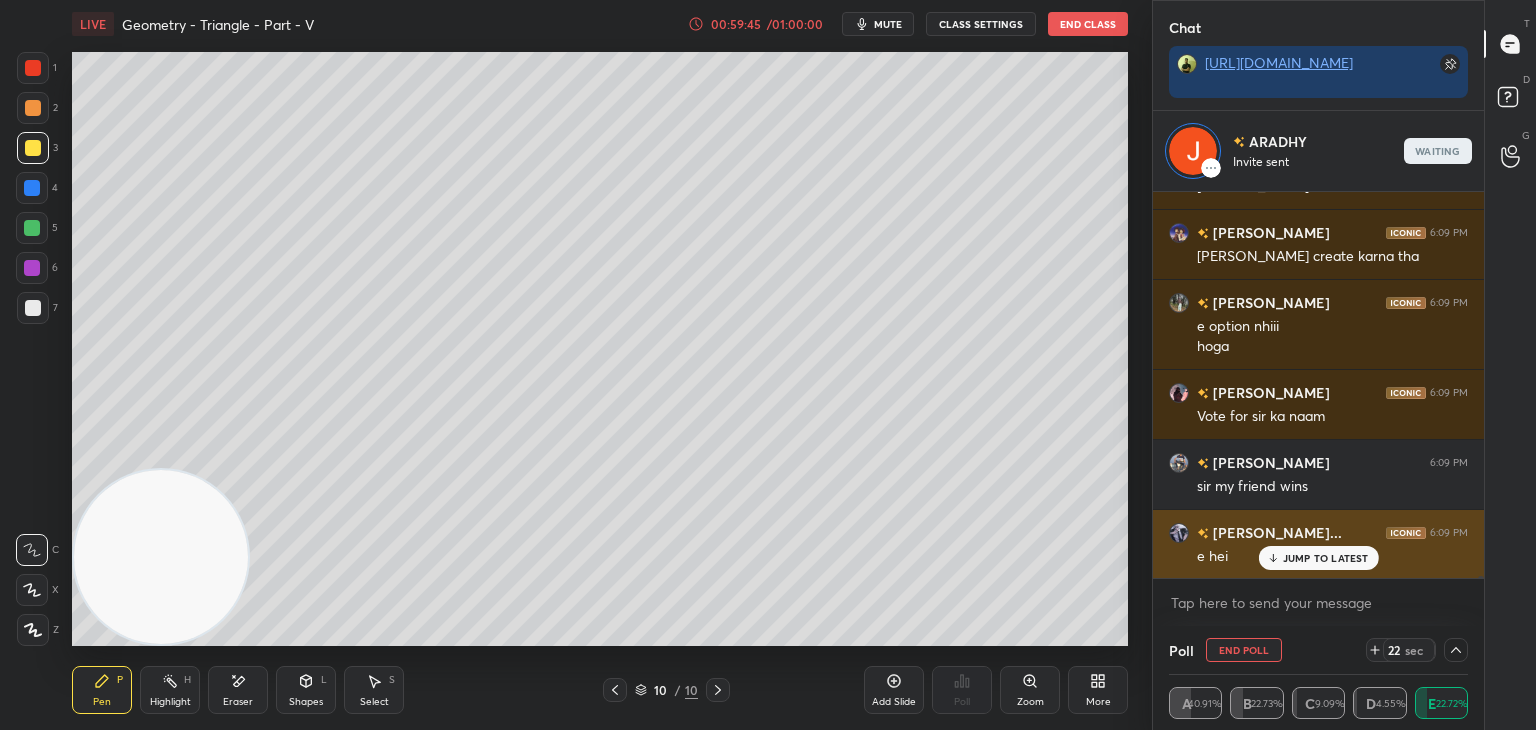 click on "JUMP TO LATEST" at bounding box center [1318, 558] 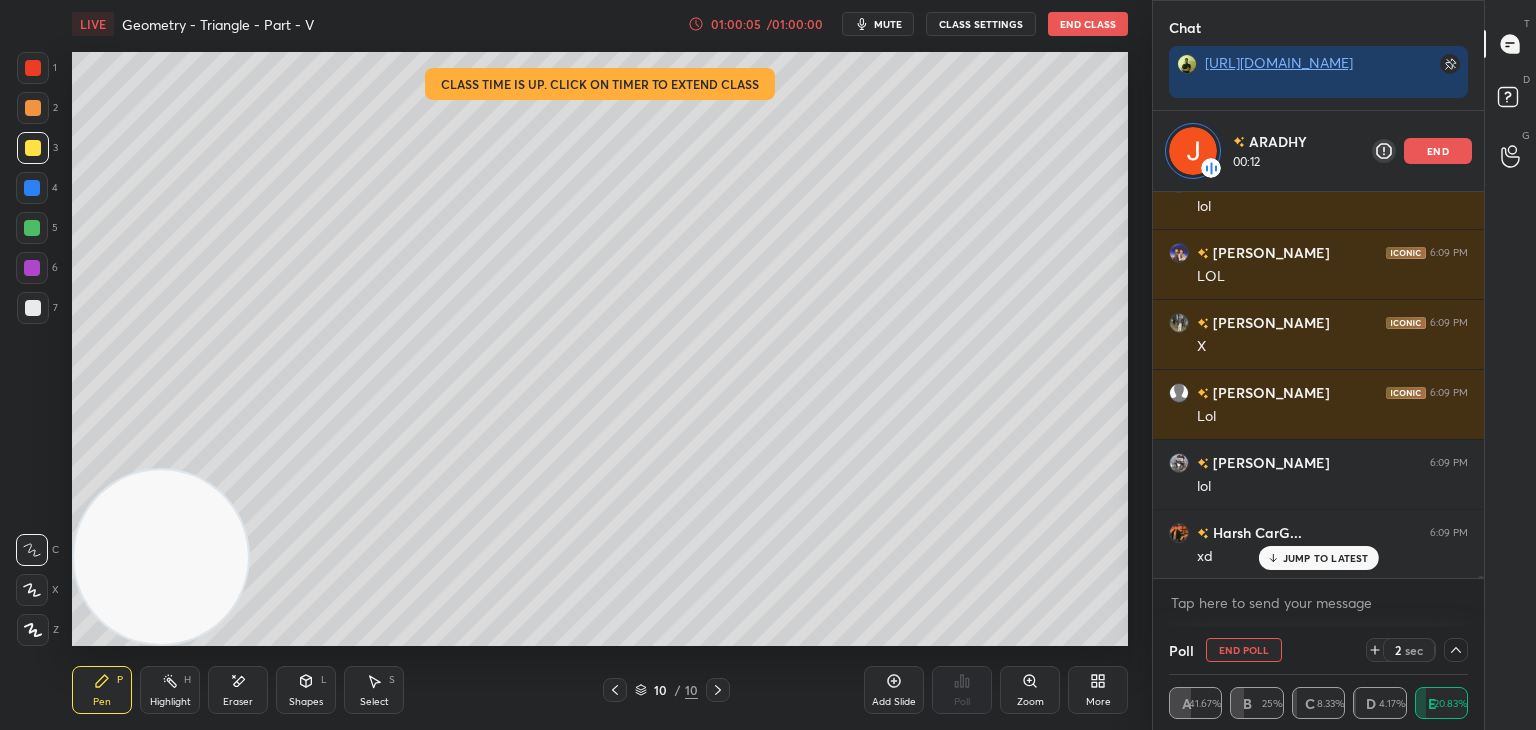 click on "end" at bounding box center (1438, 151) 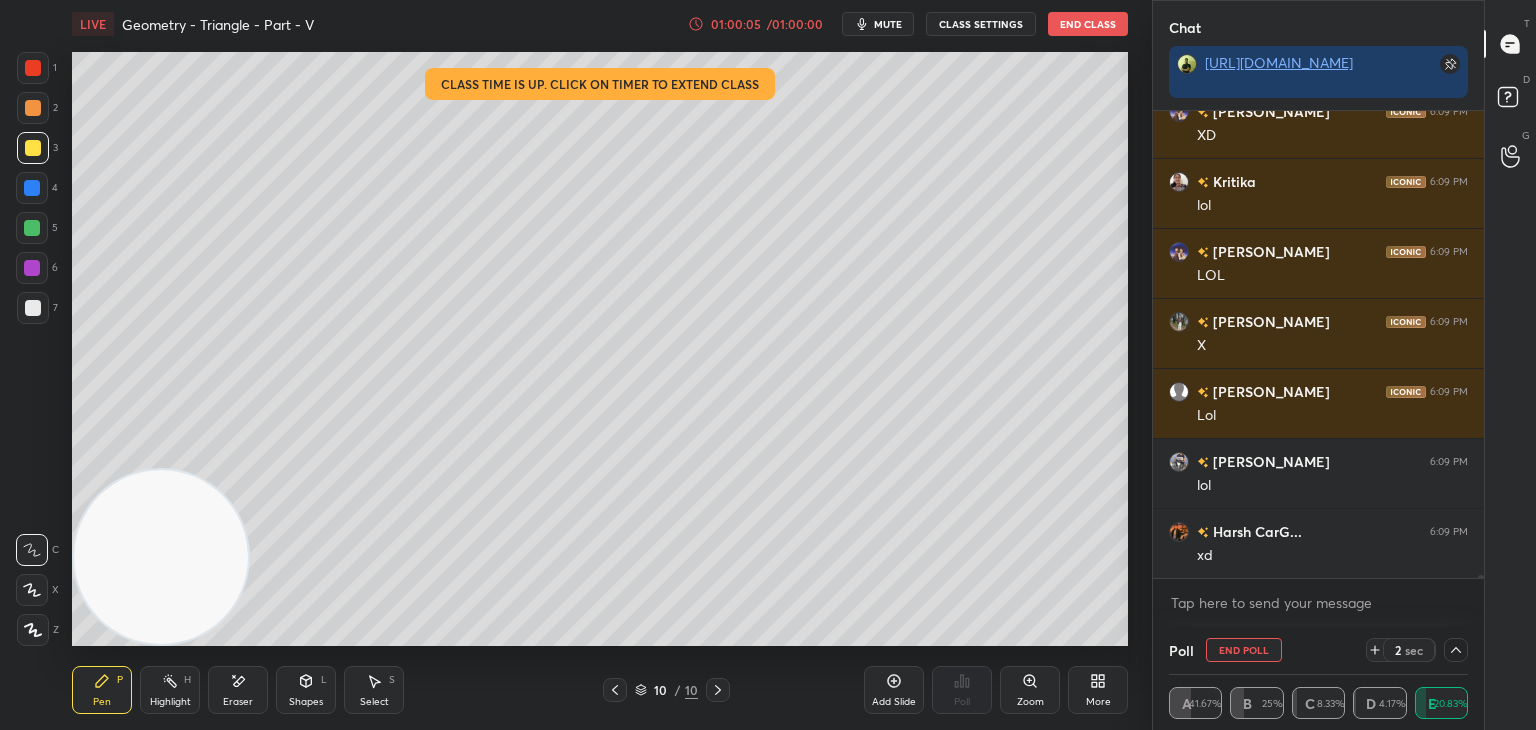 click at bounding box center [1511, 156] 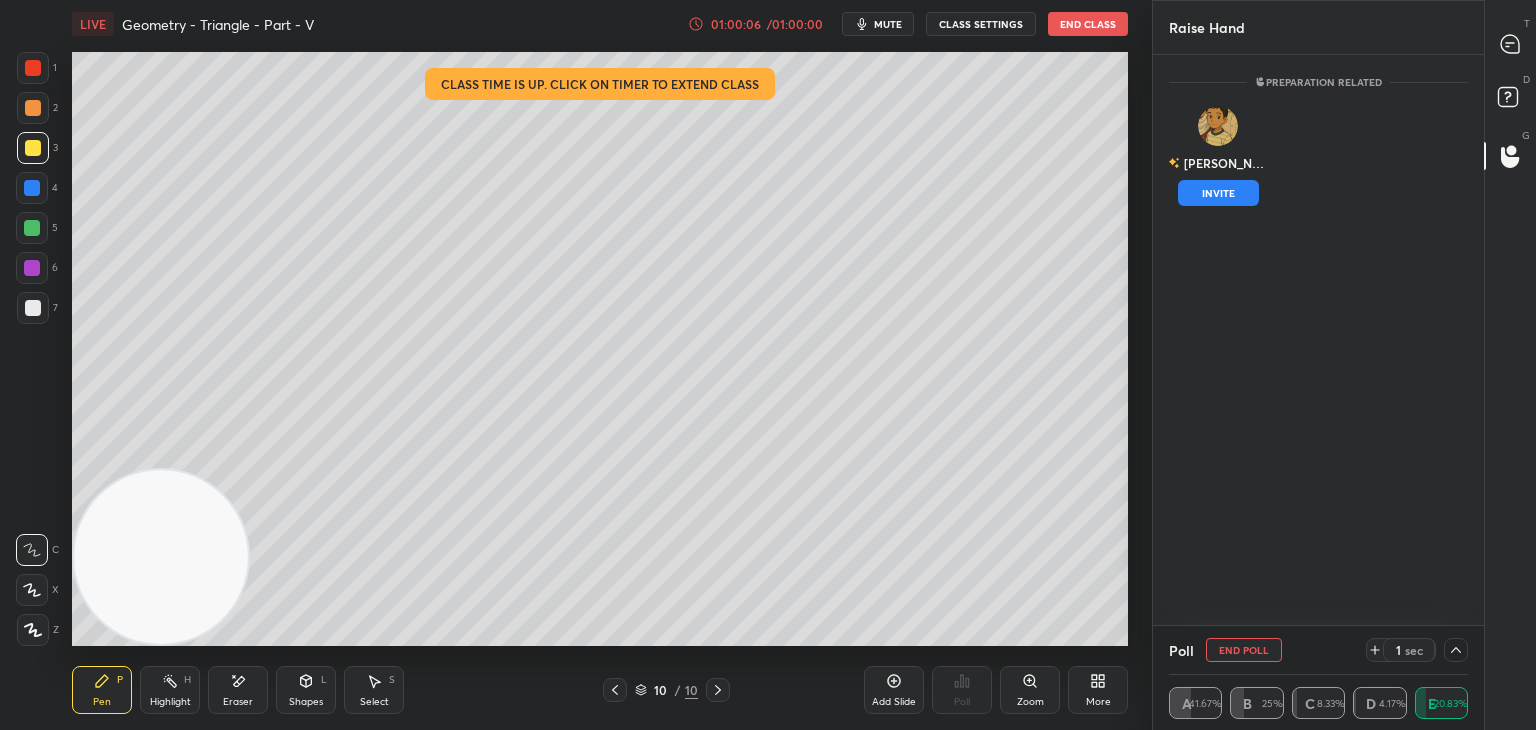 drag, startPoint x: 1232, startPoint y: 189, endPoint x: 1244, endPoint y: 180, distance: 15 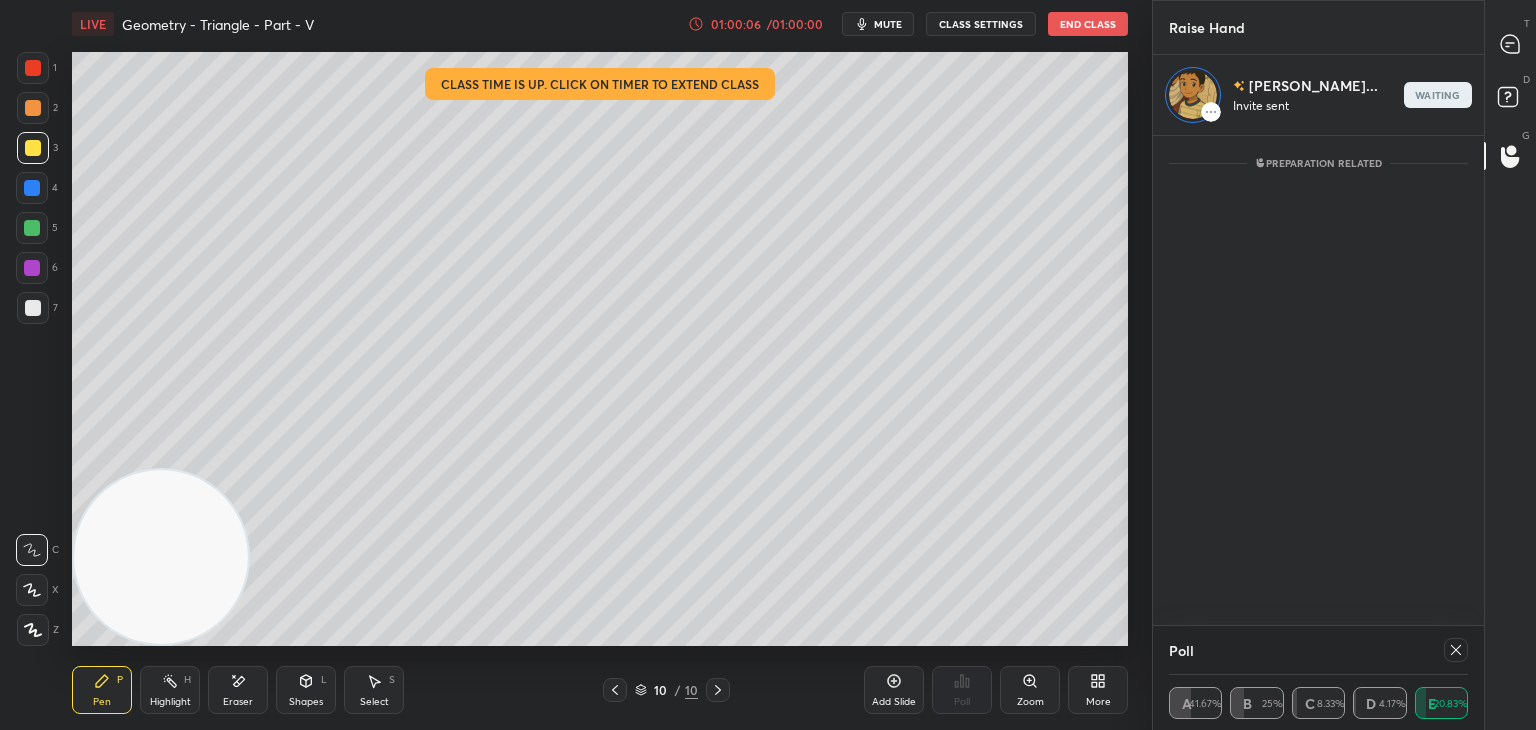drag, startPoint x: 1516, startPoint y: 55, endPoint x: 1504, endPoint y: 57, distance: 12.165525 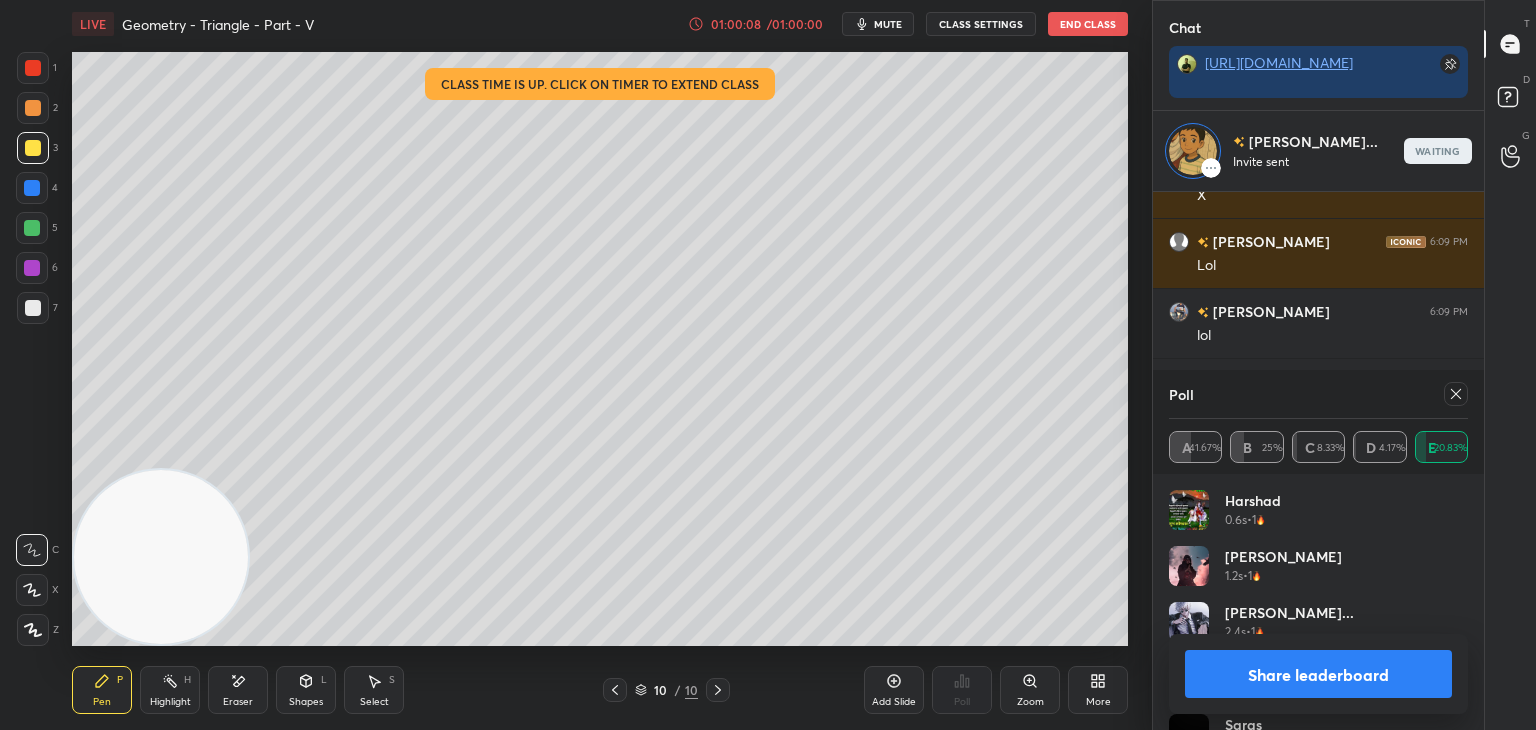 click at bounding box center [1456, 394] 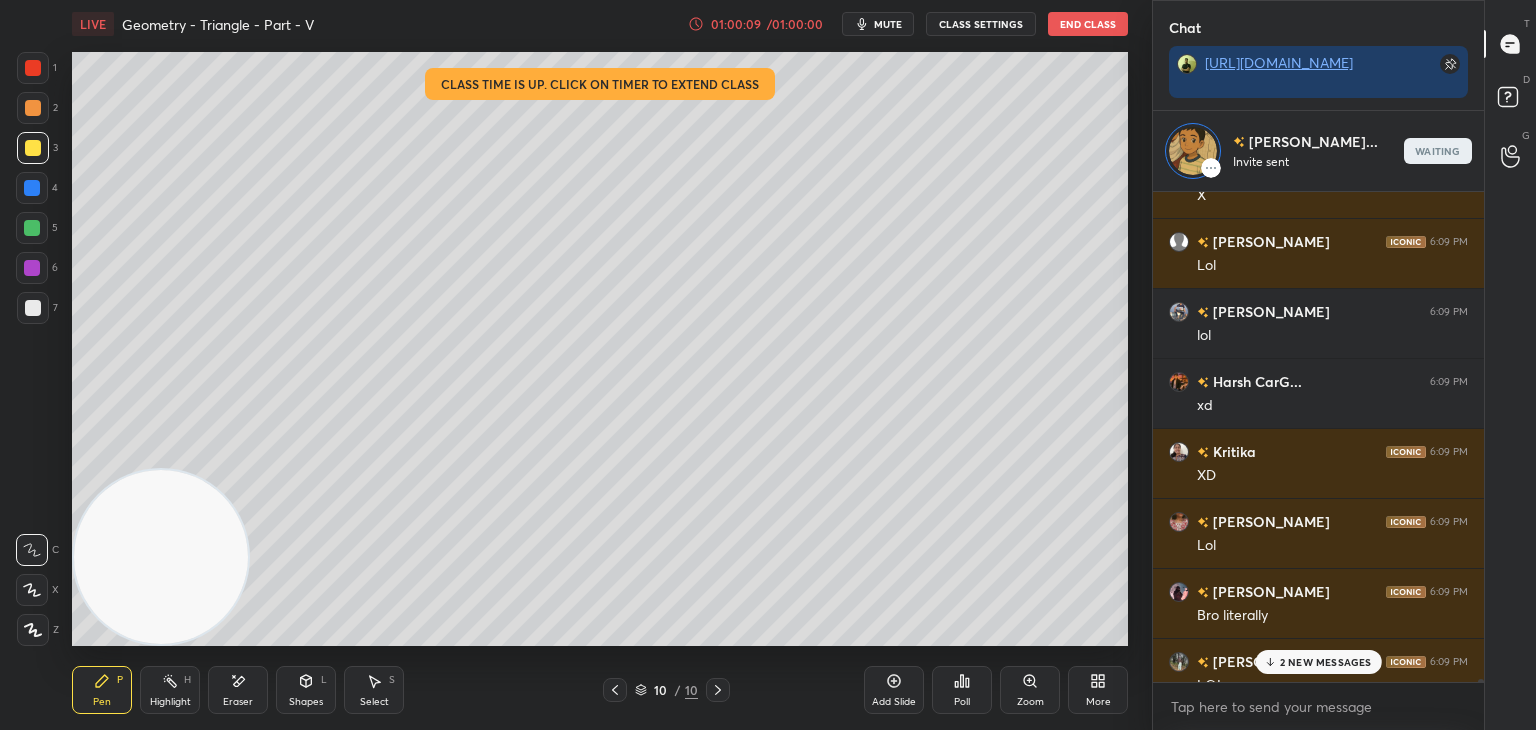 click on "2 NEW MESSAGES" at bounding box center (1326, 662) 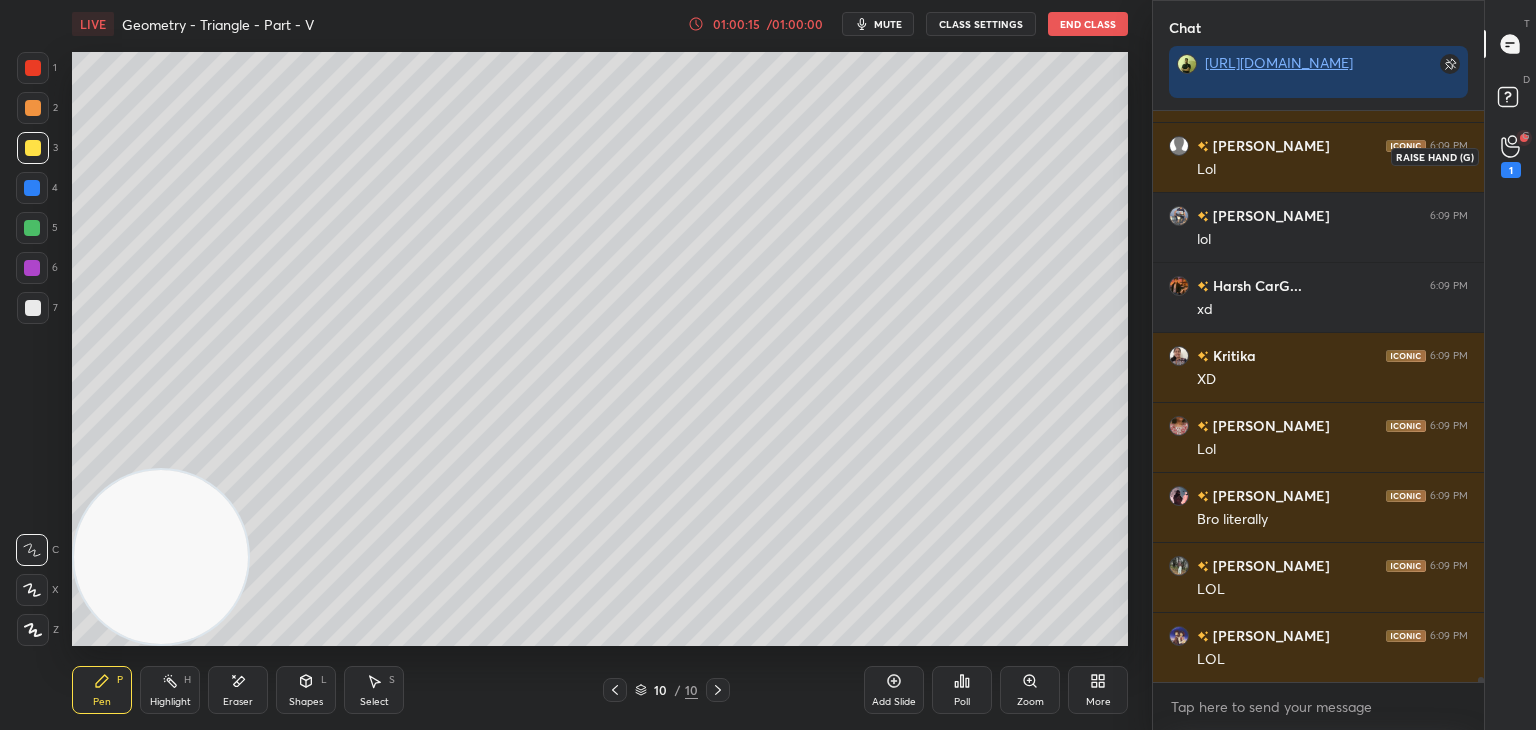 click 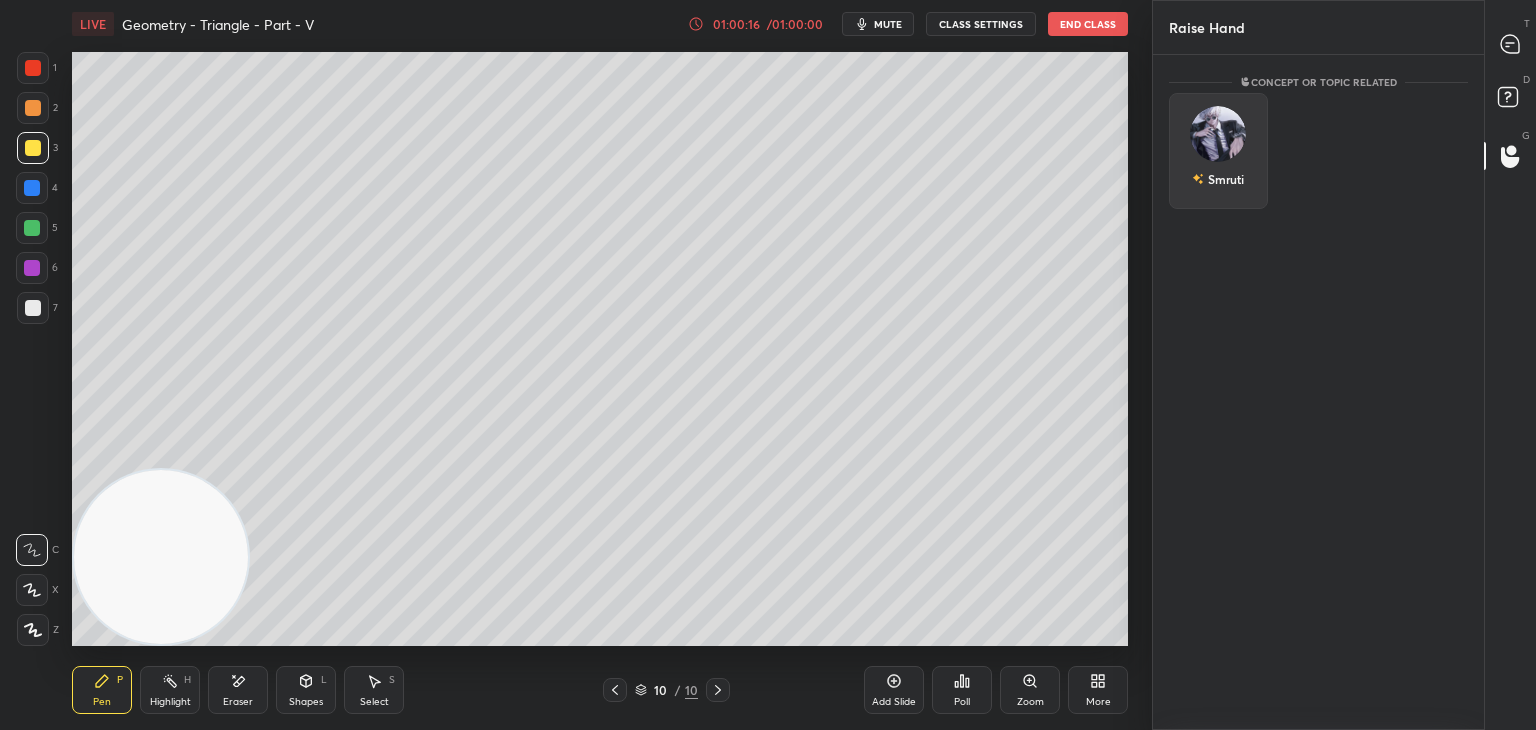 drag, startPoint x: 1213, startPoint y: 154, endPoint x: 1221, endPoint y: 165, distance: 13.601471 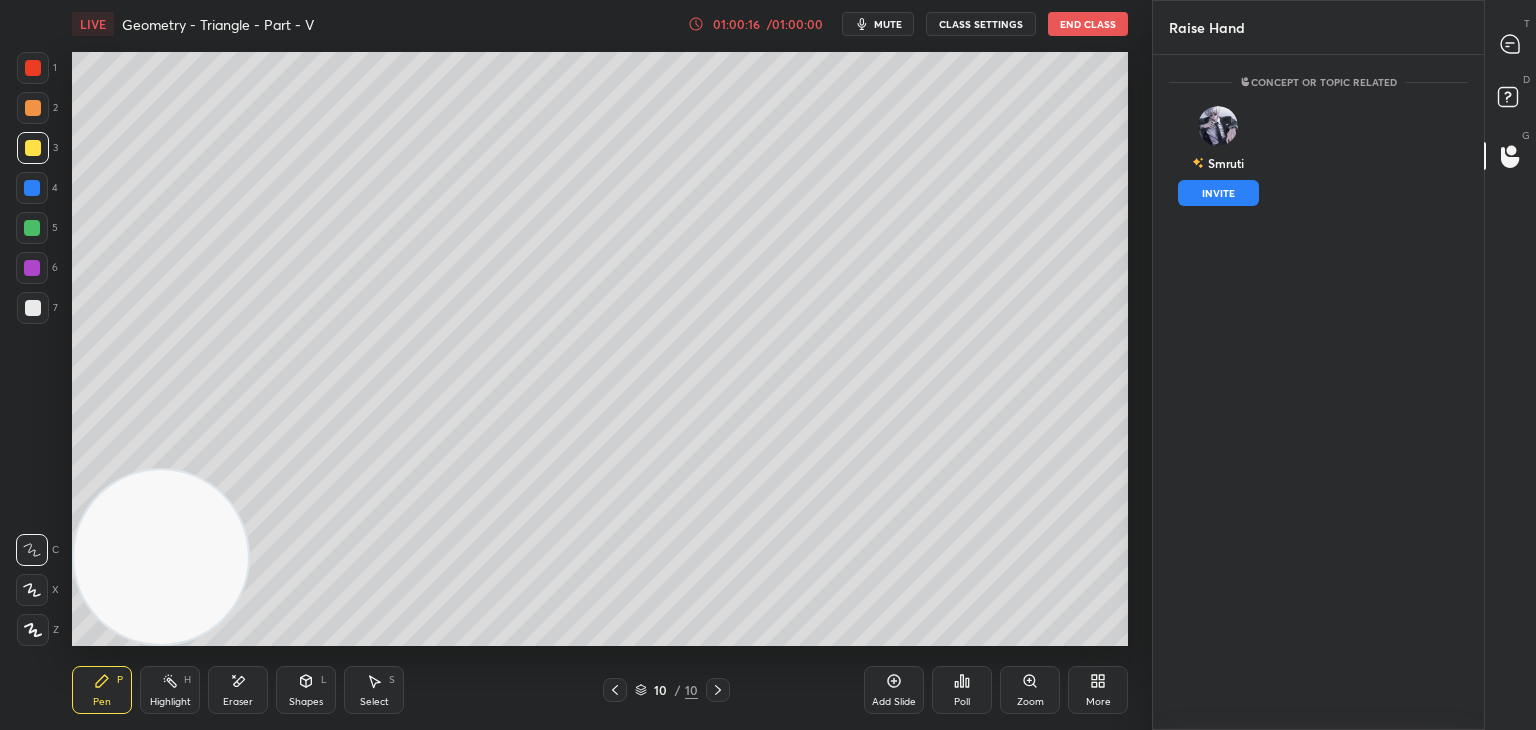 click on "INVITE" at bounding box center (1218, 193) 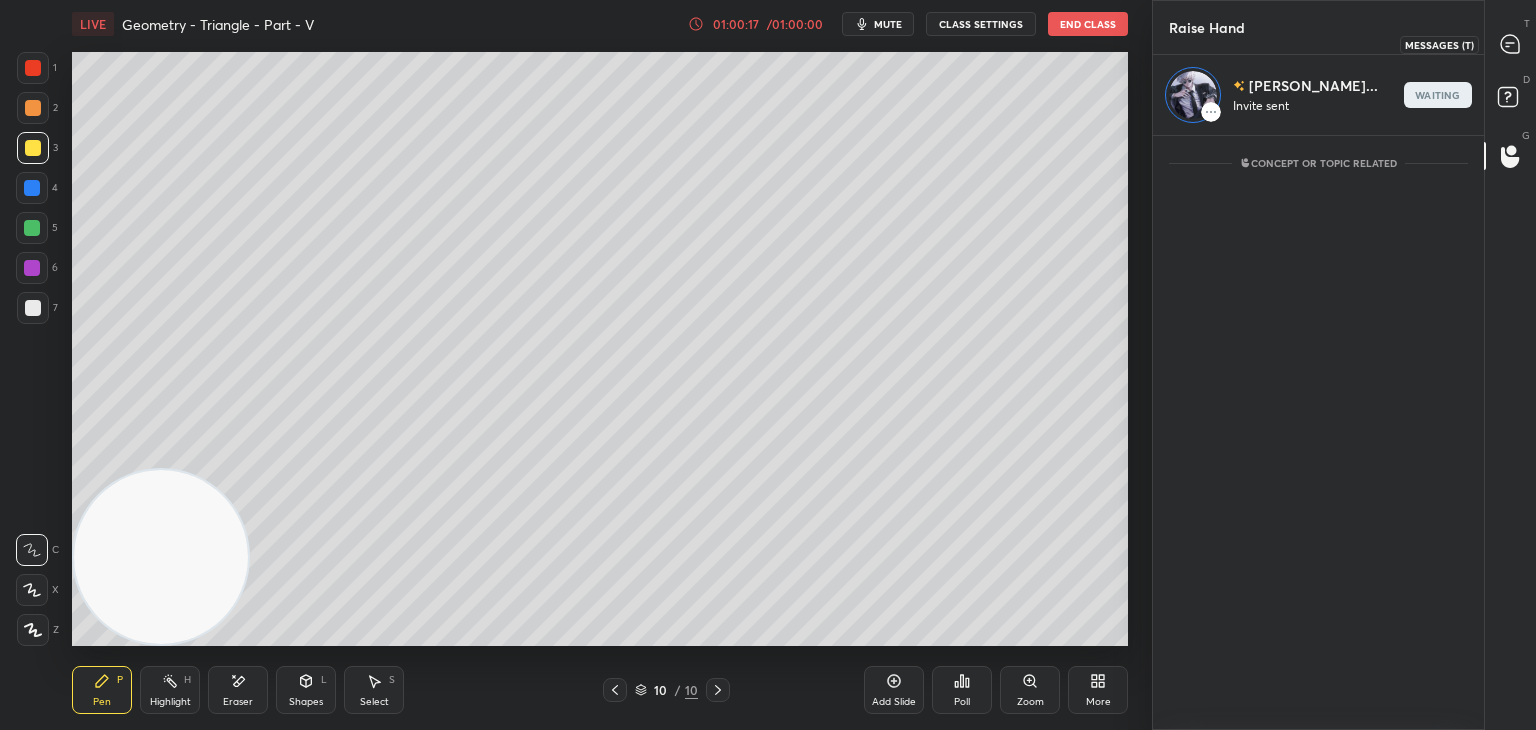 click on "T Messages (T)" at bounding box center (1510, 44) 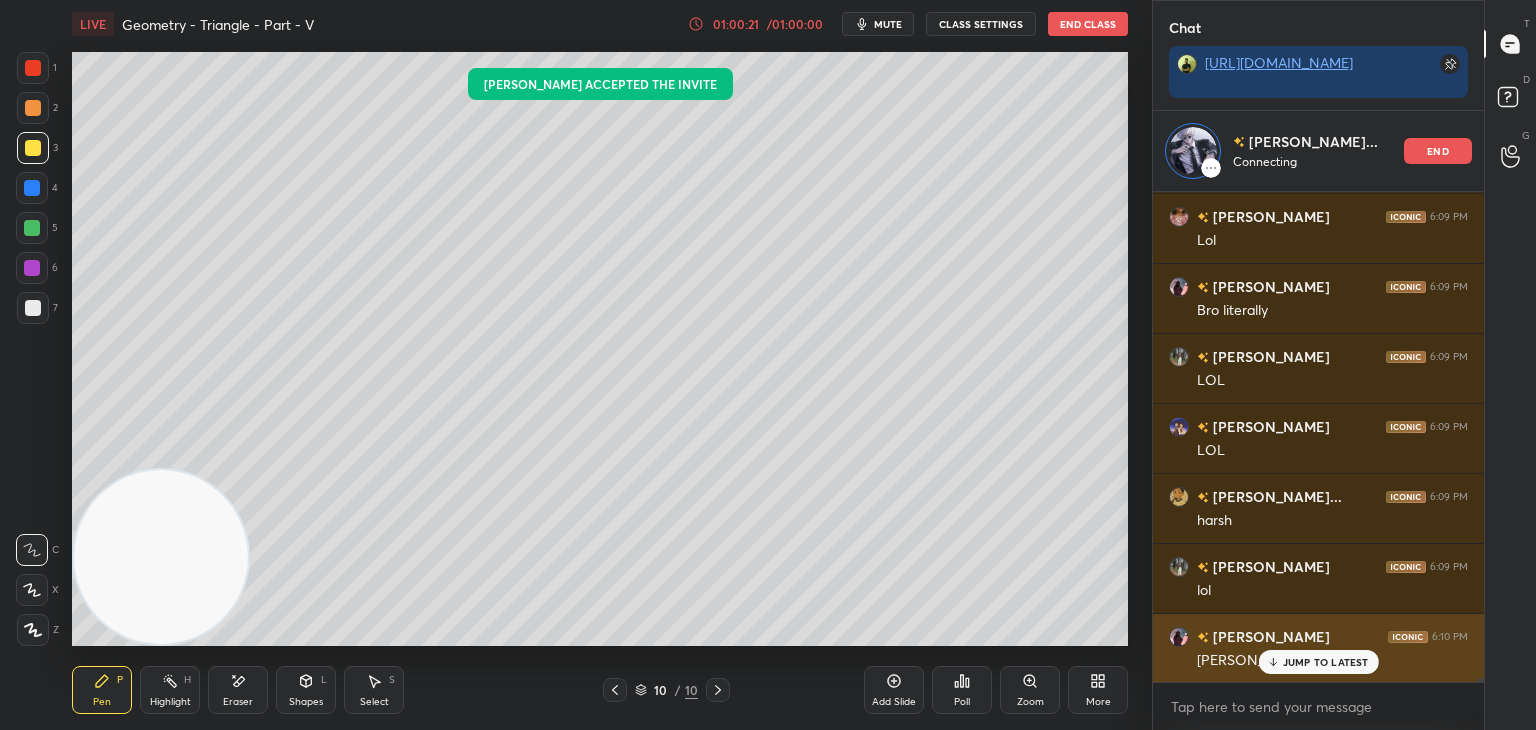 click on "JUMP TO LATEST" at bounding box center (1326, 662) 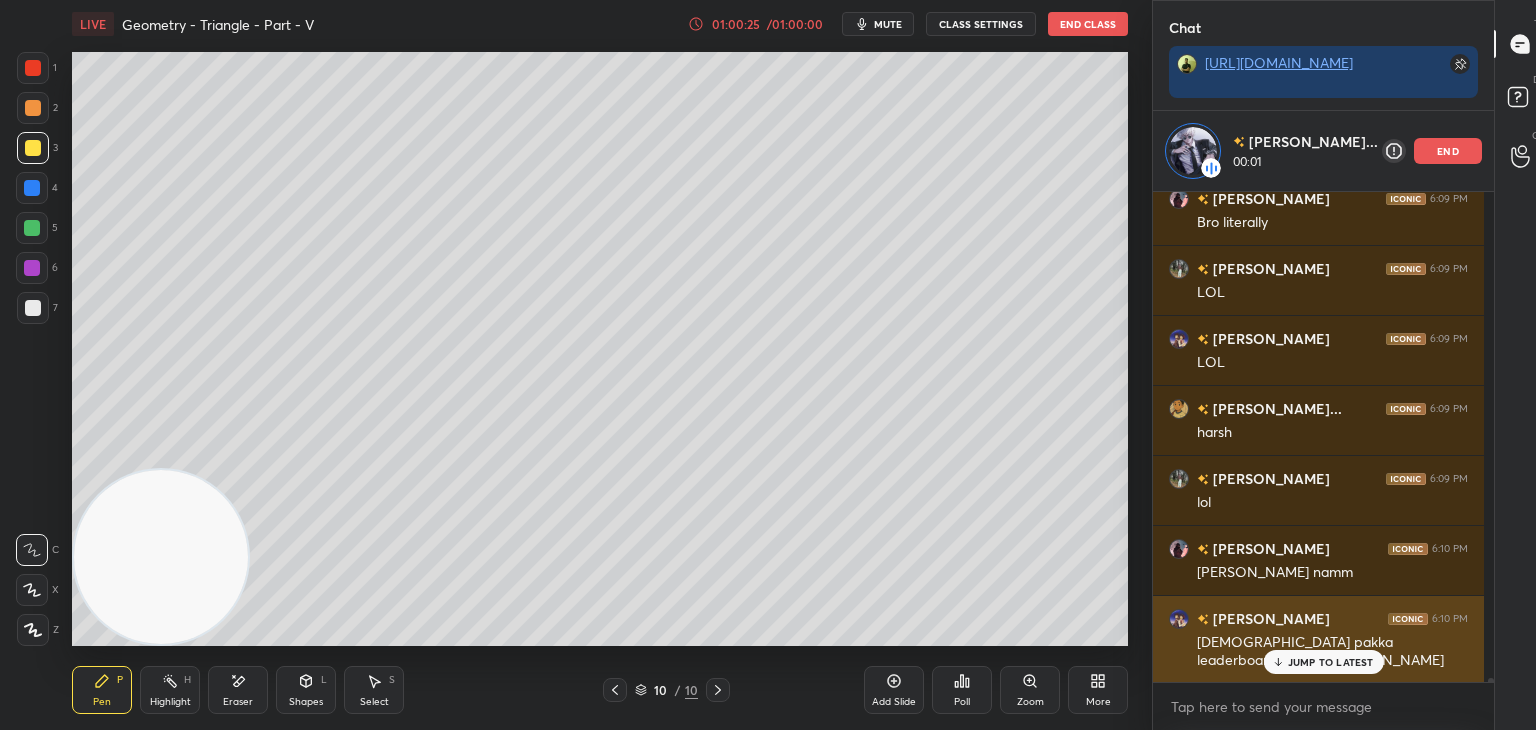 click on "JUMP TO LATEST" at bounding box center (1331, 662) 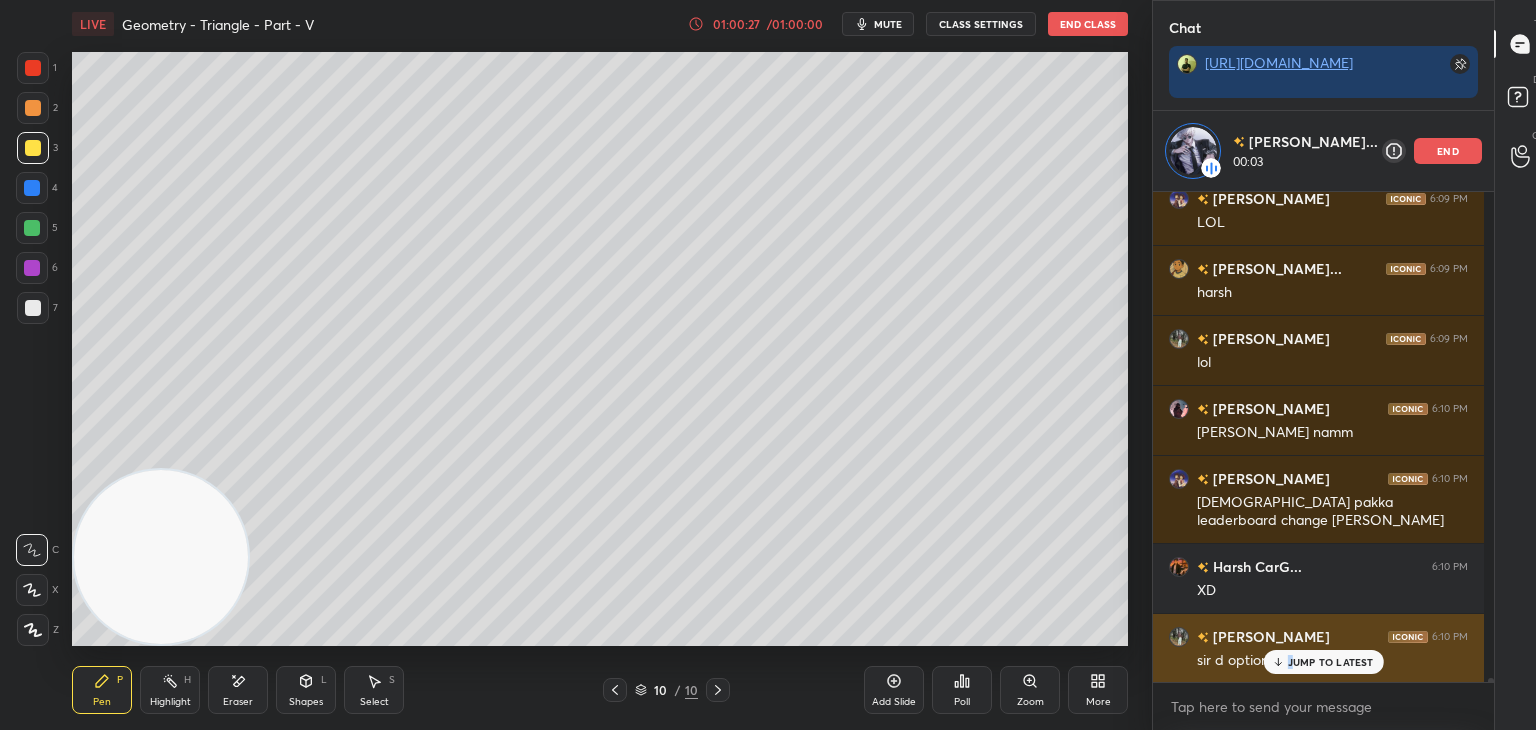 click on "JUMP TO LATEST" at bounding box center (1331, 662) 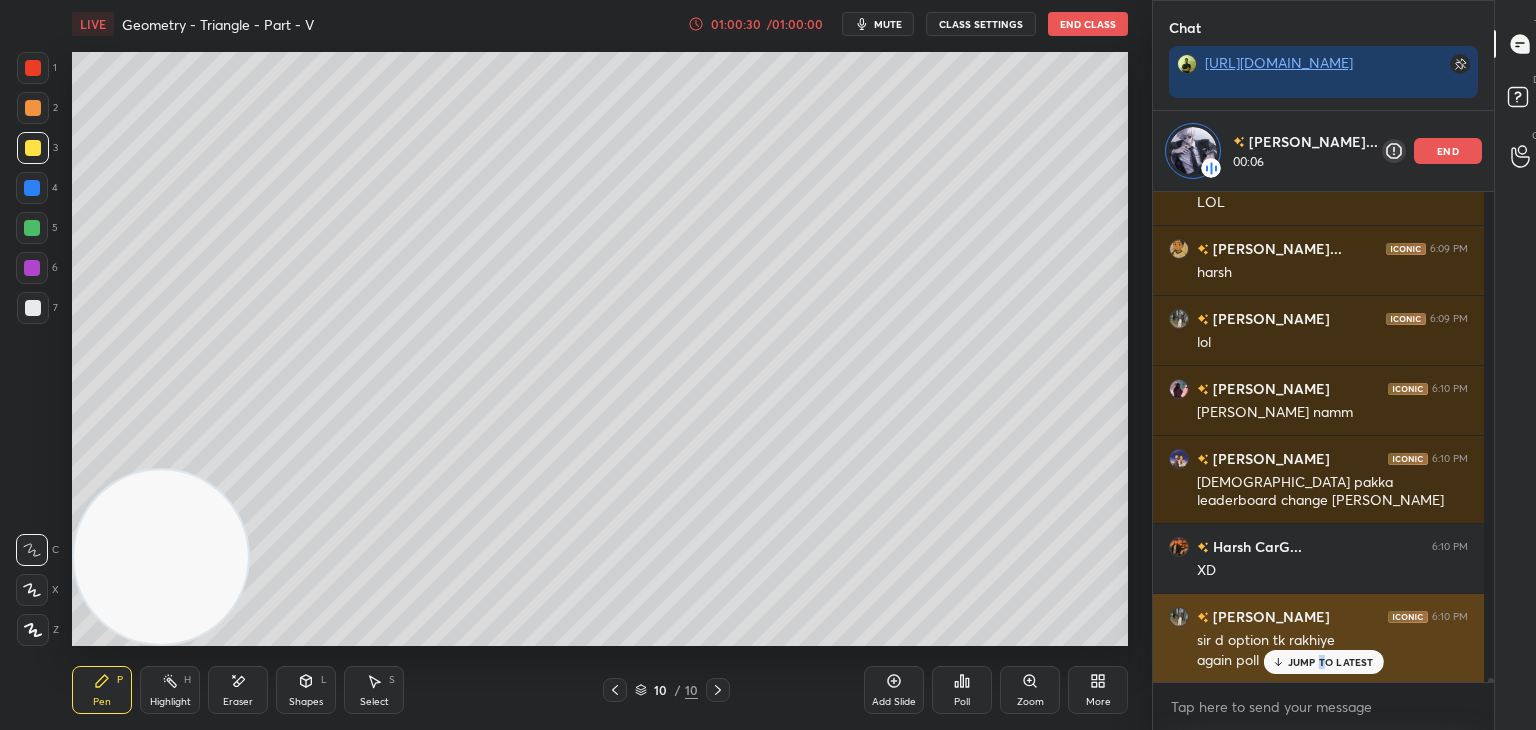 click on "JUMP TO LATEST" at bounding box center (1331, 662) 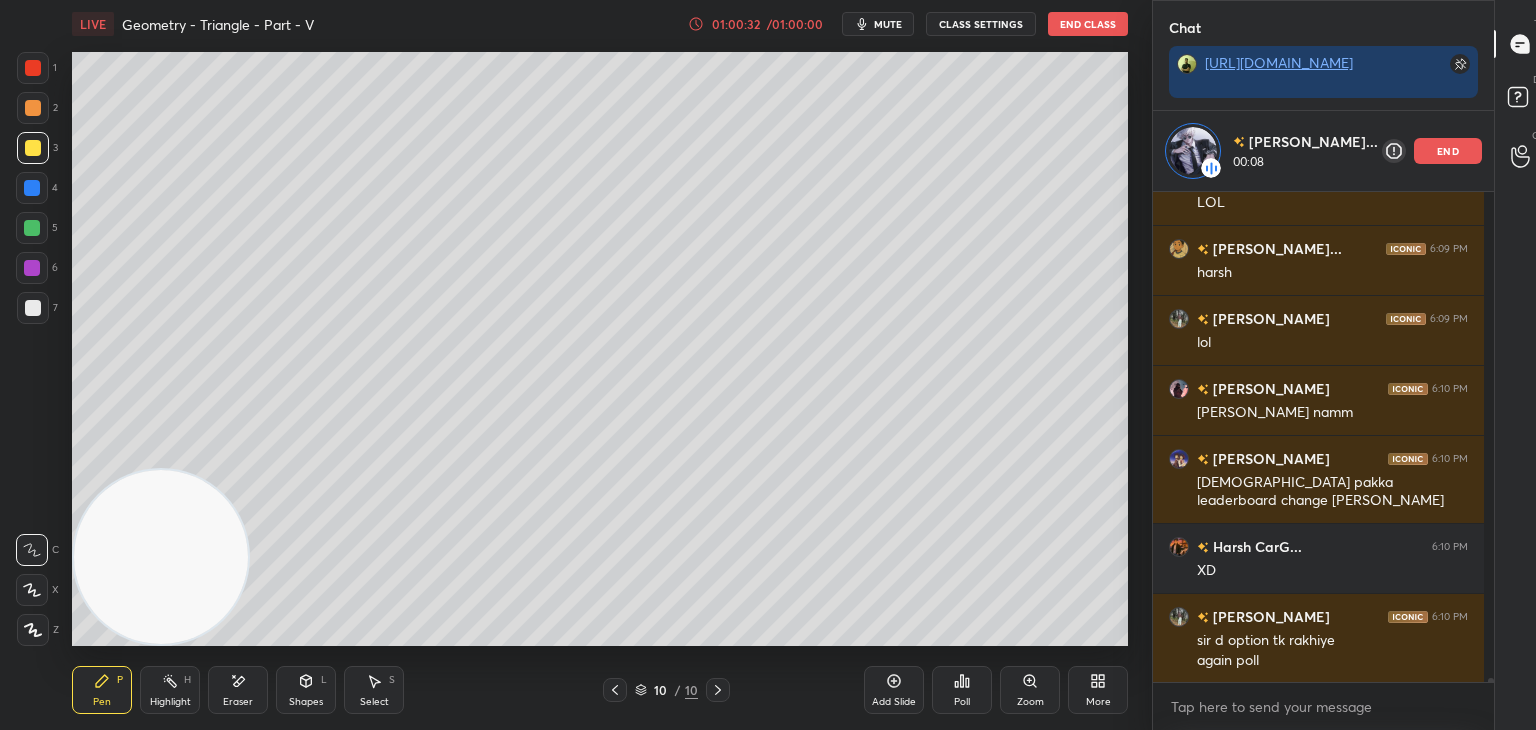 click on "Poll" at bounding box center [962, 690] 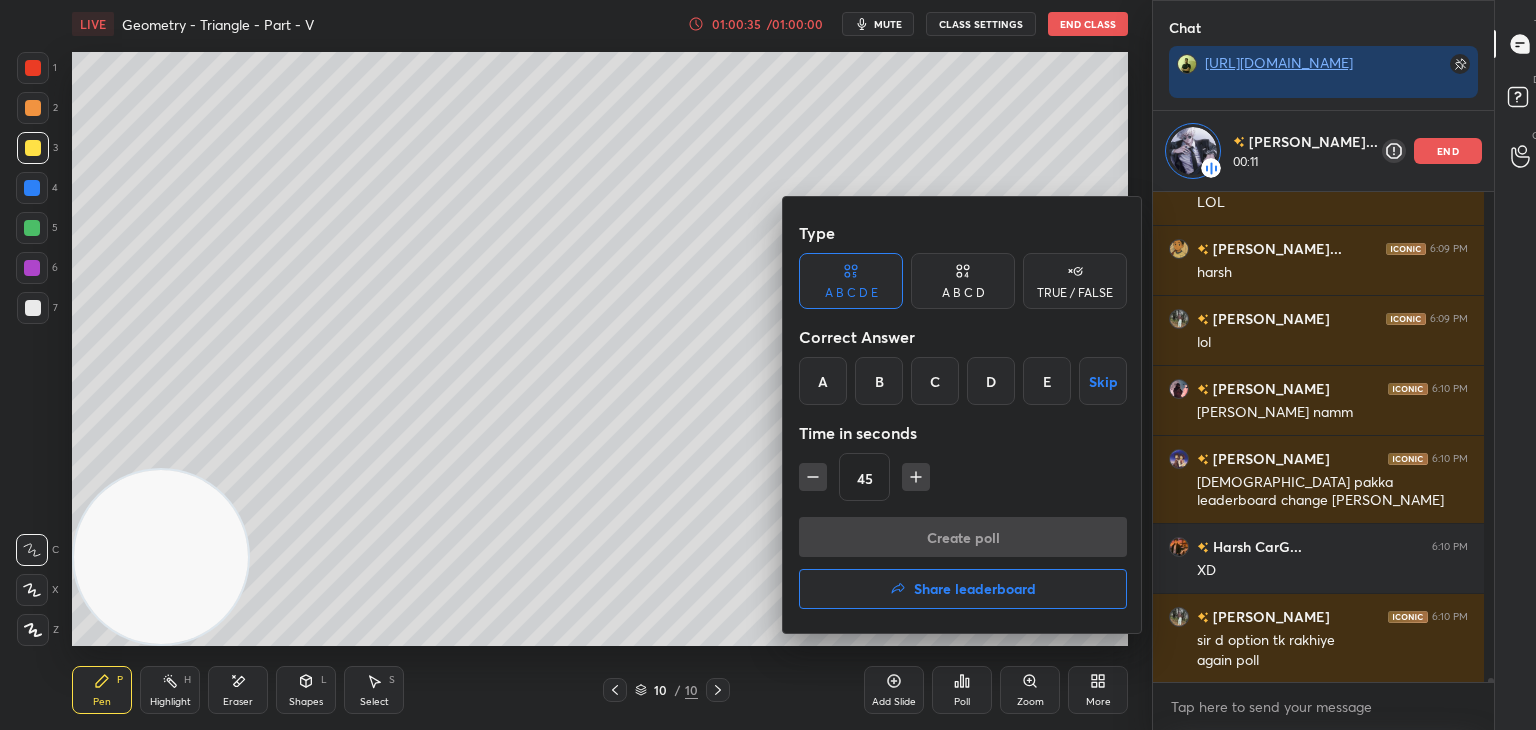 click on "Share leaderboard" at bounding box center (963, 589) 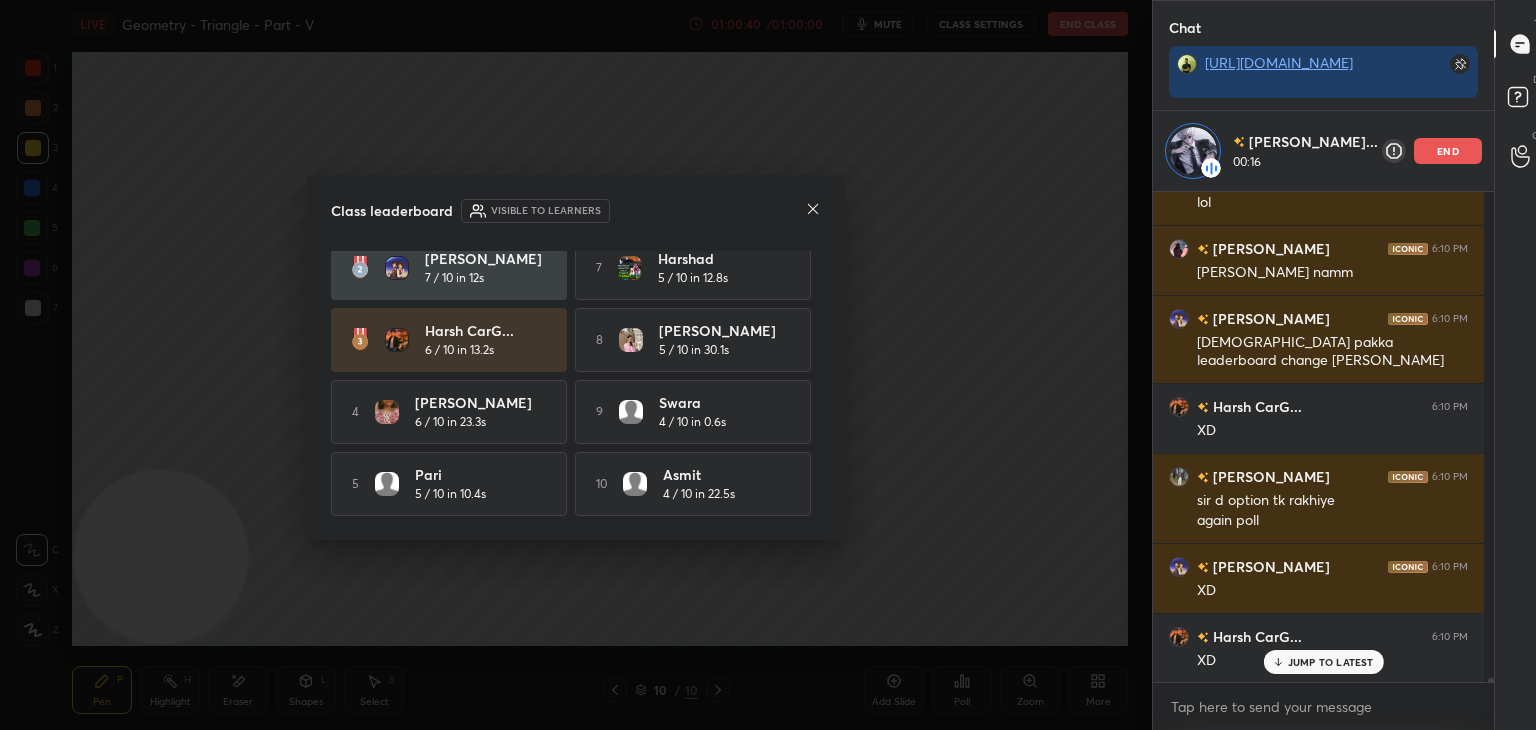click 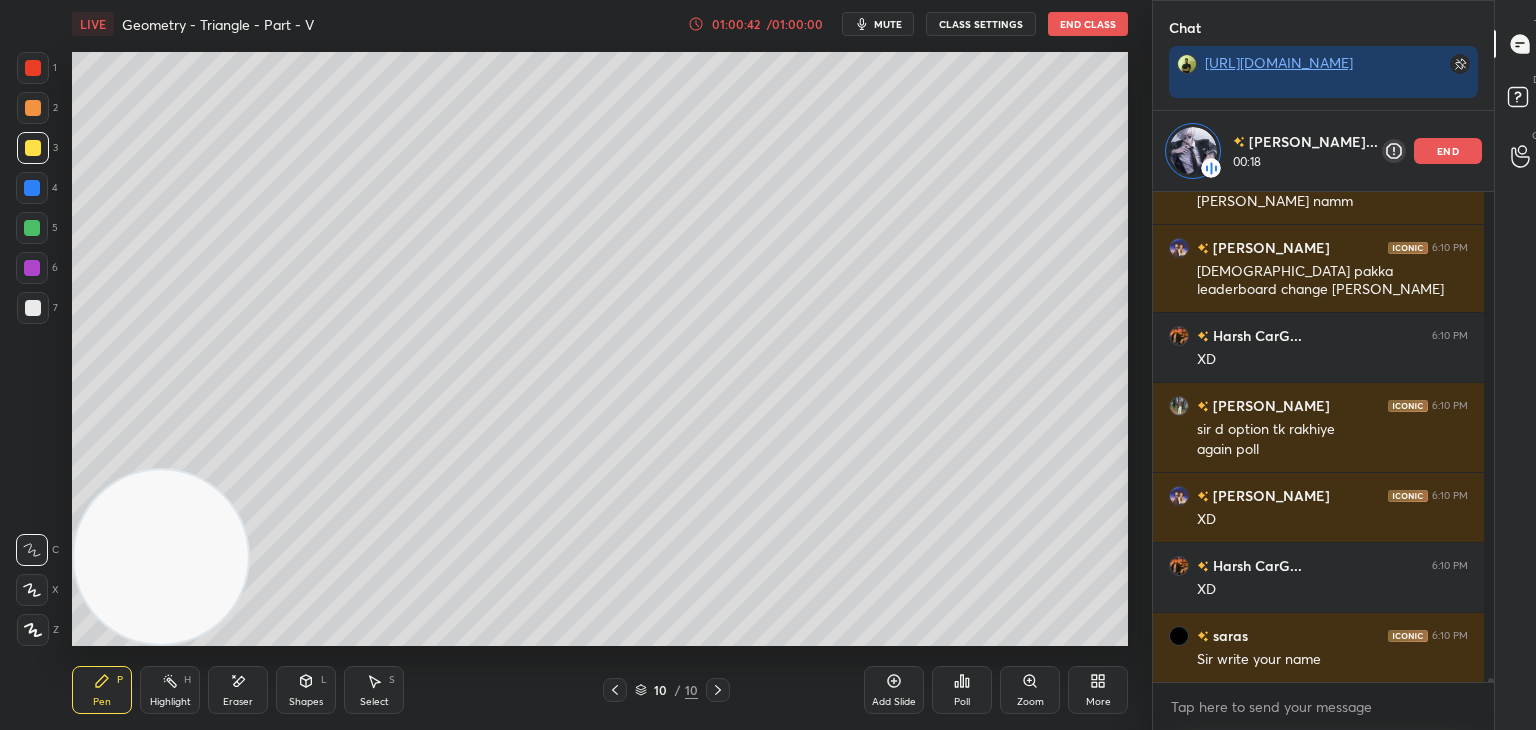 click on "end" at bounding box center (1448, 151) 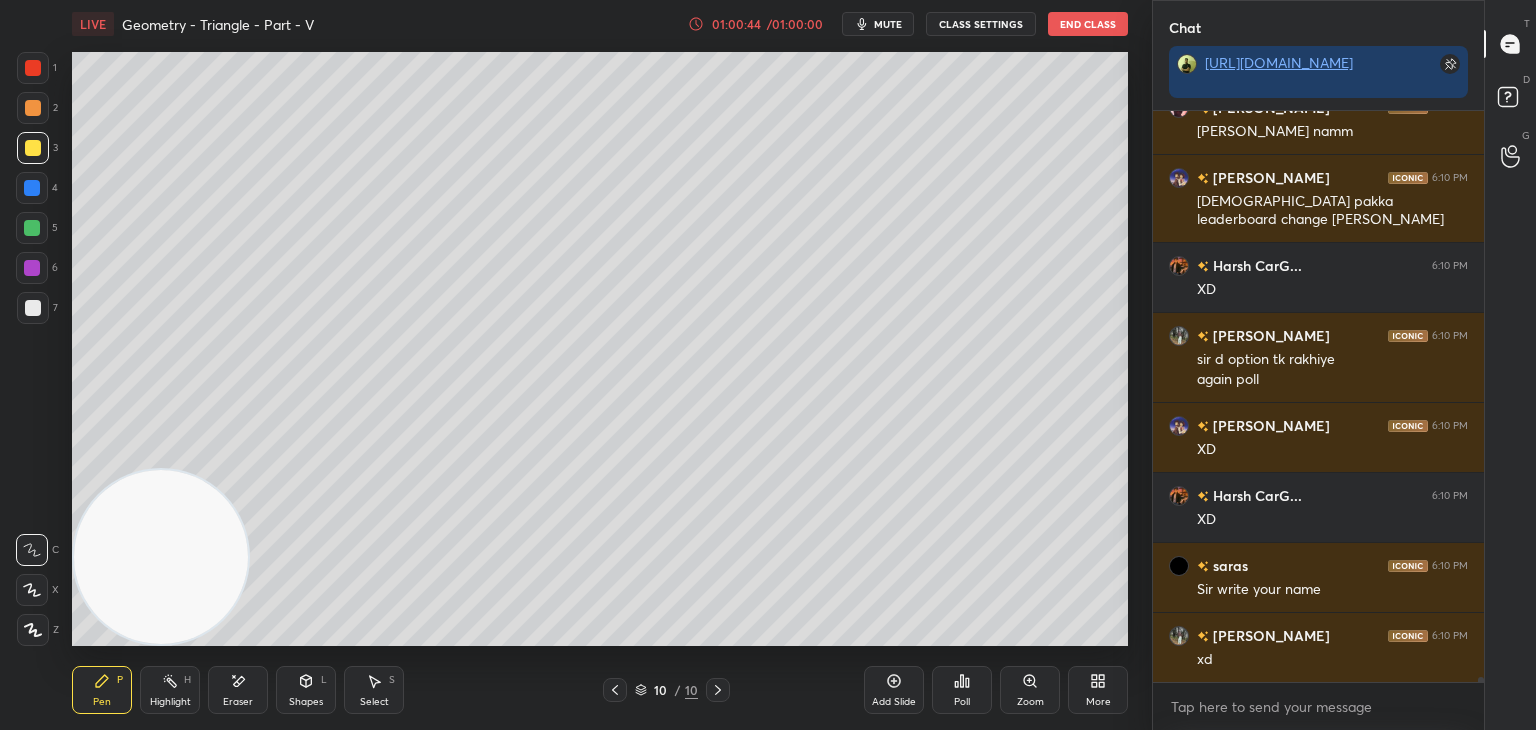 drag, startPoint x: 221, startPoint y: 701, endPoint x: 218, endPoint y: 689, distance: 12.369317 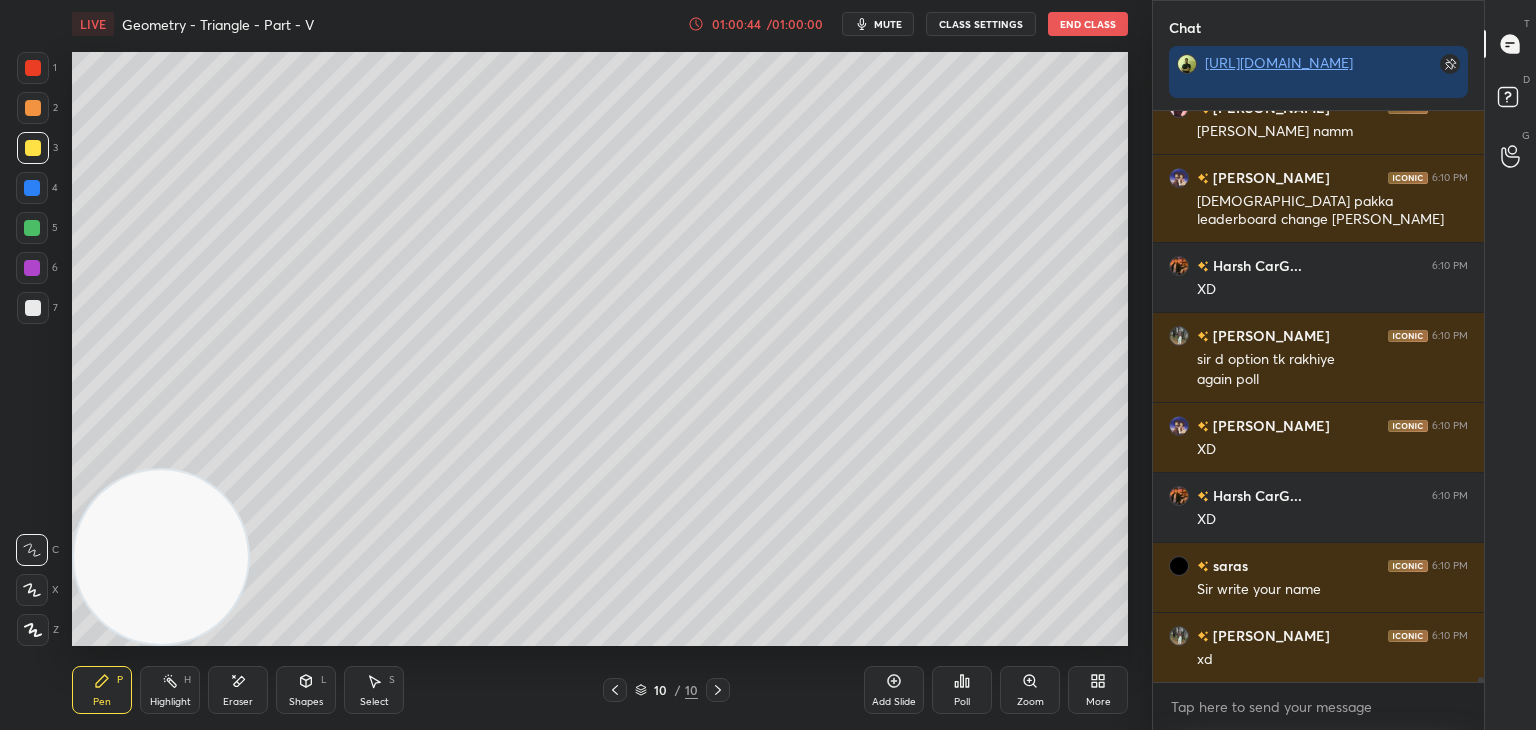 click on "Eraser" at bounding box center (238, 690) 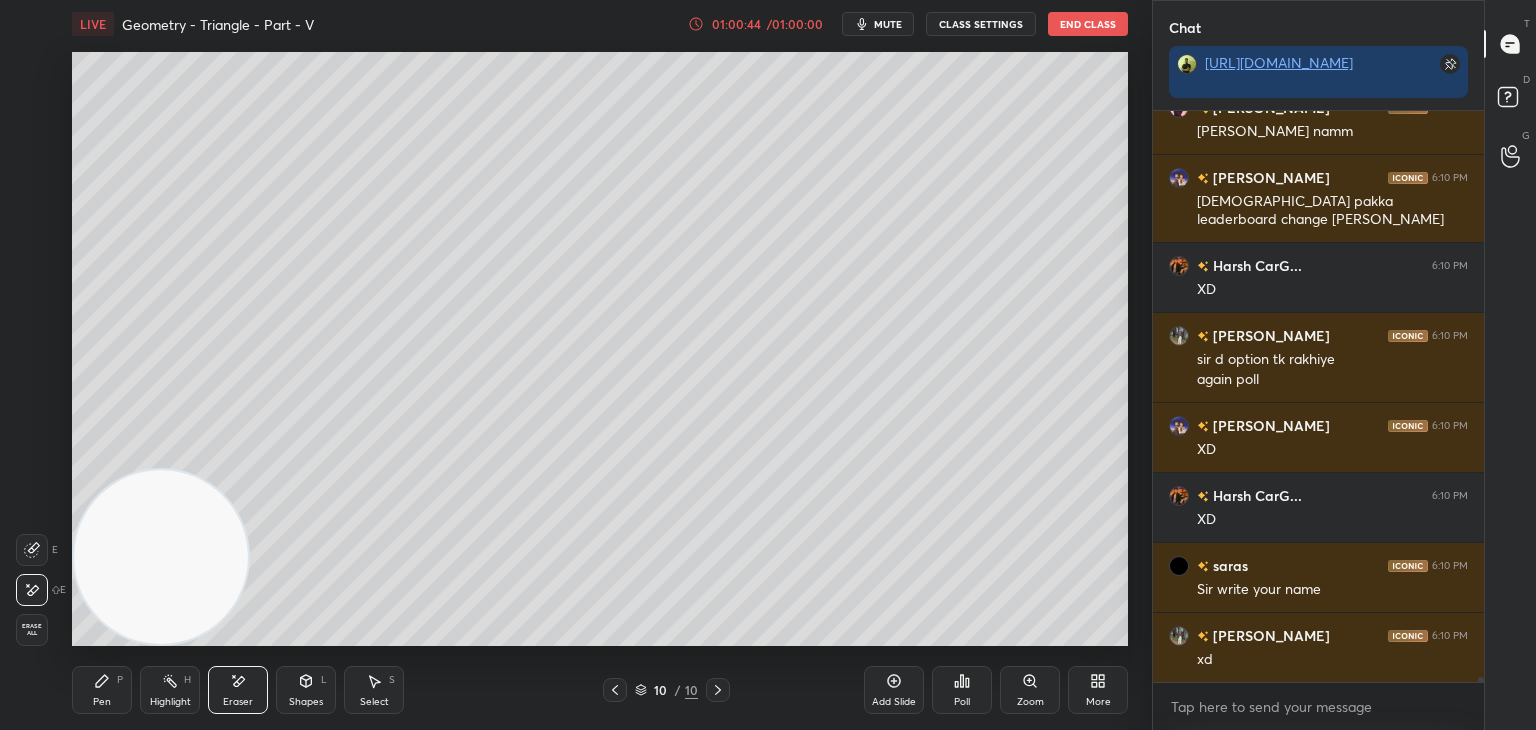 click on "Erase all" at bounding box center (32, 630) 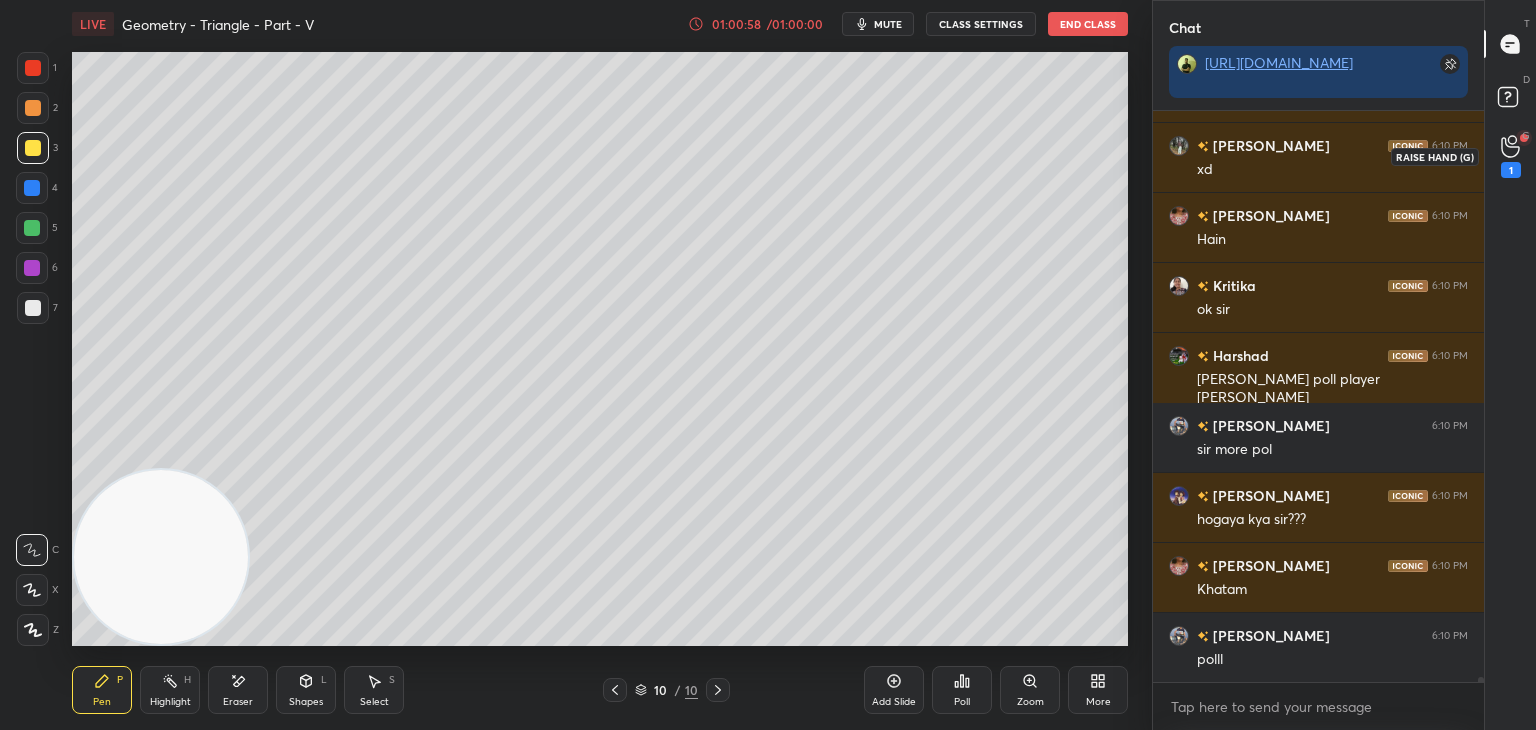 drag, startPoint x: 1516, startPoint y: 147, endPoint x: 1500, endPoint y: 161, distance: 21.260292 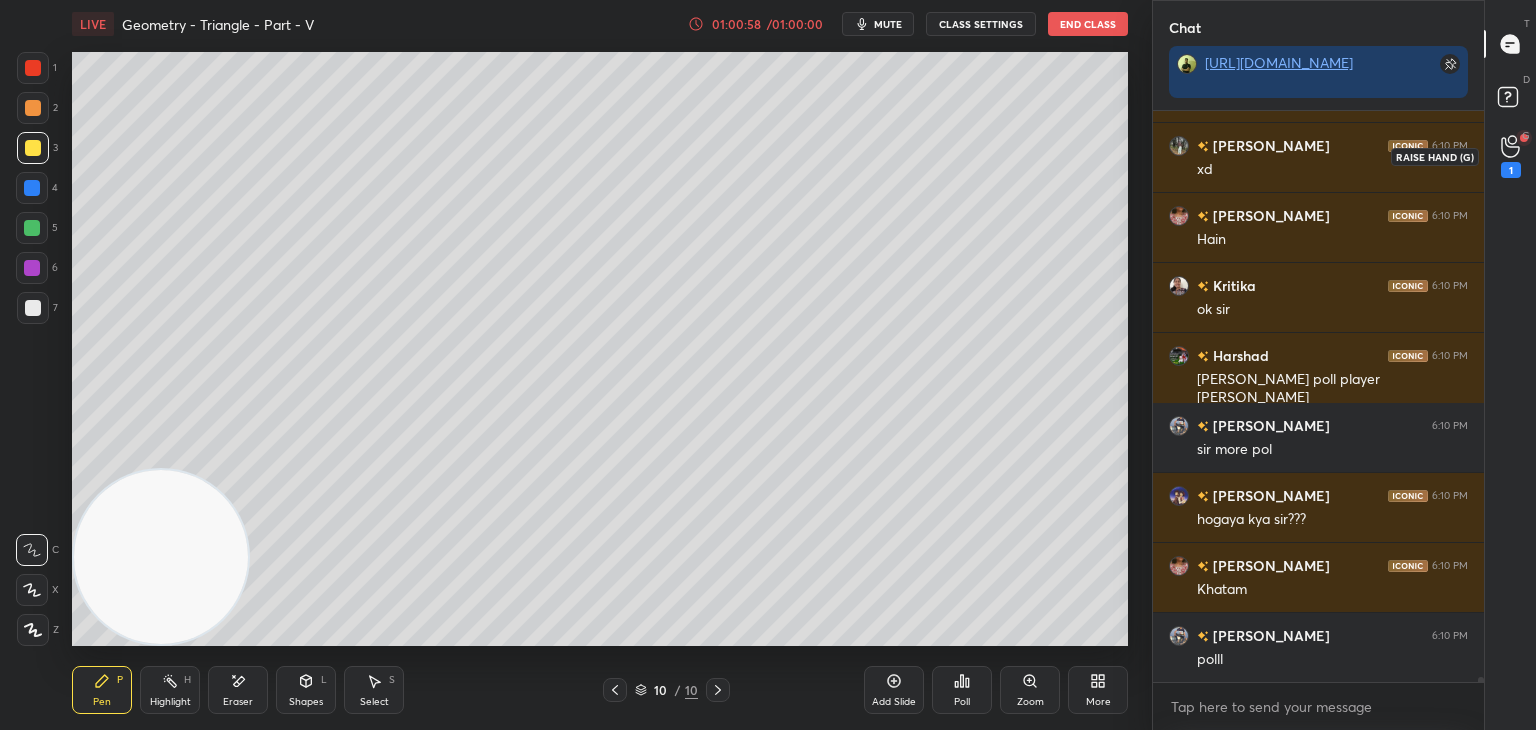 click 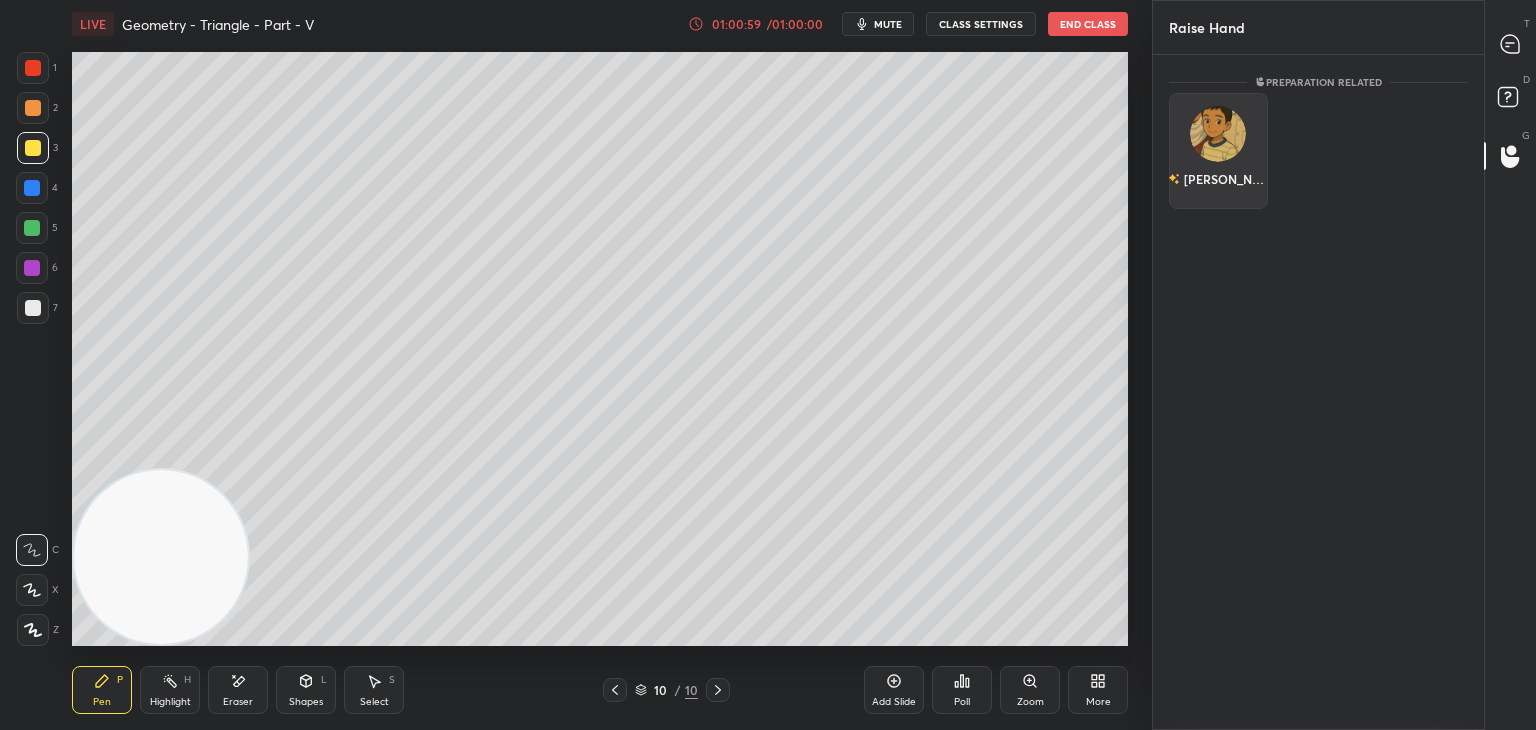 click at bounding box center [1218, 134] 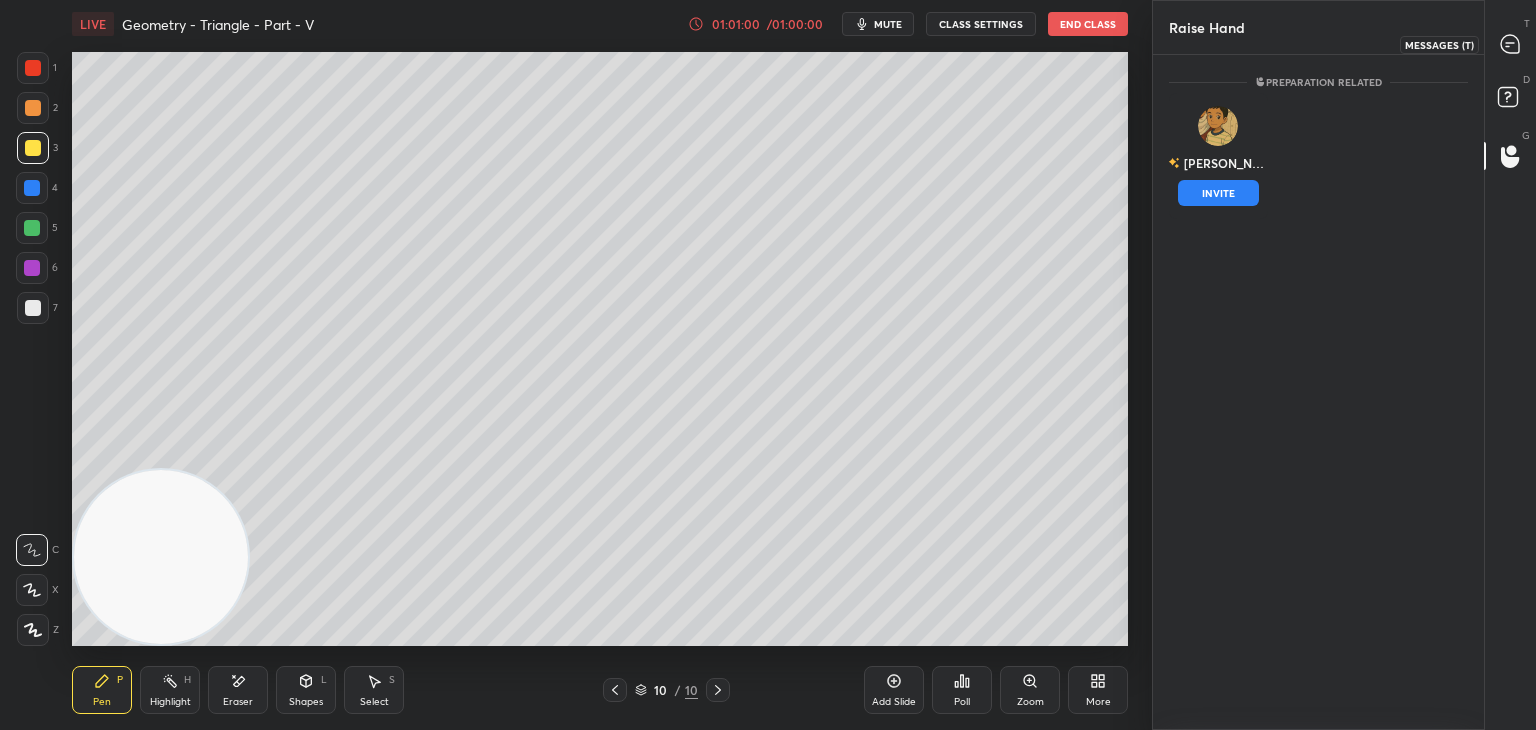 click at bounding box center [1511, 44] 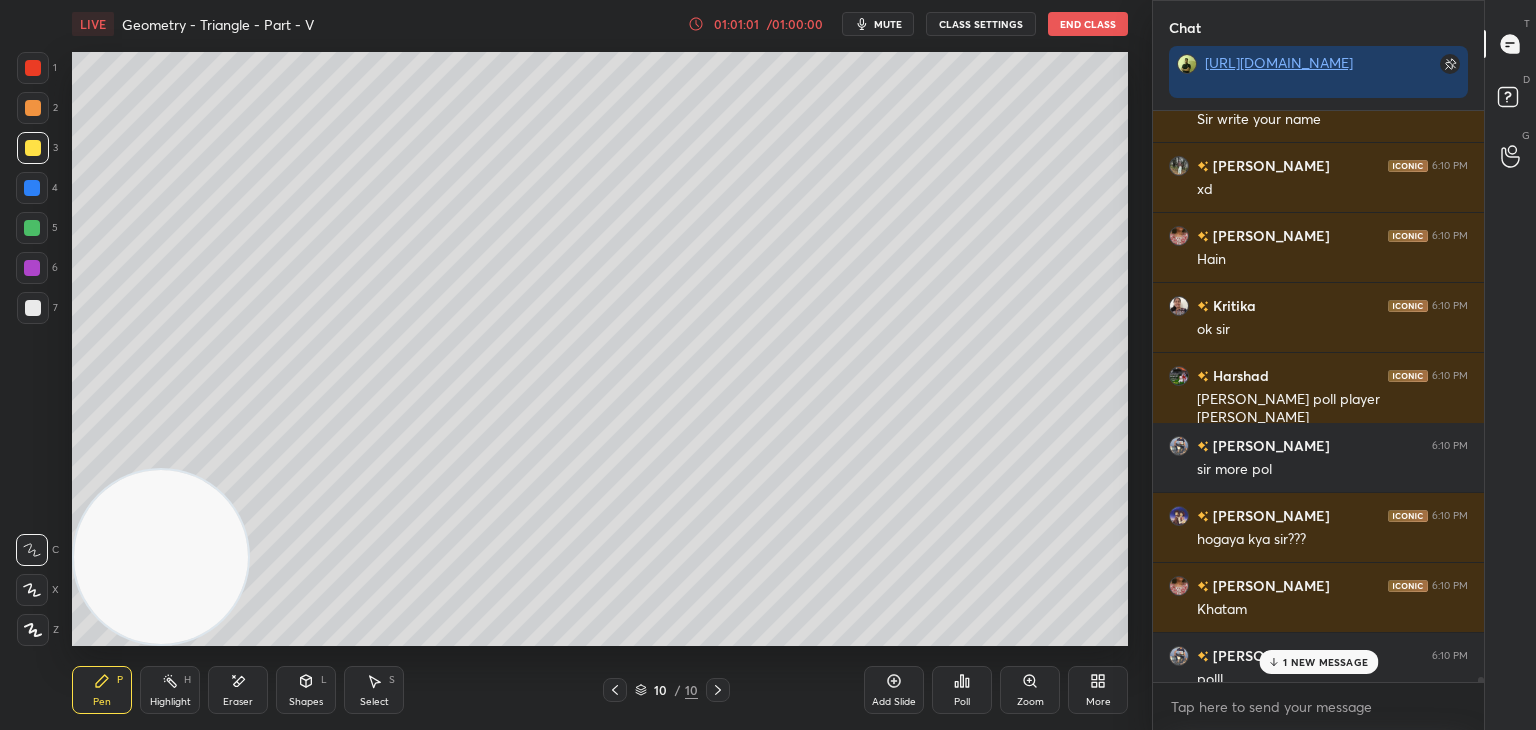 click on "1 NEW MESSAGE" at bounding box center [1318, 662] 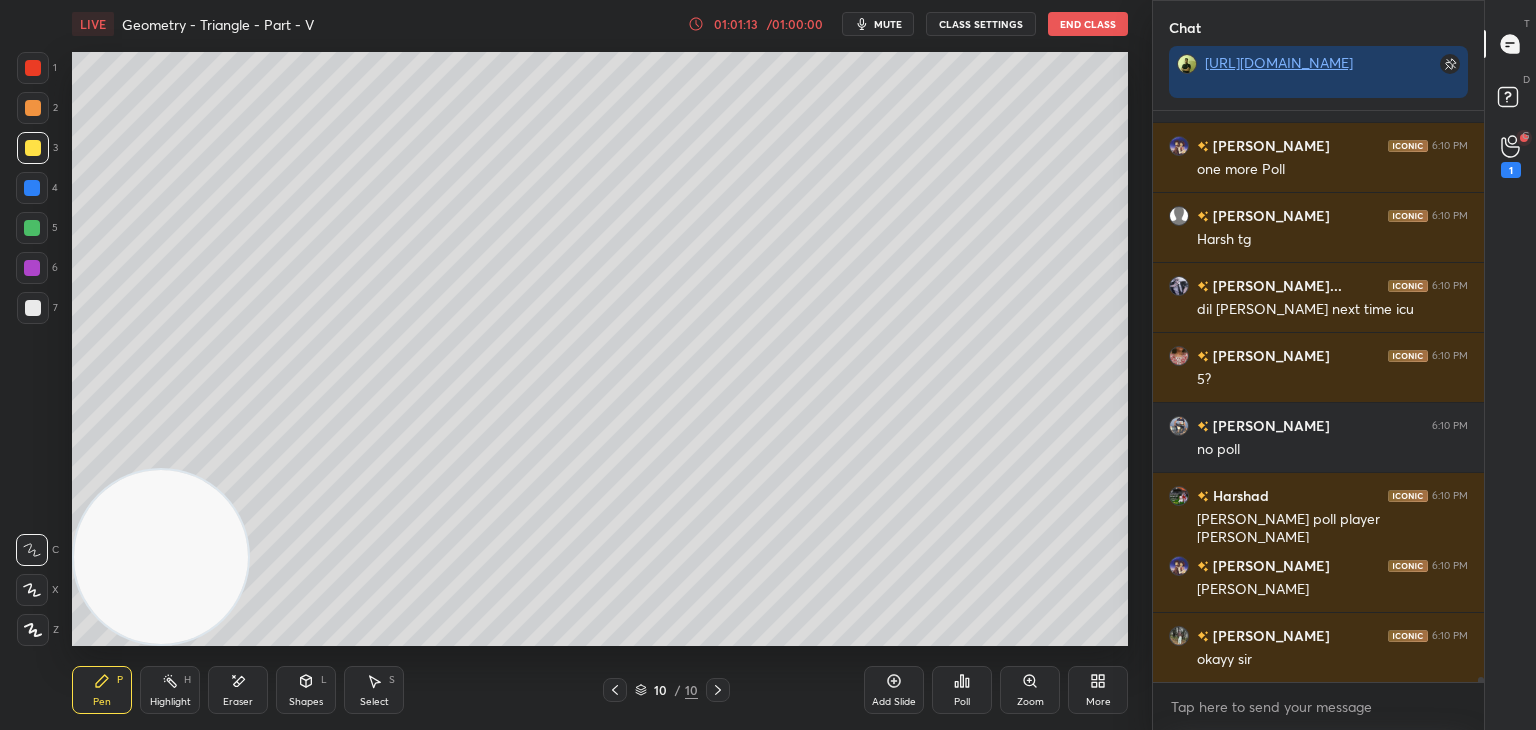 click 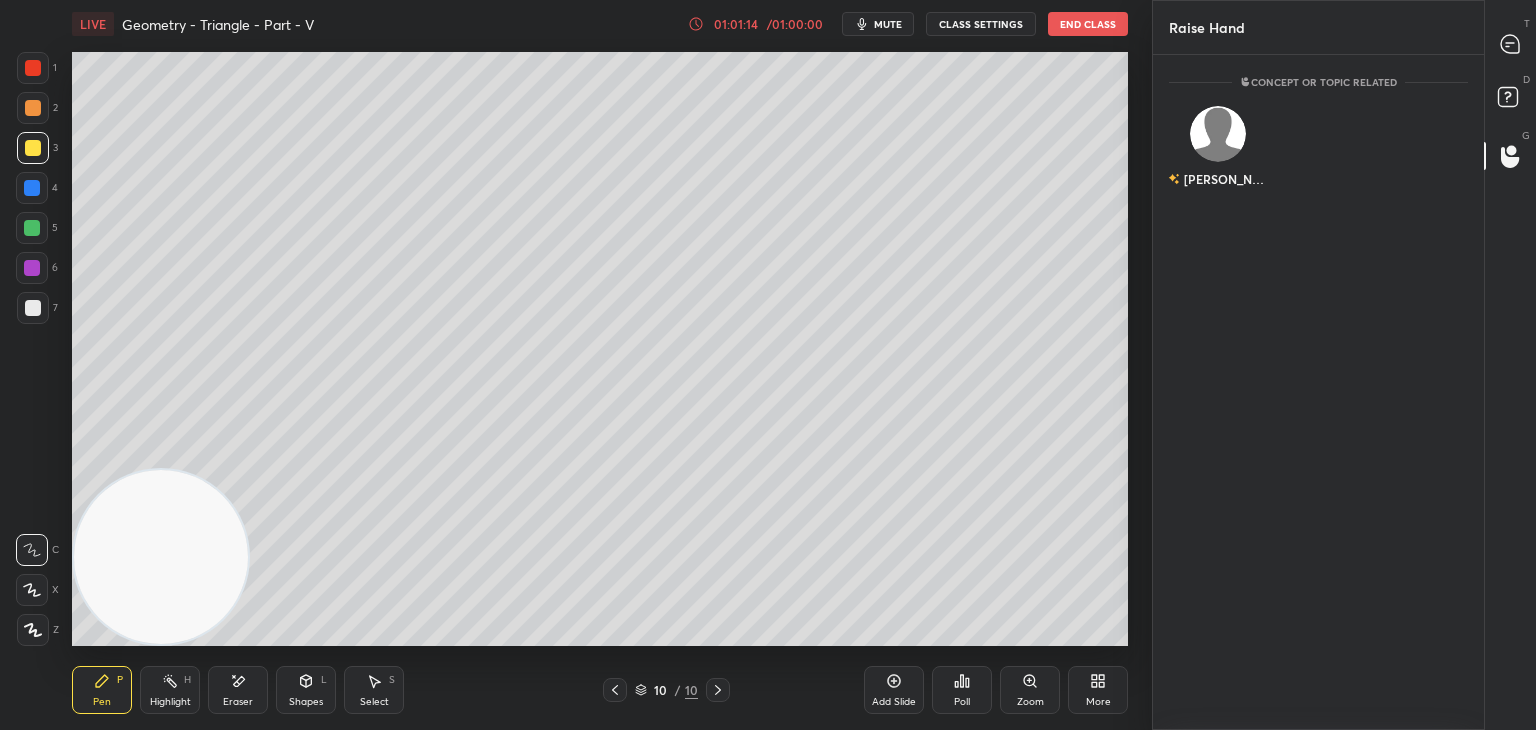 click at bounding box center [1511, 44] 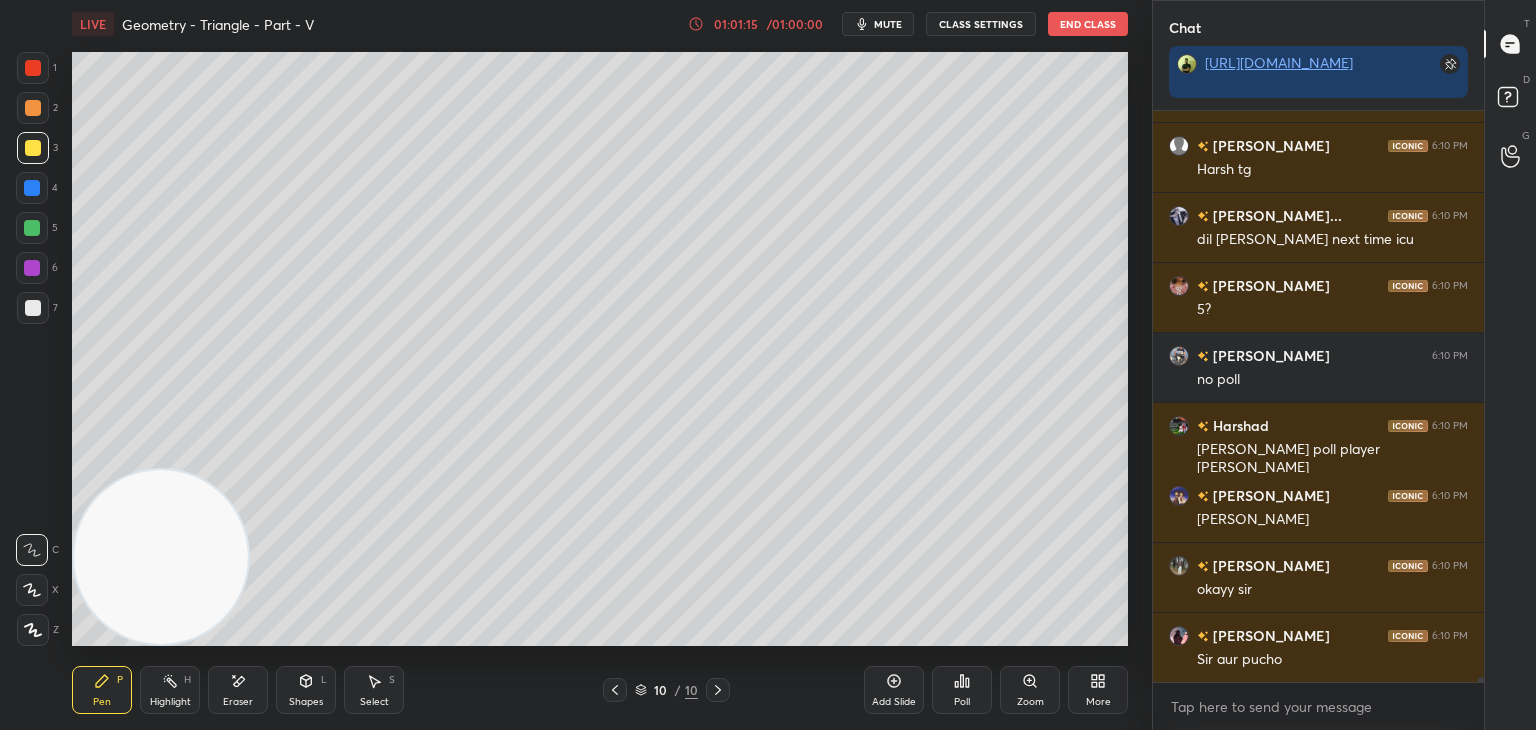 click on "Poll" at bounding box center (962, 690) 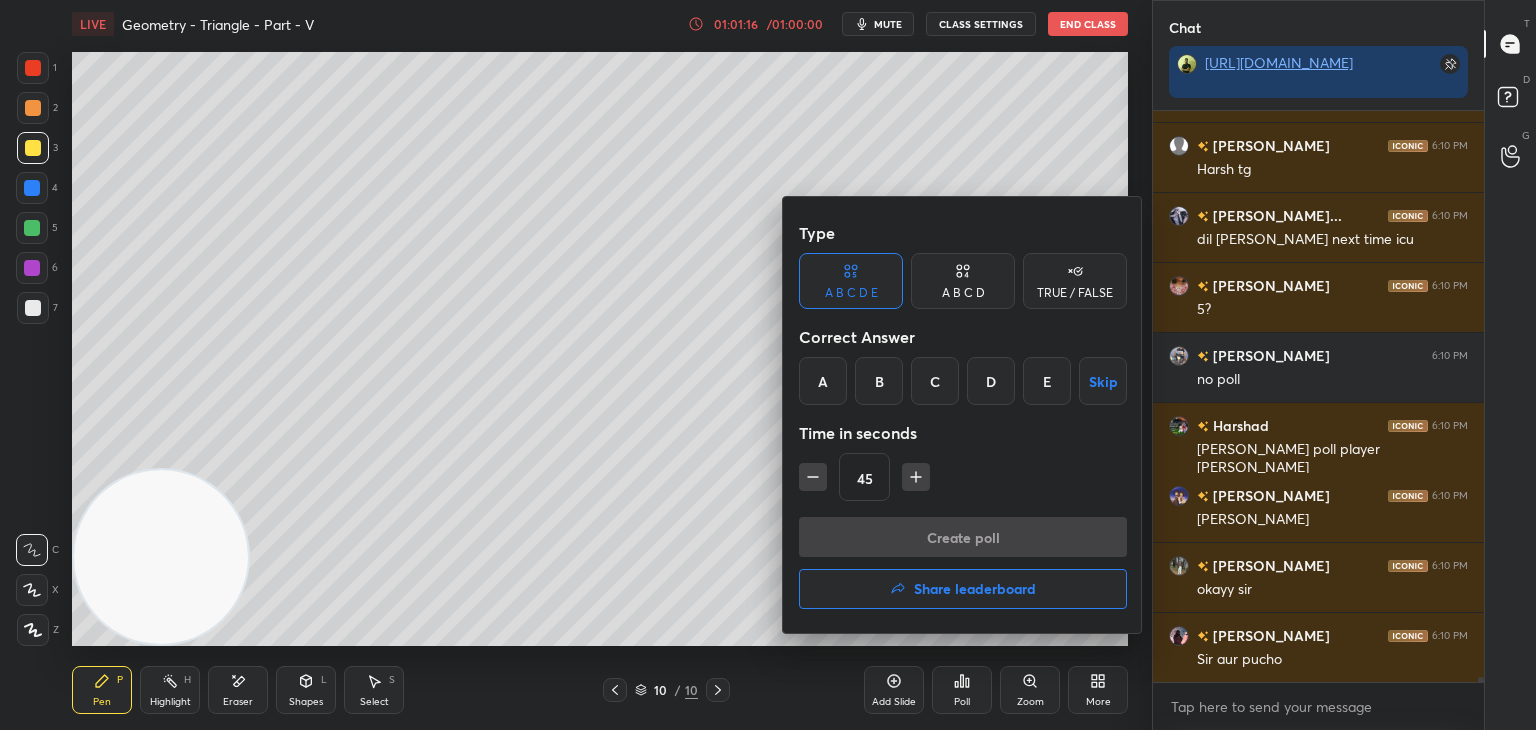 click on "Share leaderboard" at bounding box center (975, 589) 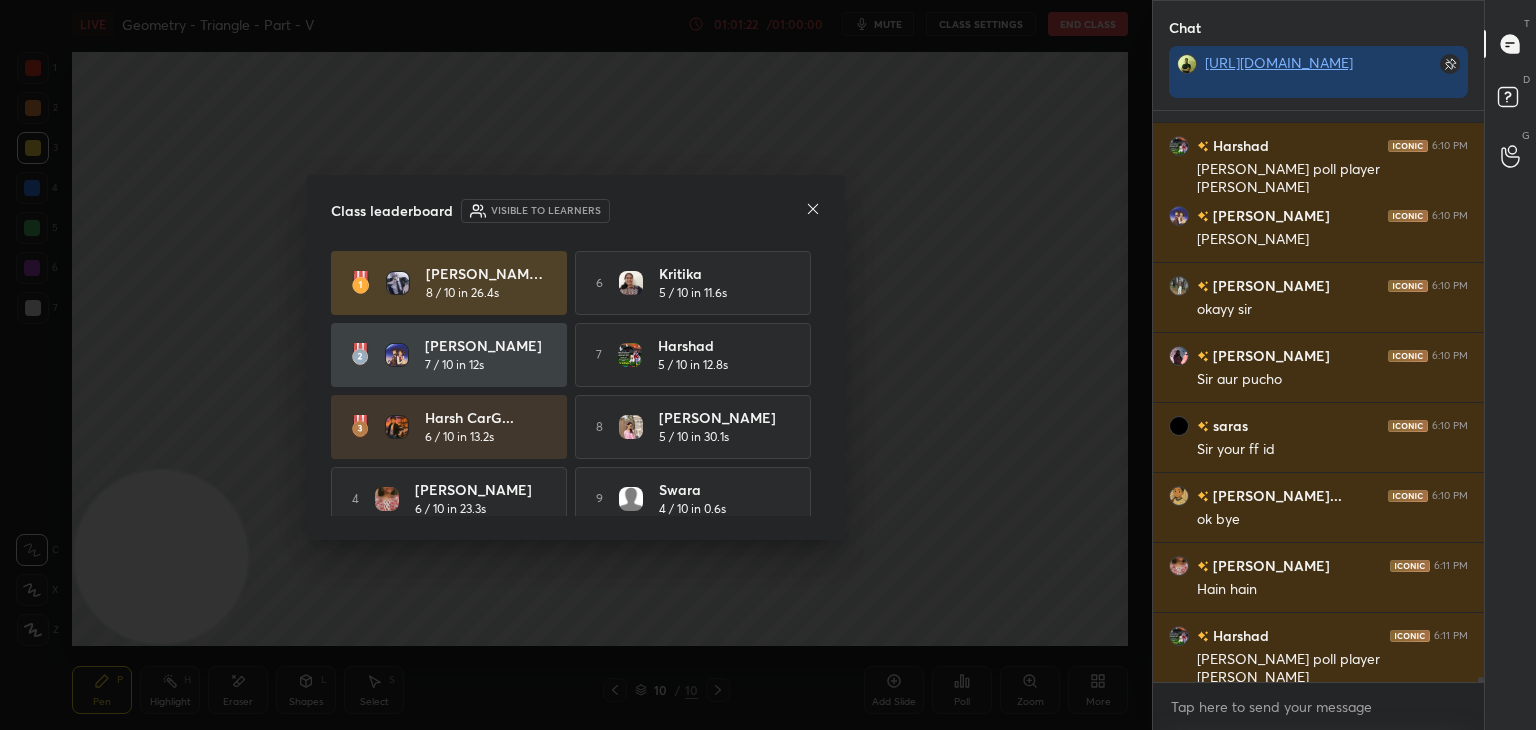 click 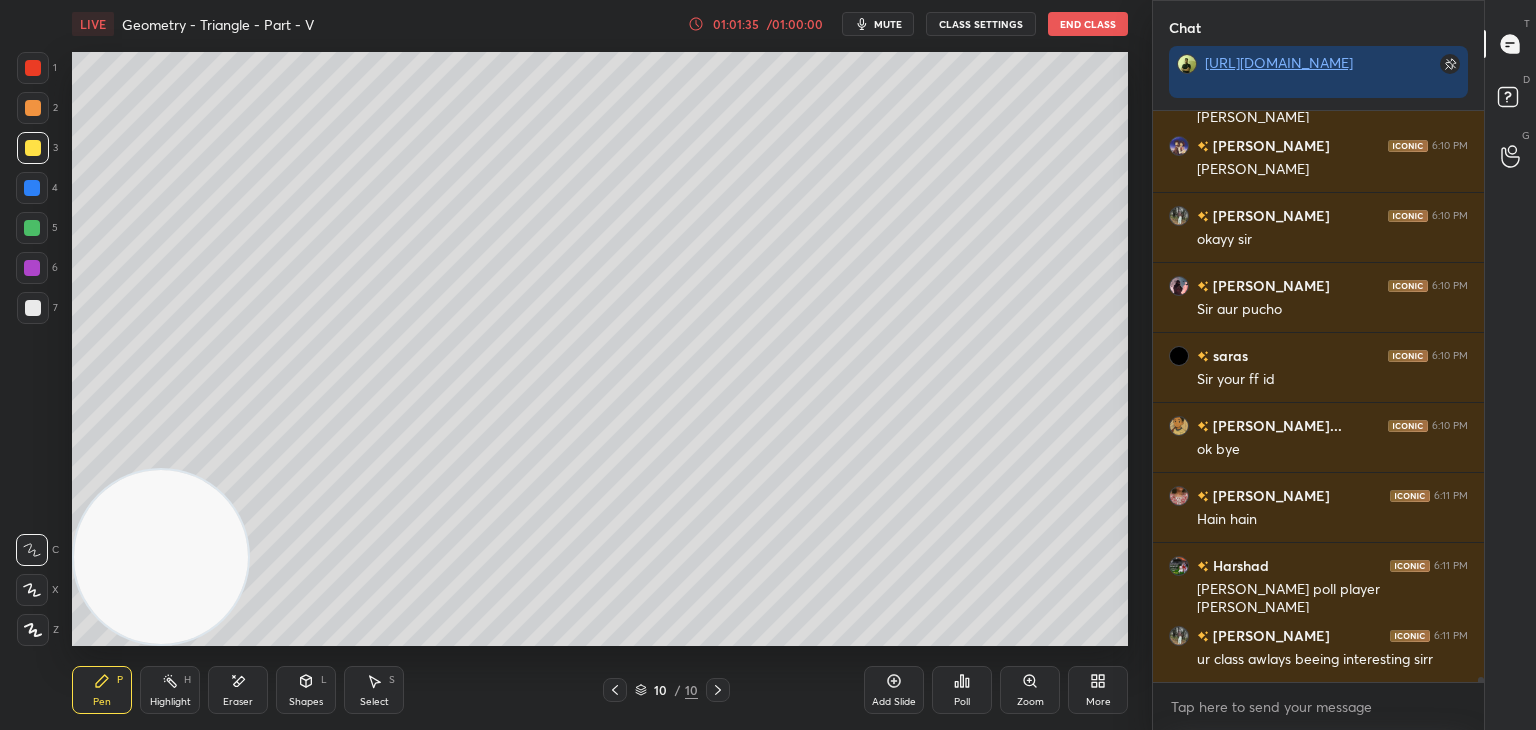 click on "End Class" at bounding box center [1088, 24] 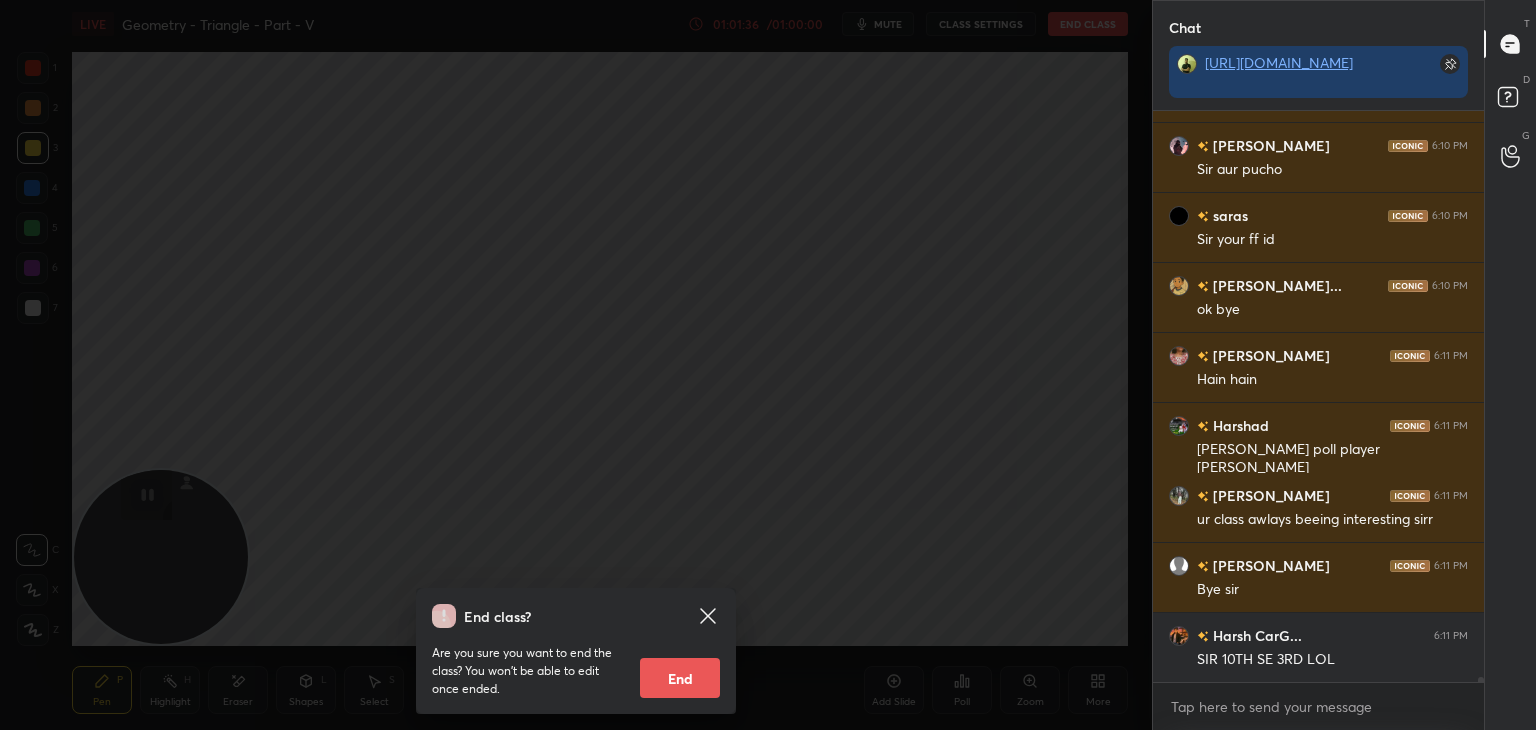 click on "End" at bounding box center [680, 678] 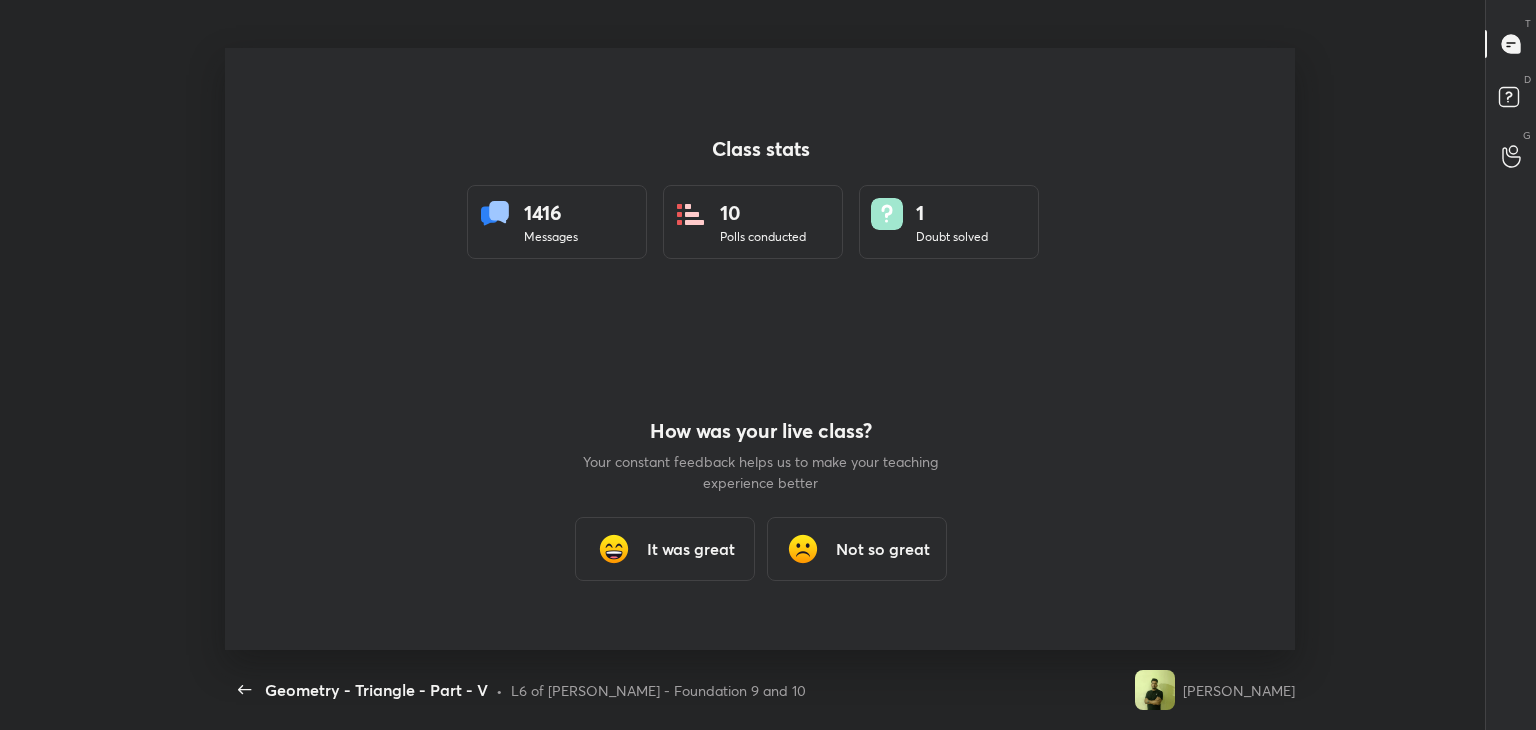 click on "It was great" at bounding box center (690, 549) 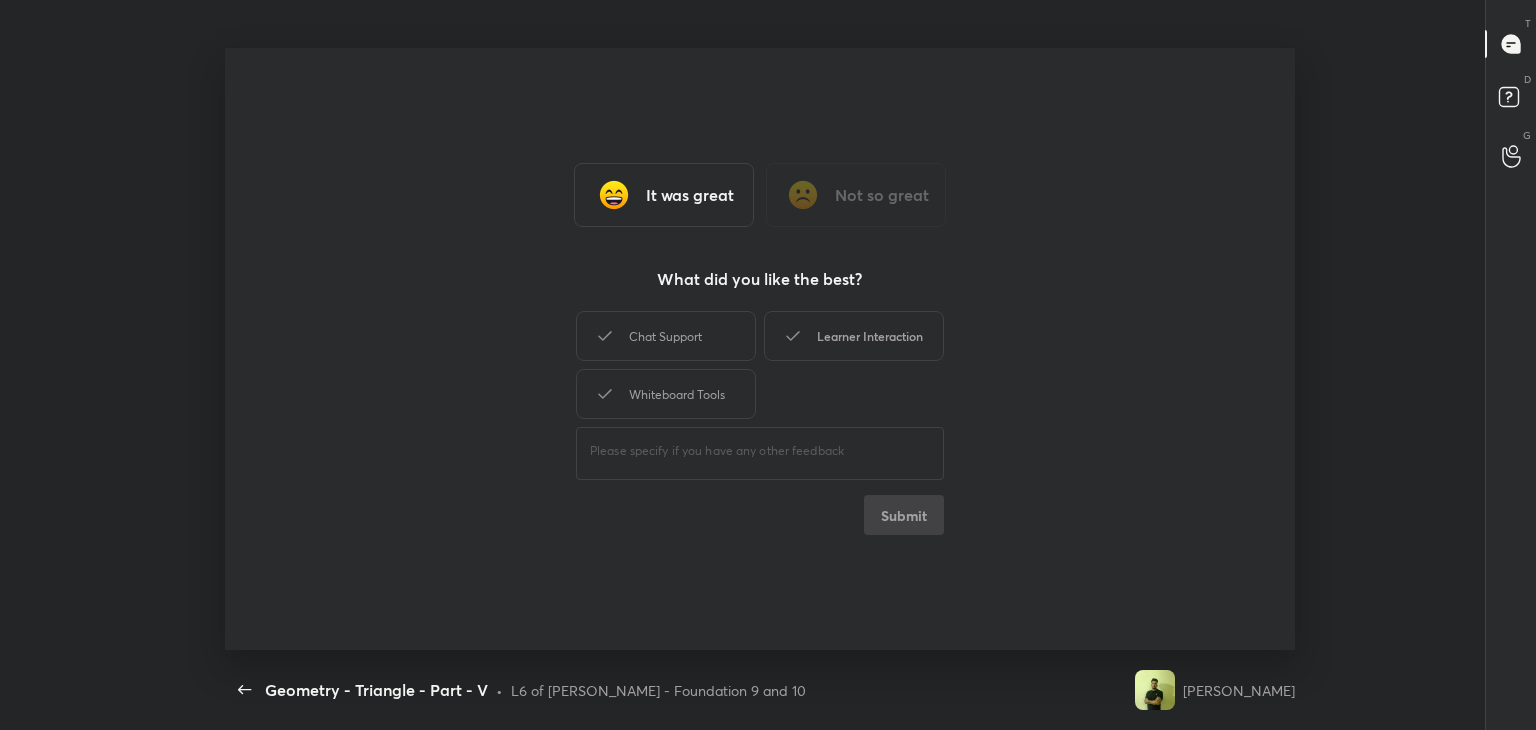 drag, startPoint x: 716, startPoint y: 344, endPoint x: 829, endPoint y: 345, distance: 113.004425 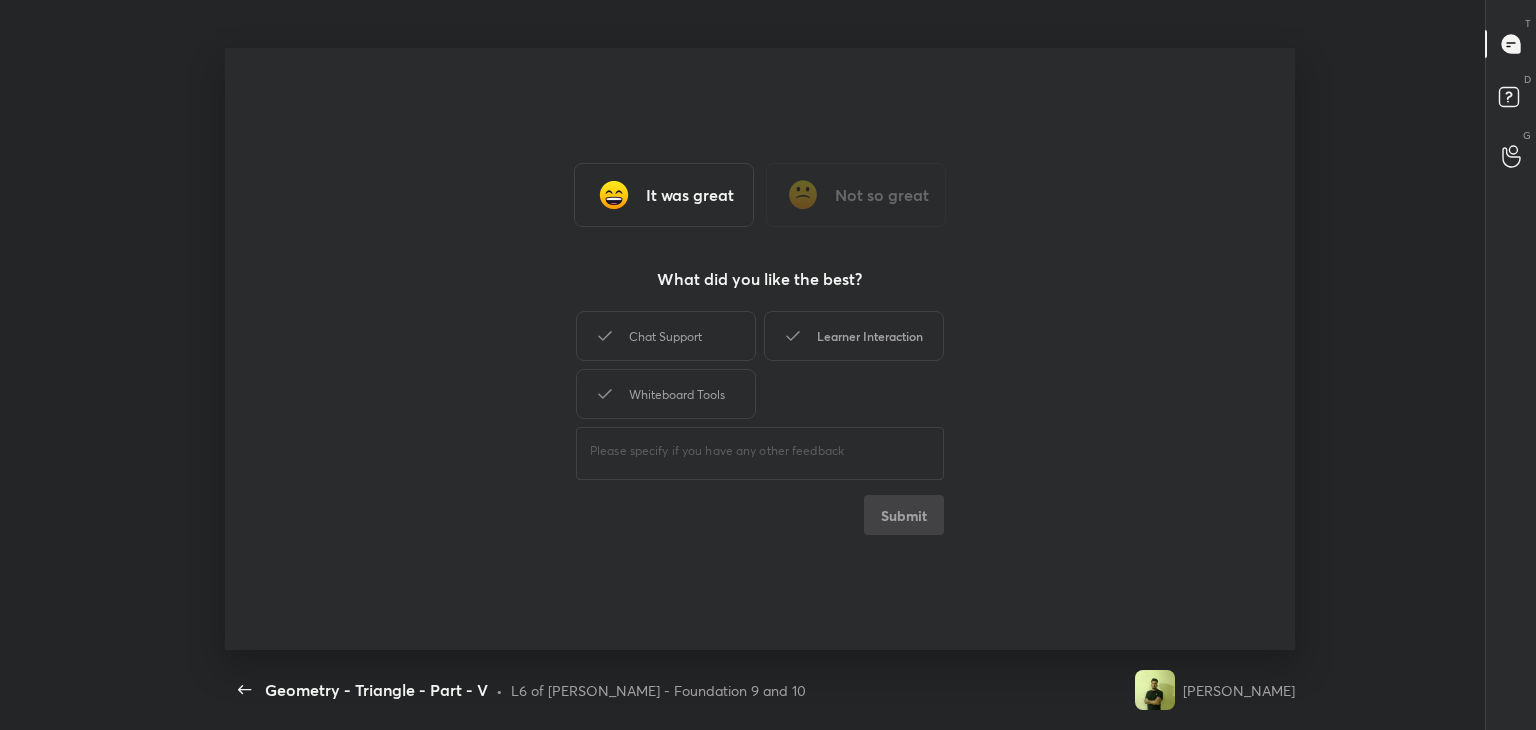click on "Chat Support" at bounding box center [666, 336] 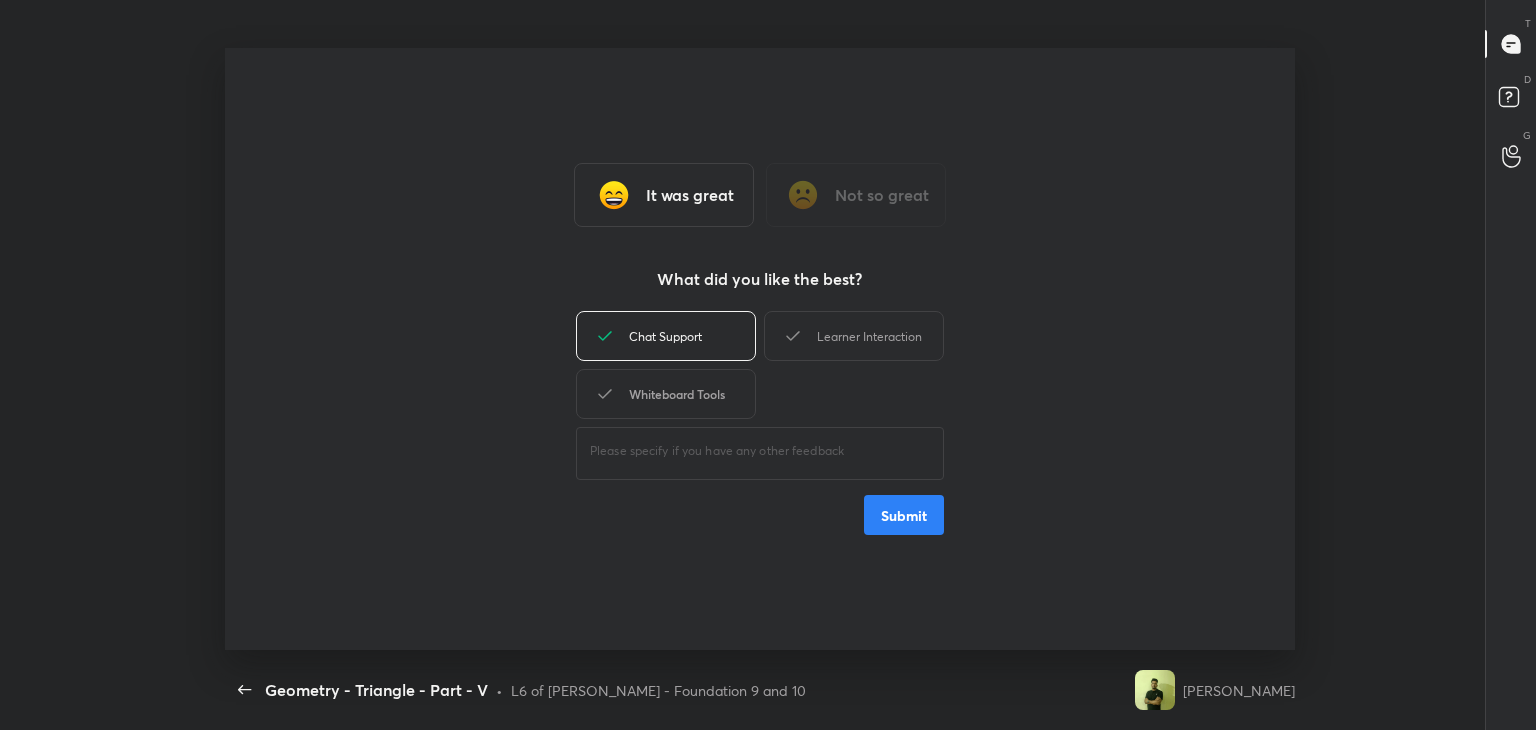 drag, startPoint x: 829, startPoint y: 345, endPoint x: 728, endPoint y: 370, distance: 104.048065 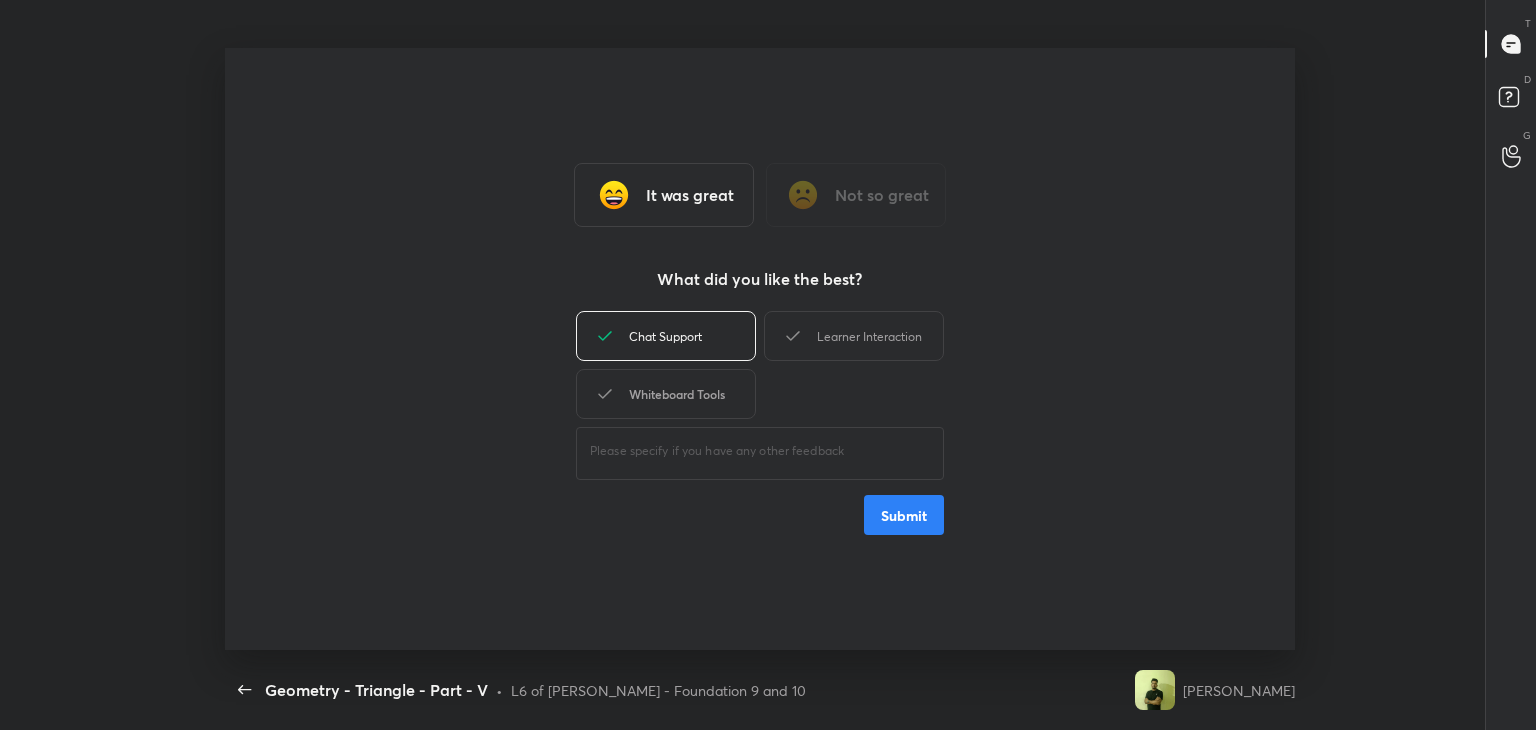 click on "Learner Interaction" at bounding box center [854, 336] 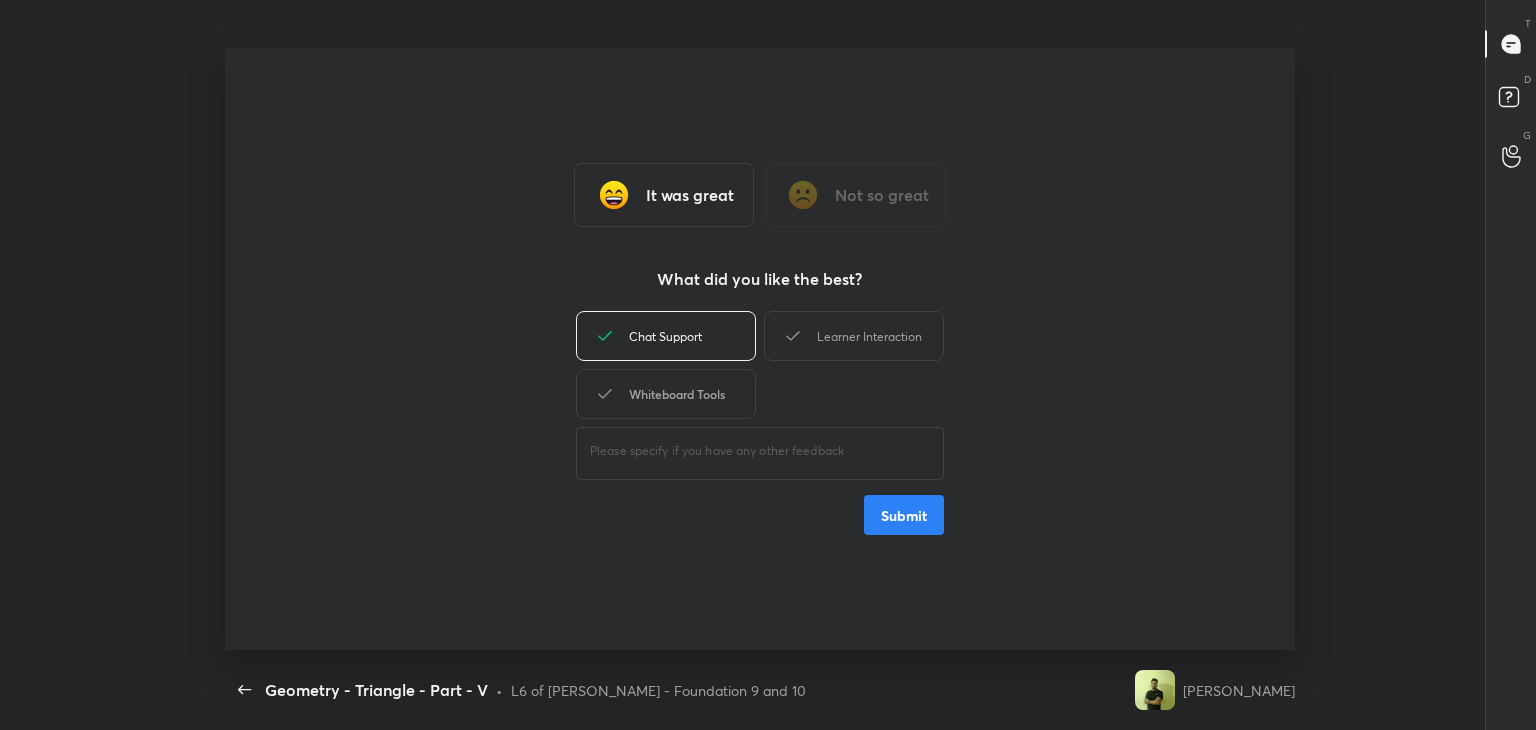 click on "Whiteboard Tools" at bounding box center [666, 394] 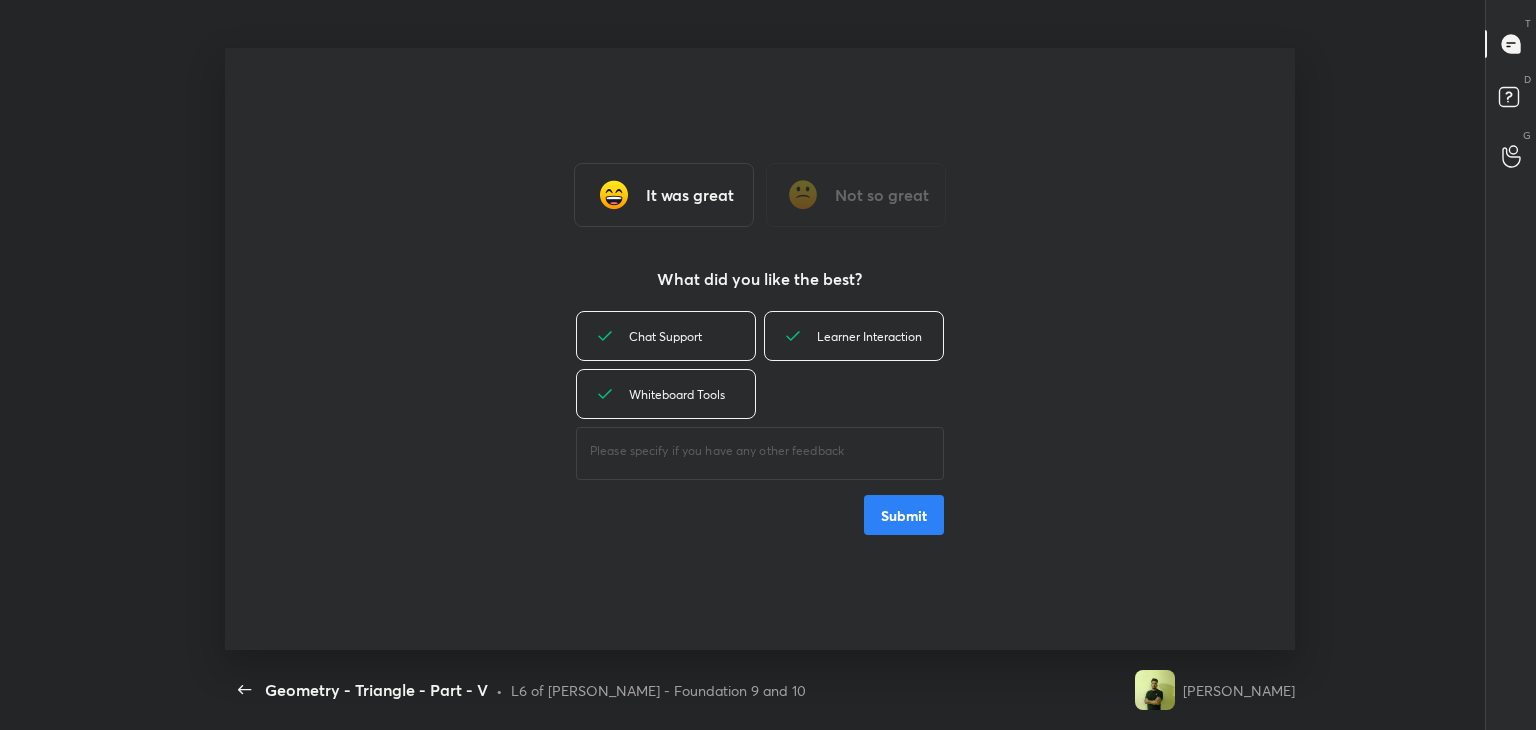 click on "Submit" at bounding box center (904, 515) 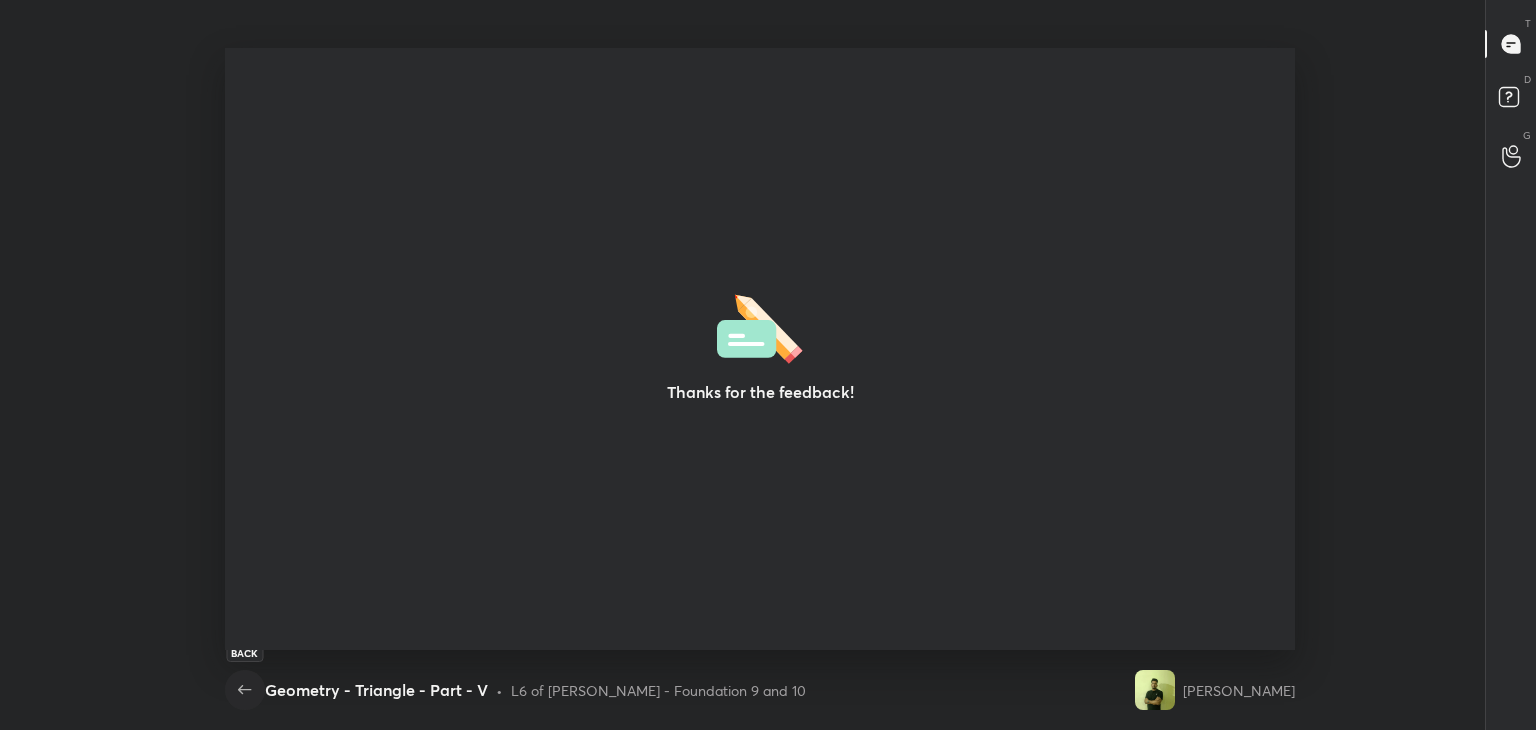 drag, startPoint x: 242, startPoint y: 694, endPoint x: 248, endPoint y: 685, distance: 10.816654 